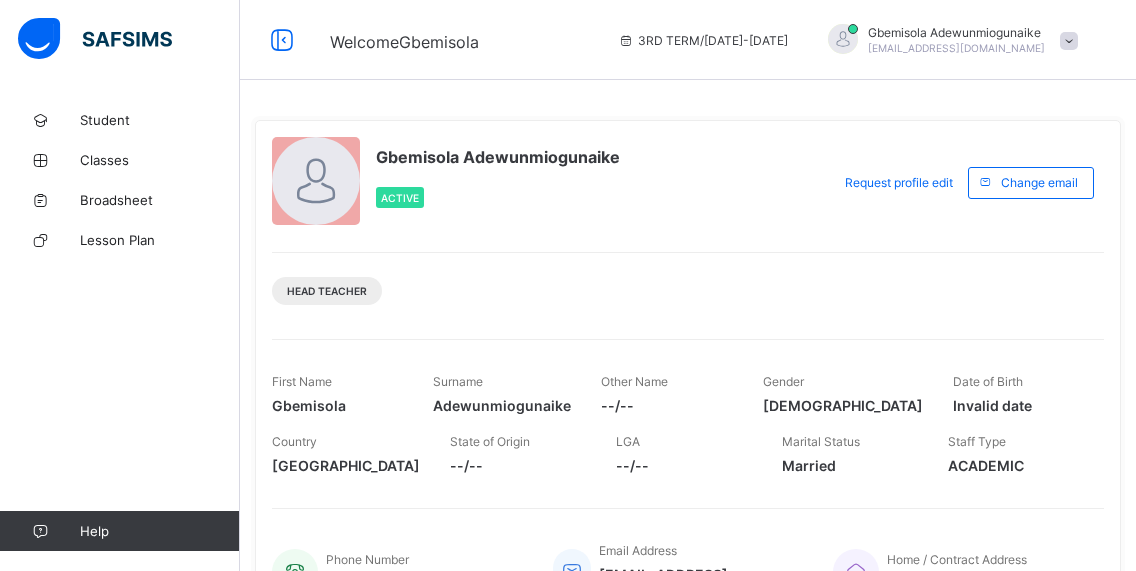 scroll, scrollTop: 0, scrollLeft: 0, axis: both 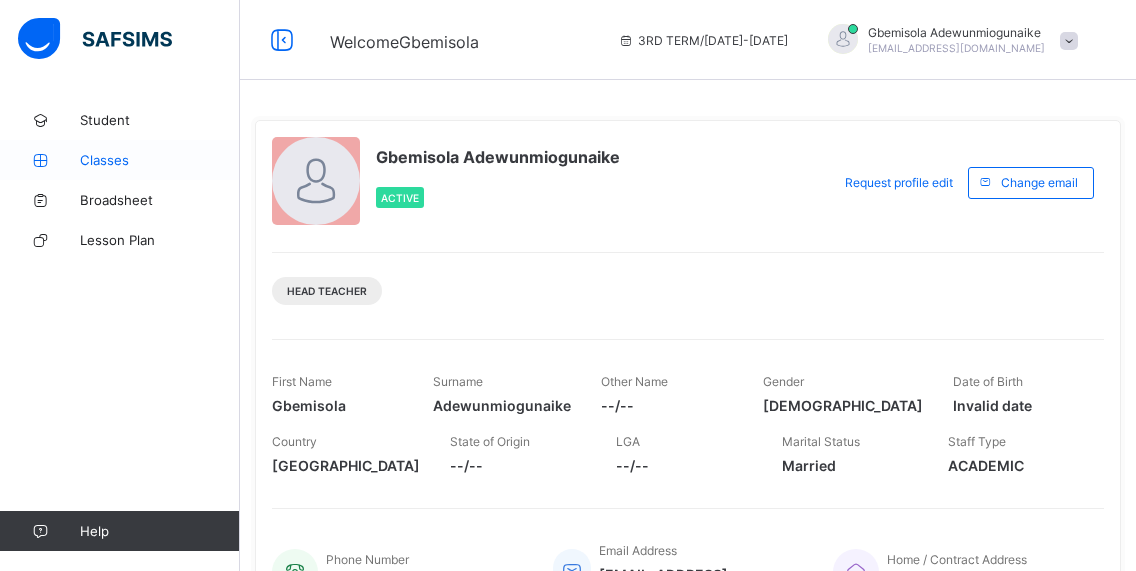 click on "Classes" at bounding box center [160, 160] 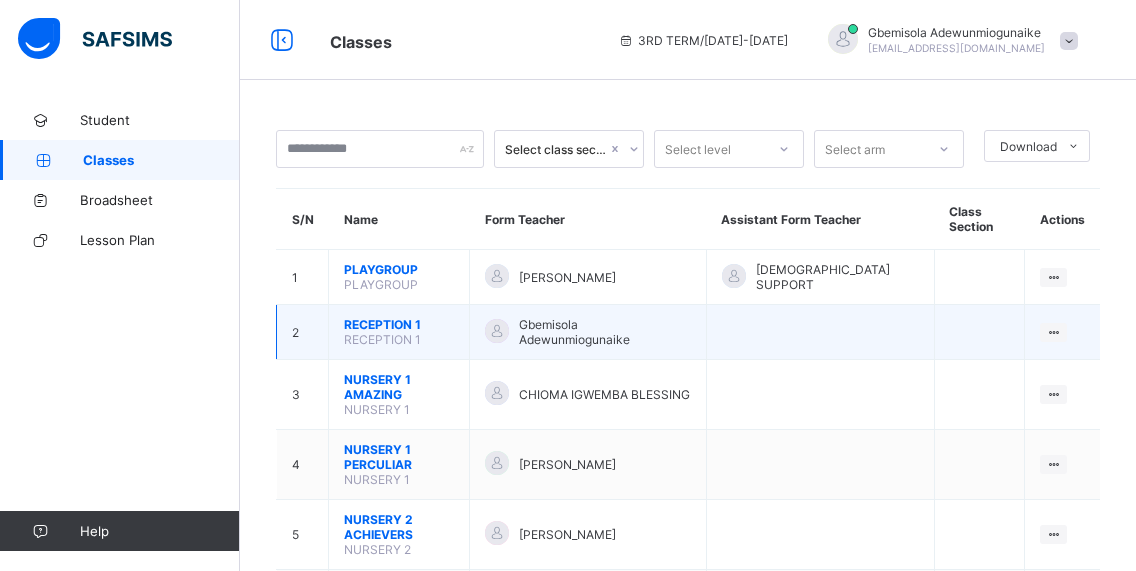 click on "RECEPTION 1" at bounding box center [399, 324] 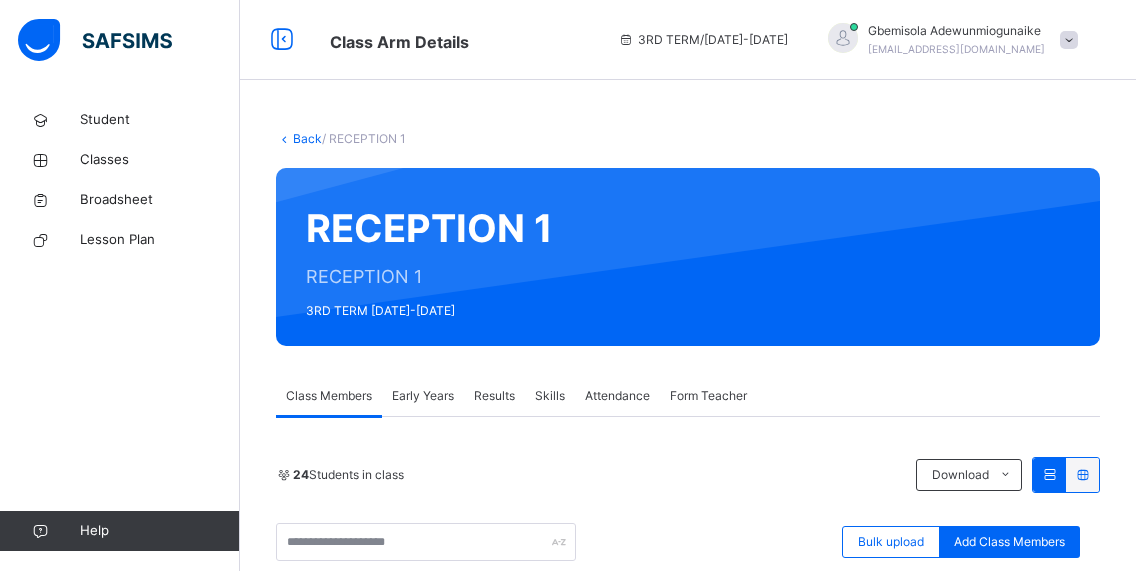 click on "Early Years" at bounding box center [423, 396] 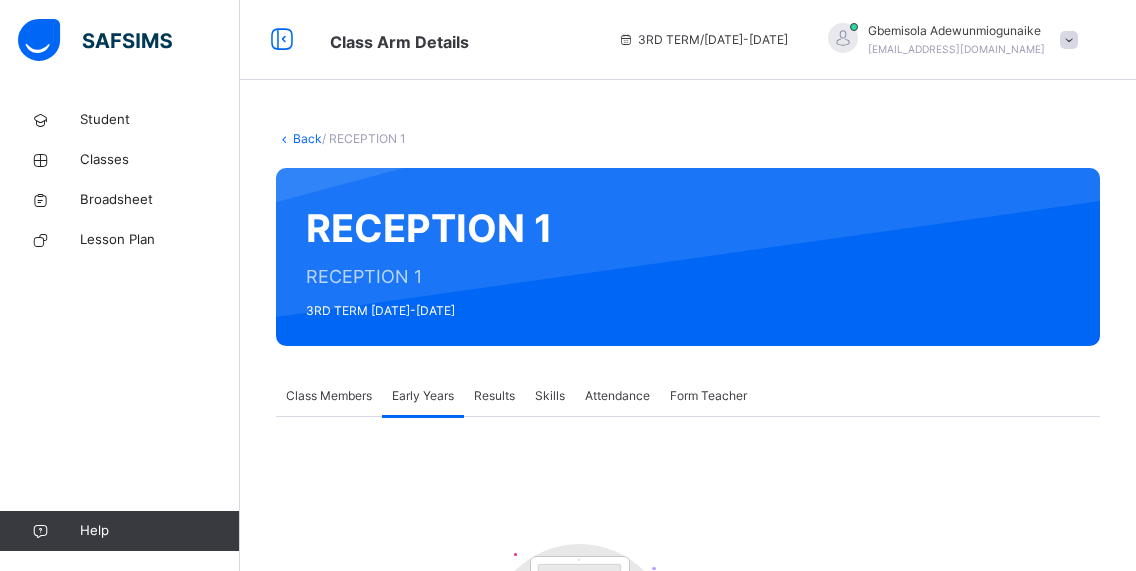click on "Early Years" at bounding box center (423, 396) 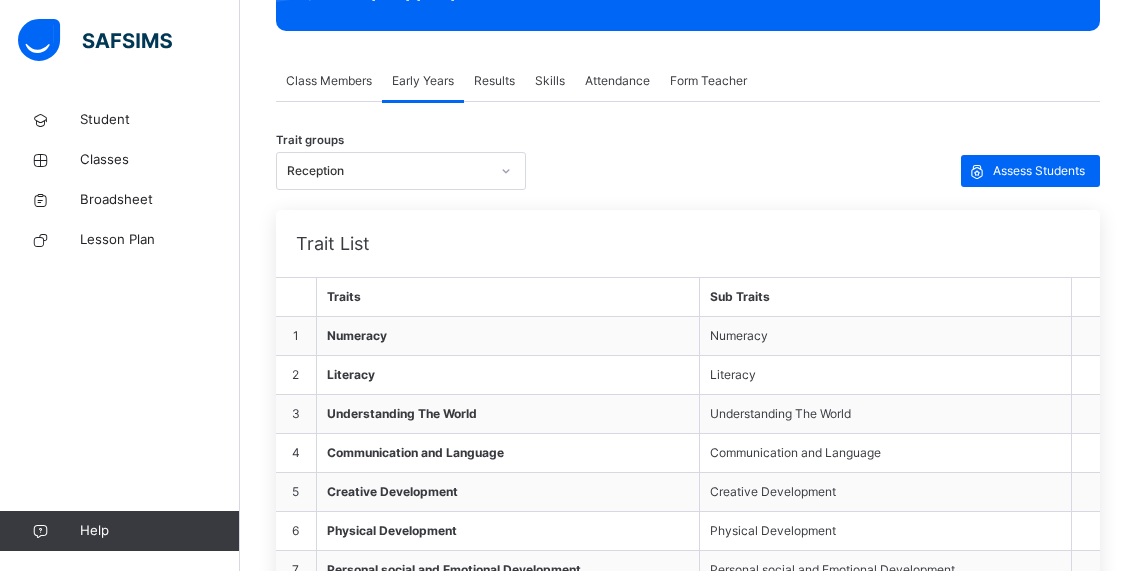 scroll, scrollTop: 320, scrollLeft: 0, axis: vertical 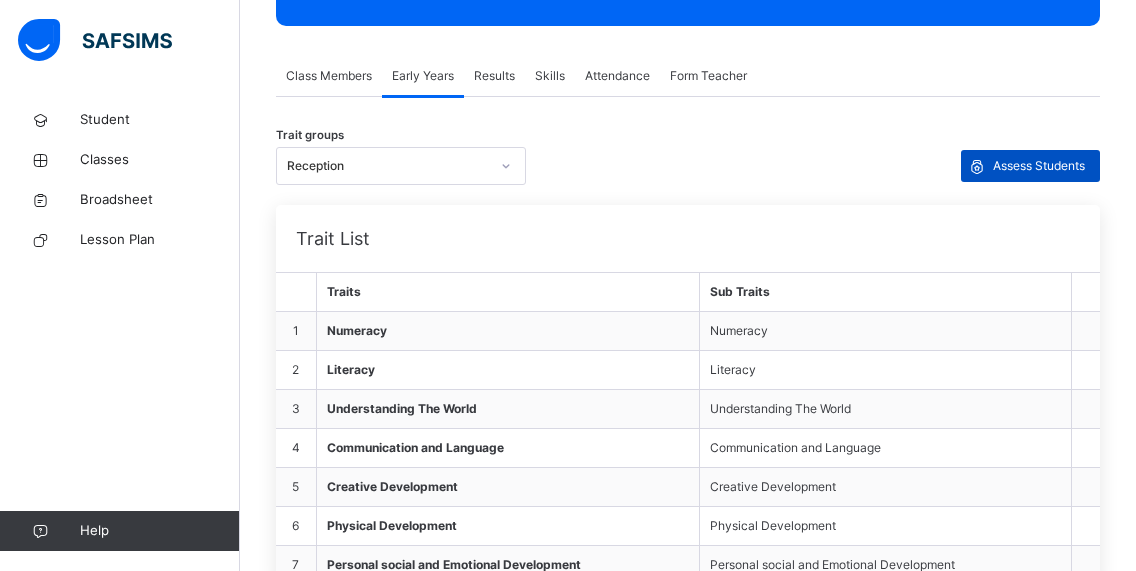 click on "Assess Students" at bounding box center (1039, 166) 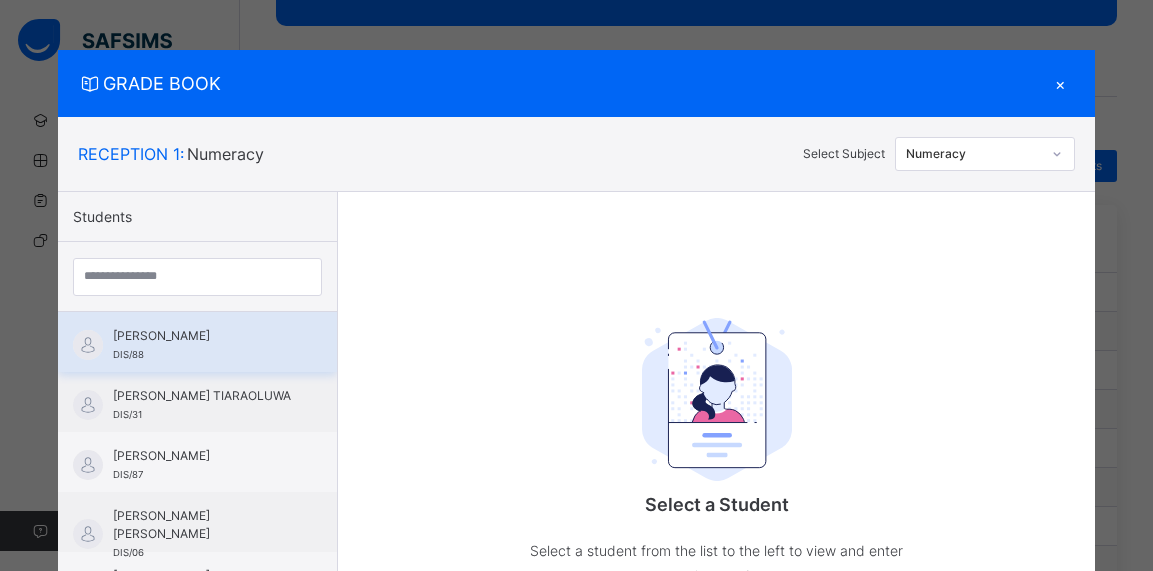 click on "[PERSON_NAME]" at bounding box center [202, 336] 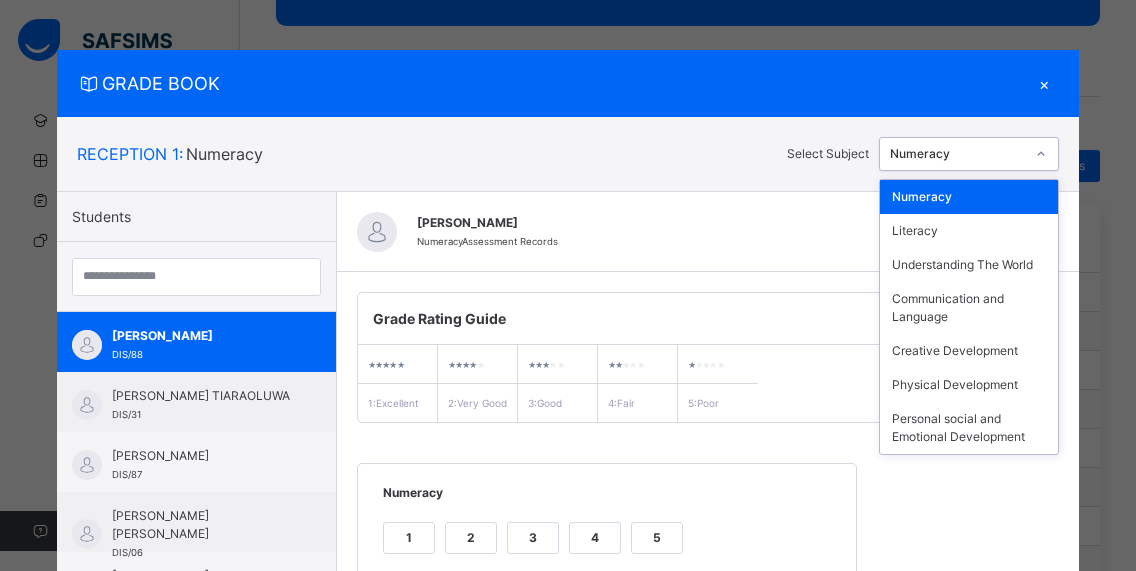 click 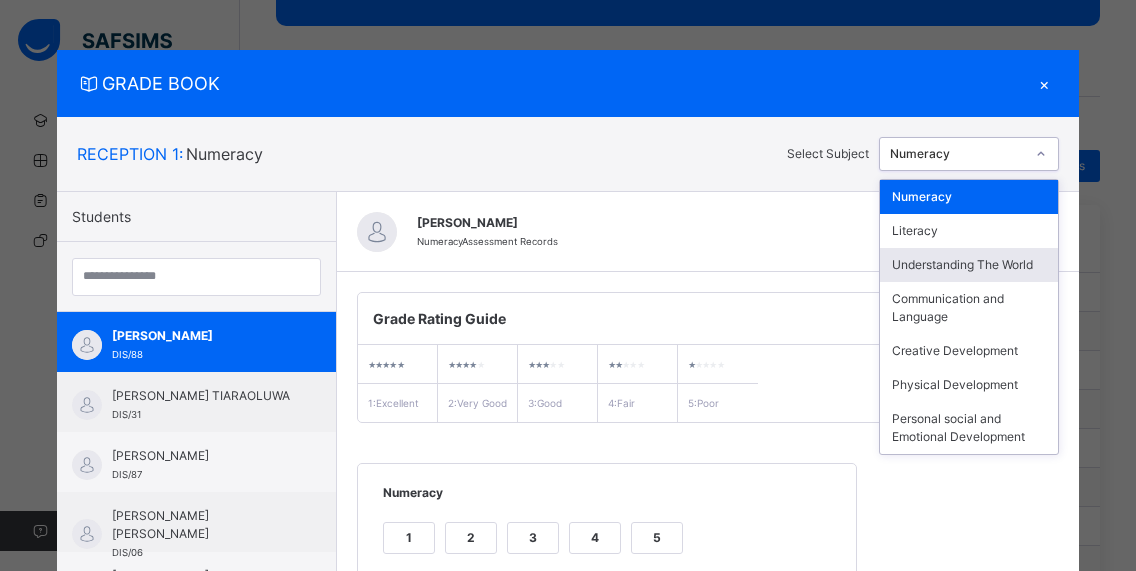 click on "Understanding The World" at bounding box center [969, 265] 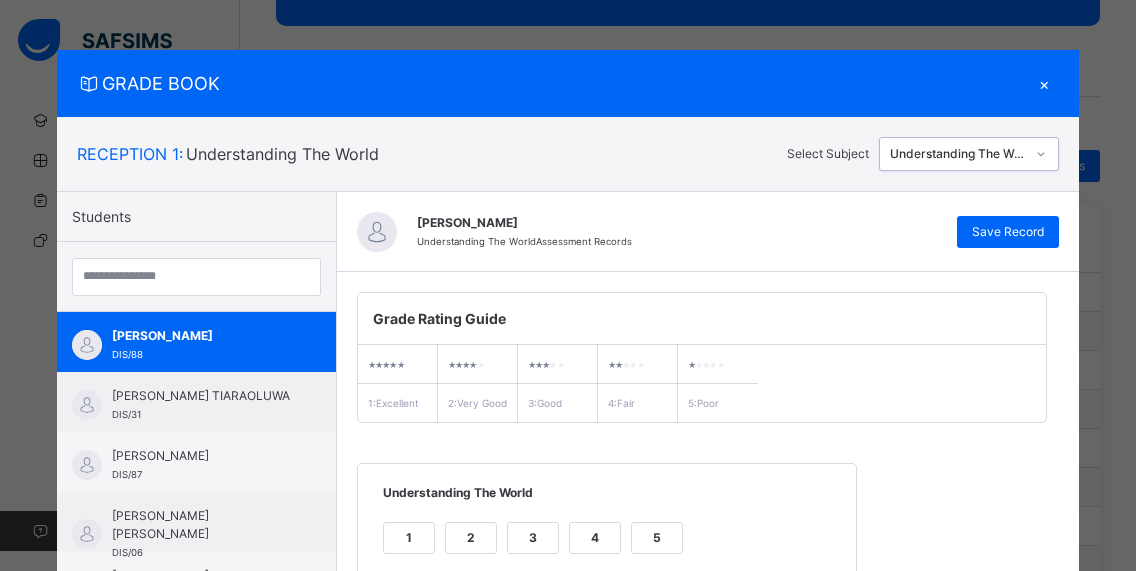 scroll, scrollTop: 407, scrollLeft: 0, axis: vertical 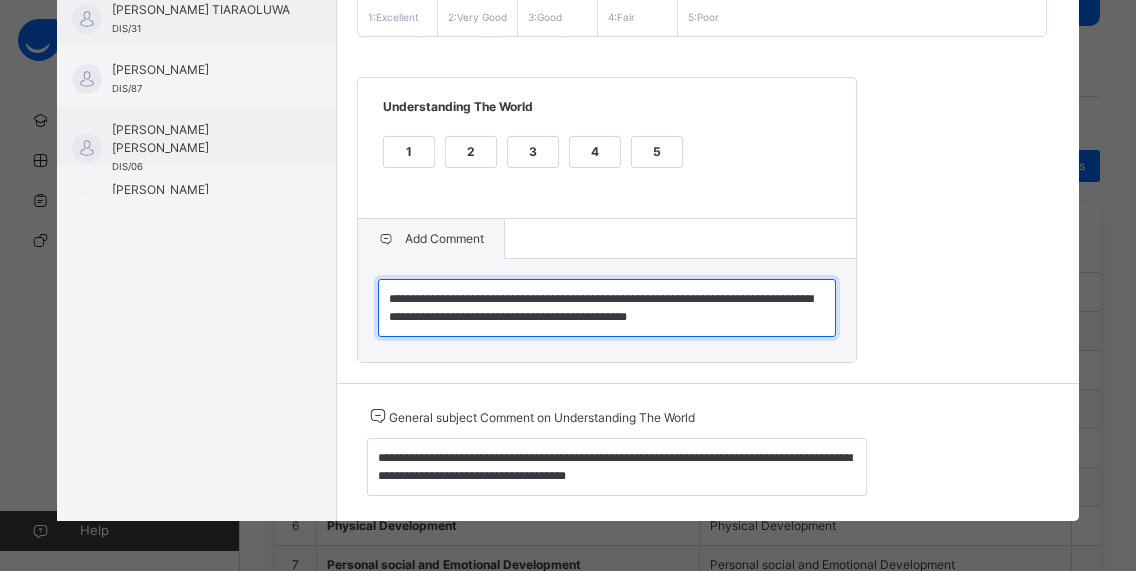 click on "**********" at bounding box center [607, 308] 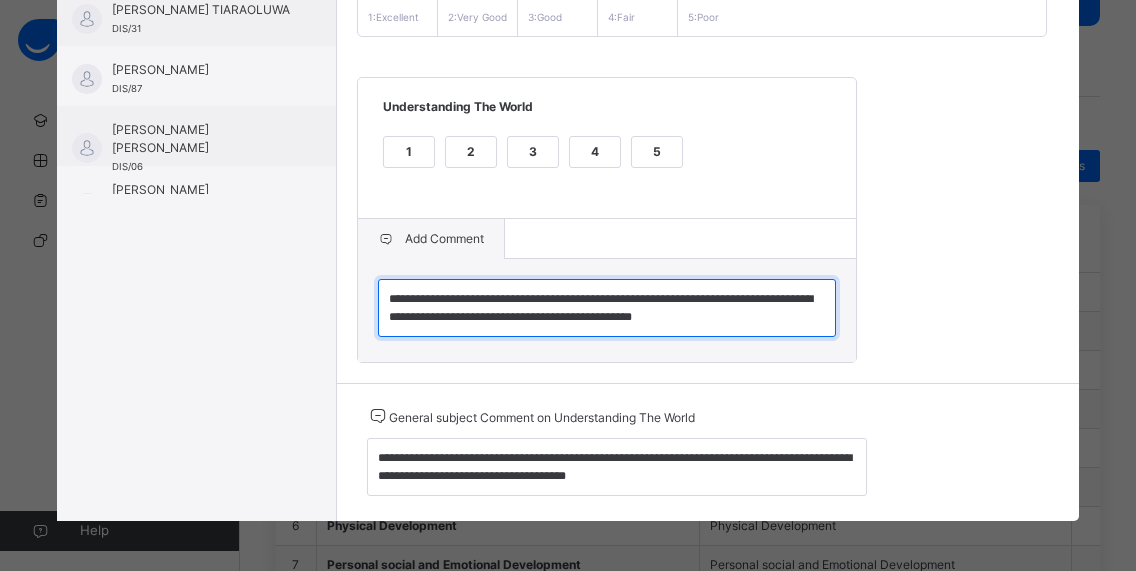 type on "**********" 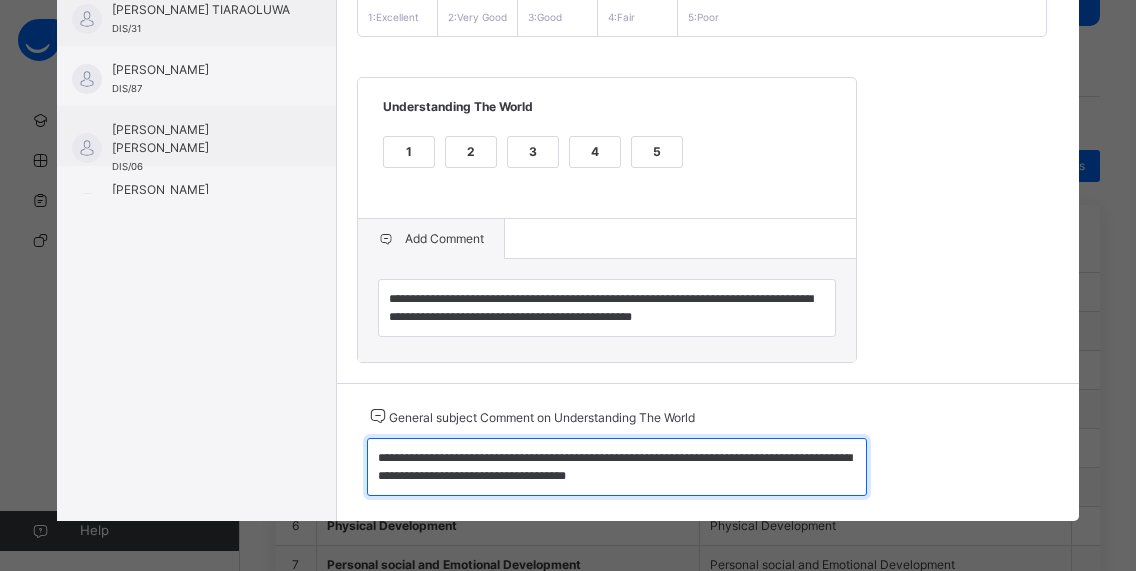 click on "**********" at bounding box center [617, 467] 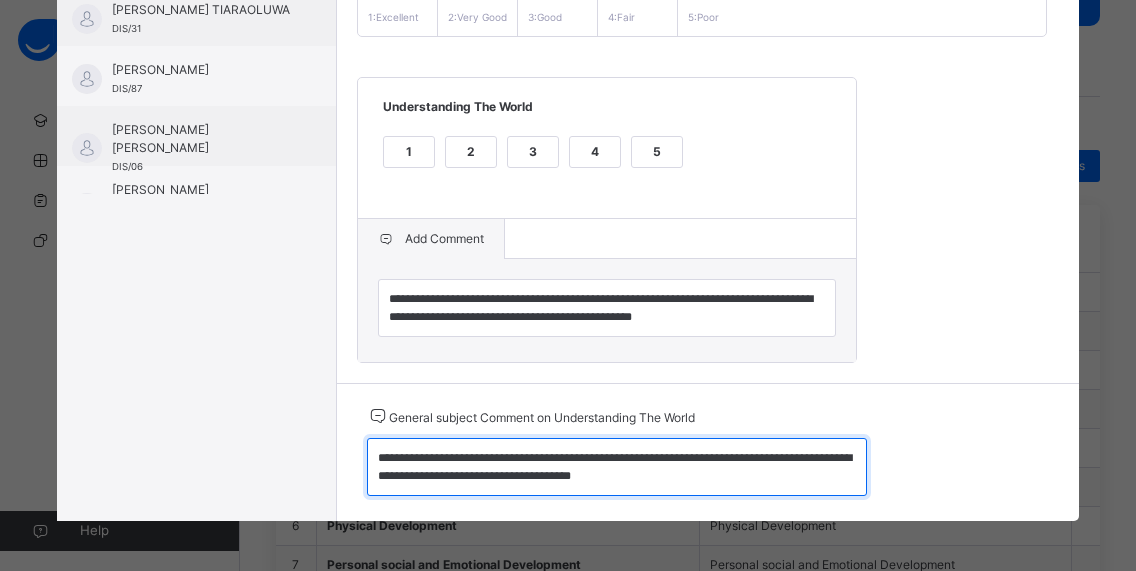scroll, scrollTop: 280, scrollLeft: 0, axis: vertical 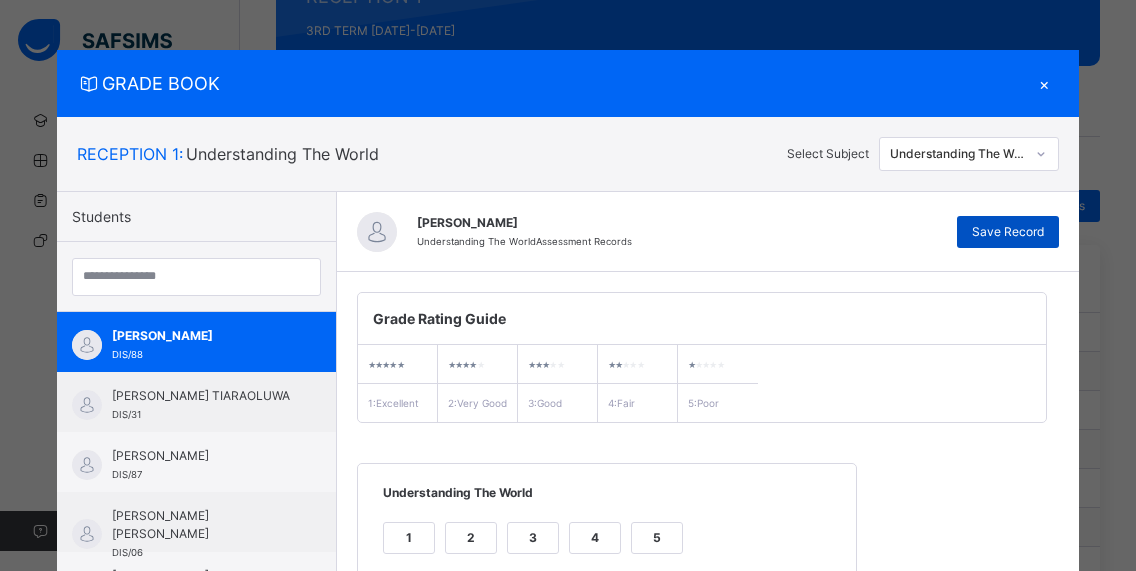 type on "**********" 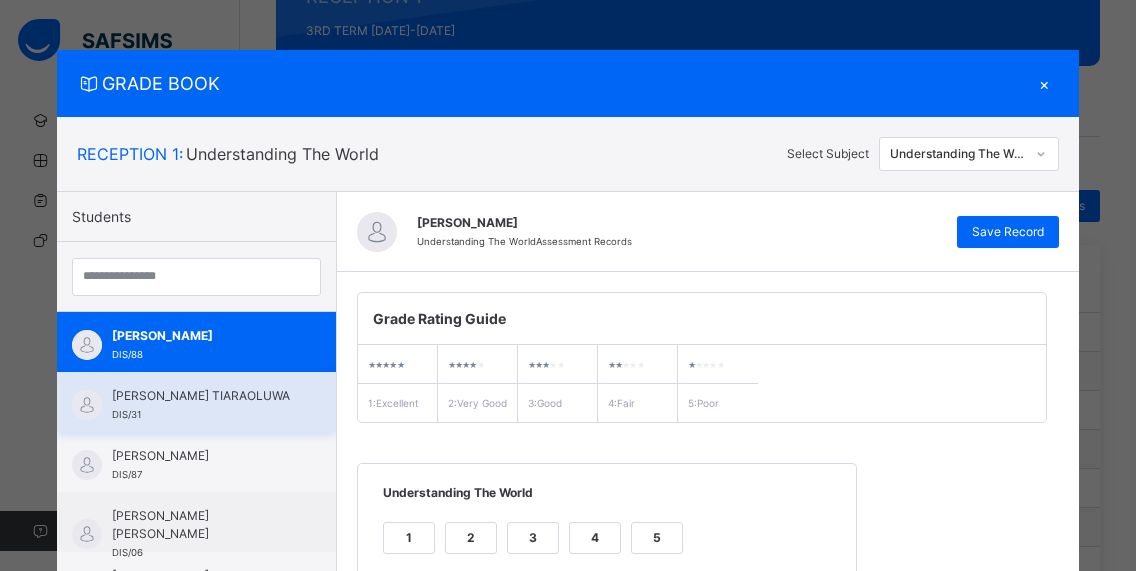 click on "[PERSON_NAME] TIARAOLUWA" at bounding box center (201, 396) 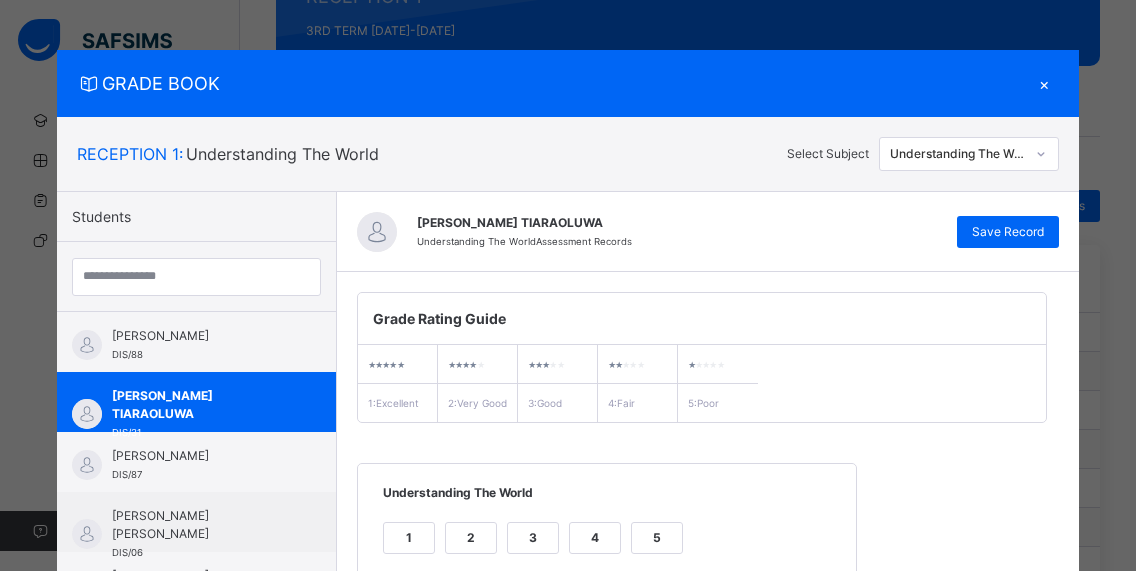 scroll, scrollTop: 407, scrollLeft: 0, axis: vertical 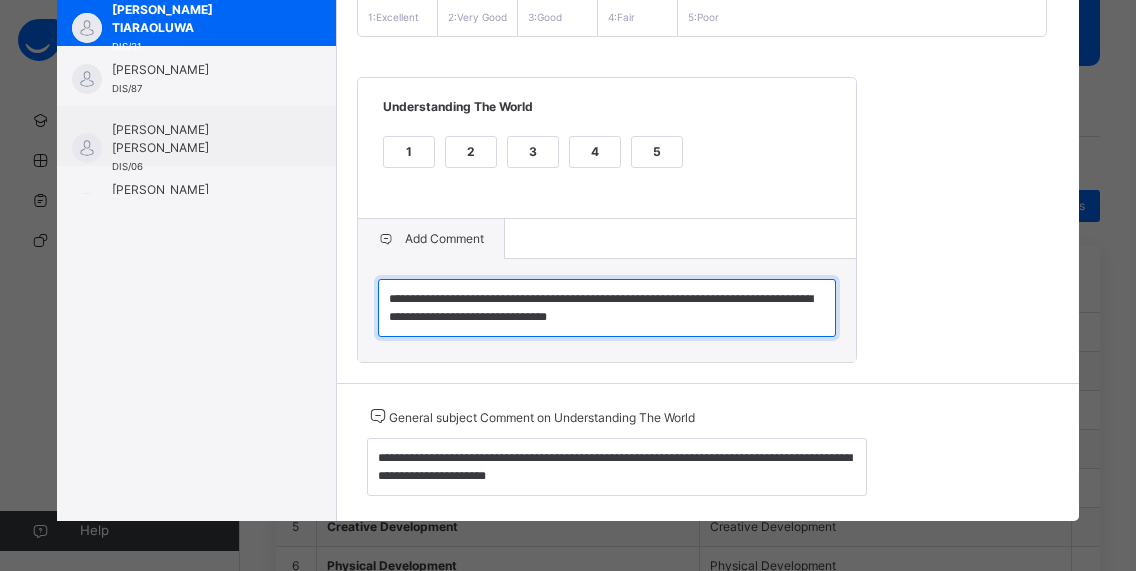 click on "**********" at bounding box center (607, 308) 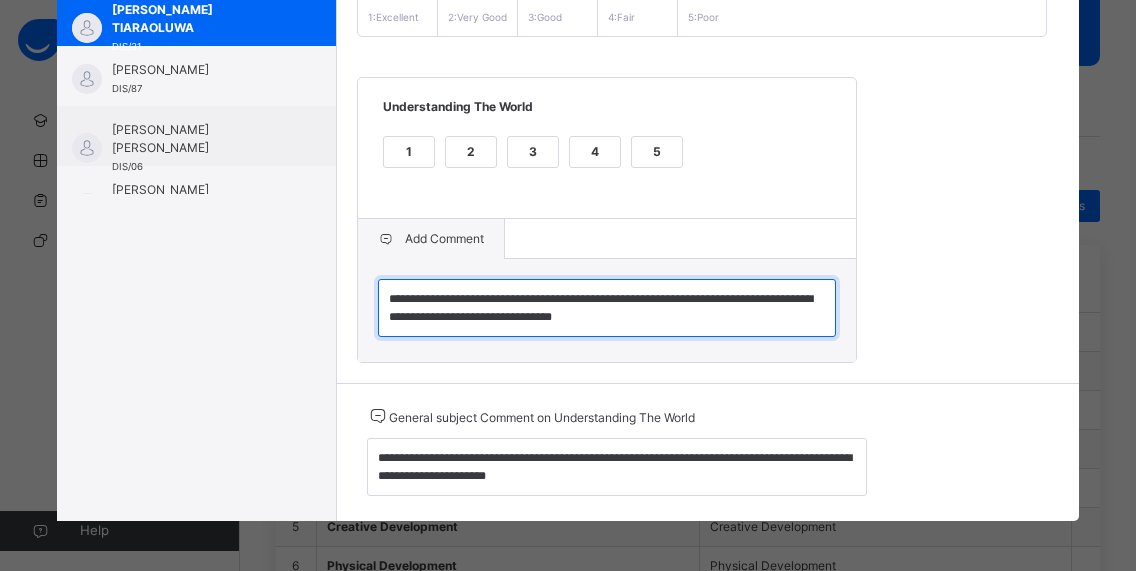 type on "**********" 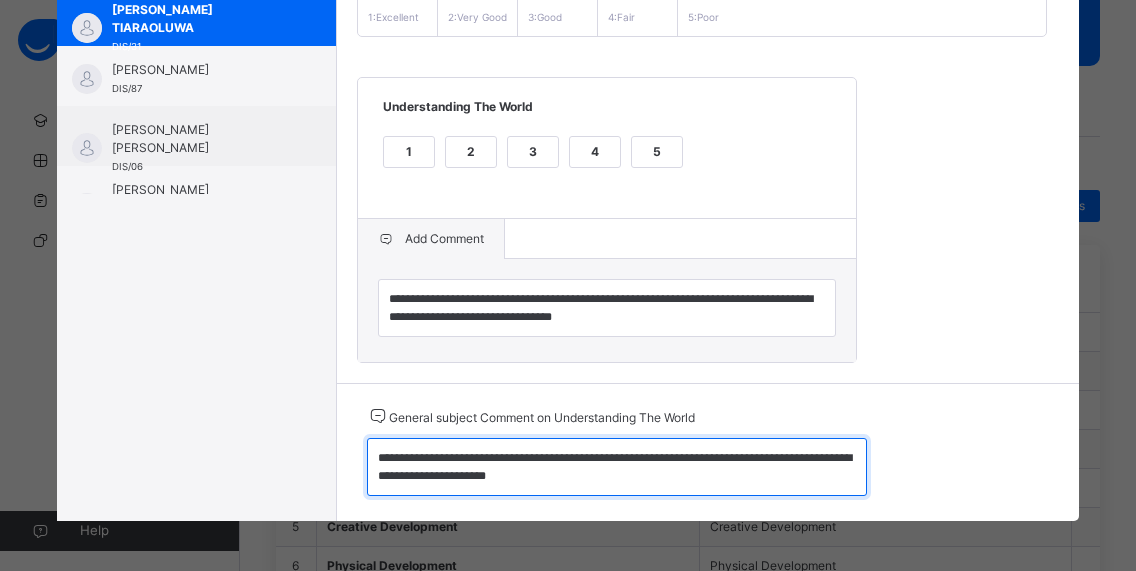 click on "**********" at bounding box center (617, 467) 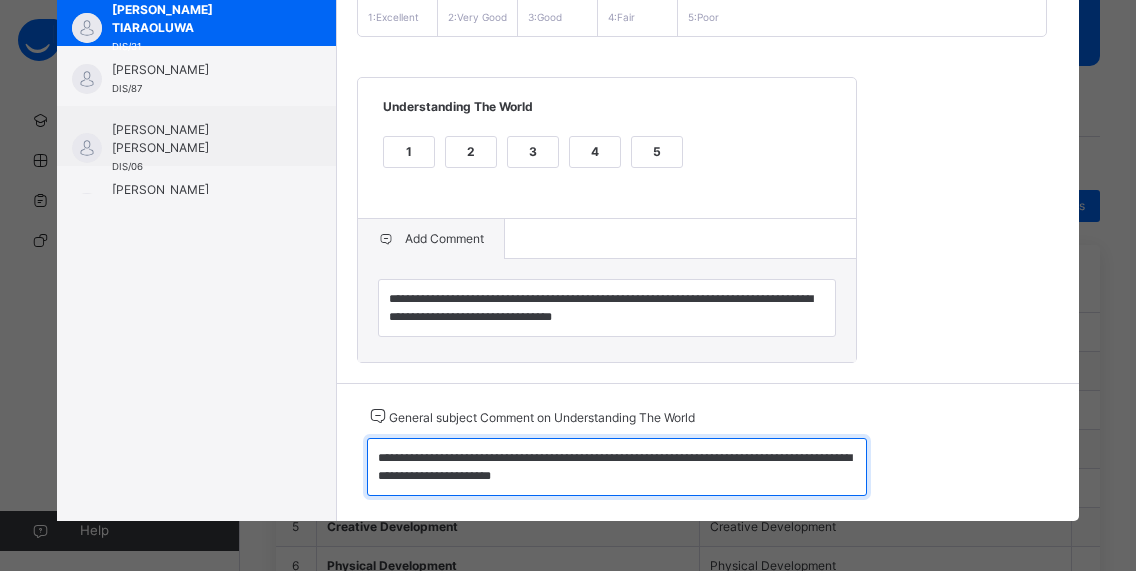 scroll, scrollTop: 0, scrollLeft: 0, axis: both 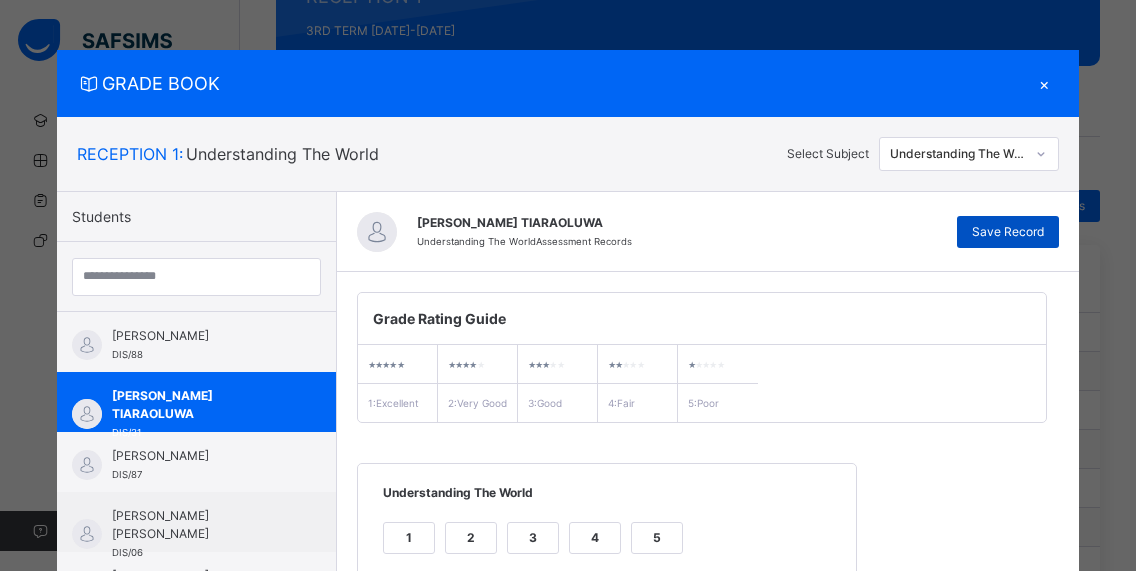 type on "**********" 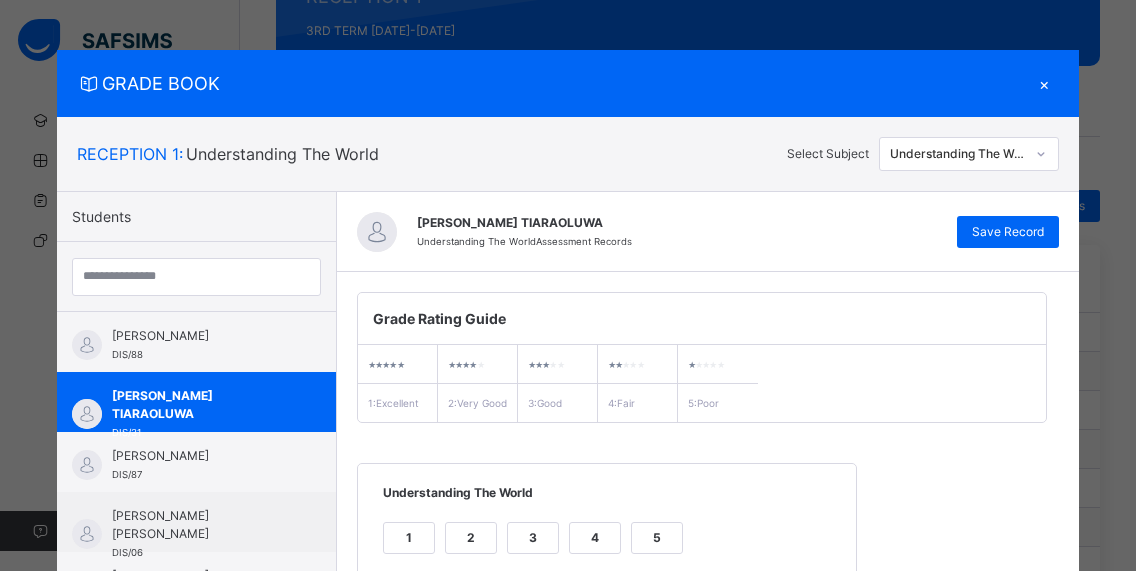 scroll, scrollTop: 407, scrollLeft: 0, axis: vertical 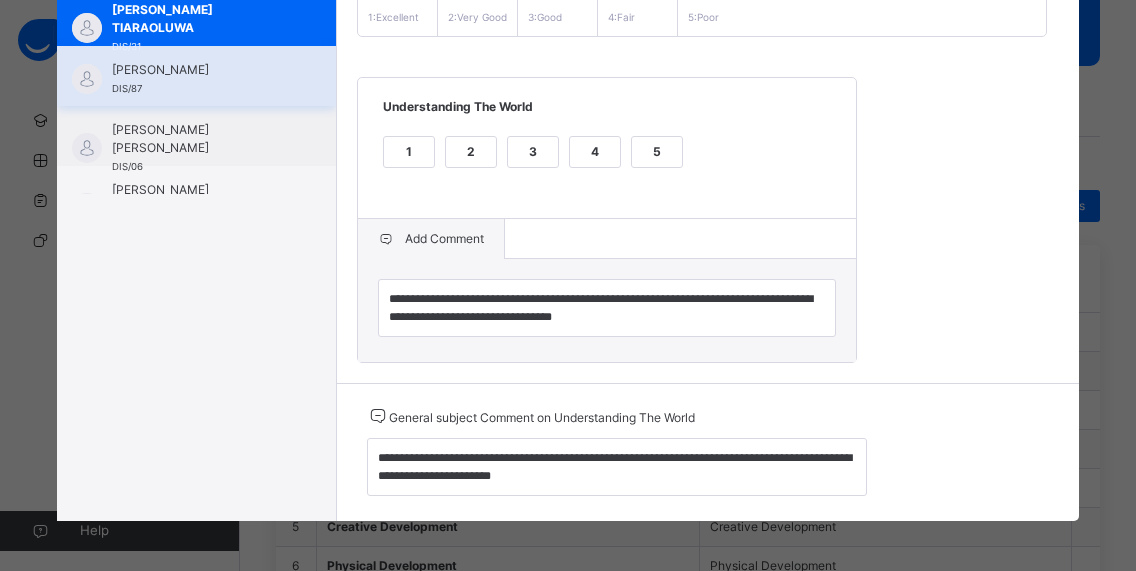 click on "[PERSON_NAME]" at bounding box center (201, 70) 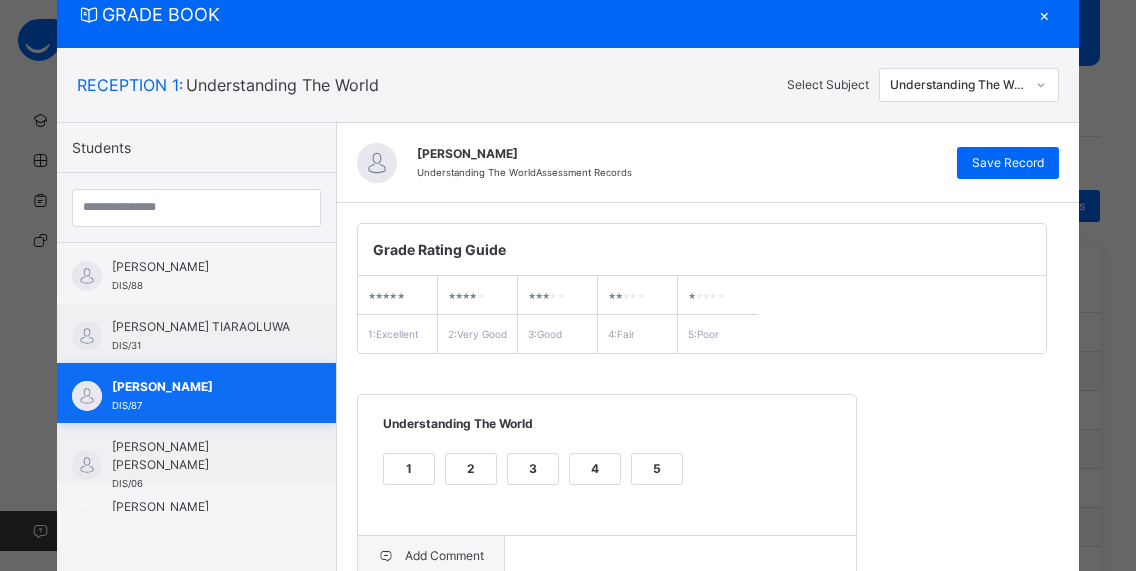 scroll, scrollTop: 407, scrollLeft: 0, axis: vertical 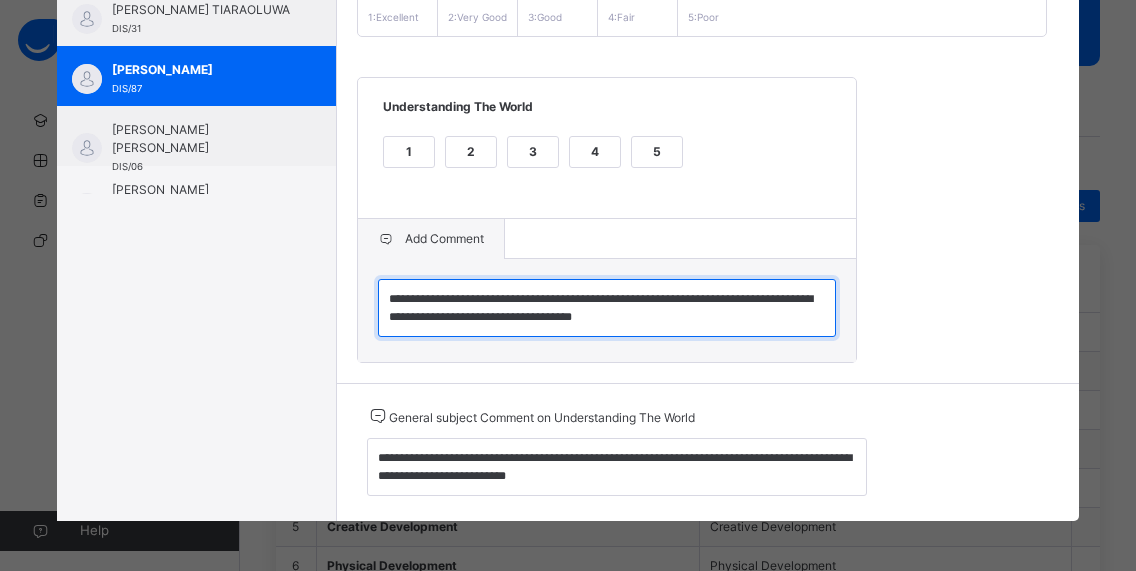 click on "**********" at bounding box center (607, 308) 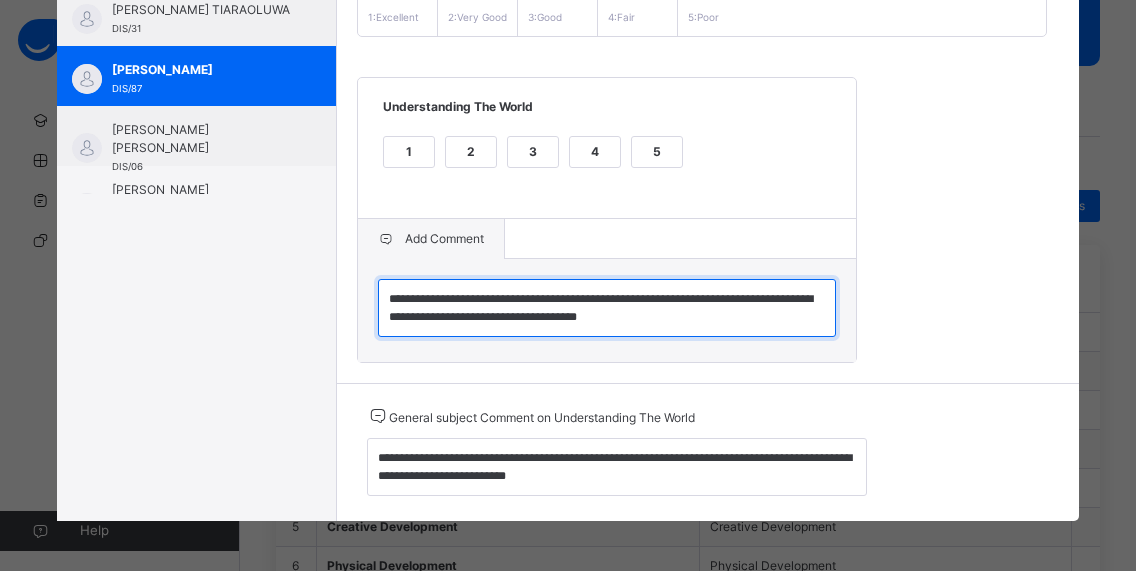 type on "**********" 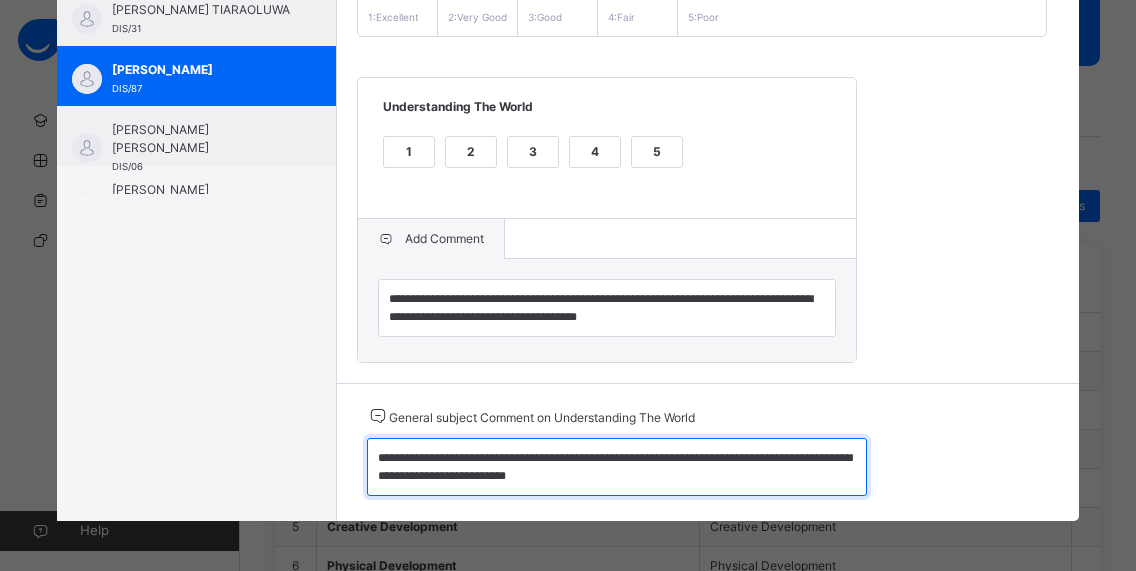 click on "**********" at bounding box center (617, 467) 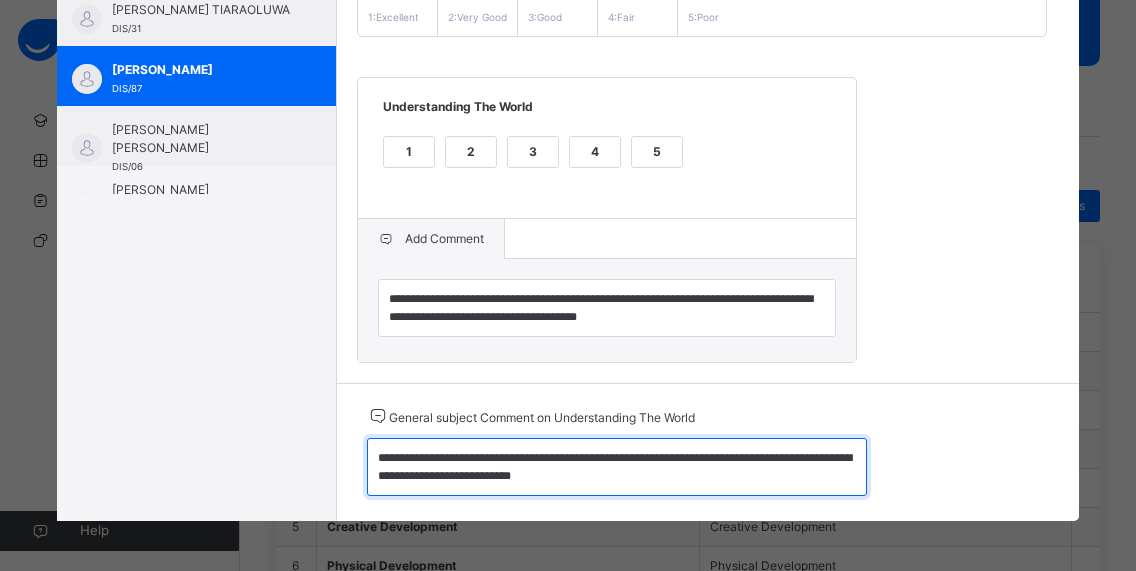 scroll, scrollTop: 0, scrollLeft: 0, axis: both 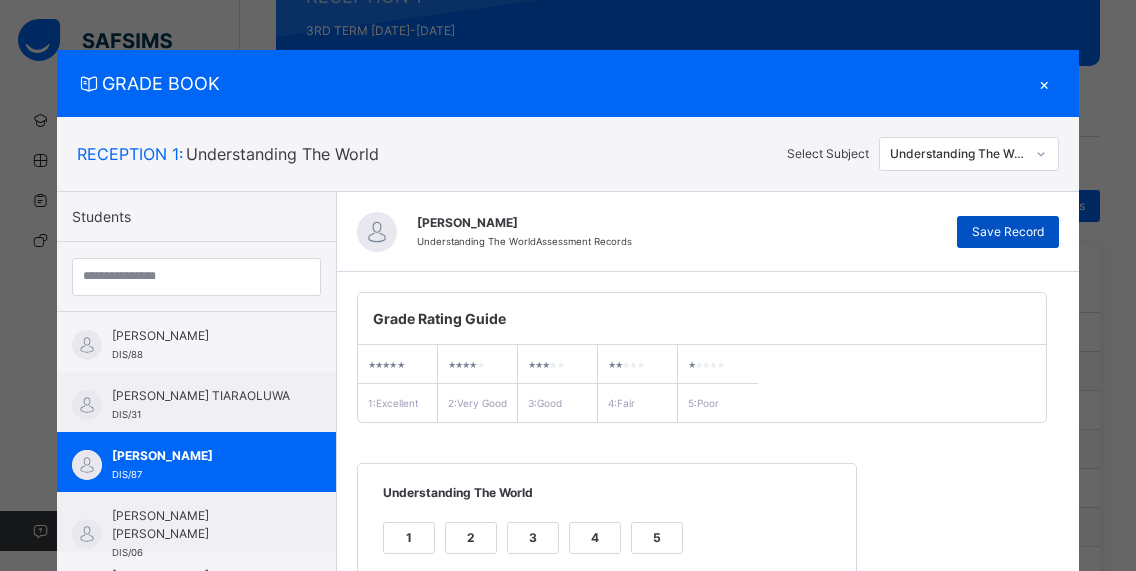 type on "**********" 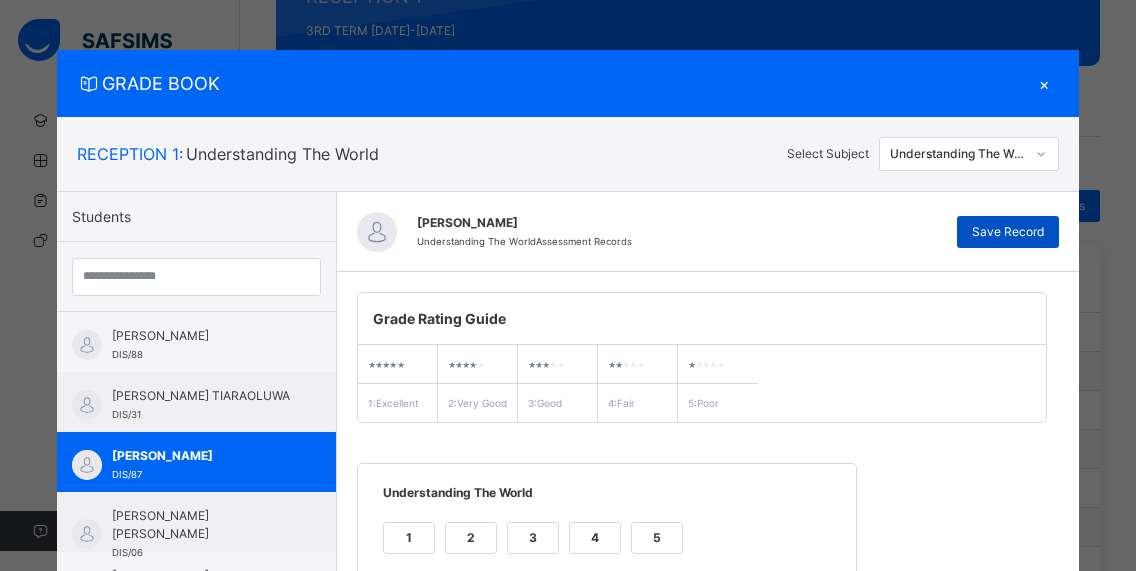 click on "Save Record" at bounding box center (1008, 232) 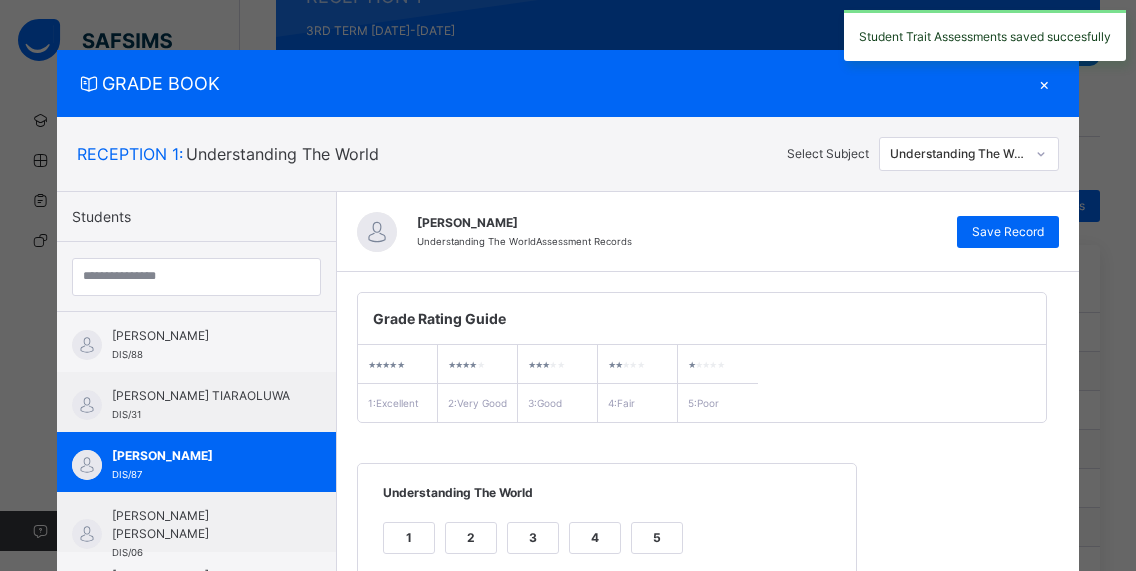 scroll, scrollTop: 407, scrollLeft: 0, axis: vertical 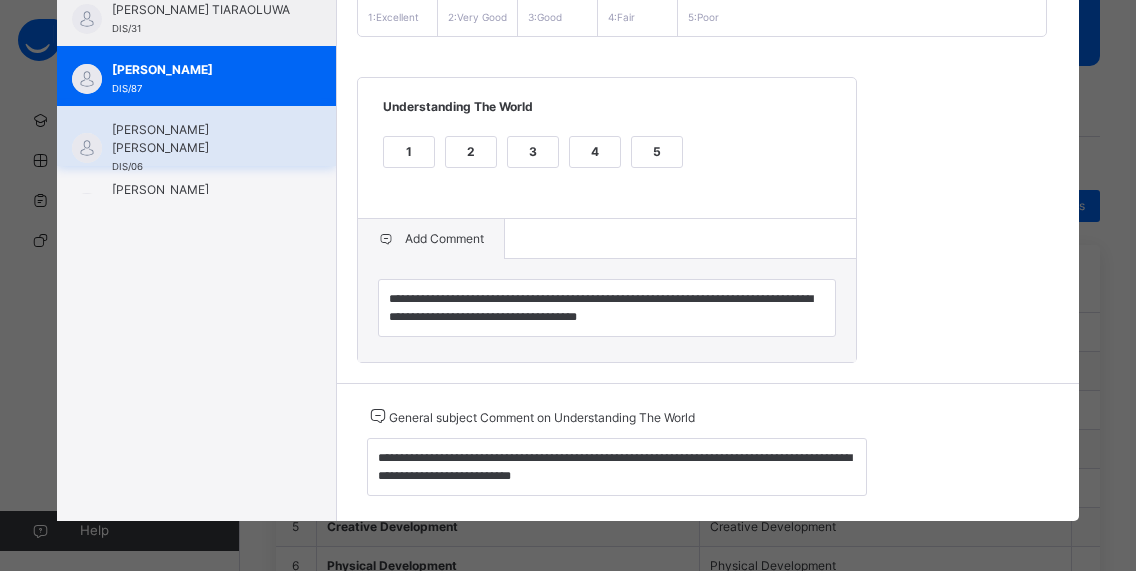 click on "[PERSON_NAME] [PERSON_NAME]" at bounding box center [201, 139] 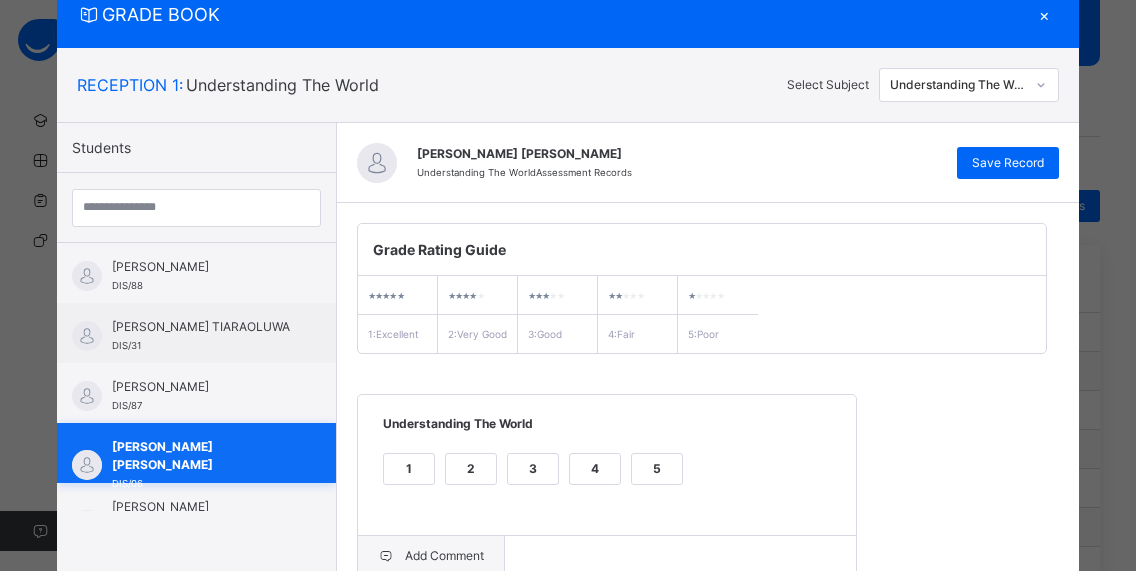 scroll, scrollTop: 407, scrollLeft: 0, axis: vertical 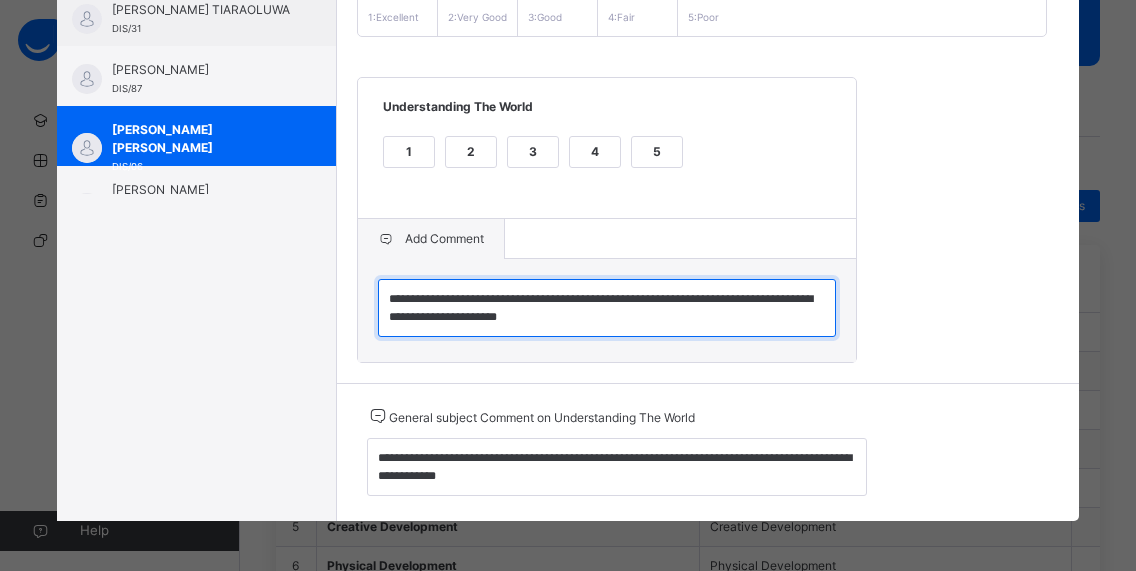 click on "**********" at bounding box center (607, 308) 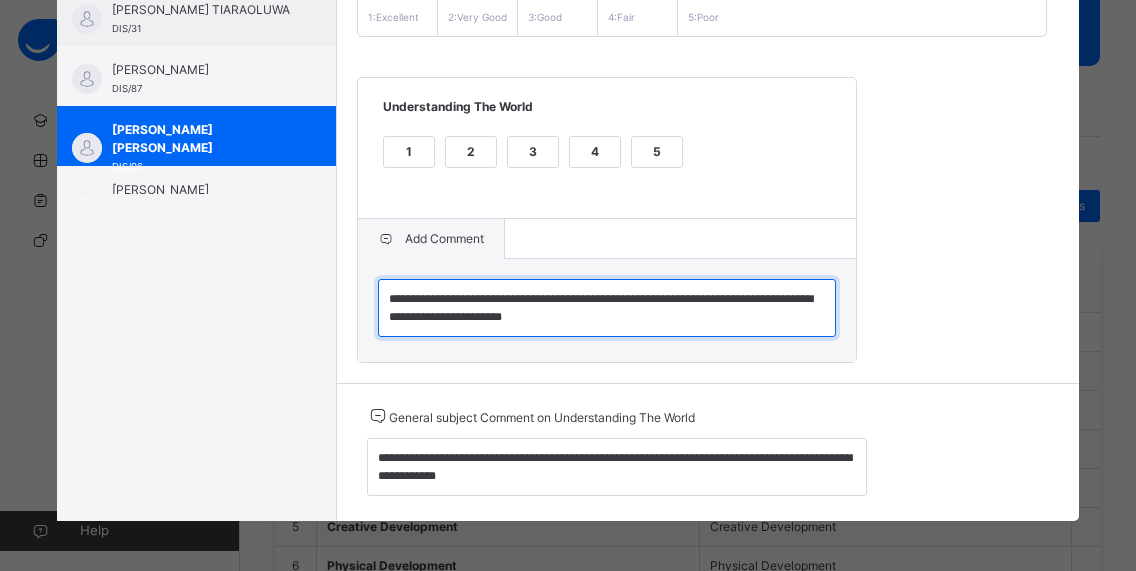 type on "**********" 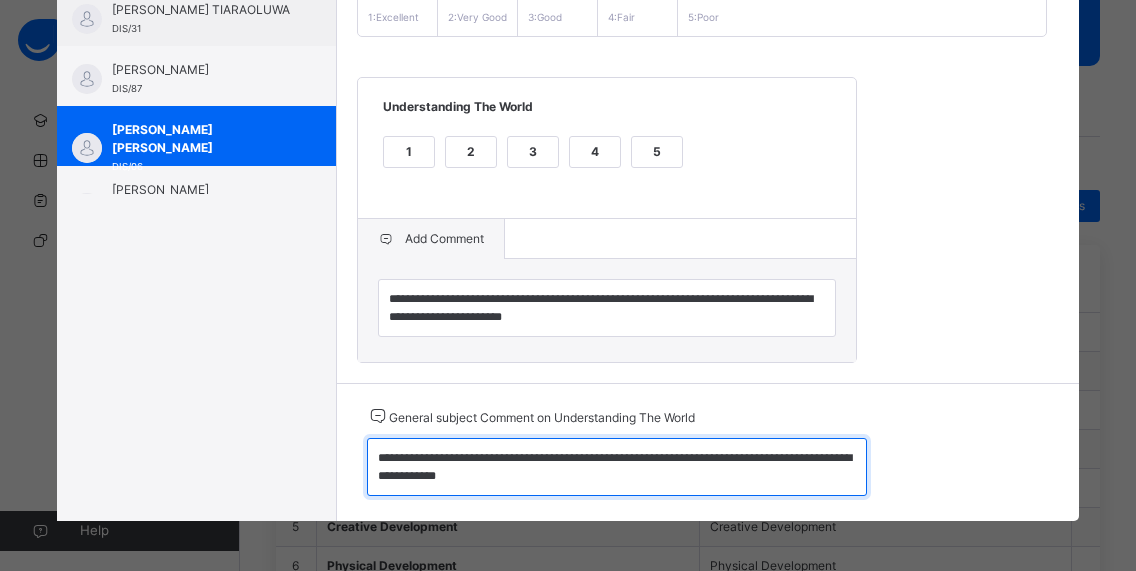 click on "**********" at bounding box center [617, 467] 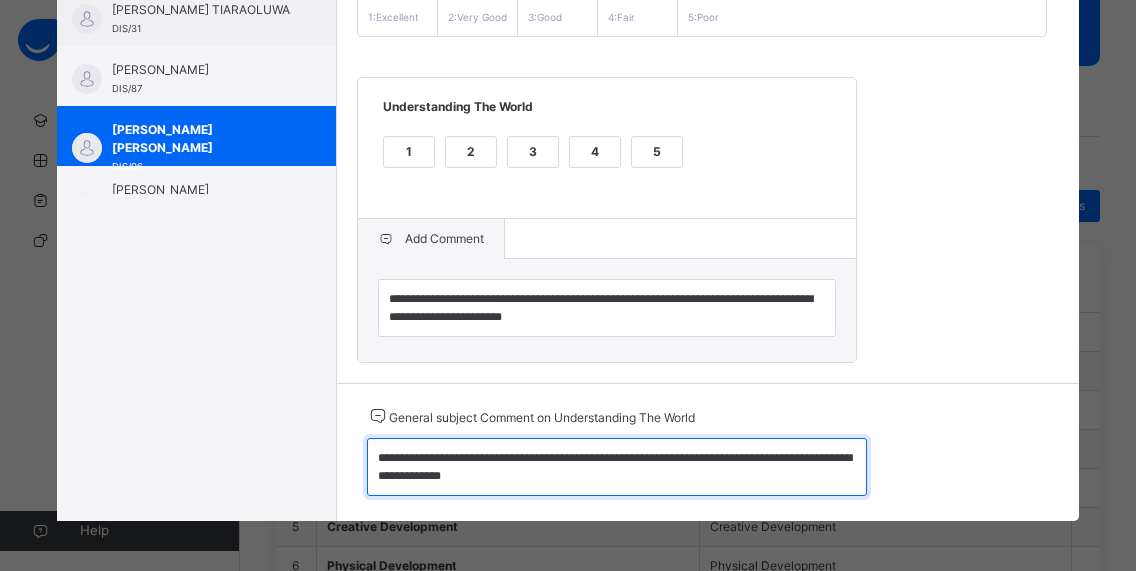 scroll, scrollTop: 0, scrollLeft: 0, axis: both 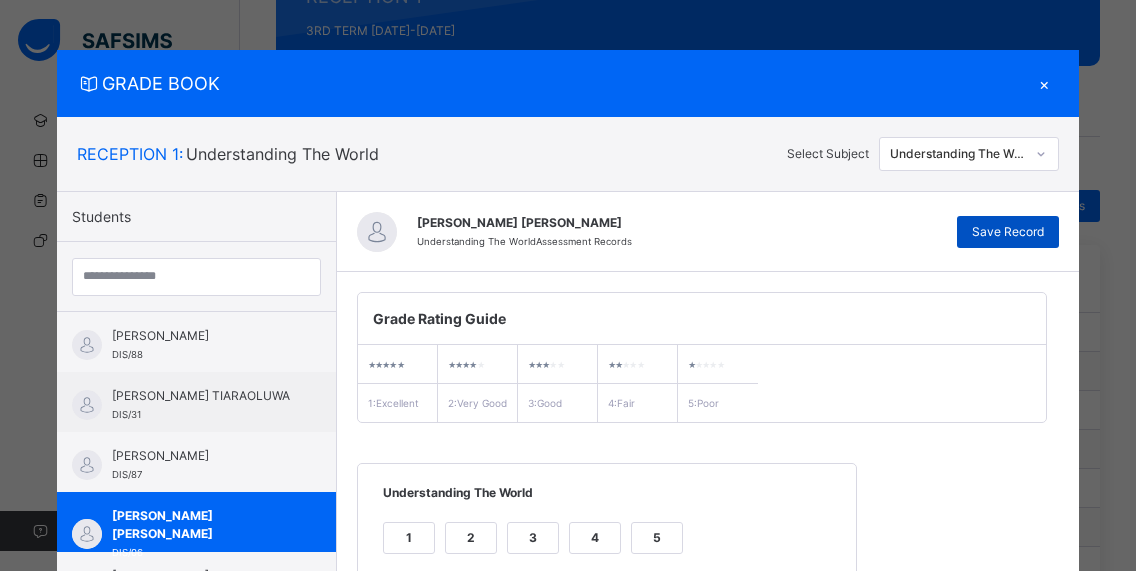 type on "**********" 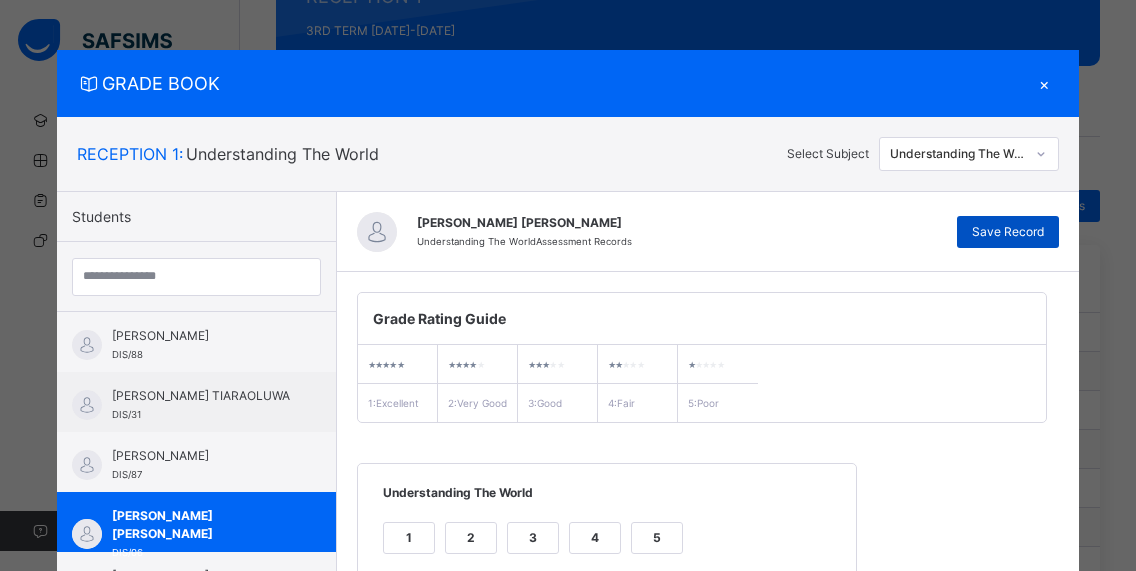 click on "Save Record" at bounding box center [1008, 232] 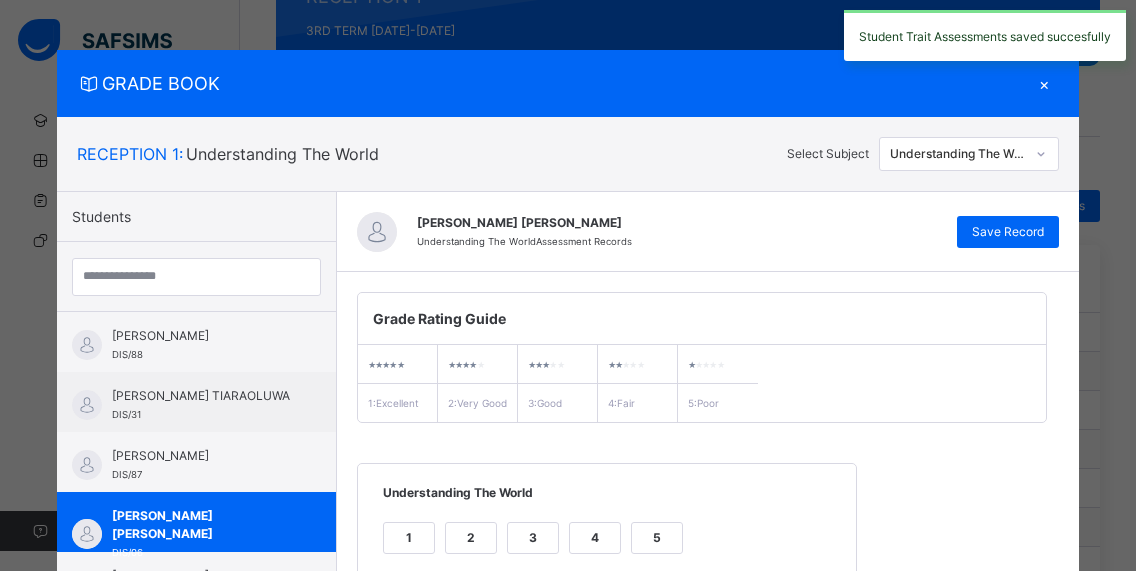 scroll, scrollTop: 407, scrollLeft: 0, axis: vertical 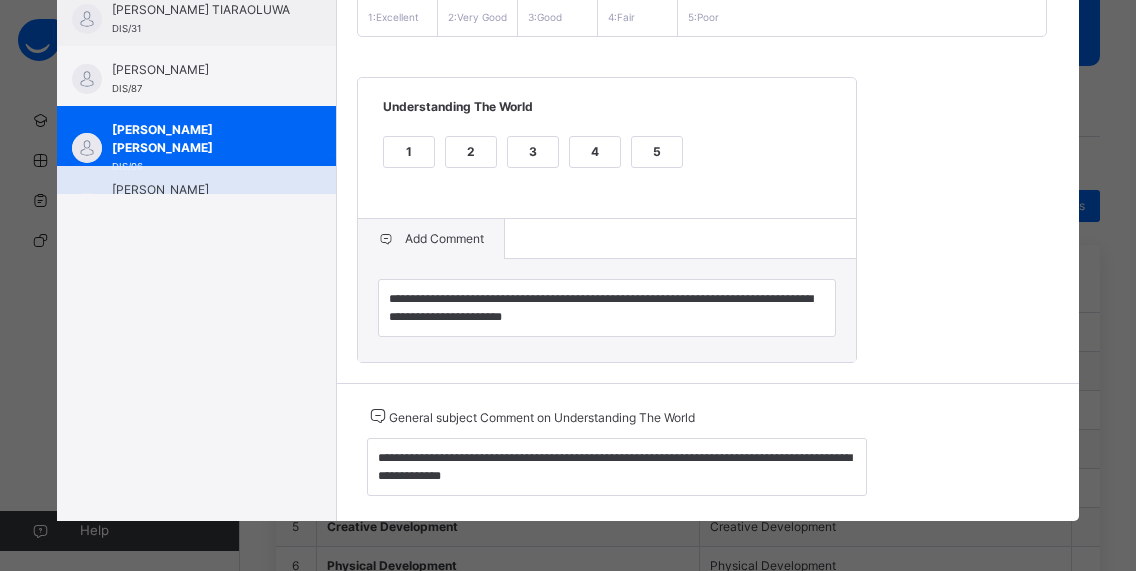click on "[PERSON_NAME] [PERSON_NAME]" at bounding box center [201, 199] 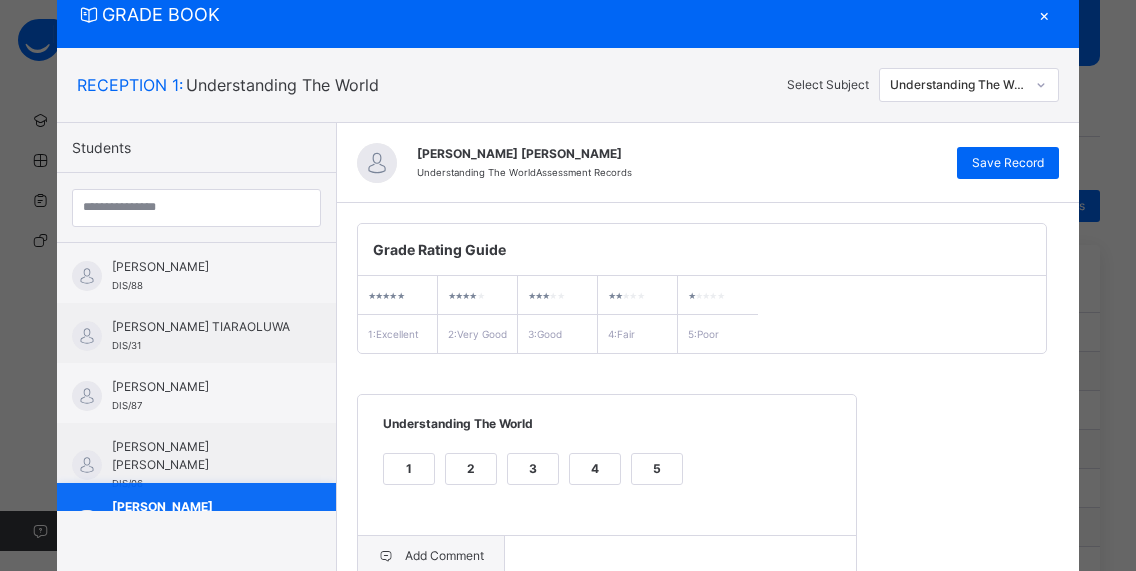 scroll, scrollTop: 407, scrollLeft: 0, axis: vertical 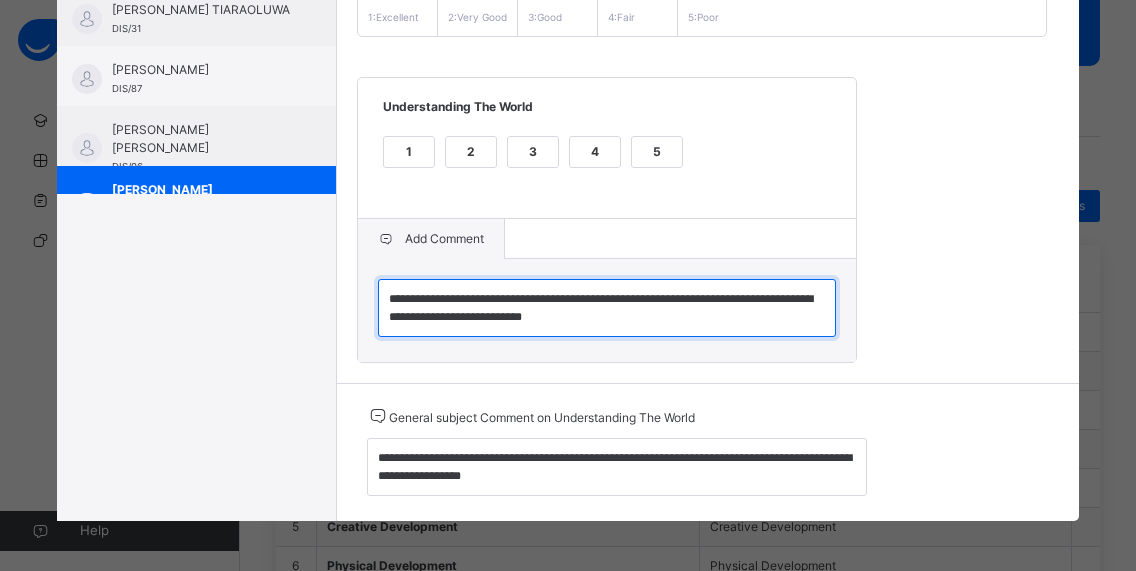 click on "**********" at bounding box center [607, 308] 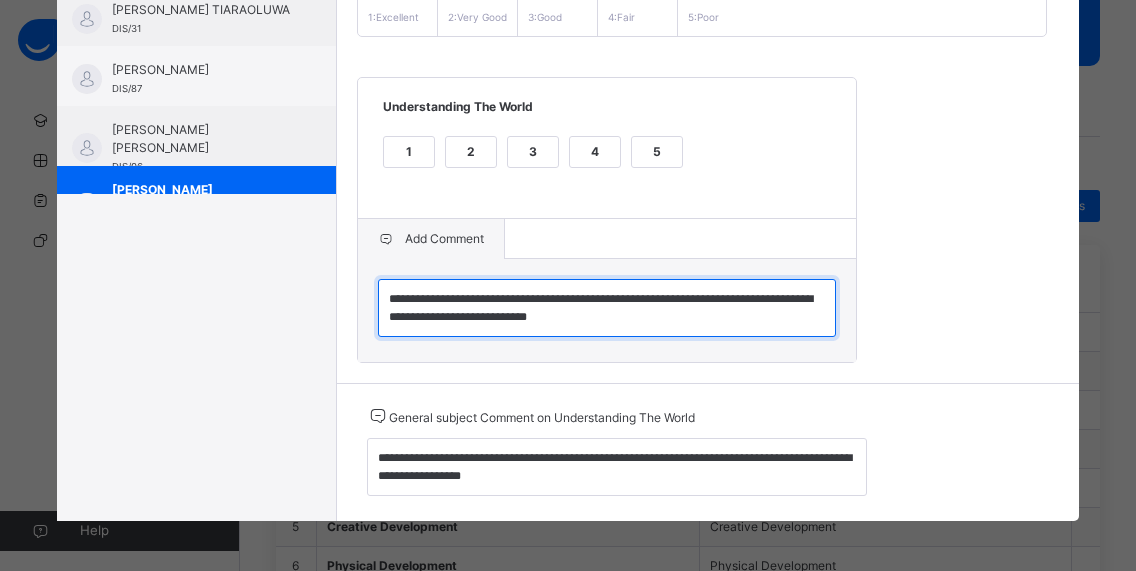click on "**********" at bounding box center [607, 308] 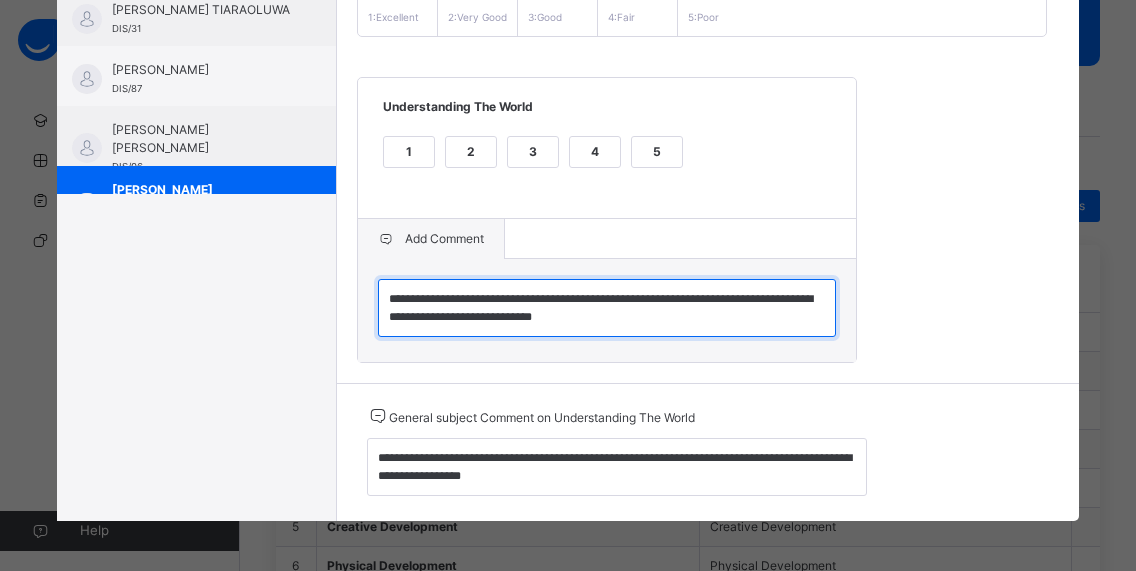 type on "**********" 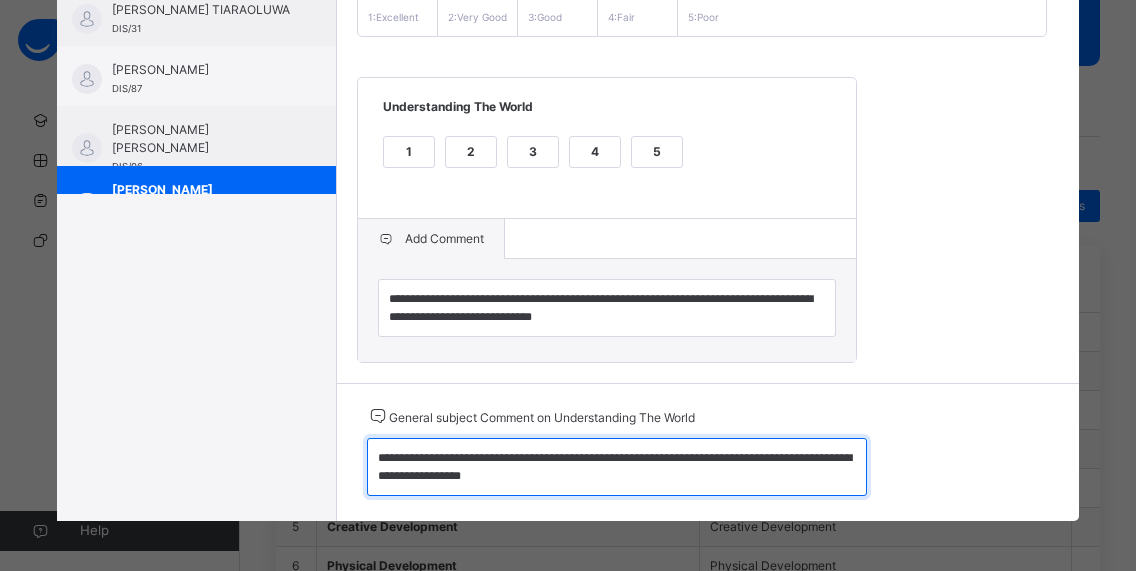 click on "**********" at bounding box center (617, 467) 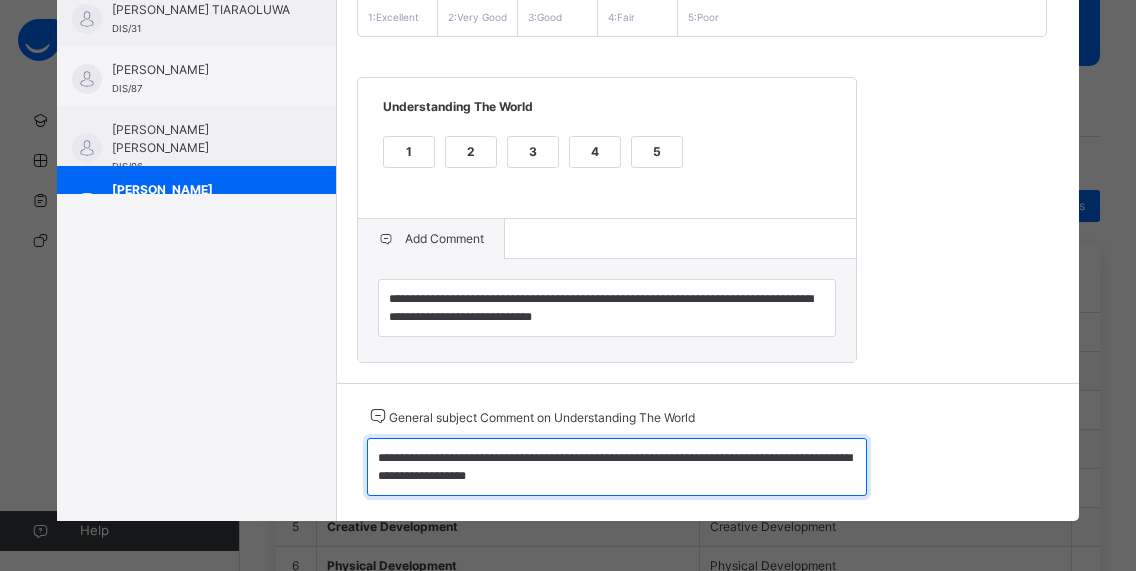 click on "**********" at bounding box center (617, 467) 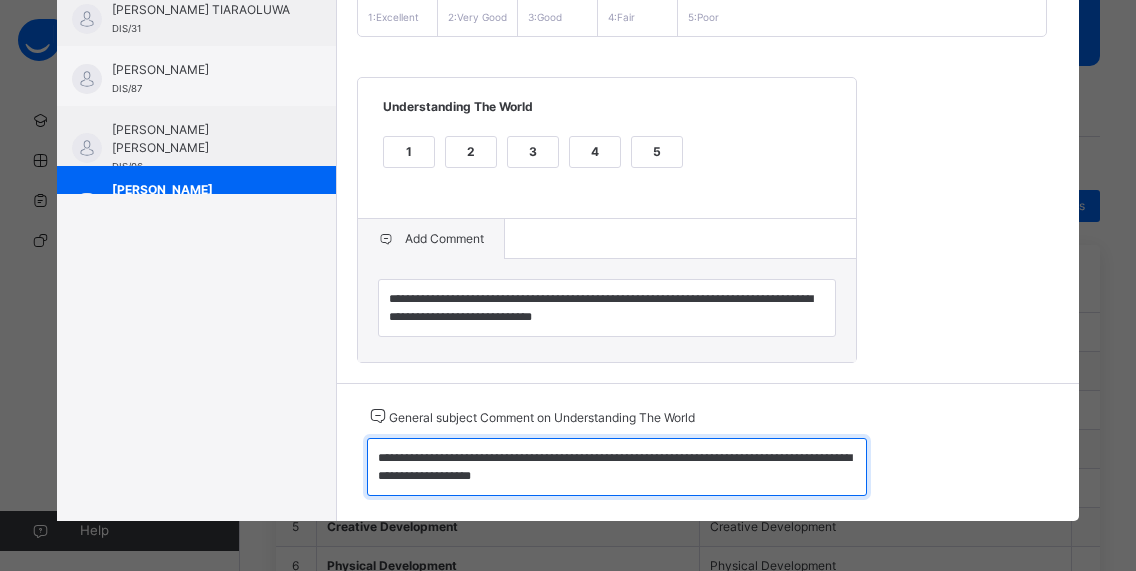scroll, scrollTop: 0, scrollLeft: 0, axis: both 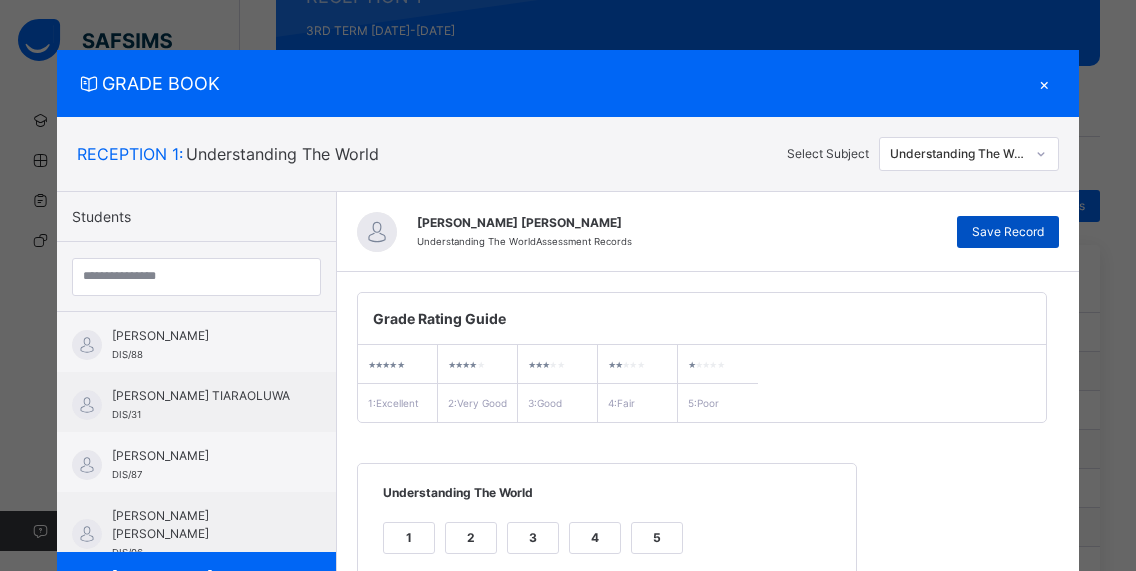 type on "**********" 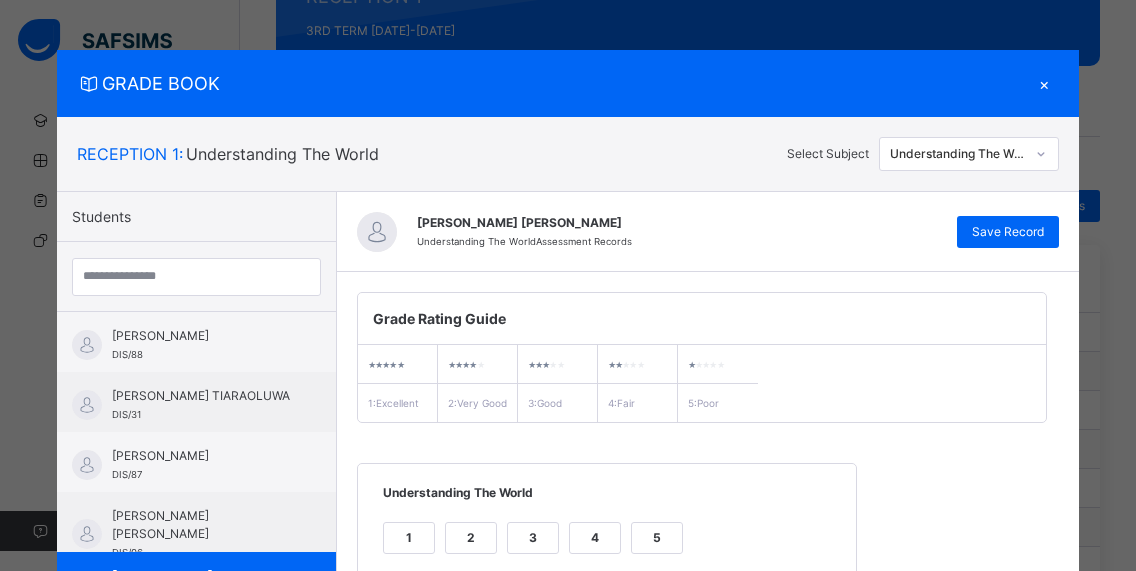 scroll, scrollTop: 407, scrollLeft: 0, axis: vertical 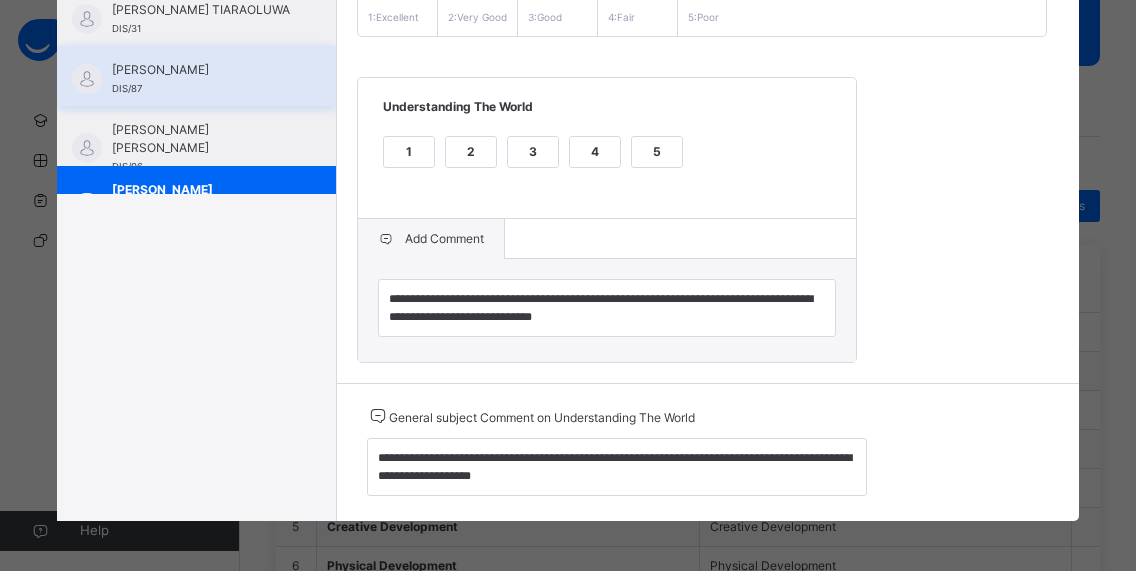 click on "[PERSON_NAME] DIS/87" at bounding box center [196, 76] 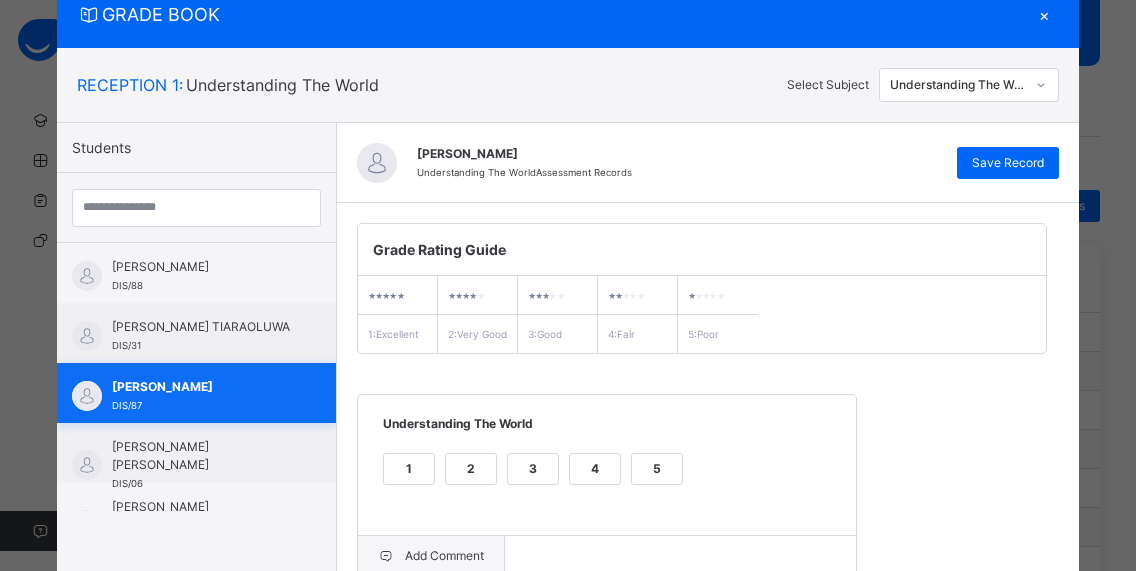 scroll, scrollTop: 407, scrollLeft: 0, axis: vertical 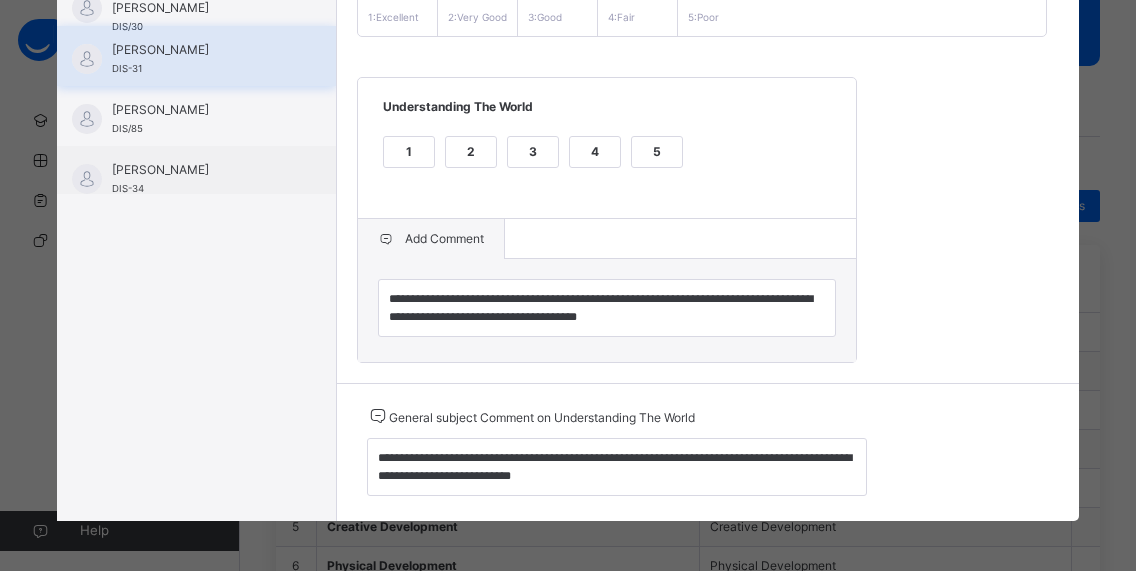 click on "[PERSON_NAME]" at bounding box center [201, 50] 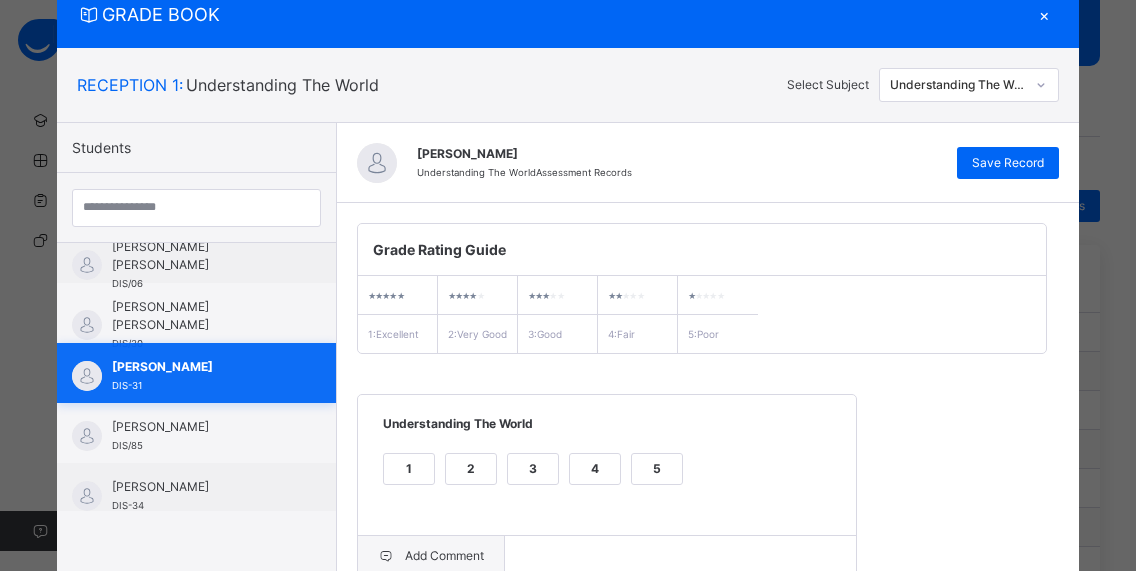 scroll, scrollTop: 407, scrollLeft: 0, axis: vertical 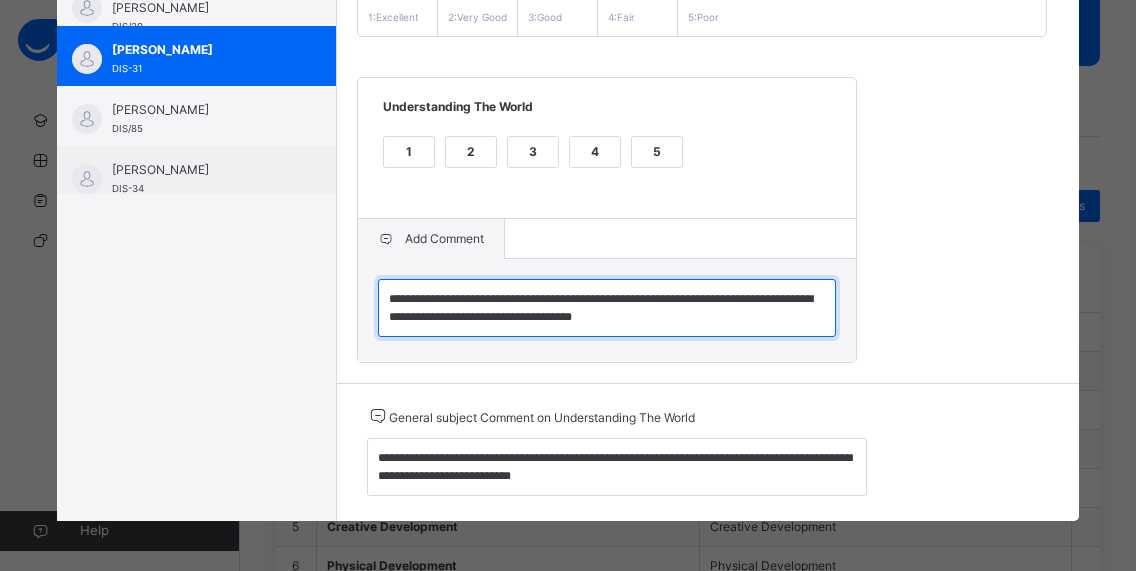 click on "**********" at bounding box center [607, 308] 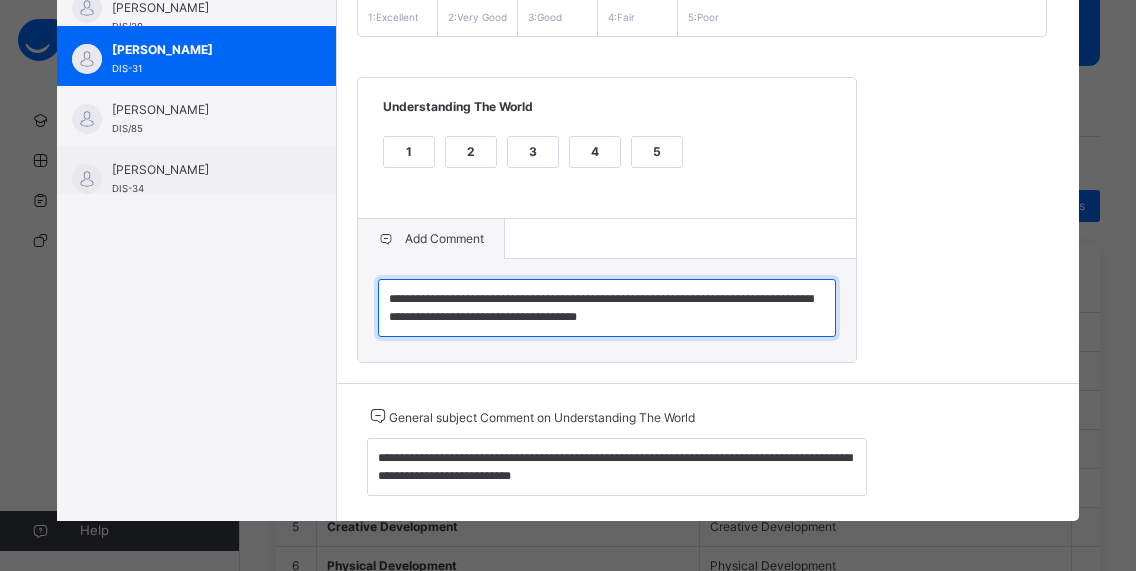 type on "**********" 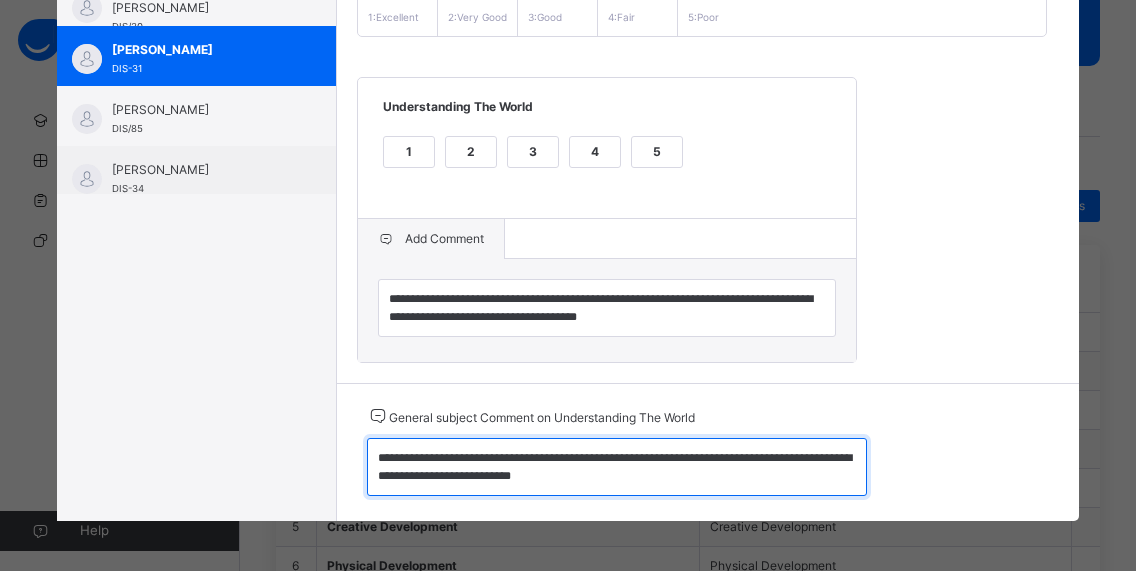 click on "**********" at bounding box center [617, 467] 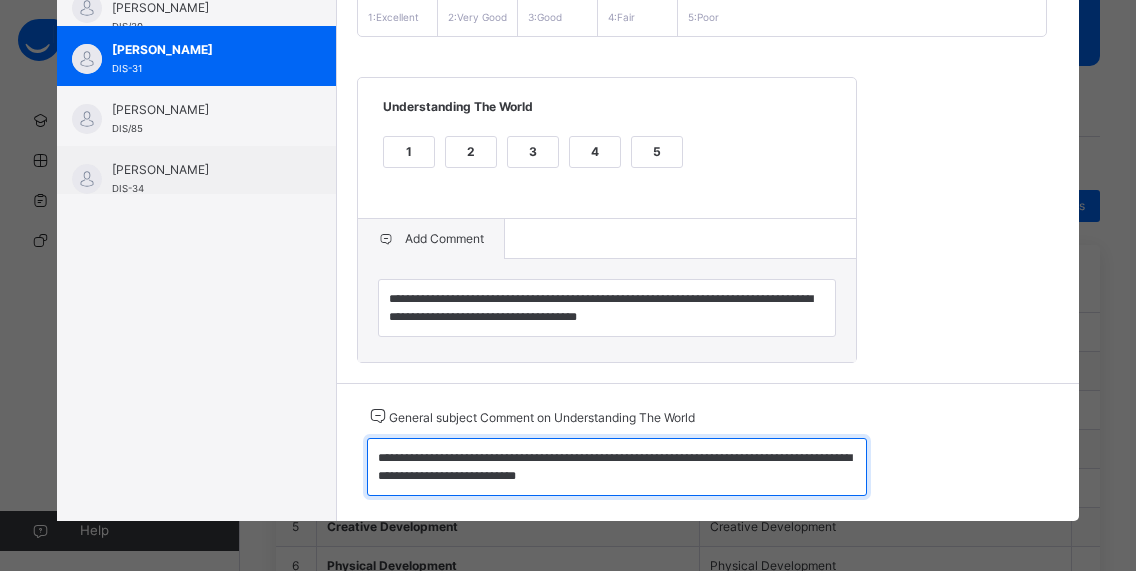 scroll, scrollTop: 0, scrollLeft: 0, axis: both 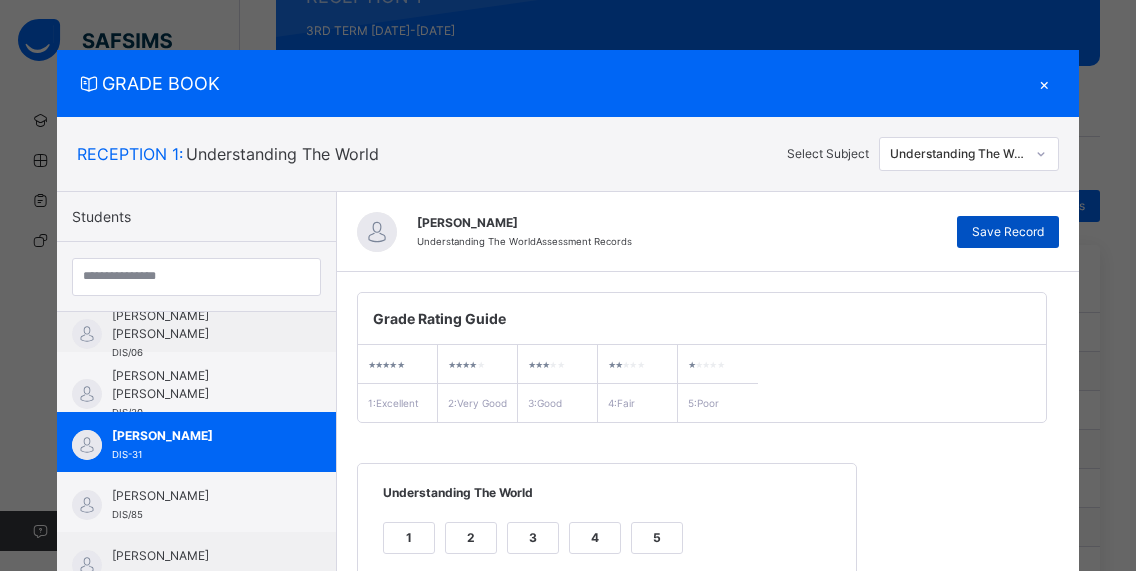 type on "**********" 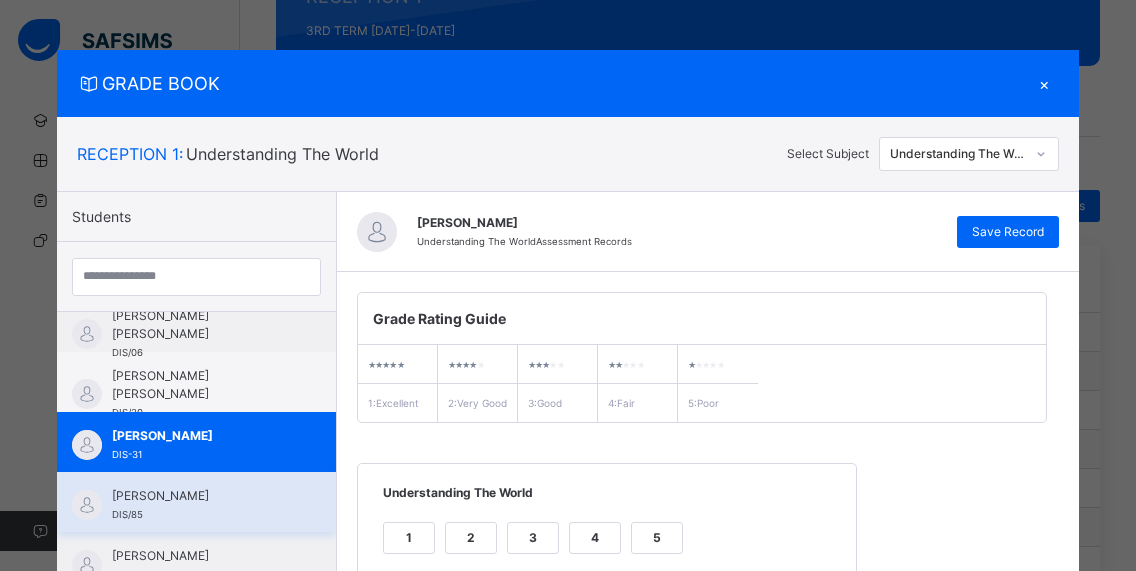 click on "[PERSON_NAME]" at bounding box center (201, 496) 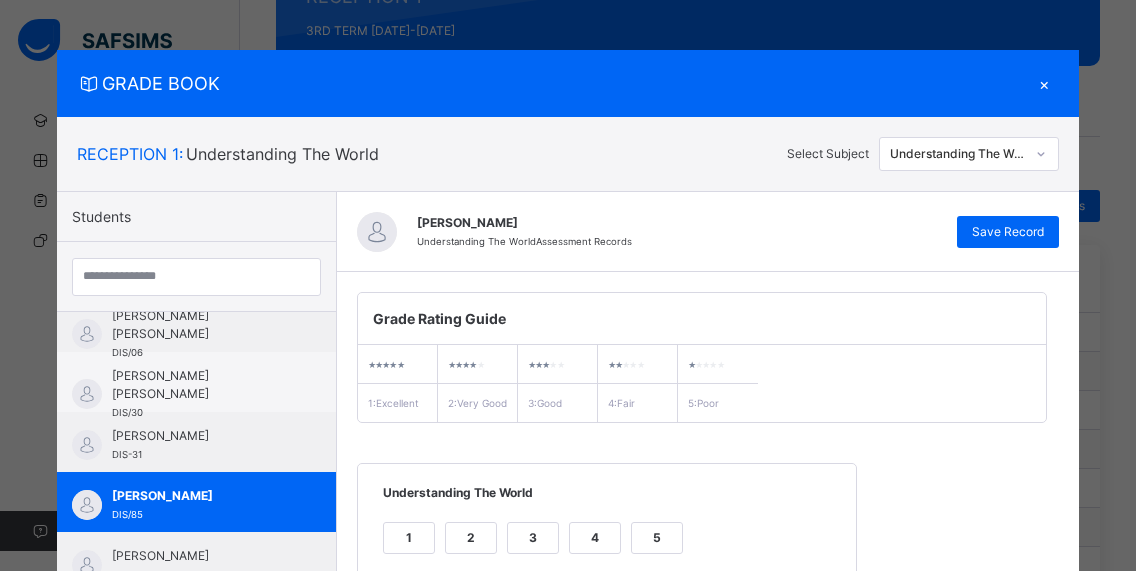 scroll, scrollTop: 407, scrollLeft: 0, axis: vertical 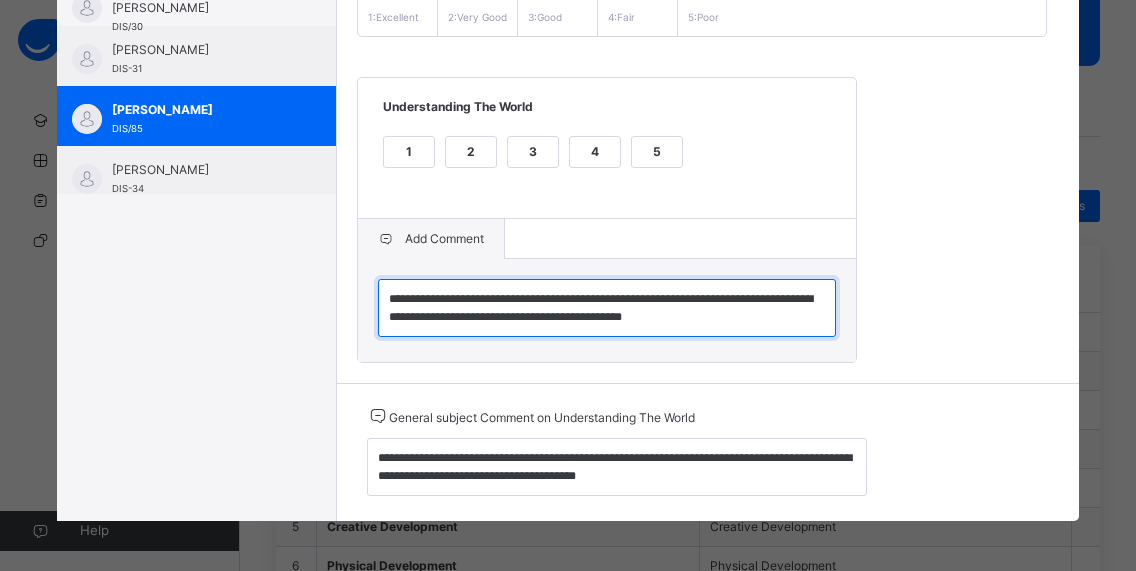 click on "**********" at bounding box center (607, 308) 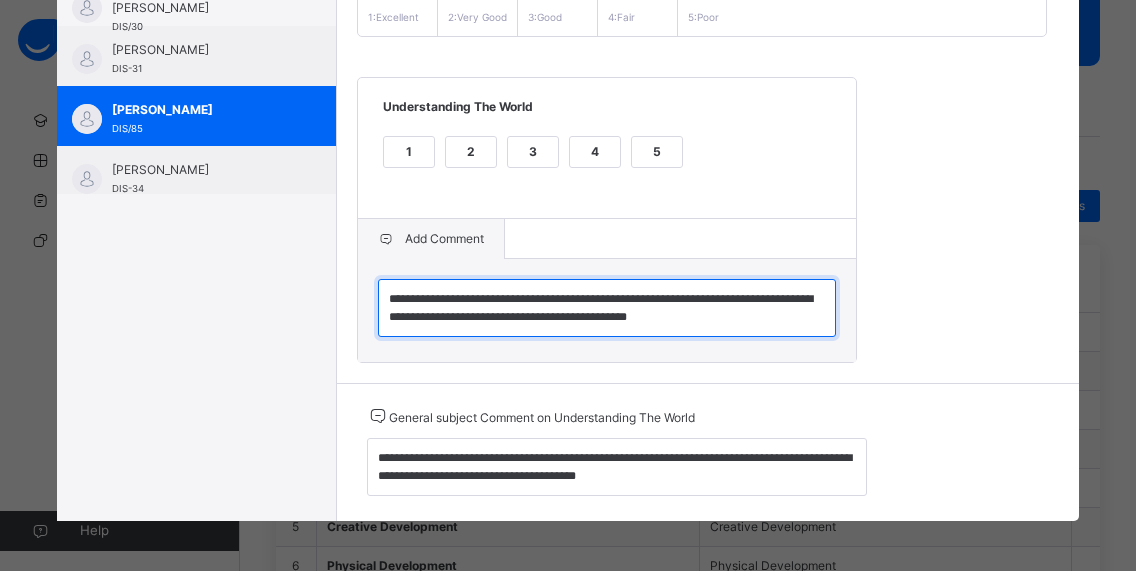 type on "**********" 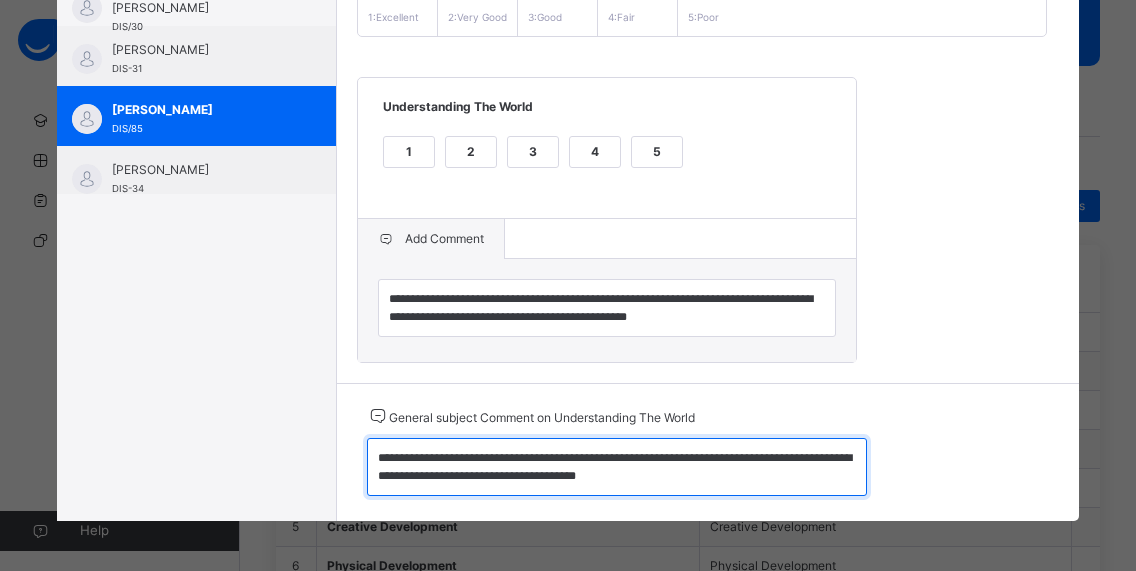 click on "**********" at bounding box center [617, 467] 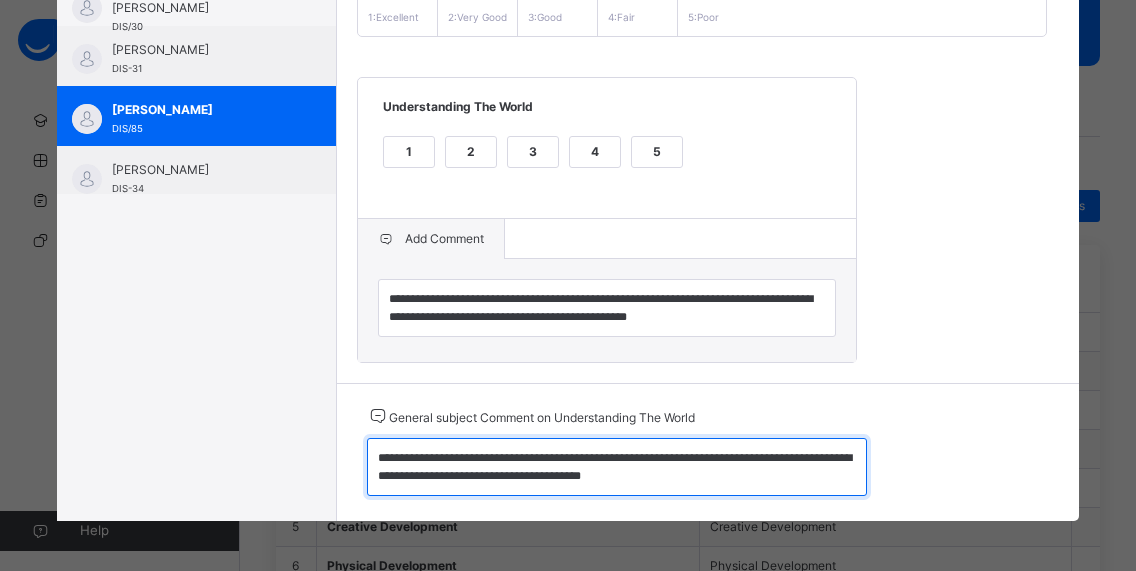 scroll, scrollTop: 0, scrollLeft: 0, axis: both 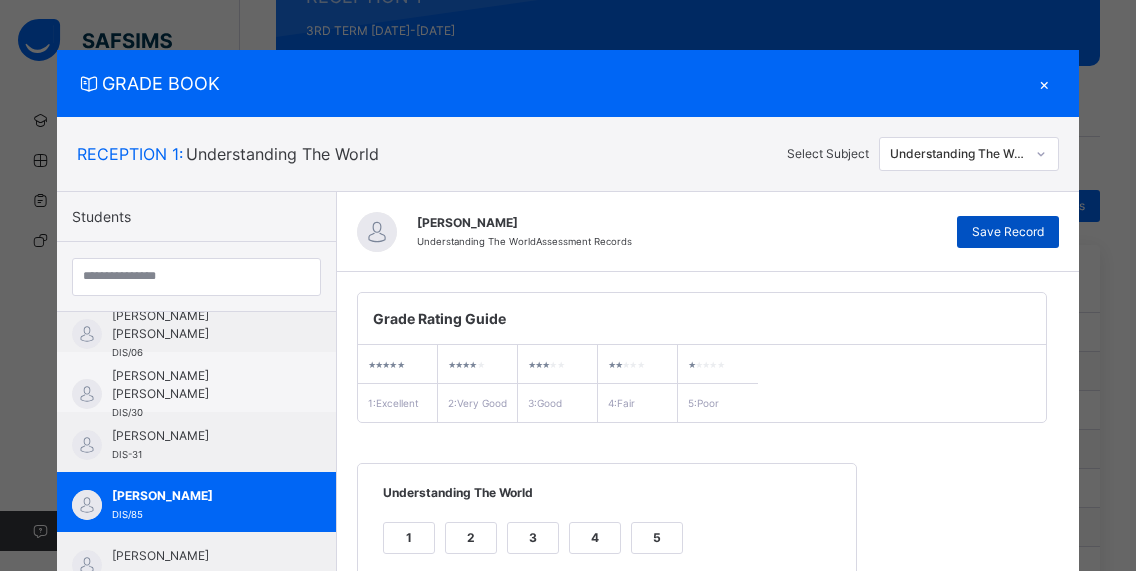 type on "**********" 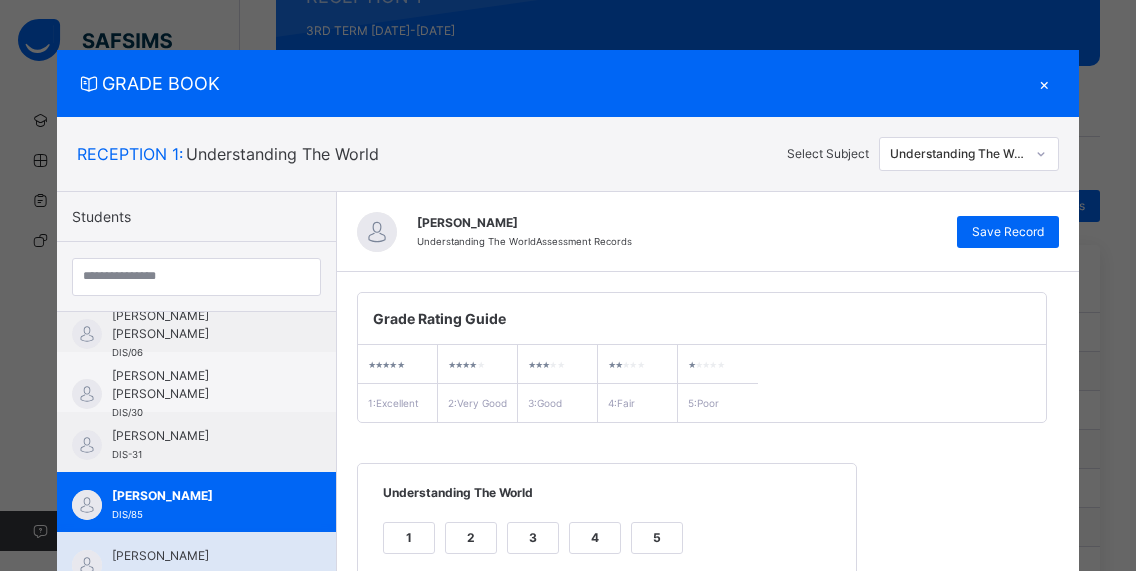 click on "[PERSON_NAME] DIS-34" at bounding box center [196, 562] 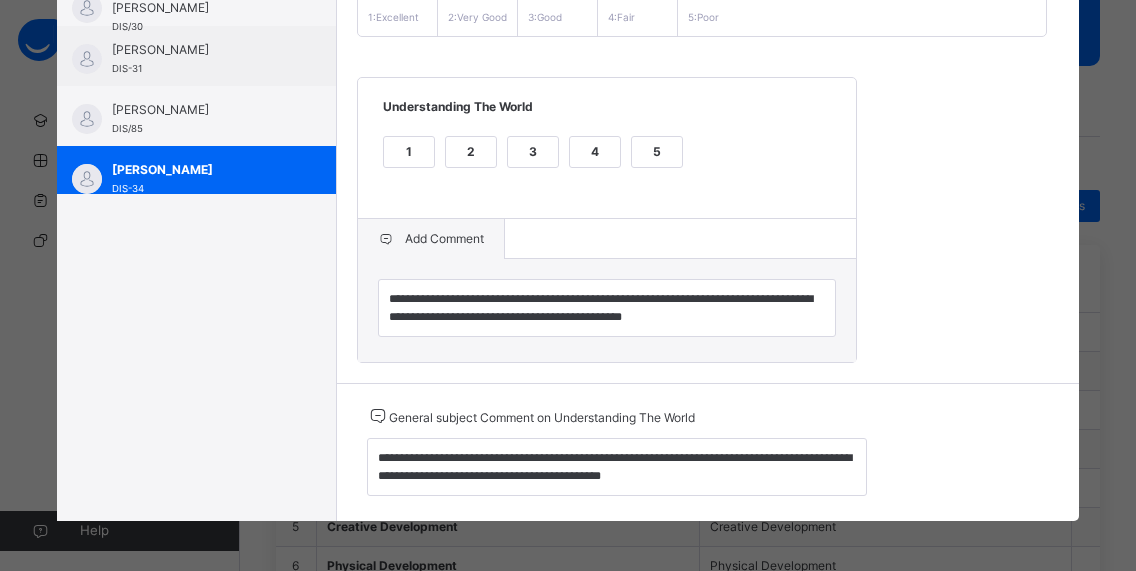 scroll, scrollTop: 407, scrollLeft: 0, axis: vertical 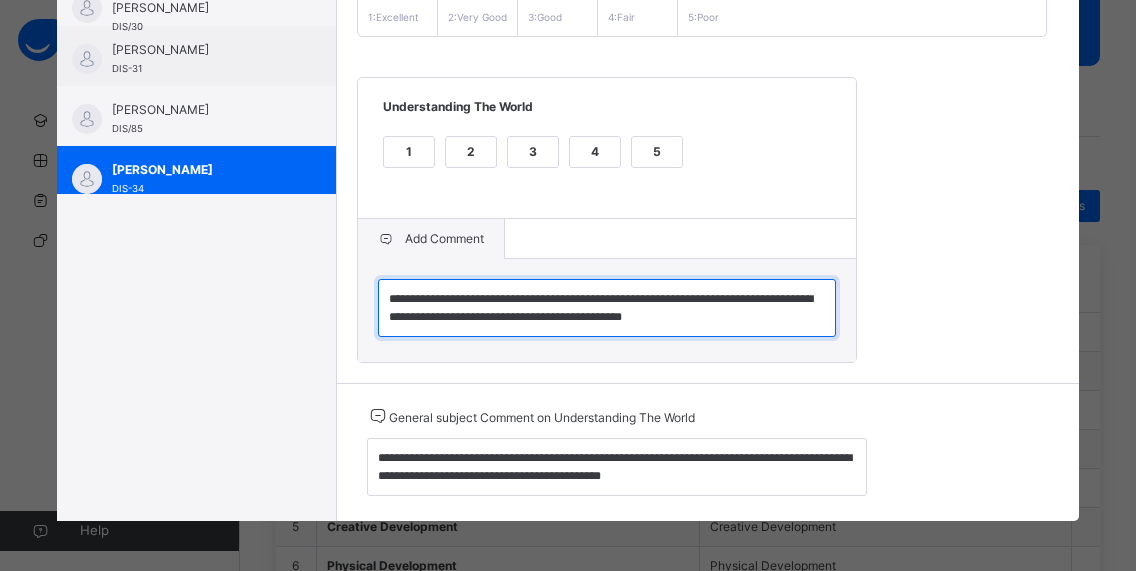 click on "**********" at bounding box center (607, 308) 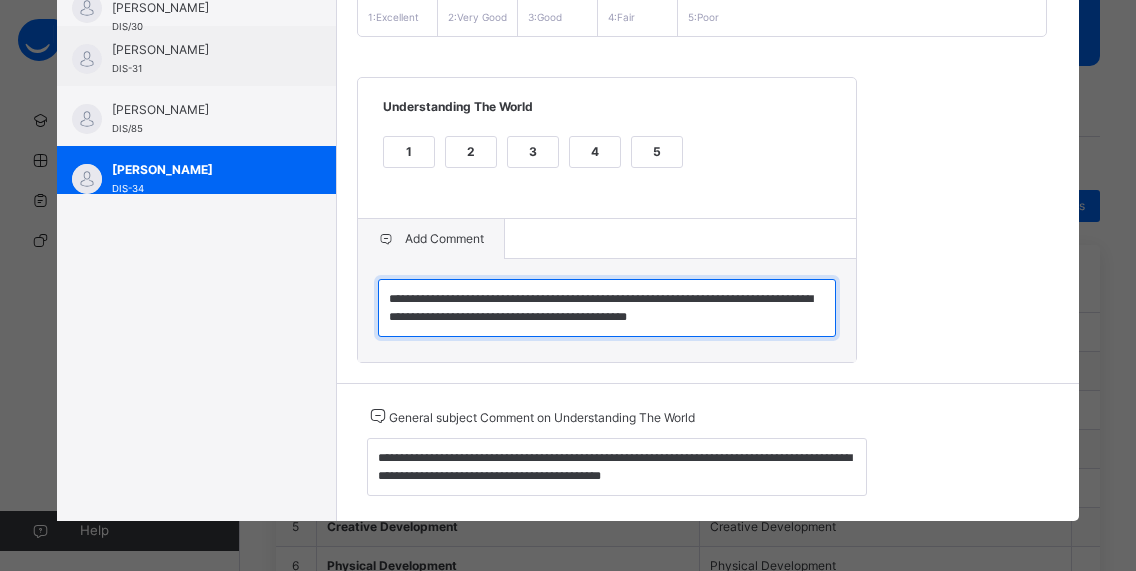 click on "**********" at bounding box center [607, 308] 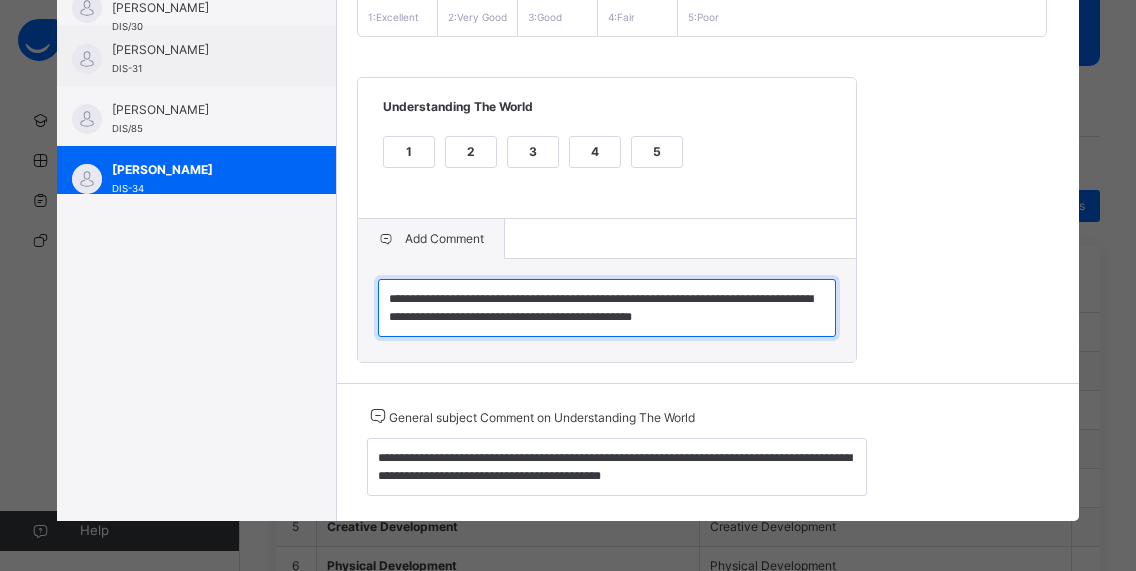 type on "**********" 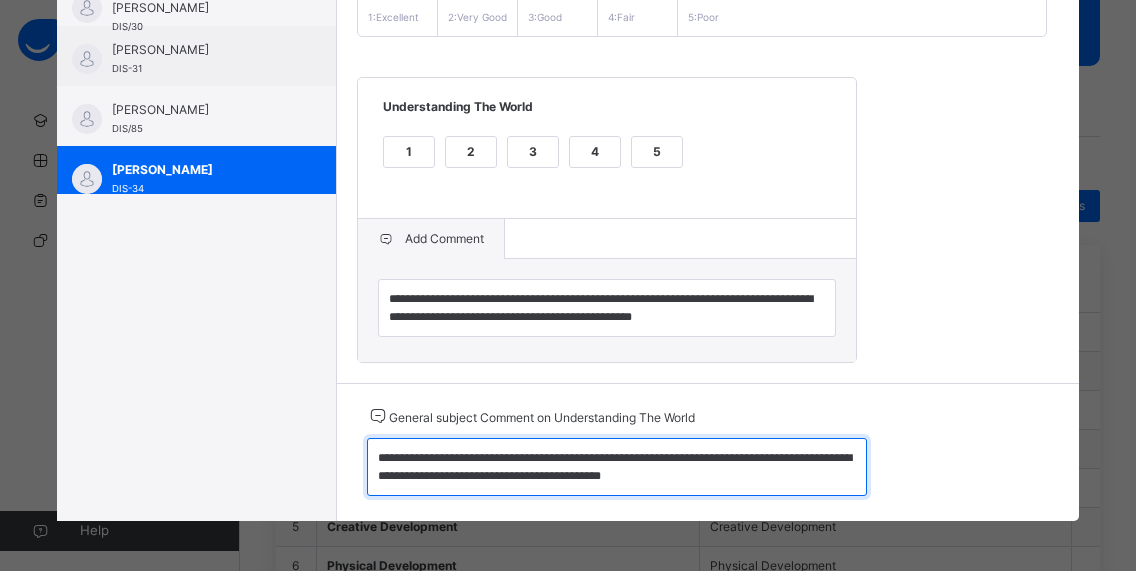 click on "**********" at bounding box center (617, 467) 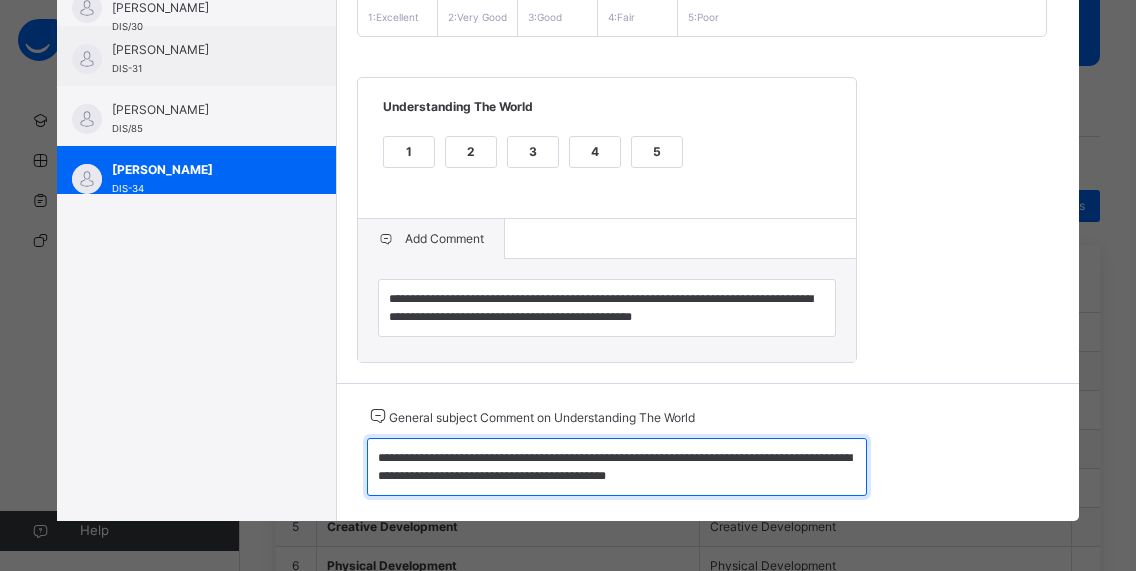 click on "**********" at bounding box center [617, 467] 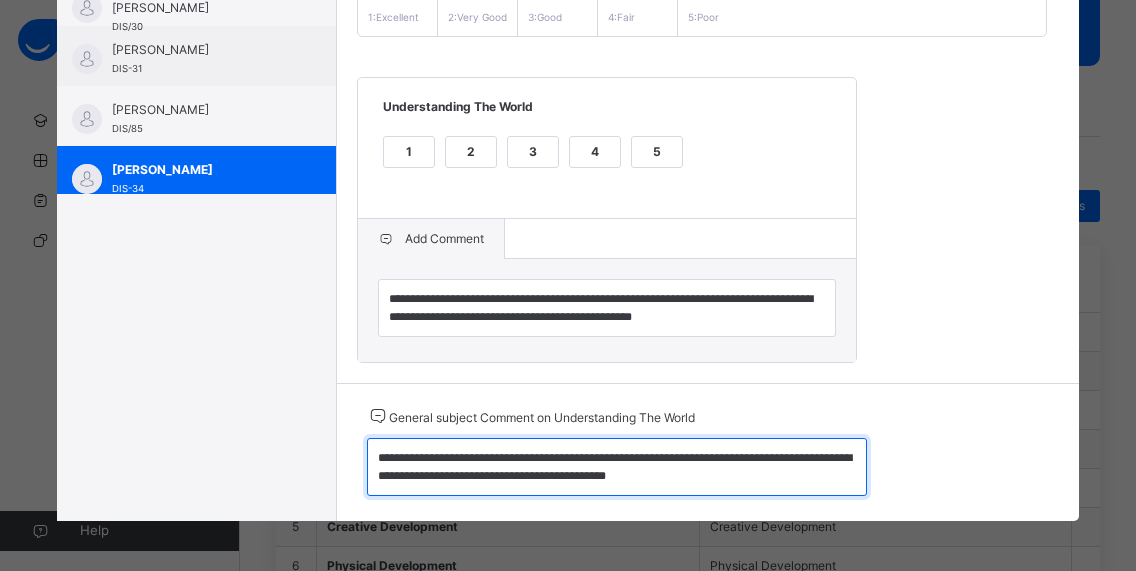 click on "**********" at bounding box center [617, 467] 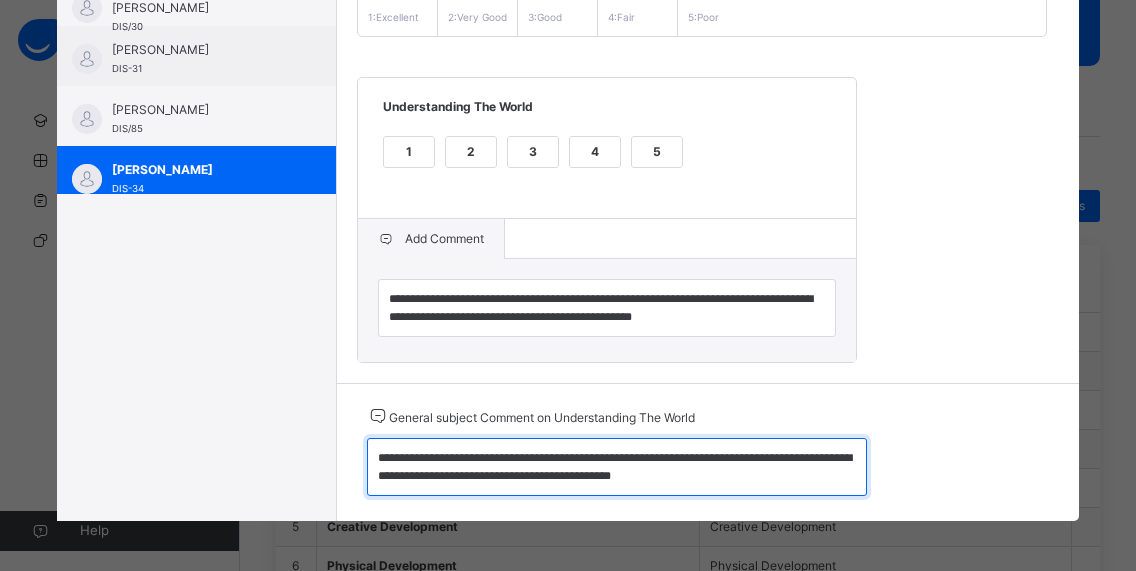 scroll, scrollTop: 0, scrollLeft: 0, axis: both 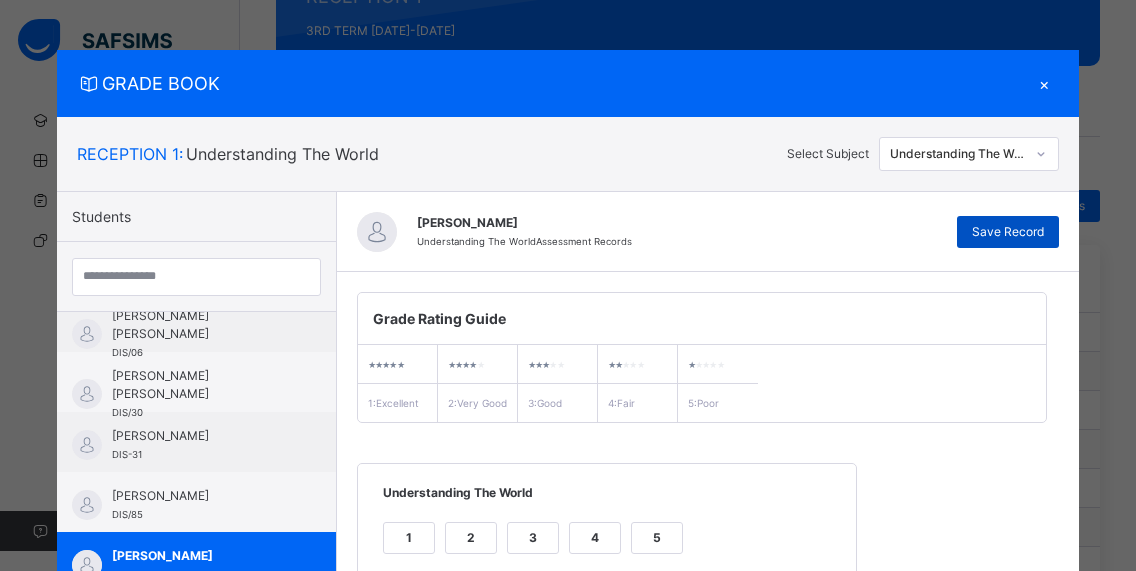 type on "**********" 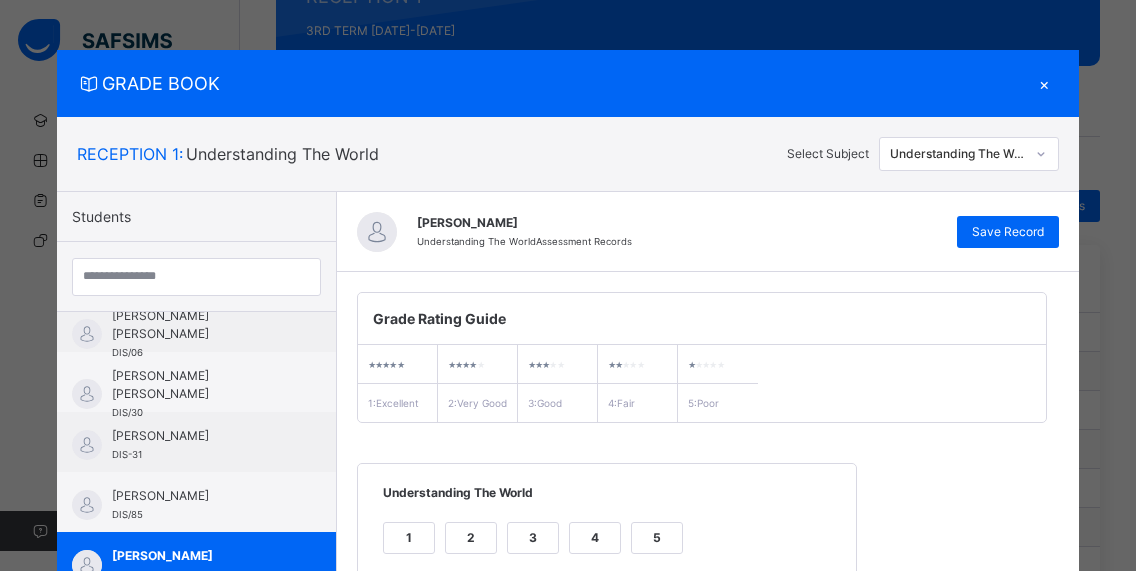 scroll, scrollTop: 320, scrollLeft: 0, axis: vertical 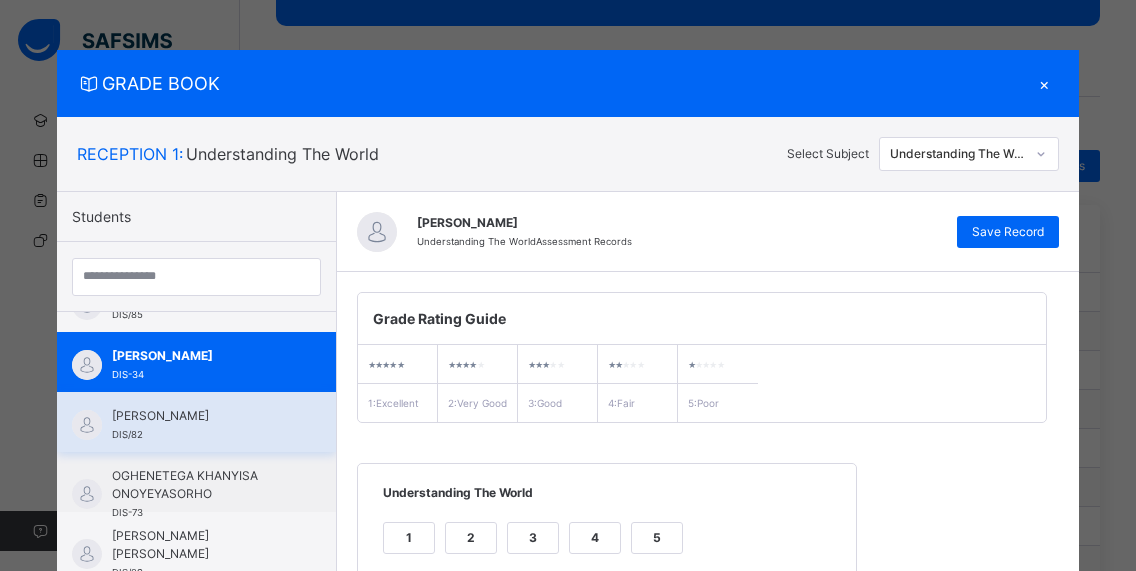 click on "[PERSON_NAME]" at bounding box center (201, 416) 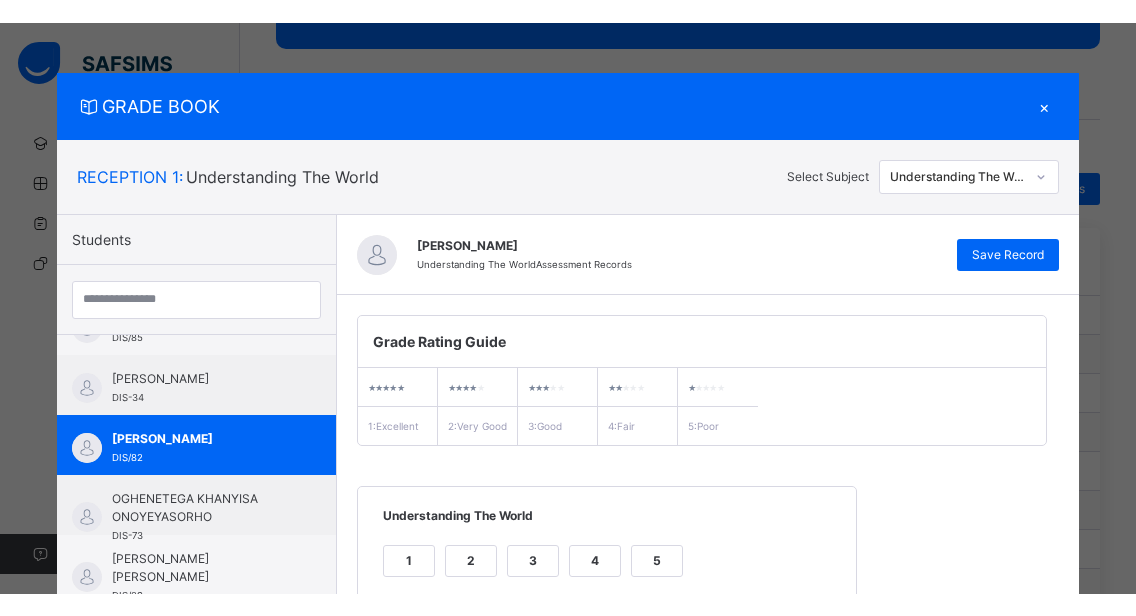 scroll, scrollTop: 407, scrollLeft: 0, axis: vertical 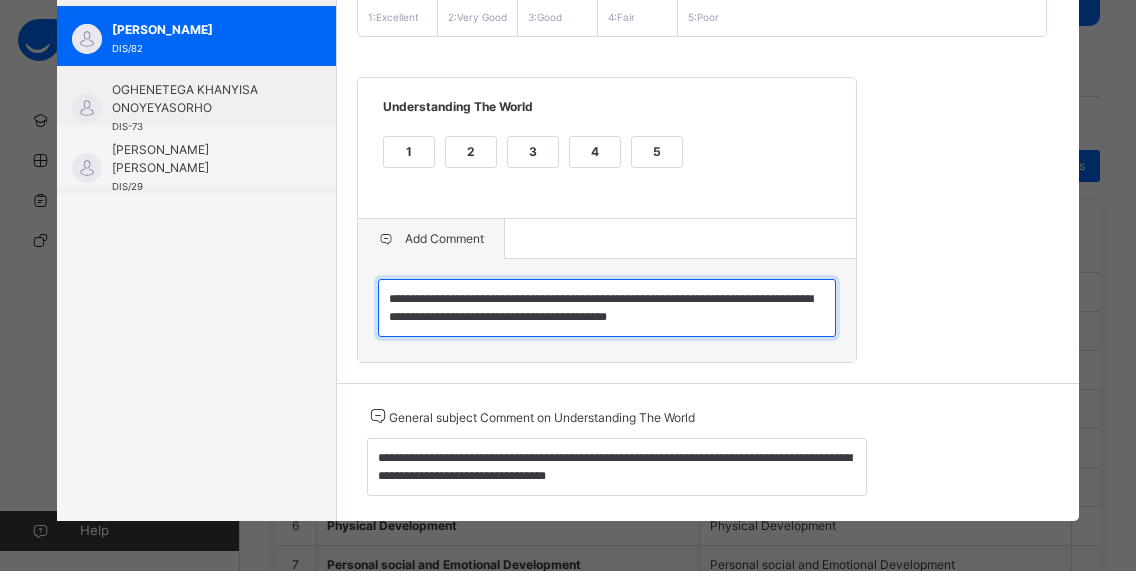 click on "**********" at bounding box center (607, 308) 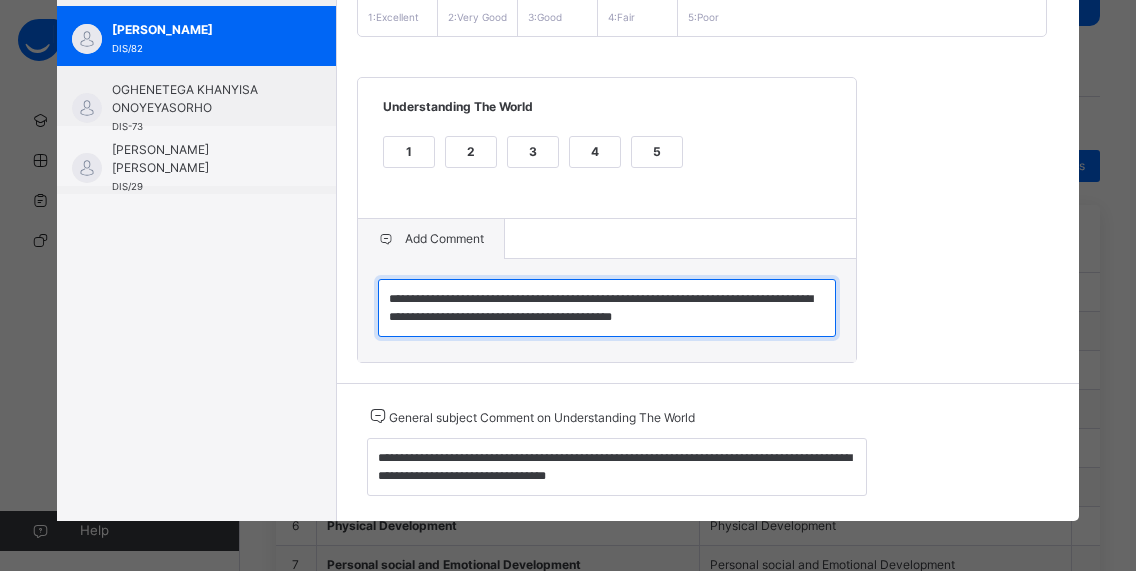 click on "**********" at bounding box center (607, 308) 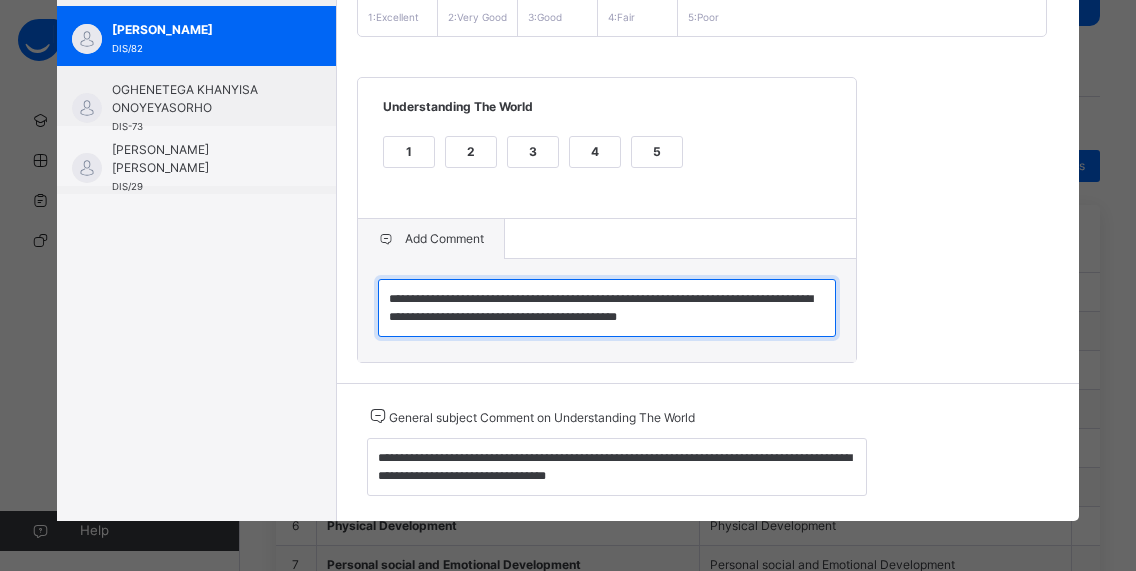 type on "**********" 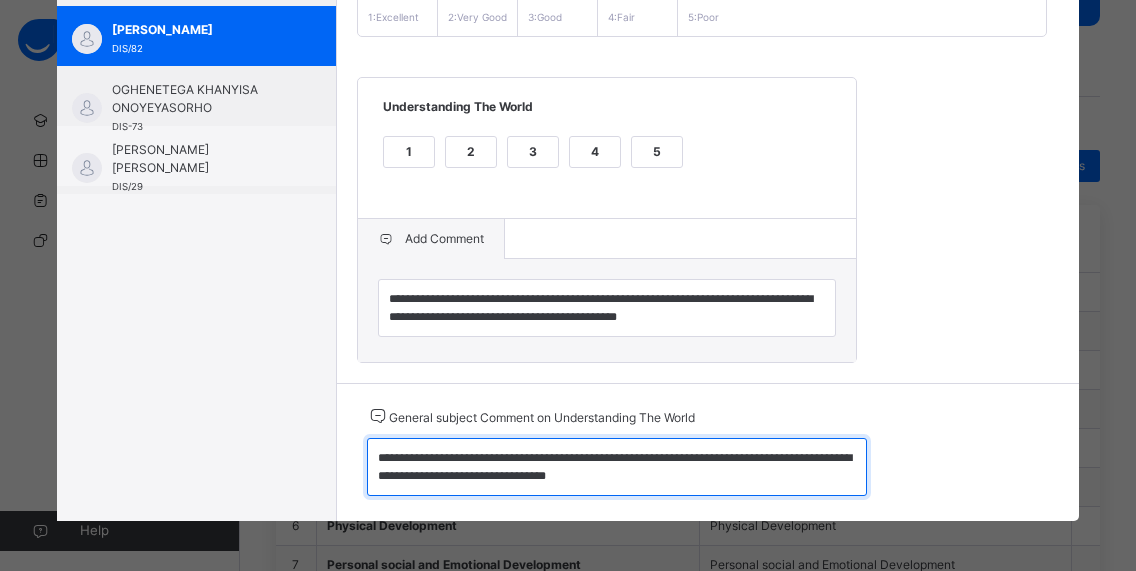 click on "**********" at bounding box center [617, 467] 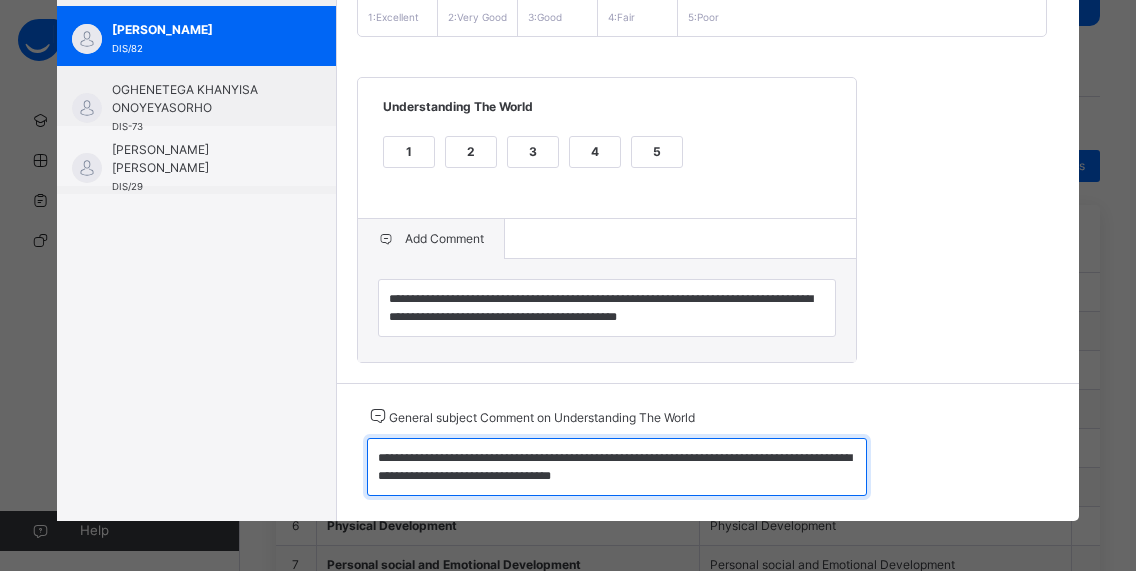 click on "**********" at bounding box center (617, 467) 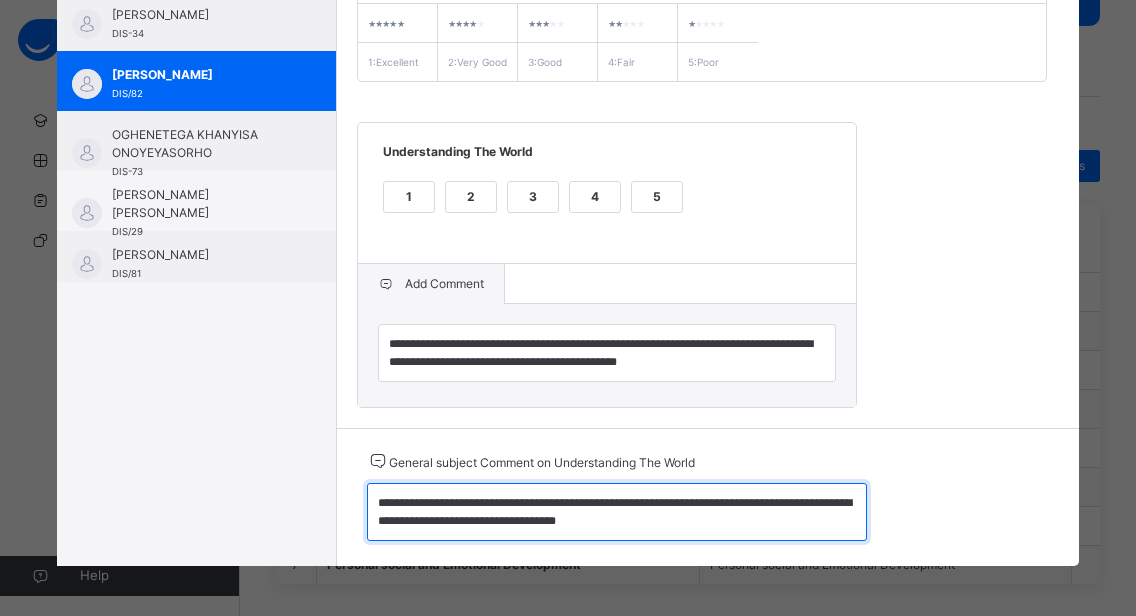scroll, scrollTop: 362, scrollLeft: 0, axis: vertical 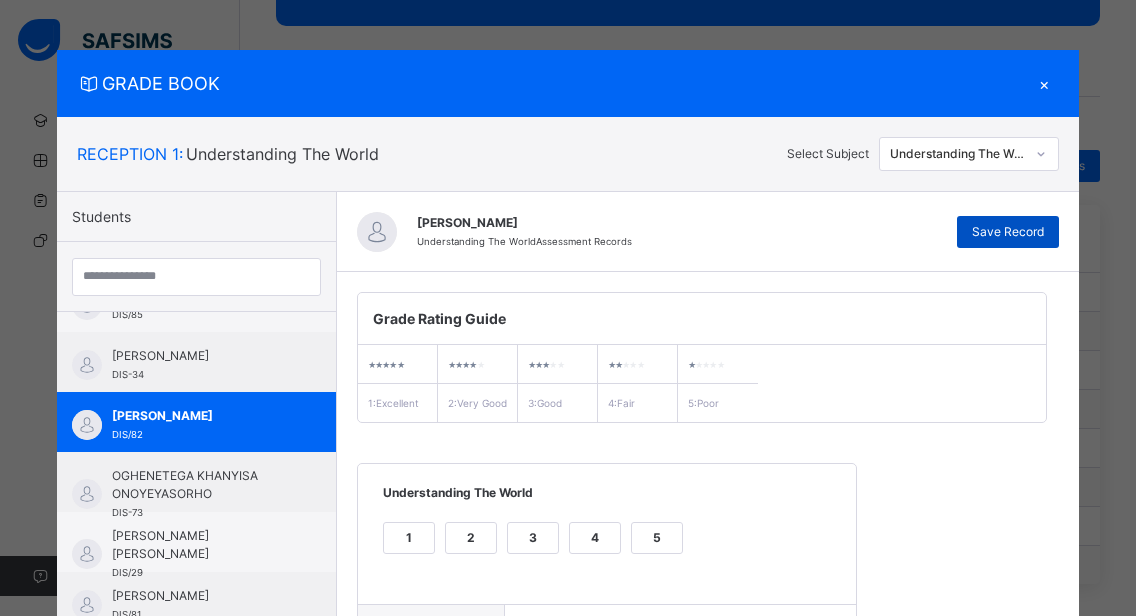type on "**********" 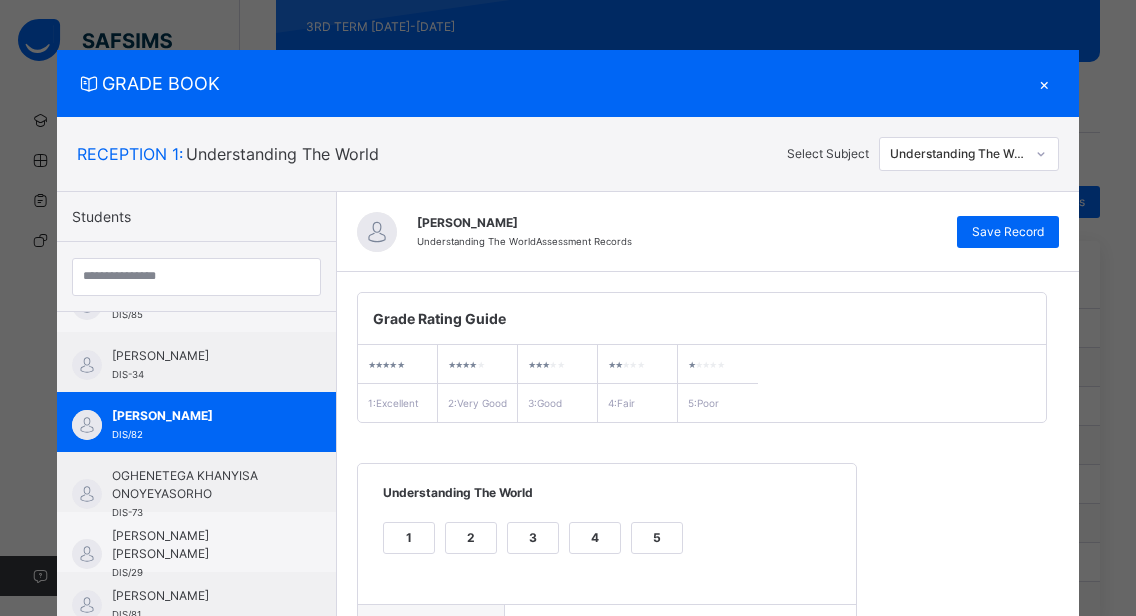 scroll, scrollTop: 220, scrollLeft: 0, axis: vertical 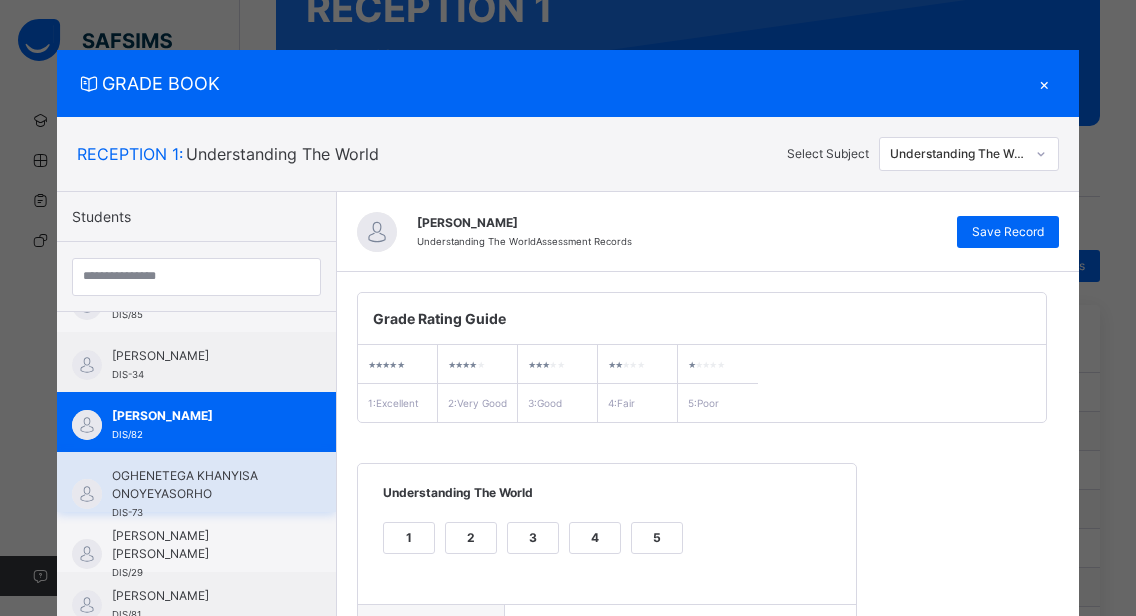 click on "OGHENETEGA  KHANYISA ONOYEYASORHO" at bounding box center [201, 485] 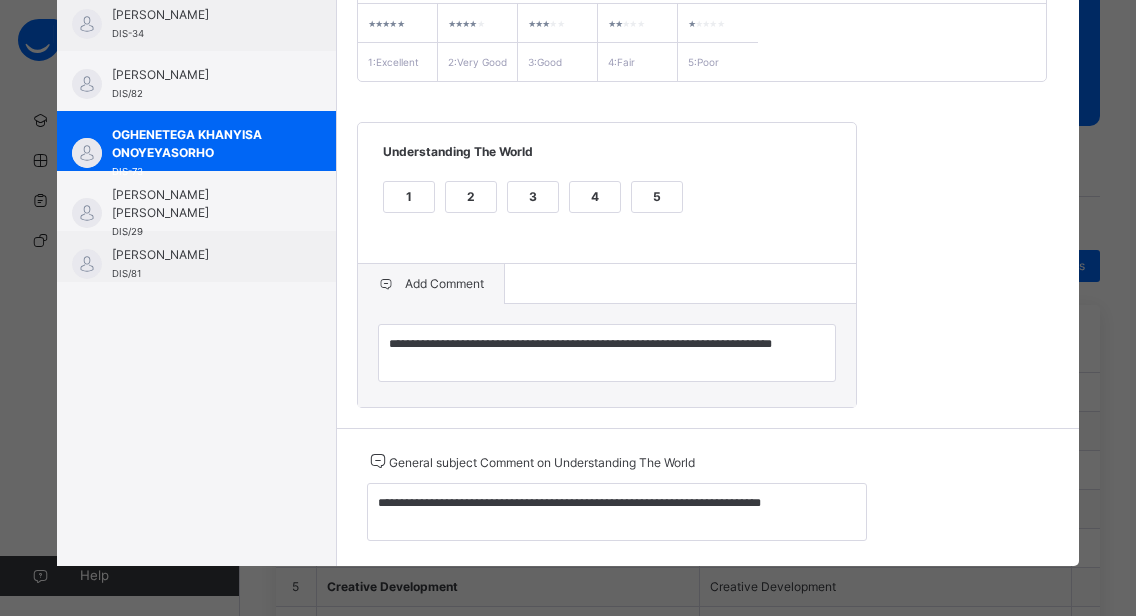 scroll, scrollTop: 362, scrollLeft: 0, axis: vertical 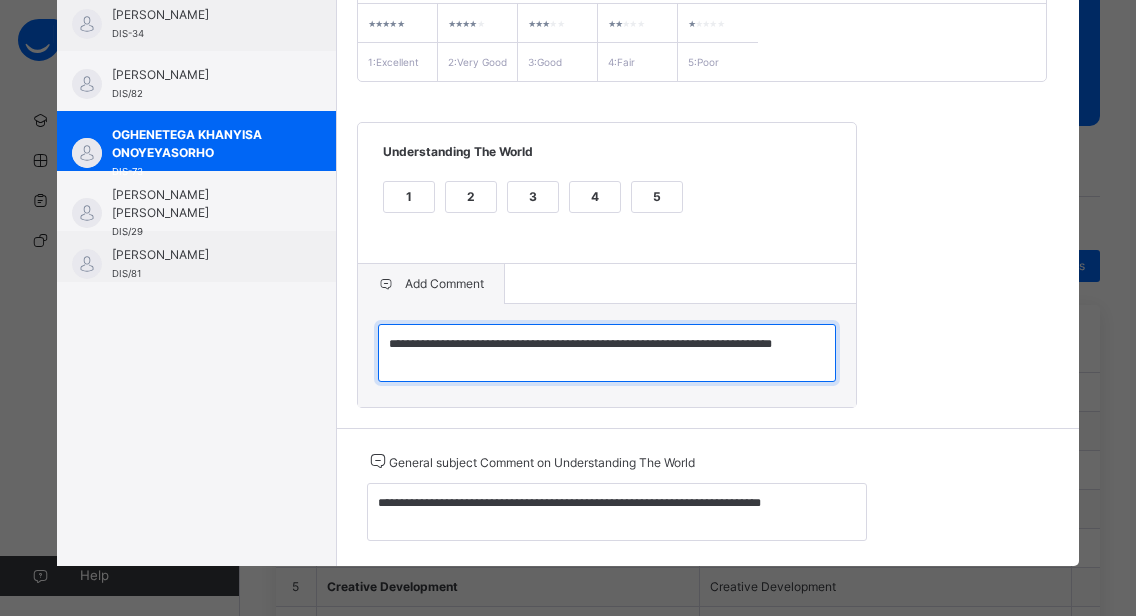 click on "**********" at bounding box center (607, 353) 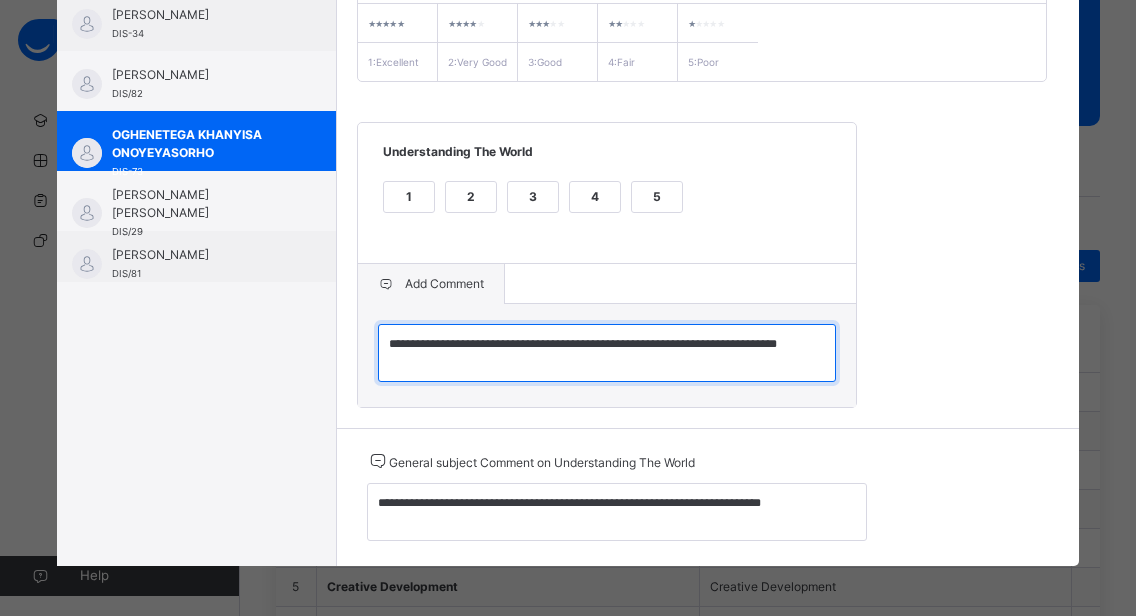 click on "**********" at bounding box center (607, 353) 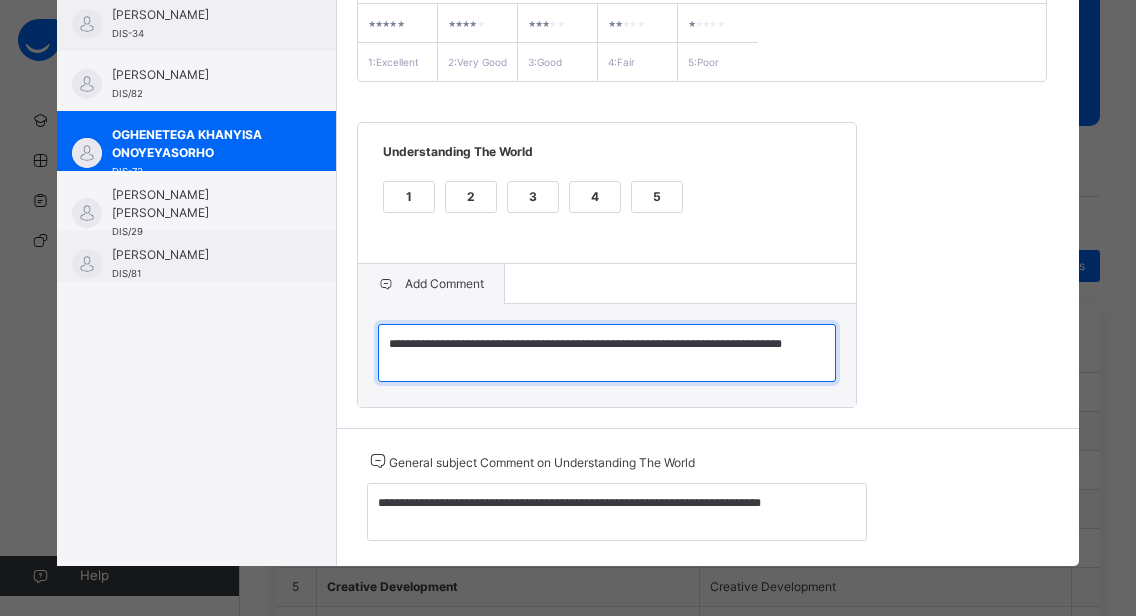 type on "**********" 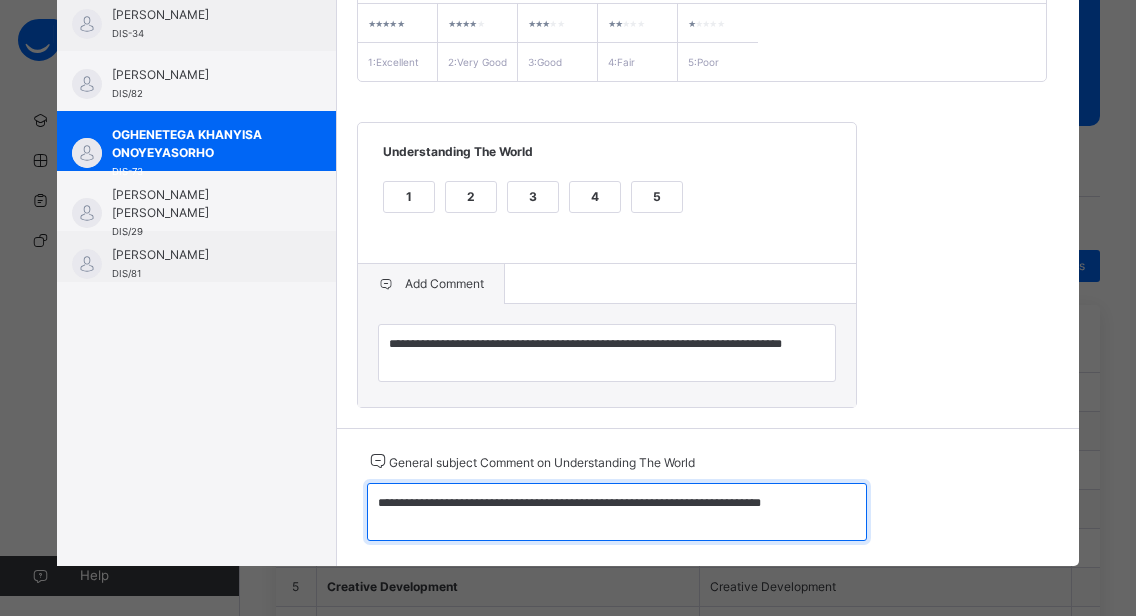 click on "**********" at bounding box center [617, 512] 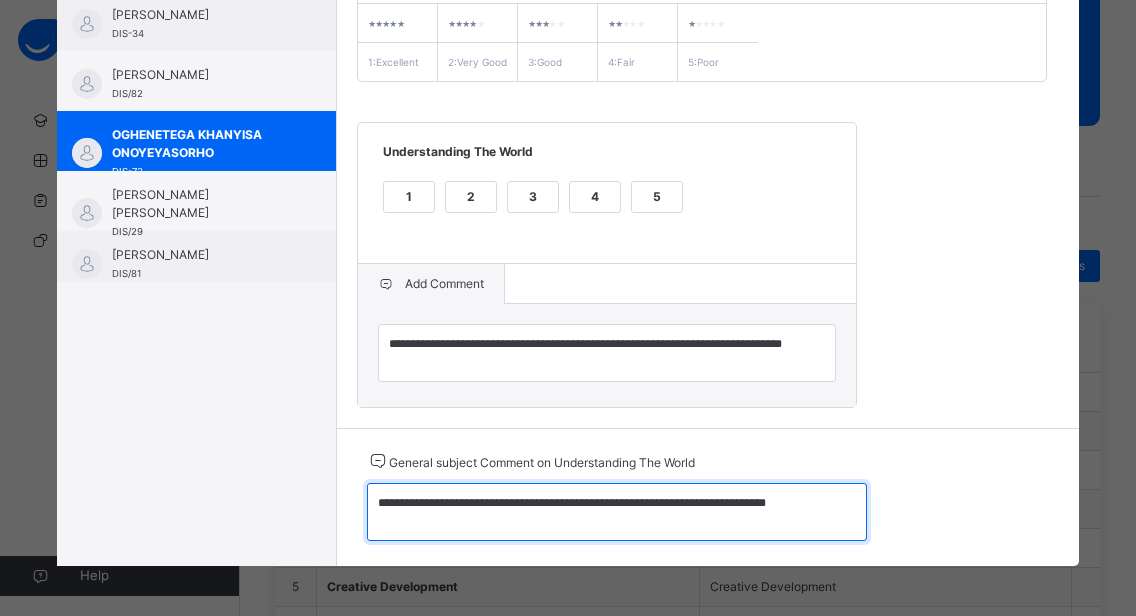 click on "**********" at bounding box center (617, 512) 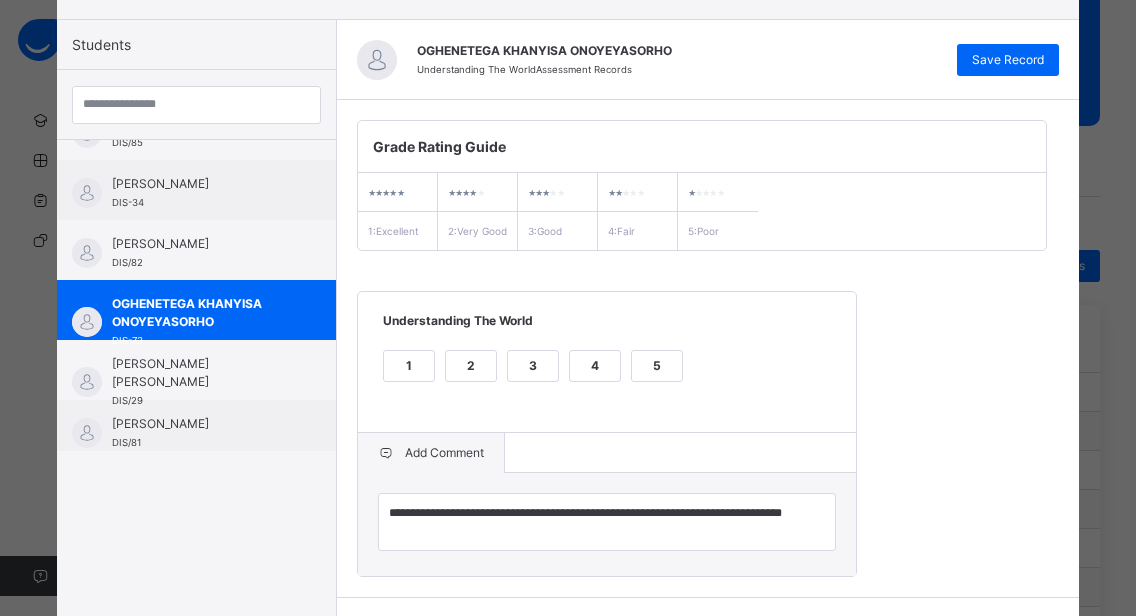 scroll, scrollTop: 0, scrollLeft: 0, axis: both 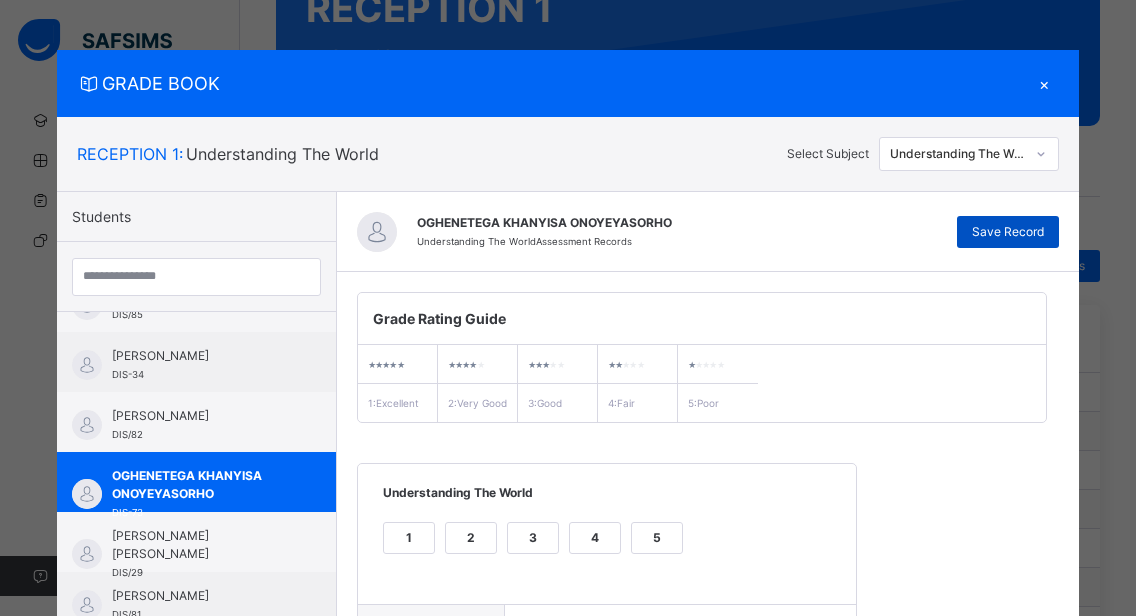 type on "**********" 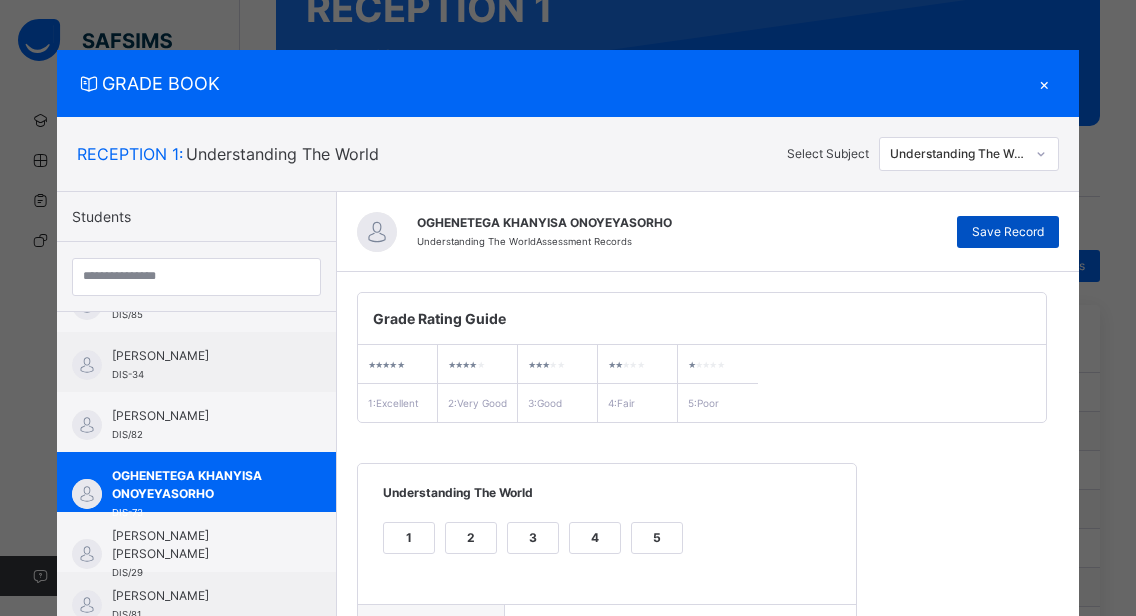 click on "Save Record" at bounding box center [1008, 232] 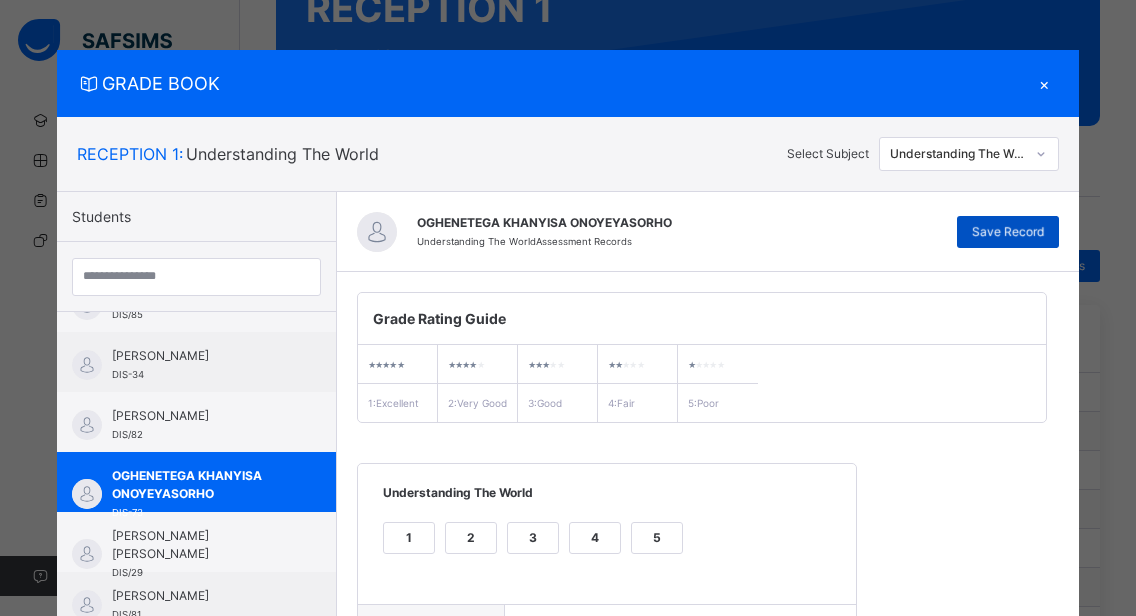 click on "Save Record" at bounding box center (1008, 232) 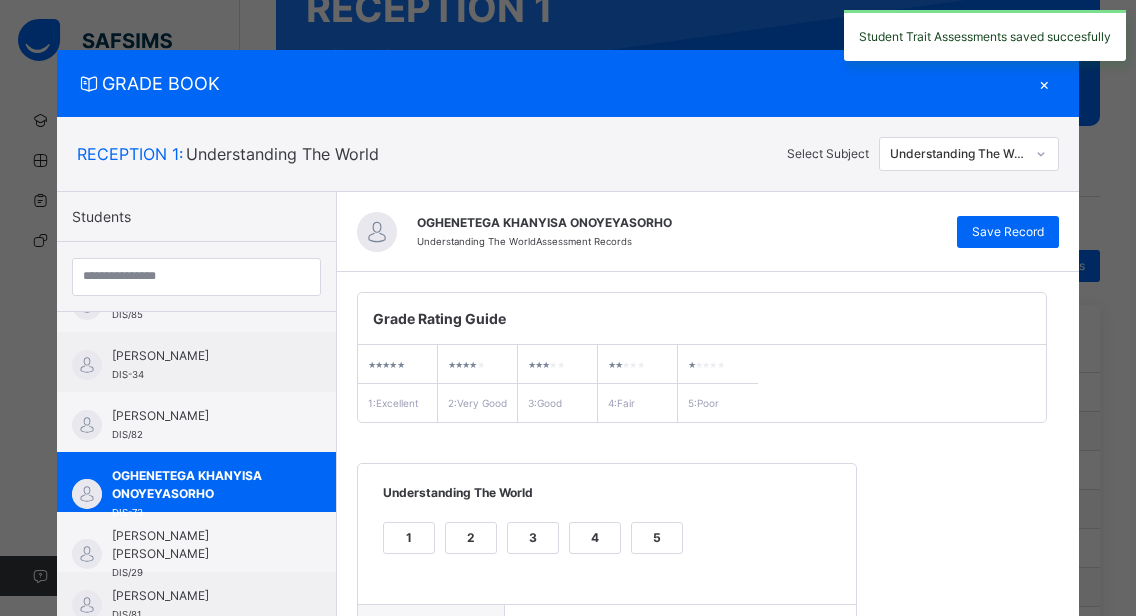 scroll, scrollTop: 362, scrollLeft: 0, axis: vertical 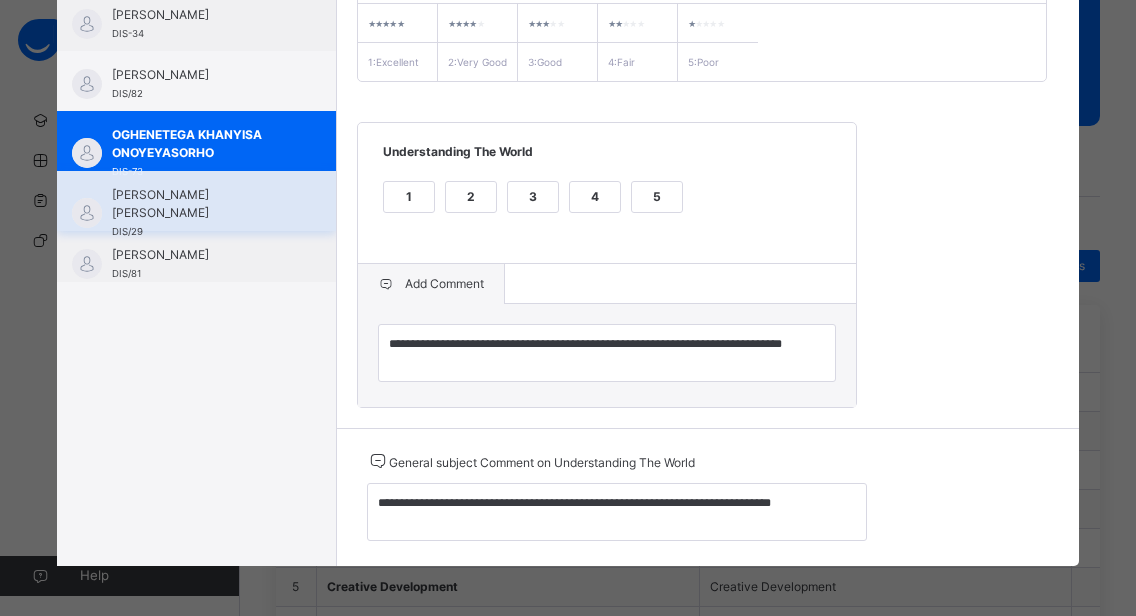 click on "[PERSON_NAME] [PERSON_NAME]" at bounding box center [201, 204] 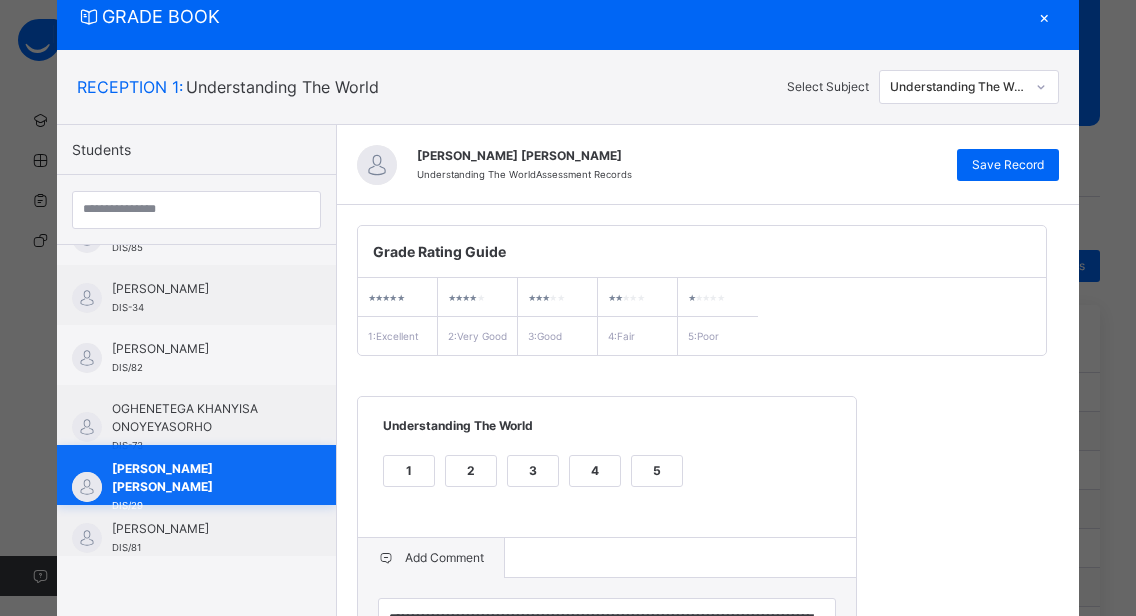 scroll, scrollTop: 362, scrollLeft: 0, axis: vertical 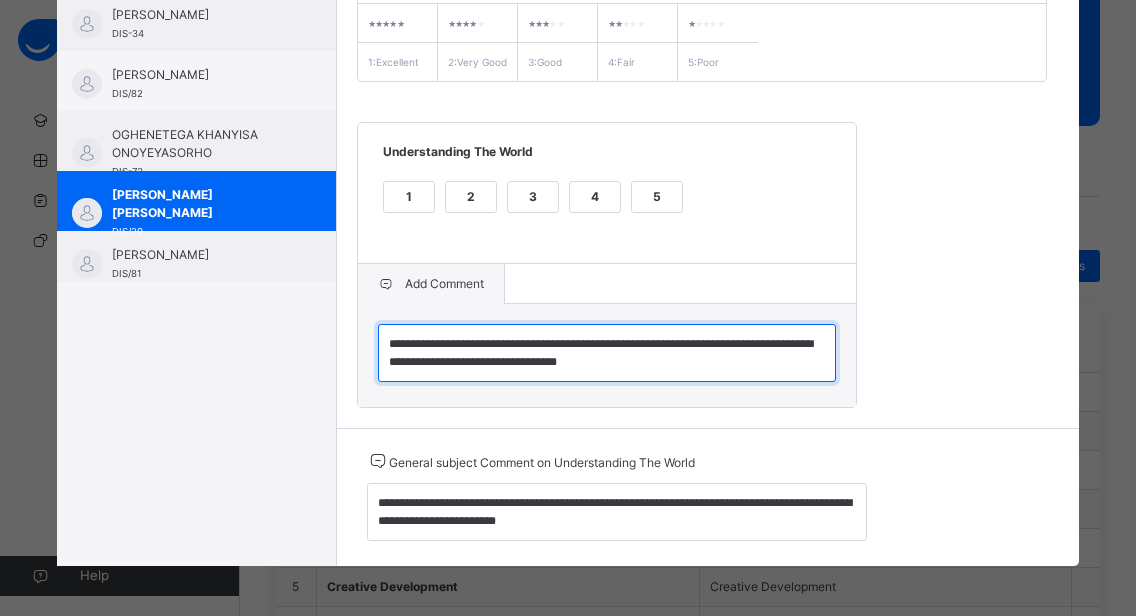click on "**********" at bounding box center (607, 353) 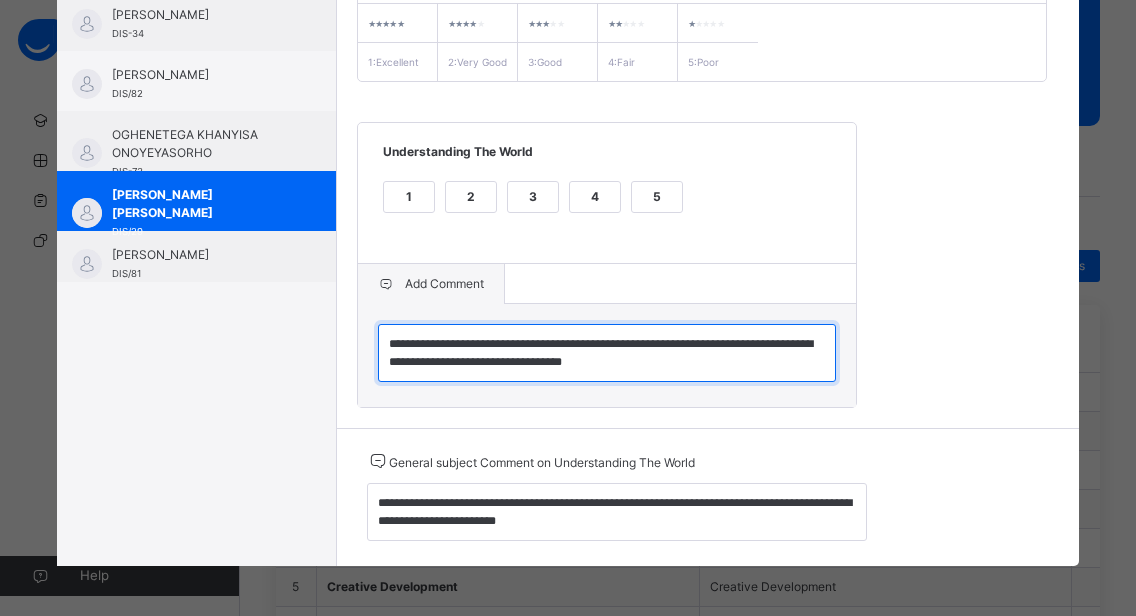 click on "**********" at bounding box center (607, 353) 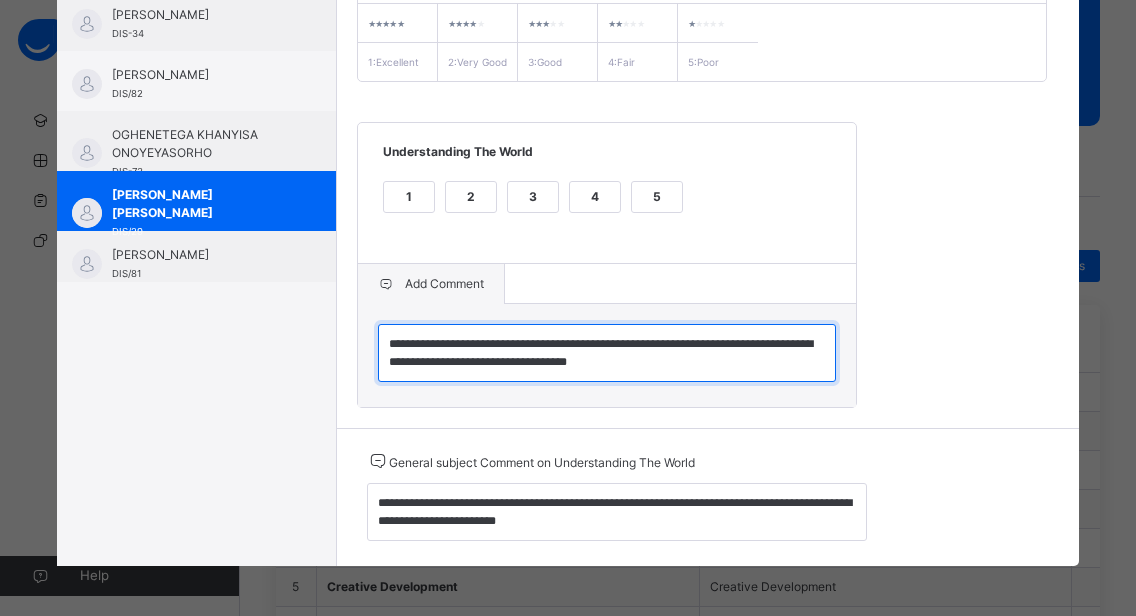 type on "**********" 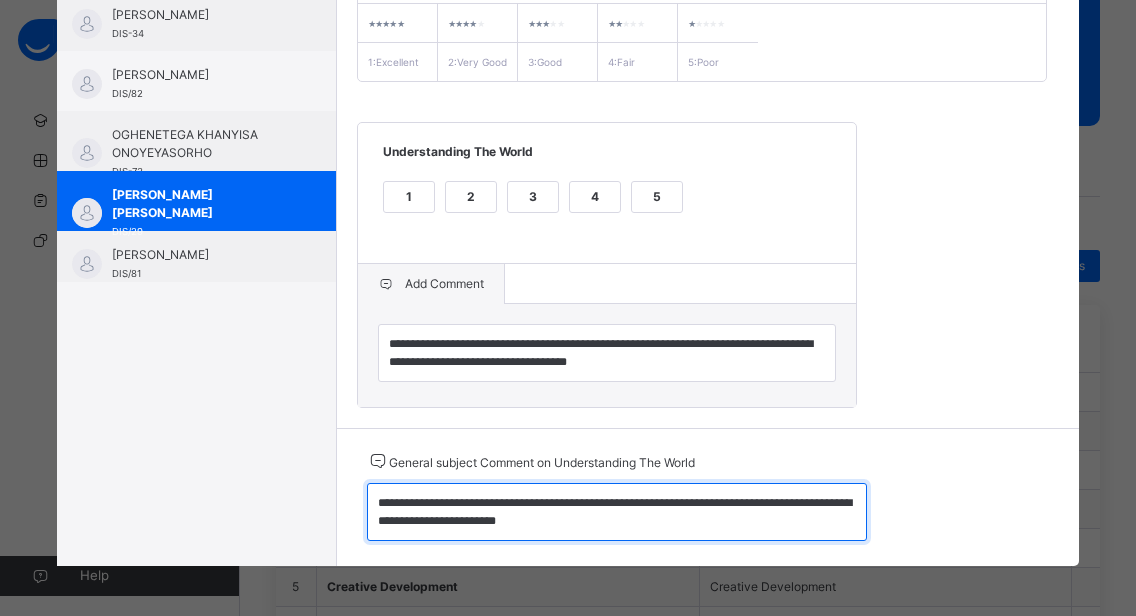 click on "**********" at bounding box center (617, 512) 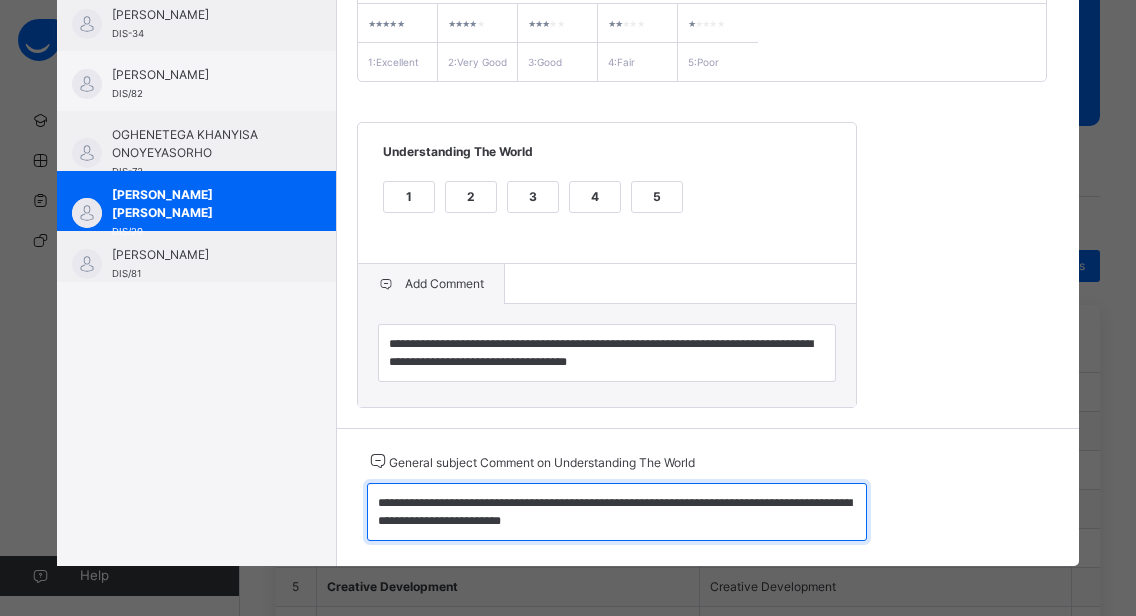 click on "**********" at bounding box center (617, 512) 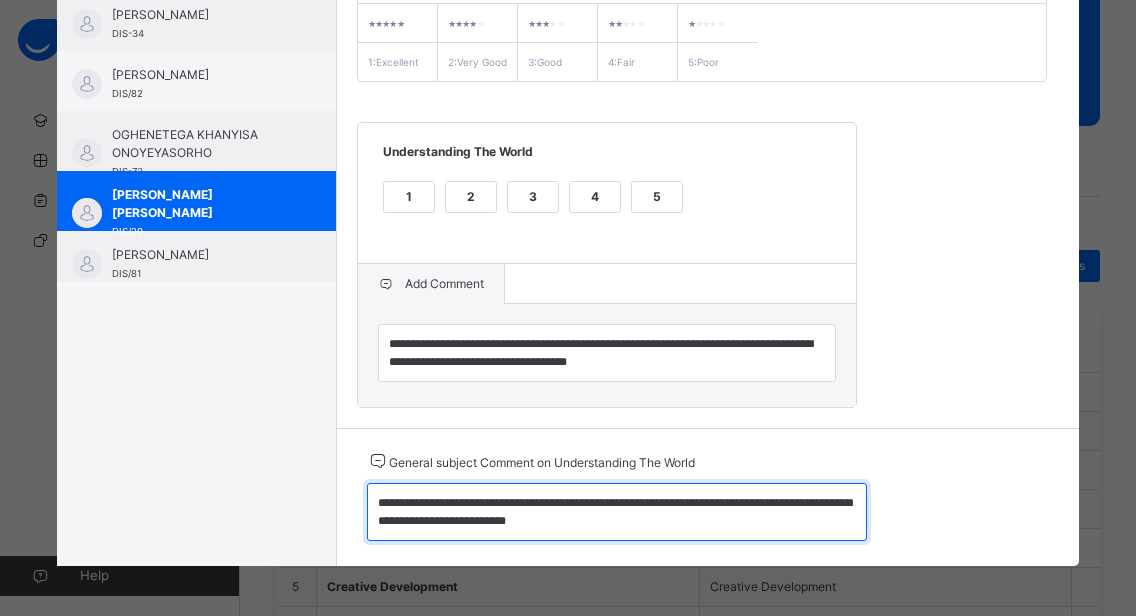 scroll, scrollTop: 2, scrollLeft: 0, axis: vertical 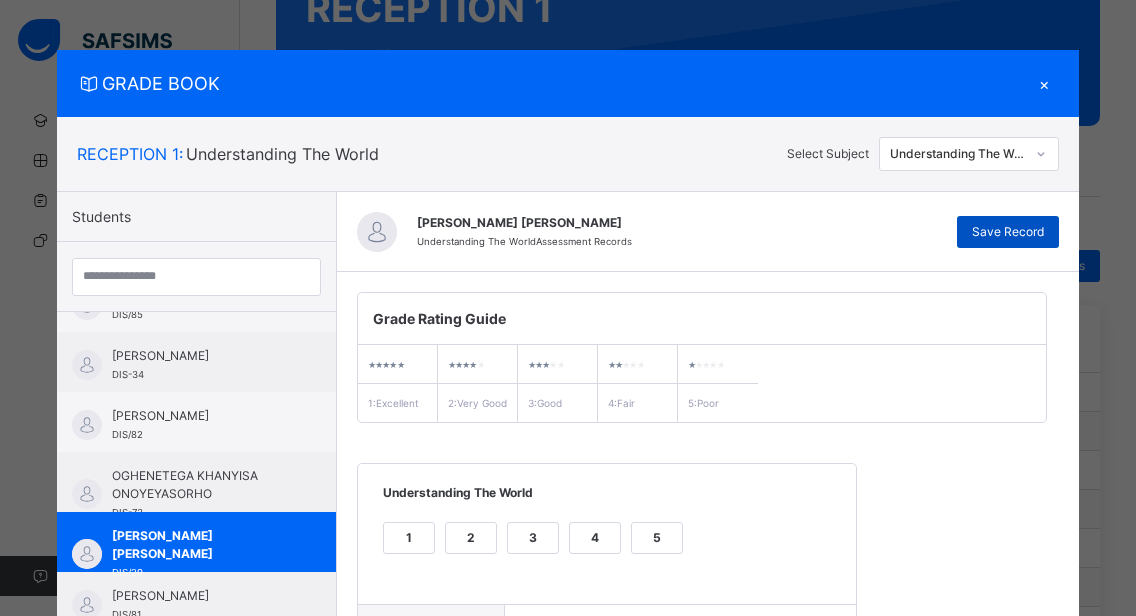 type on "**********" 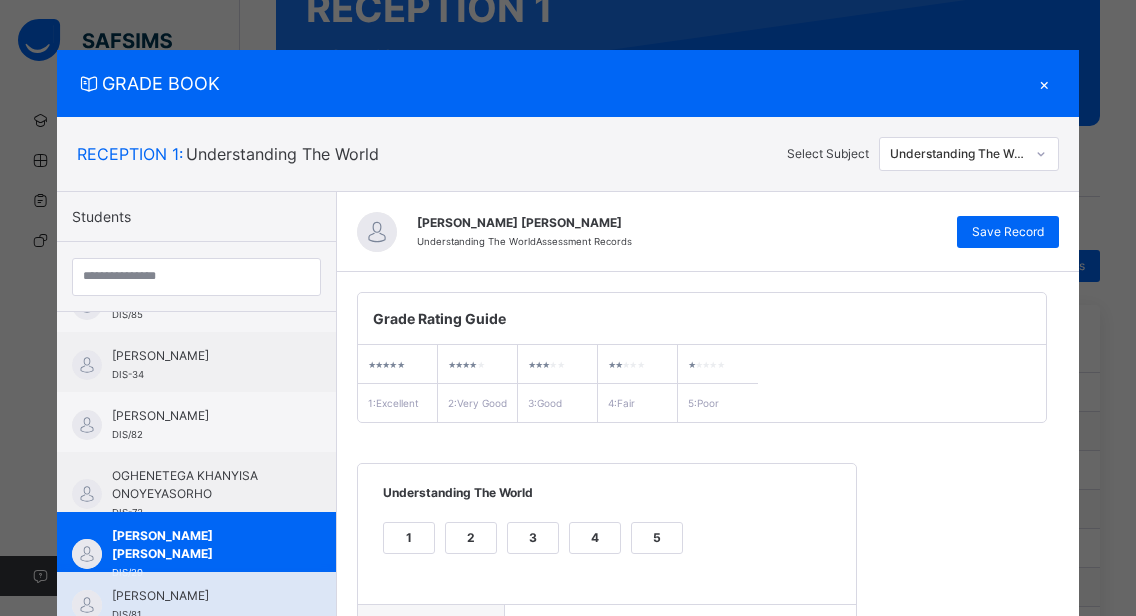 click on "[PERSON_NAME] DIS/81" at bounding box center (196, 602) 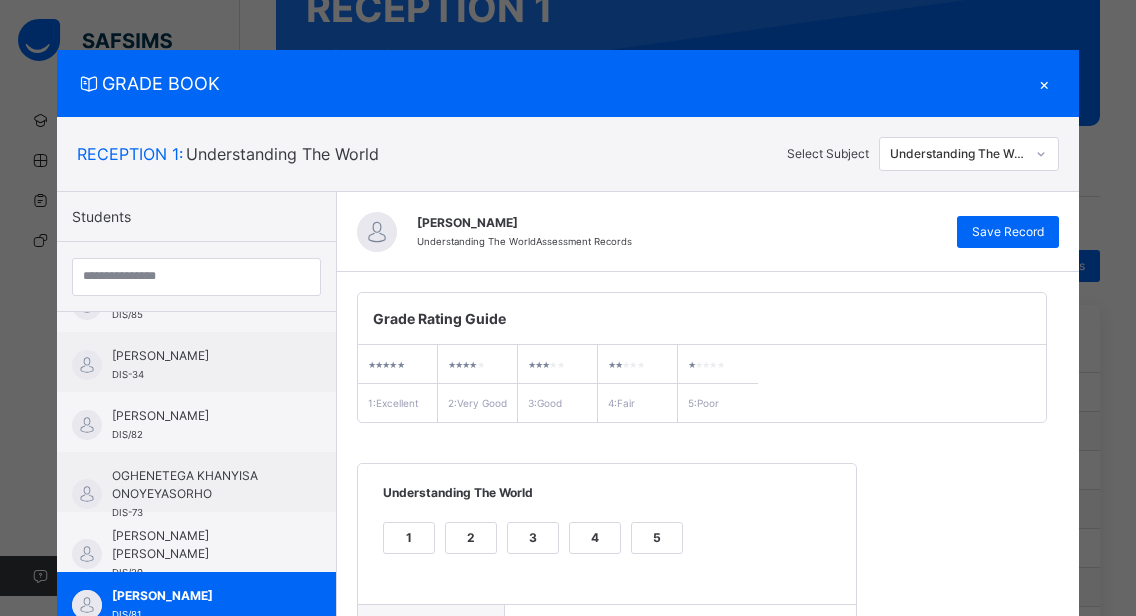 scroll, scrollTop: 362, scrollLeft: 0, axis: vertical 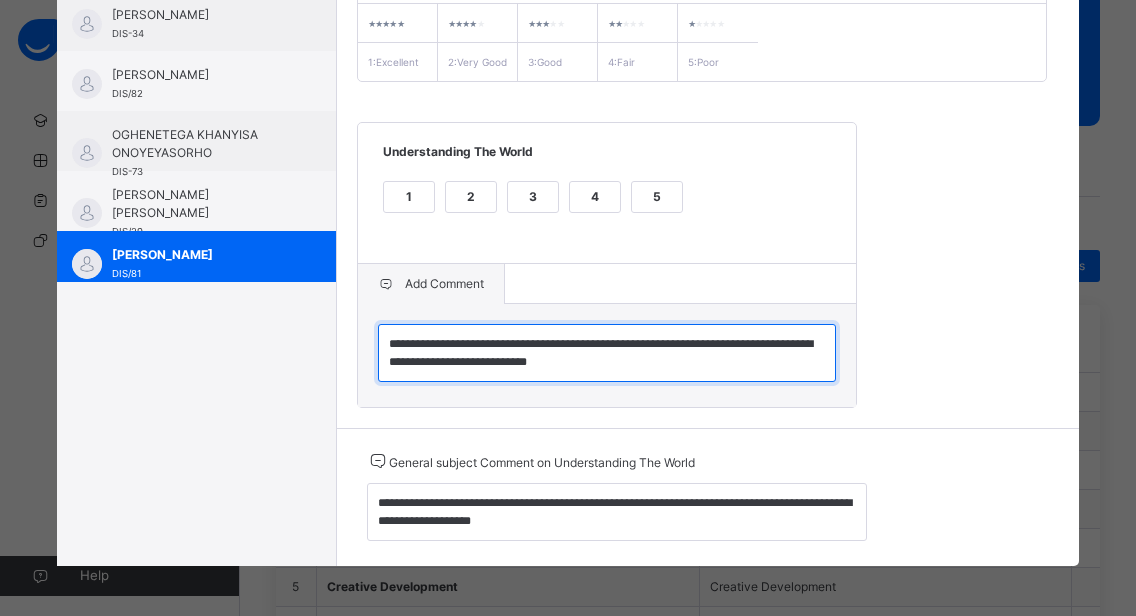 click on "**********" at bounding box center (607, 353) 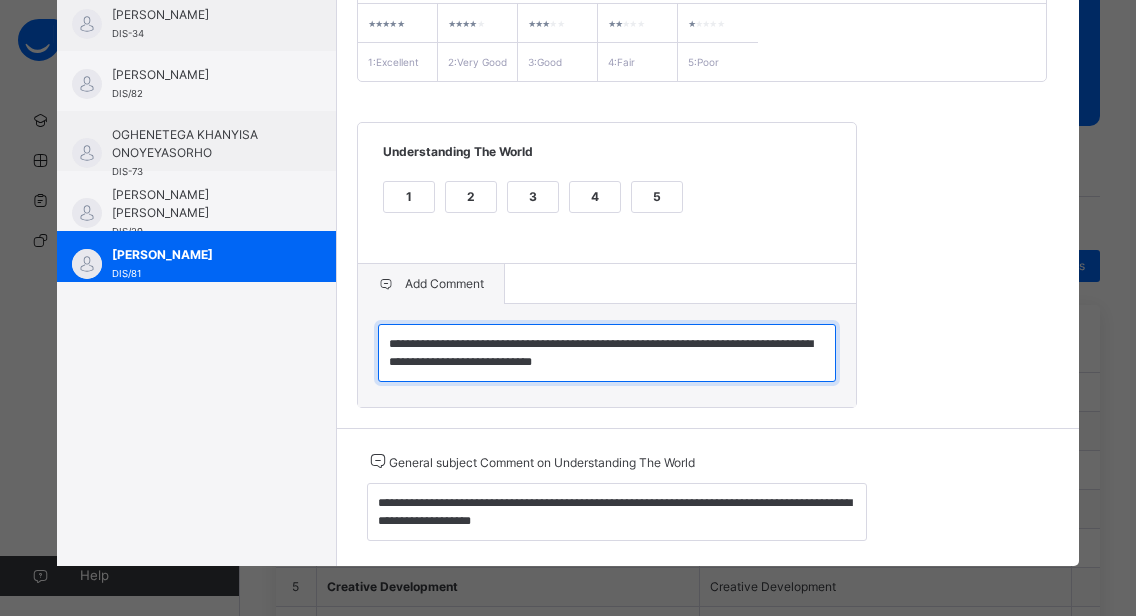 click on "**********" at bounding box center (607, 353) 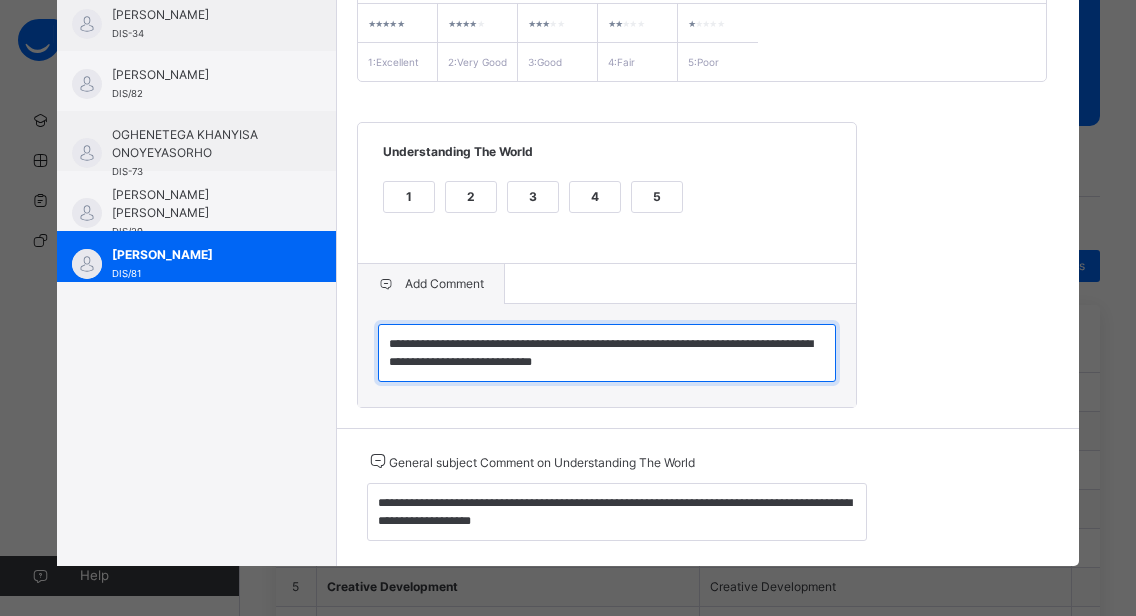 click on "**********" at bounding box center (607, 353) 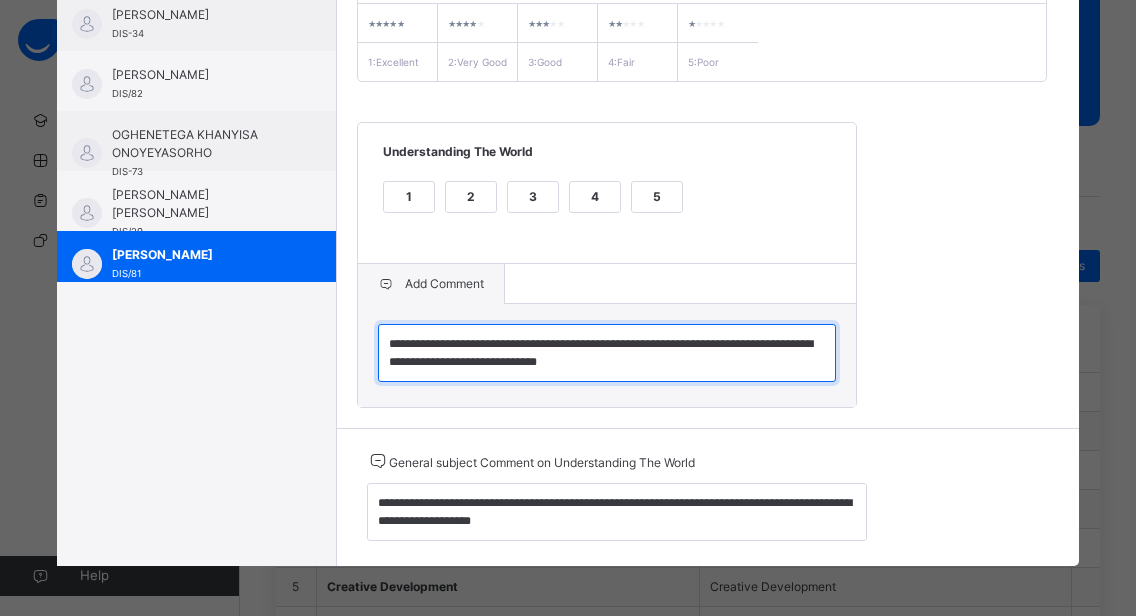 type on "**********" 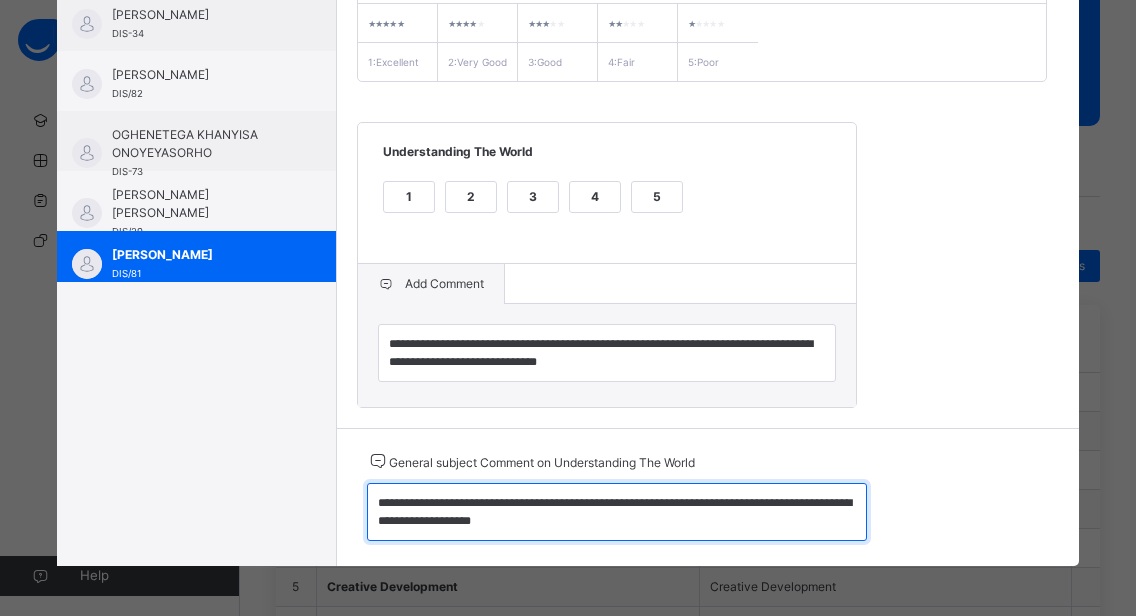 click on "**********" at bounding box center [617, 512] 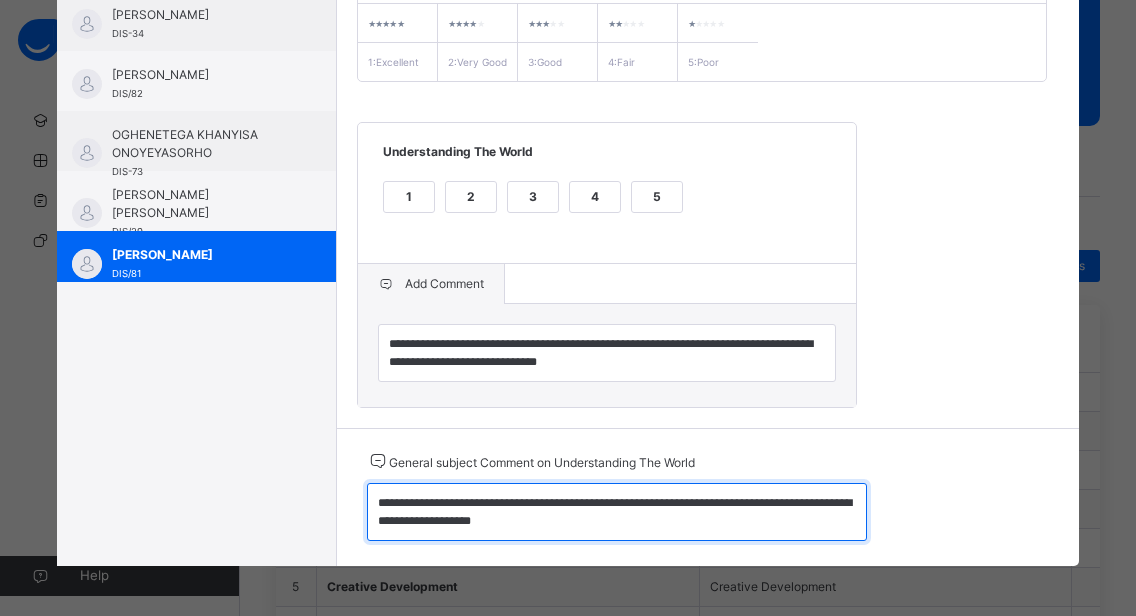 click on "**********" at bounding box center [617, 512] 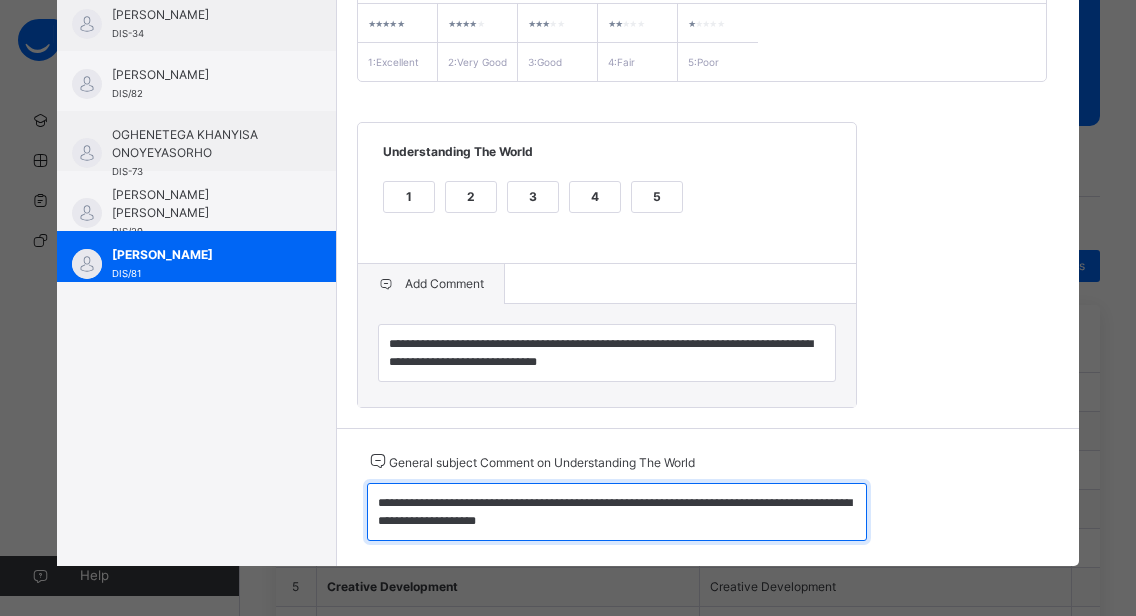 scroll, scrollTop: 33, scrollLeft: 0, axis: vertical 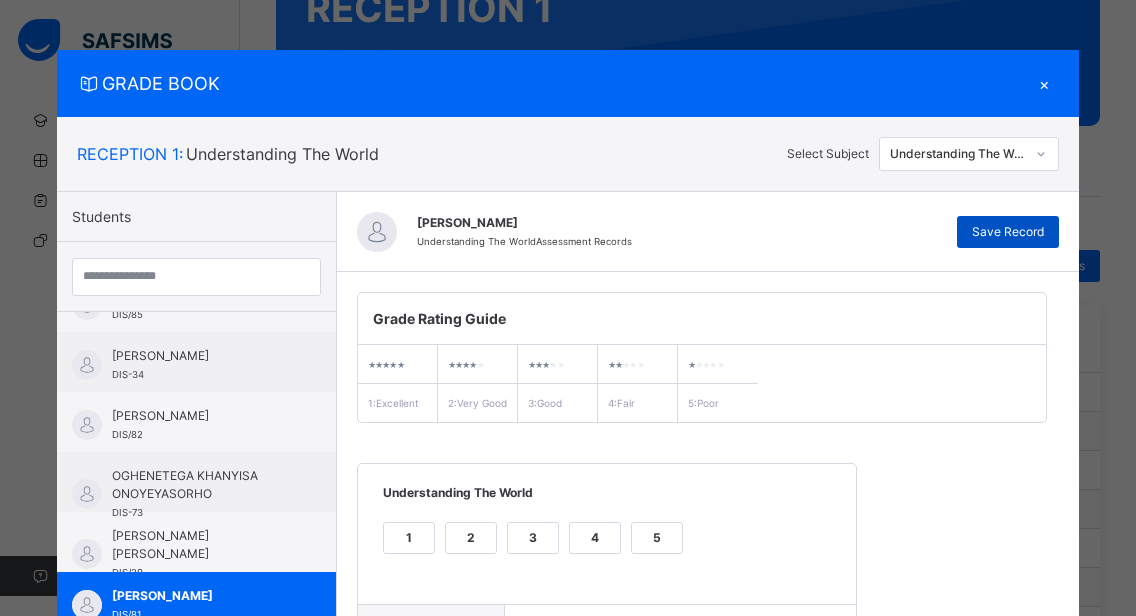 type on "**********" 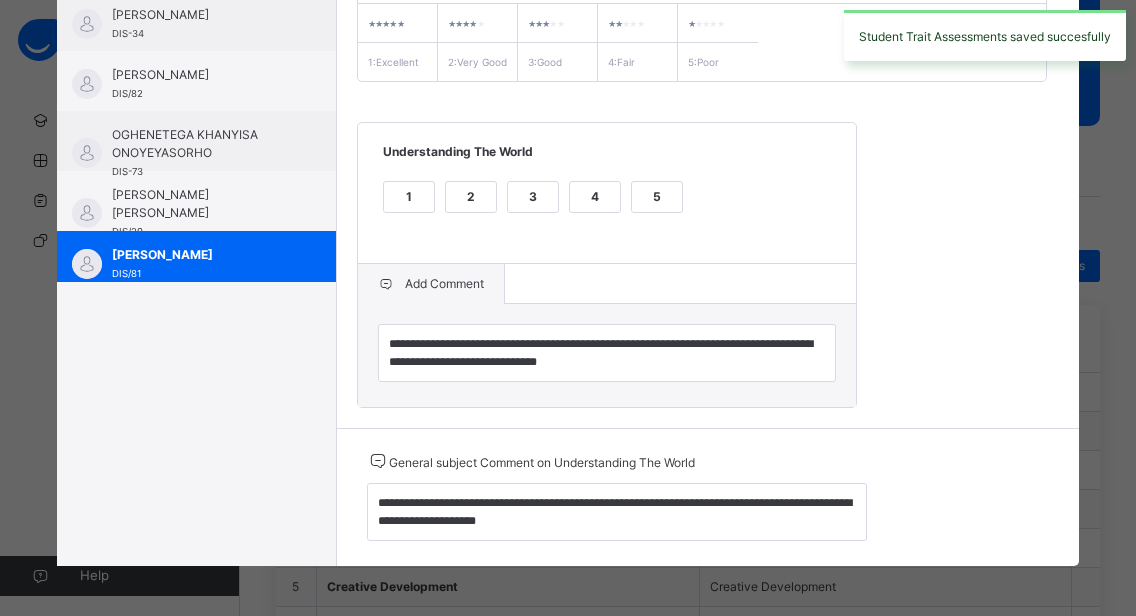 scroll, scrollTop: 362, scrollLeft: 0, axis: vertical 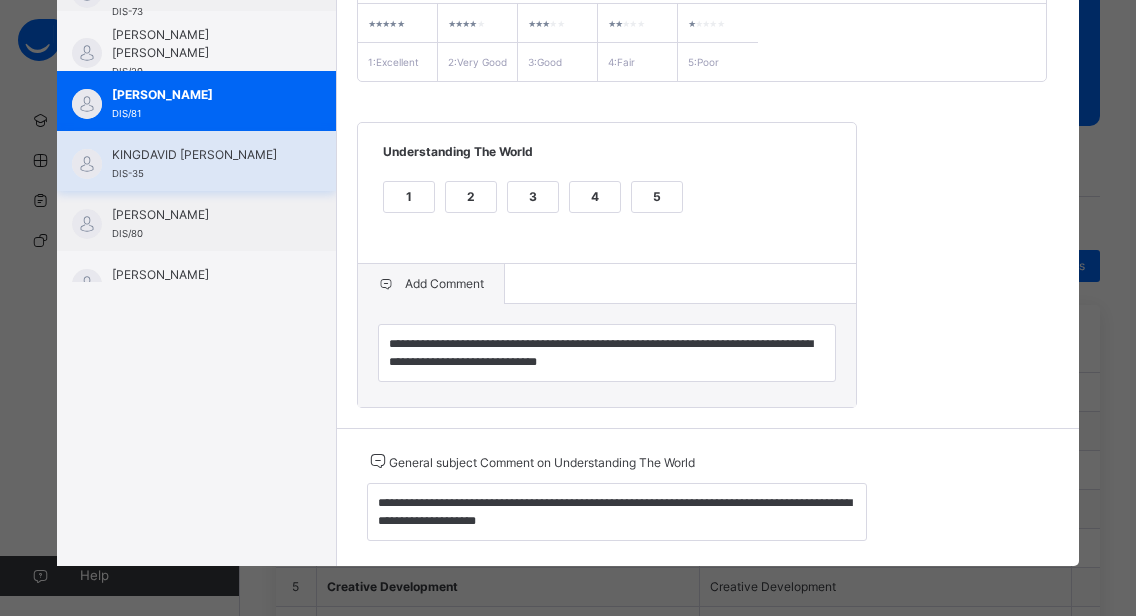 click on "KINGDAVID  [PERSON_NAME] DIS-35" at bounding box center (201, 164) 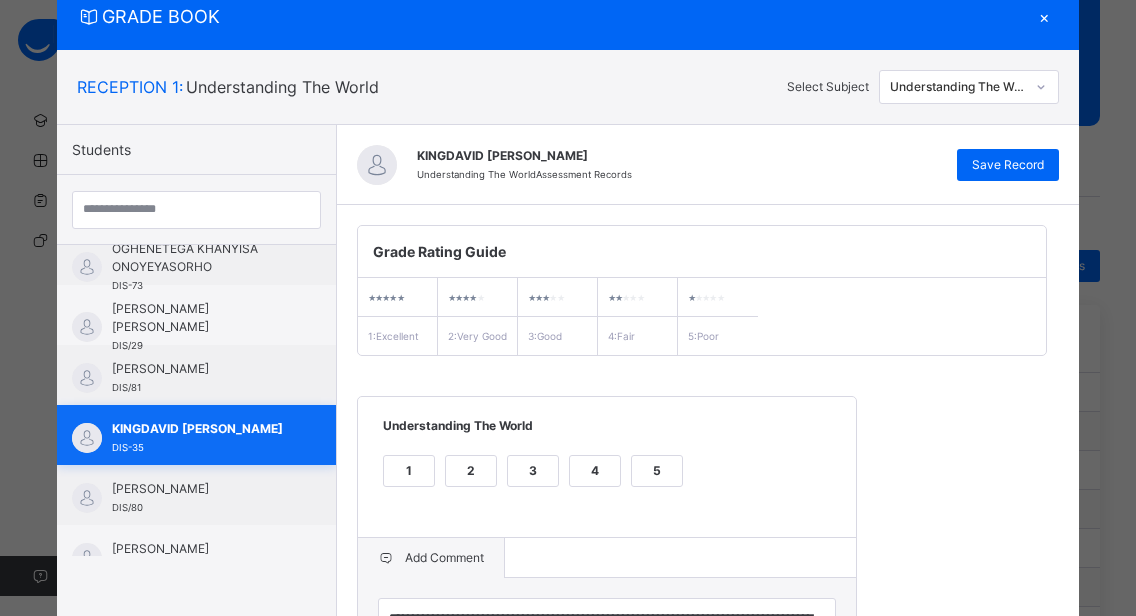 scroll, scrollTop: 362, scrollLeft: 0, axis: vertical 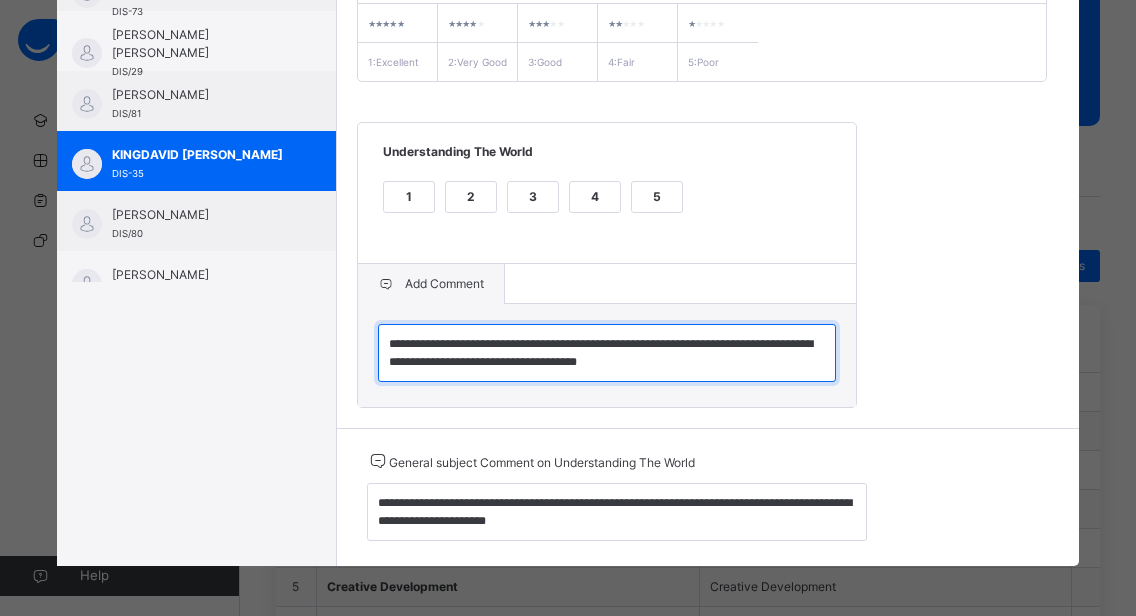 click on "**********" at bounding box center (607, 353) 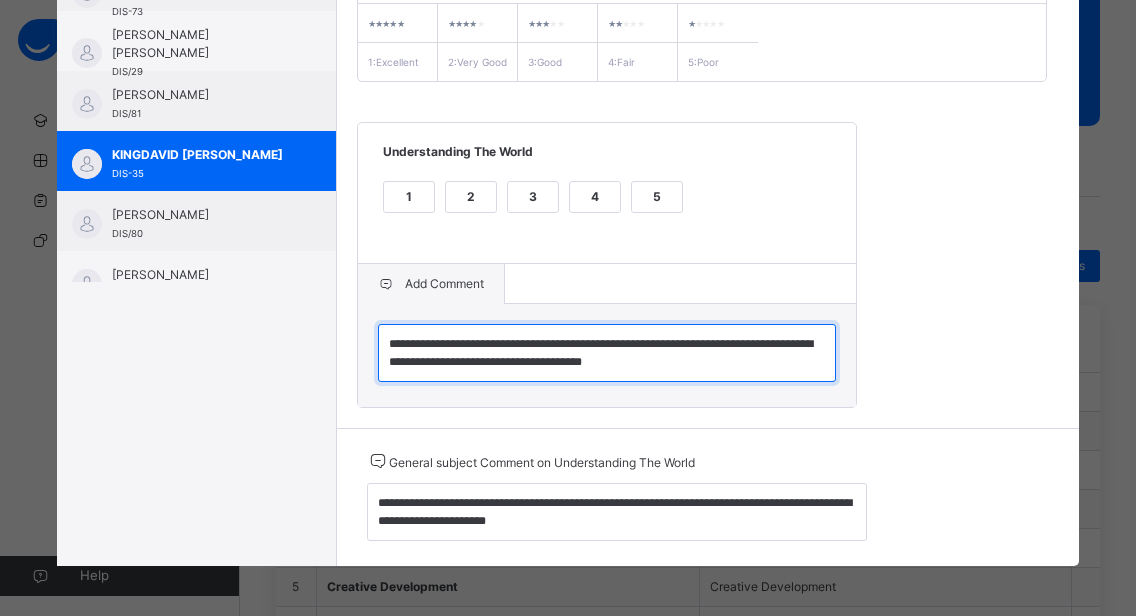 click on "**********" at bounding box center (607, 353) 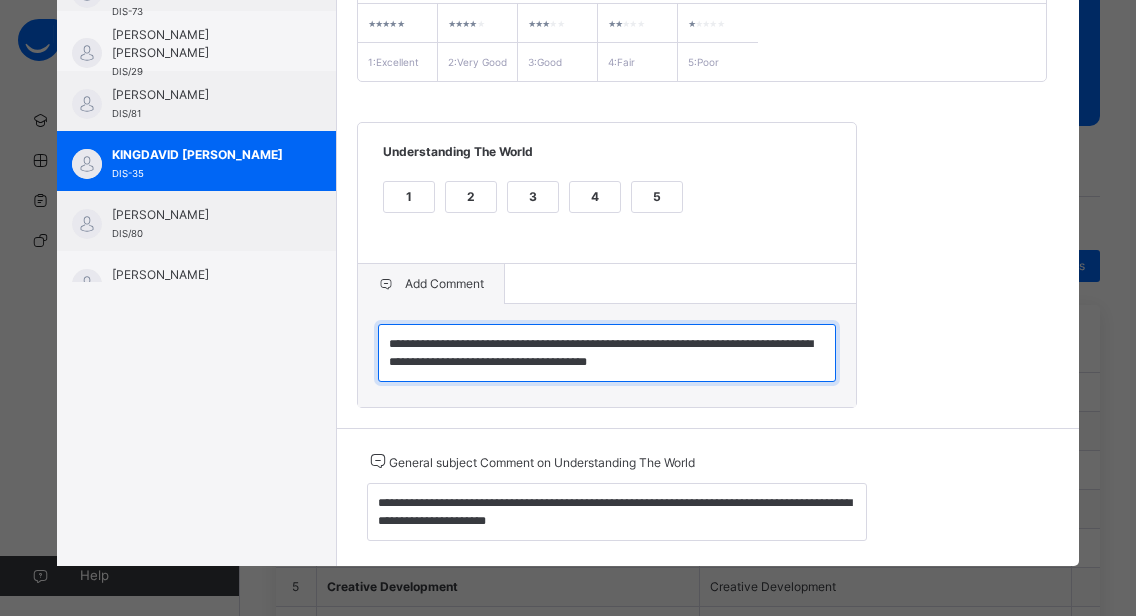 type on "**********" 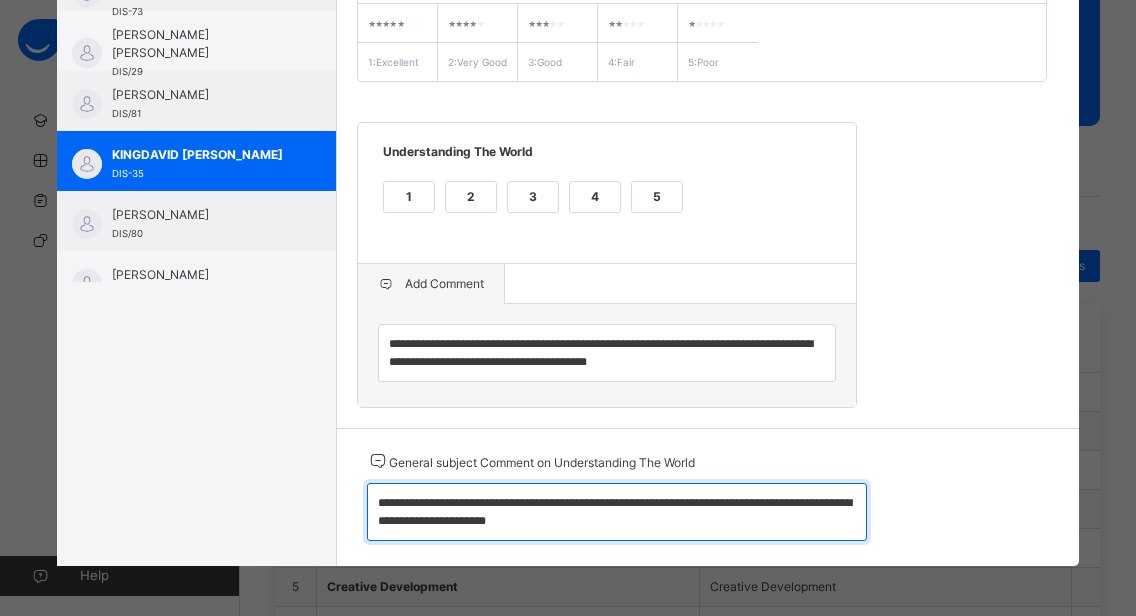 click on "**********" at bounding box center [617, 512] 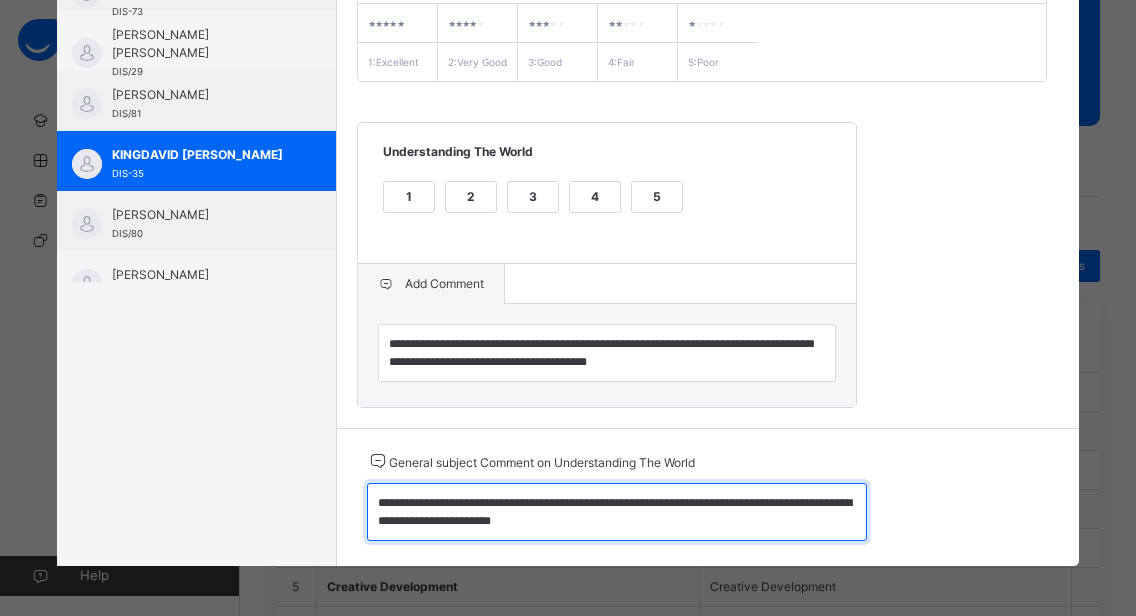 click on "**********" at bounding box center [617, 512] 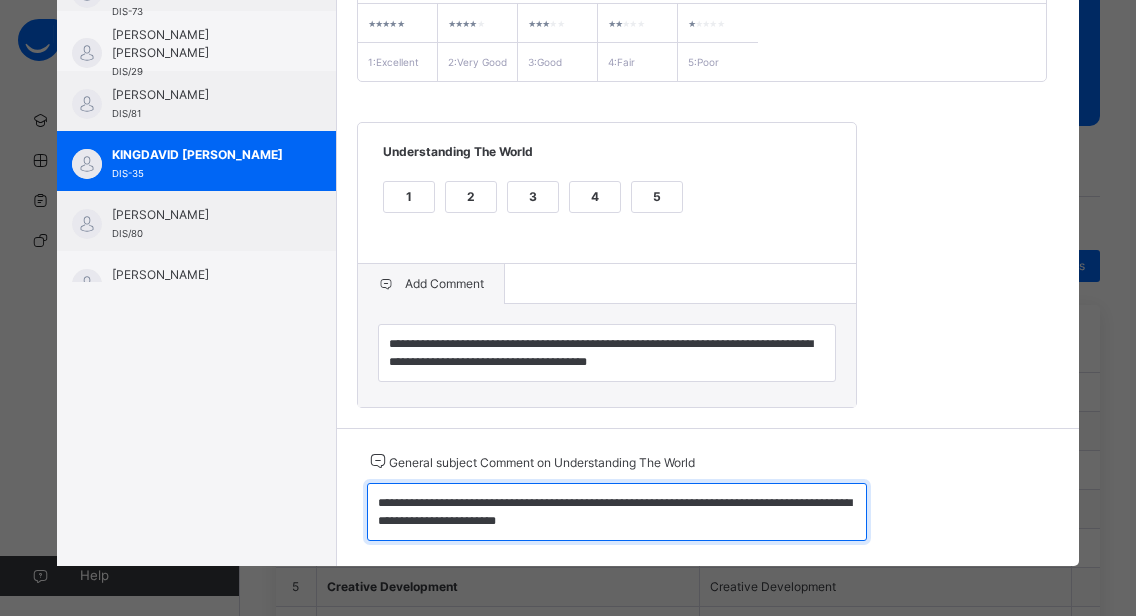 scroll, scrollTop: 31, scrollLeft: 0, axis: vertical 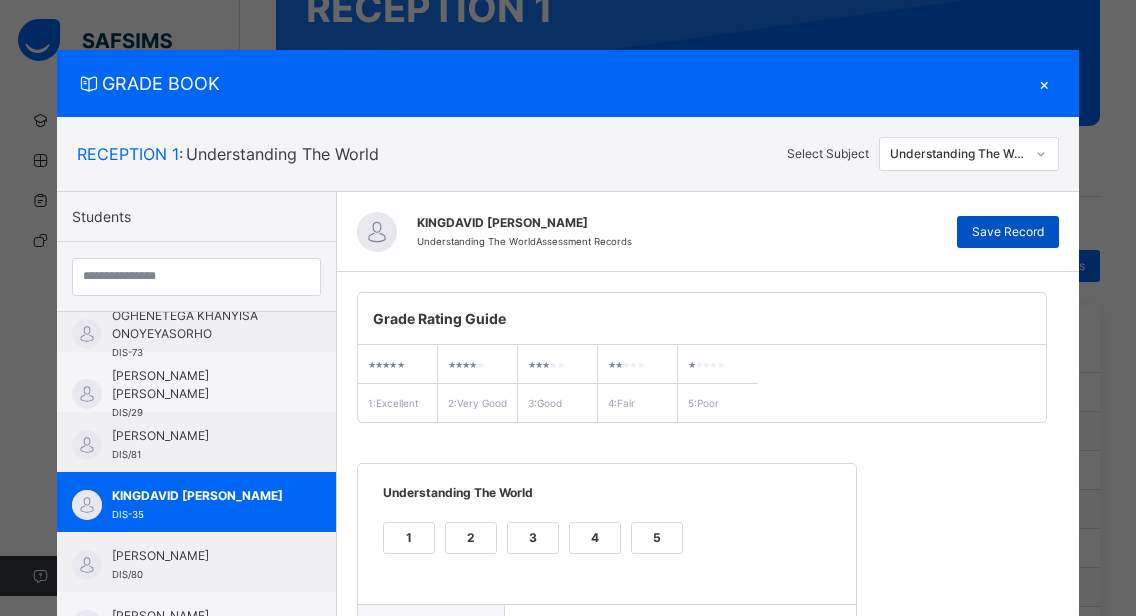 type on "**********" 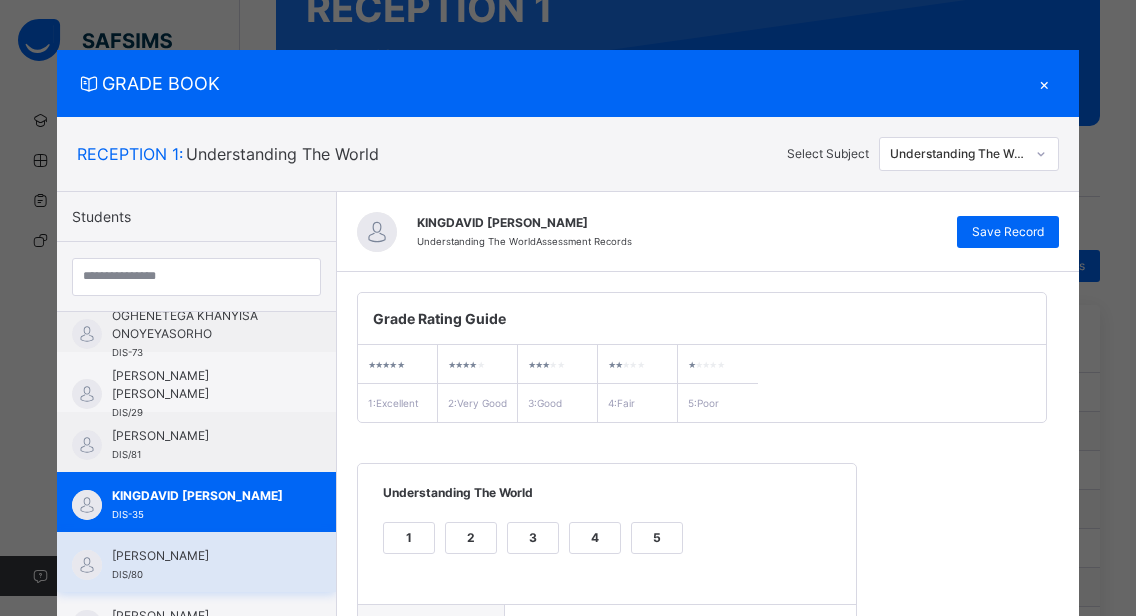 click on "[PERSON_NAME]" at bounding box center (201, 556) 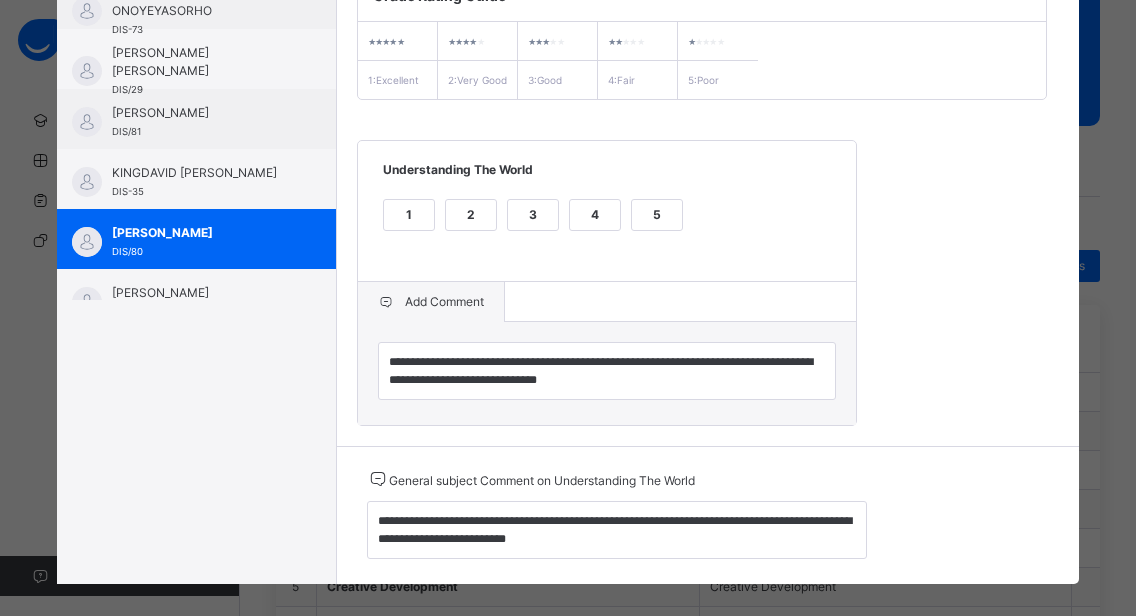 scroll, scrollTop: 362, scrollLeft: 0, axis: vertical 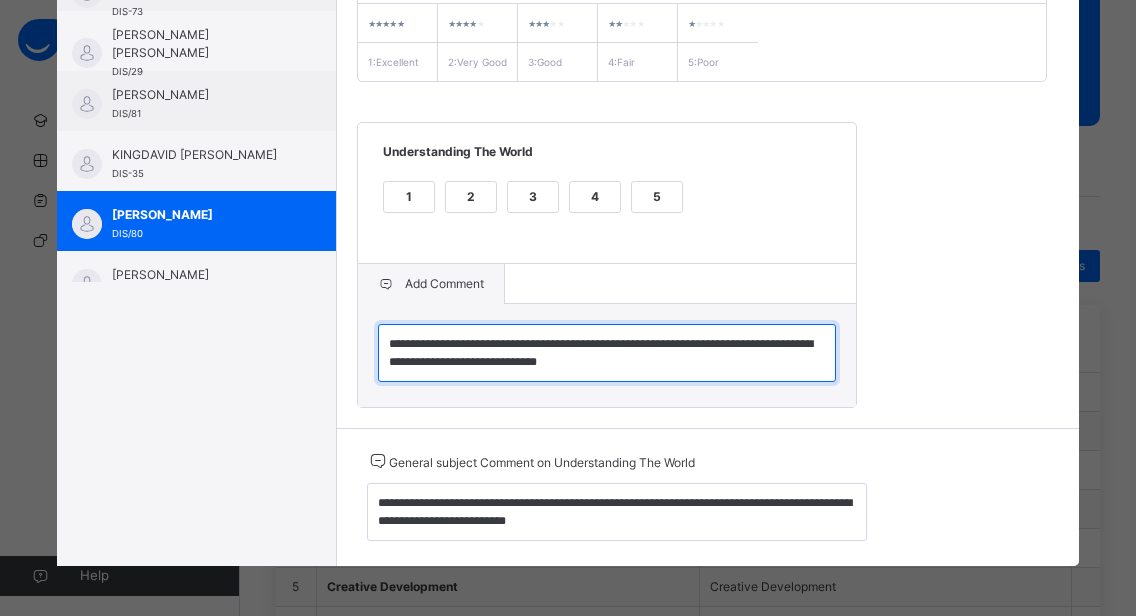 click on "**********" at bounding box center (607, 353) 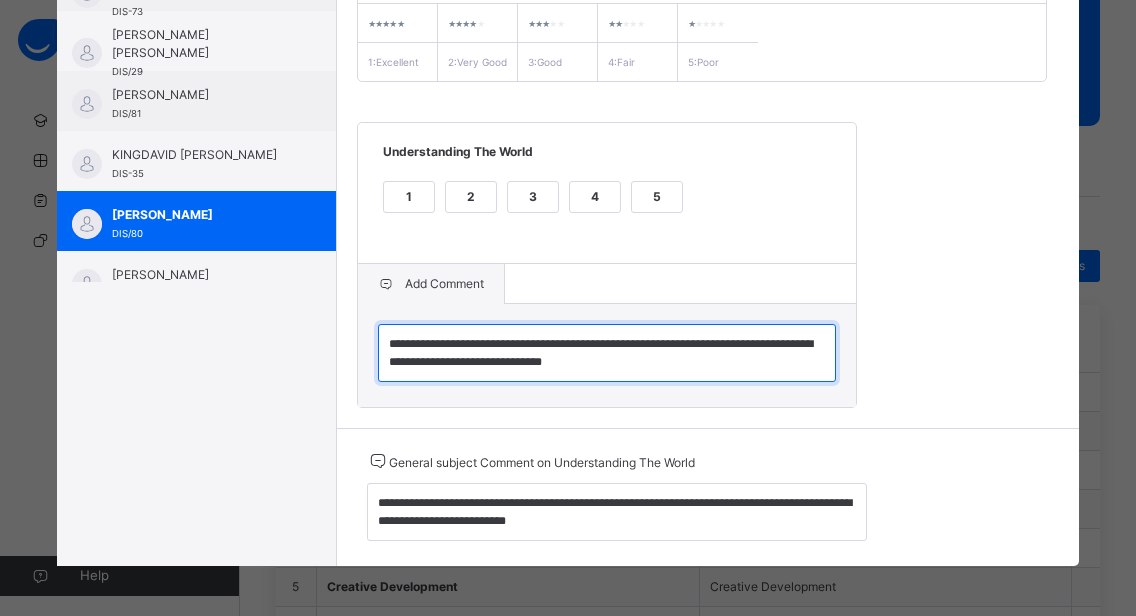 click on "**********" at bounding box center [607, 353] 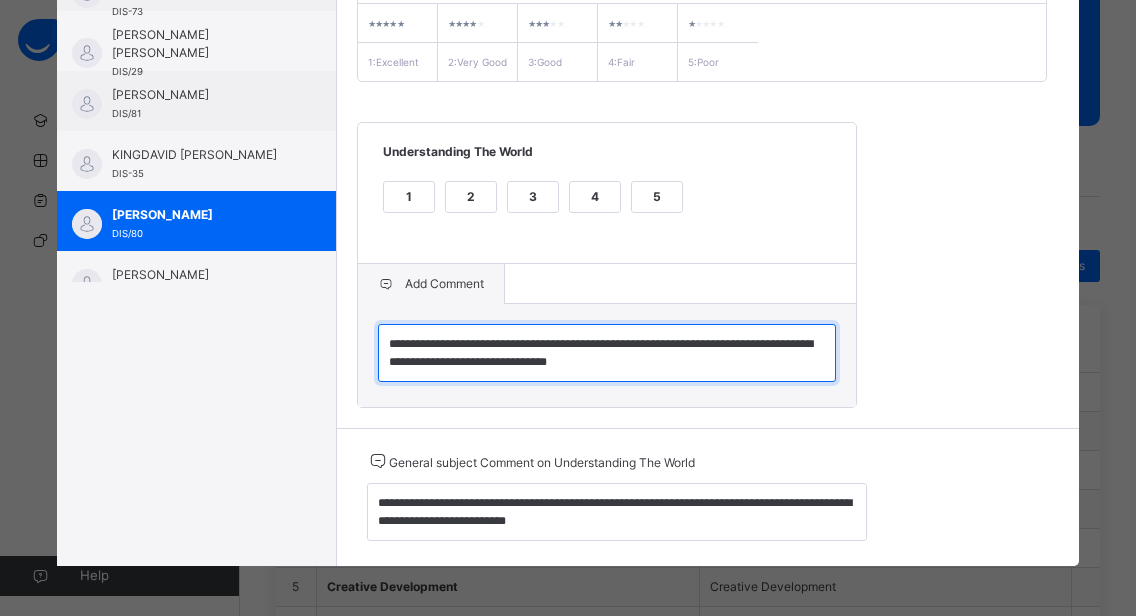 type on "**********" 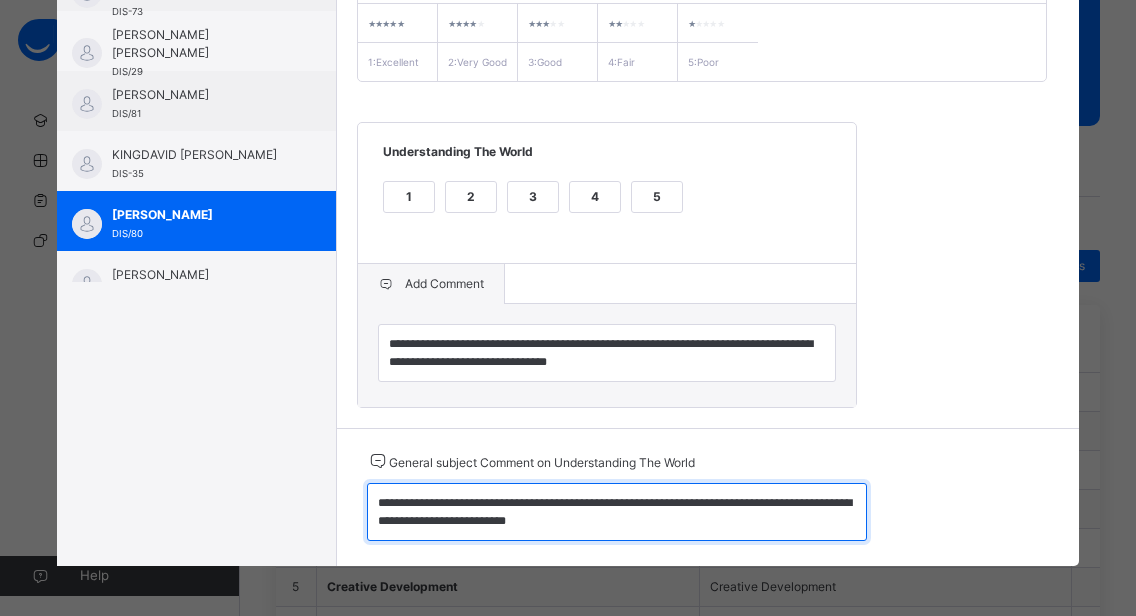 click on "**********" at bounding box center (617, 512) 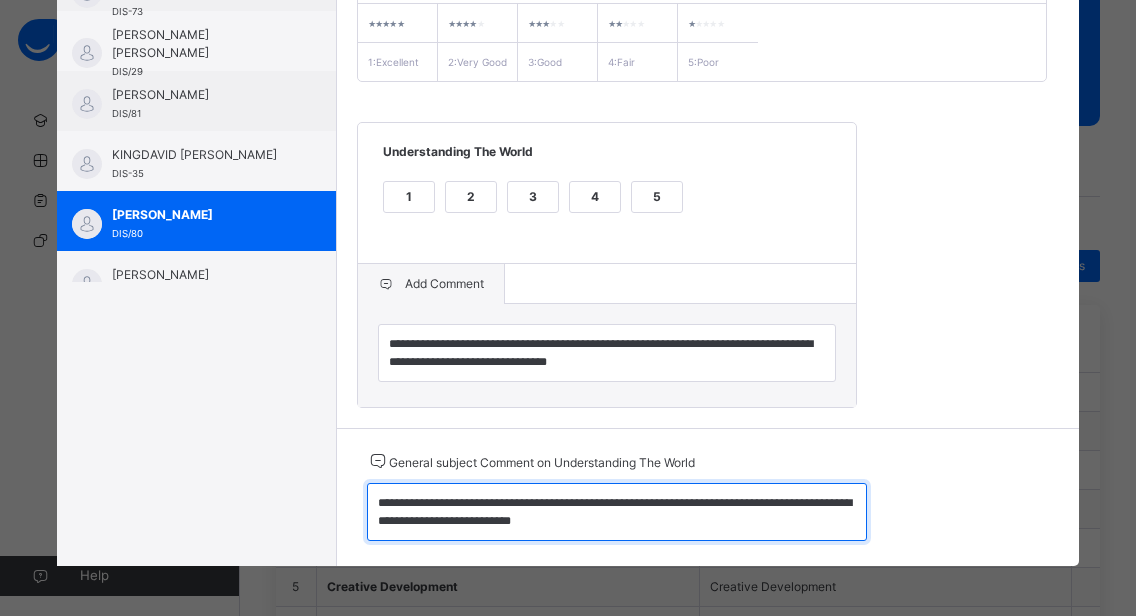click on "**********" at bounding box center (617, 512) 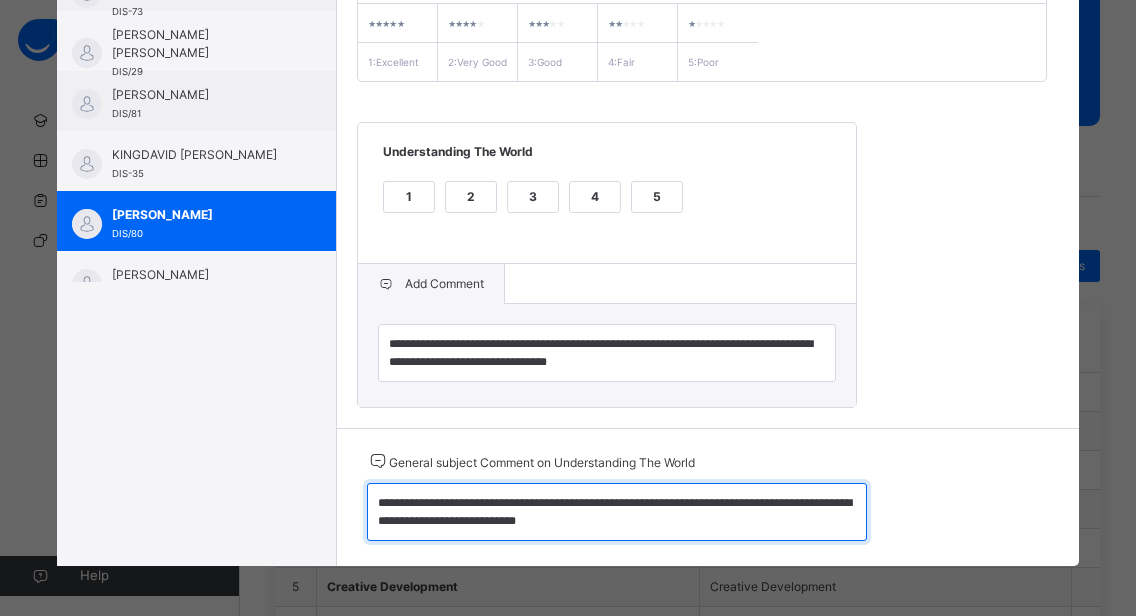 scroll, scrollTop: 0, scrollLeft: 0, axis: both 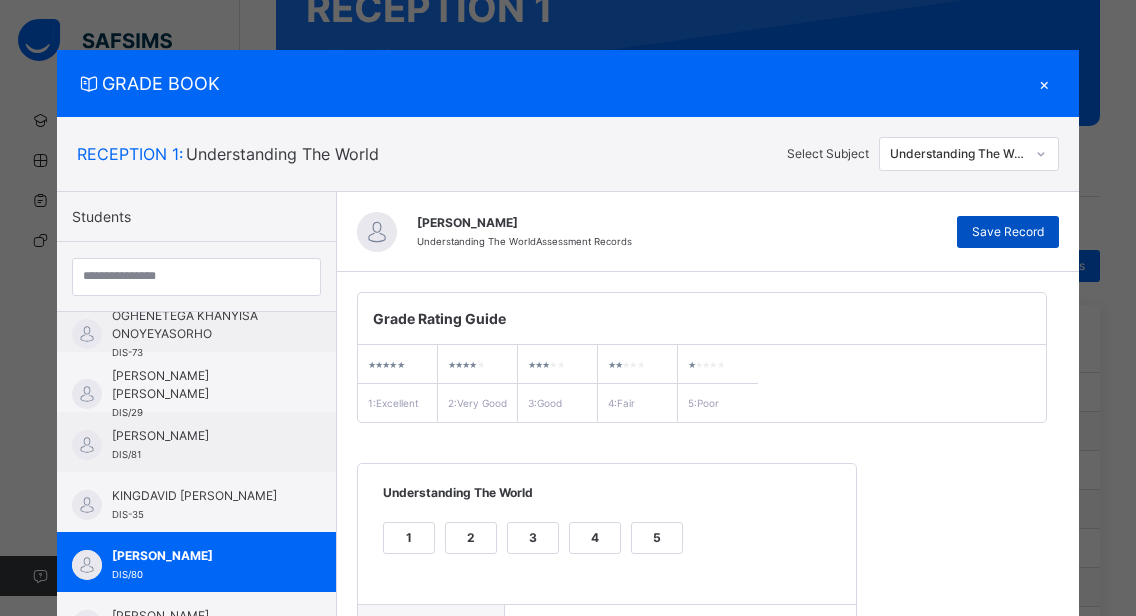 type on "**********" 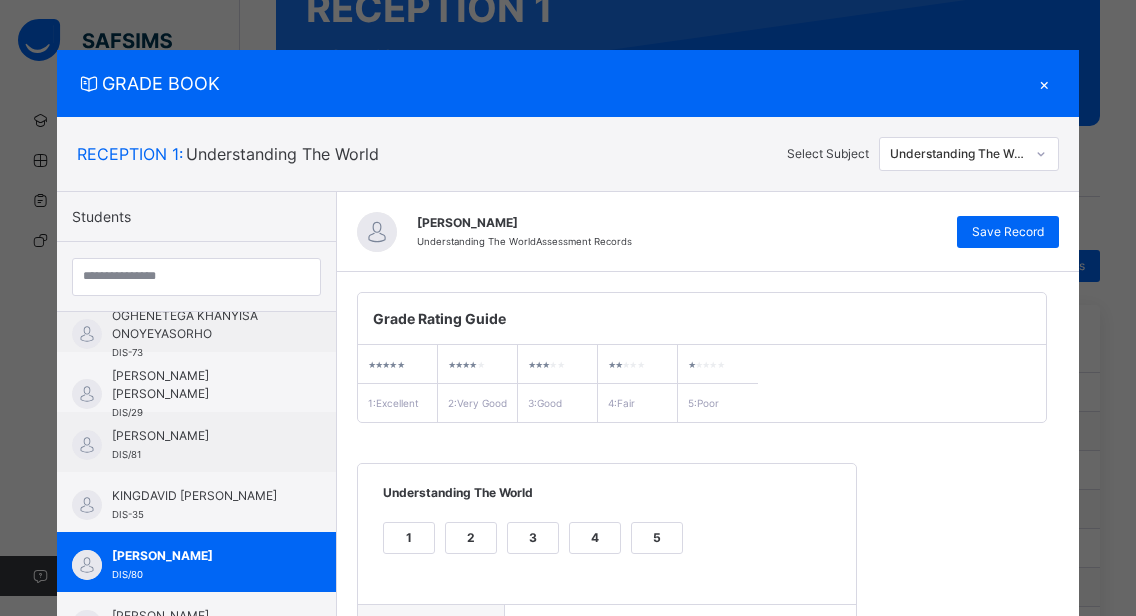 scroll, scrollTop: 362, scrollLeft: 0, axis: vertical 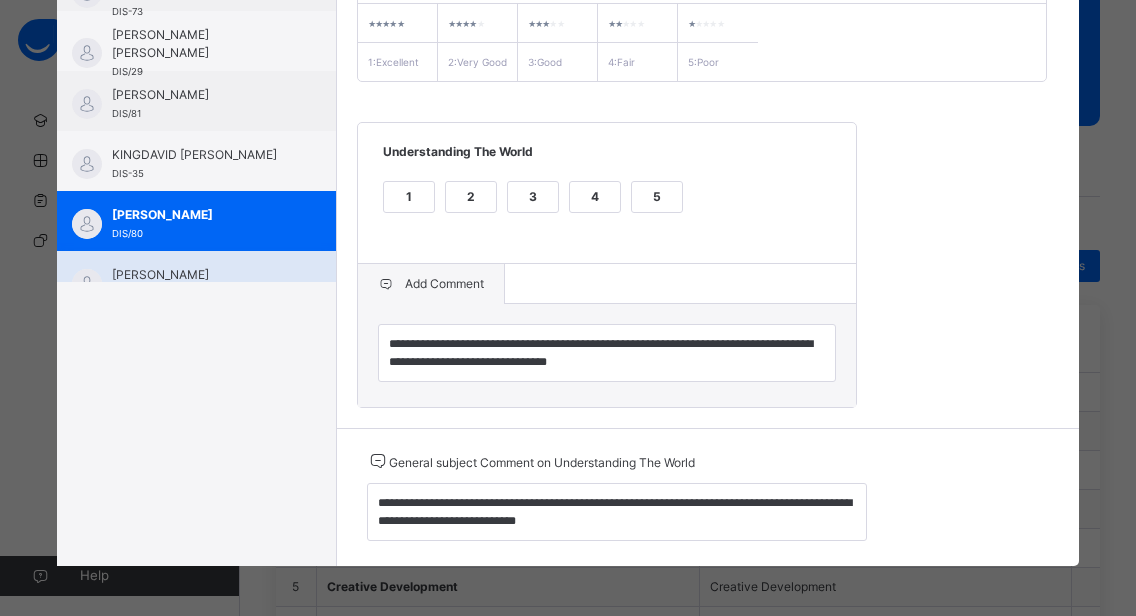 click on "[PERSON_NAME] DIS/11" at bounding box center [196, 281] 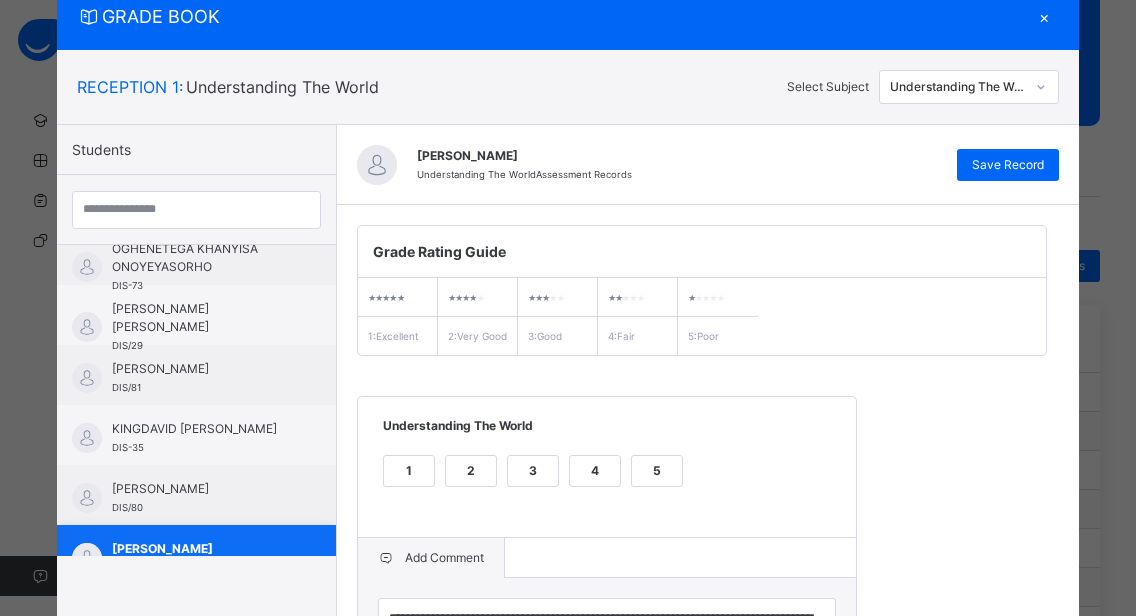 scroll, scrollTop: 362, scrollLeft: 0, axis: vertical 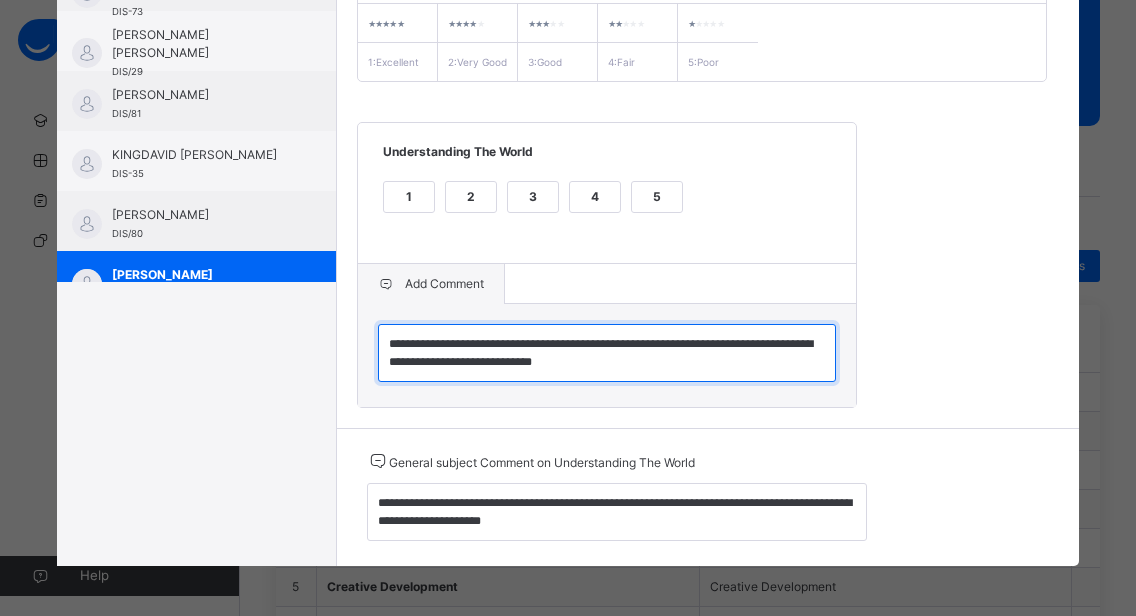 click on "**********" at bounding box center [607, 353] 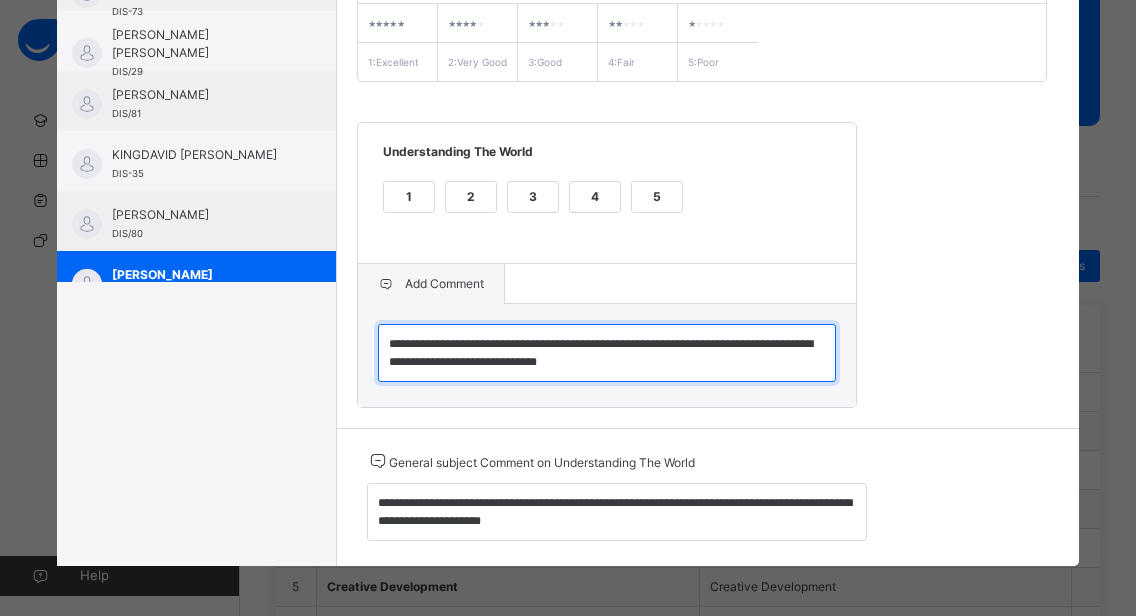 click on "**********" at bounding box center [607, 353] 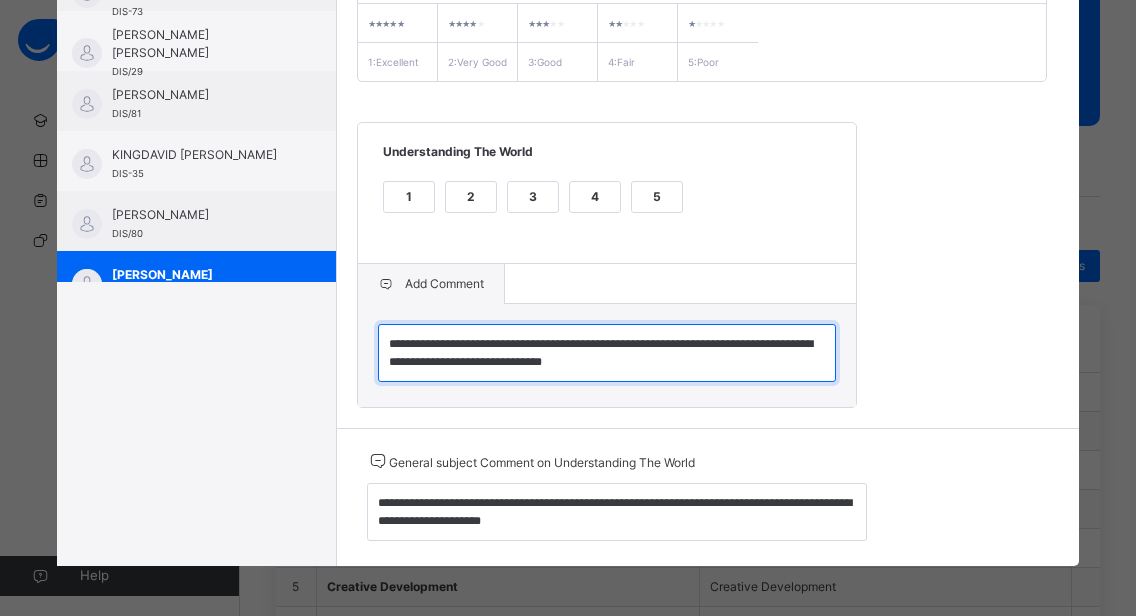 type on "**********" 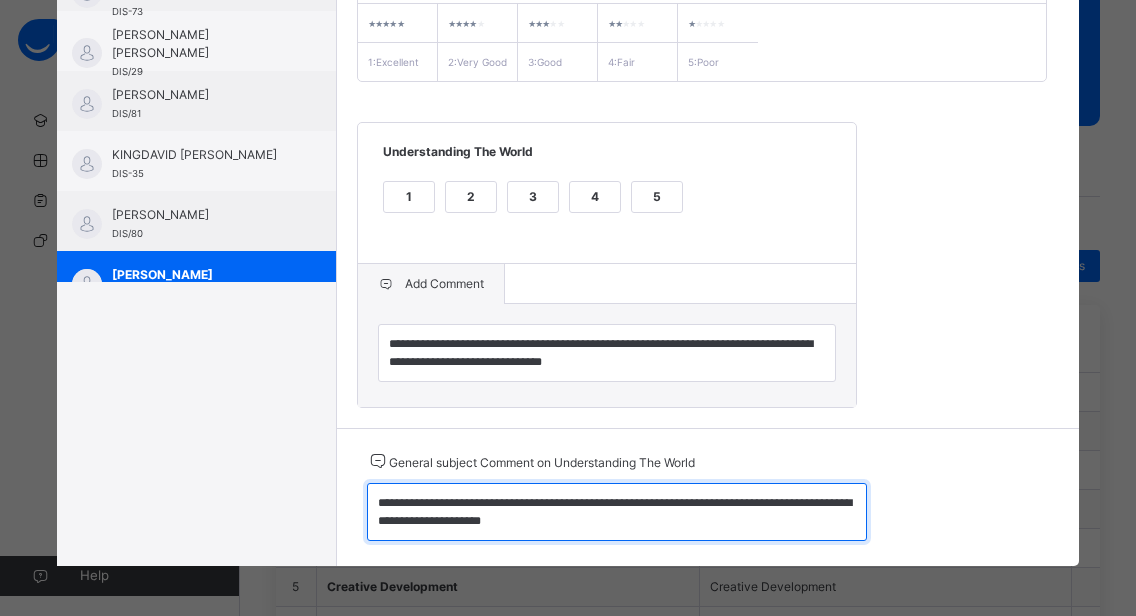 click on "**********" at bounding box center (617, 512) 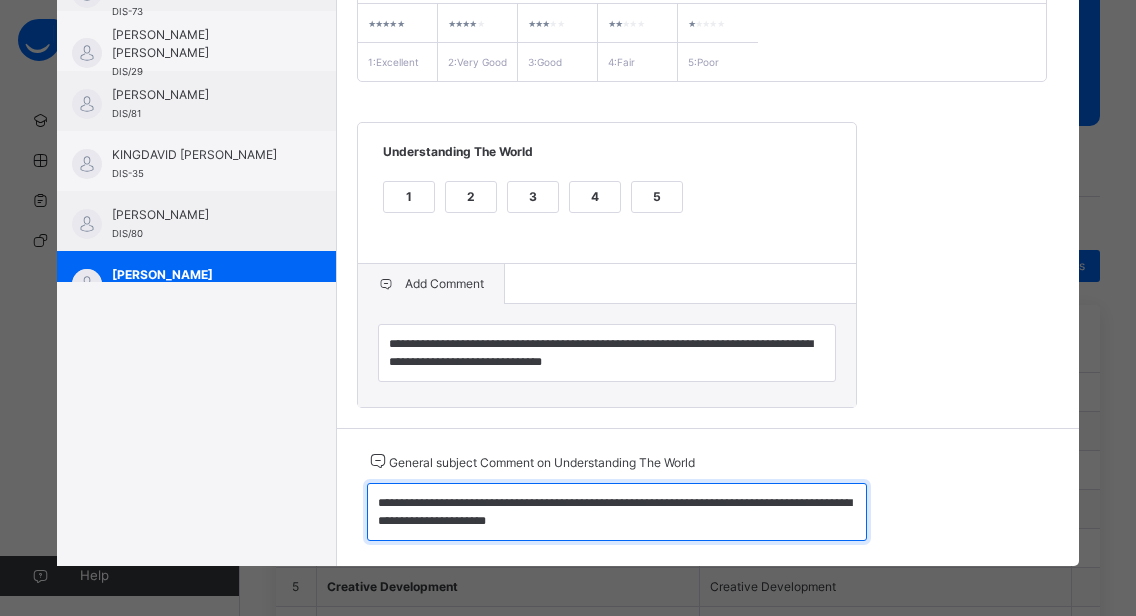 click on "**********" at bounding box center (617, 512) 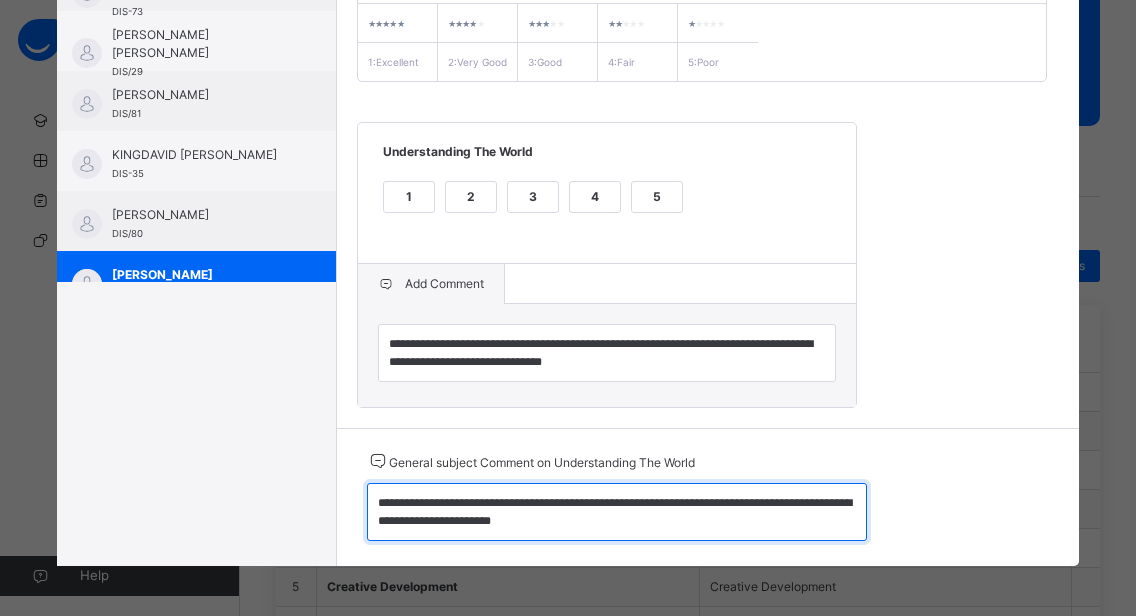 scroll, scrollTop: 25, scrollLeft: 0, axis: vertical 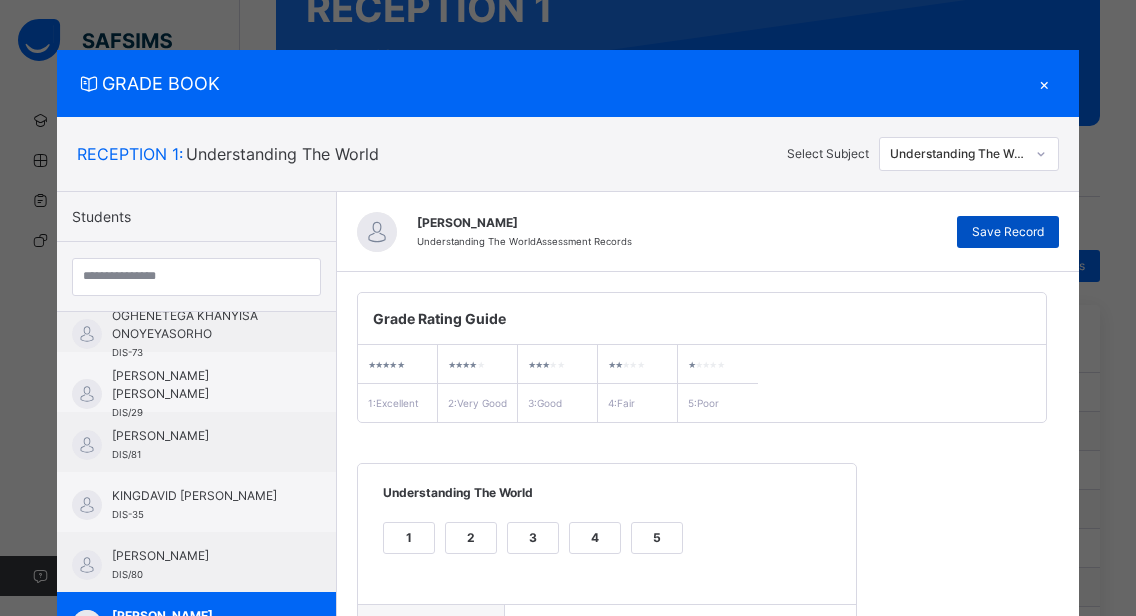 type on "**********" 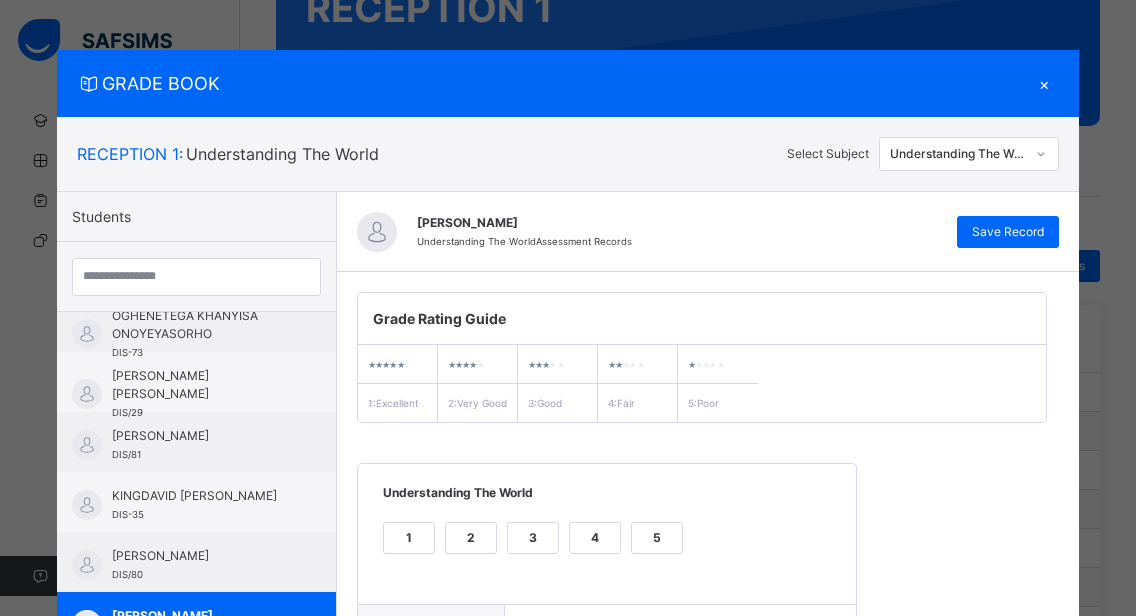 scroll, scrollTop: 362, scrollLeft: 0, axis: vertical 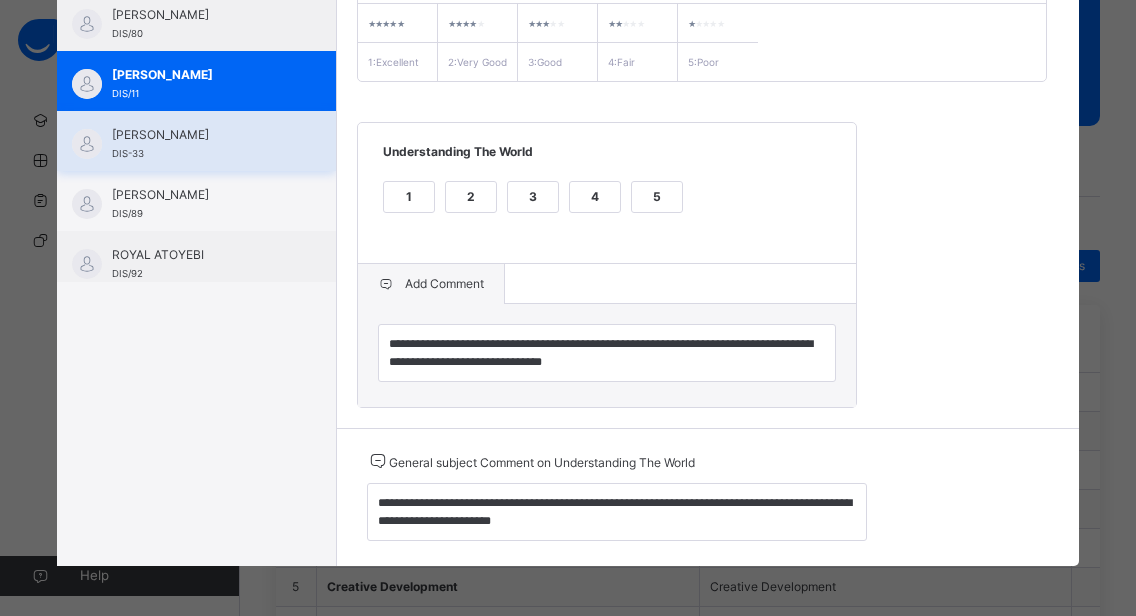 click on "[PERSON_NAME]" at bounding box center [201, 135] 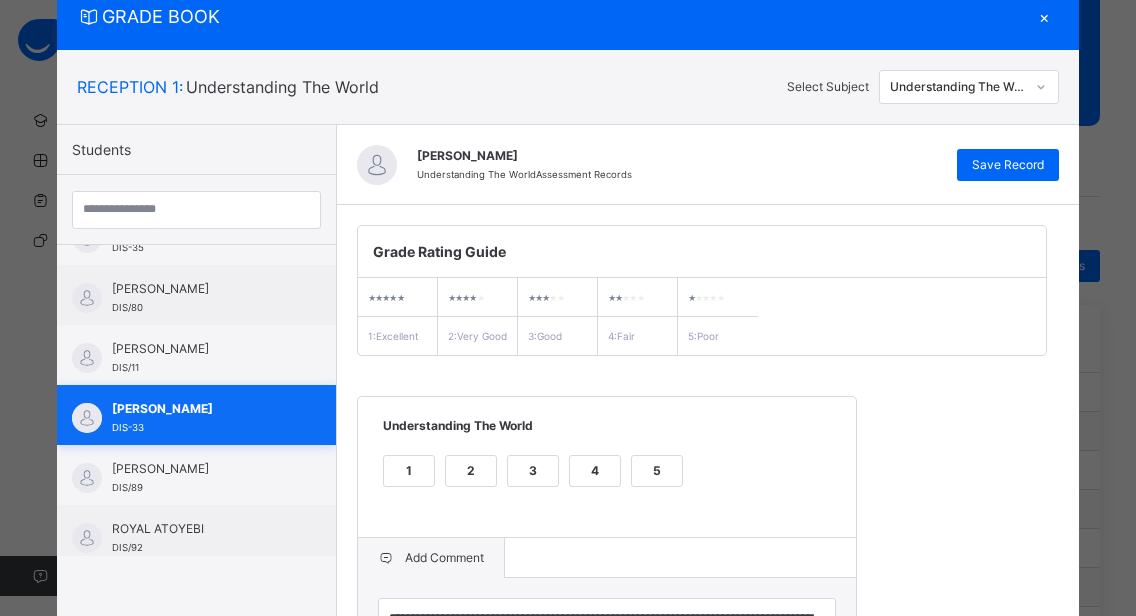scroll, scrollTop: 362, scrollLeft: 0, axis: vertical 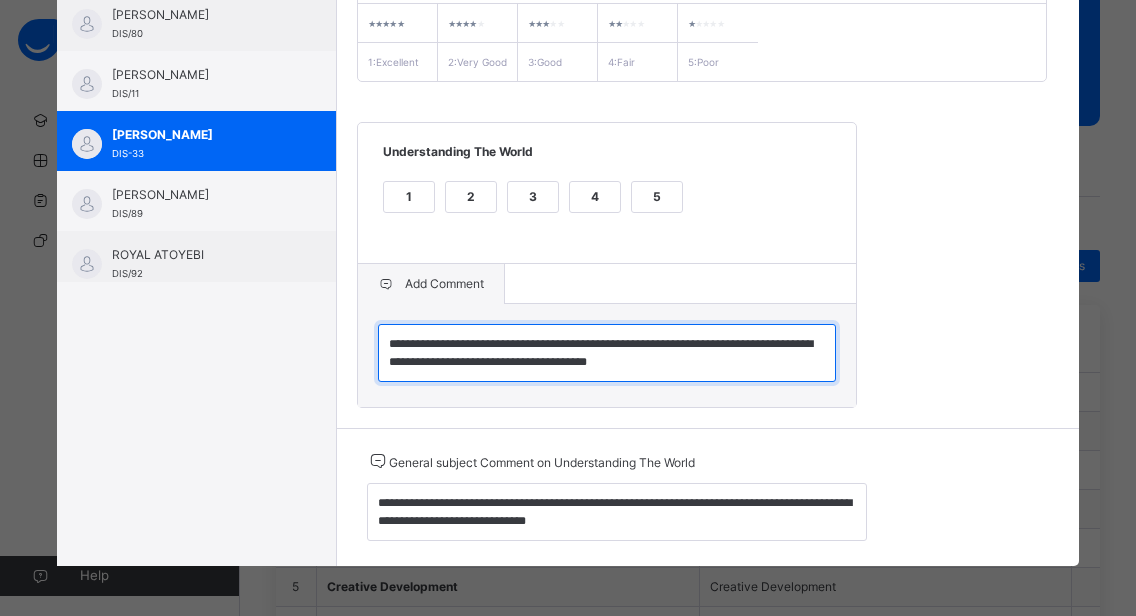 click on "**********" at bounding box center [607, 353] 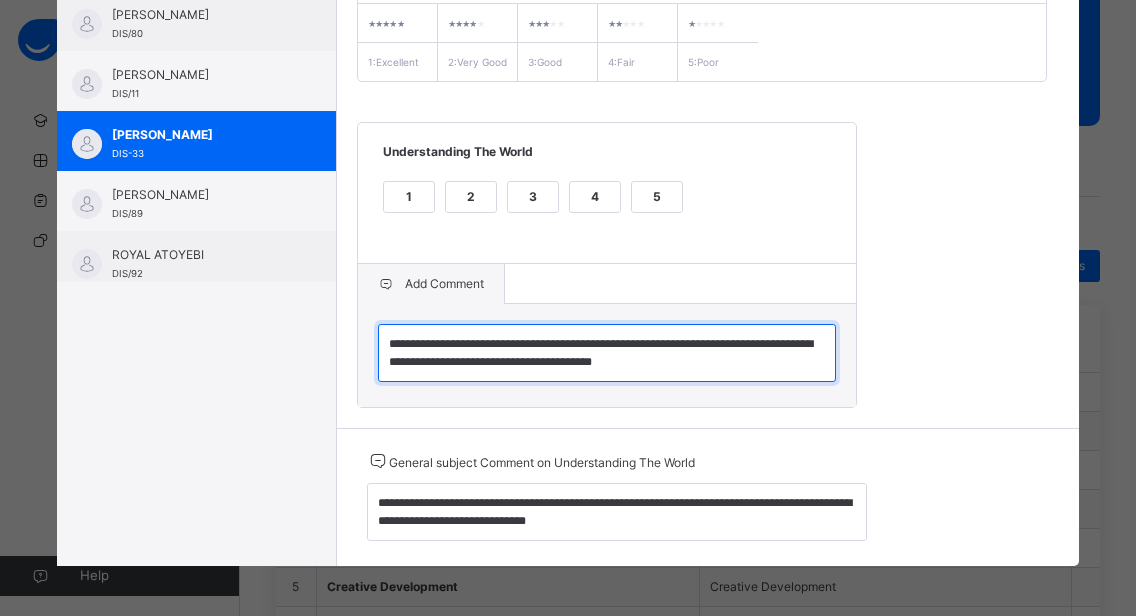click on "**********" at bounding box center [607, 353] 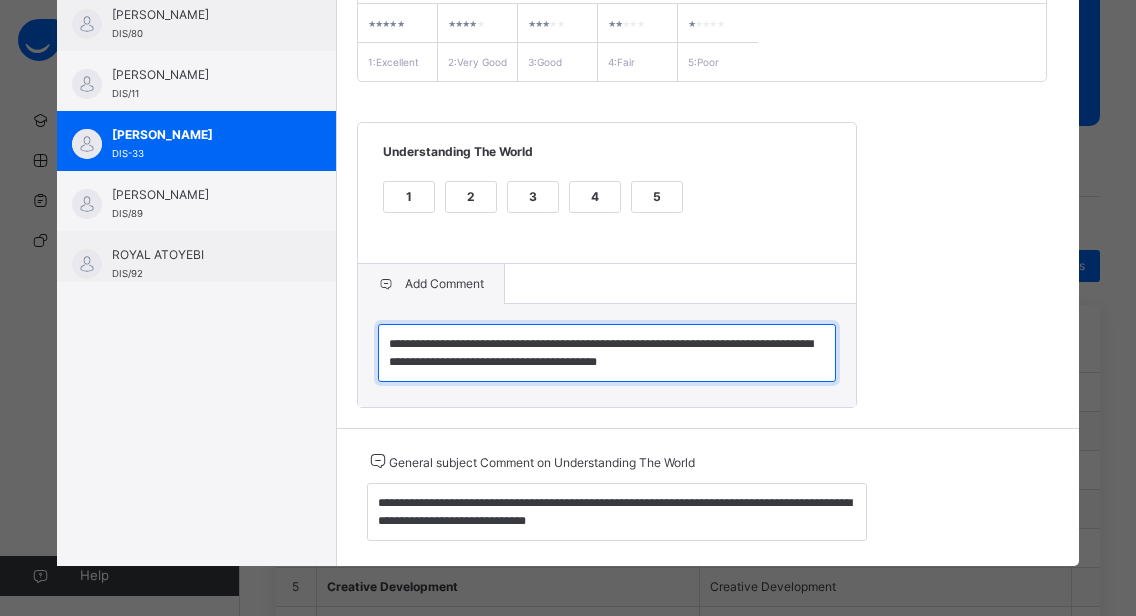 type on "**********" 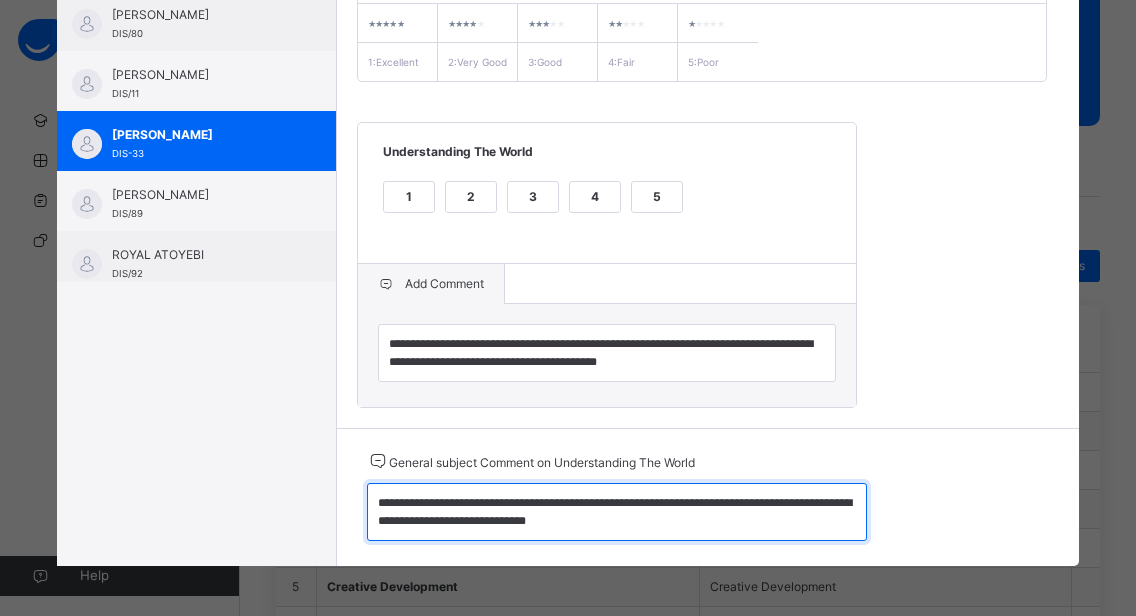click on "**********" at bounding box center (617, 512) 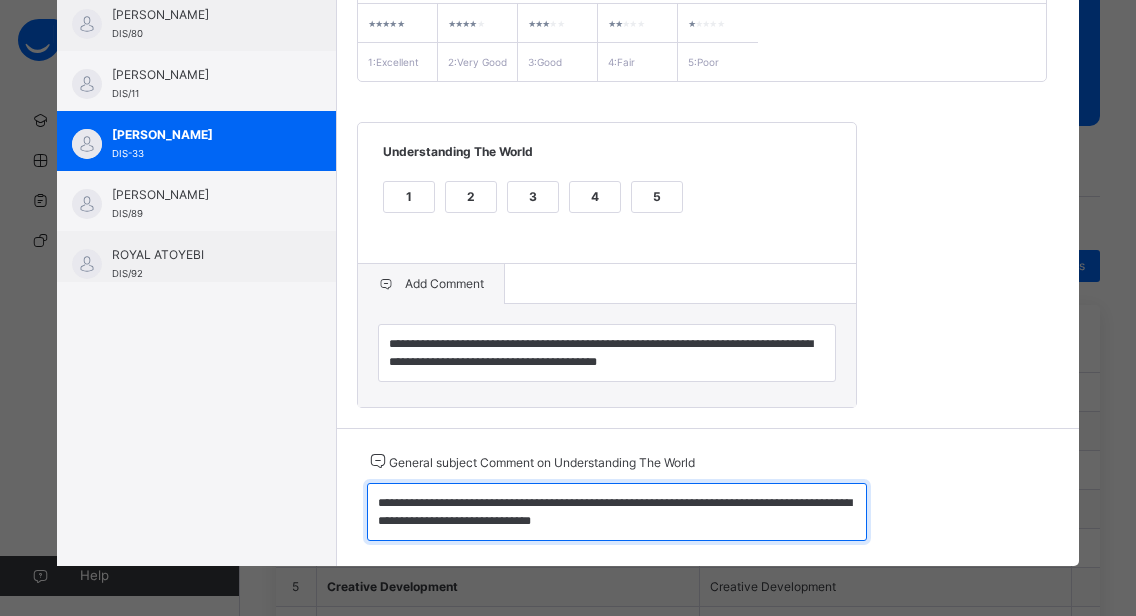 click on "**********" at bounding box center [617, 512] 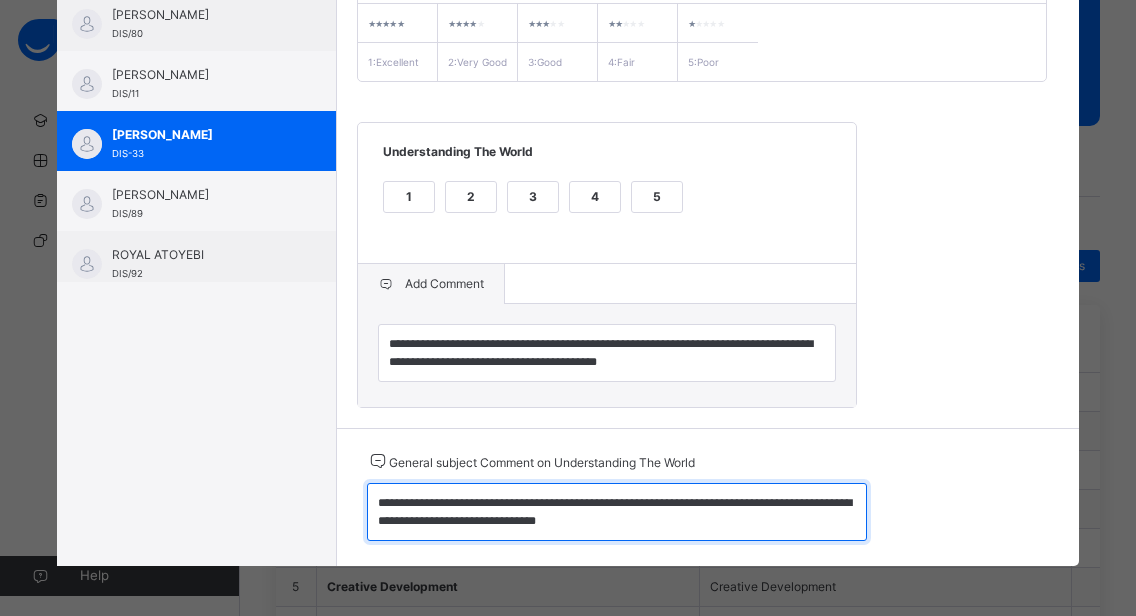 scroll, scrollTop: 5, scrollLeft: 0, axis: vertical 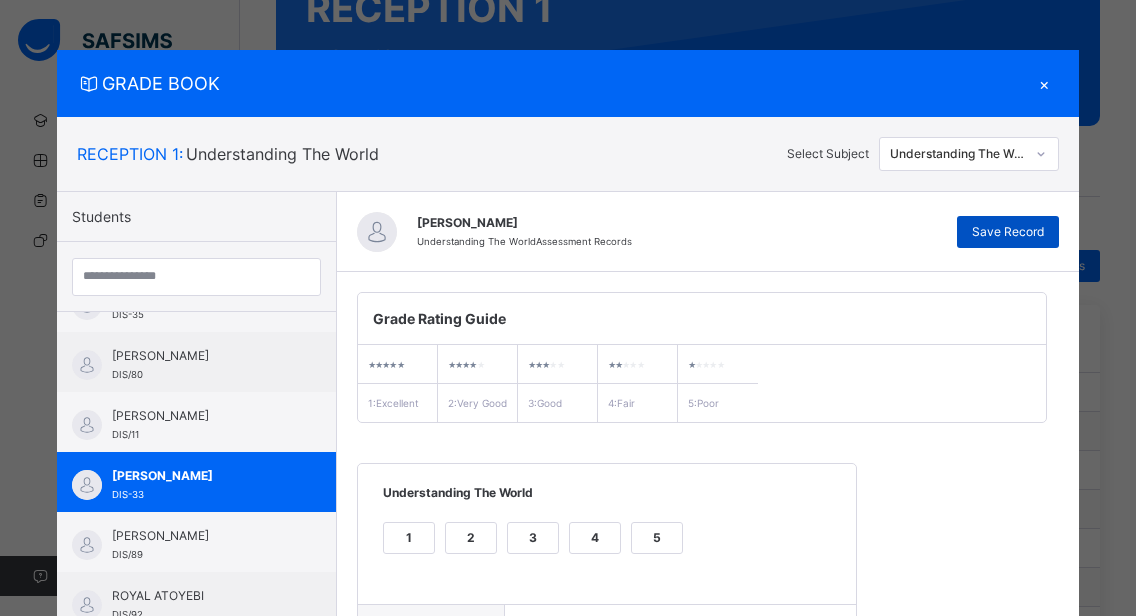 type on "**********" 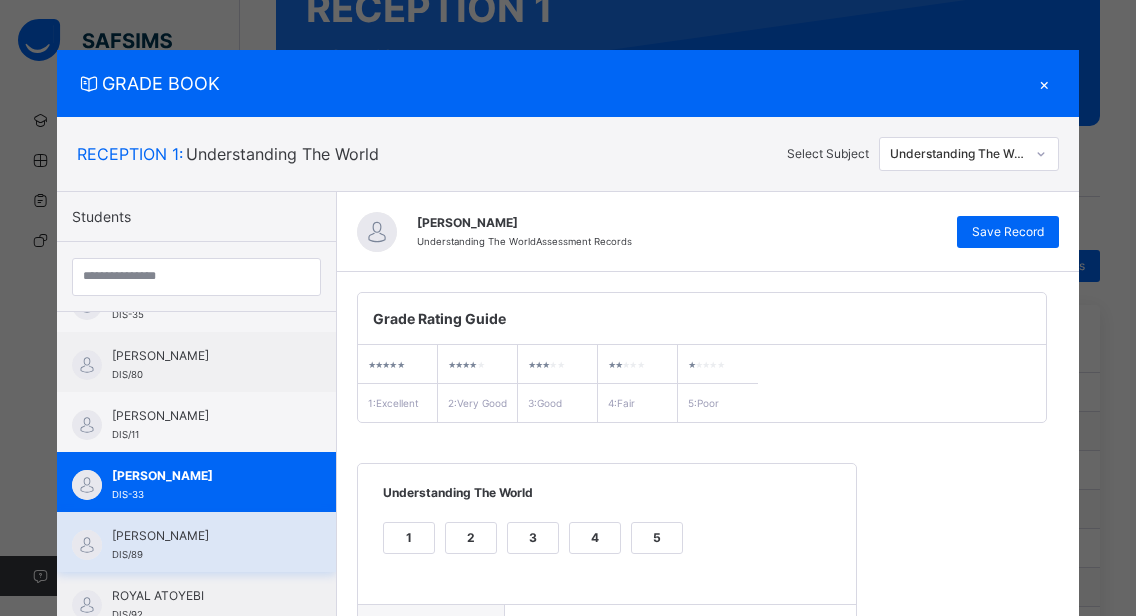 click on "[PERSON_NAME]" at bounding box center [201, 536] 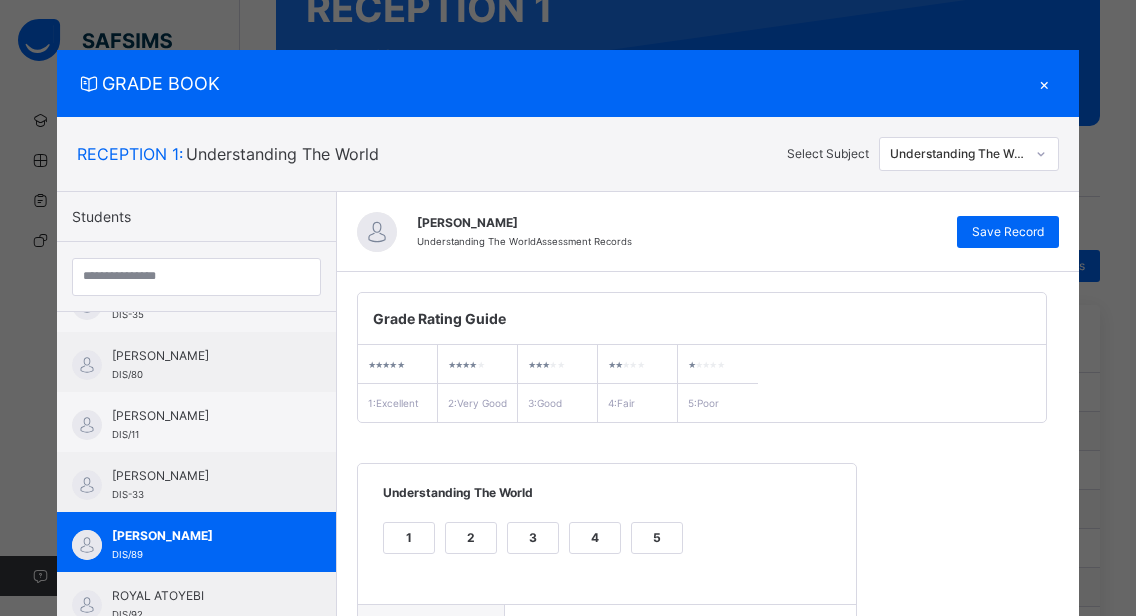 scroll, scrollTop: 362, scrollLeft: 0, axis: vertical 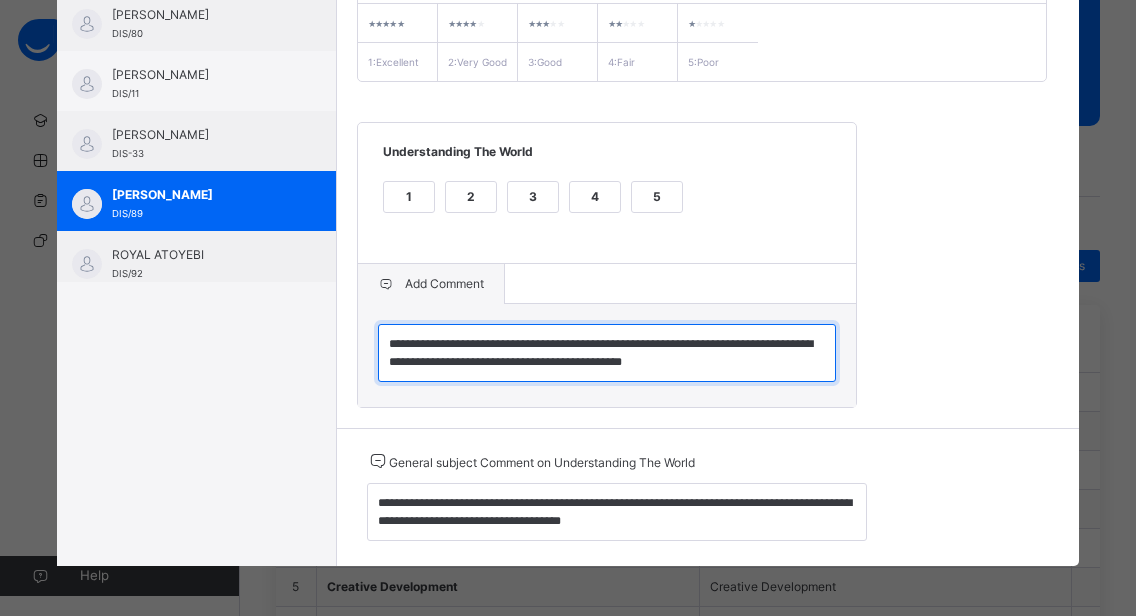 click on "**********" at bounding box center (607, 353) 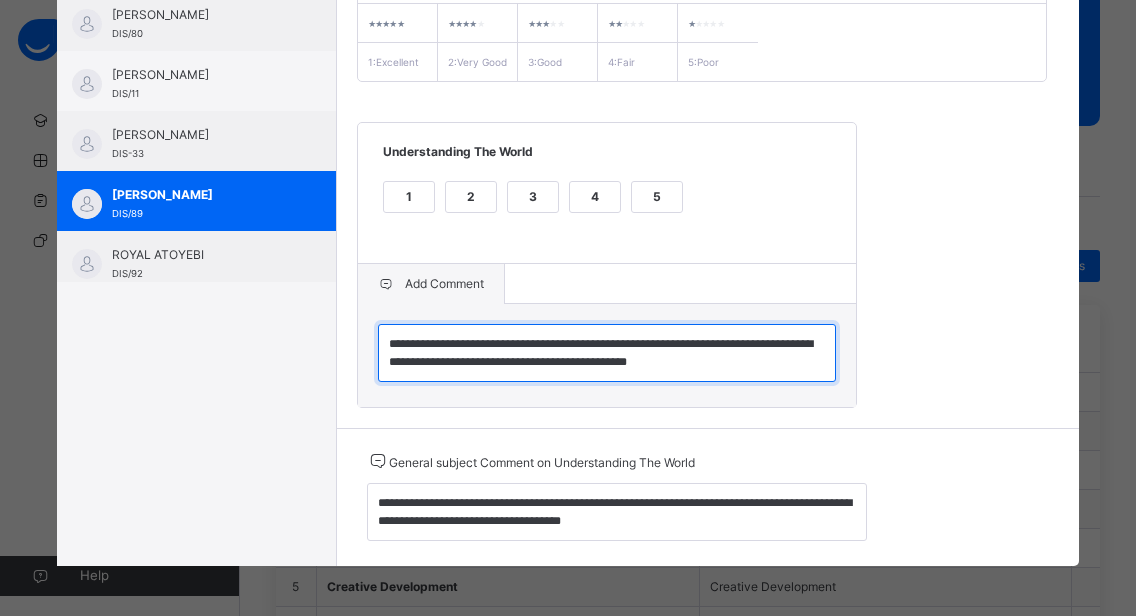 click on "**********" at bounding box center [607, 353] 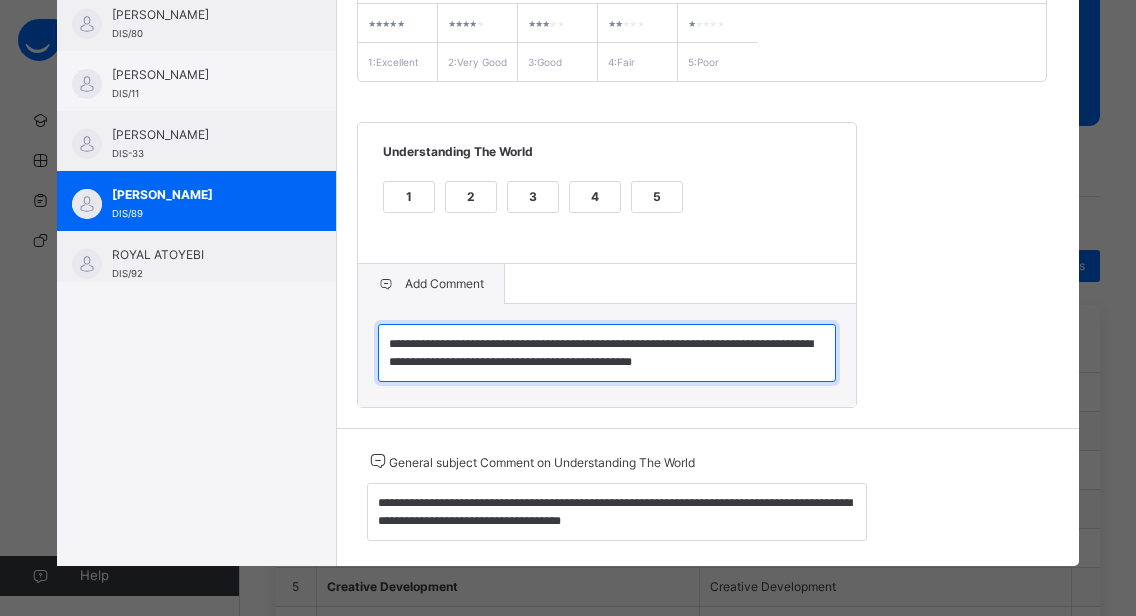type on "**********" 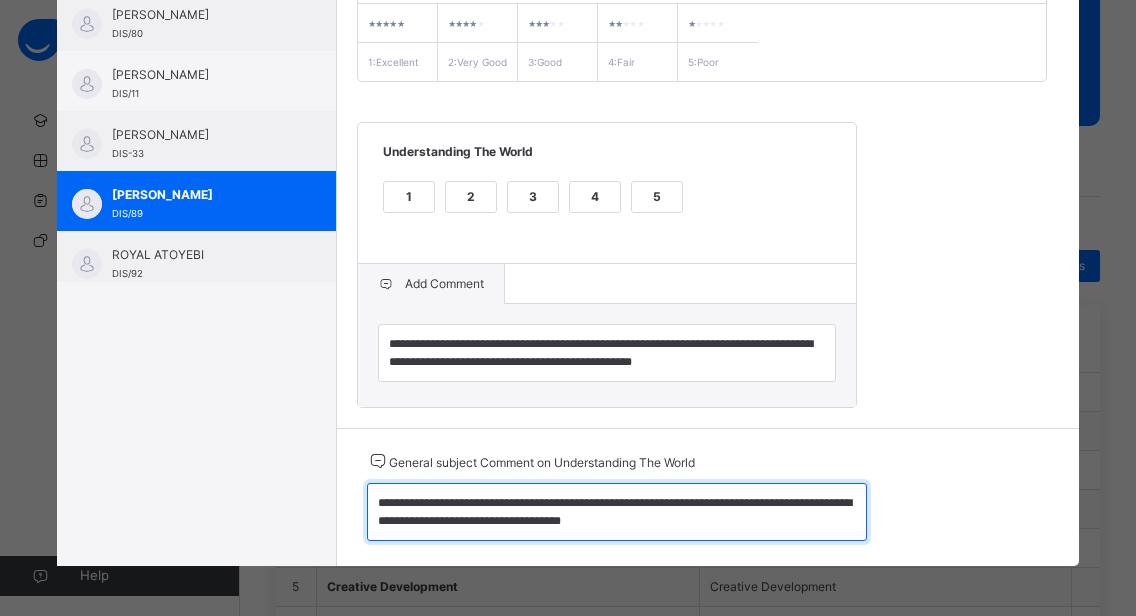 click on "**********" at bounding box center (617, 512) 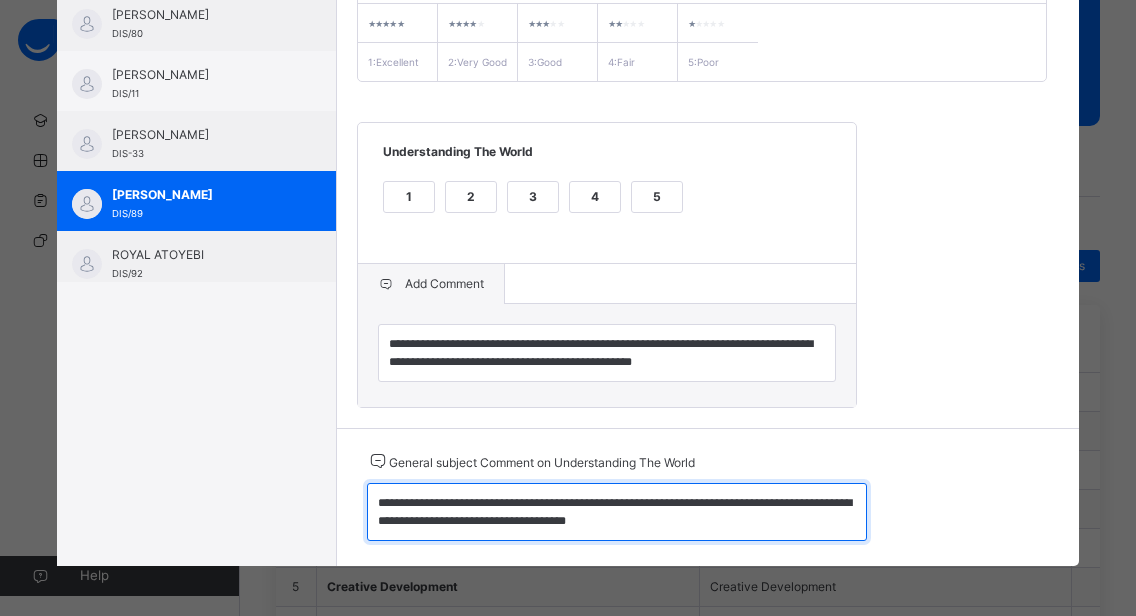 click on "**********" at bounding box center (617, 512) 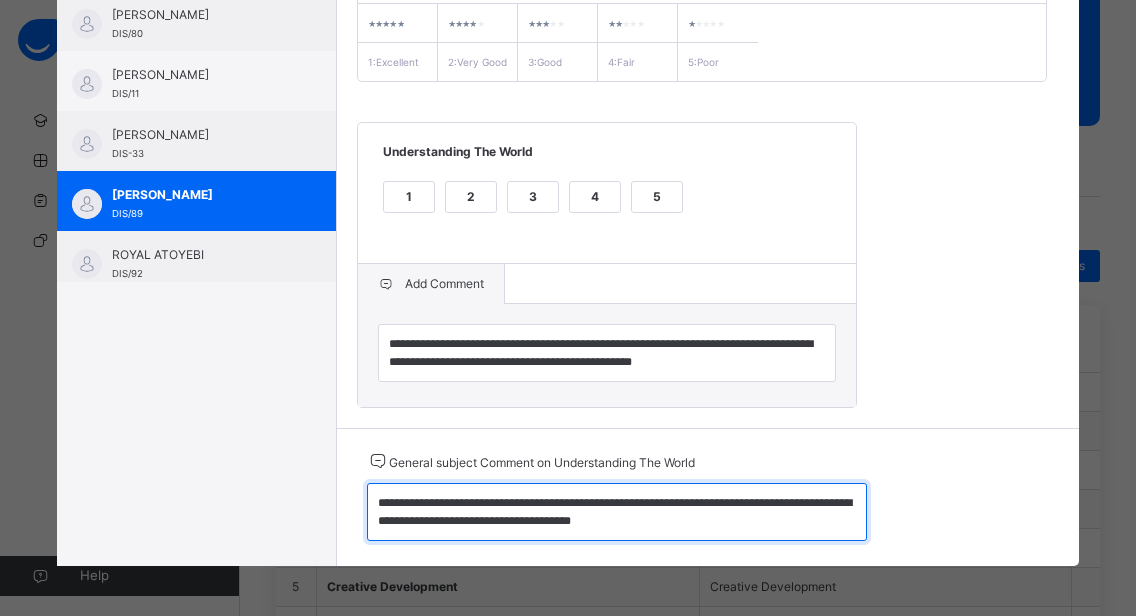 scroll, scrollTop: 0, scrollLeft: 0, axis: both 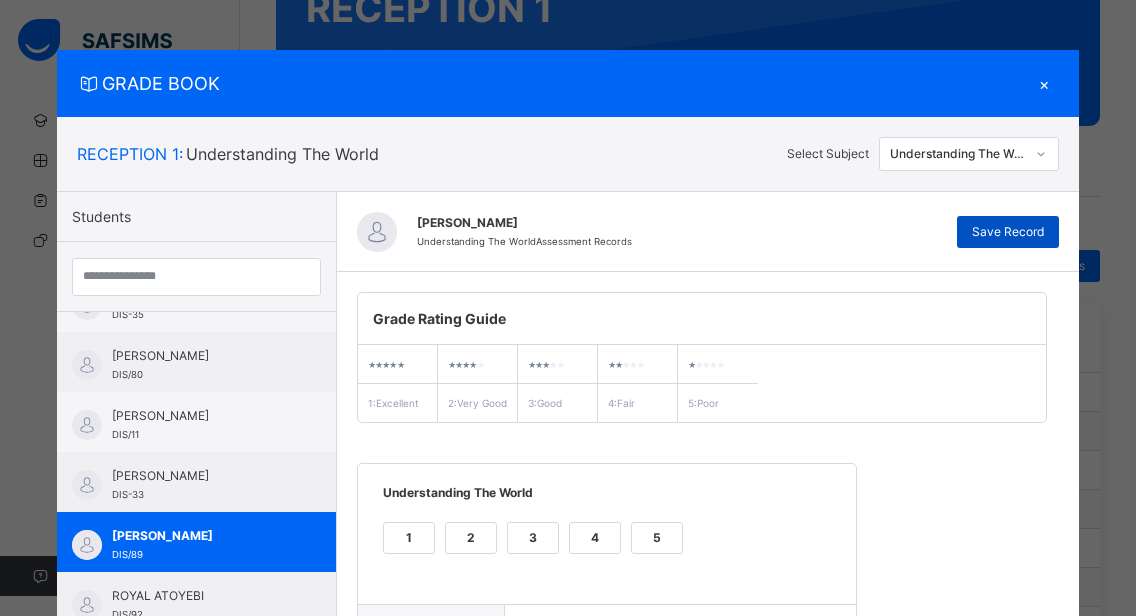 type on "**********" 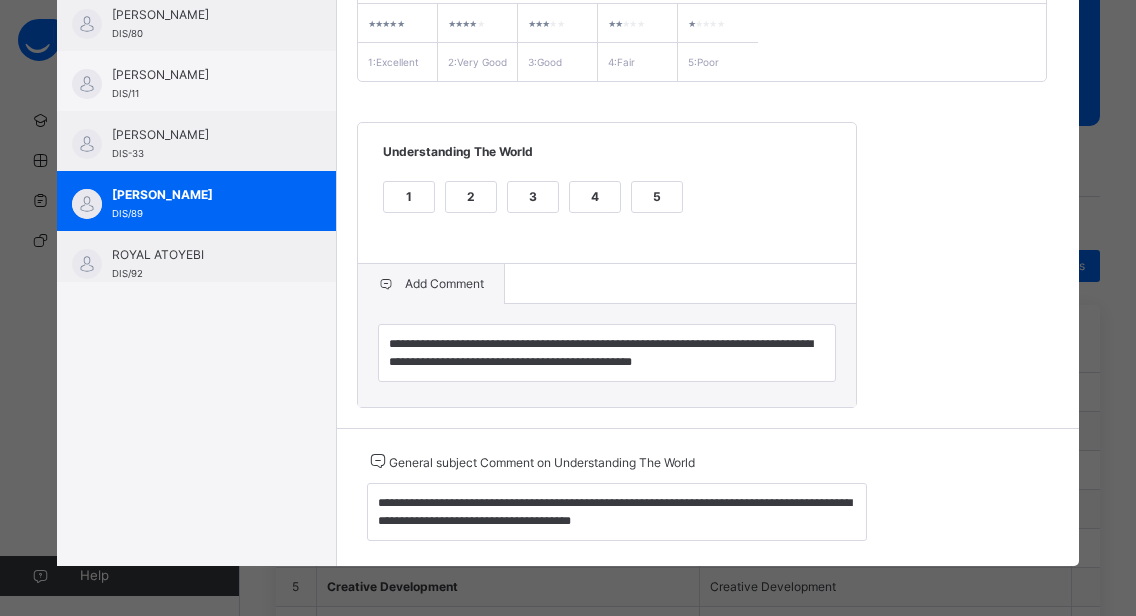 scroll, scrollTop: 362, scrollLeft: 0, axis: vertical 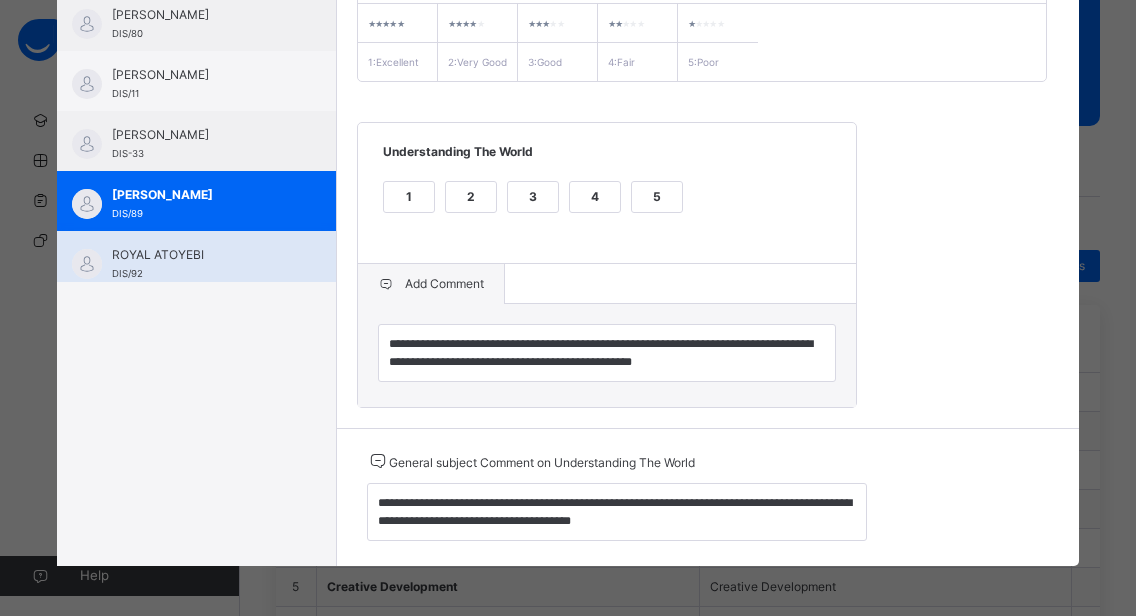 click on "ROYAL  ATOYEBI" at bounding box center [201, 255] 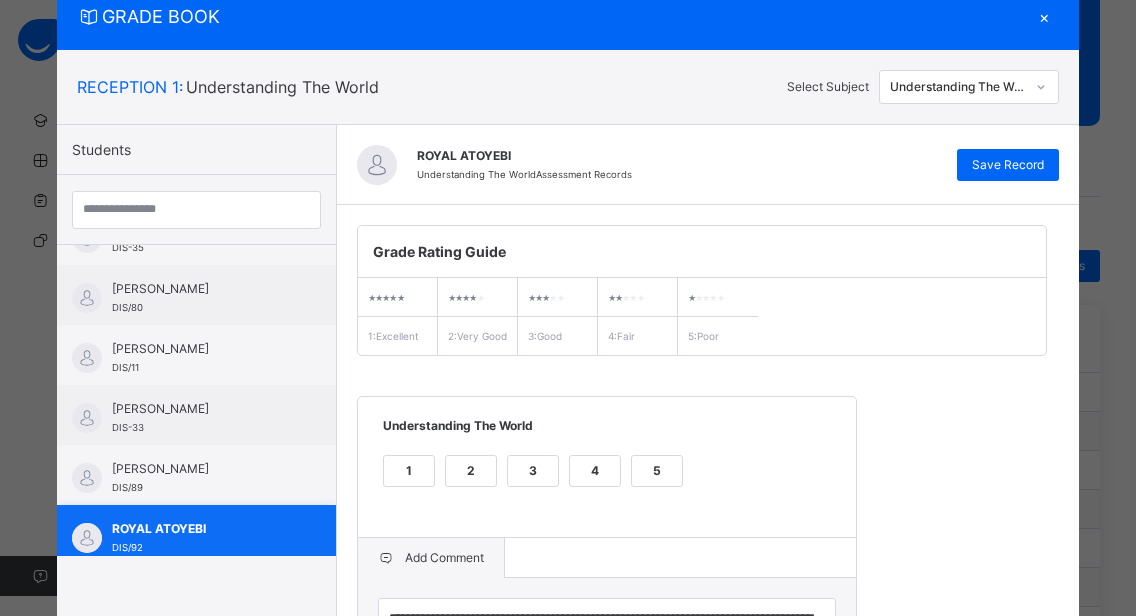 scroll, scrollTop: 362, scrollLeft: 0, axis: vertical 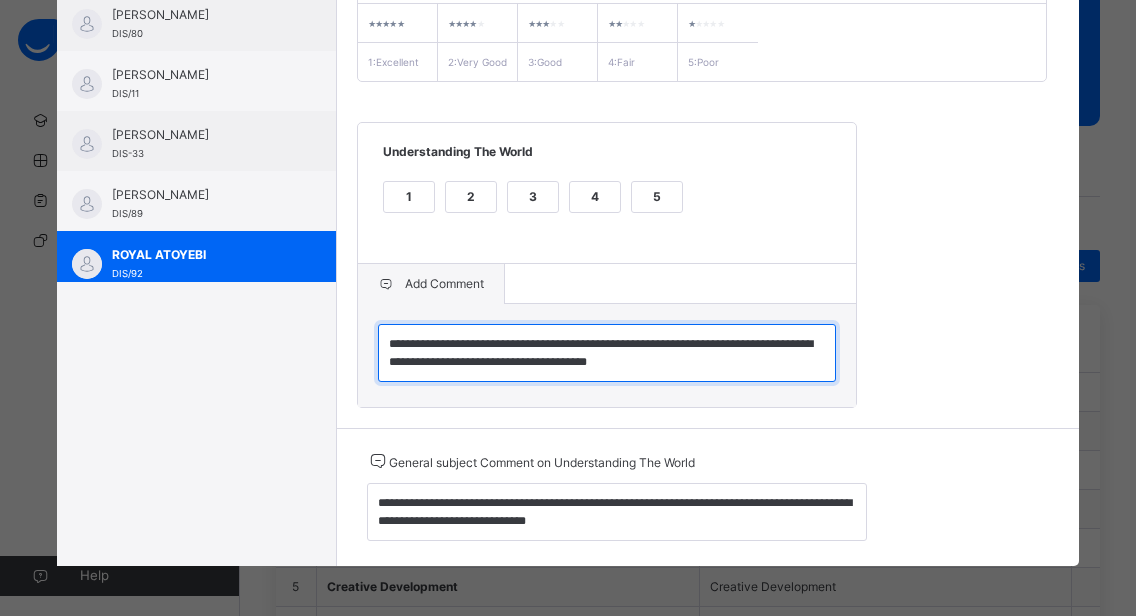 click on "**********" at bounding box center [607, 353] 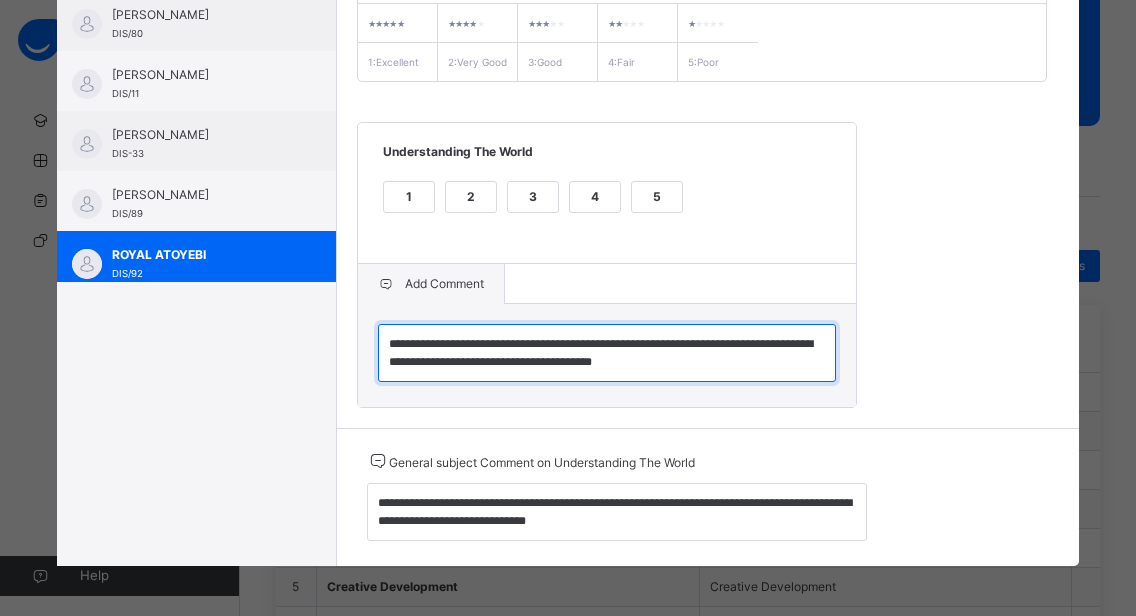 type on "**********" 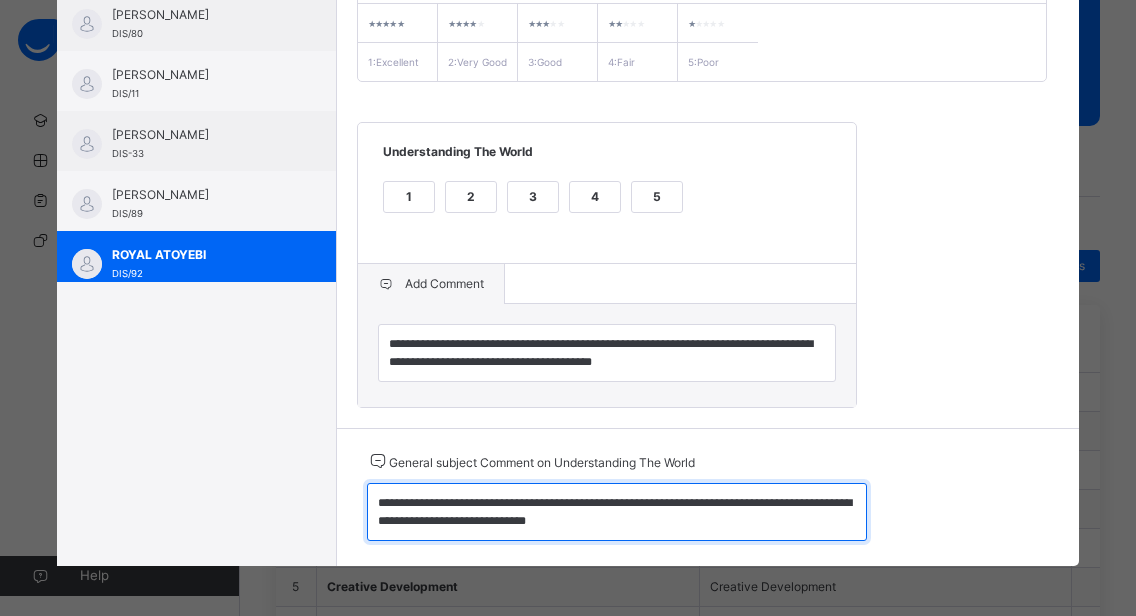 click on "**********" at bounding box center [617, 512] 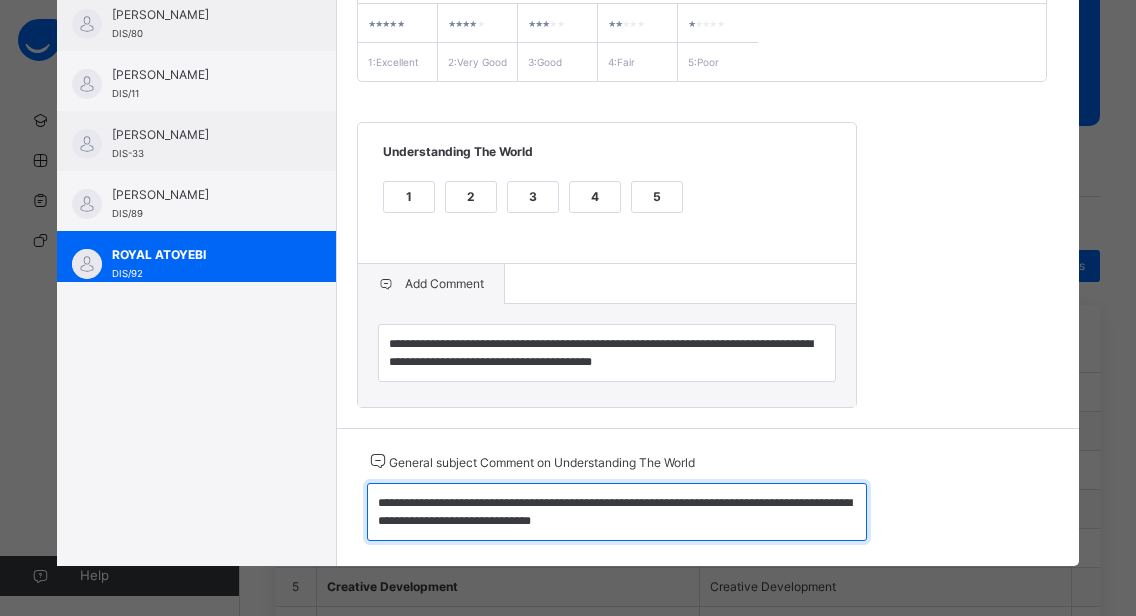 scroll, scrollTop: 0, scrollLeft: 0, axis: both 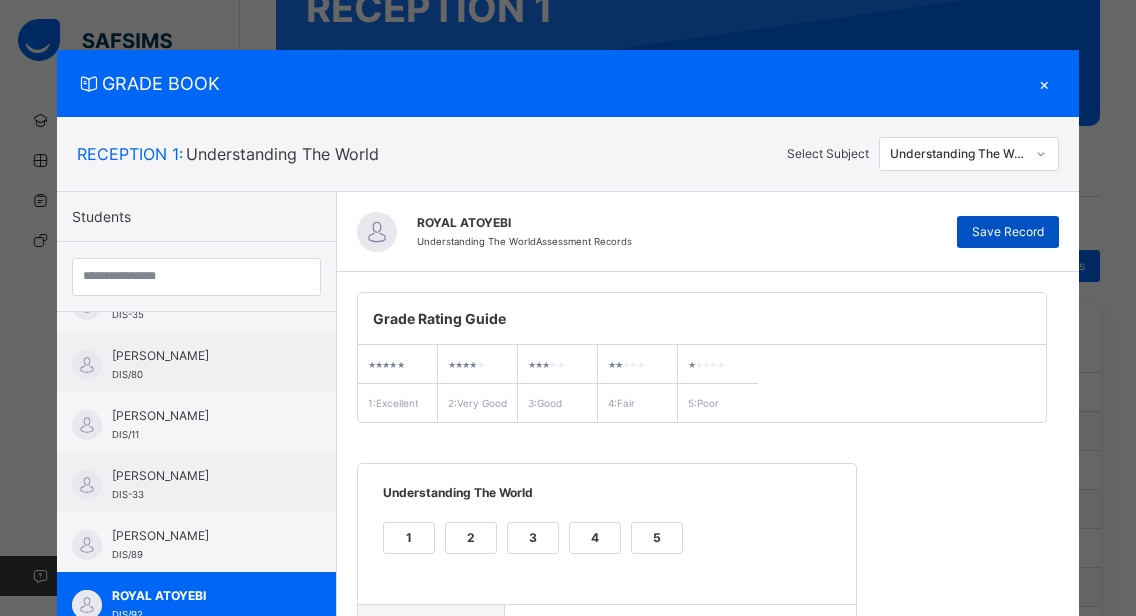 type on "**********" 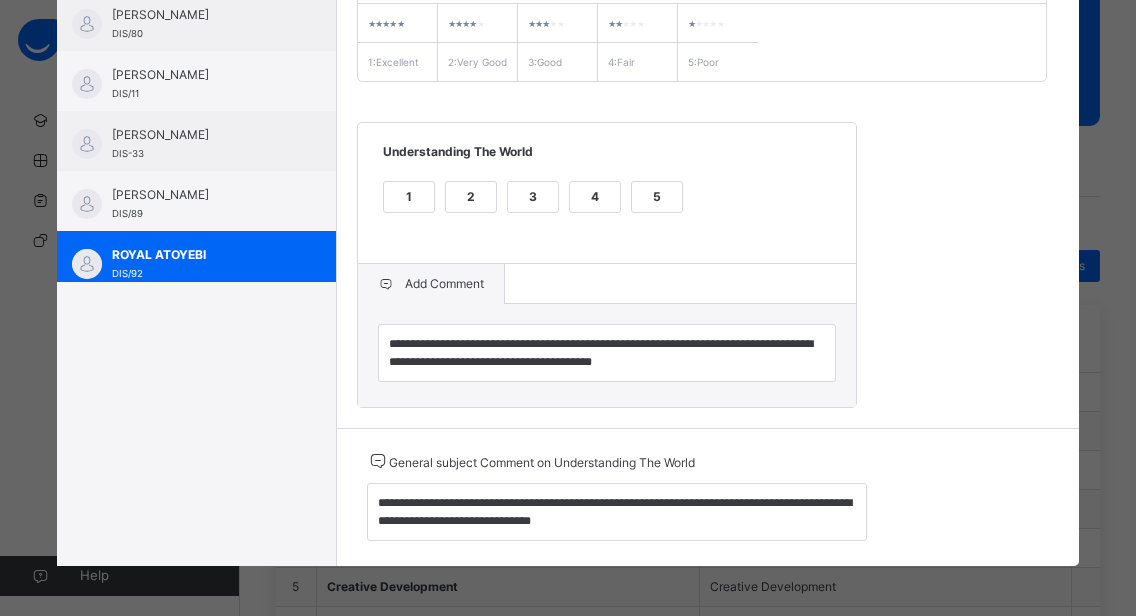 scroll, scrollTop: 362, scrollLeft: 0, axis: vertical 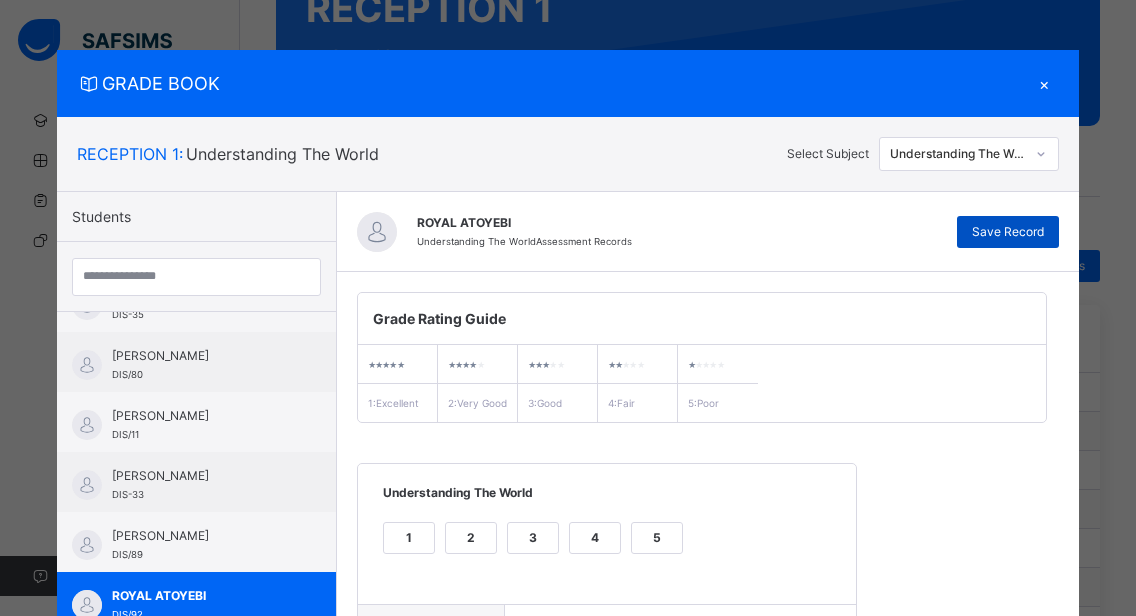 click on "Save Record" at bounding box center [1008, 232] 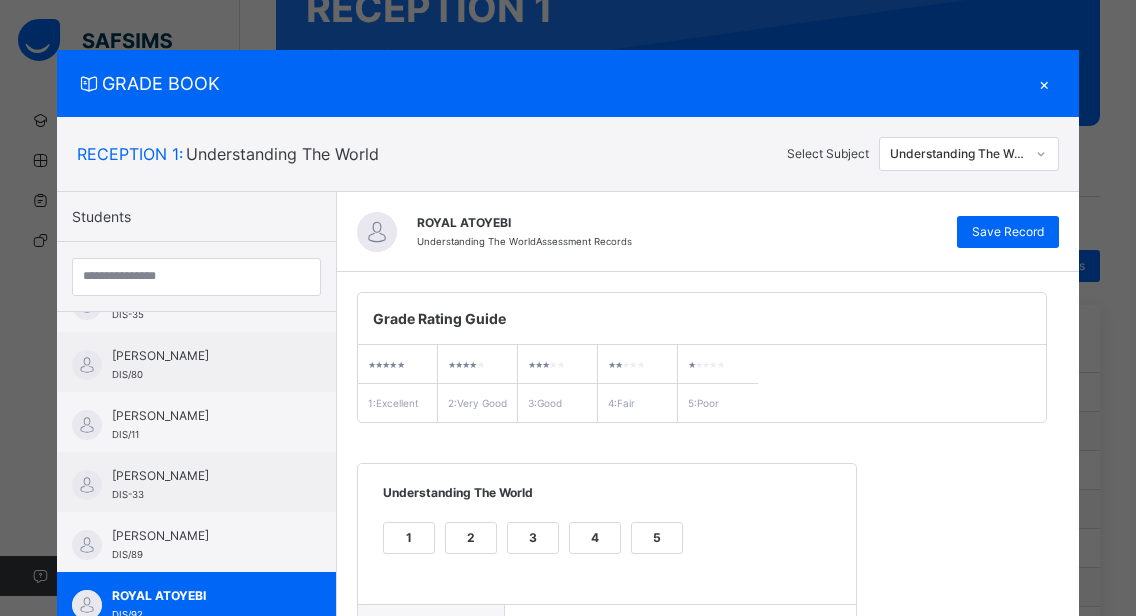 scroll, scrollTop: 362, scrollLeft: 0, axis: vertical 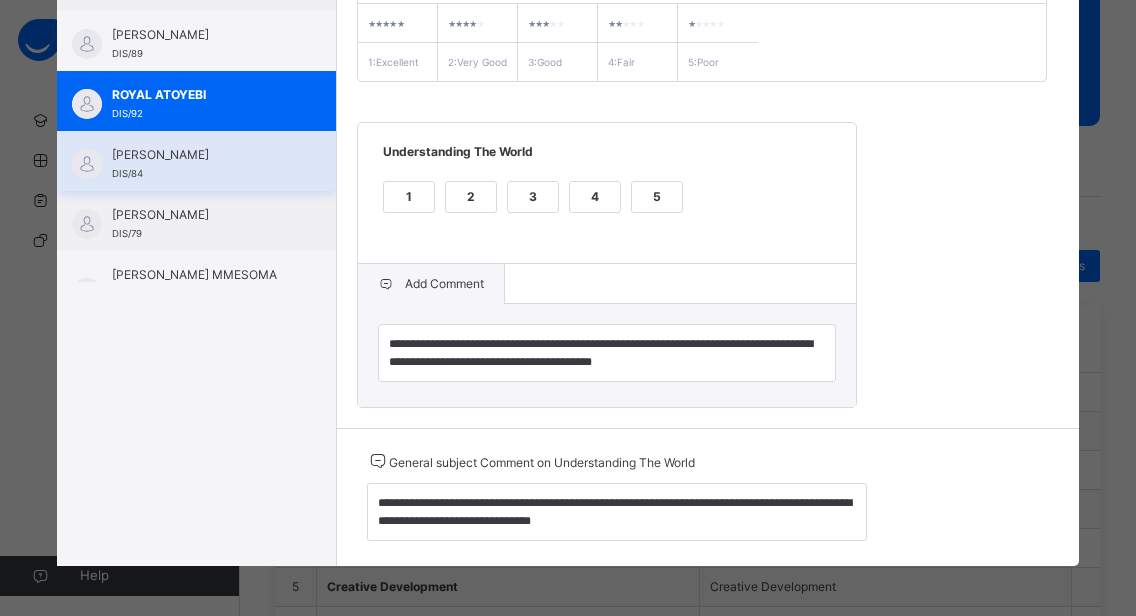 click on "[PERSON_NAME] DIS/84" at bounding box center [196, 161] 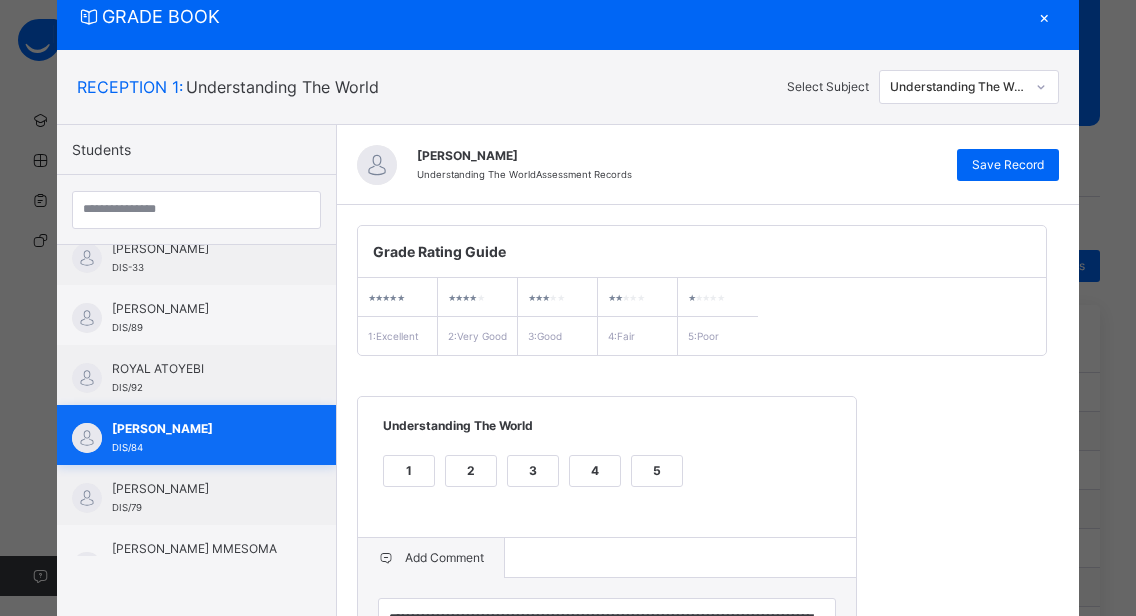 scroll, scrollTop: 362, scrollLeft: 0, axis: vertical 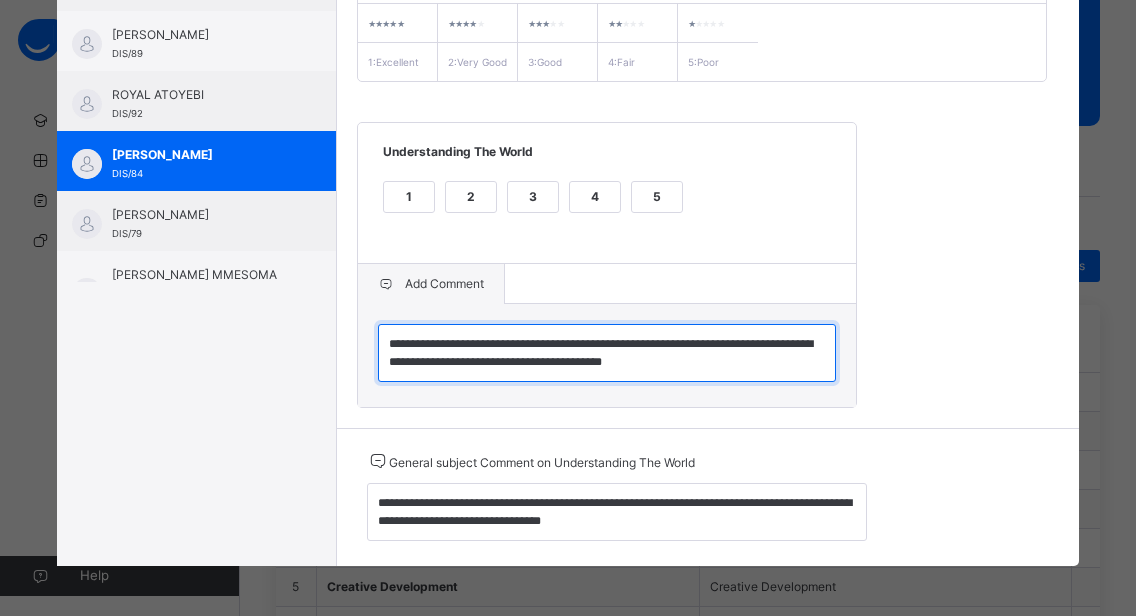 click on "**********" at bounding box center [607, 353] 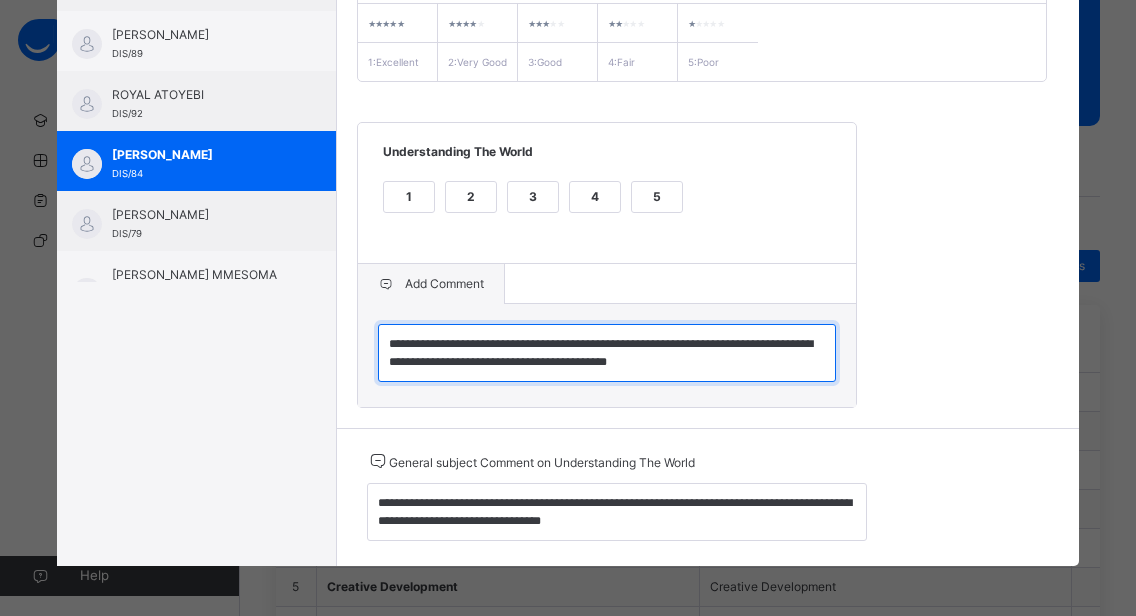 click on "**********" at bounding box center (607, 353) 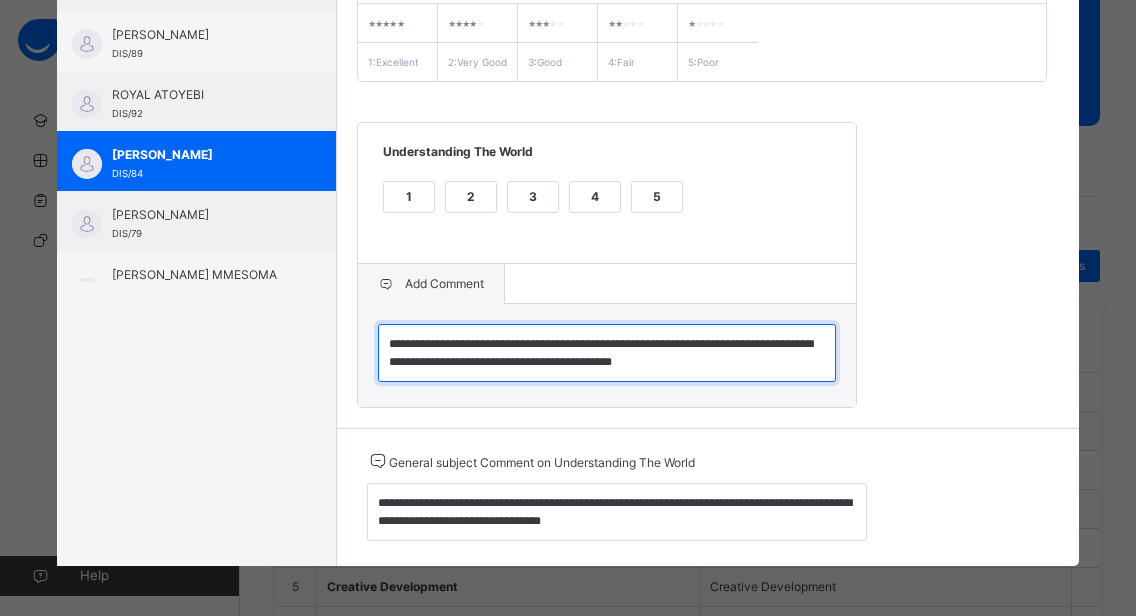 type on "**********" 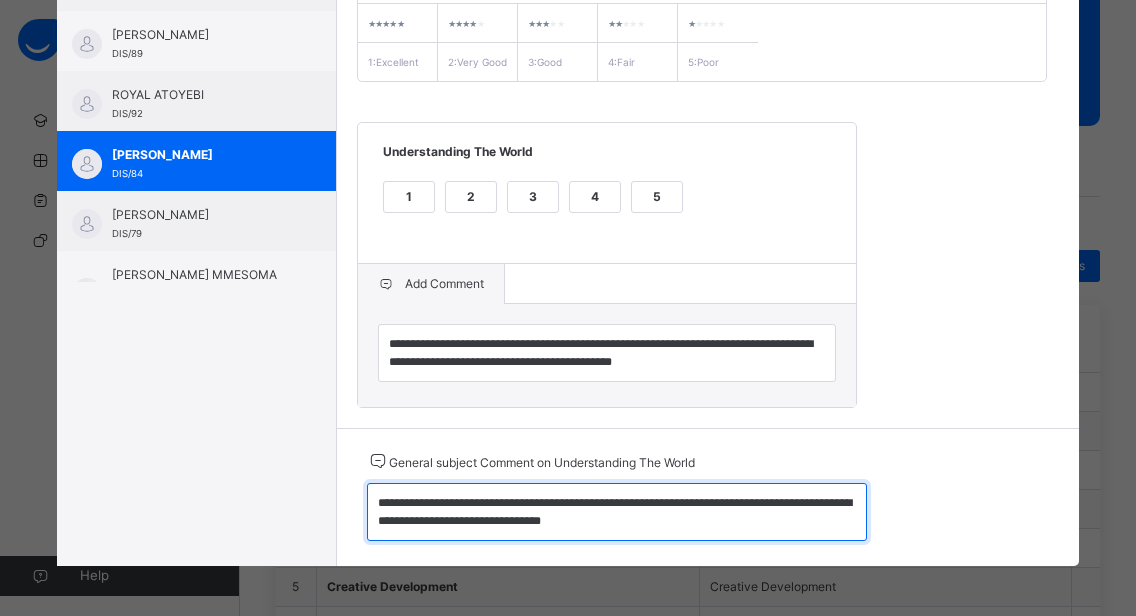 click on "**********" at bounding box center (617, 512) 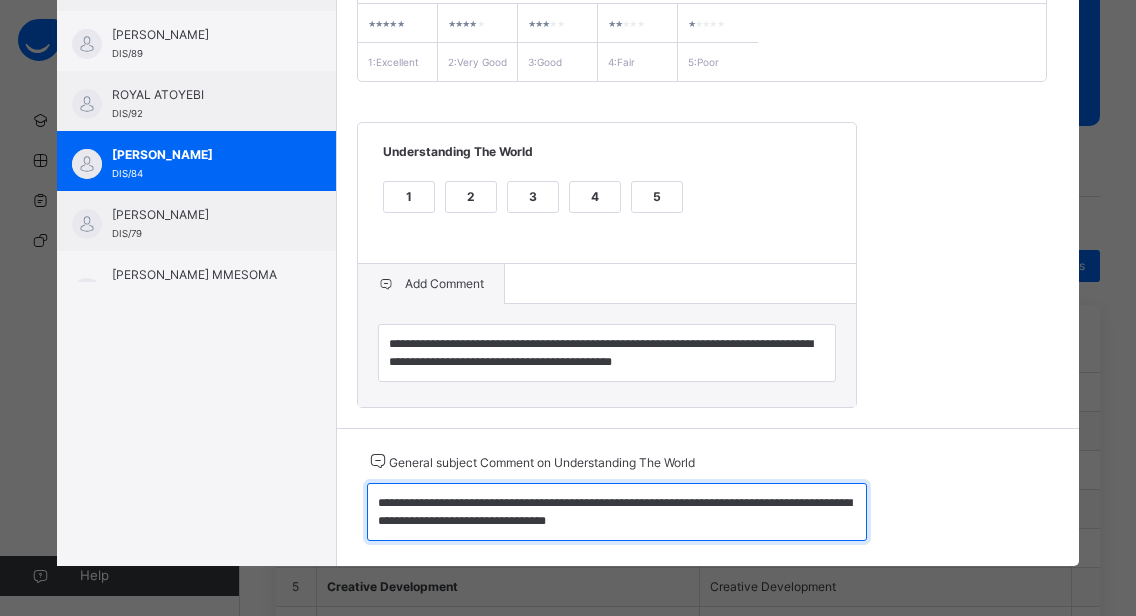 click on "**********" at bounding box center (617, 512) 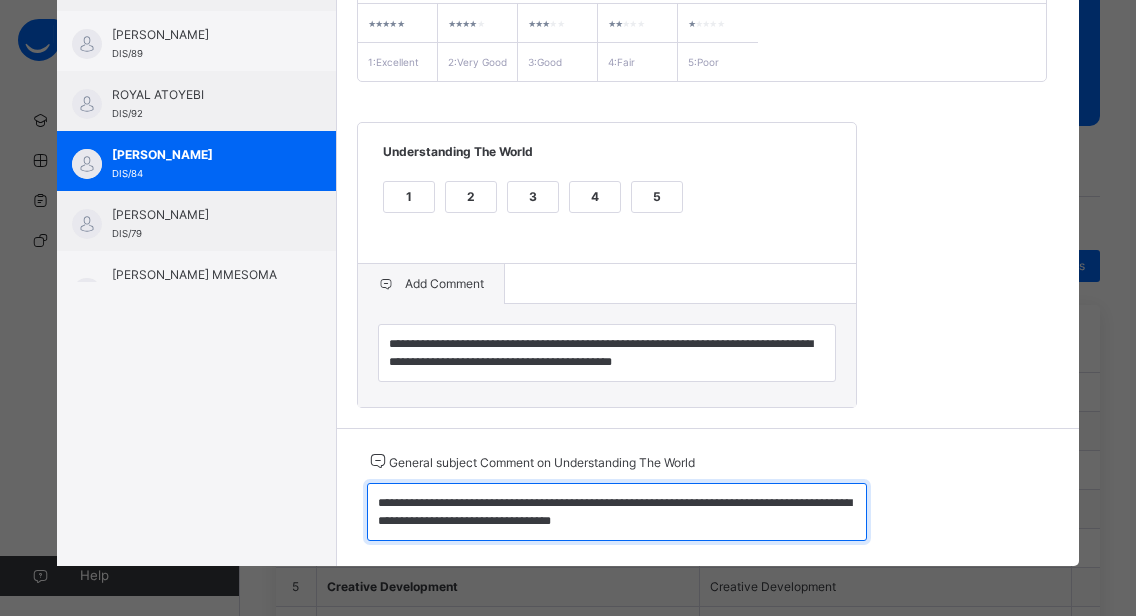 scroll, scrollTop: 0, scrollLeft: 0, axis: both 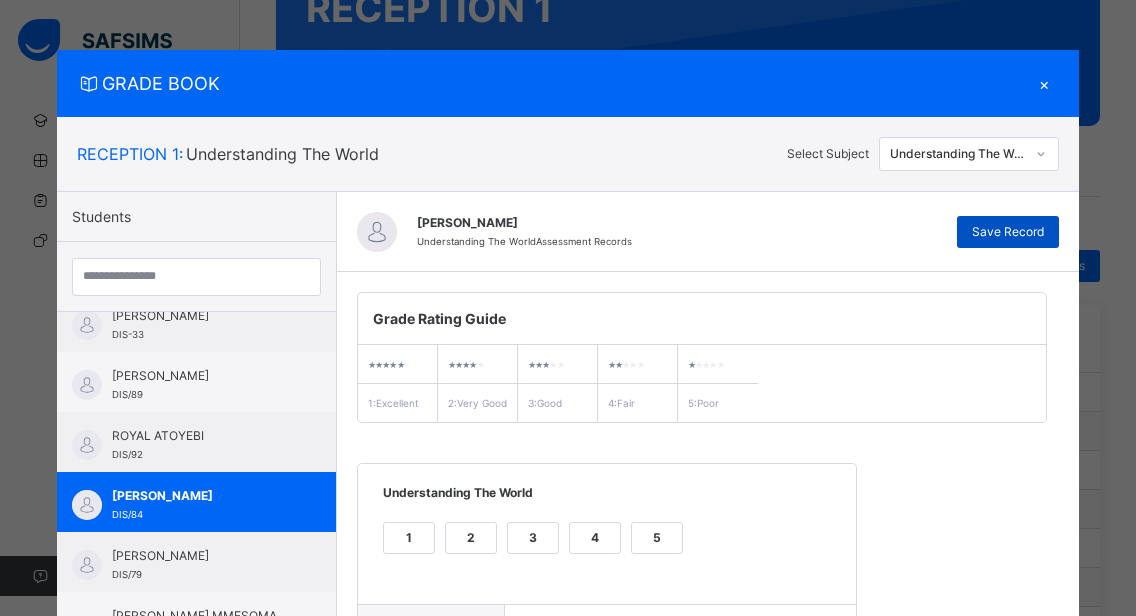type on "**********" 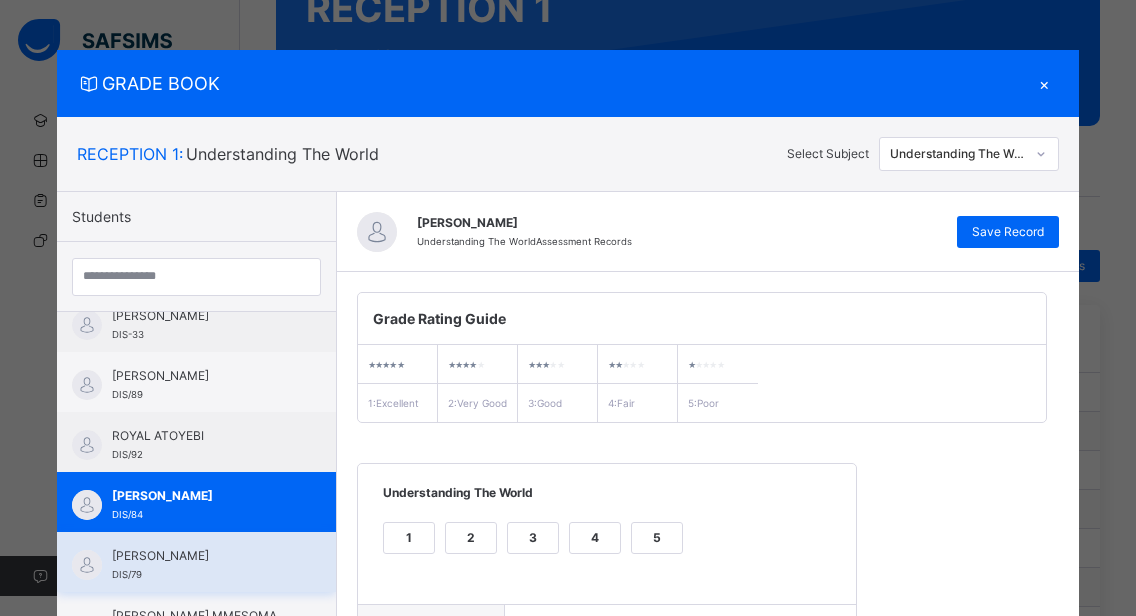 click on "[PERSON_NAME]" at bounding box center (201, 556) 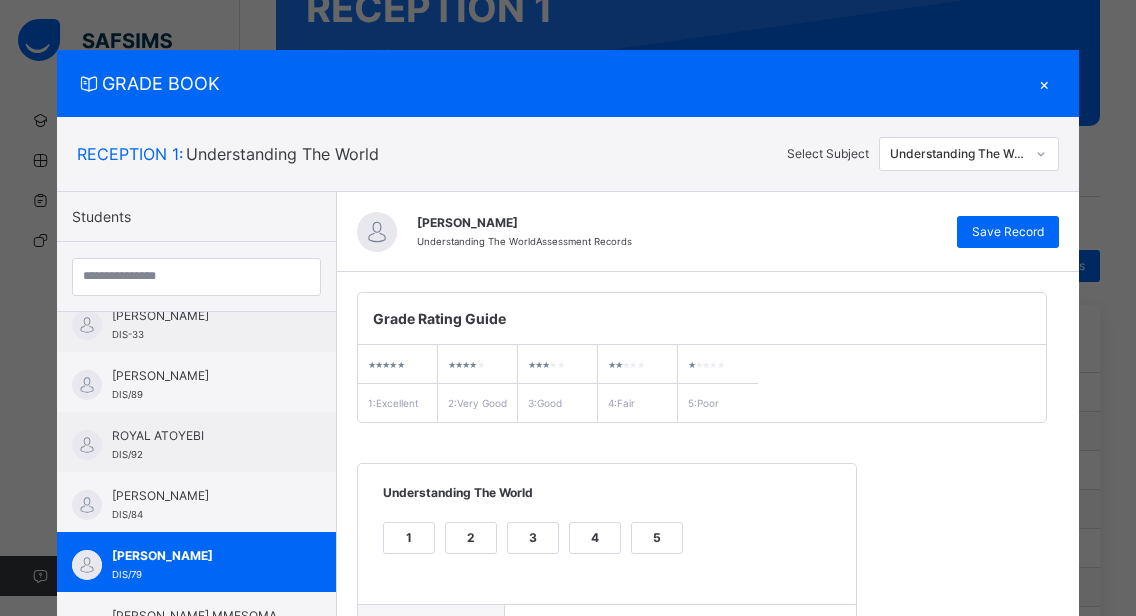 scroll, scrollTop: 362, scrollLeft: 0, axis: vertical 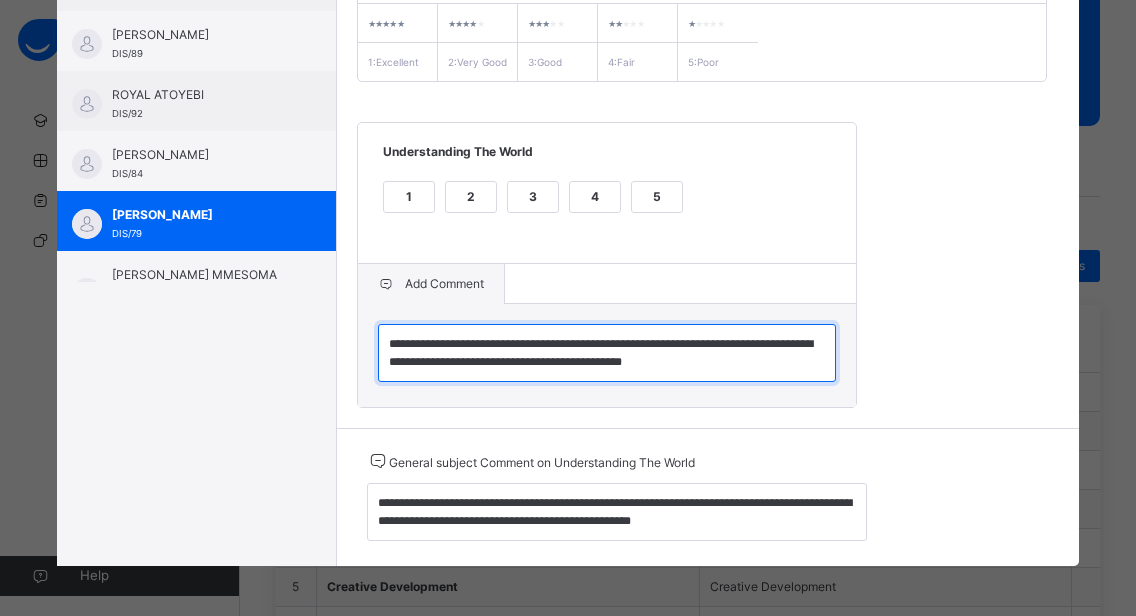 click on "**********" at bounding box center [607, 353] 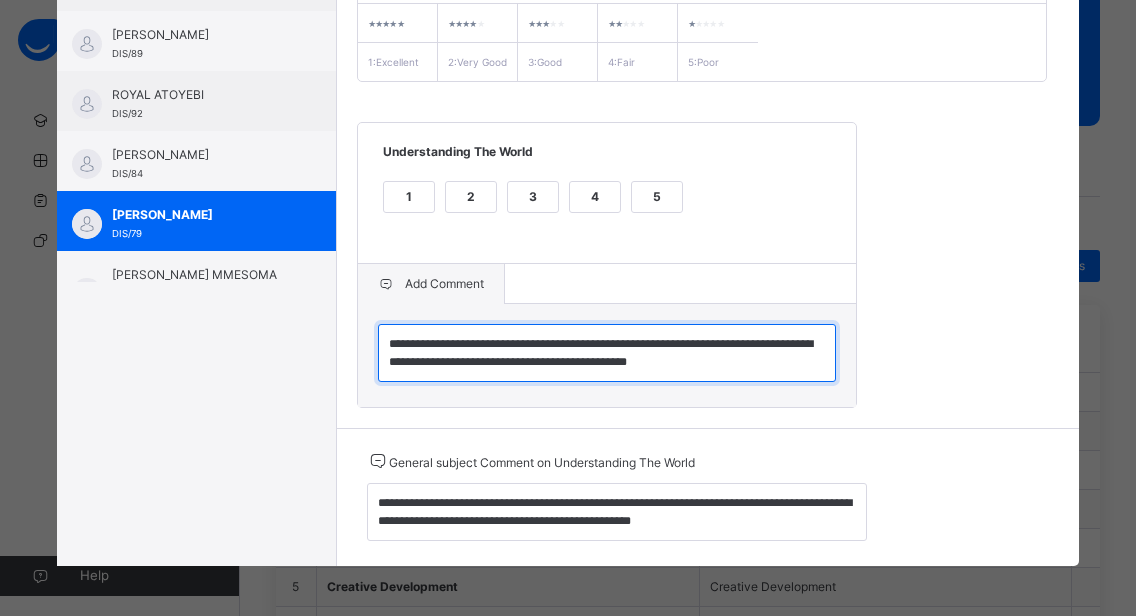 click on "**********" at bounding box center [607, 353] 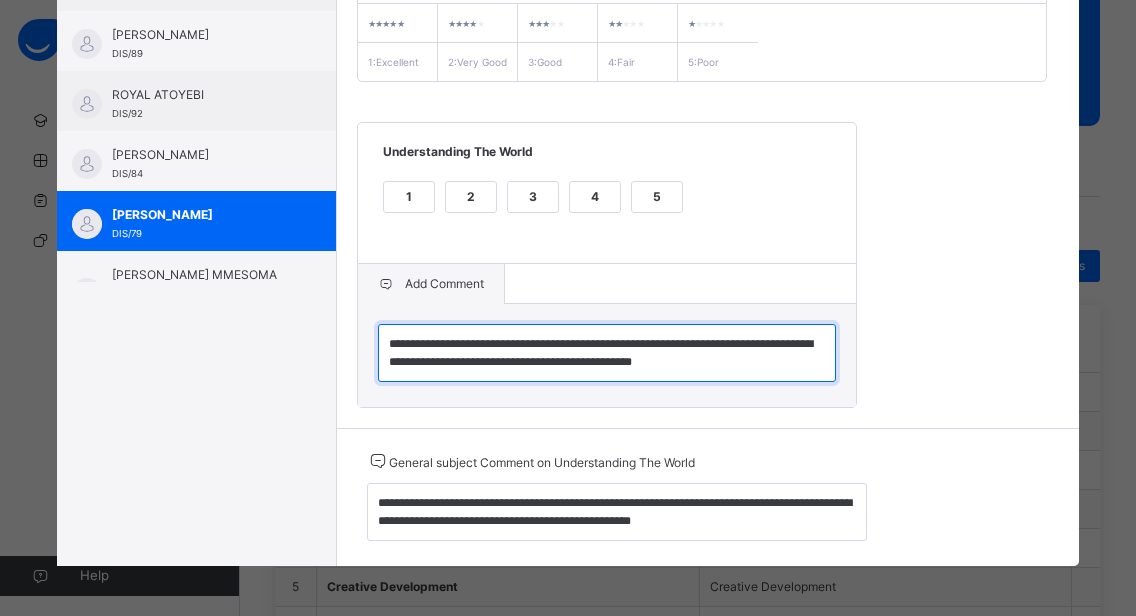 type on "**********" 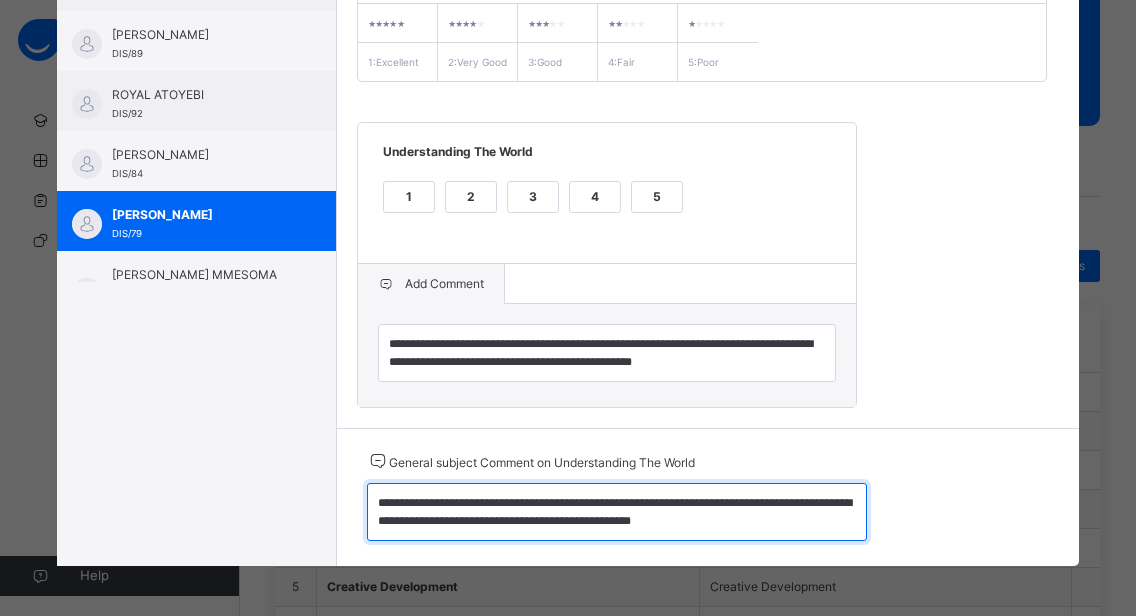 click on "**********" at bounding box center (617, 512) 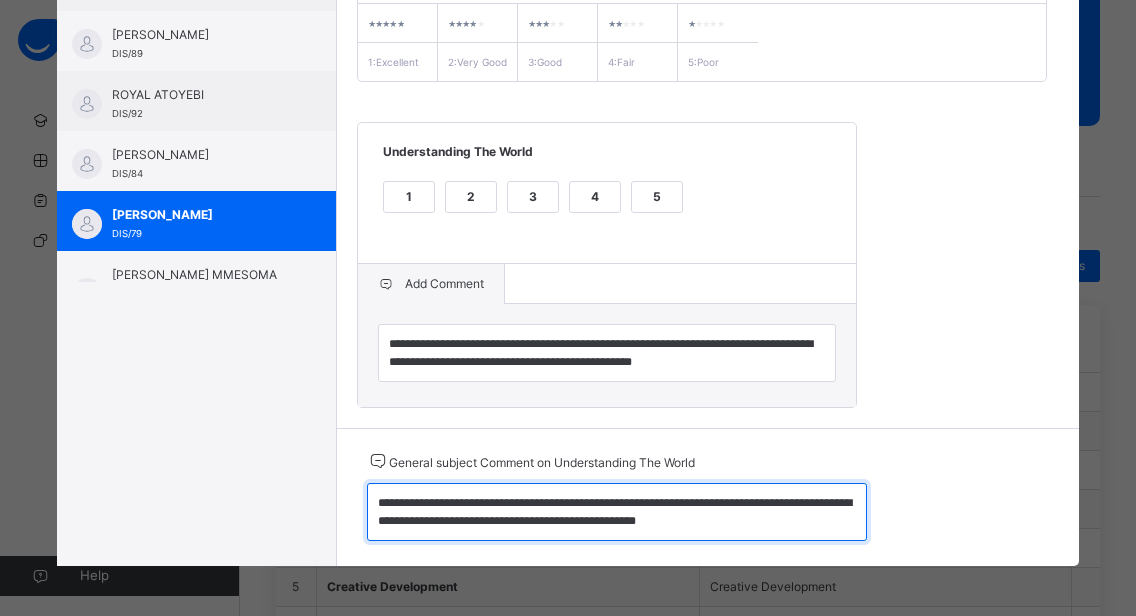 click on "**********" at bounding box center [617, 512] 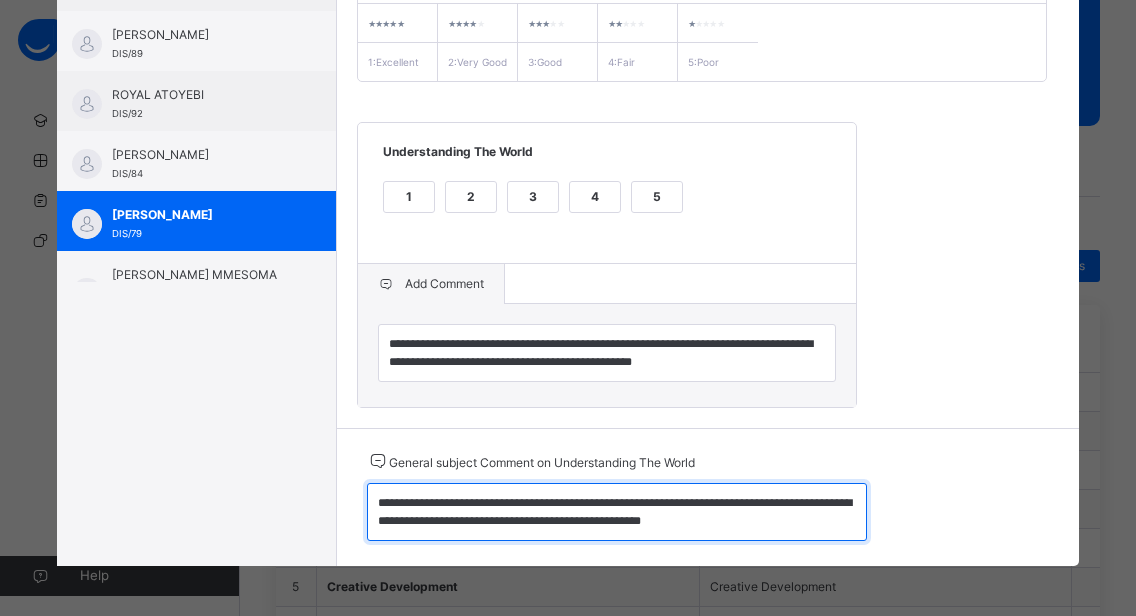 scroll, scrollTop: 0, scrollLeft: 0, axis: both 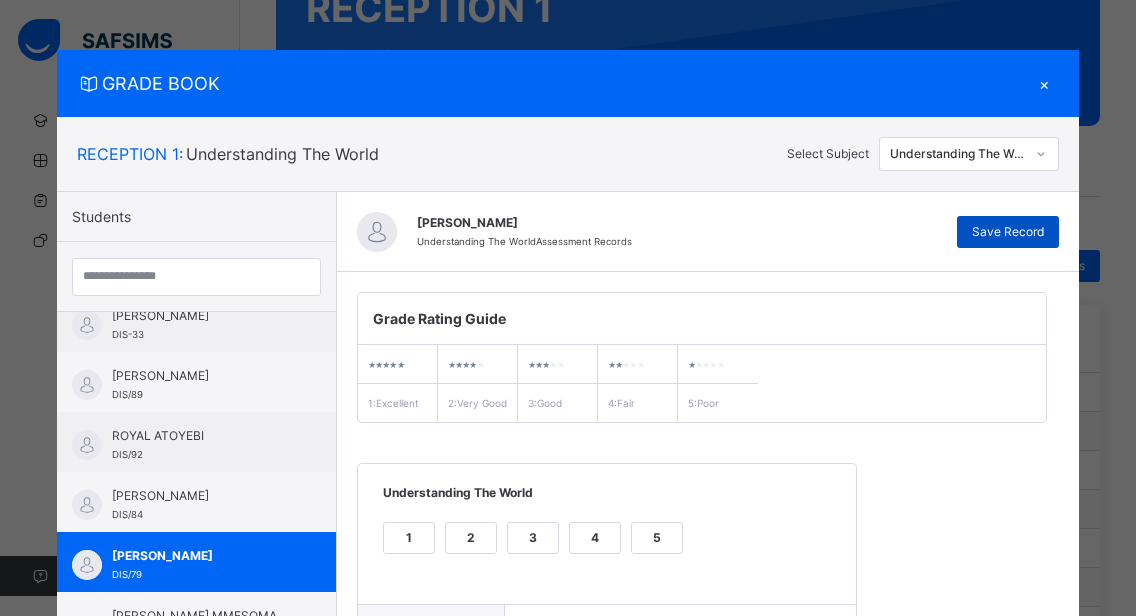 type on "**********" 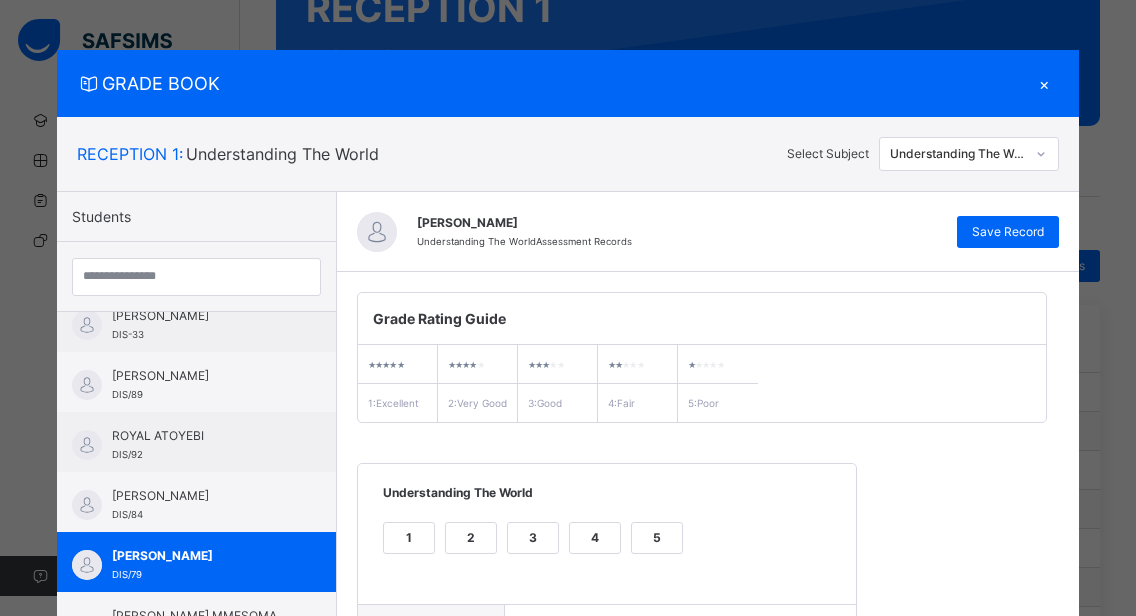 scroll, scrollTop: 362, scrollLeft: 0, axis: vertical 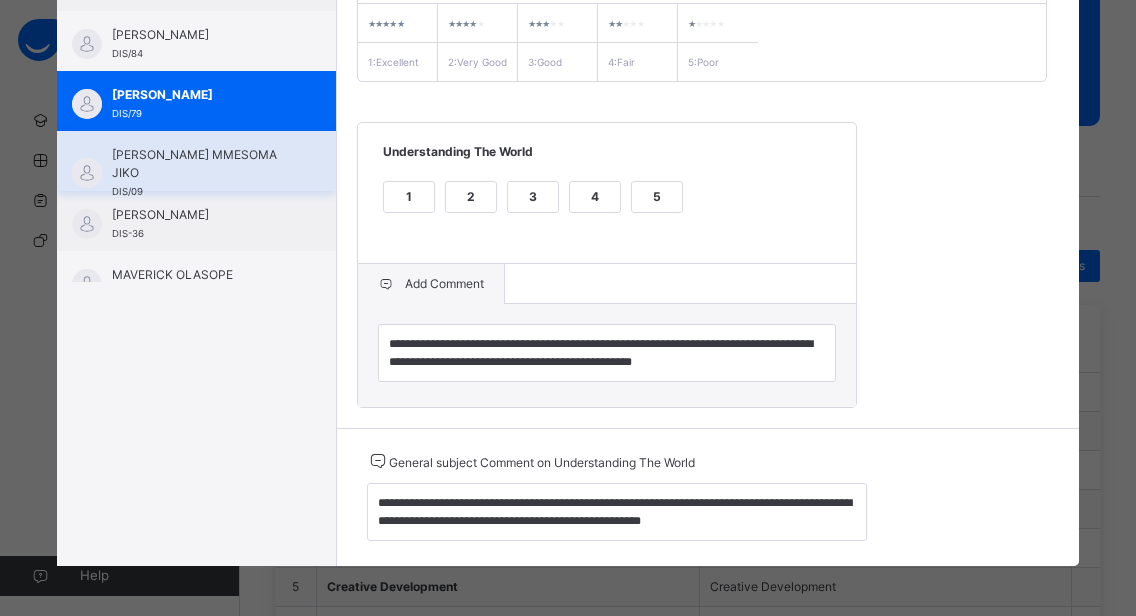 click on "[PERSON_NAME] MMESOMA JIKO" at bounding box center [201, 164] 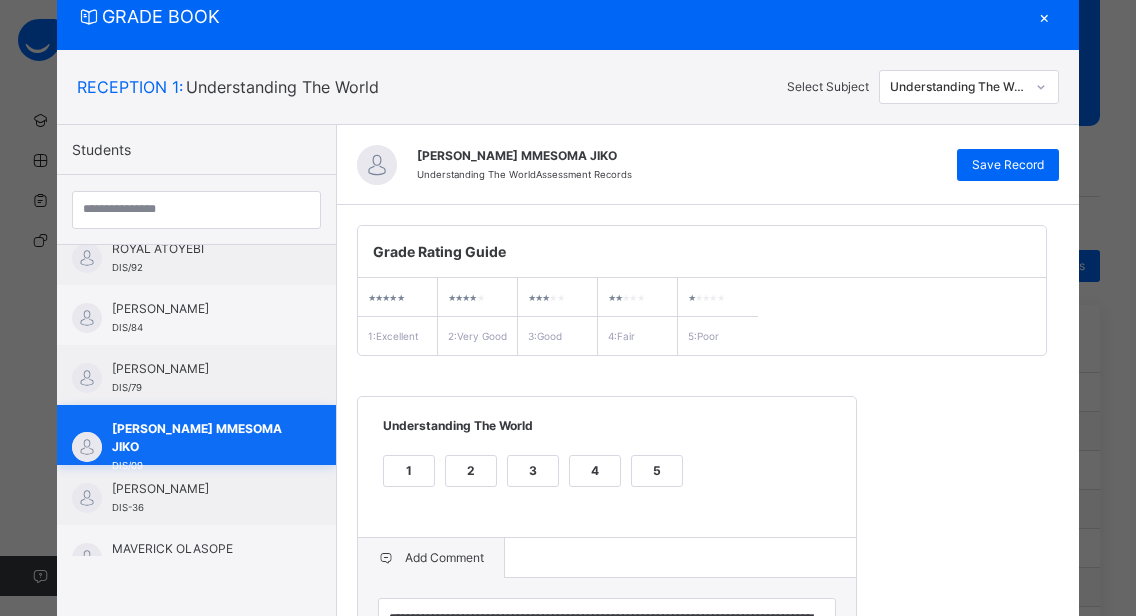 scroll, scrollTop: 362, scrollLeft: 0, axis: vertical 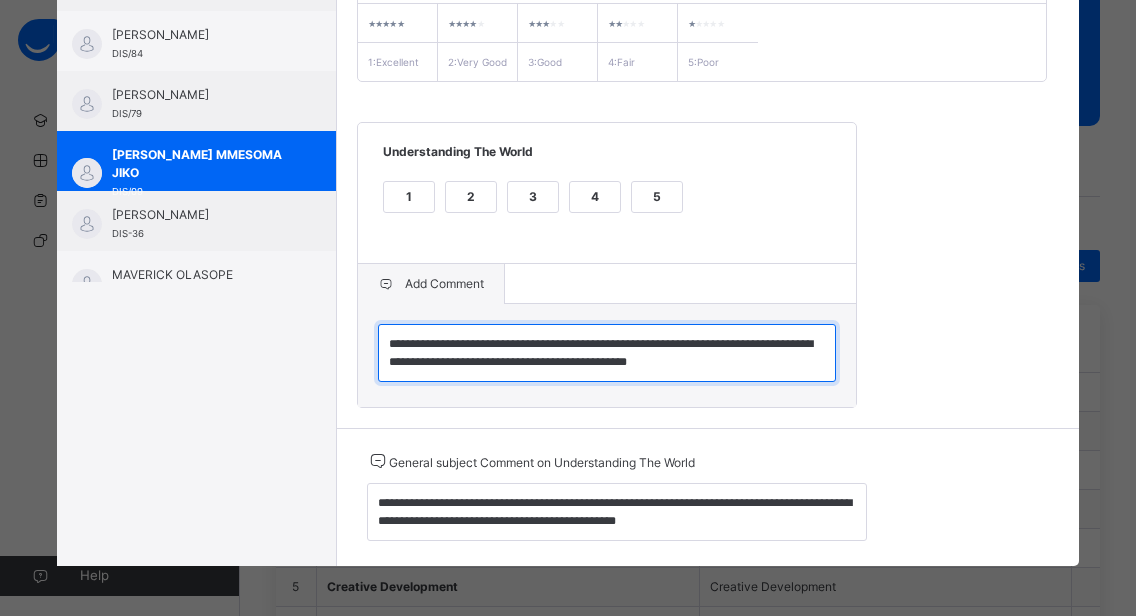 click on "**********" at bounding box center (607, 353) 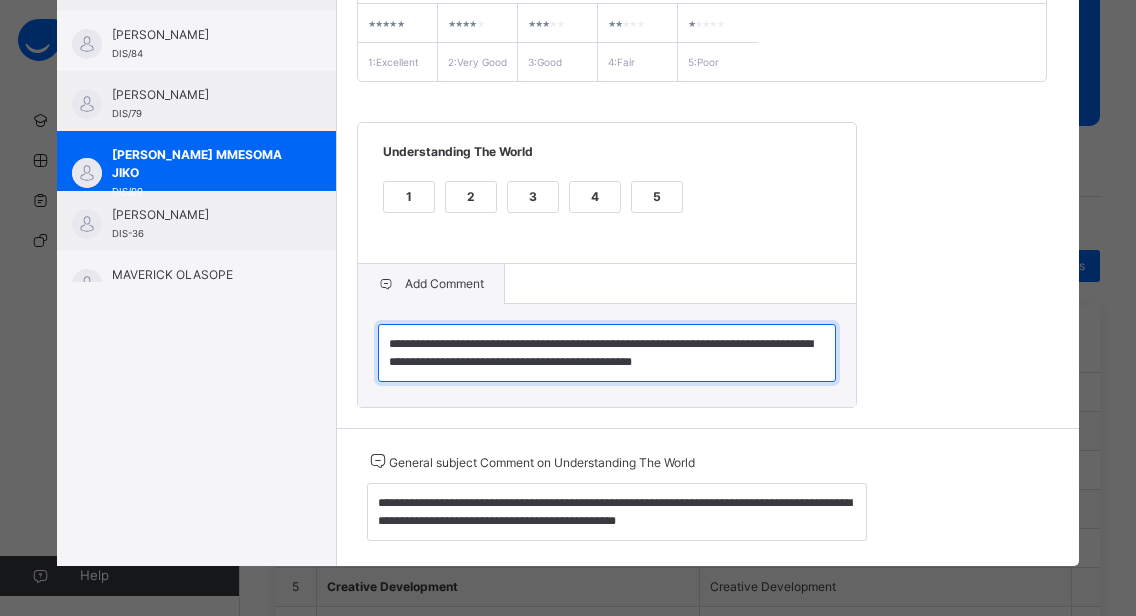 click on "**********" at bounding box center (607, 353) 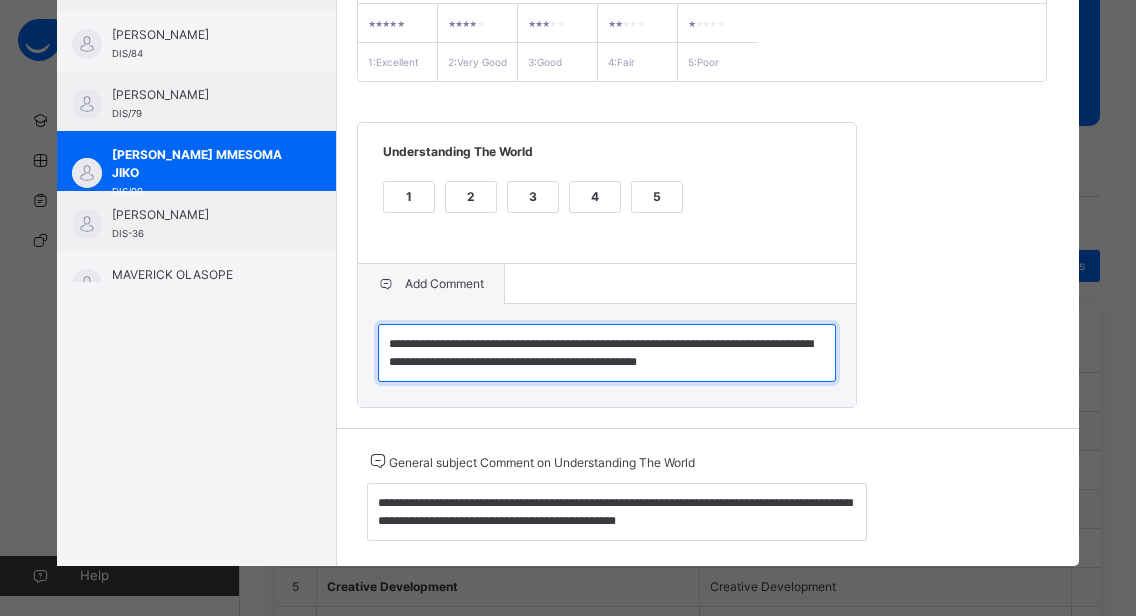 type on "**********" 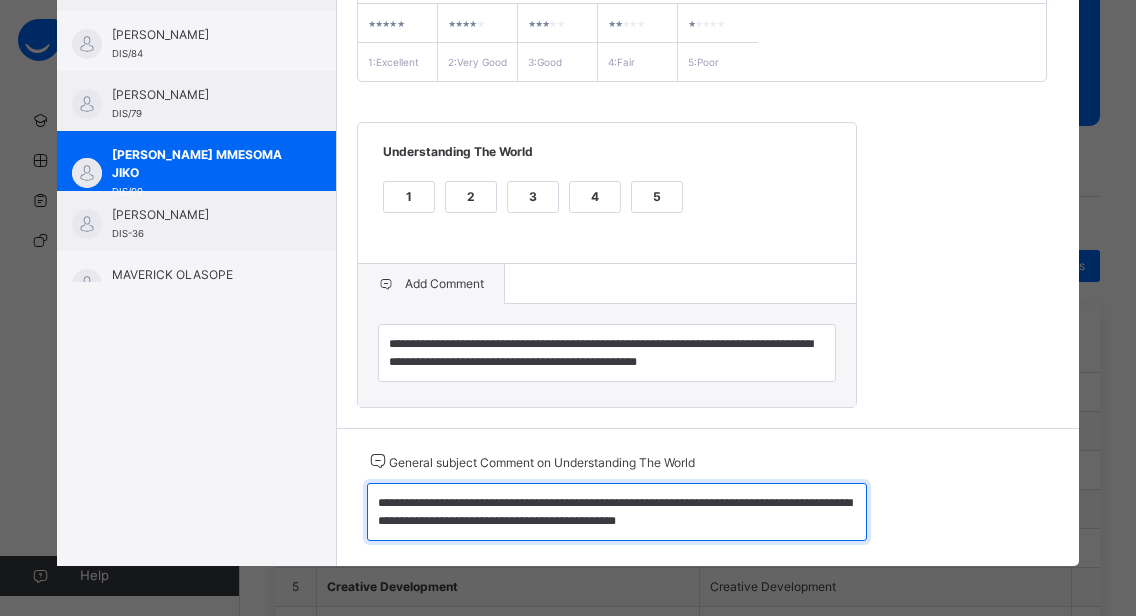 click on "**********" at bounding box center [617, 512] 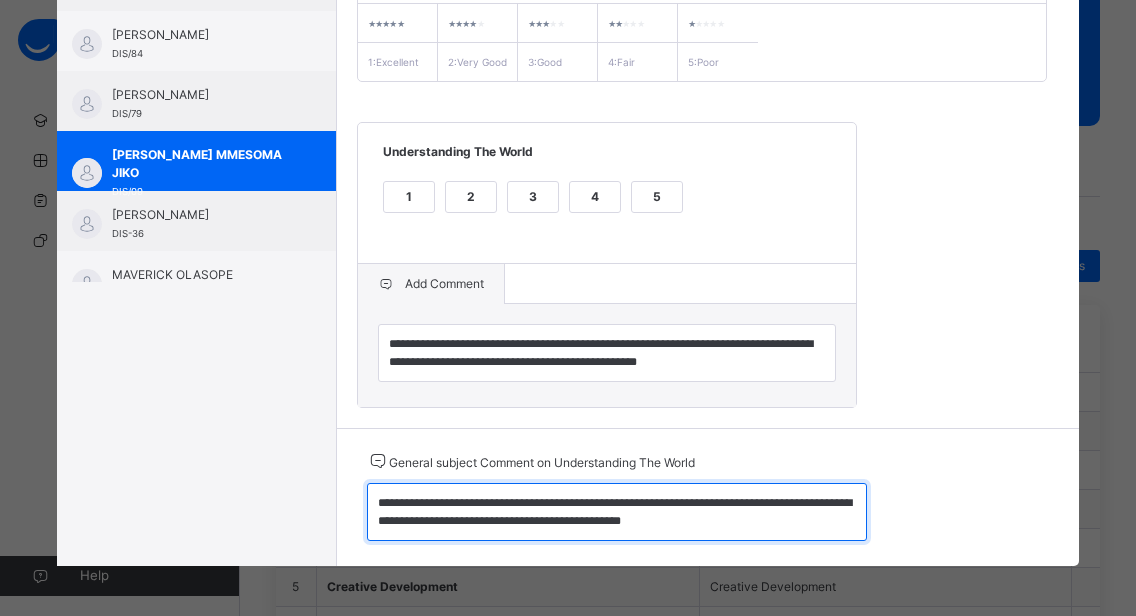 click on "**********" at bounding box center [617, 512] 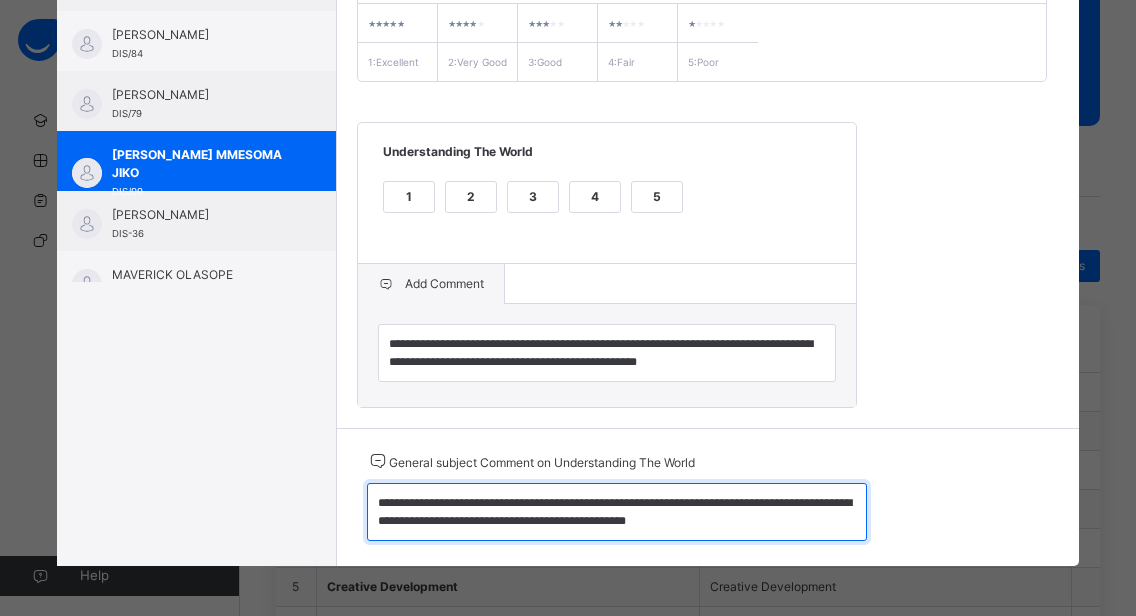 scroll, scrollTop: 0, scrollLeft: 0, axis: both 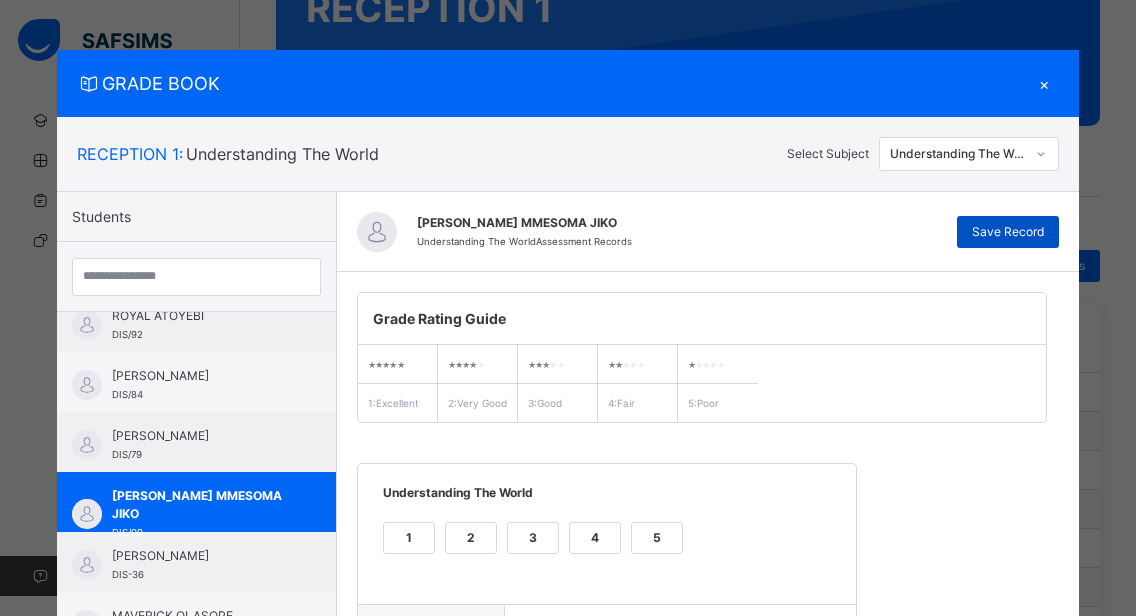 type on "**********" 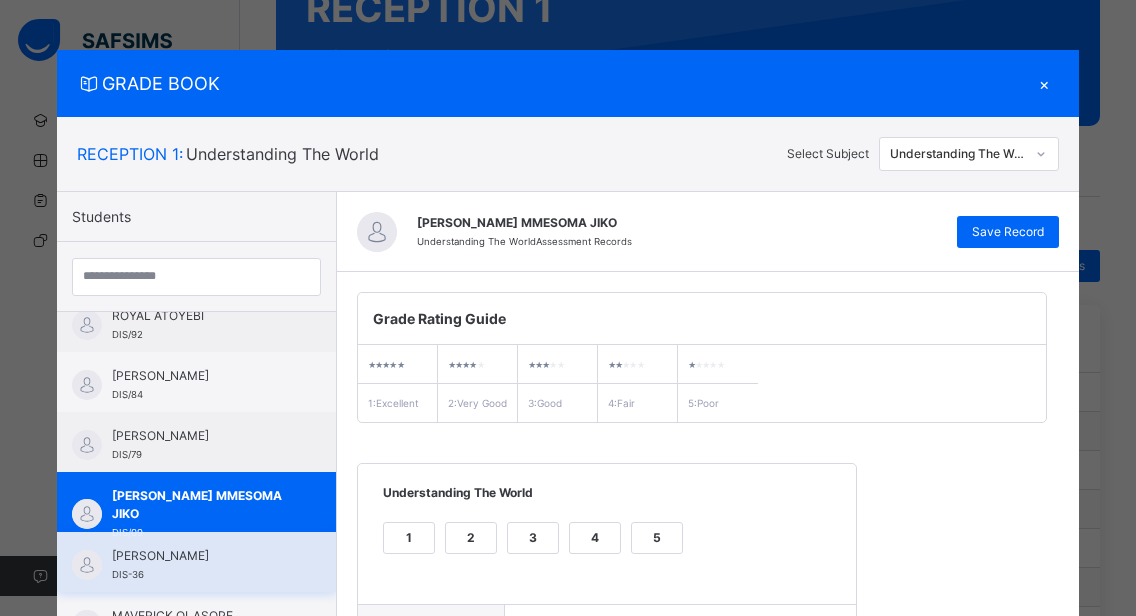 click on "[PERSON_NAME]" at bounding box center (201, 556) 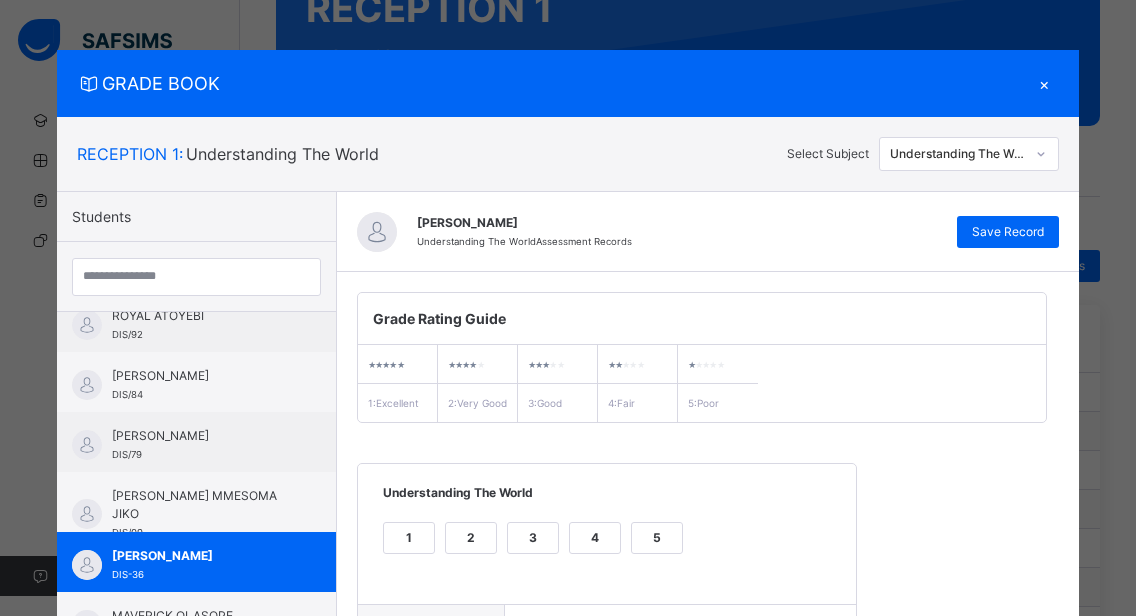 scroll, scrollTop: 362, scrollLeft: 0, axis: vertical 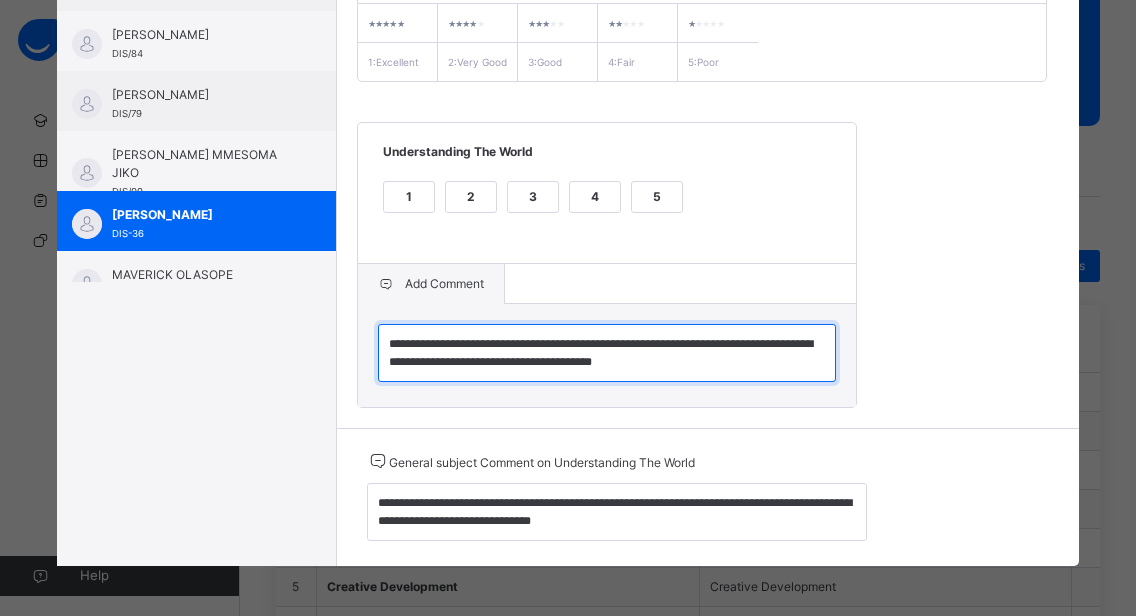 click on "**********" at bounding box center [607, 353] 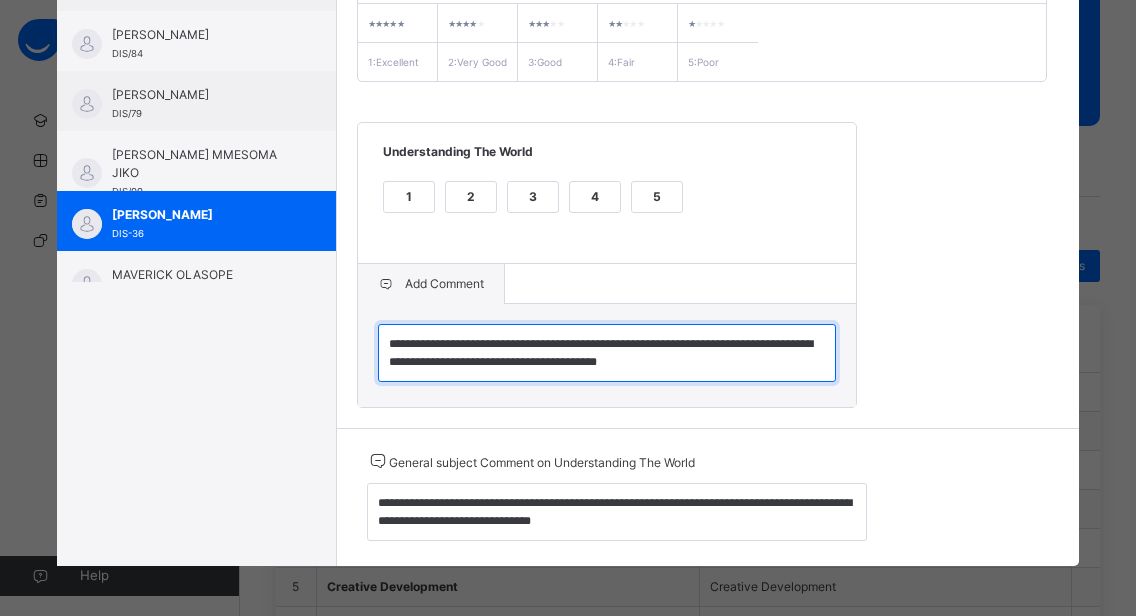 click on "**********" at bounding box center [607, 353] 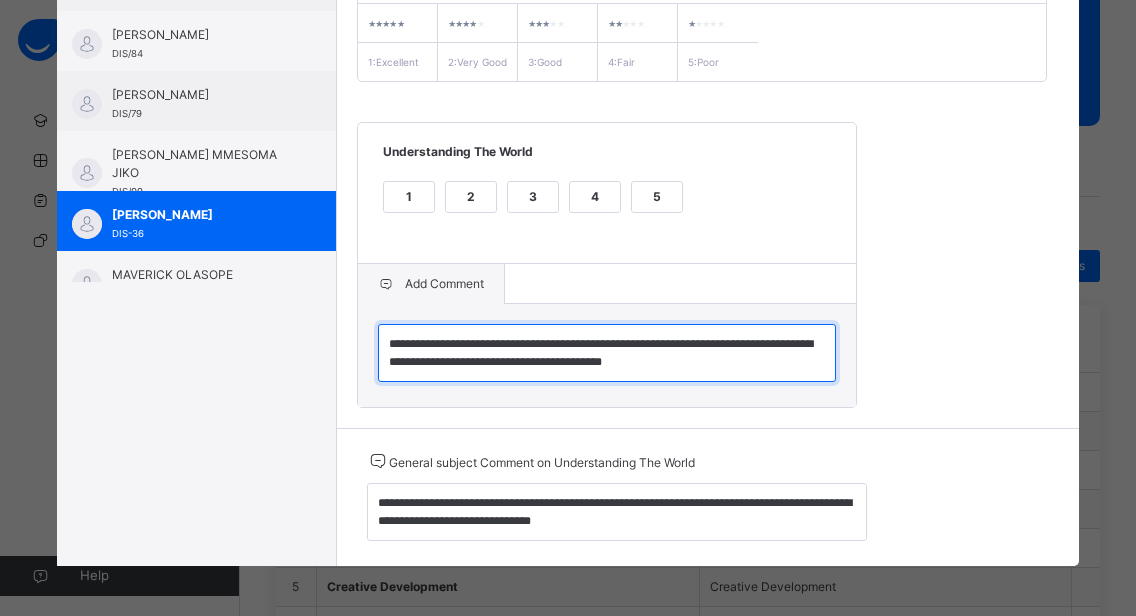 type on "**********" 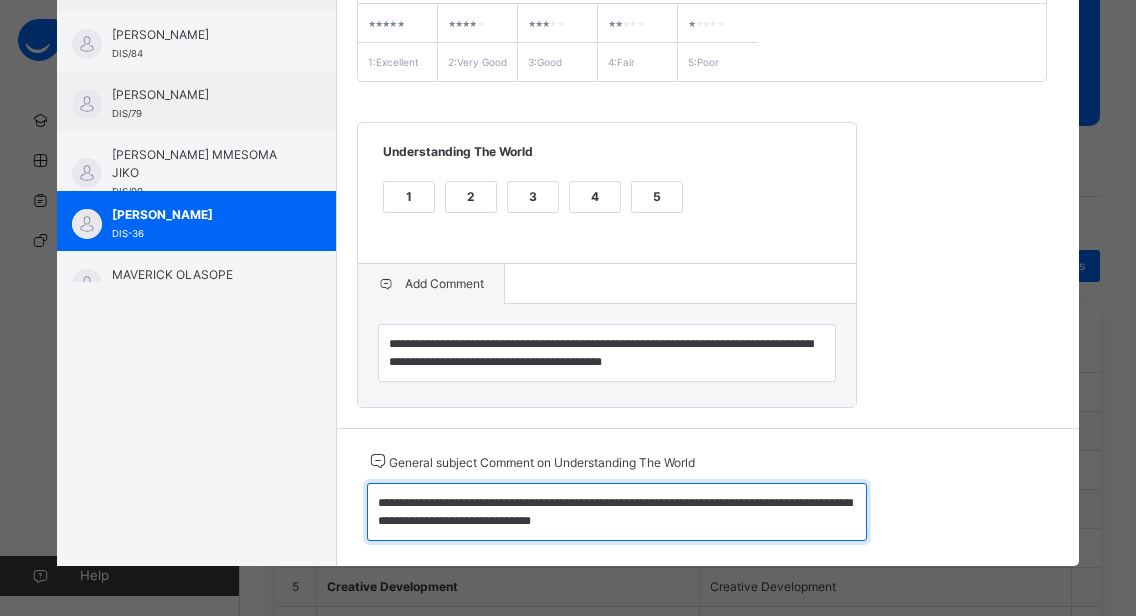 click on "**********" at bounding box center (617, 512) 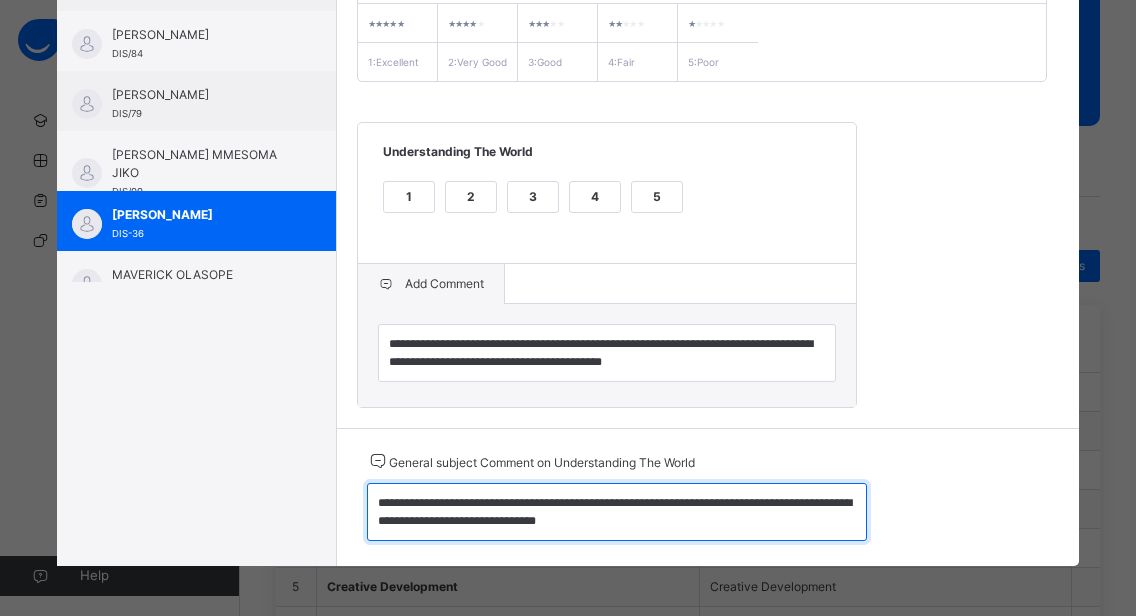 click on "**********" at bounding box center [617, 512] 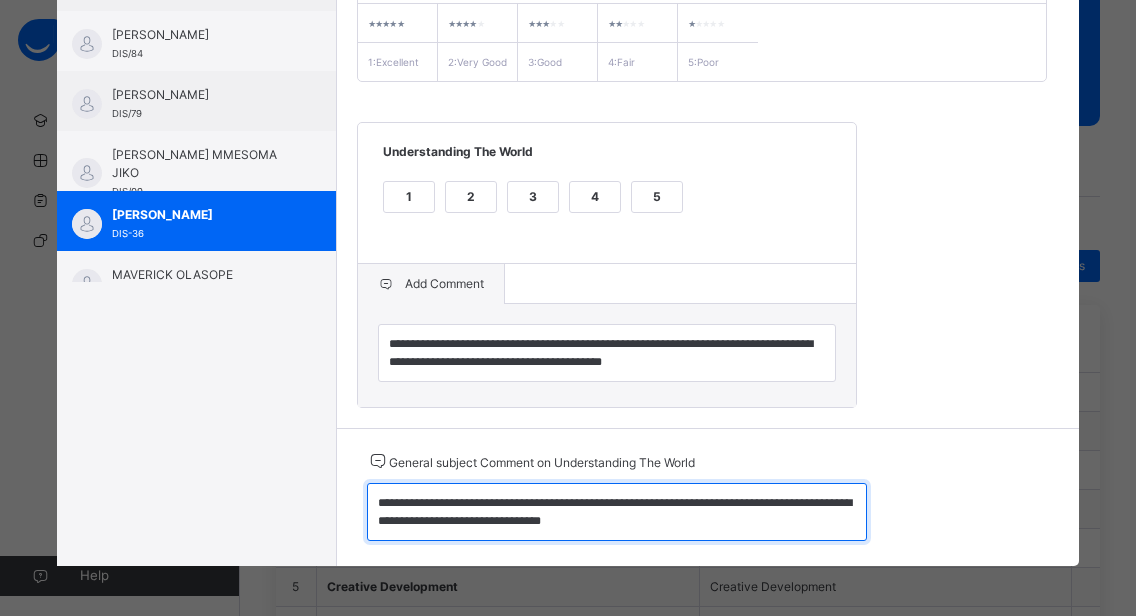 scroll, scrollTop: 5, scrollLeft: 0, axis: vertical 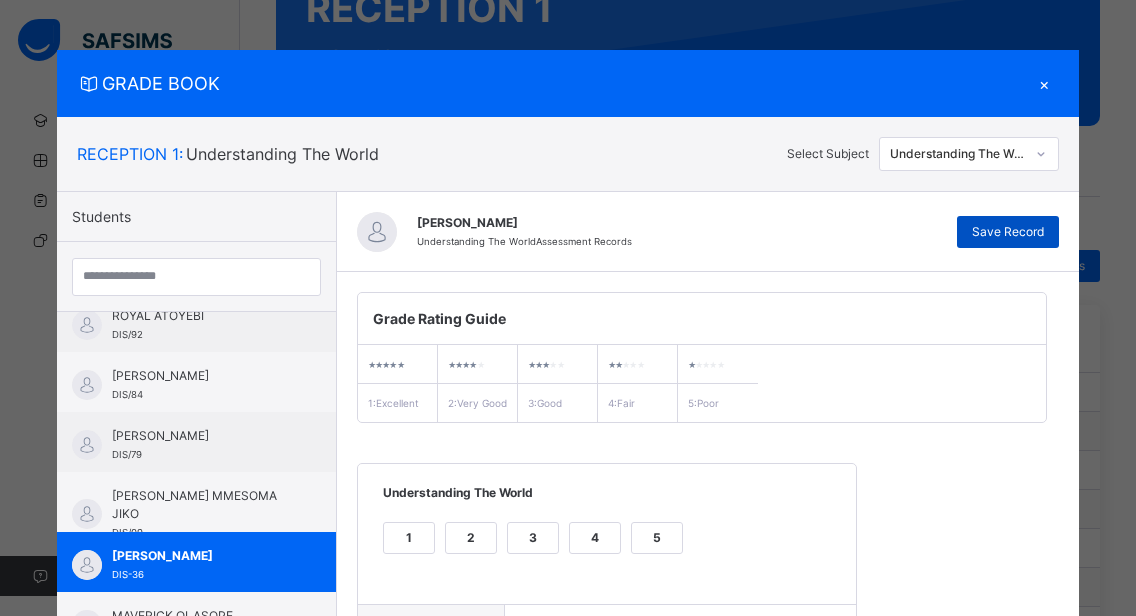 type on "**********" 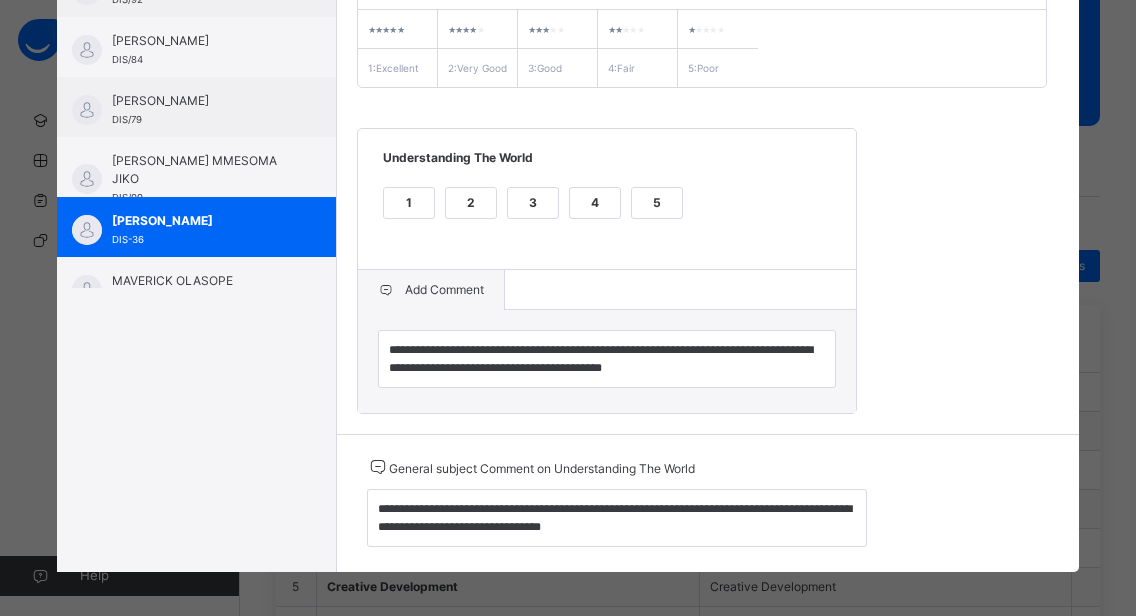scroll, scrollTop: 362, scrollLeft: 0, axis: vertical 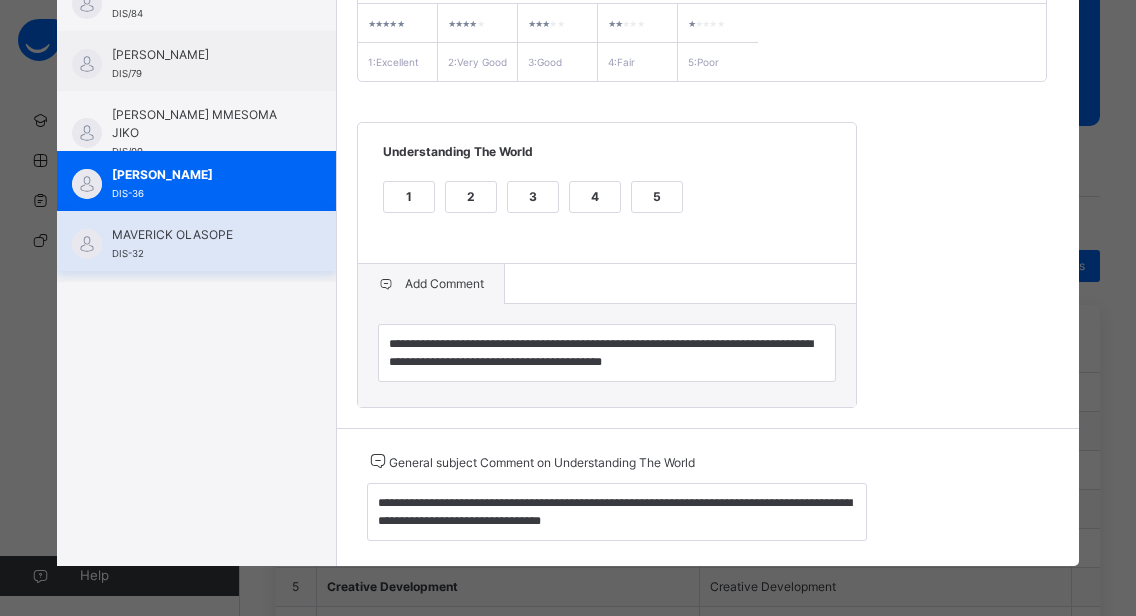 click on "MAVERICK  OLASOPE DIS-32" at bounding box center [196, 241] 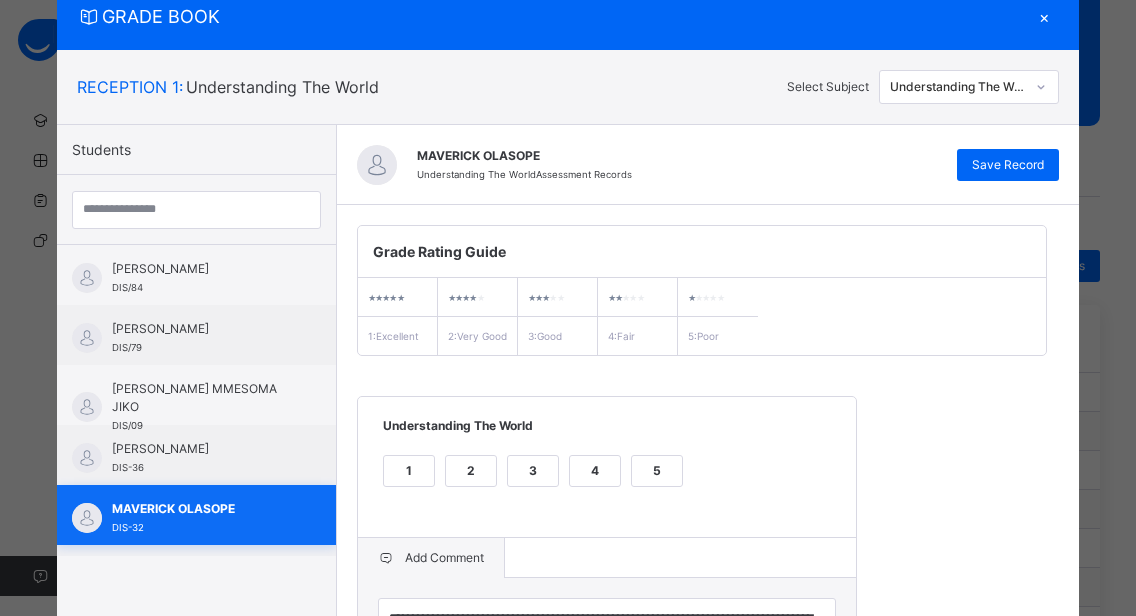 scroll, scrollTop: 362, scrollLeft: 0, axis: vertical 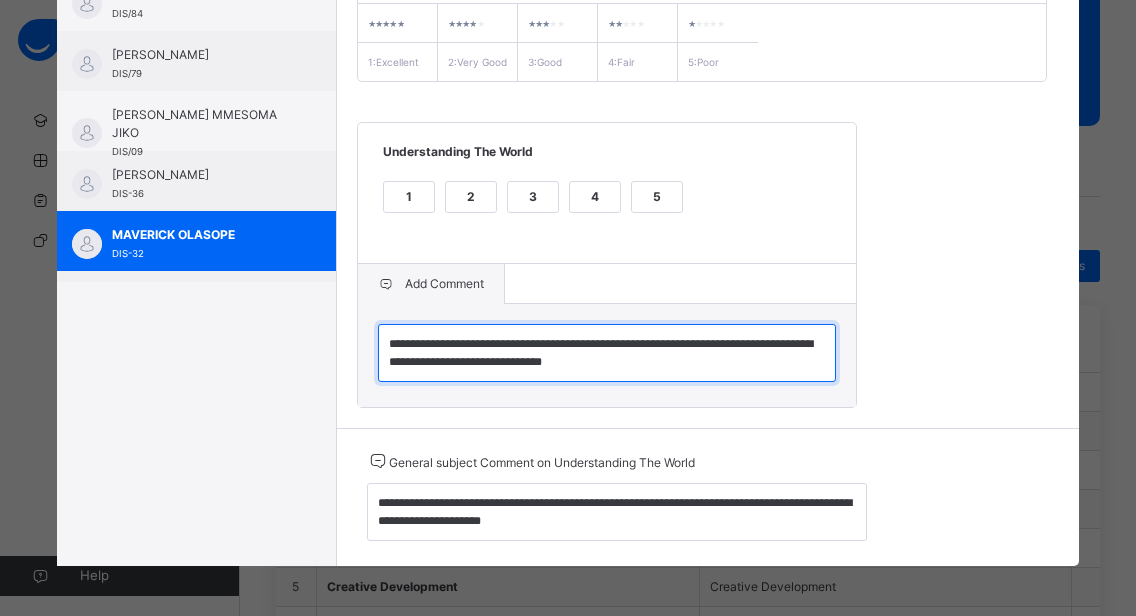 click on "**********" at bounding box center (607, 353) 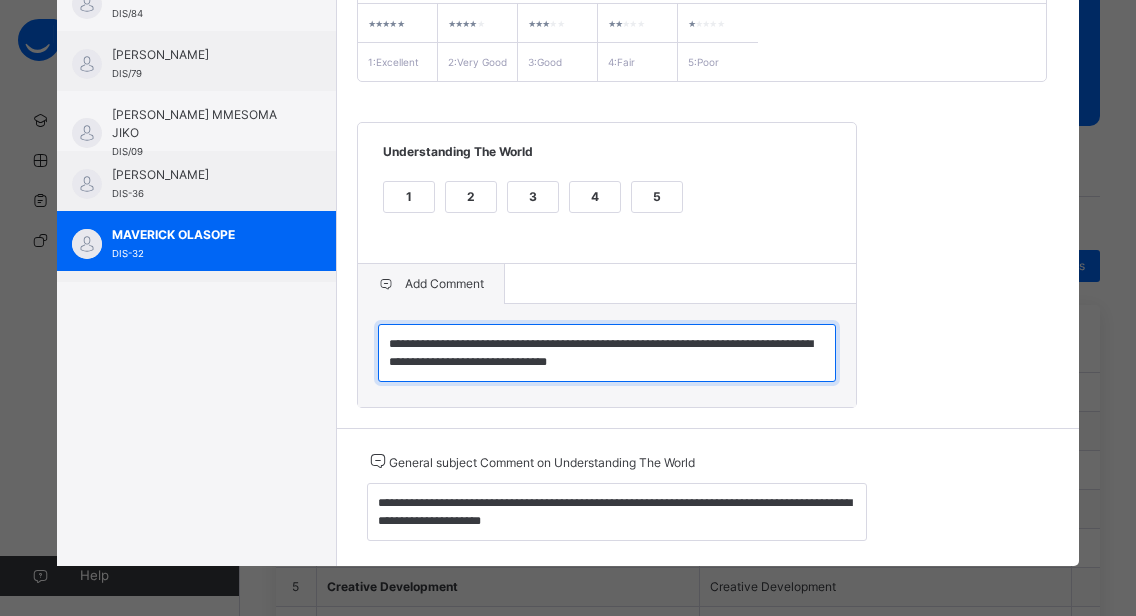 click on "**********" at bounding box center [607, 353] 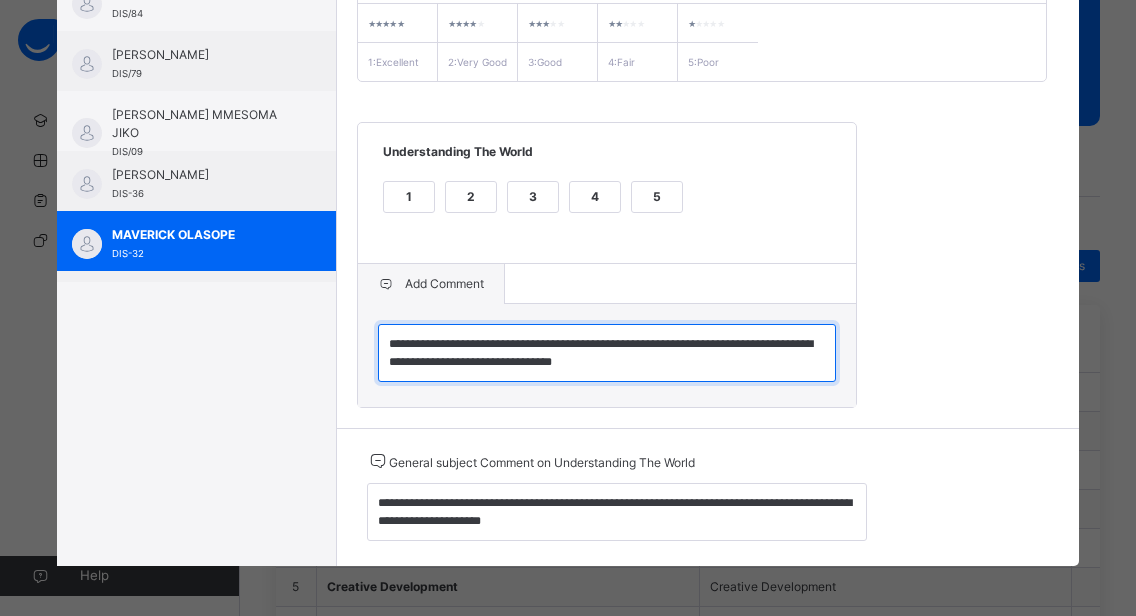 type on "**********" 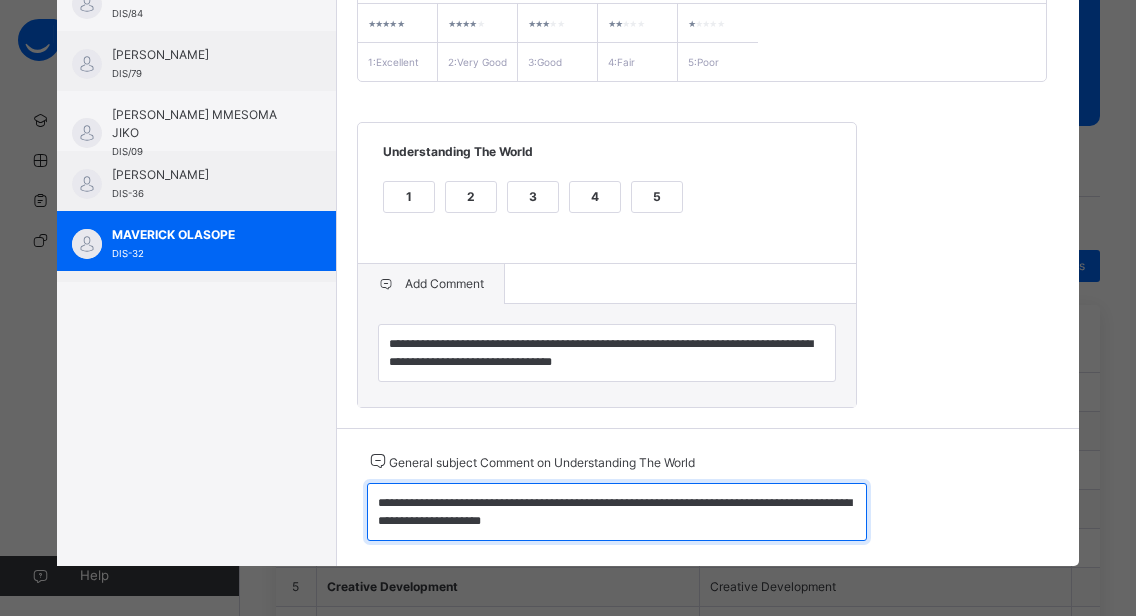 click on "**********" at bounding box center [617, 512] 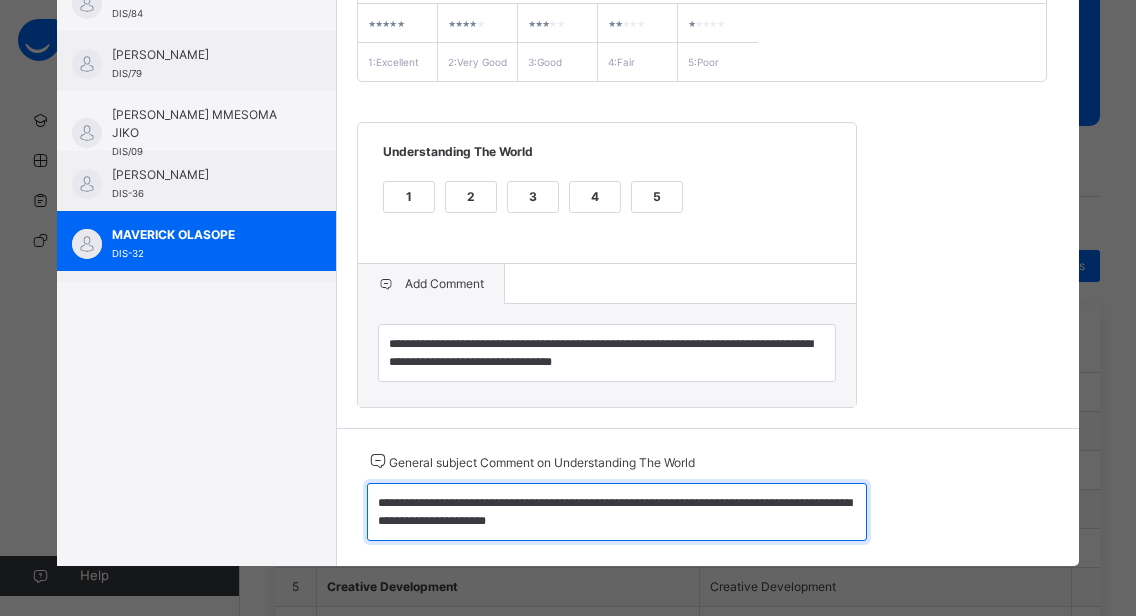 click on "**********" at bounding box center [617, 512] 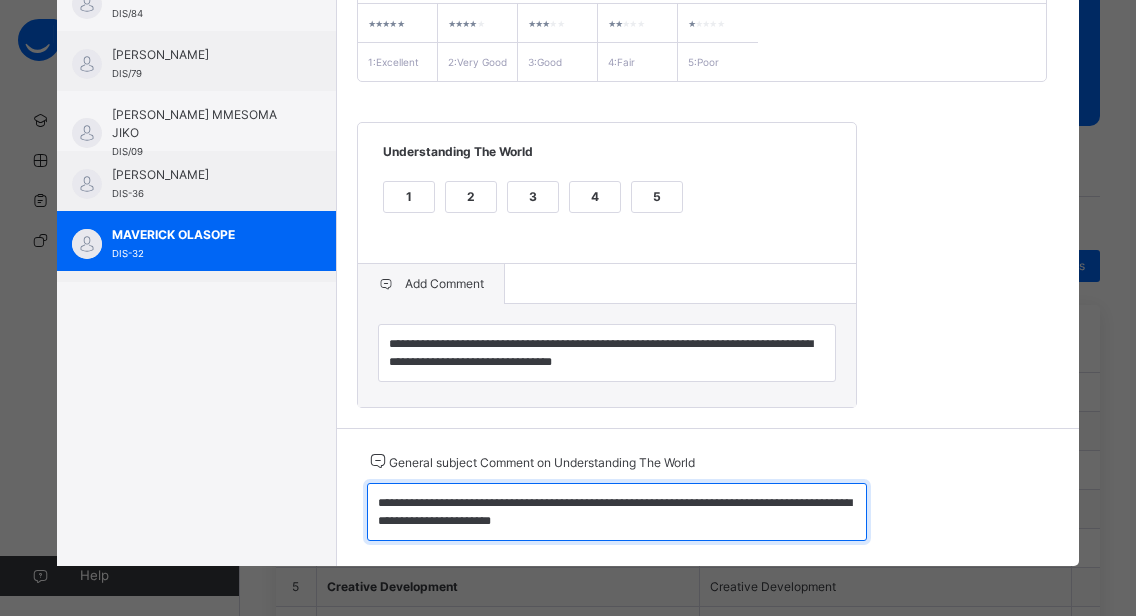 scroll, scrollTop: 0, scrollLeft: 0, axis: both 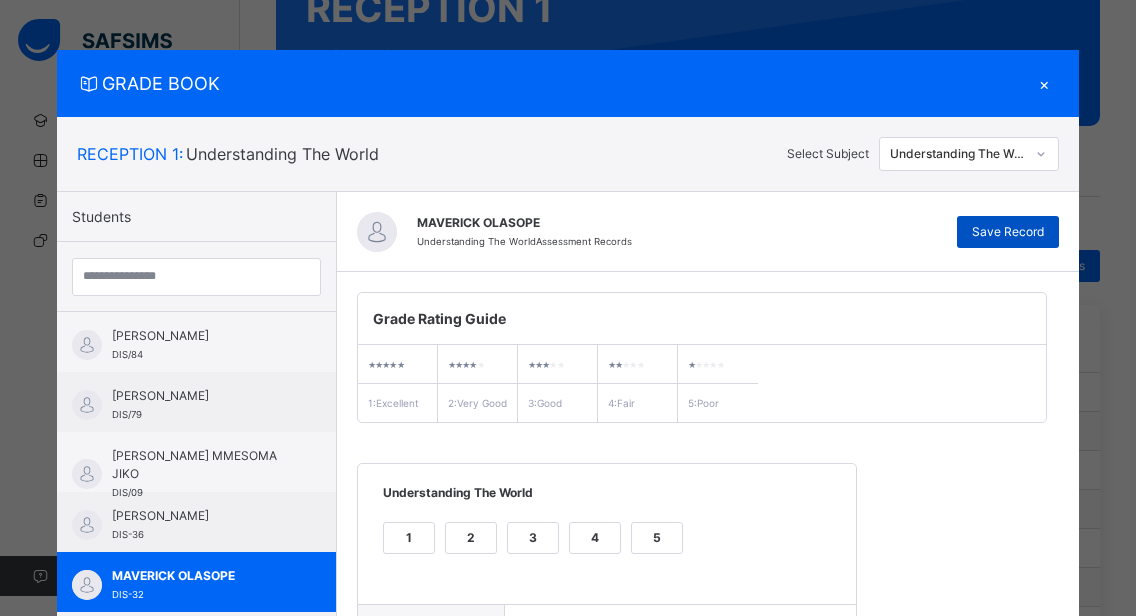 type on "**********" 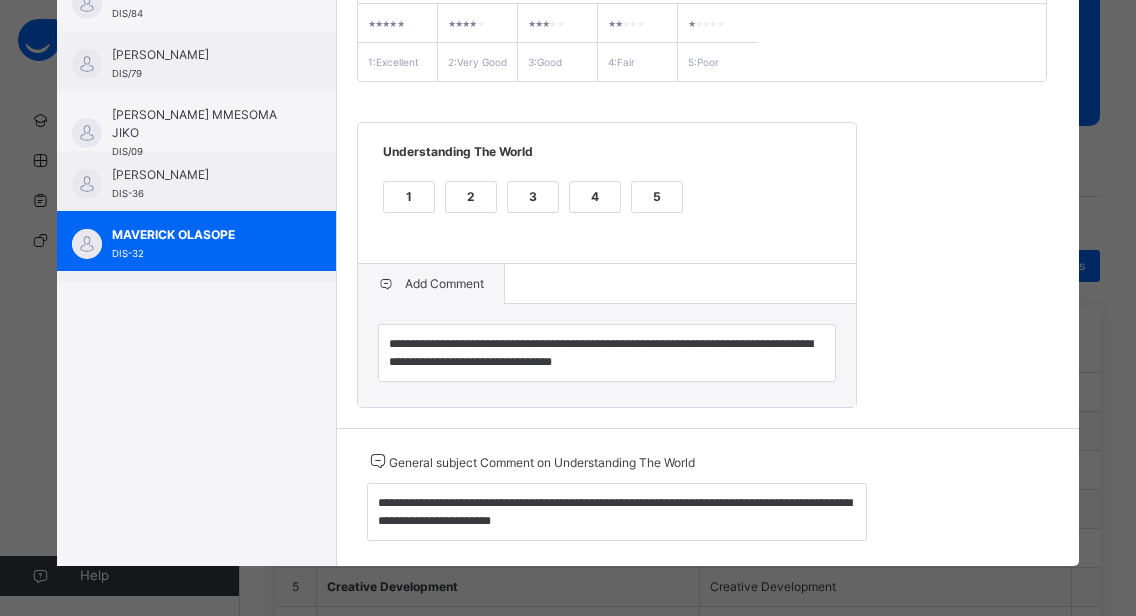 scroll, scrollTop: 362, scrollLeft: 0, axis: vertical 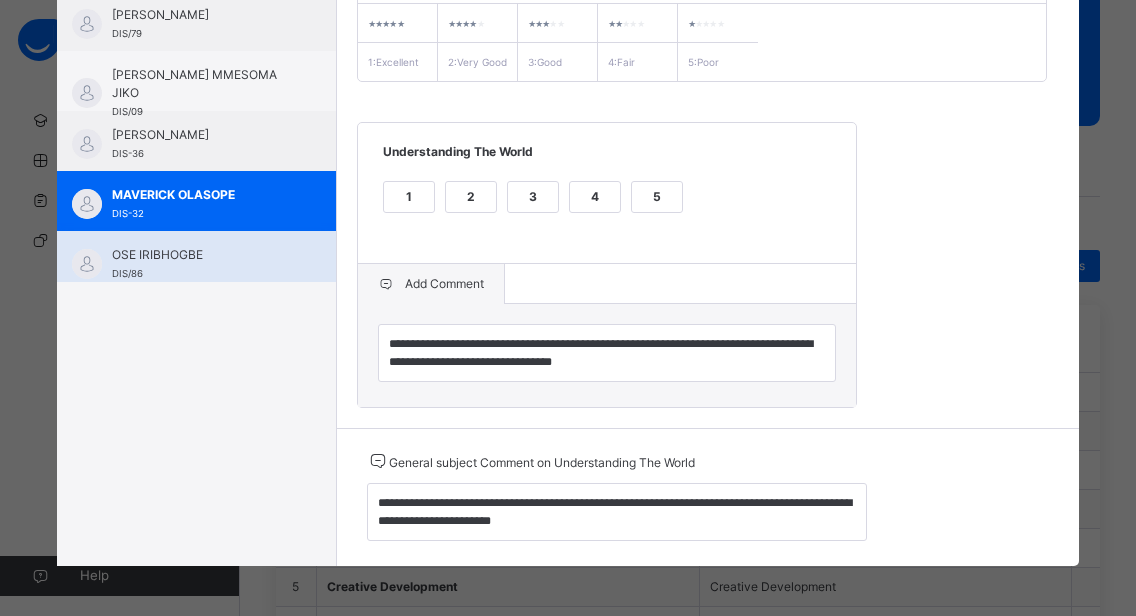 click on "OSE  IRIBHOGBE" at bounding box center [201, 255] 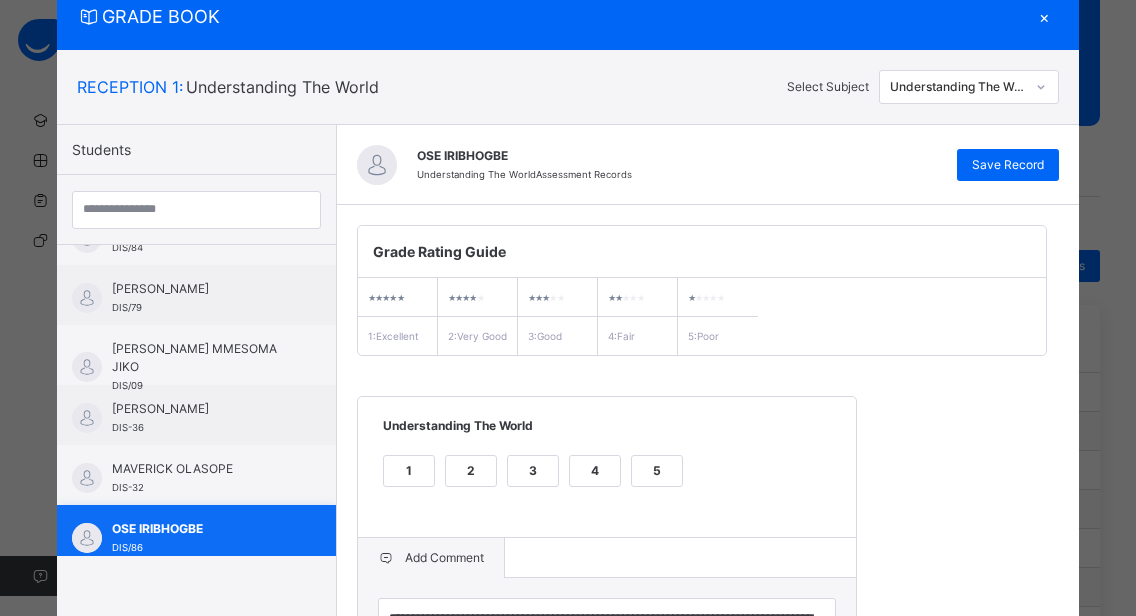 scroll, scrollTop: 362, scrollLeft: 0, axis: vertical 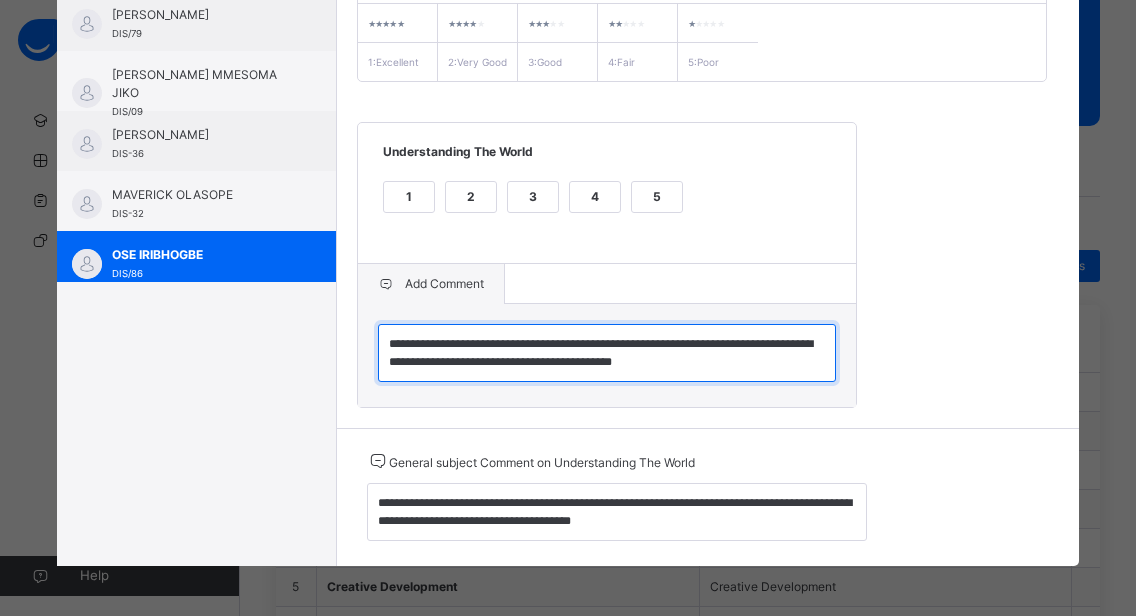 click on "**********" at bounding box center [607, 353] 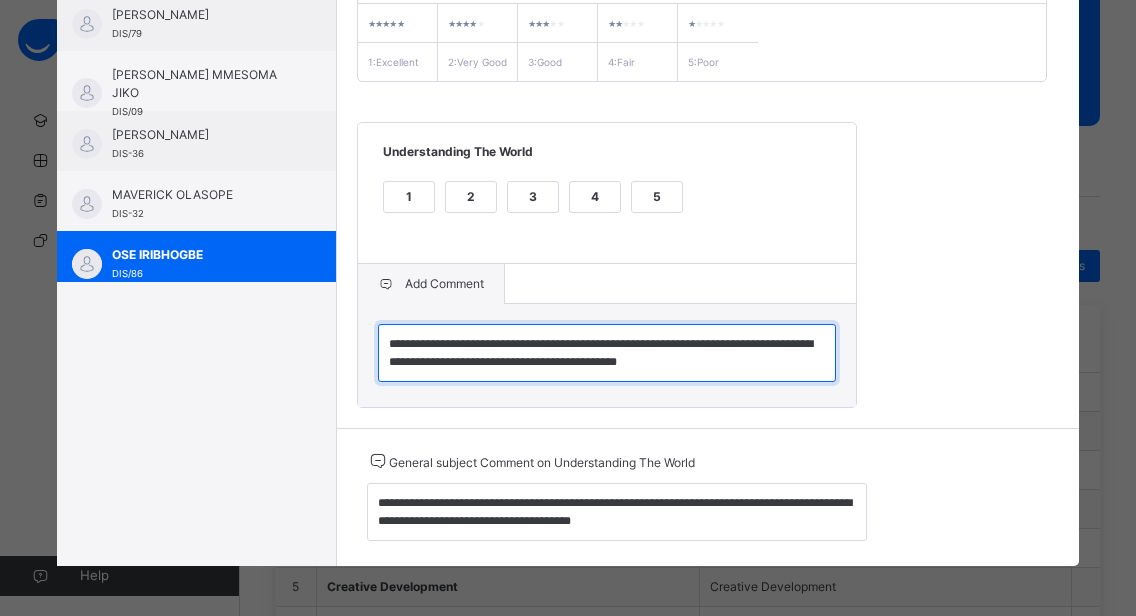 click on "**********" at bounding box center (607, 353) 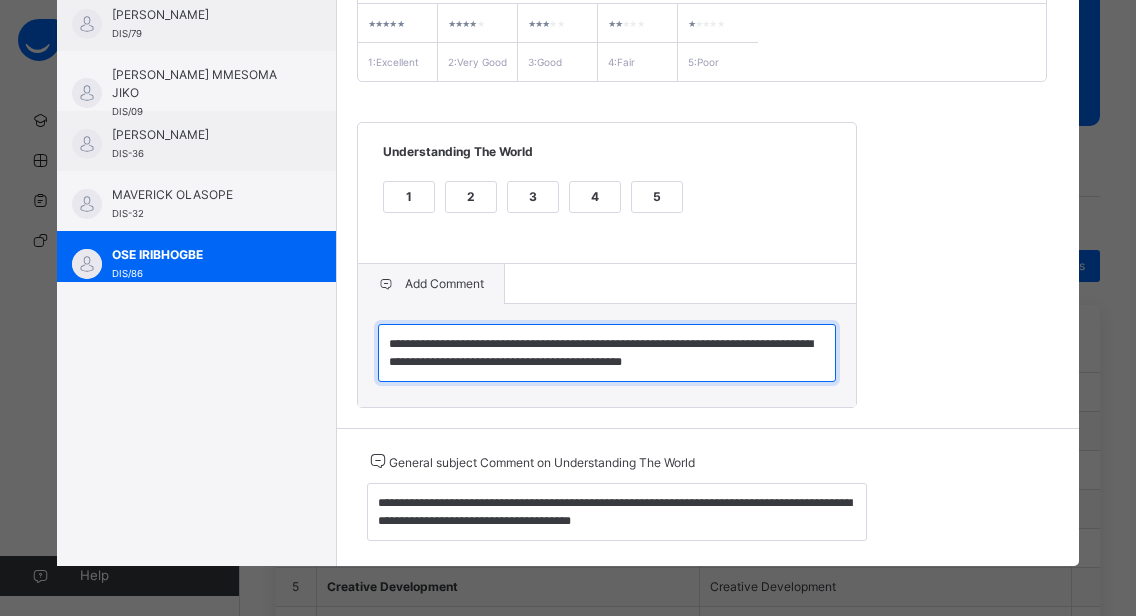type on "**********" 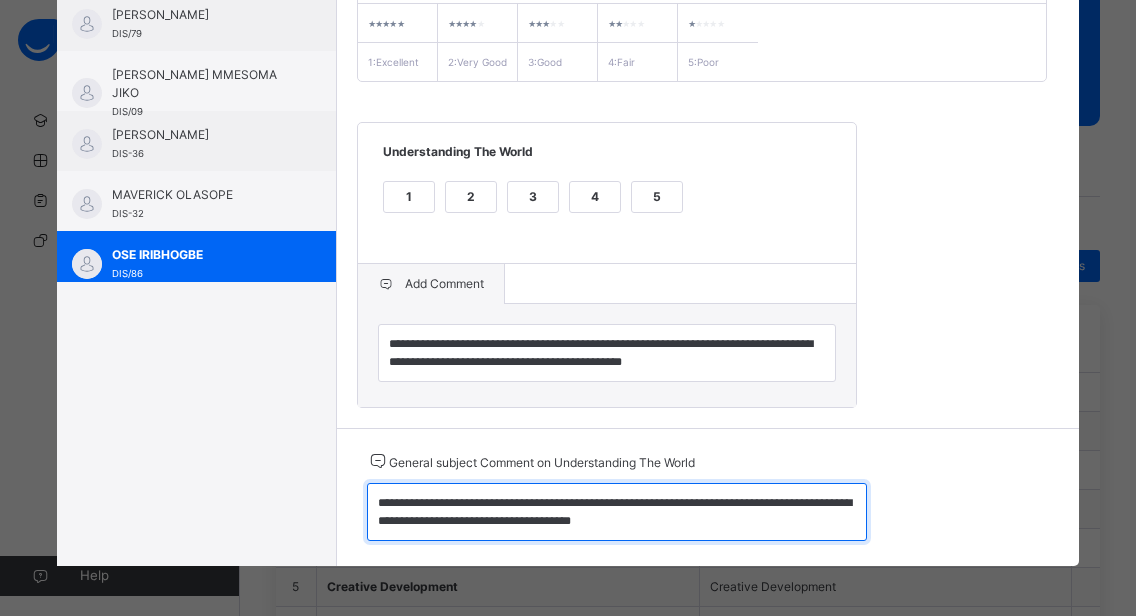 click on "**********" at bounding box center (617, 512) 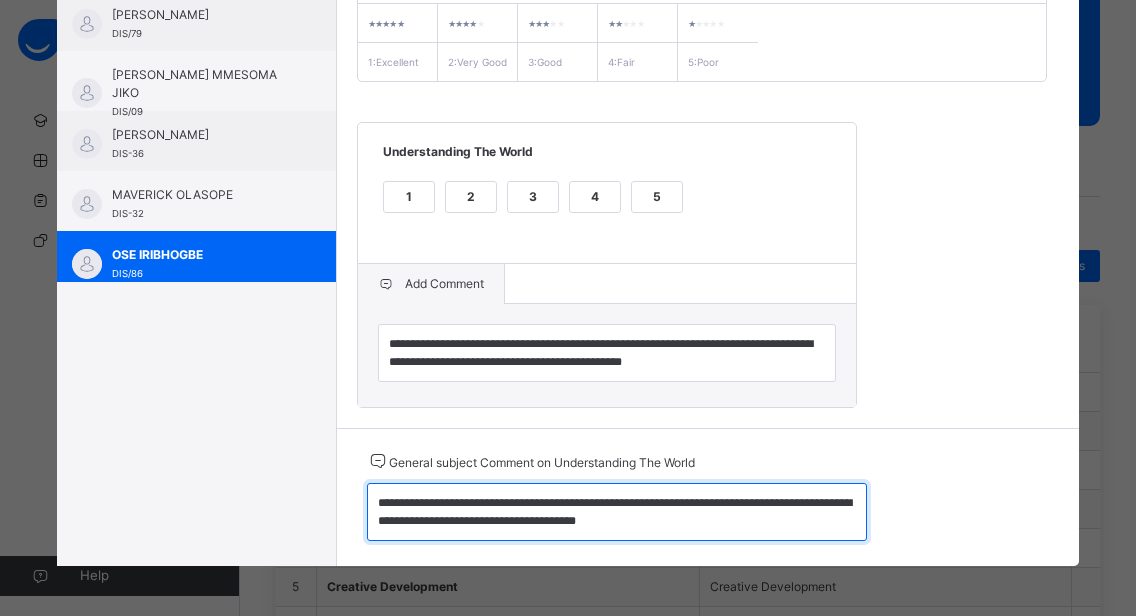 click on "**********" at bounding box center [617, 512] 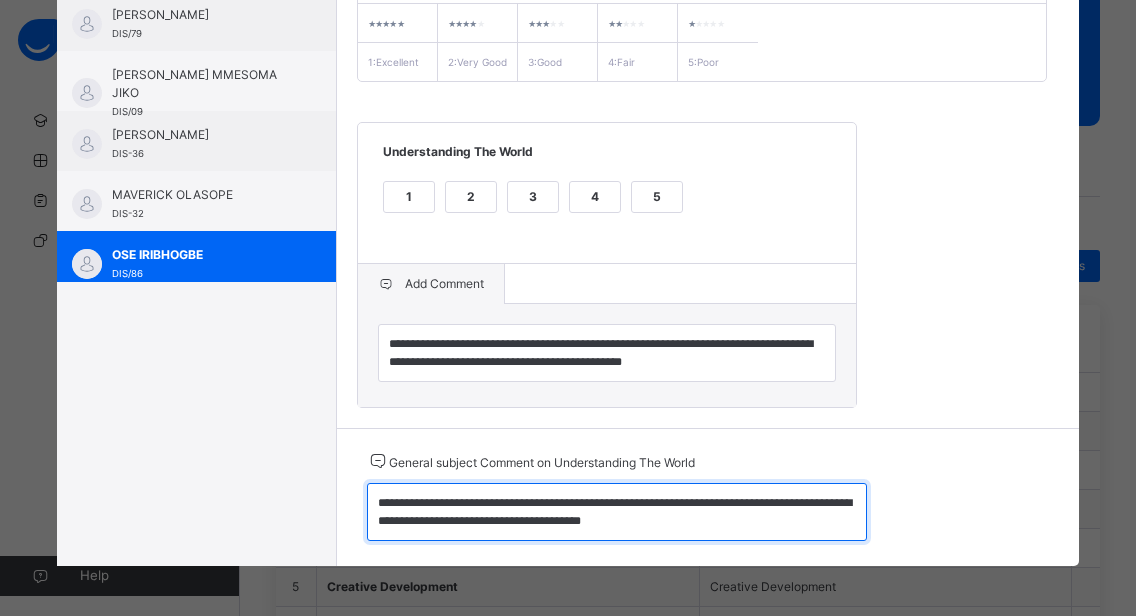 scroll, scrollTop: 31, scrollLeft: 0, axis: vertical 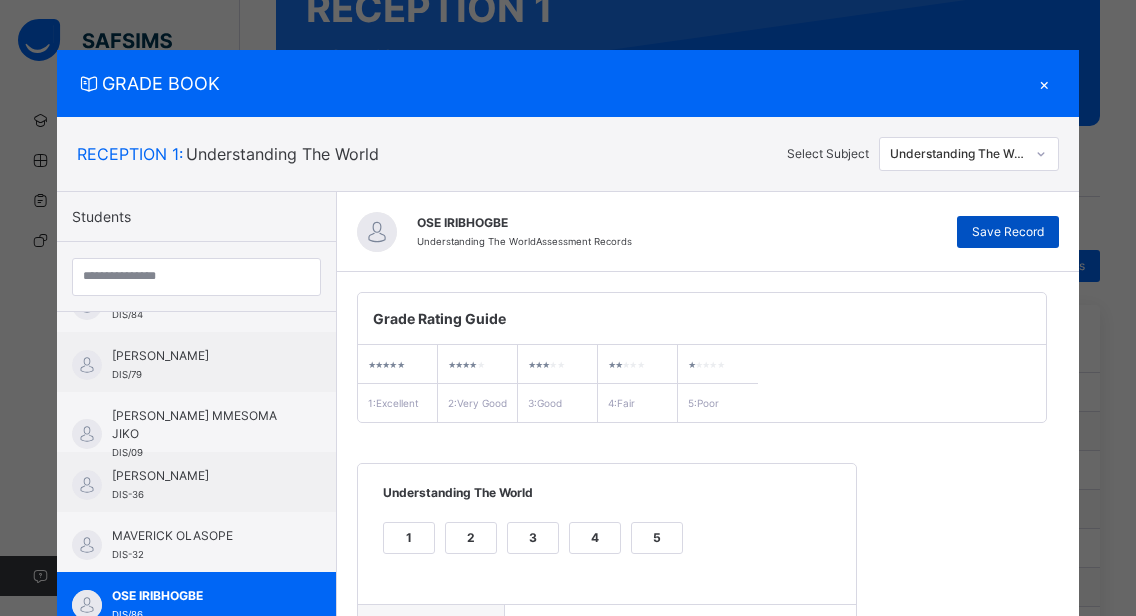 type on "**********" 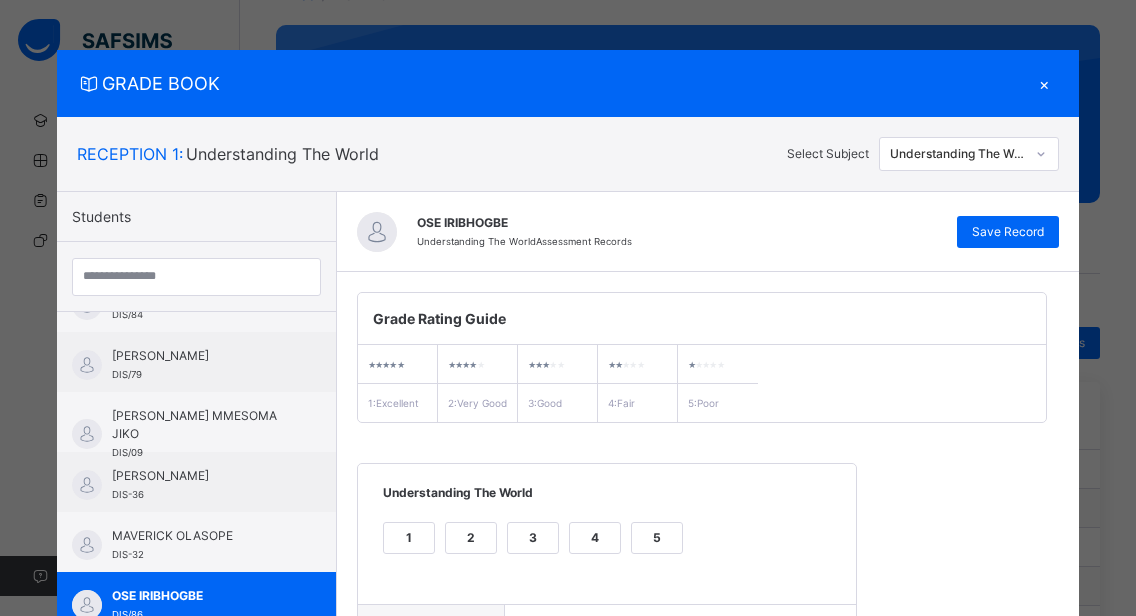 scroll, scrollTop: 120, scrollLeft: 0, axis: vertical 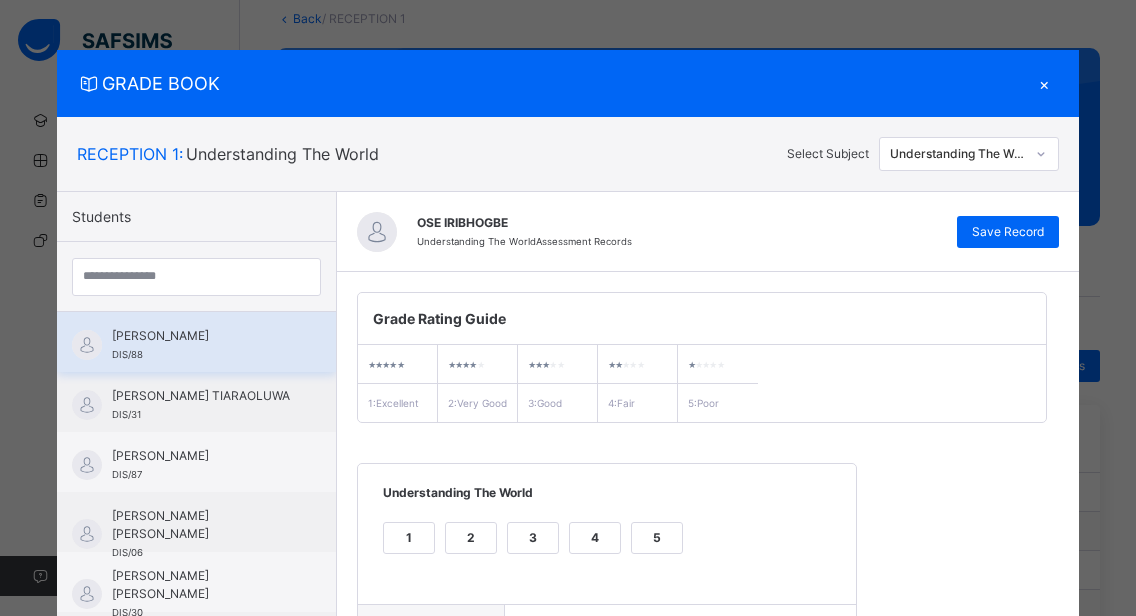 click on "[PERSON_NAME]" at bounding box center [201, 336] 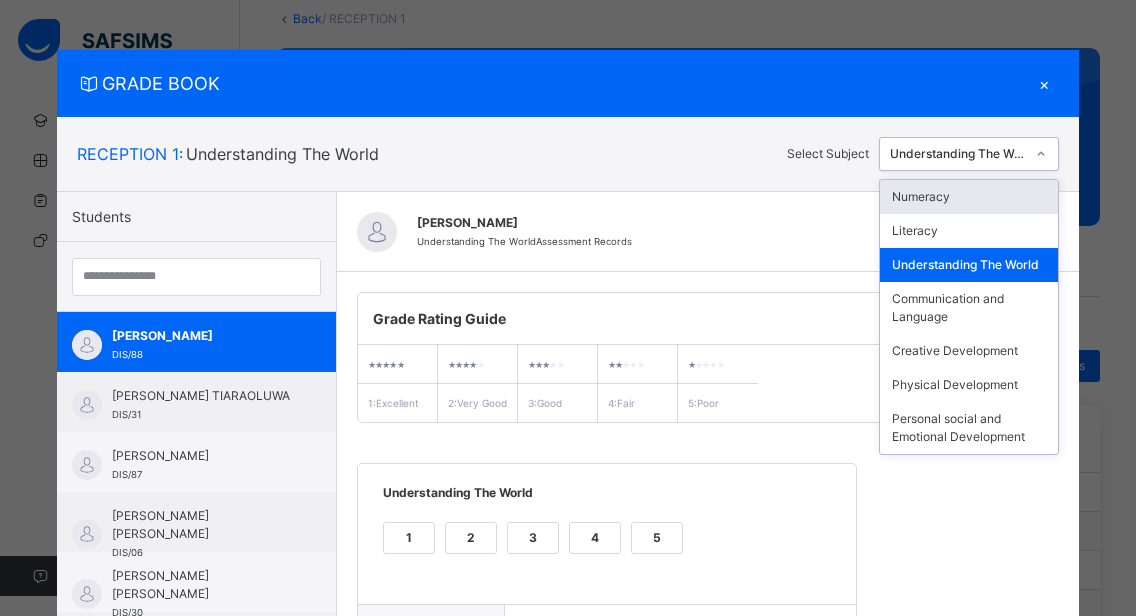 click 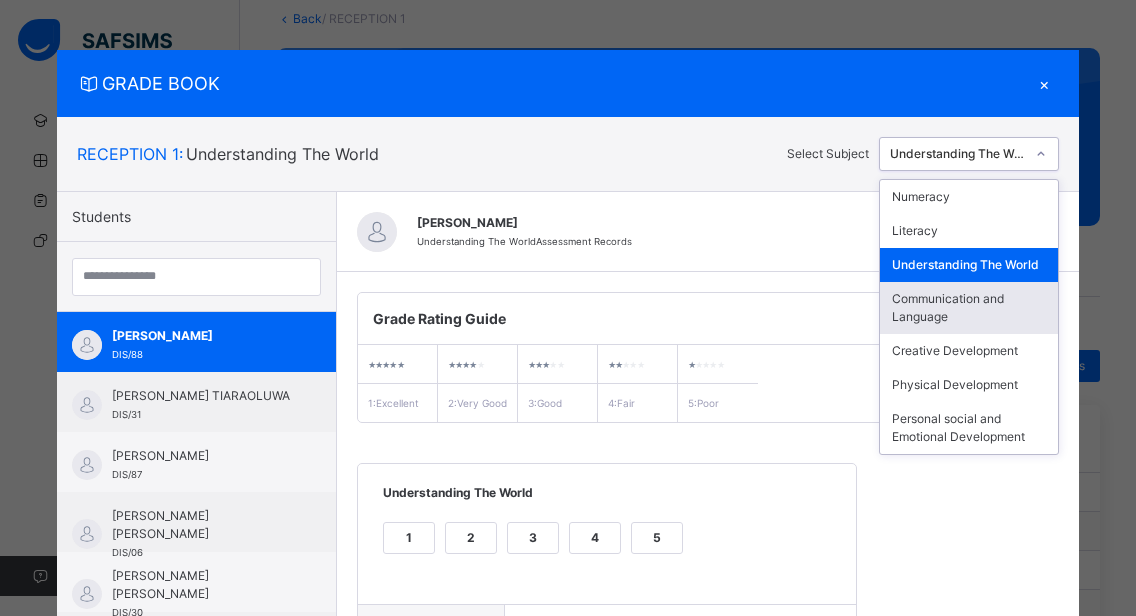 click on "Communication and Language" at bounding box center [969, 308] 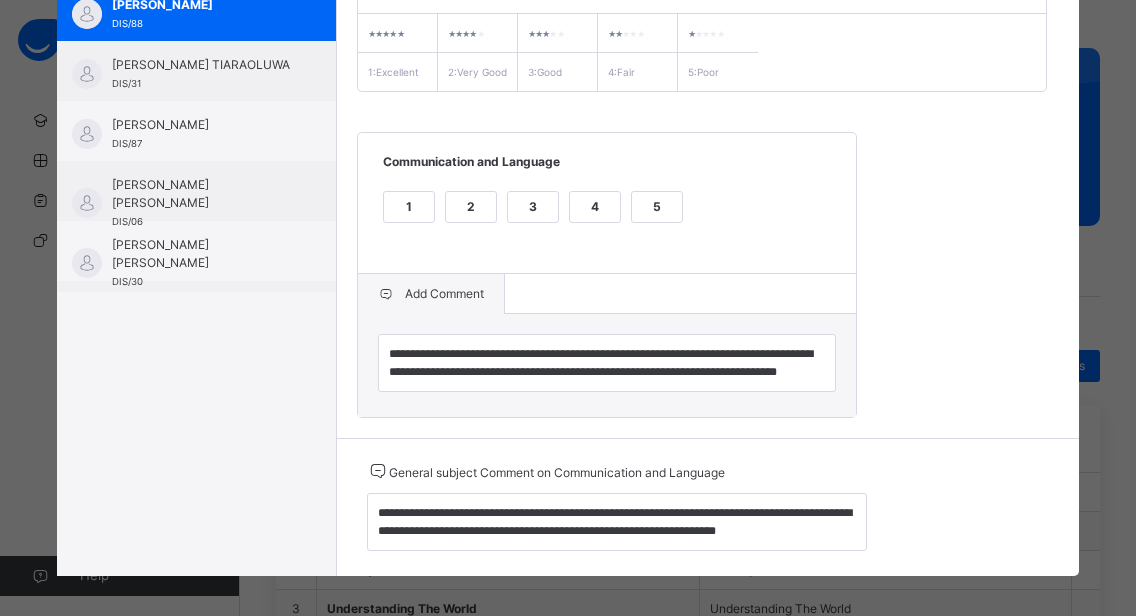 scroll, scrollTop: 362, scrollLeft: 0, axis: vertical 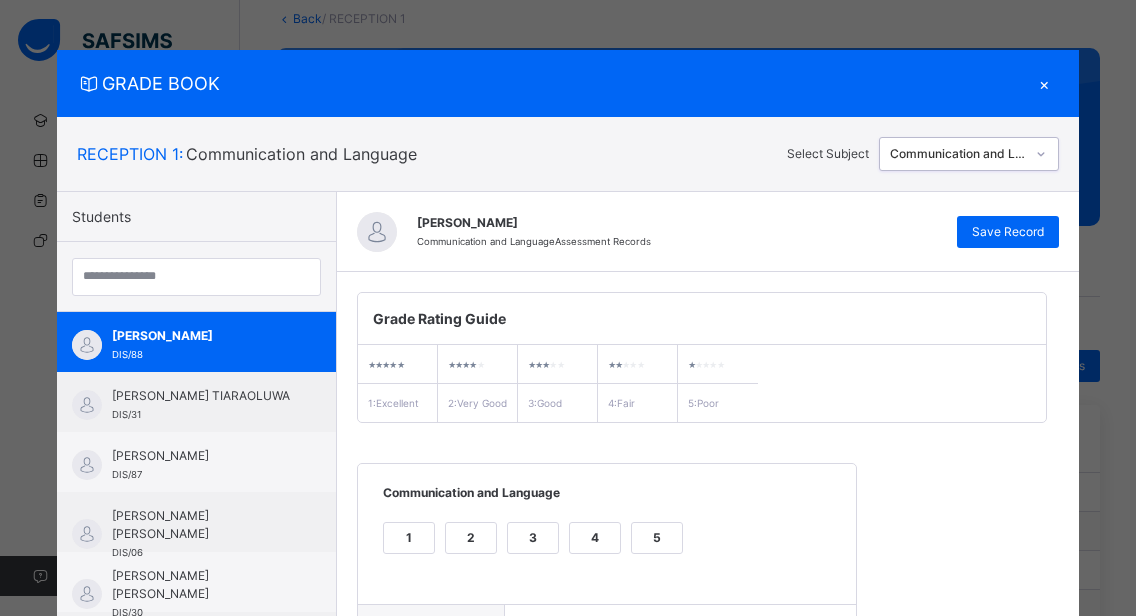 click 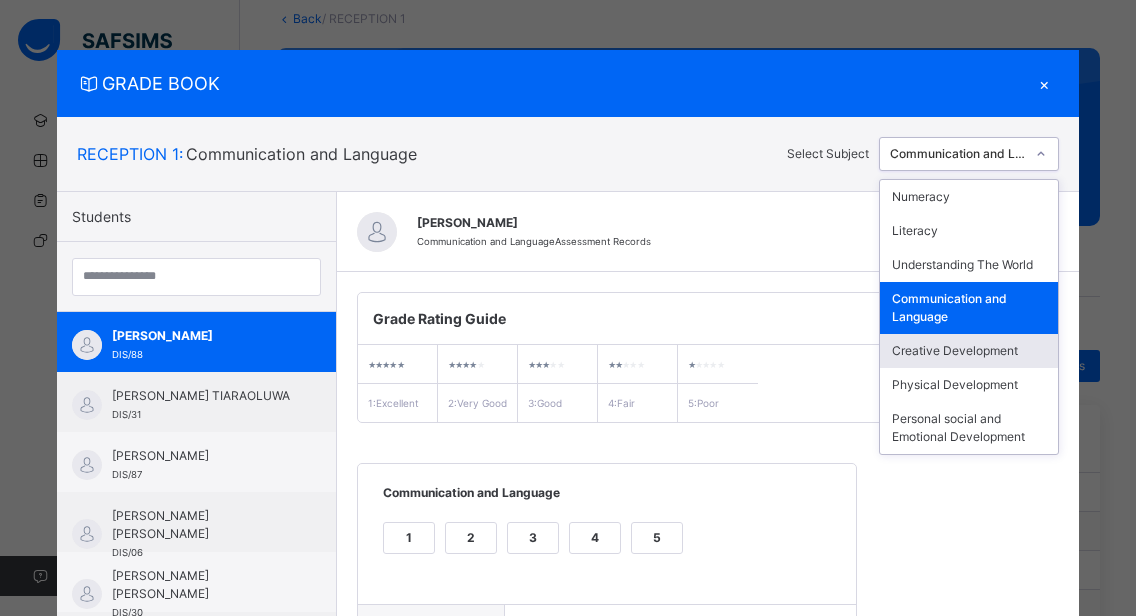click on "Creative Development" at bounding box center (969, 351) 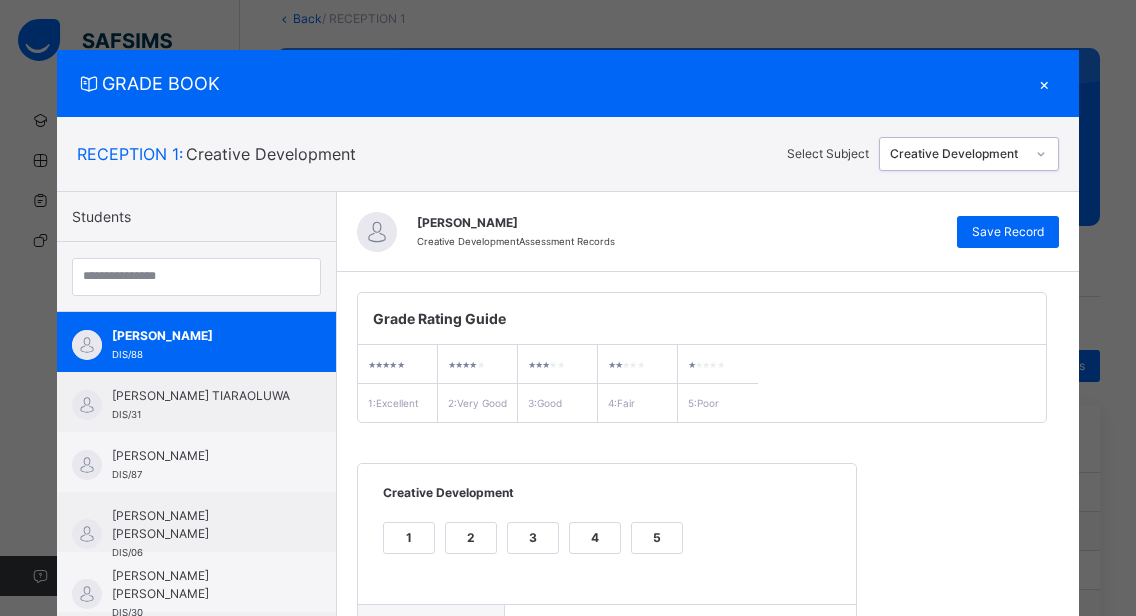 scroll, scrollTop: 362, scrollLeft: 0, axis: vertical 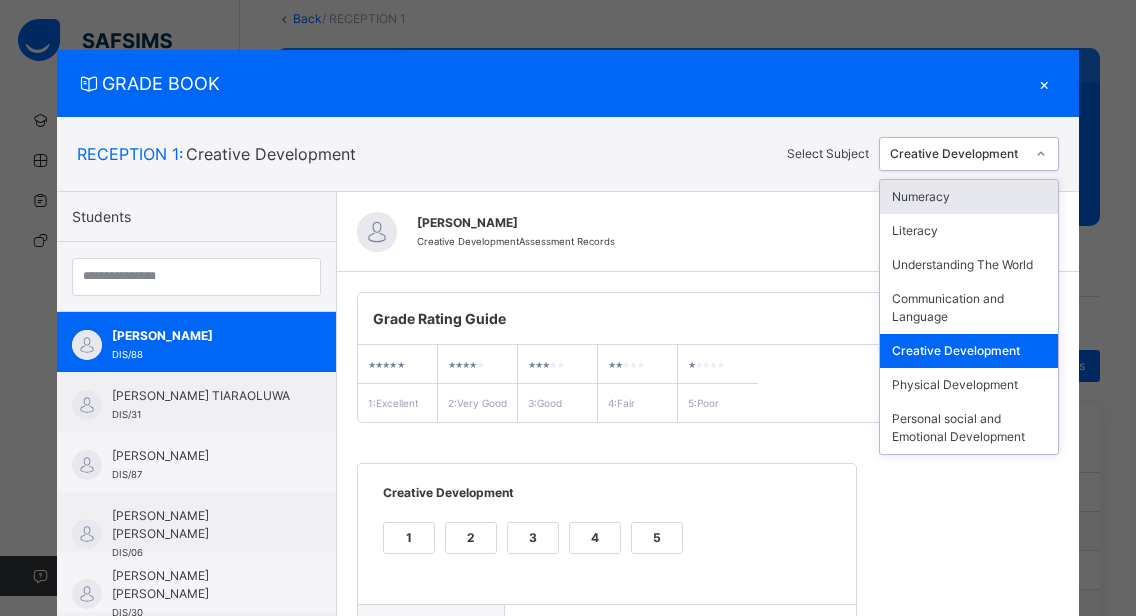 click 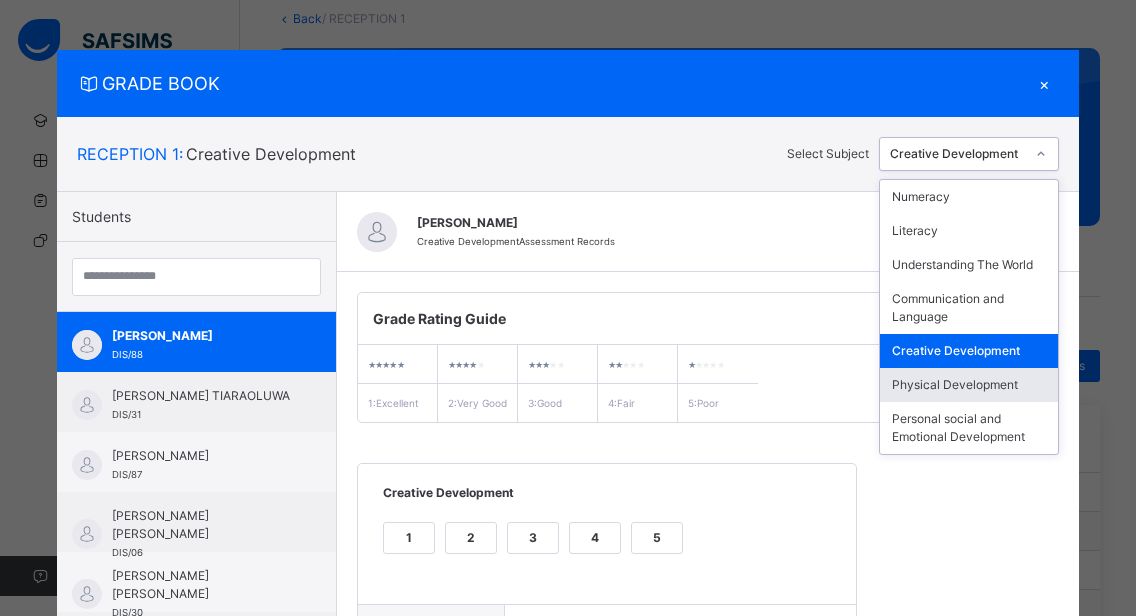 click on "Physical Development" at bounding box center (969, 385) 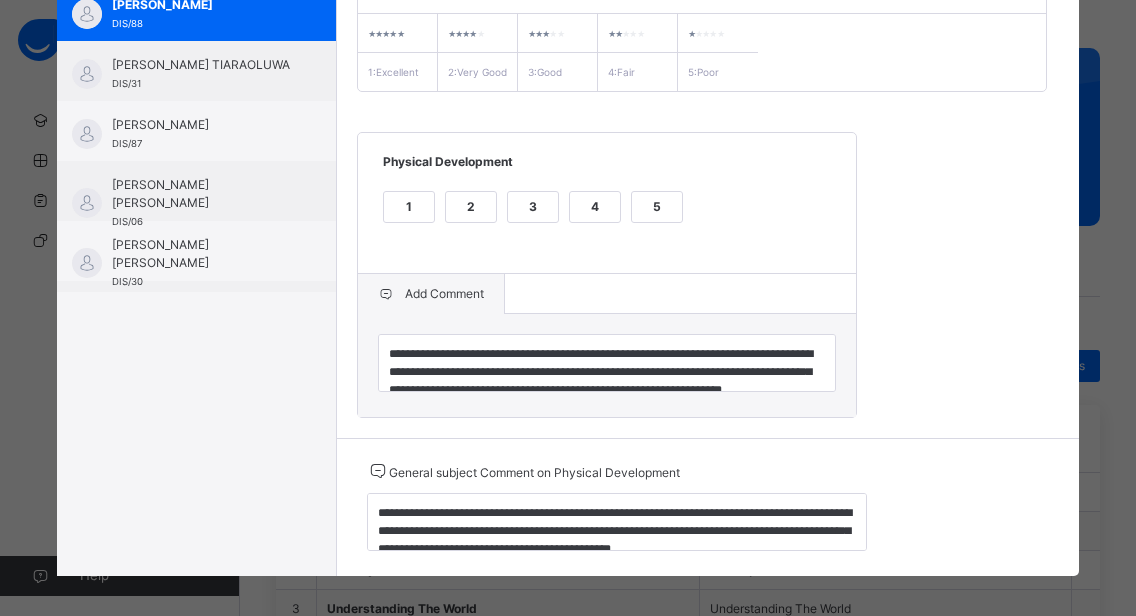 scroll, scrollTop: 362, scrollLeft: 0, axis: vertical 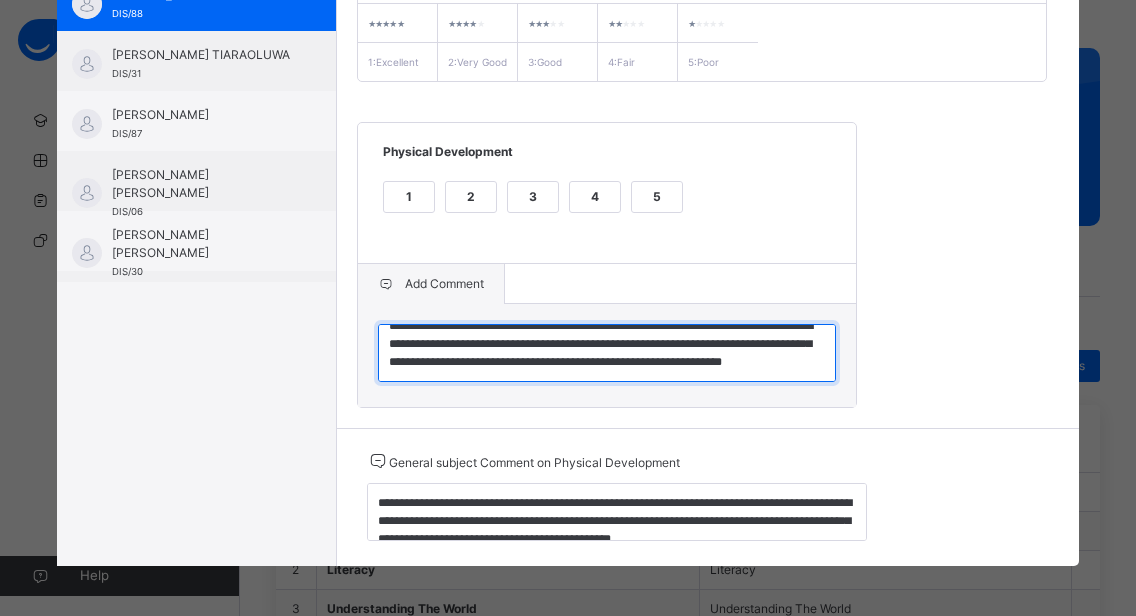 click on "**********" at bounding box center [607, 353] 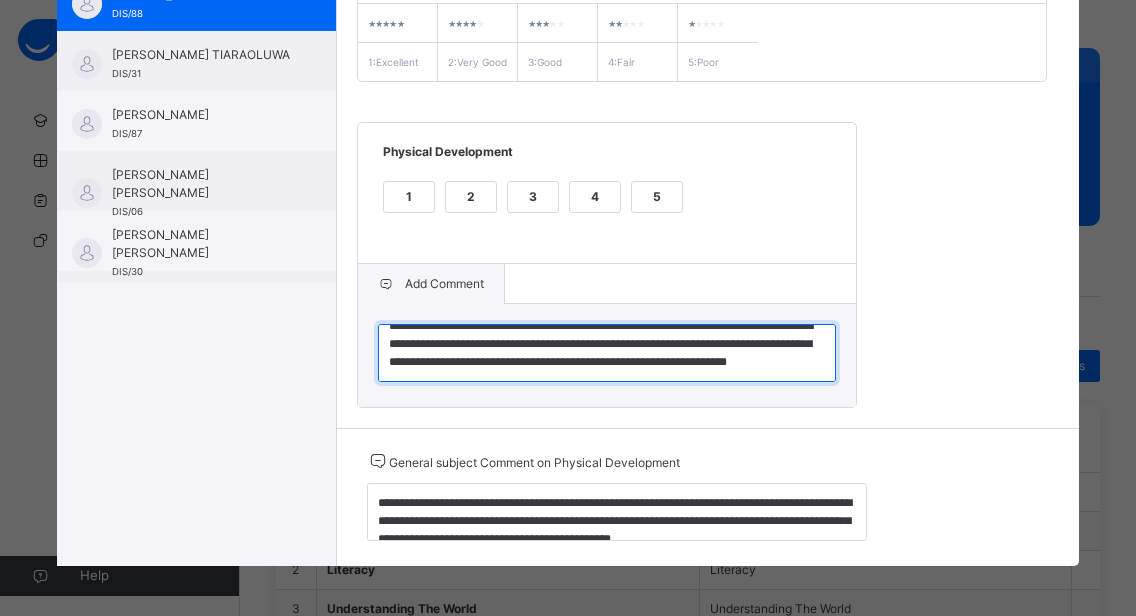 type on "**********" 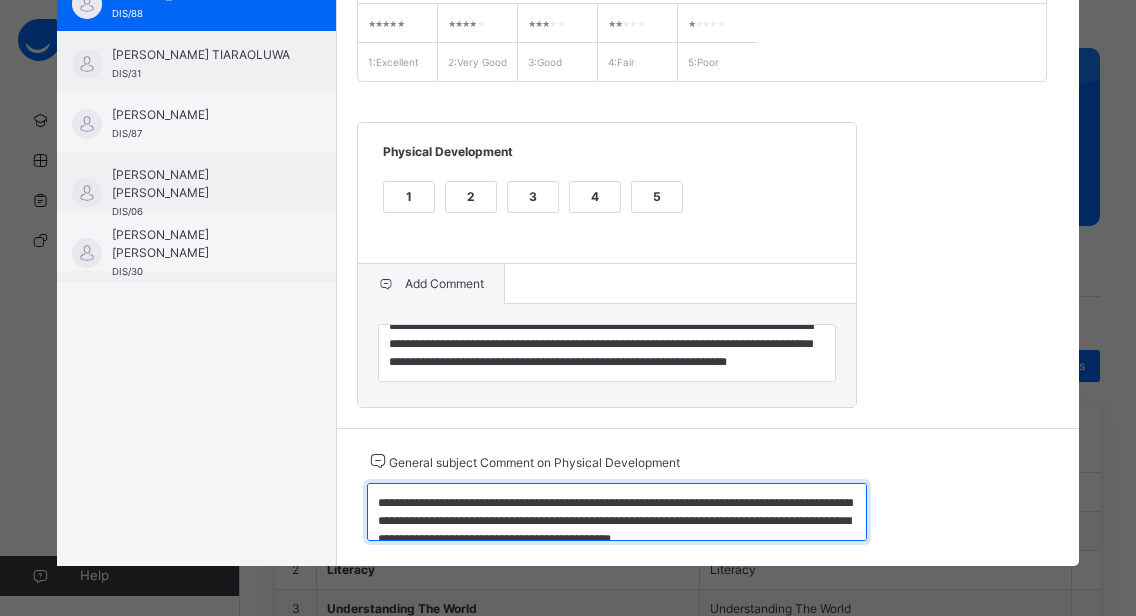 scroll, scrollTop: 18, scrollLeft: 0, axis: vertical 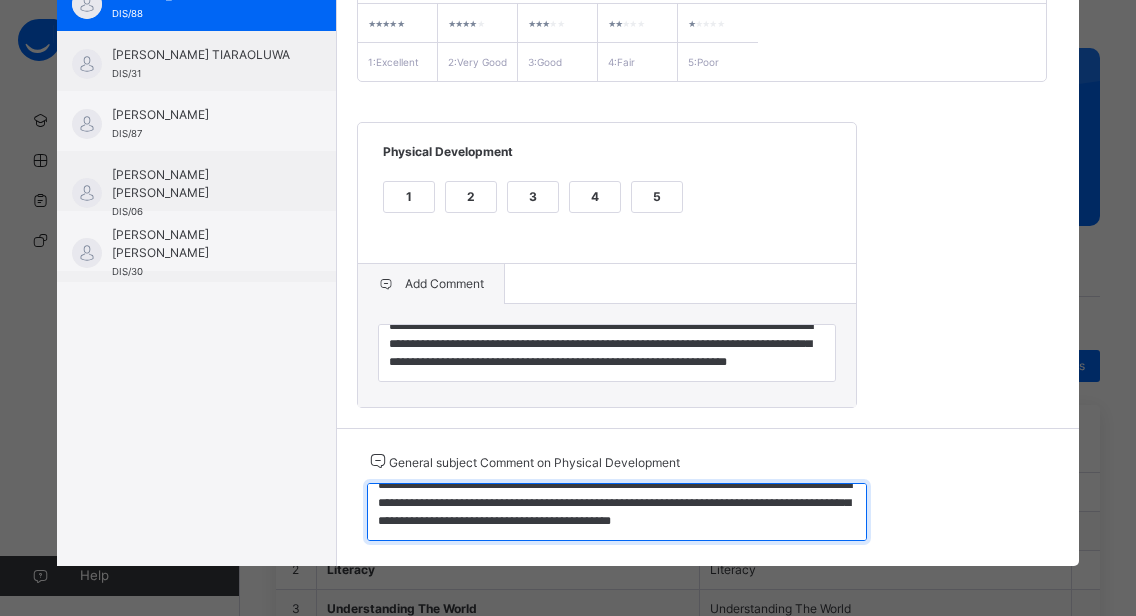 click on "**********" at bounding box center [617, 512] 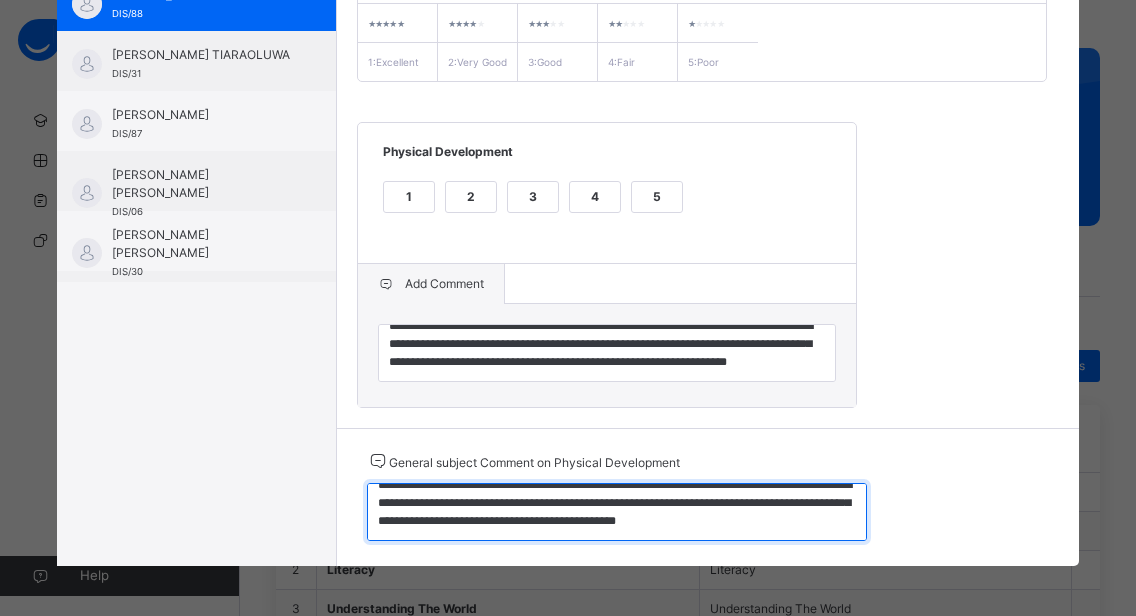 scroll, scrollTop: 0, scrollLeft: 0, axis: both 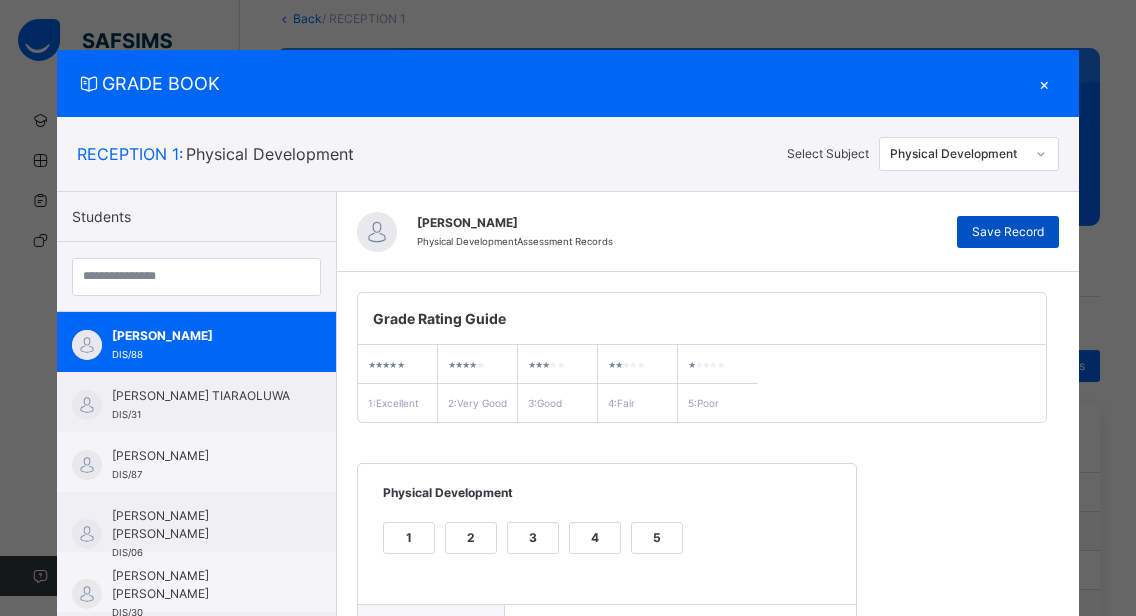 type on "**********" 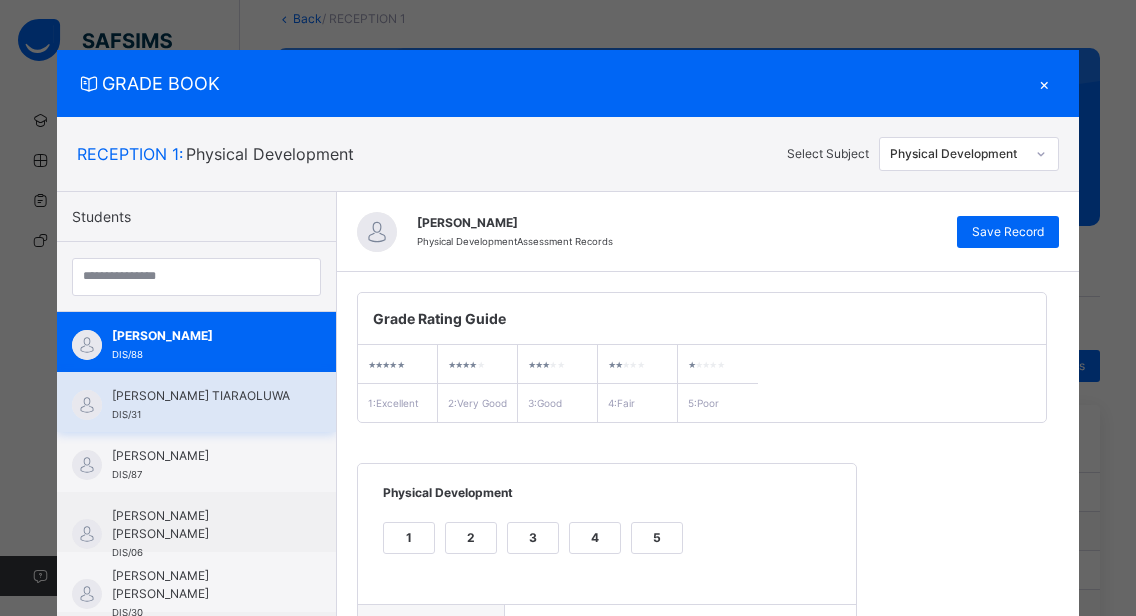 click on "[PERSON_NAME] TIARAOLUWA" at bounding box center (201, 396) 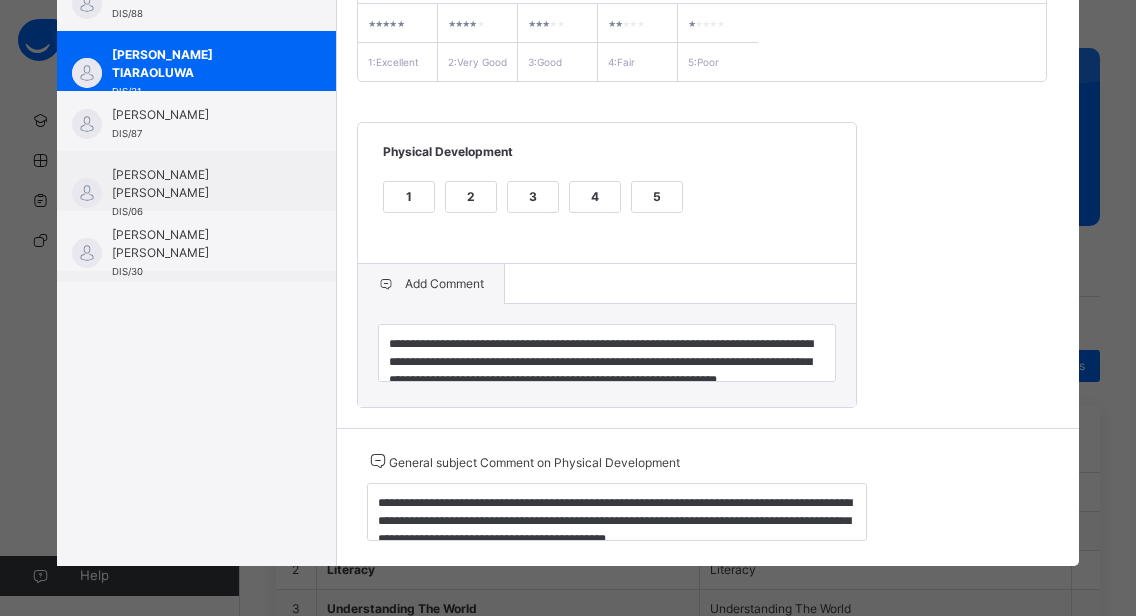 scroll, scrollTop: 362, scrollLeft: 0, axis: vertical 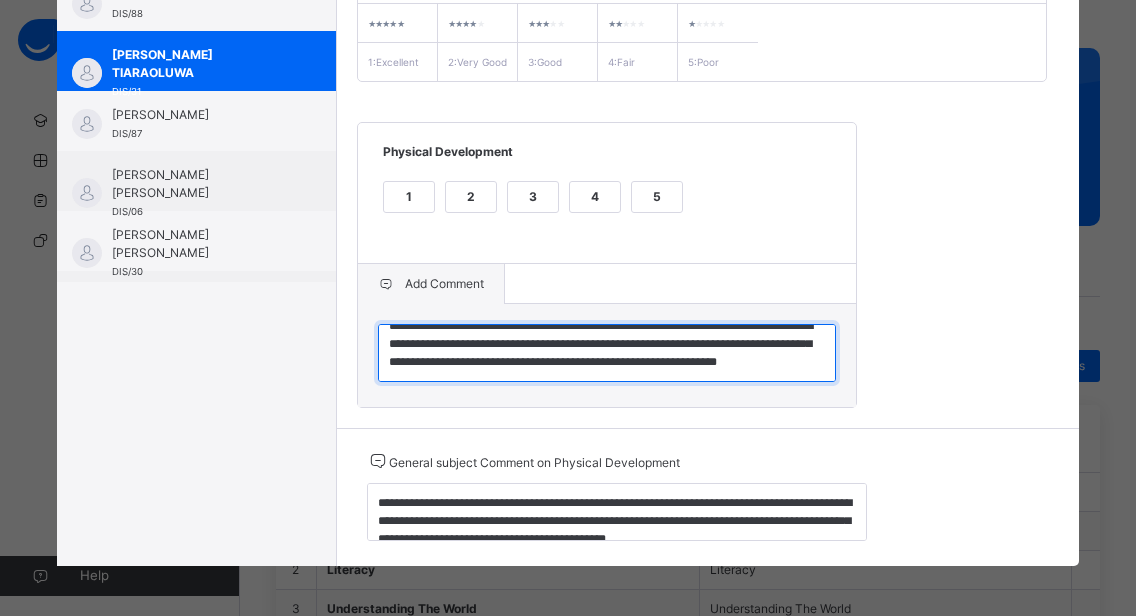 click on "**********" at bounding box center [607, 353] 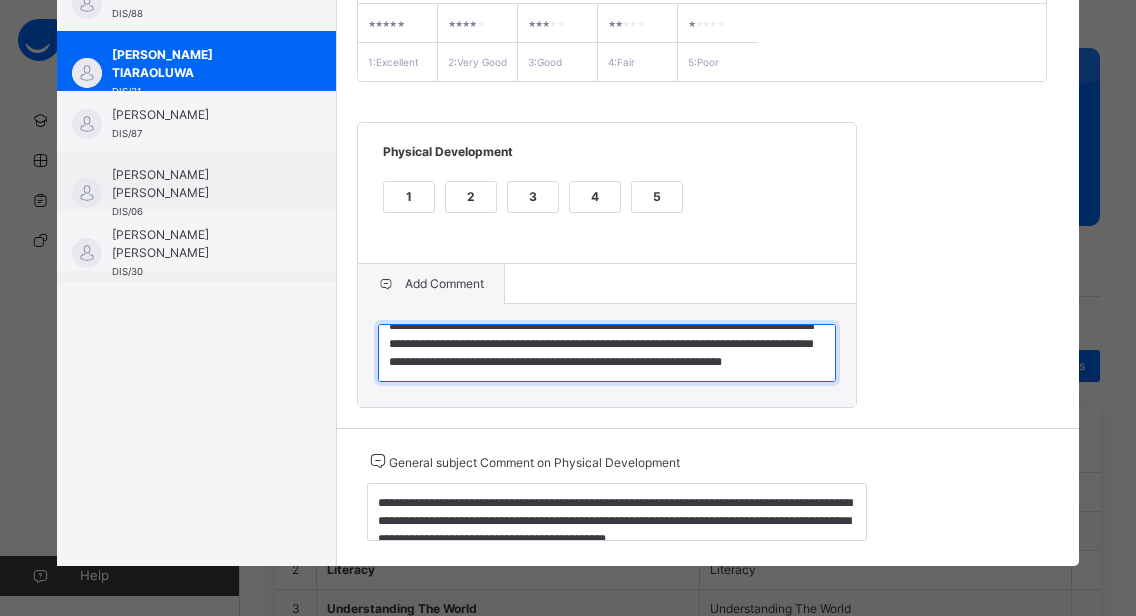 type on "**********" 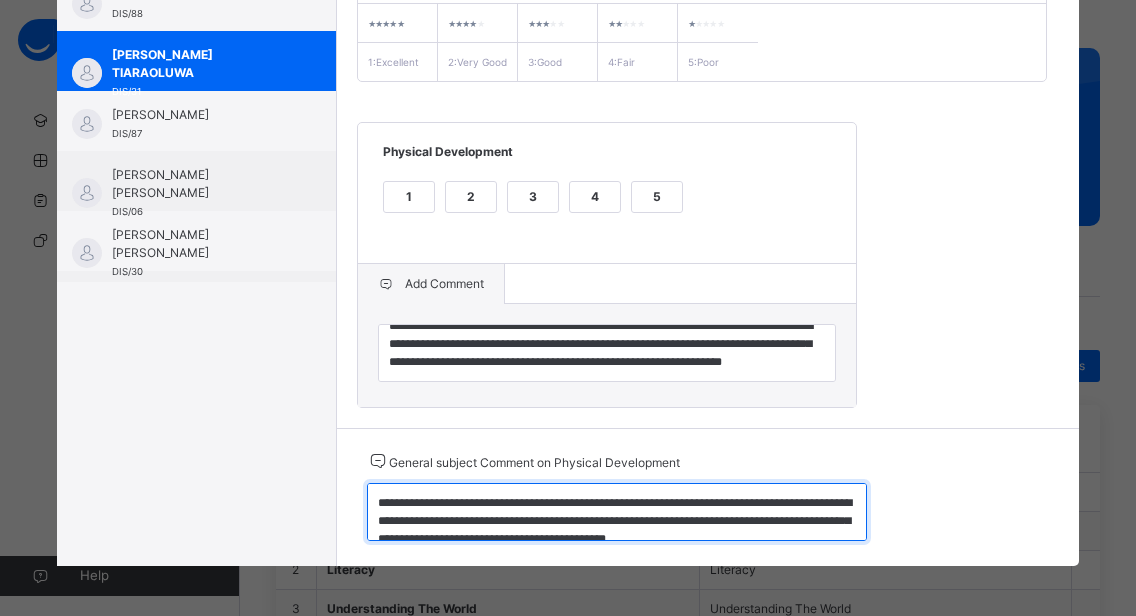 scroll, scrollTop: 18, scrollLeft: 0, axis: vertical 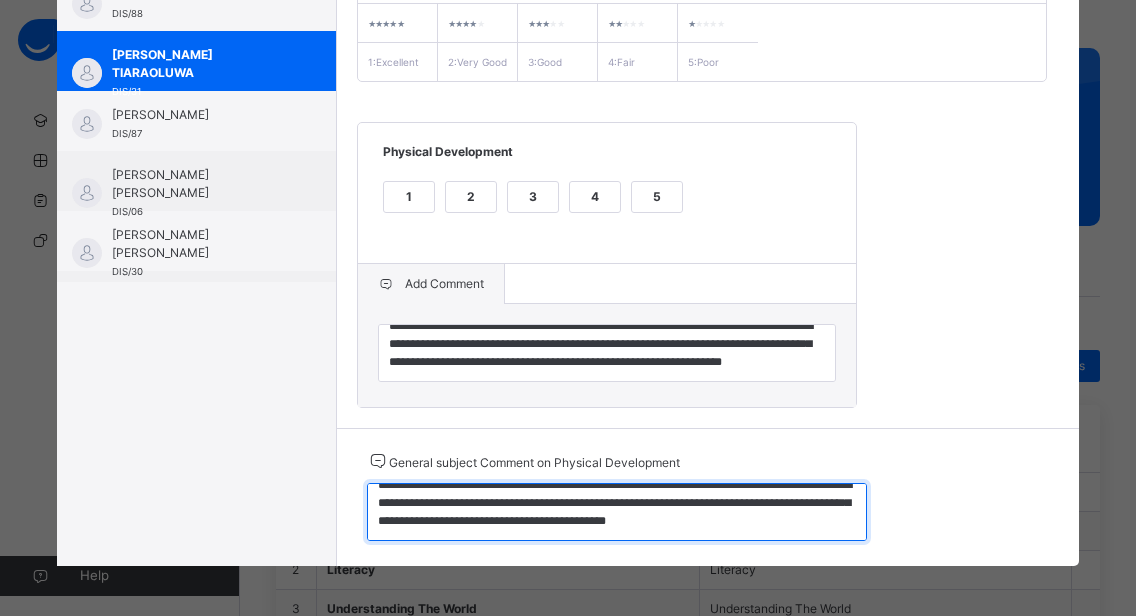 click on "**********" at bounding box center [617, 512] 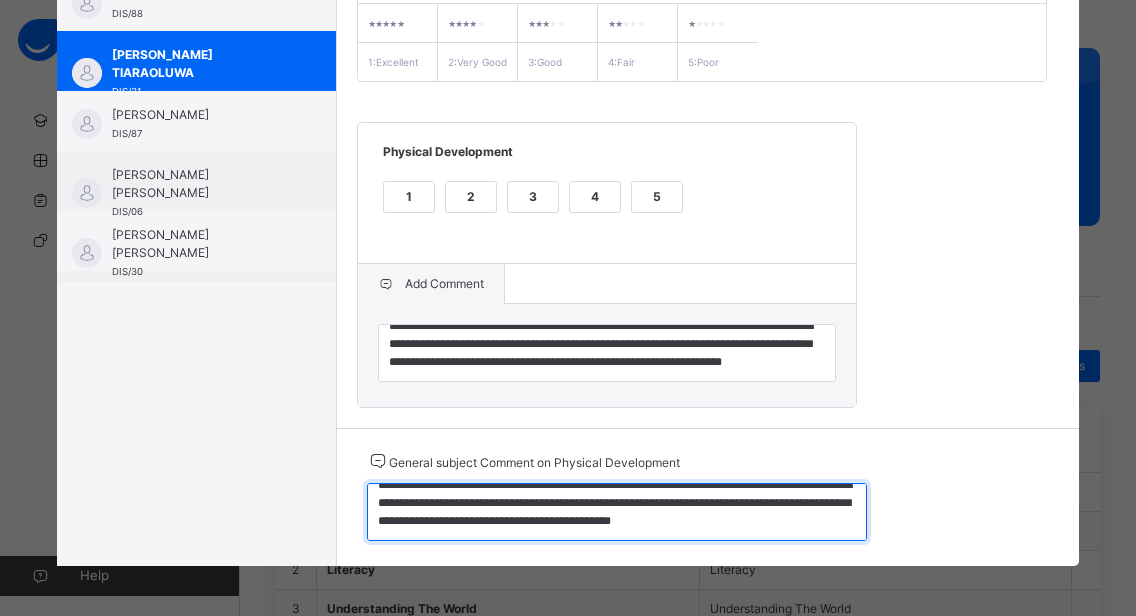 scroll, scrollTop: 0, scrollLeft: 0, axis: both 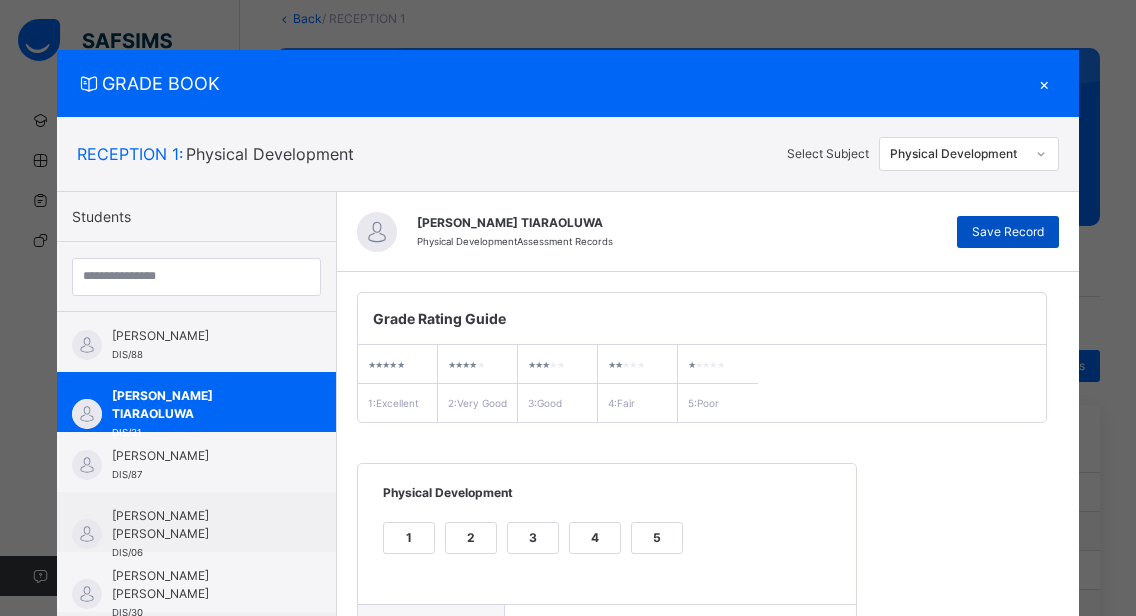 type on "**********" 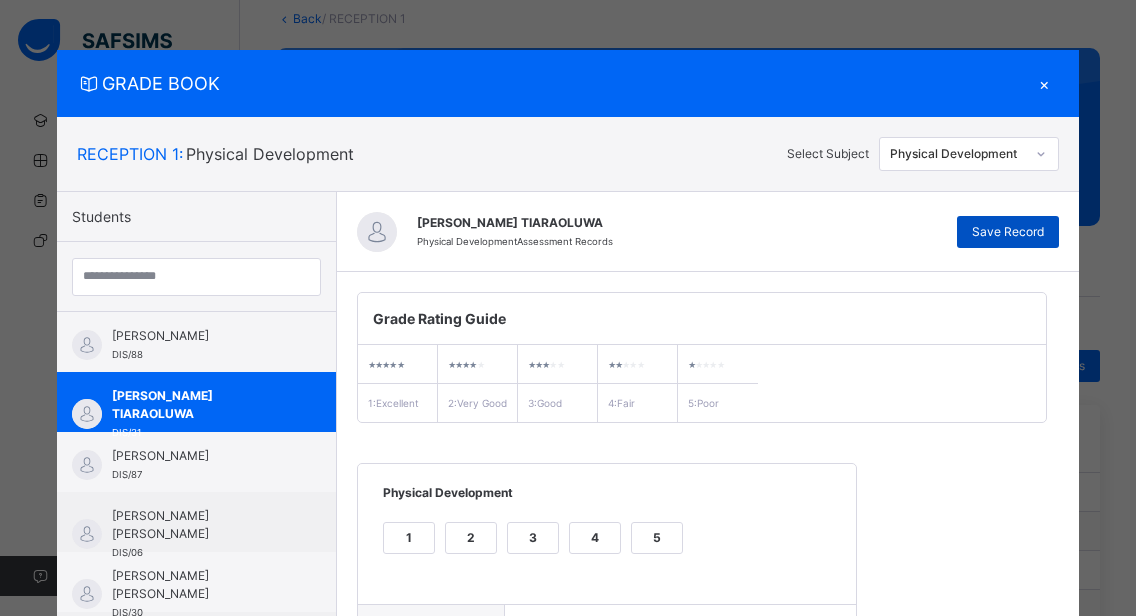 click on "Save Record" at bounding box center [1008, 232] 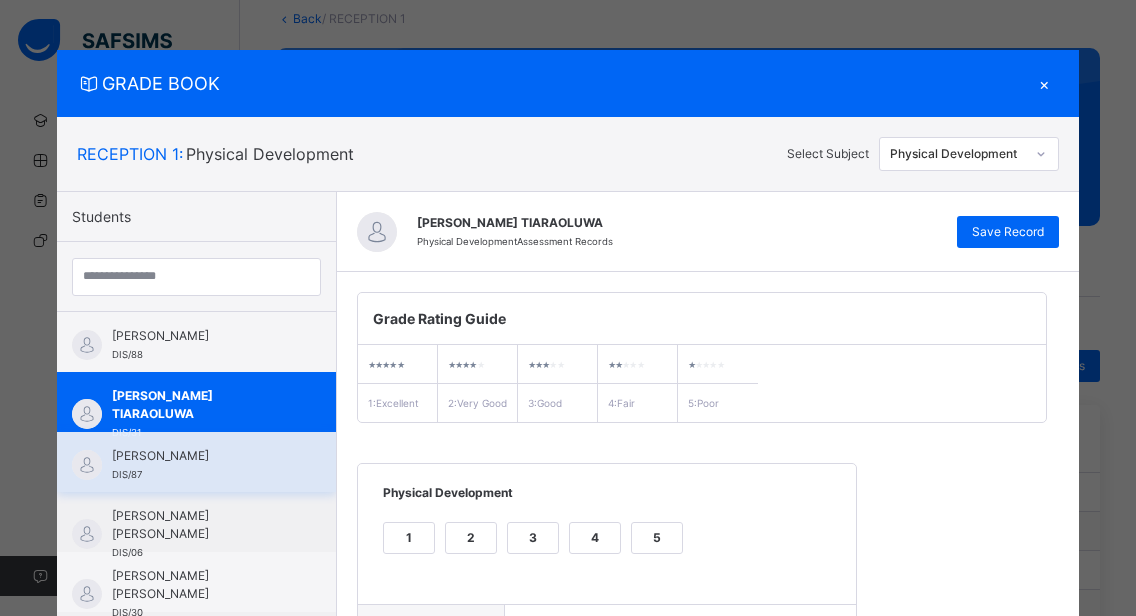 click on "[PERSON_NAME]" at bounding box center (201, 456) 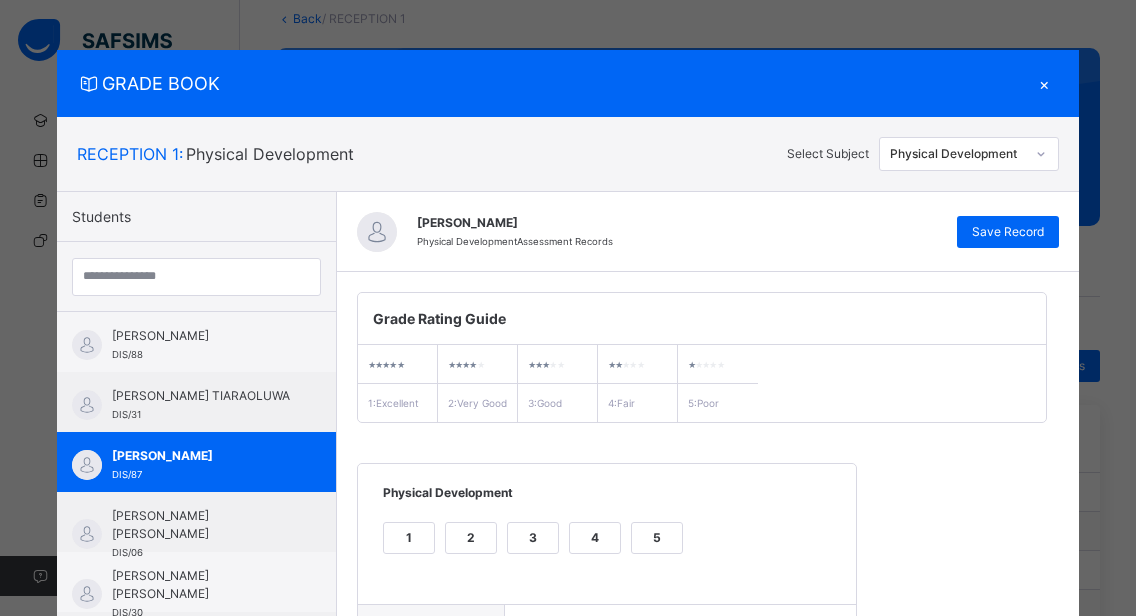 scroll, scrollTop: 362, scrollLeft: 0, axis: vertical 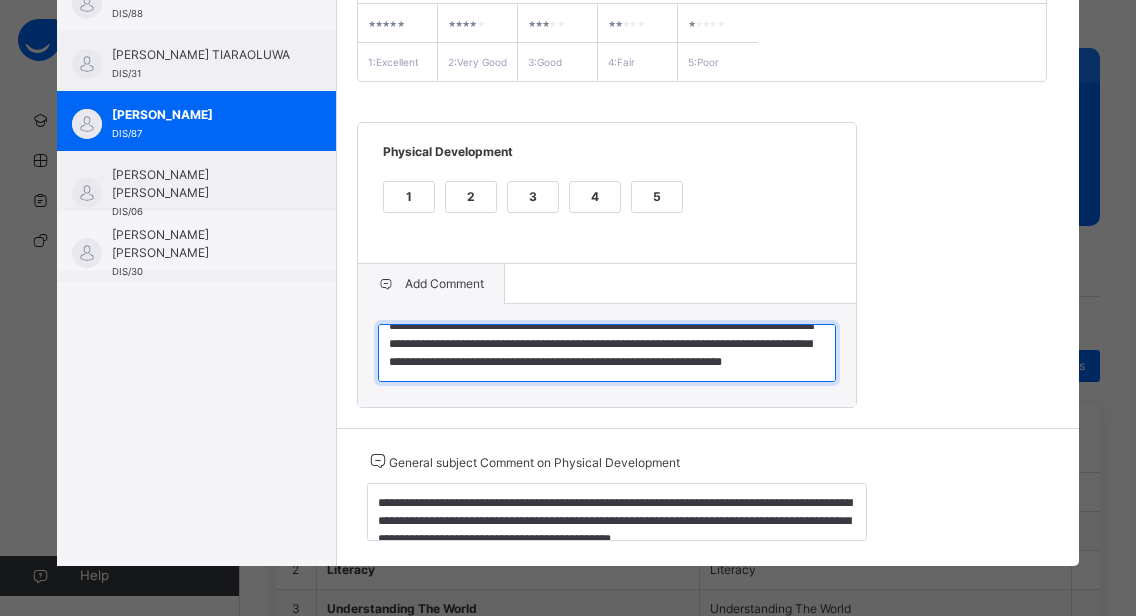 click on "**********" at bounding box center (607, 353) 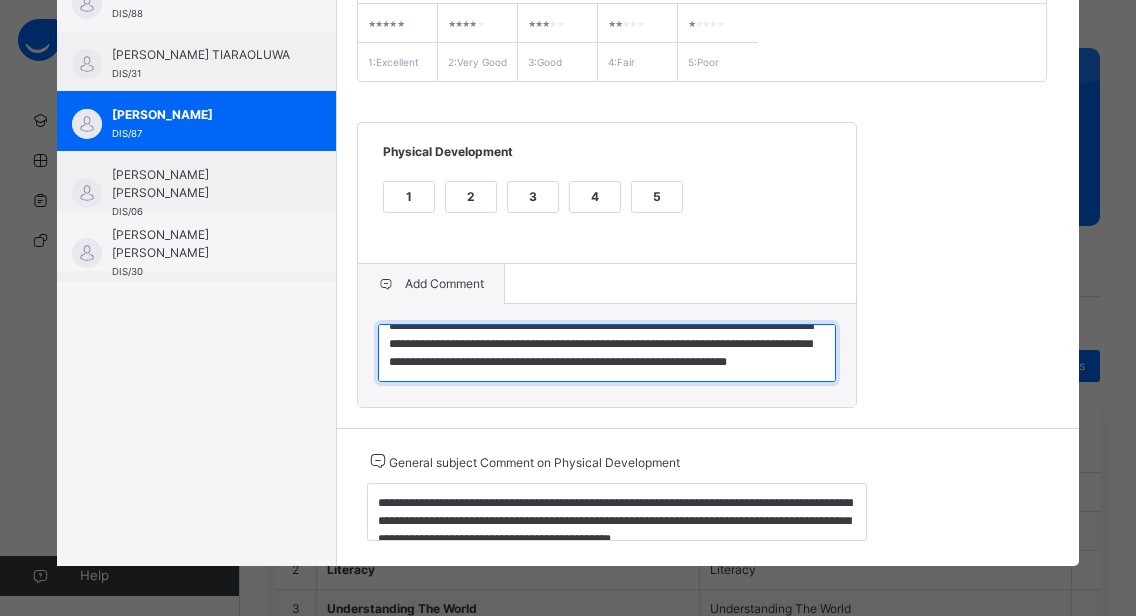 type on "**********" 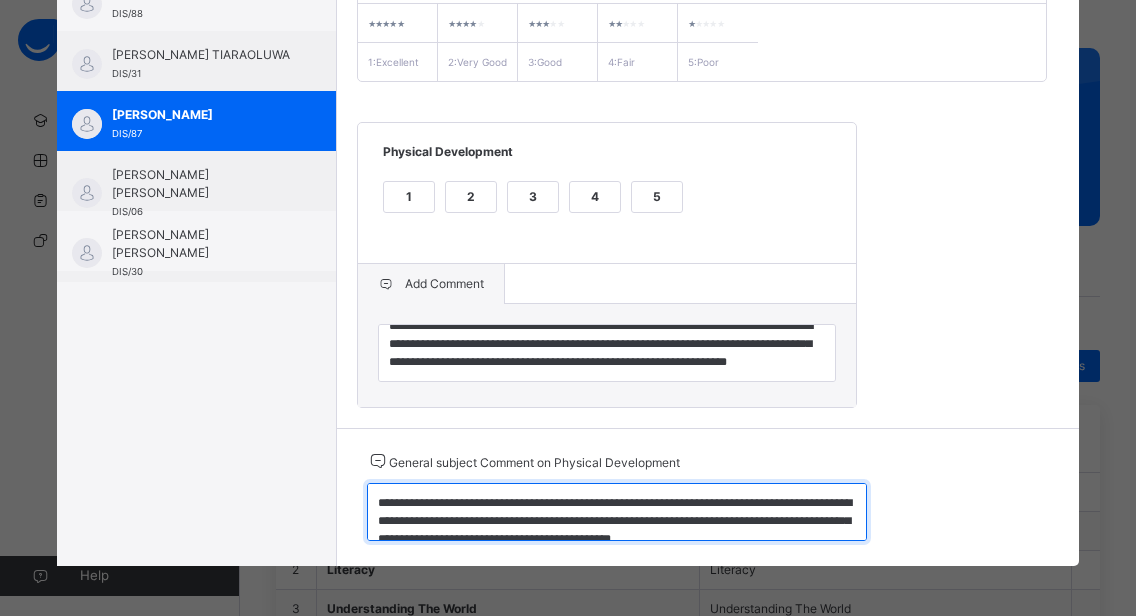 scroll, scrollTop: 18, scrollLeft: 0, axis: vertical 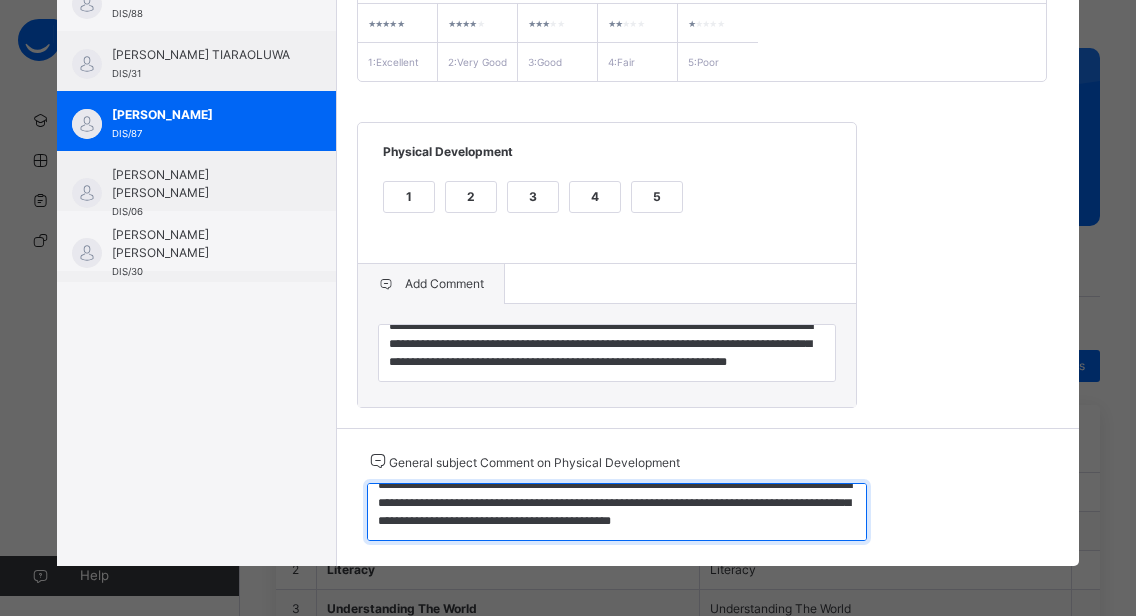 click on "**********" at bounding box center (617, 512) 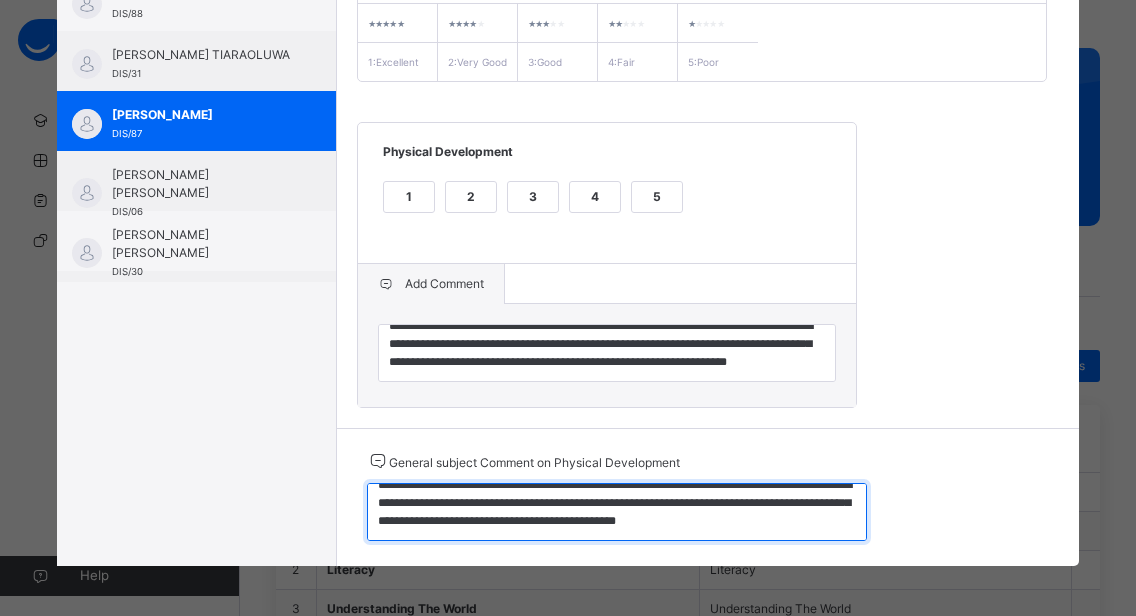 scroll, scrollTop: 0, scrollLeft: 0, axis: both 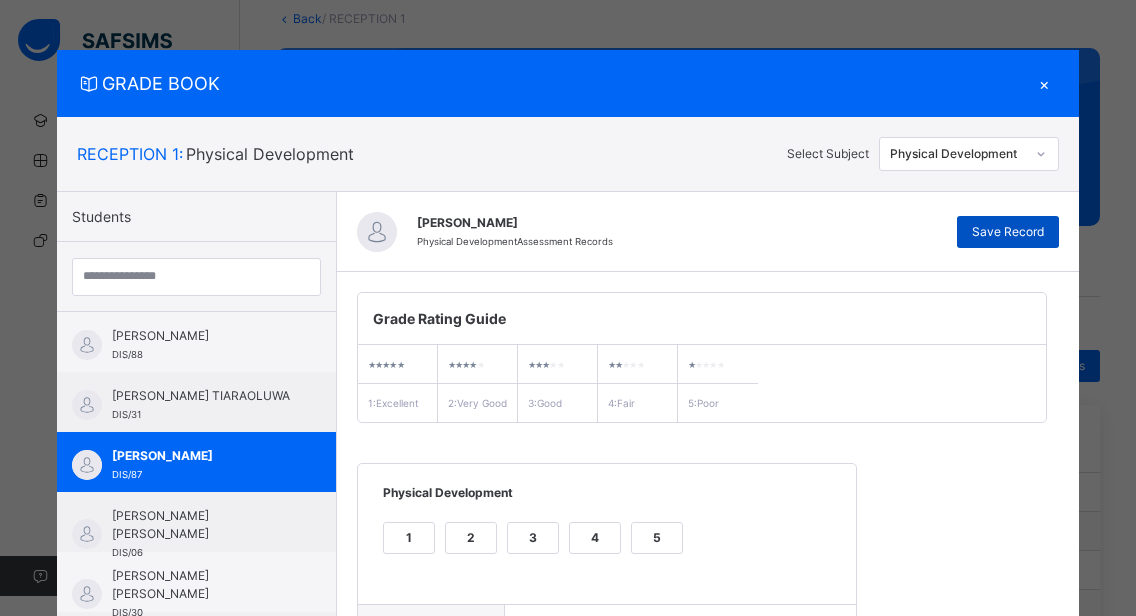 type on "**********" 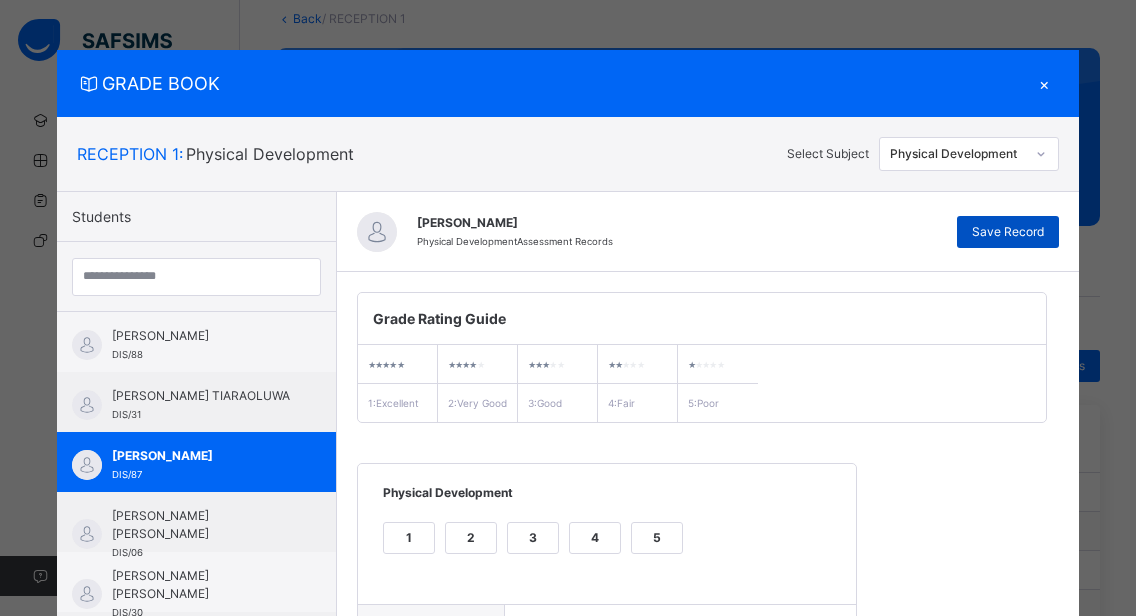 click on "Save Record" at bounding box center [1008, 232] 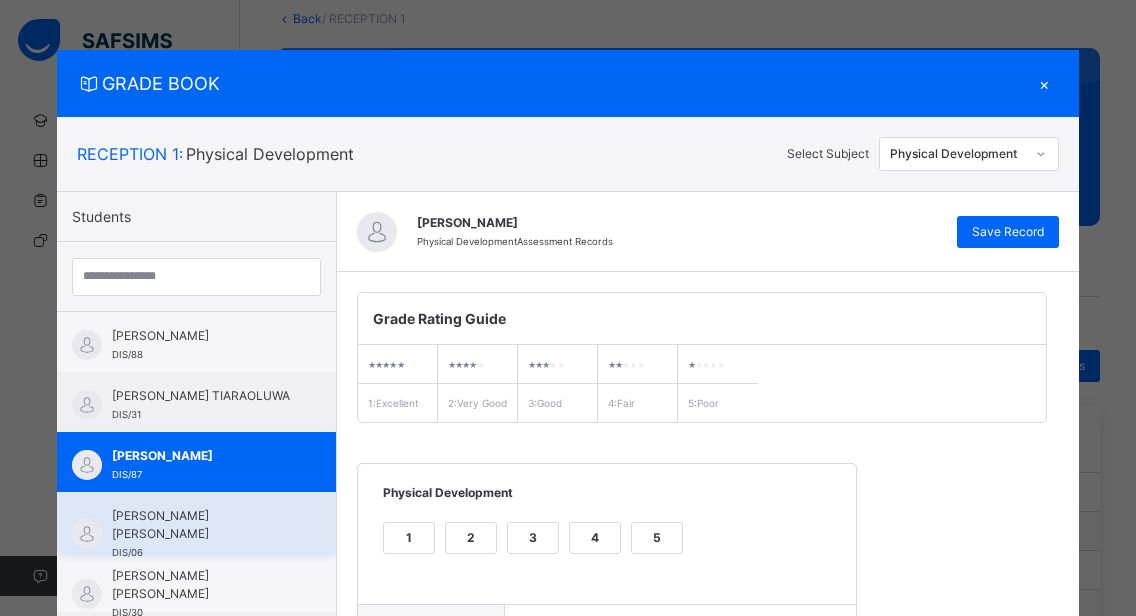 click on "[PERSON_NAME] [PERSON_NAME]" at bounding box center [201, 525] 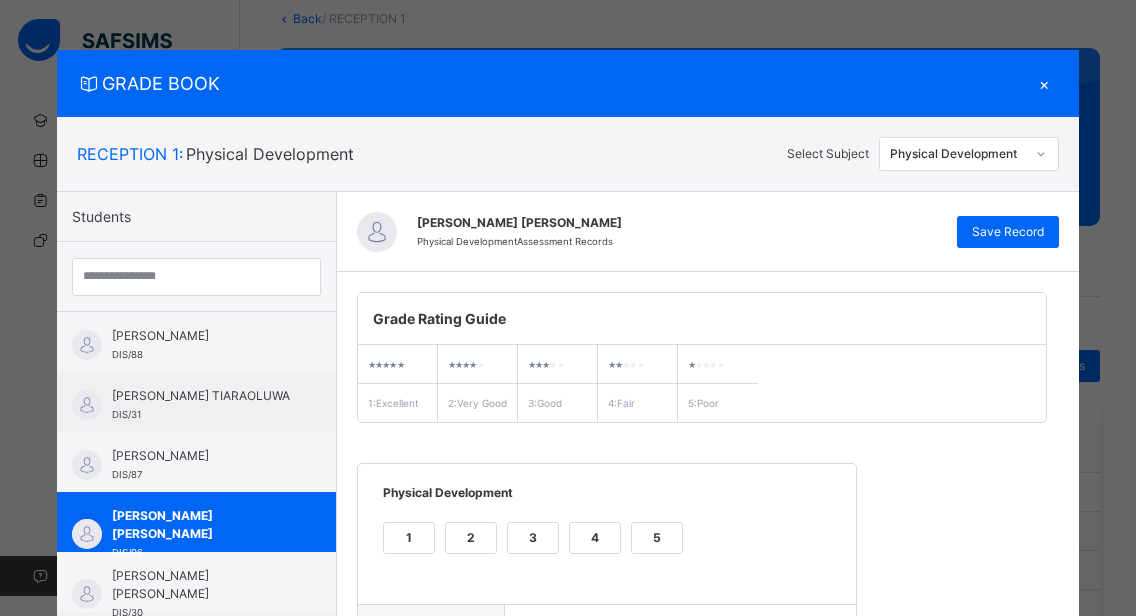 scroll, scrollTop: 362, scrollLeft: 0, axis: vertical 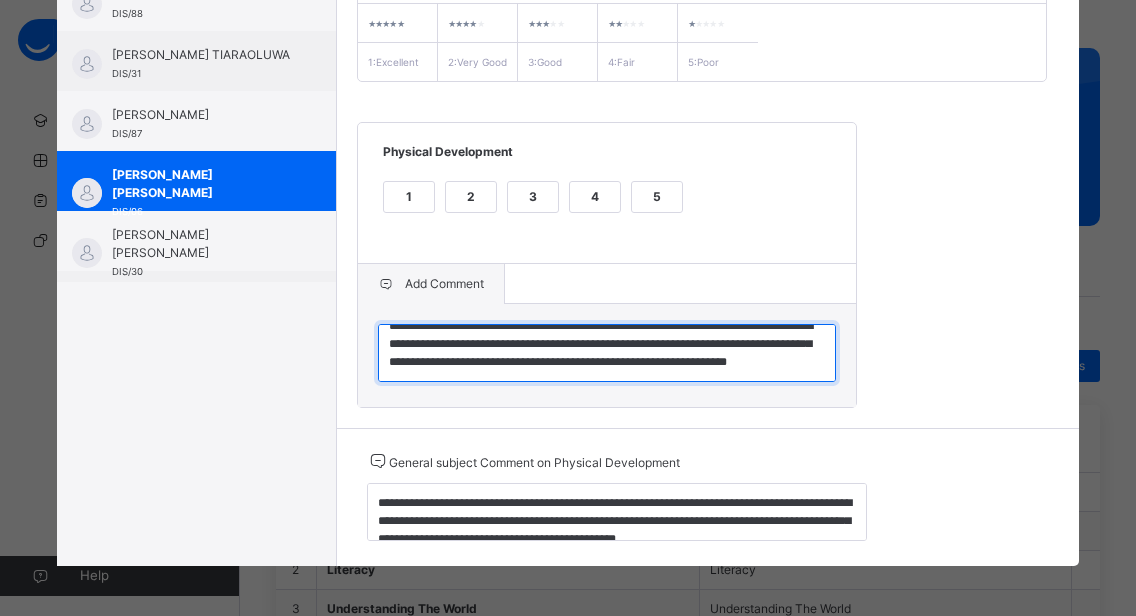 click on "**********" at bounding box center (607, 353) 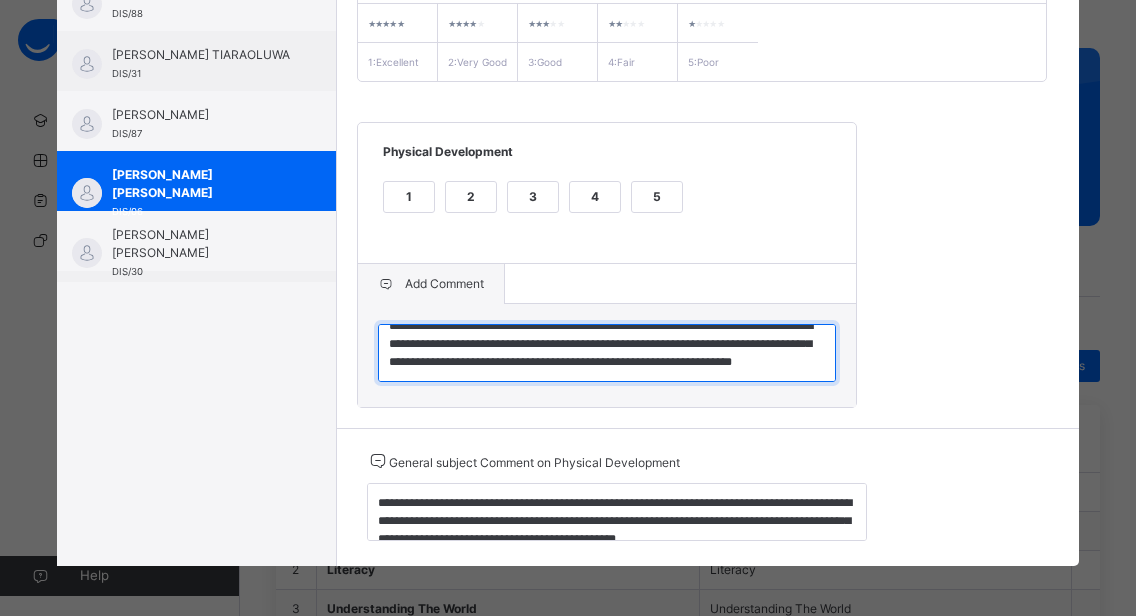 click on "**********" at bounding box center [607, 353] 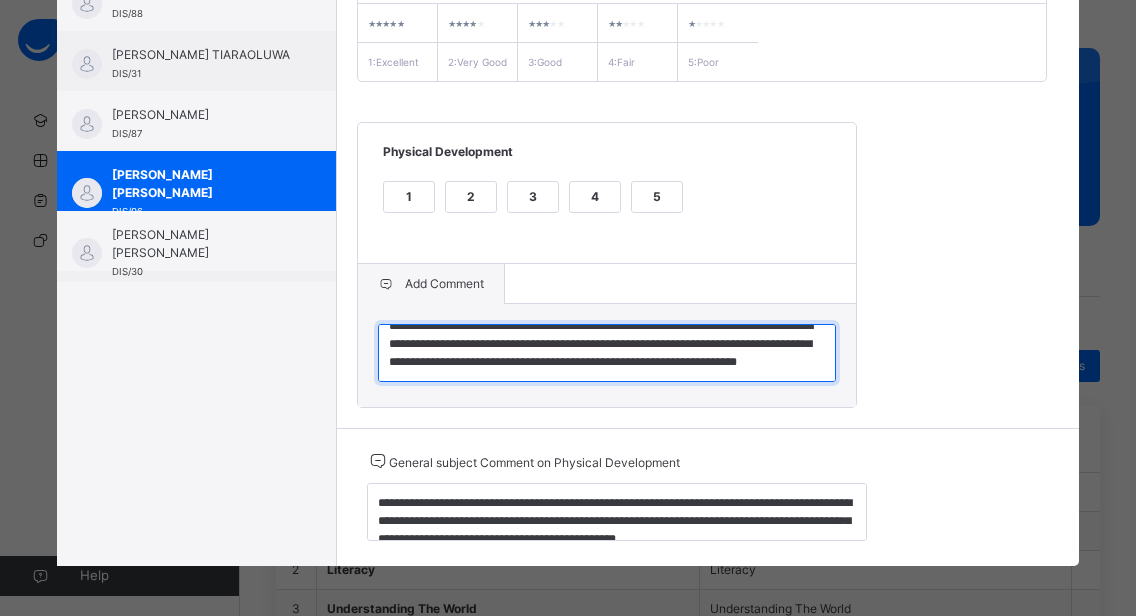 type on "**********" 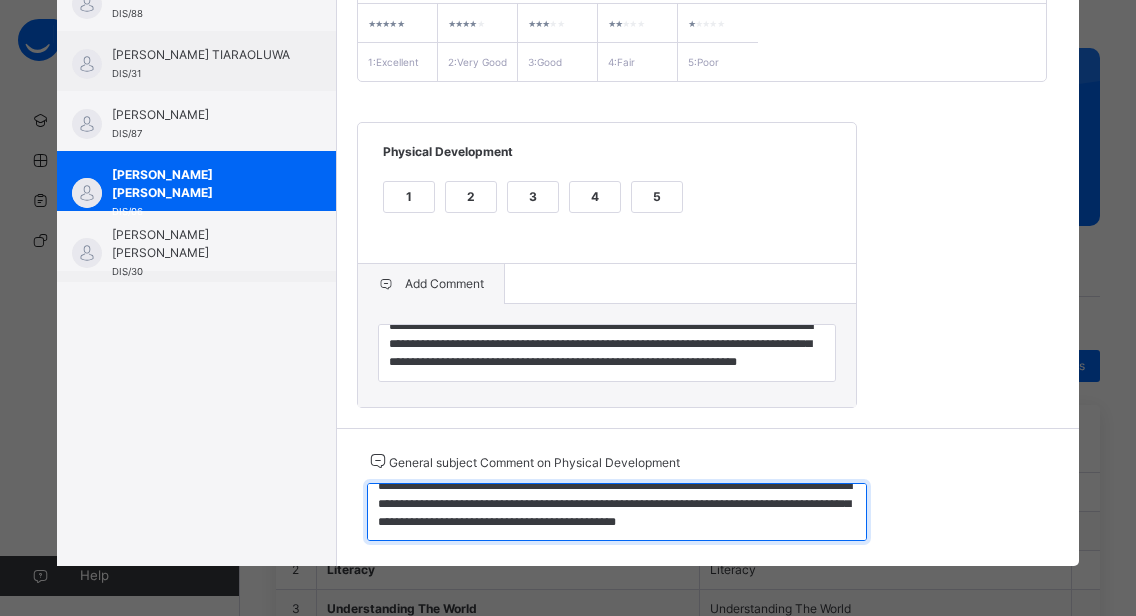 scroll, scrollTop: 18, scrollLeft: 0, axis: vertical 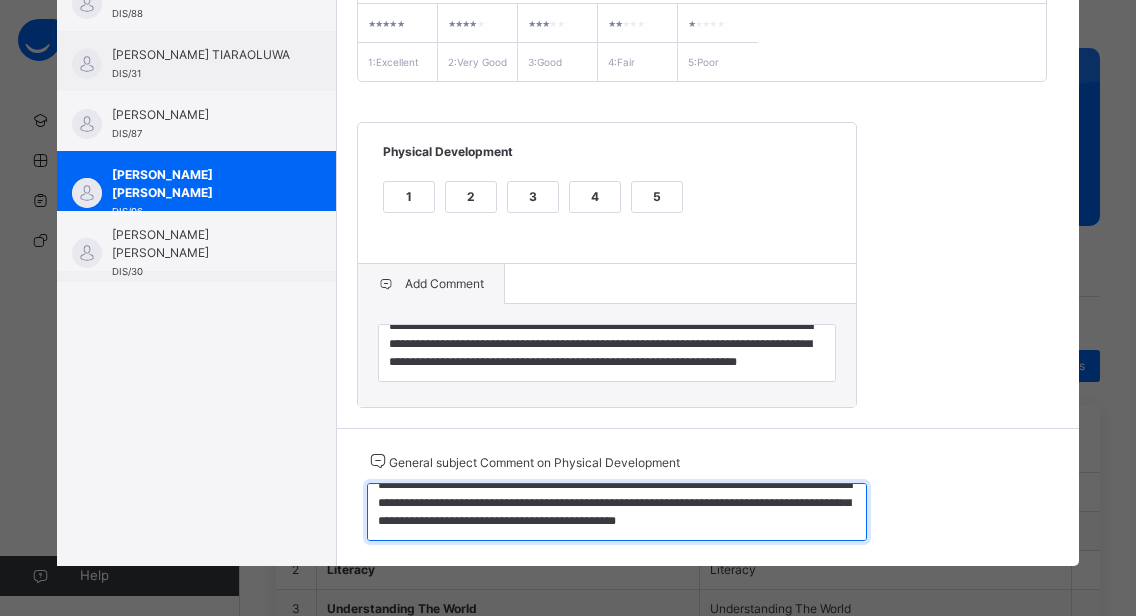 click on "**********" at bounding box center [617, 512] 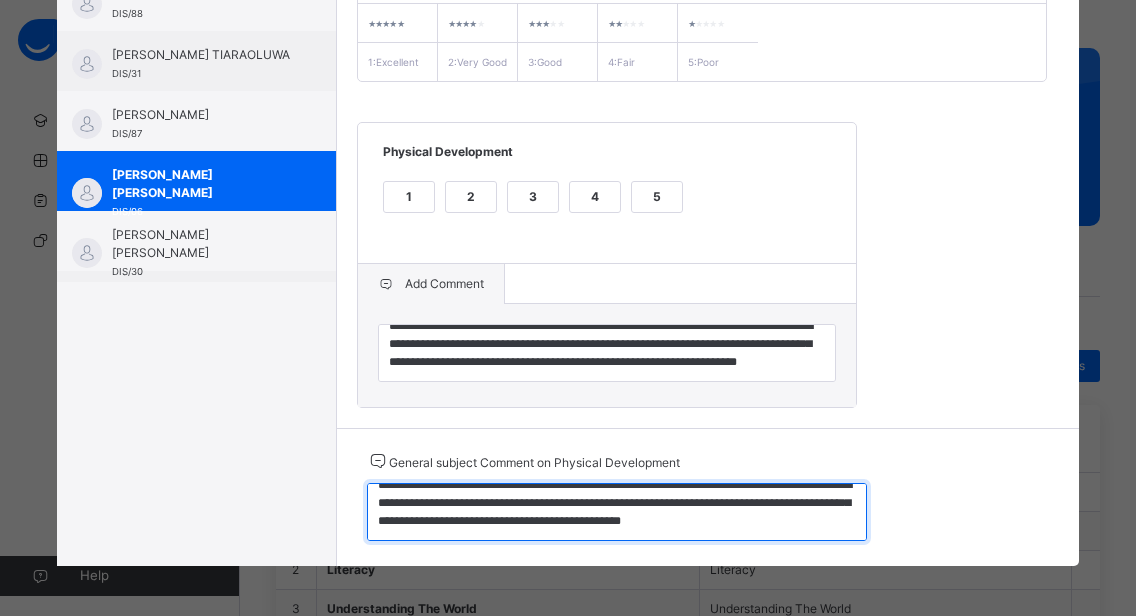 click on "**********" at bounding box center [617, 512] 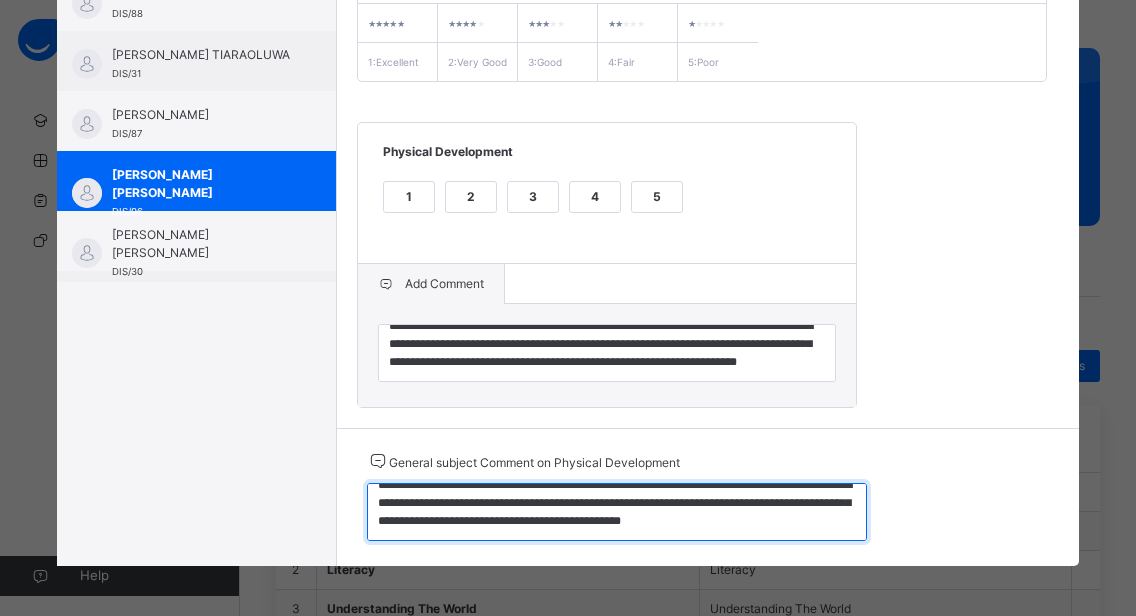 click on "**********" at bounding box center [617, 512] 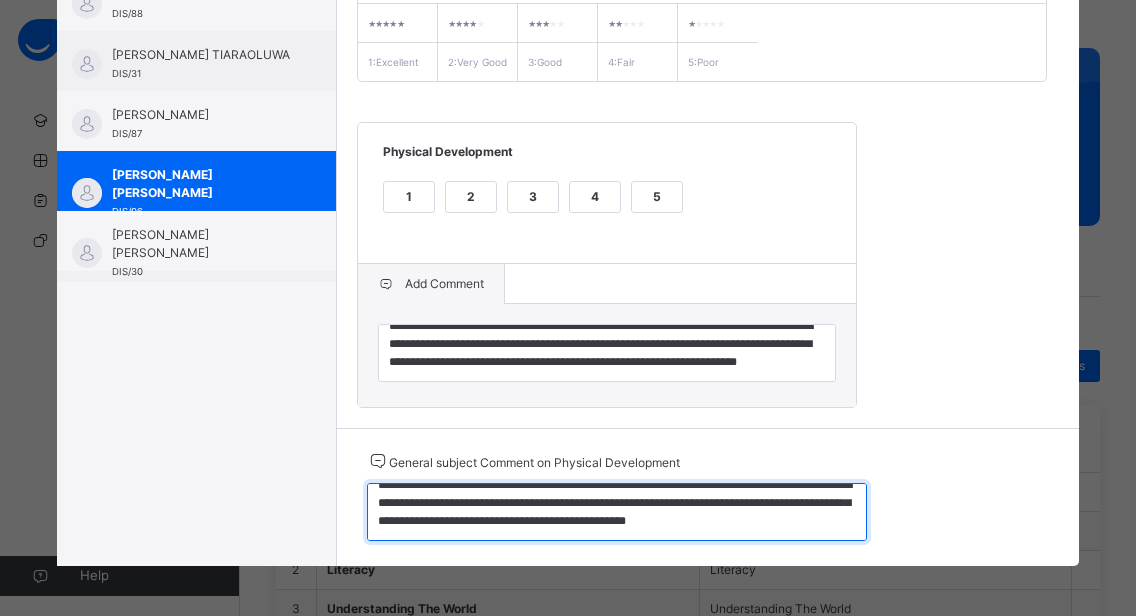 scroll, scrollTop: 0, scrollLeft: 0, axis: both 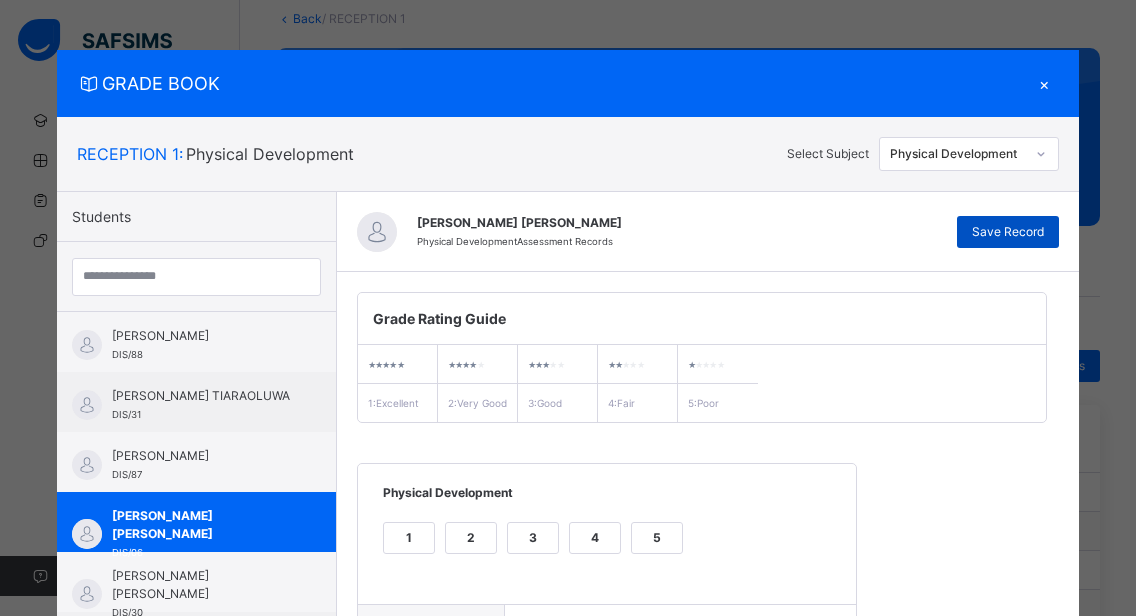 type on "**********" 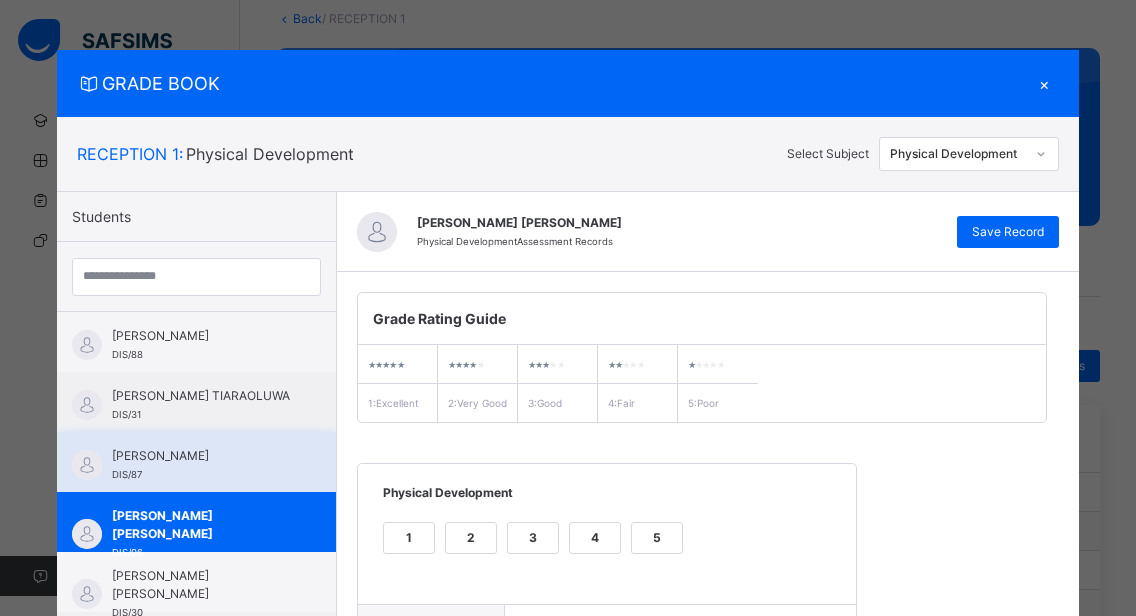 click on "[PERSON_NAME]" at bounding box center [201, 456] 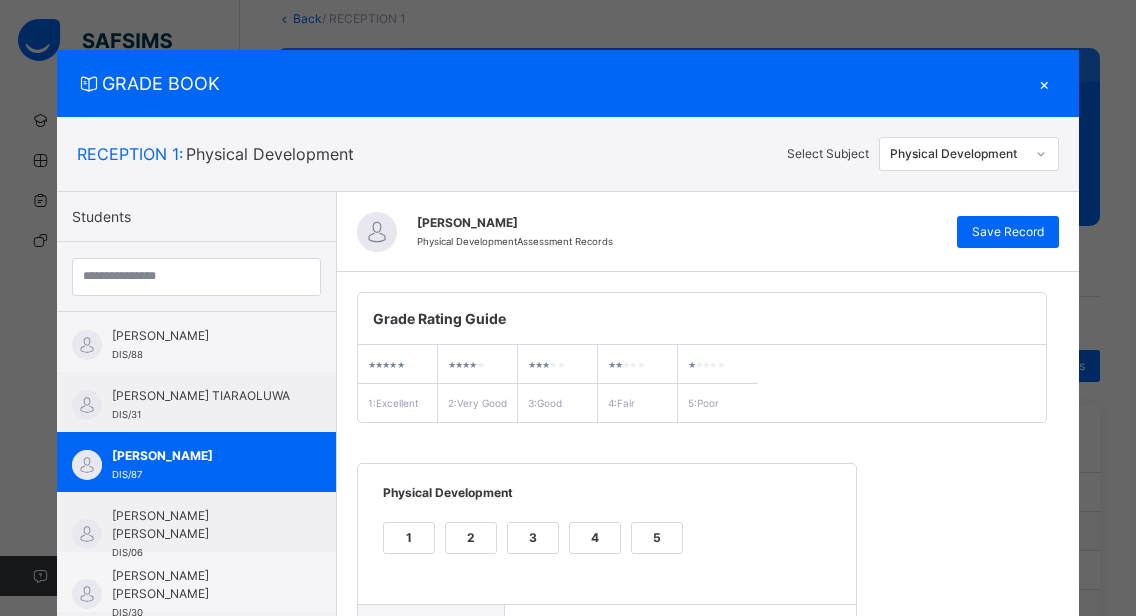 scroll, scrollTop: 362, scrollLeft: 0, axis: vertical 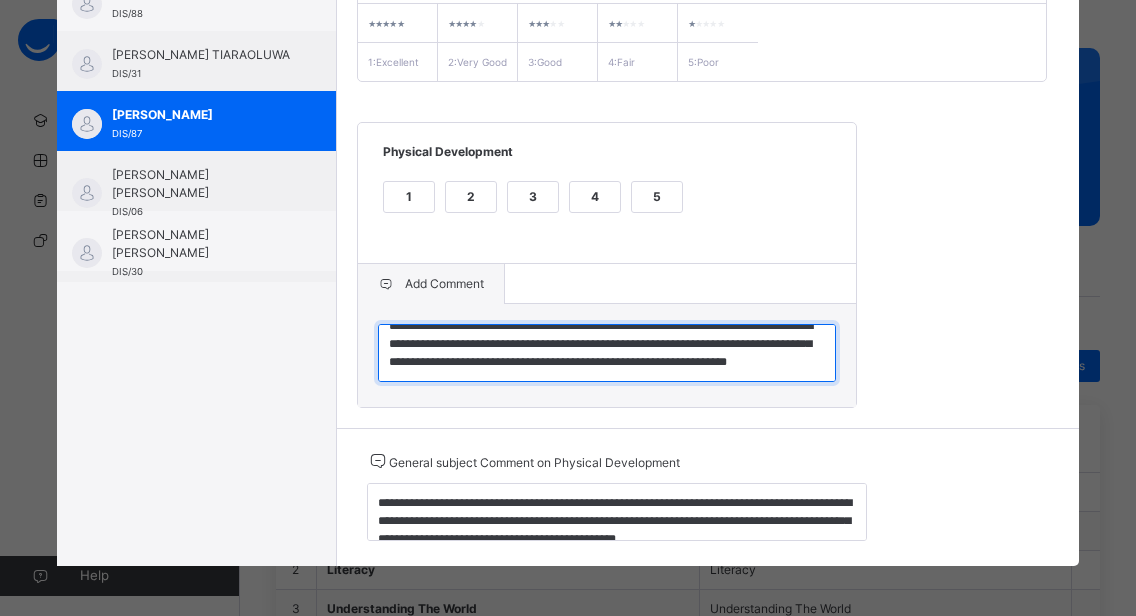 click on "**********" at bounding box center [607, 353] 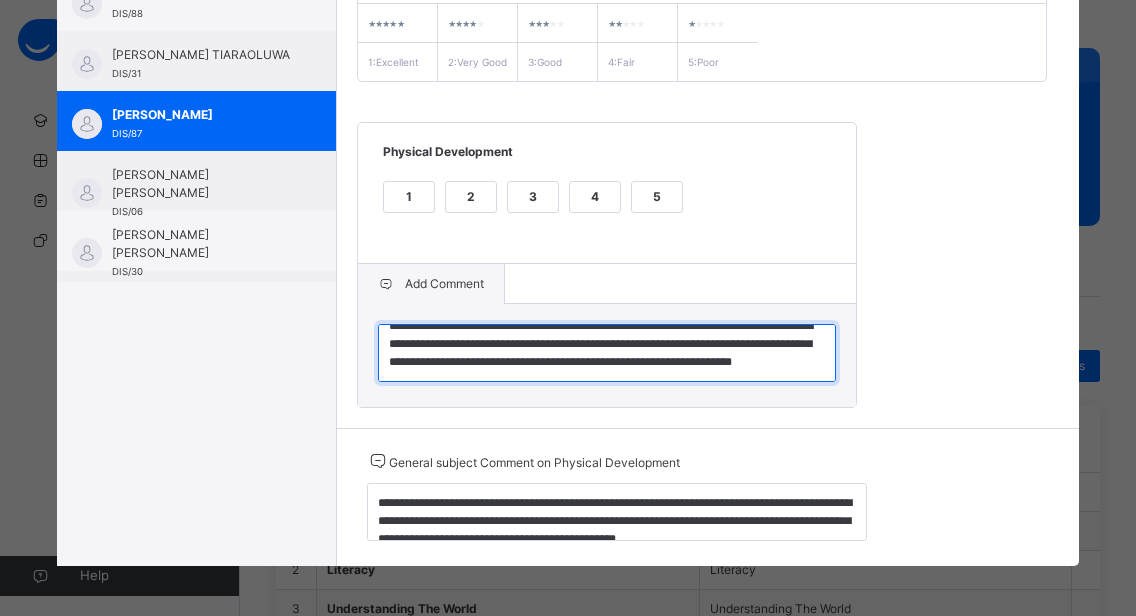 type on "**********" 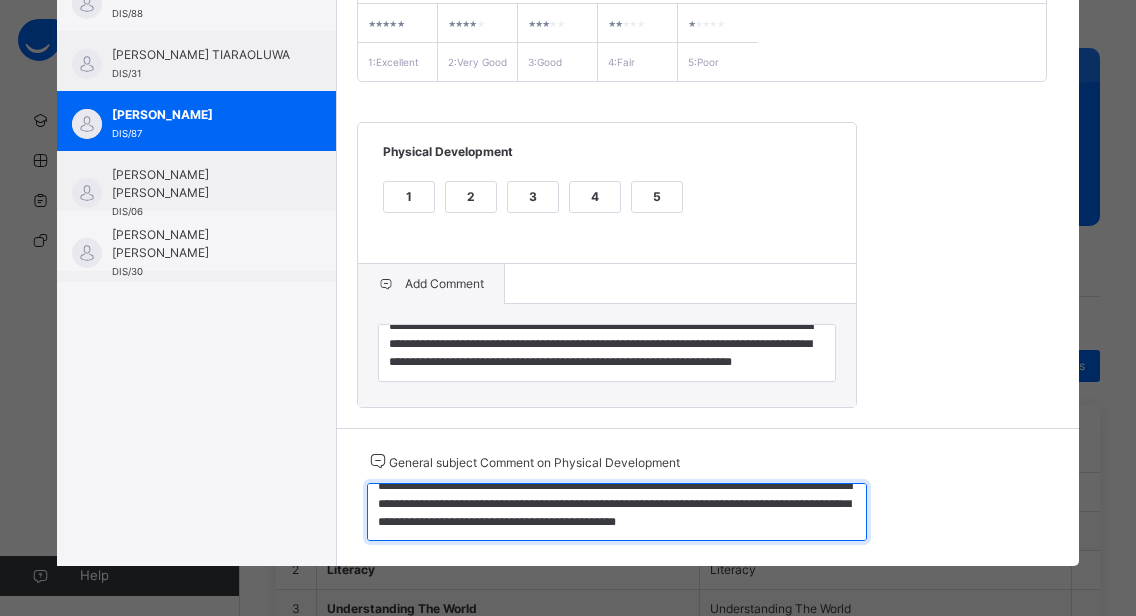 scroll, scrollTop: 18, scrollLeft: 0, axis: vertical 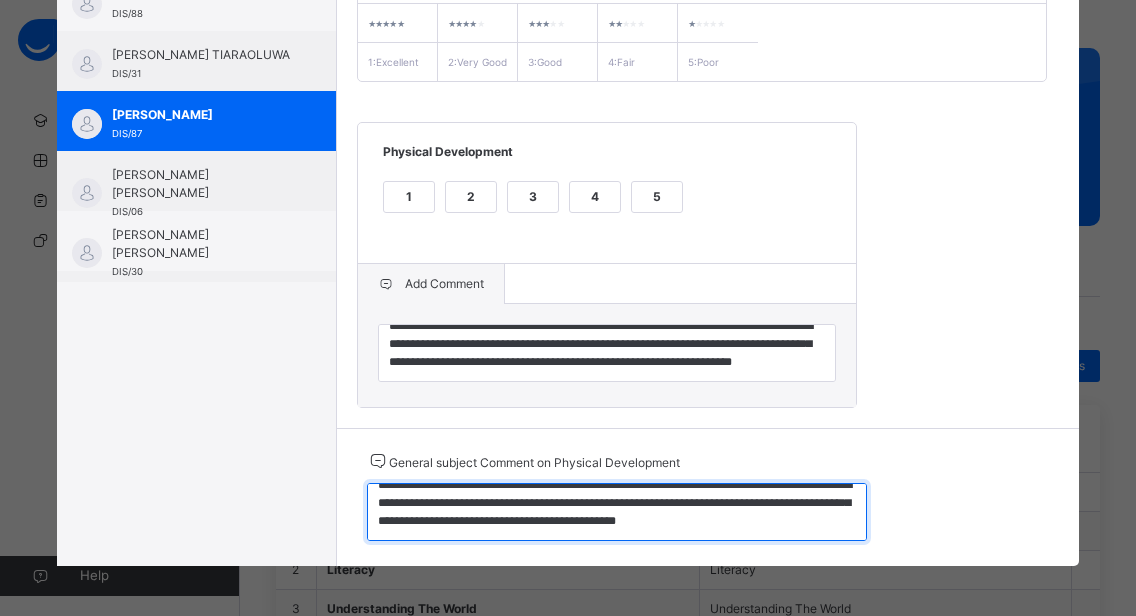 click on "**********" at bounding box center (617, 512) 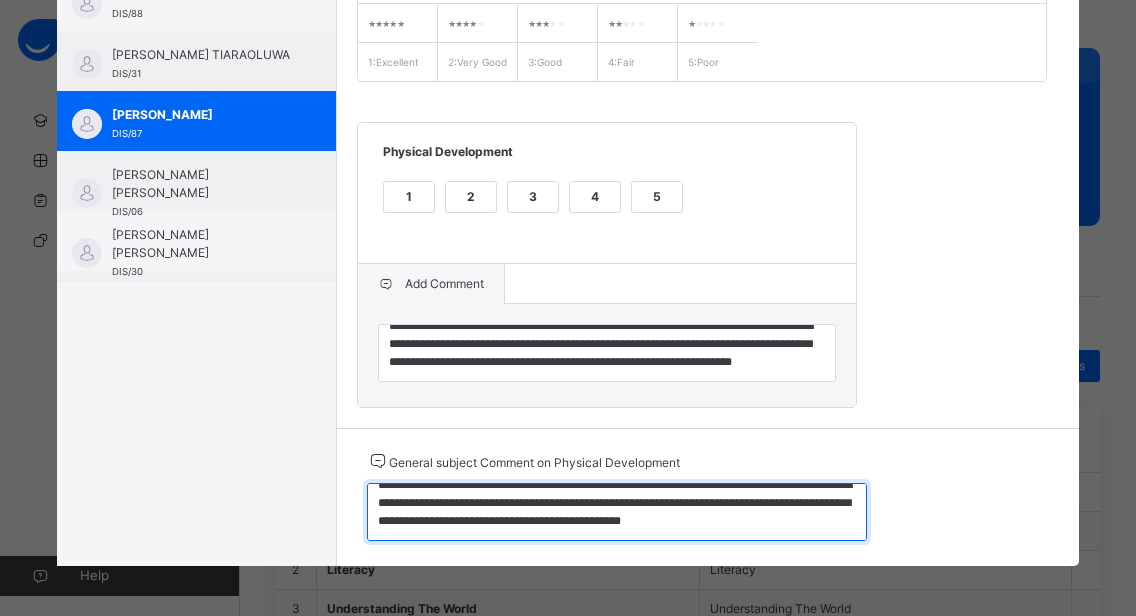 scroll, scrollTop: 0, scrollLeft: 0, axis: both 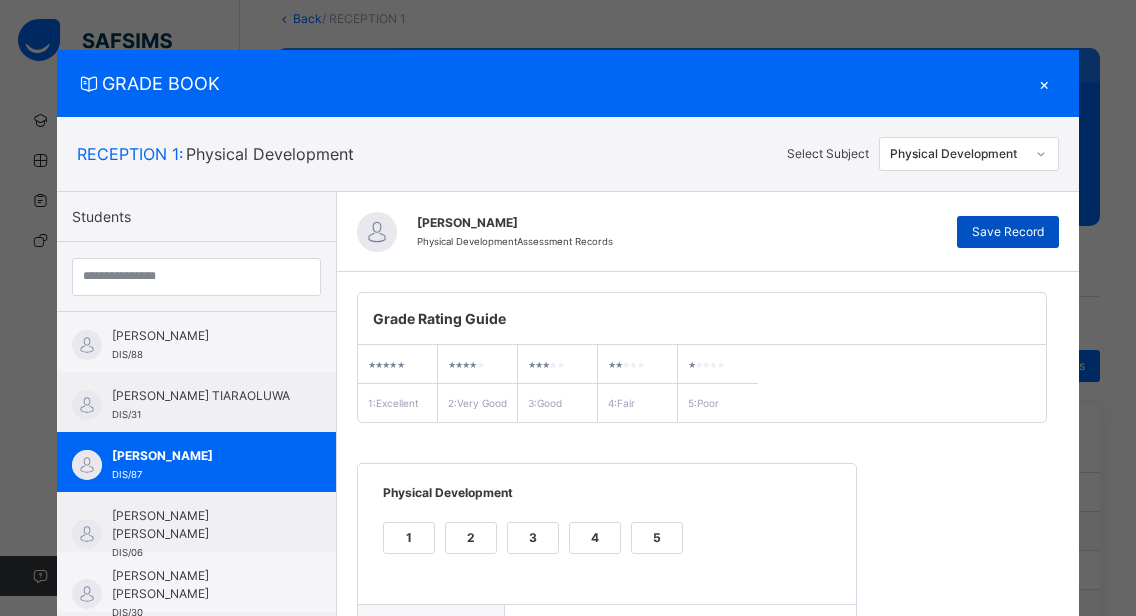type on "**********" 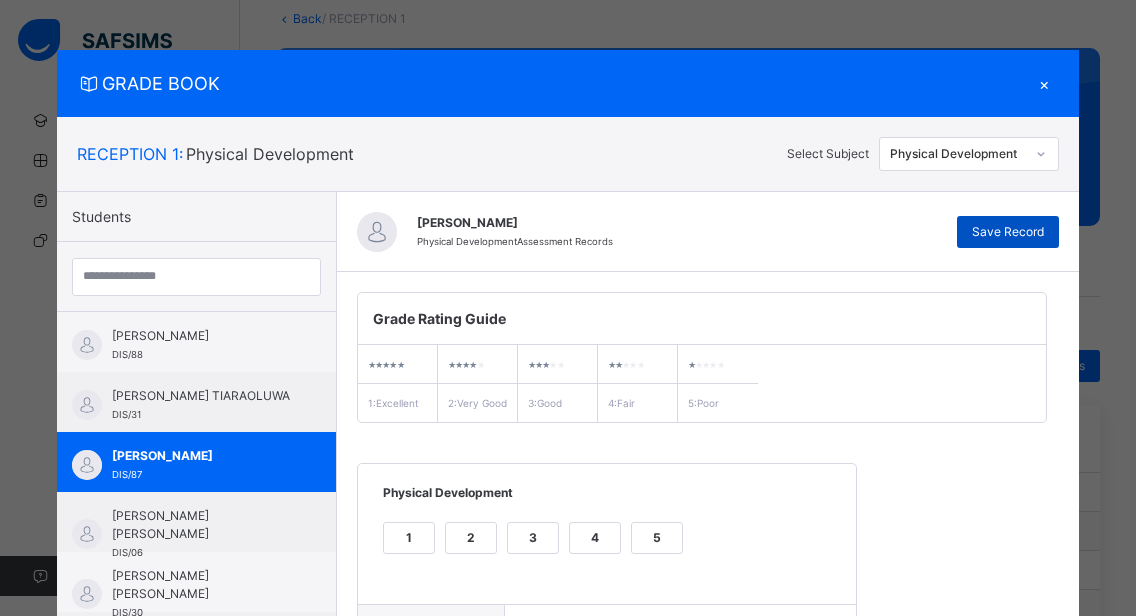 click on "Save Record" at bounding box center (1008, 232) 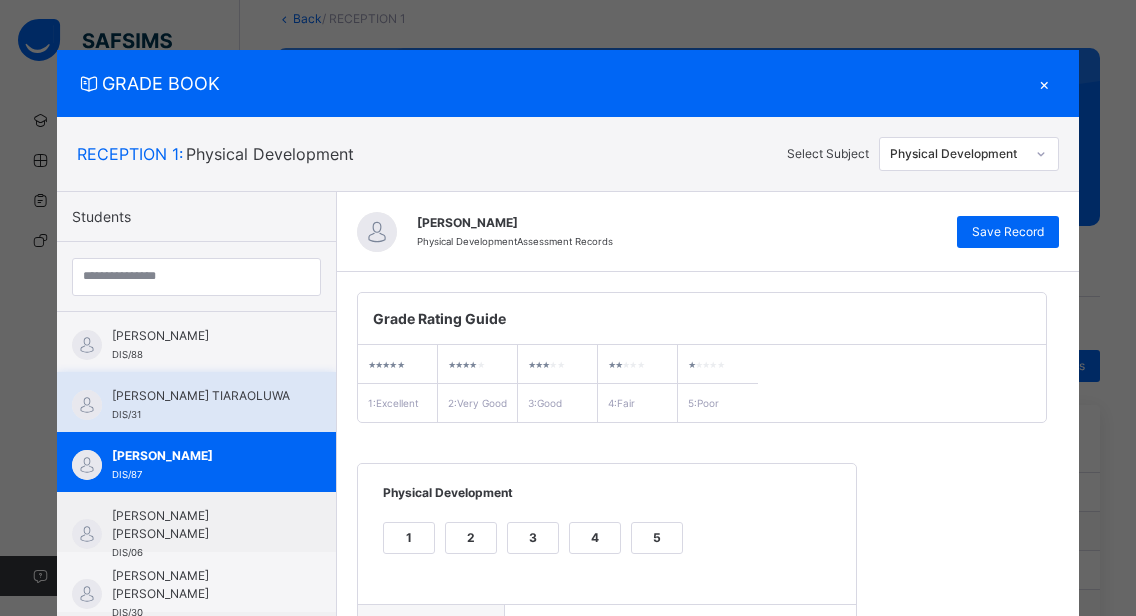 click on "[PERSON_NAME] TIARAOLUWA" at bounding box center [201, 396] 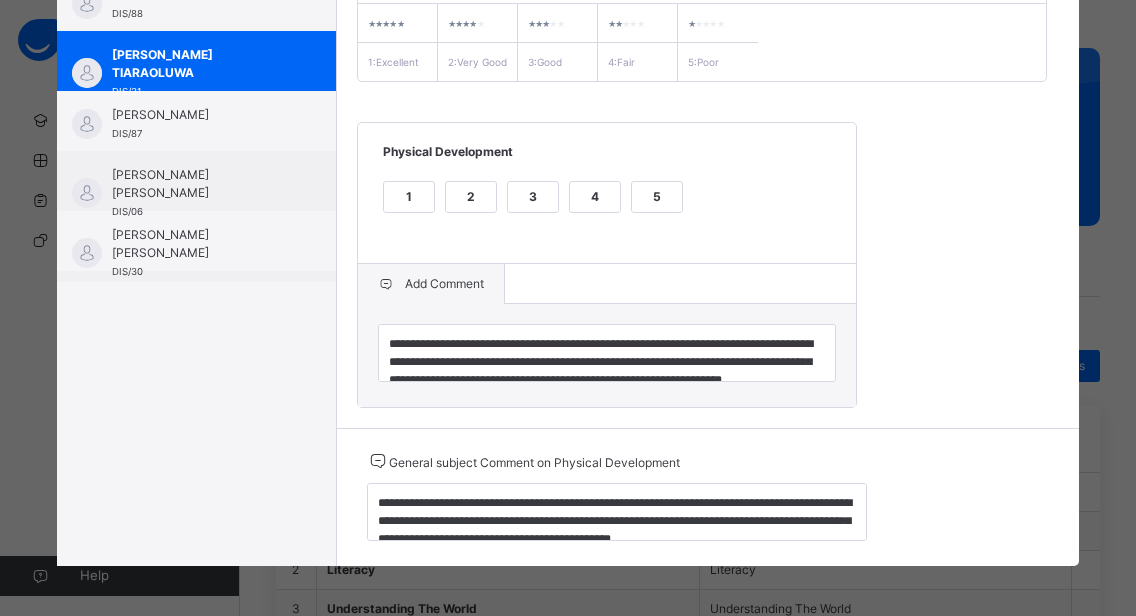 scroll, scrollTop: 362, scrollLeft: 0, axis: vertical 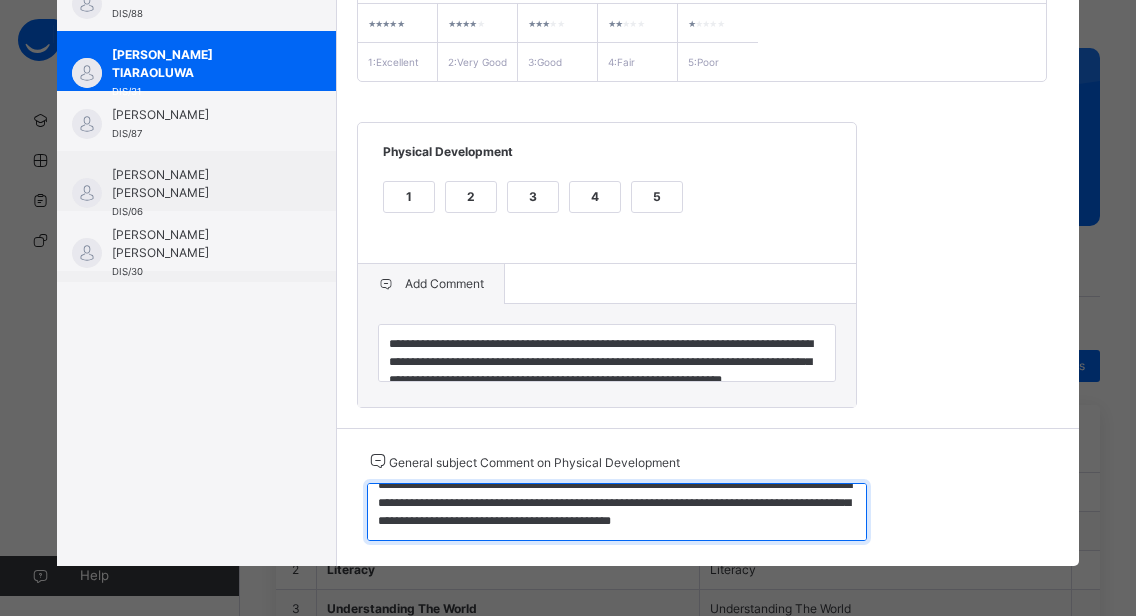 click on "**********" at bounding box center (617, 512) 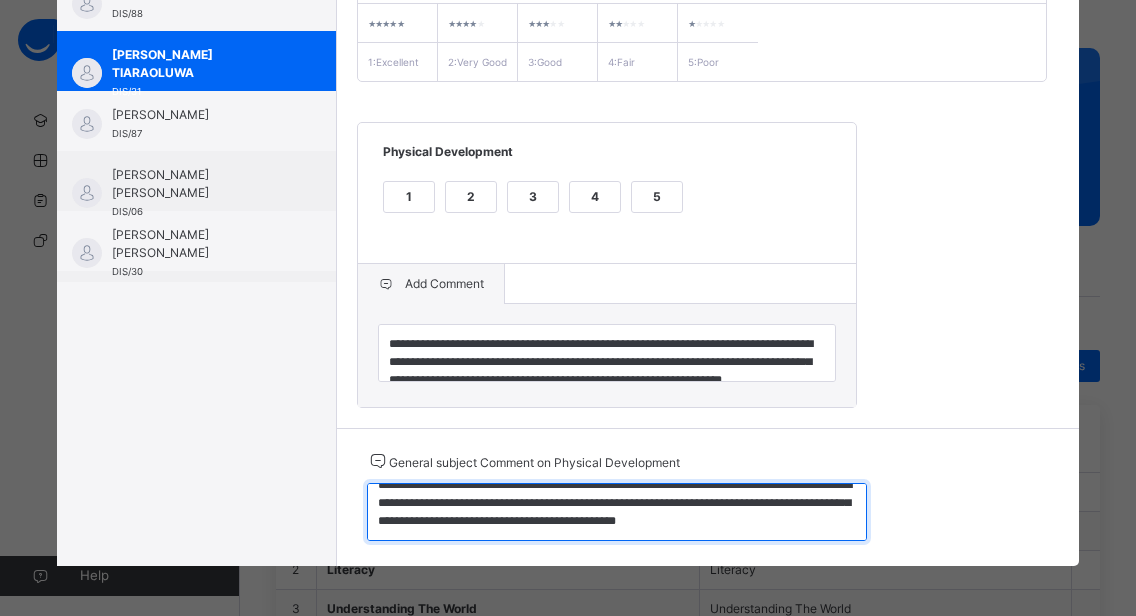 type on "**********" 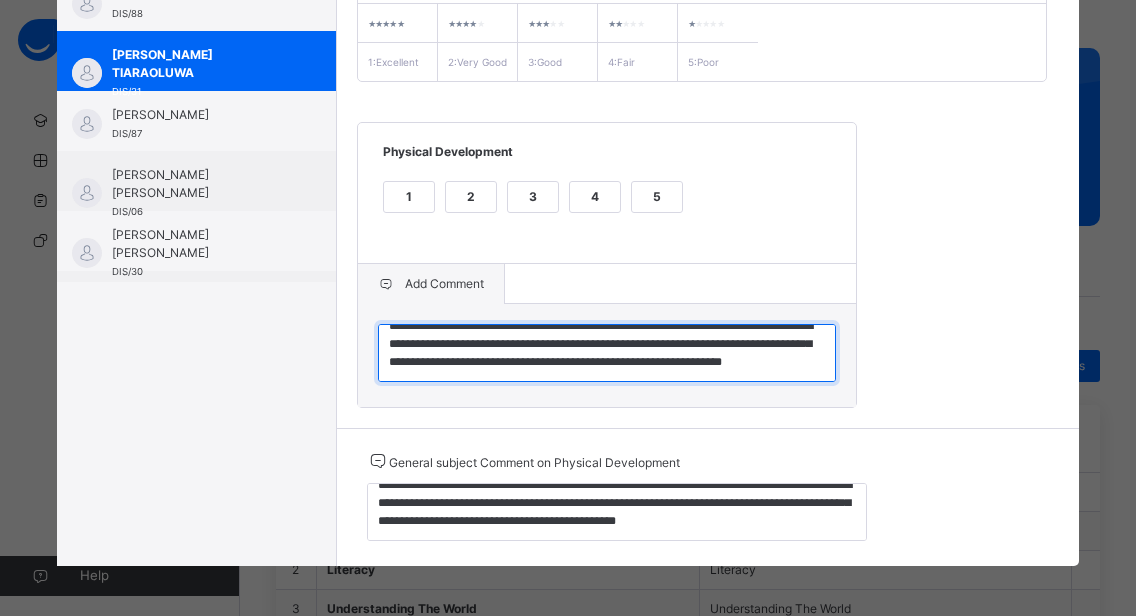 scroll, scrollTop: 36, scrollLeft: 0, axis: vertical 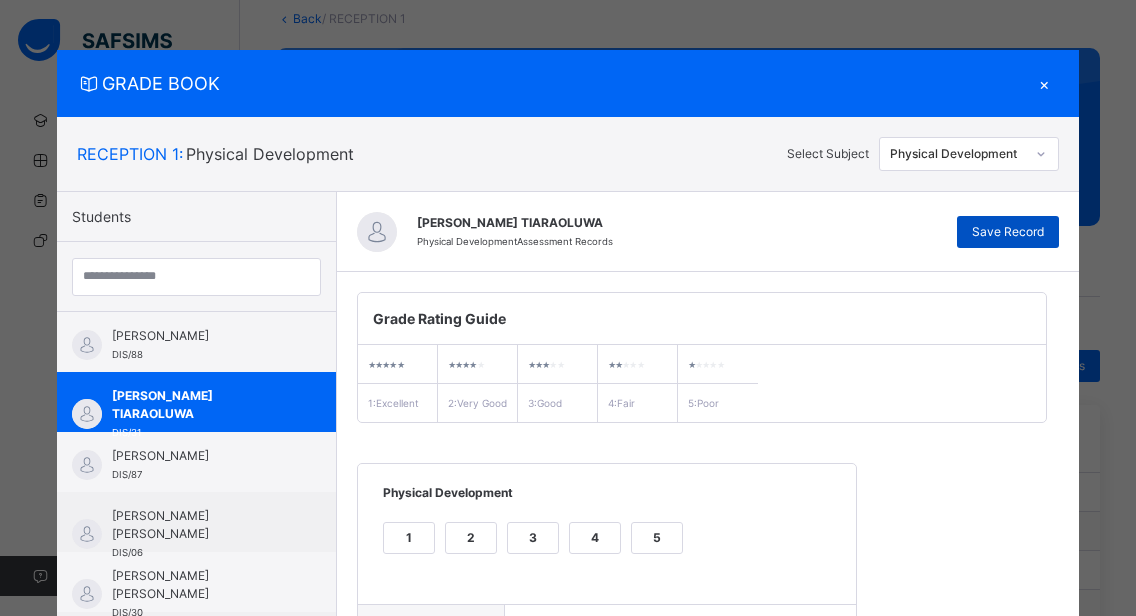 type on "**********" 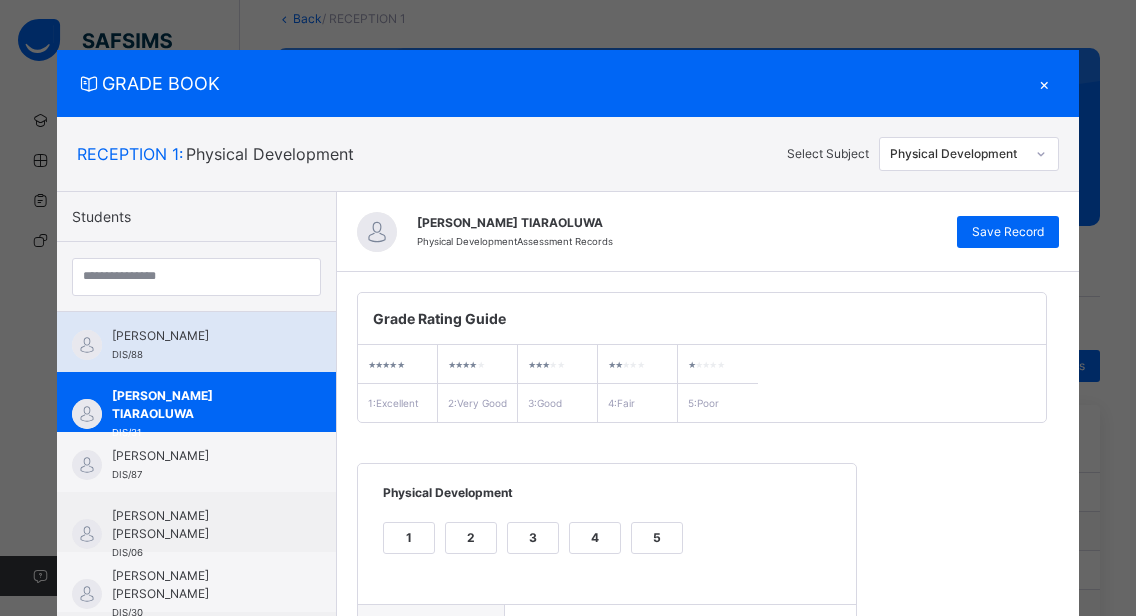 click on "[PERSON_NAME]" at bounding box center [201, 336] 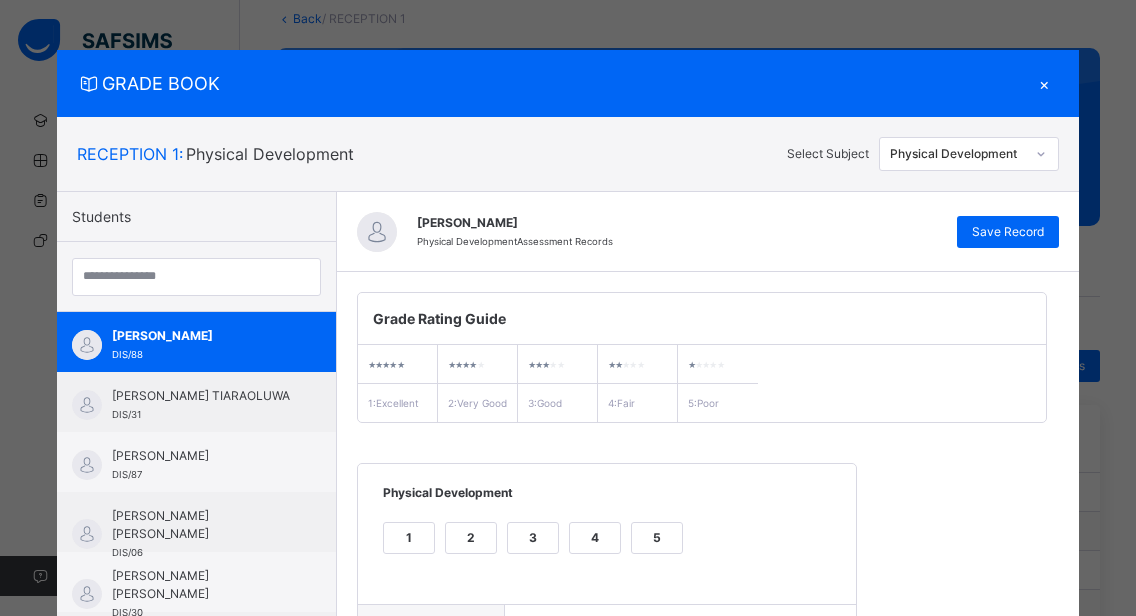 scroll, scrollTop: 362, scrollLeft: 0, axis: vertical 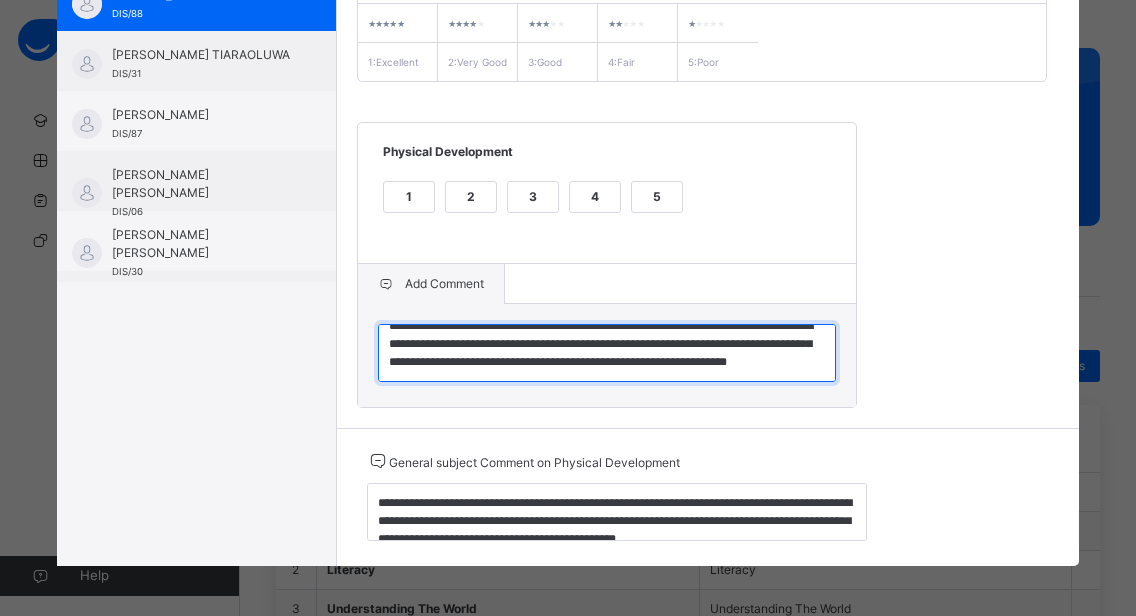 click on "**********" at bounding box center [607, 353] 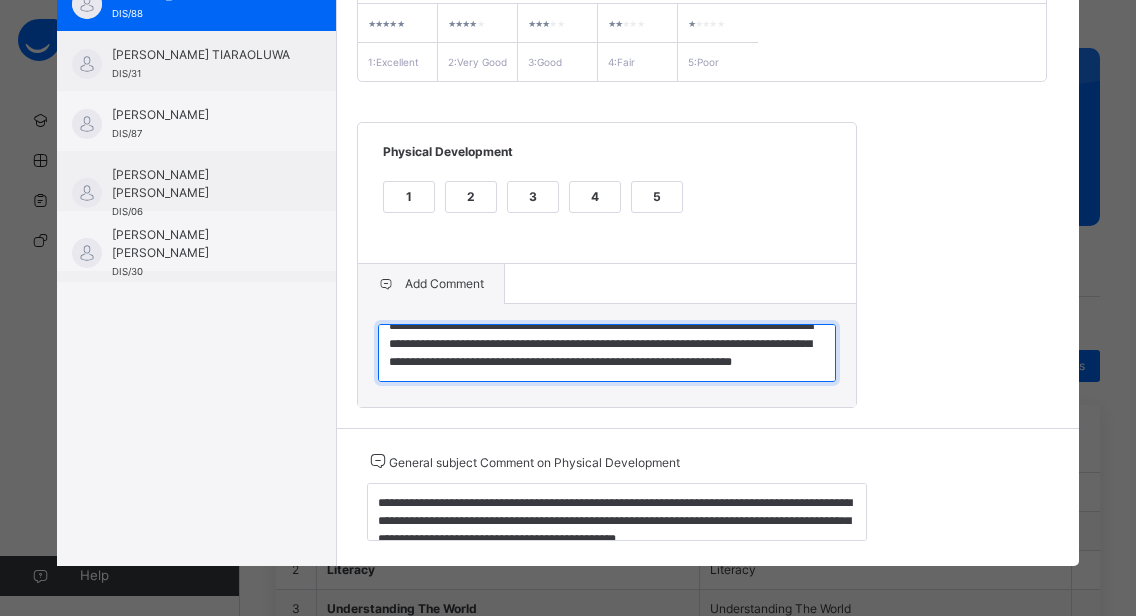 type on "**********" 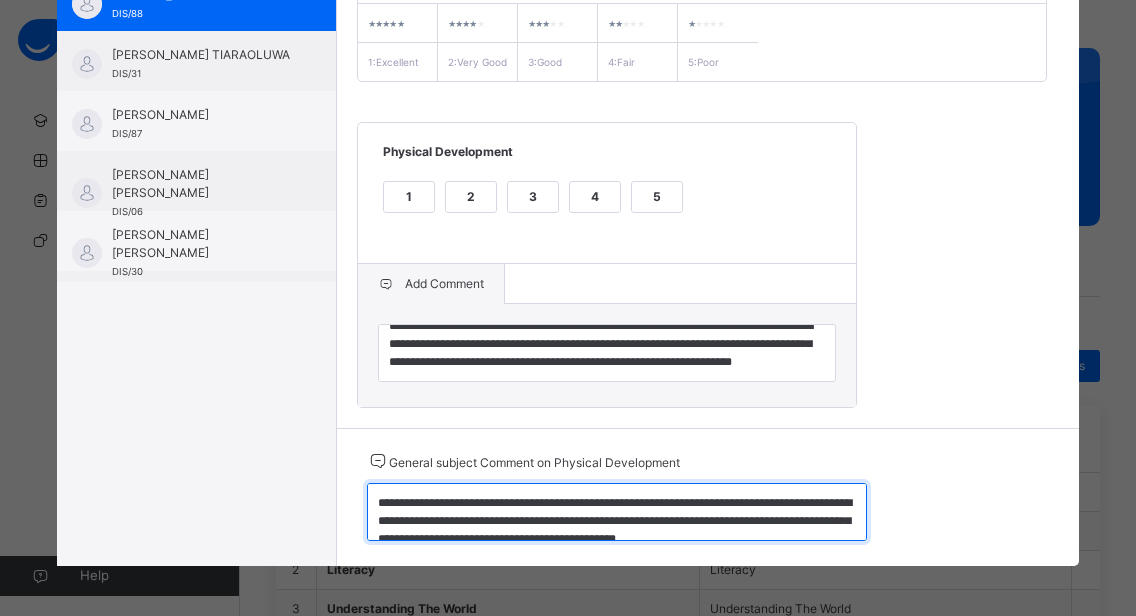 scroll, scrollTop: 18, scrollLeft: 0, axis: vertical 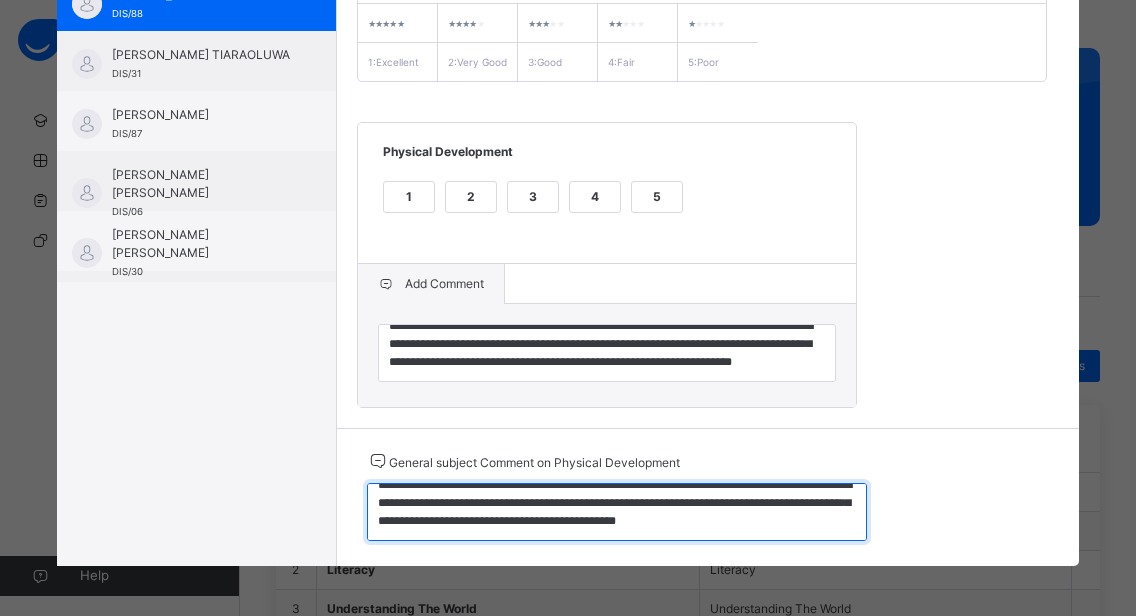 click on "**********" at bounding box center [617, 512] 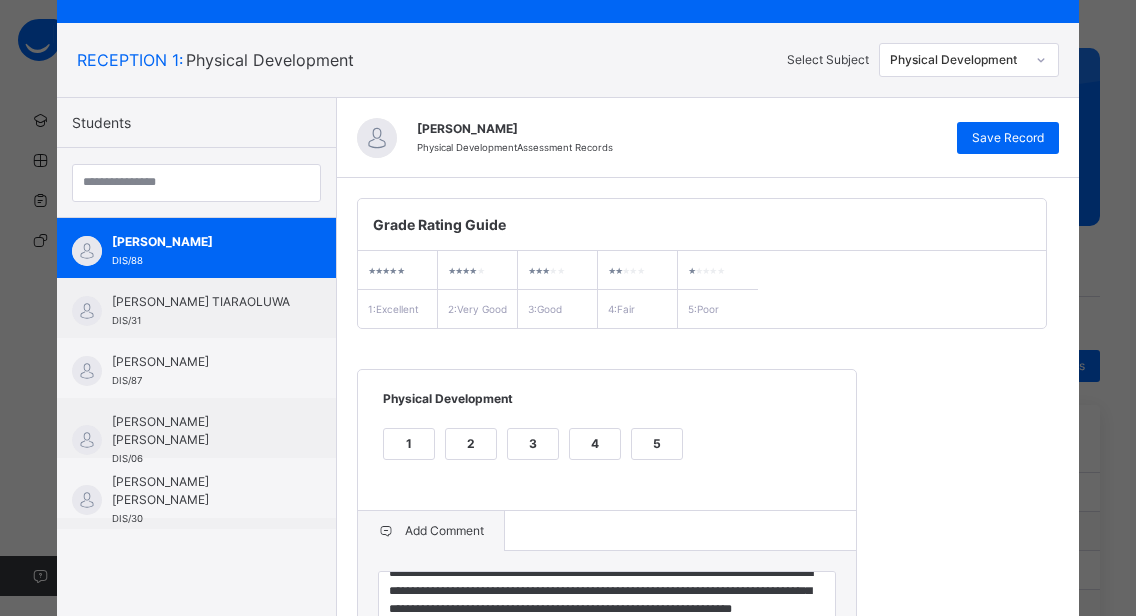 scroll, scrollTop: 0, scrollLeft: 0, axis: both 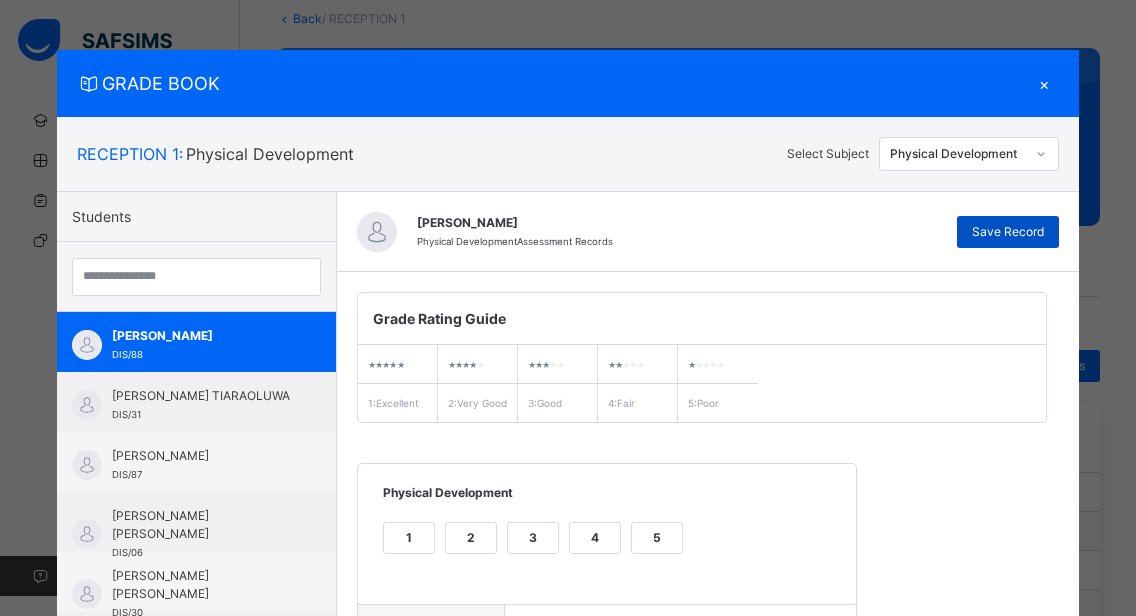 type on "**********" 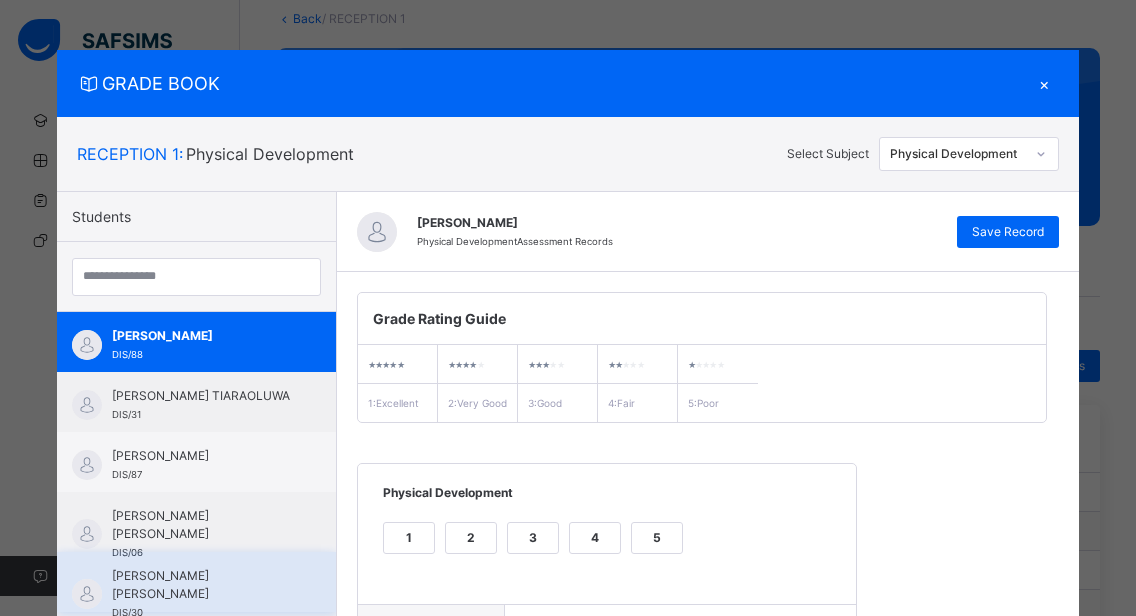 click on "[PERSON_NAME] [PERSON_NAME] DIS/30" at bounding box center (196, 582) 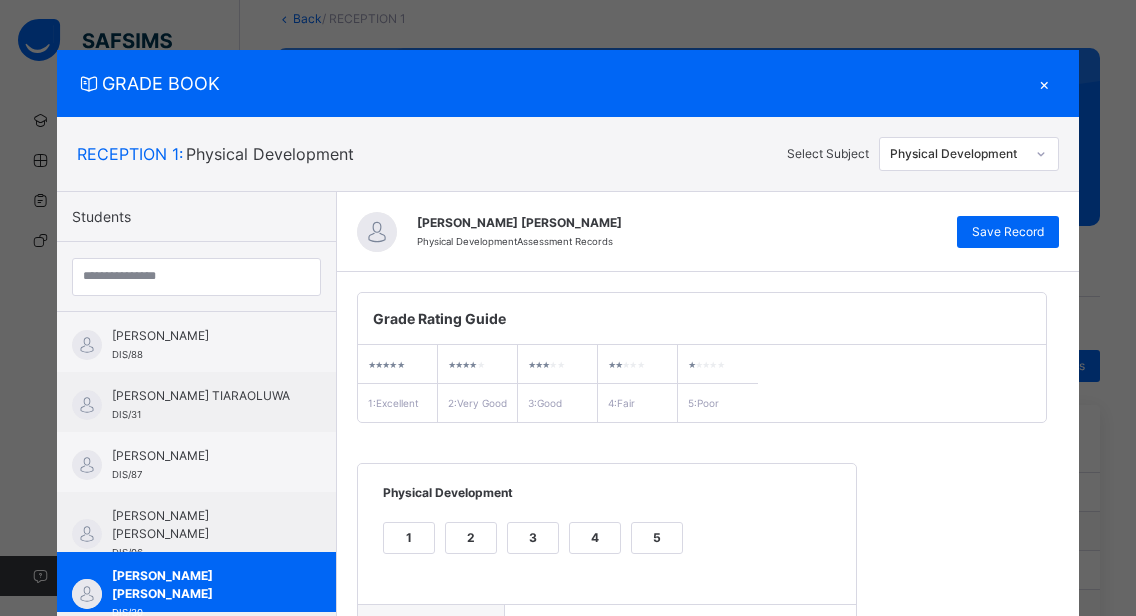scroll, scrollTop: 362, scrollLeft: 0, axis: vertical 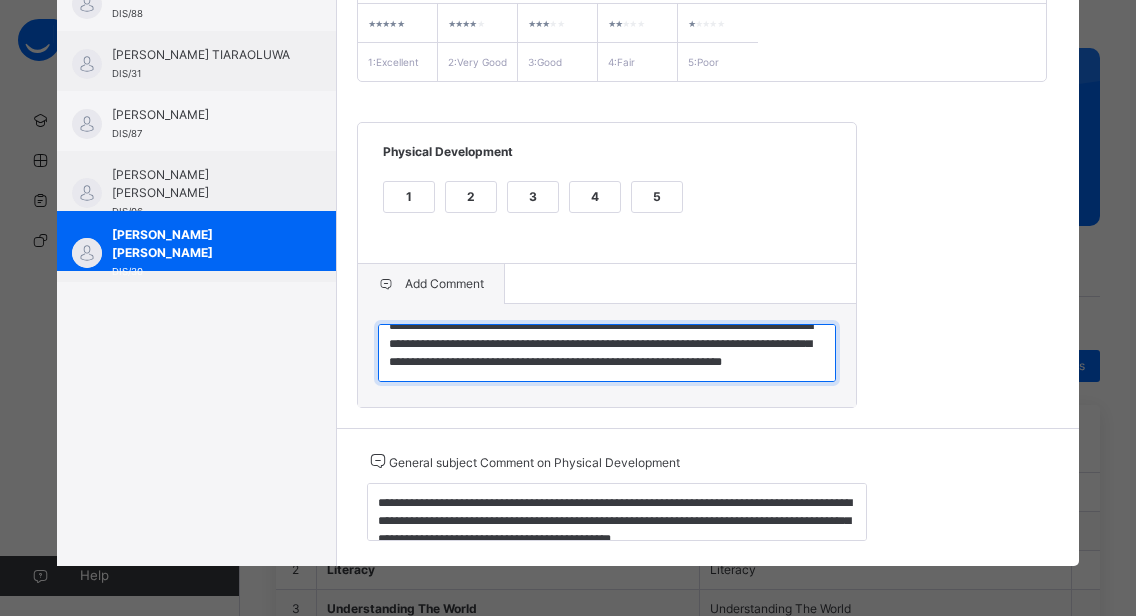 click on "**********" at bounding box center [607, 353] 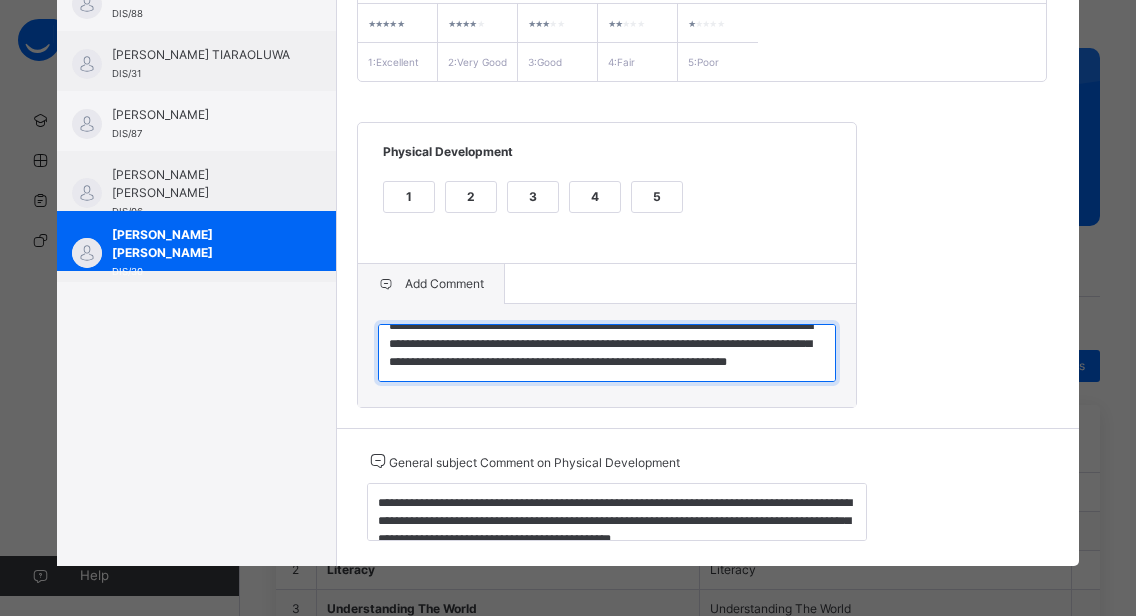 click on "**********" at bounding box center (607, 353) 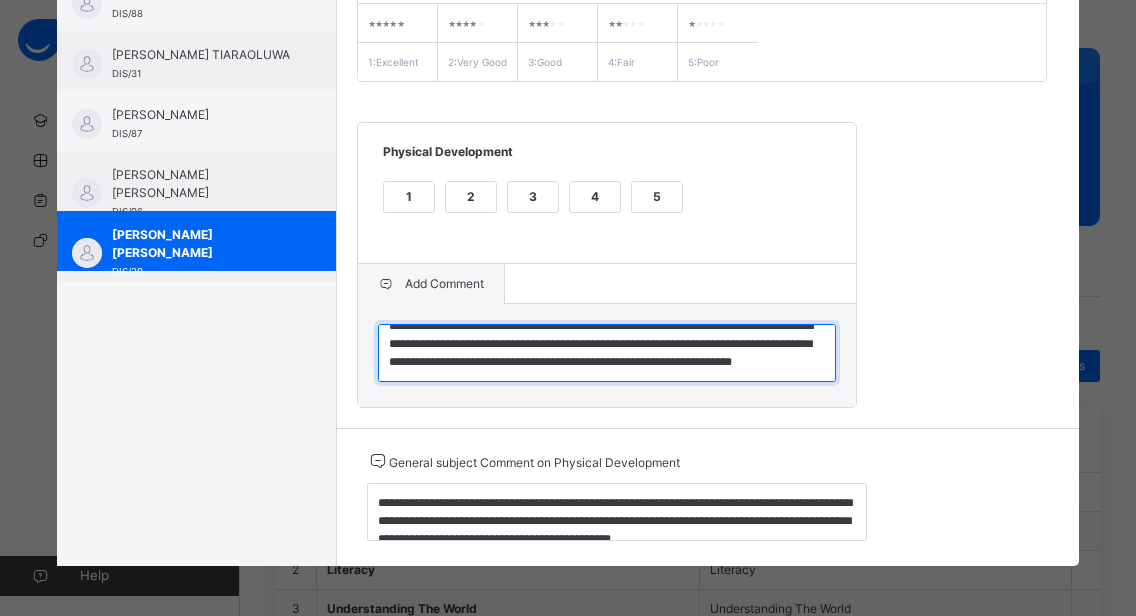 type on "**********" 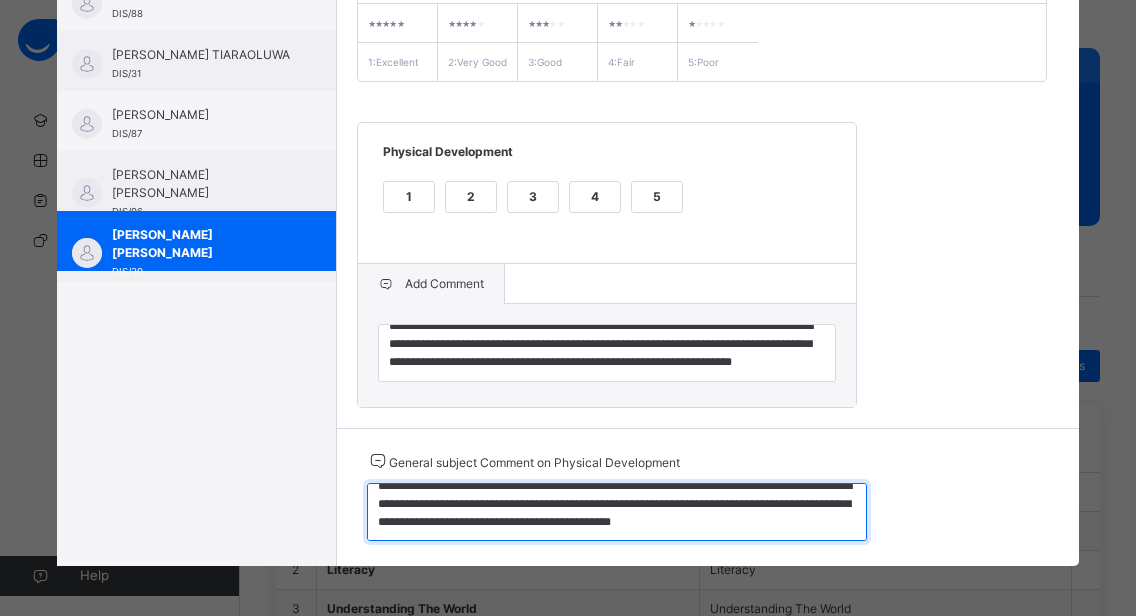 scroll, scrollTop: 18, scrollLeft: 0, axis: vertical 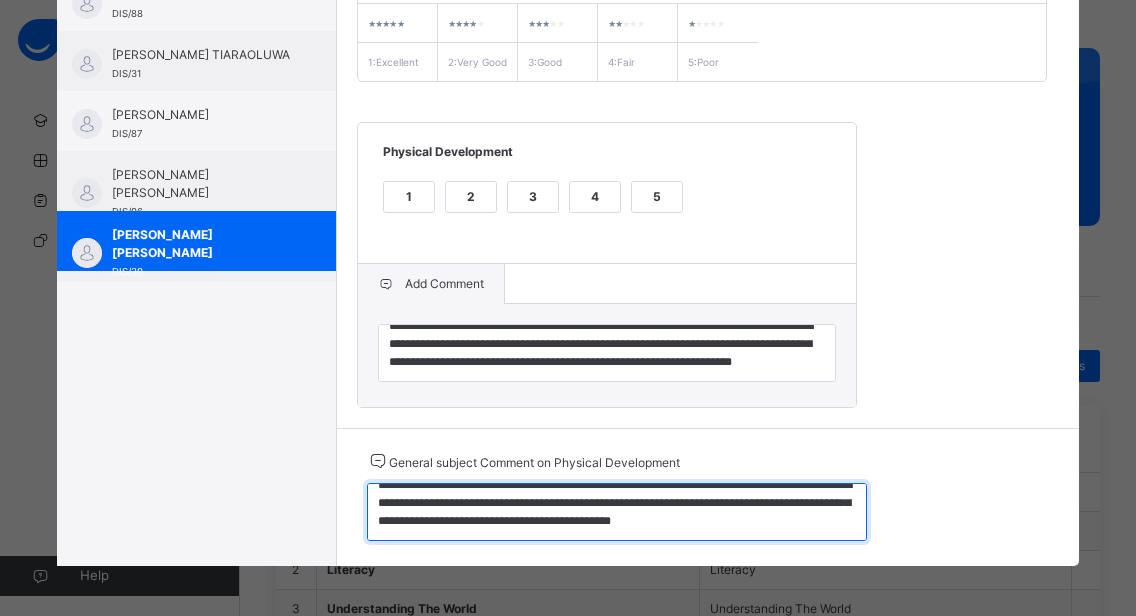 click on "**********" at bounding box center [617, 512] 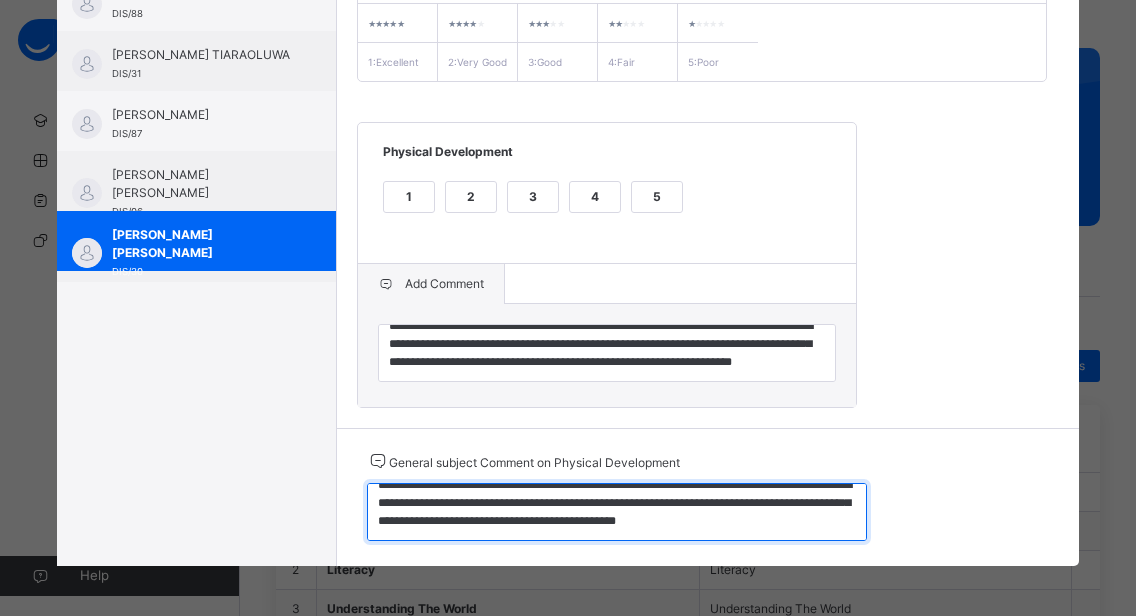 click on "**********" at bounding box center (617, 512) 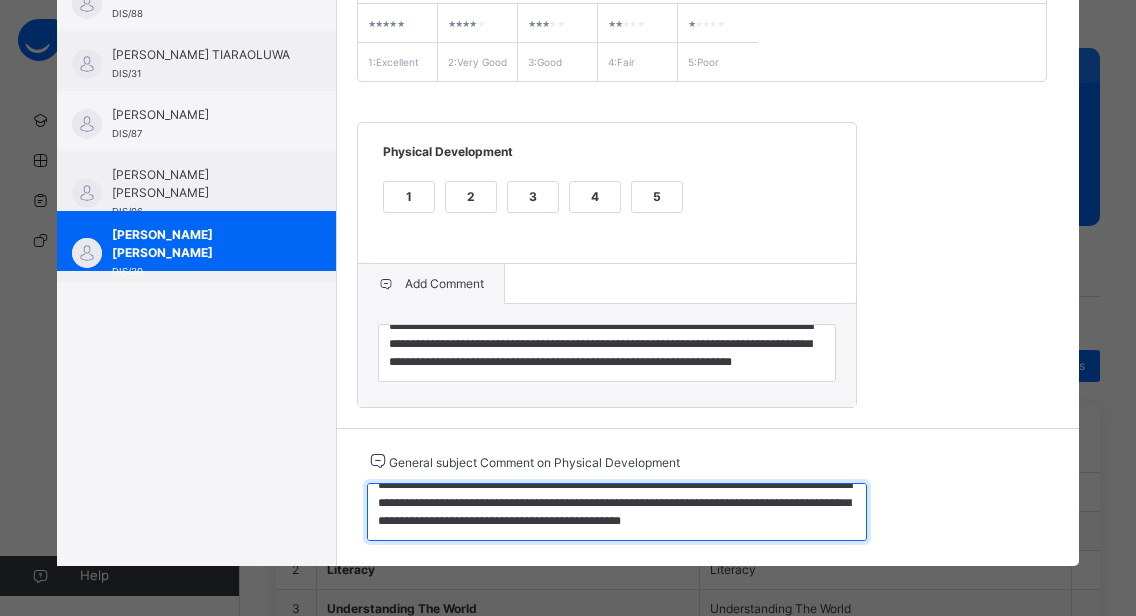 scroll, scrollTop: 0, scrollLeft: 0, axis: both 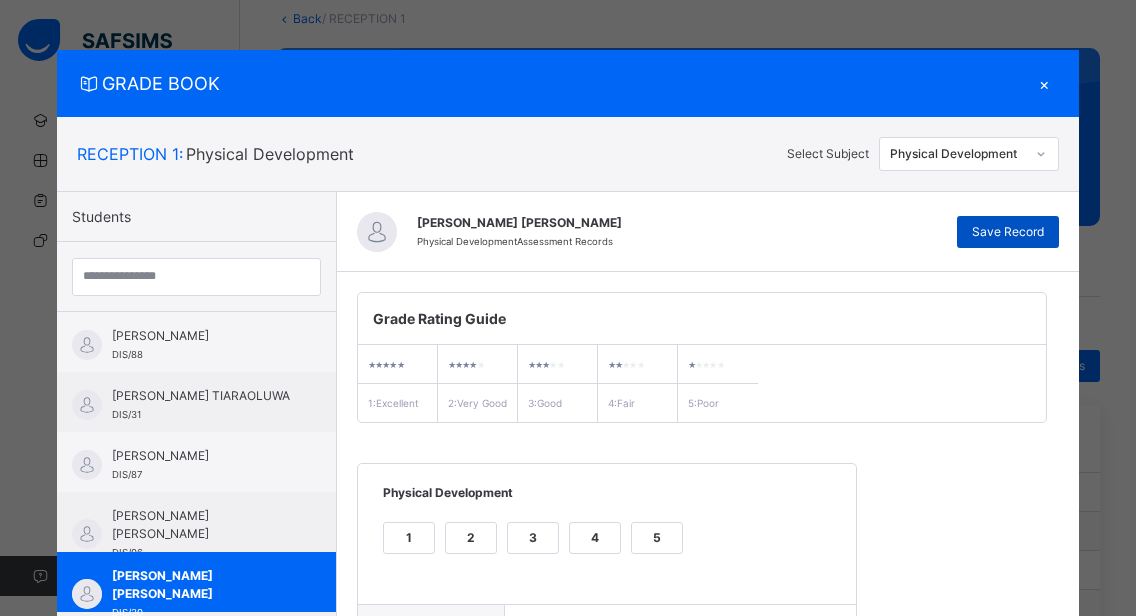 type on "**********" 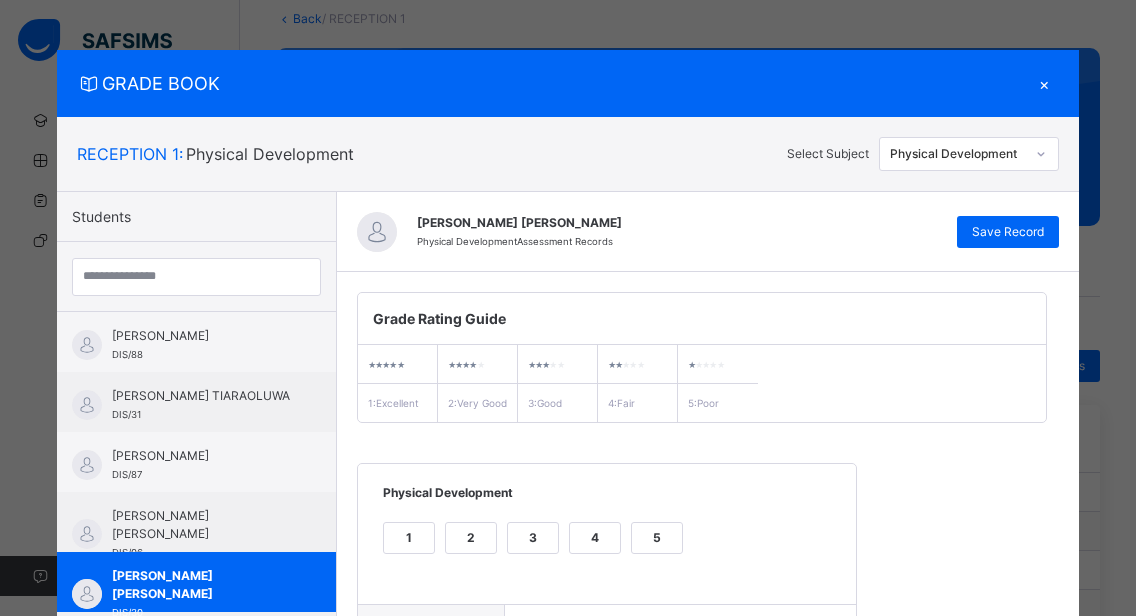 scroll, scrollTop: 362, scrollLeft: 0, axis: vertical 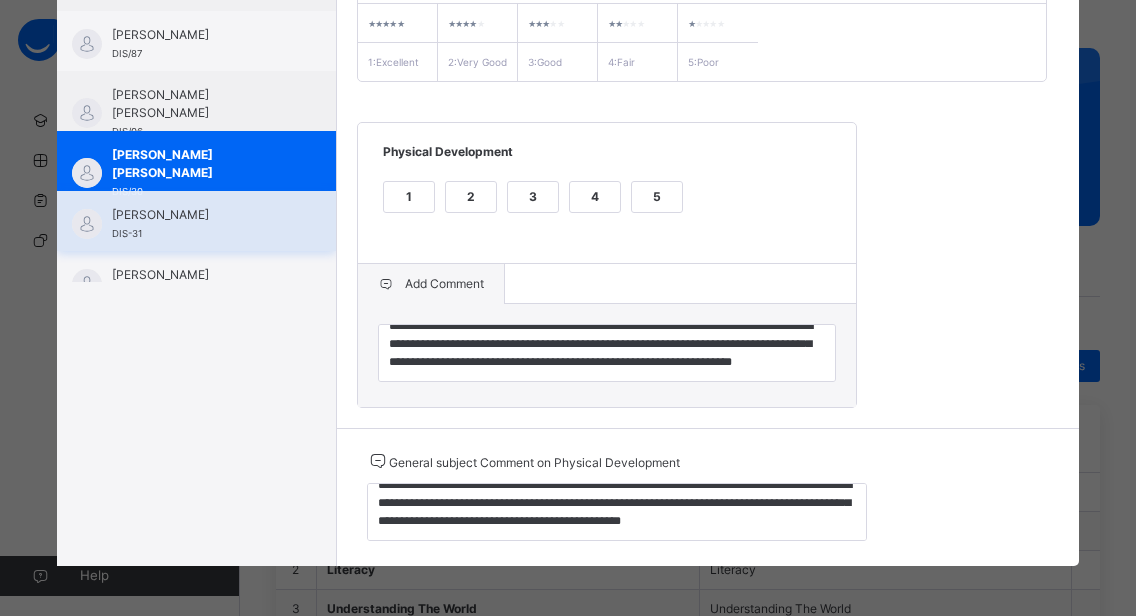 click on "[PERSON_NAME]" at bounding box center (201, 215) 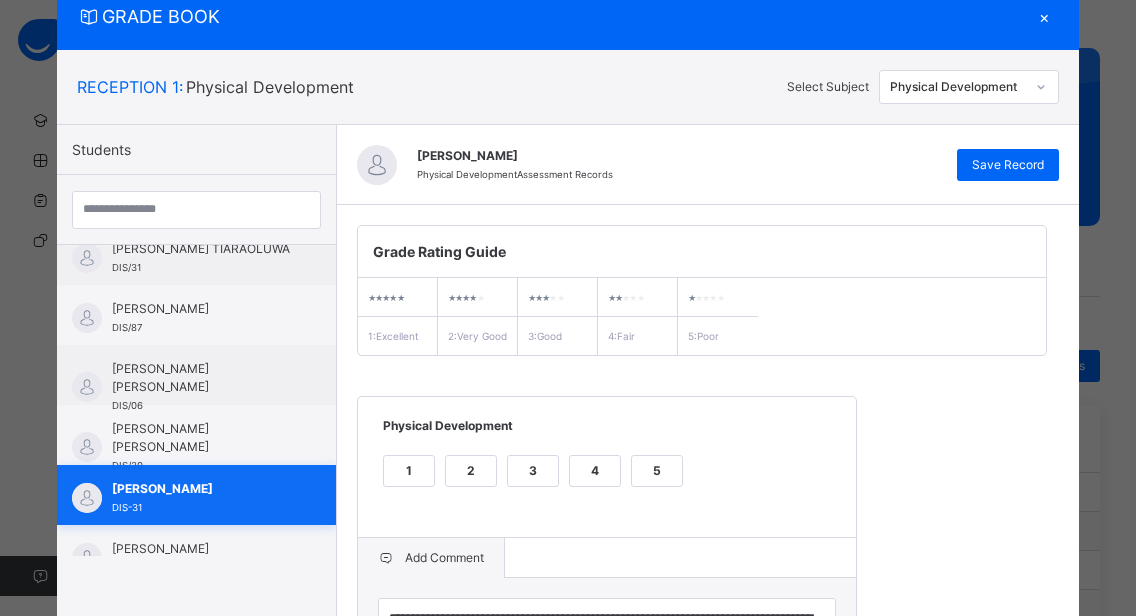 scroll, scrollTop: 362, scrollLeft: 0, axis: vertical 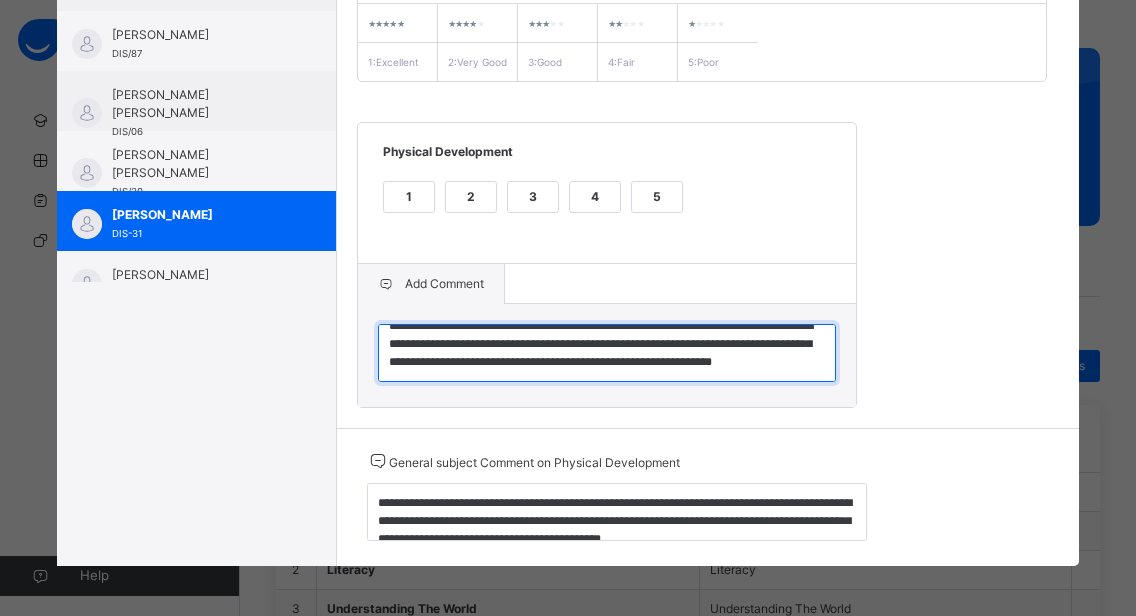 click on "**********" at bounding box center (607, 353) 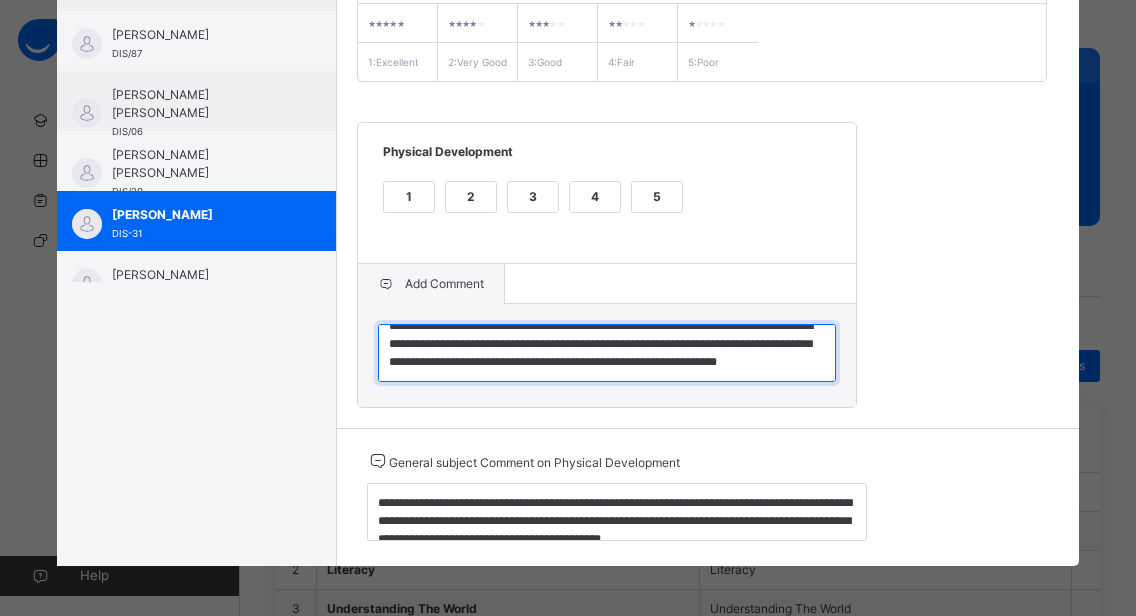 click on "**********" at bounding box center (607, 353) 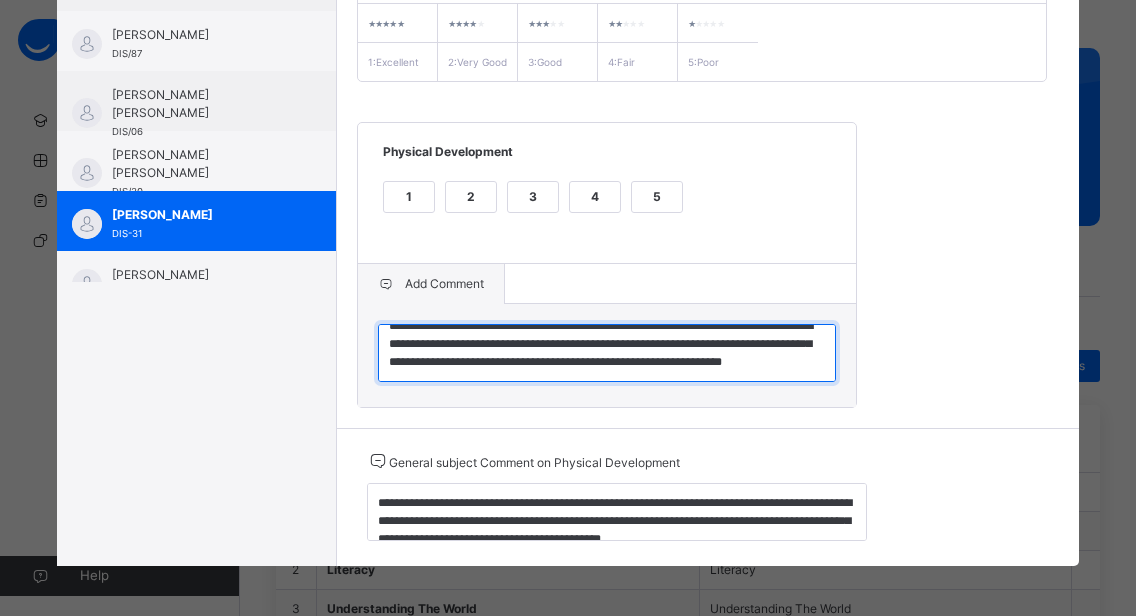 type on "**********" 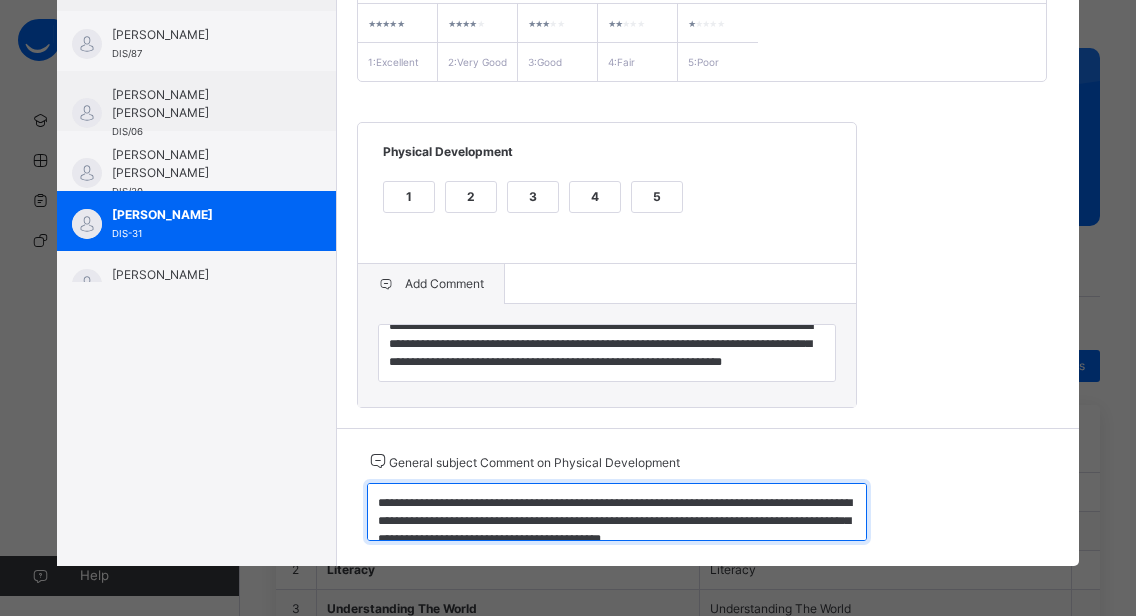 scroll, scrollTop: 18, scrollLeft: 0, axis: vertical 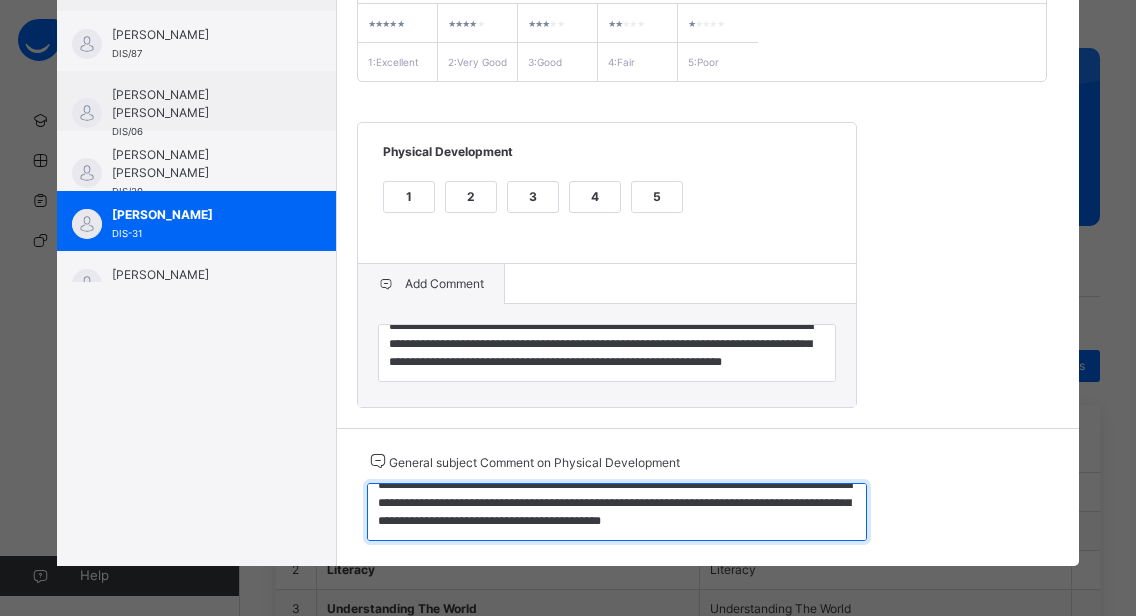 click on "**********" at bounding box center [617, 512] 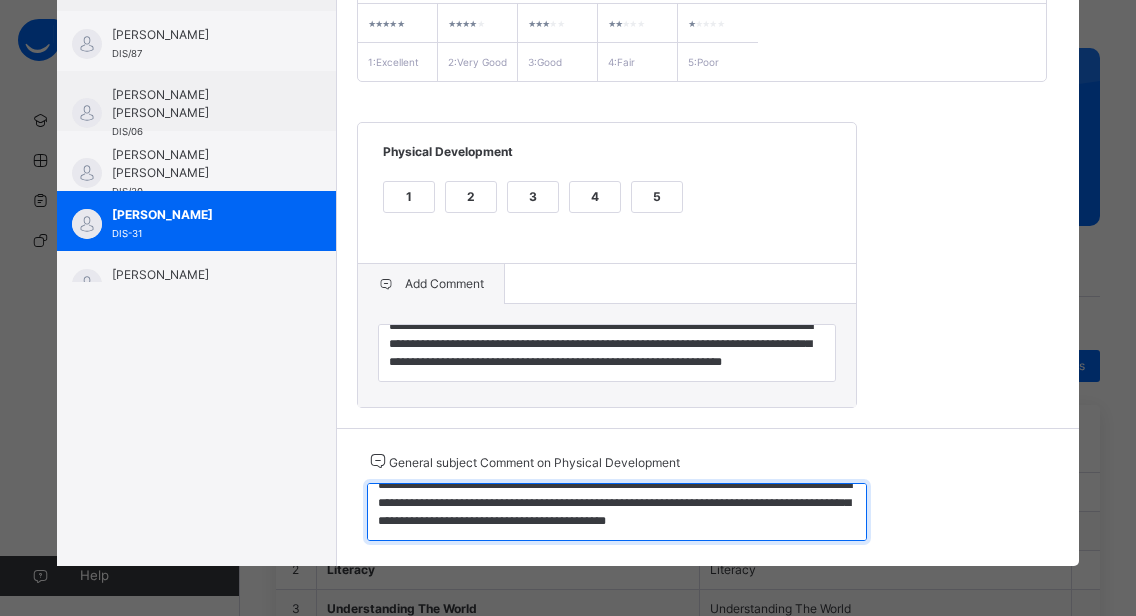 click on "**********" at bounding box center [617, 512] 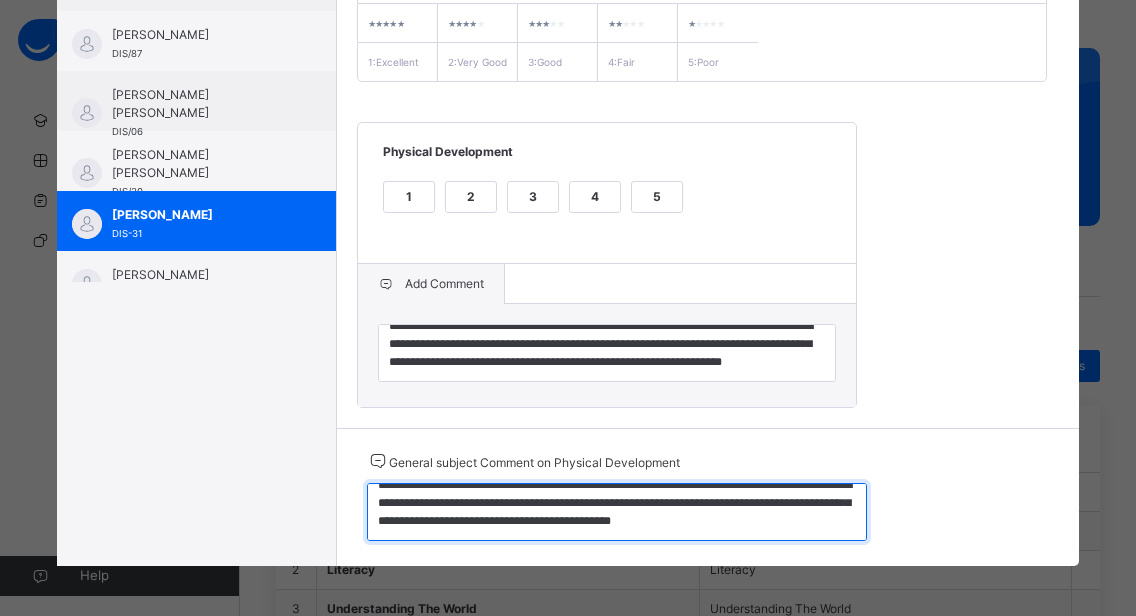 scroll, scrollTop: 0, scrollLeft: 0, axis: both 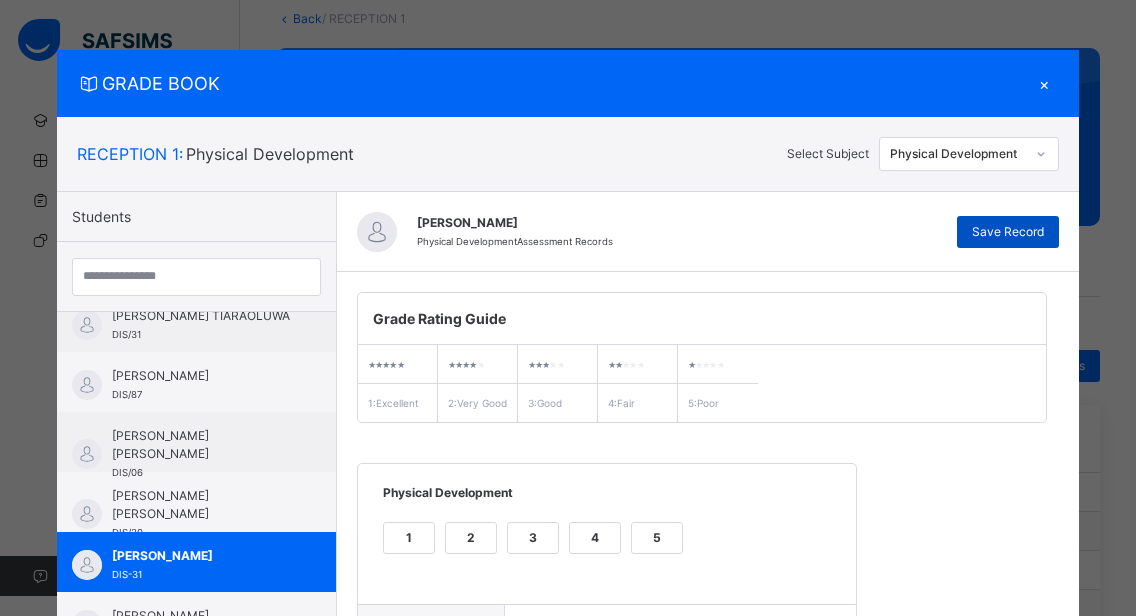 type on "**********" 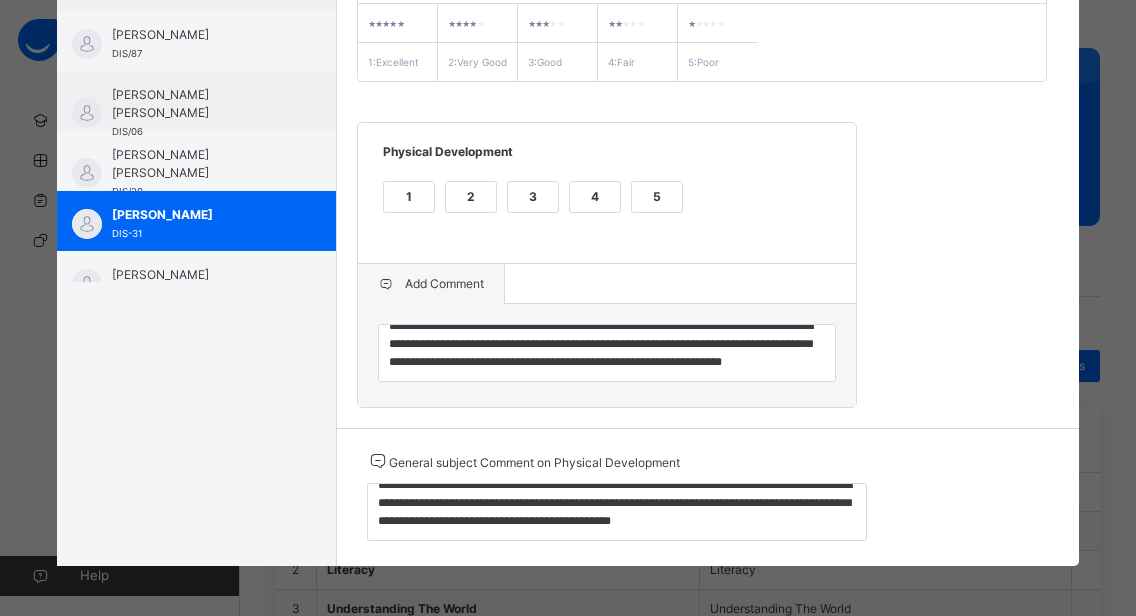 scroll, scrollTop: 362, scrollLeft: 0, axis: vertical 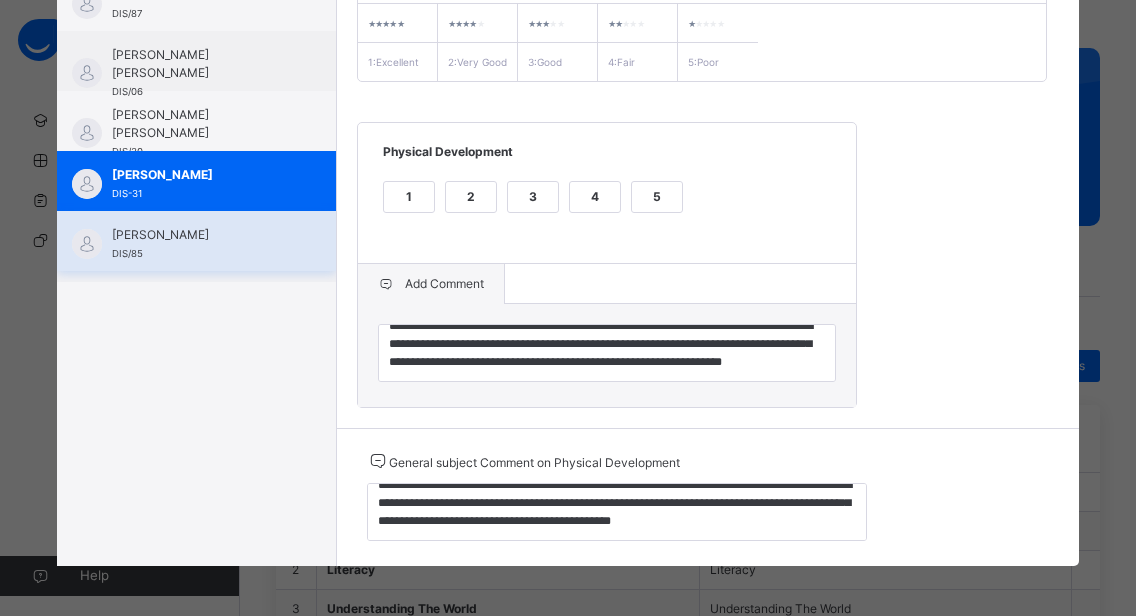 click on "[PERSON_NAME] DIS/85" at bounding box center [196, 241] 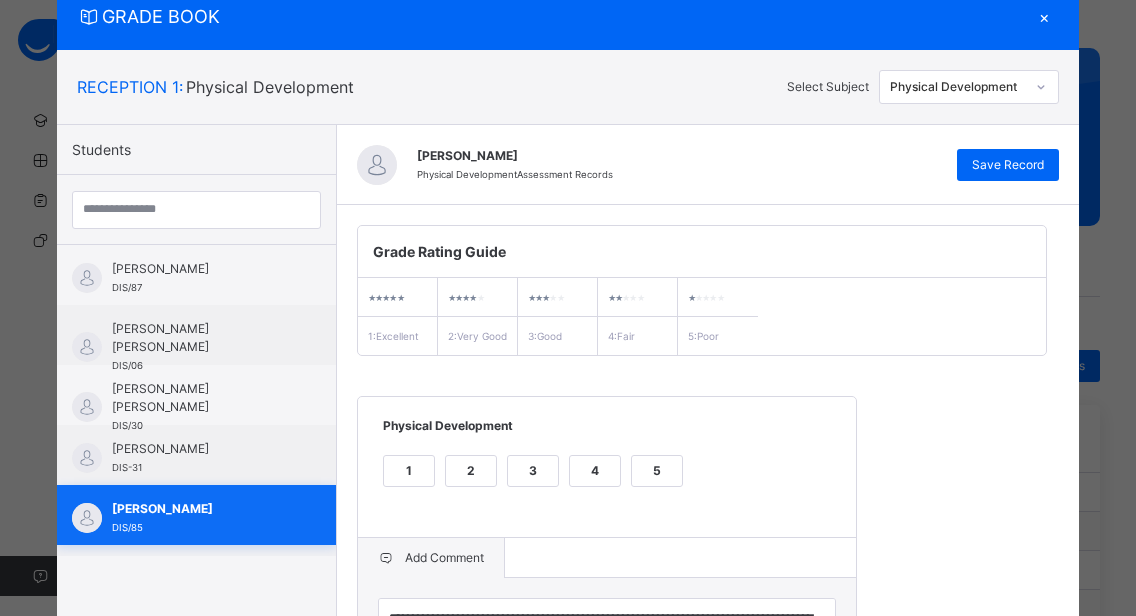 scroll, scrollTop: 362, scrollLeft: 0, axis: vertical 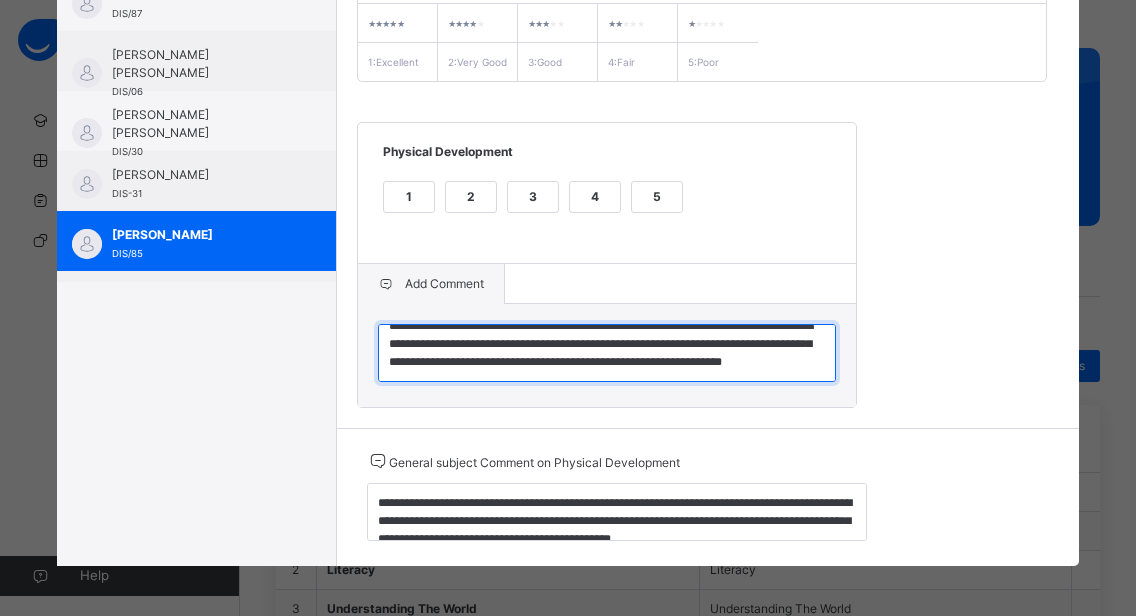click on "**********" at bounding box center [607, 353] 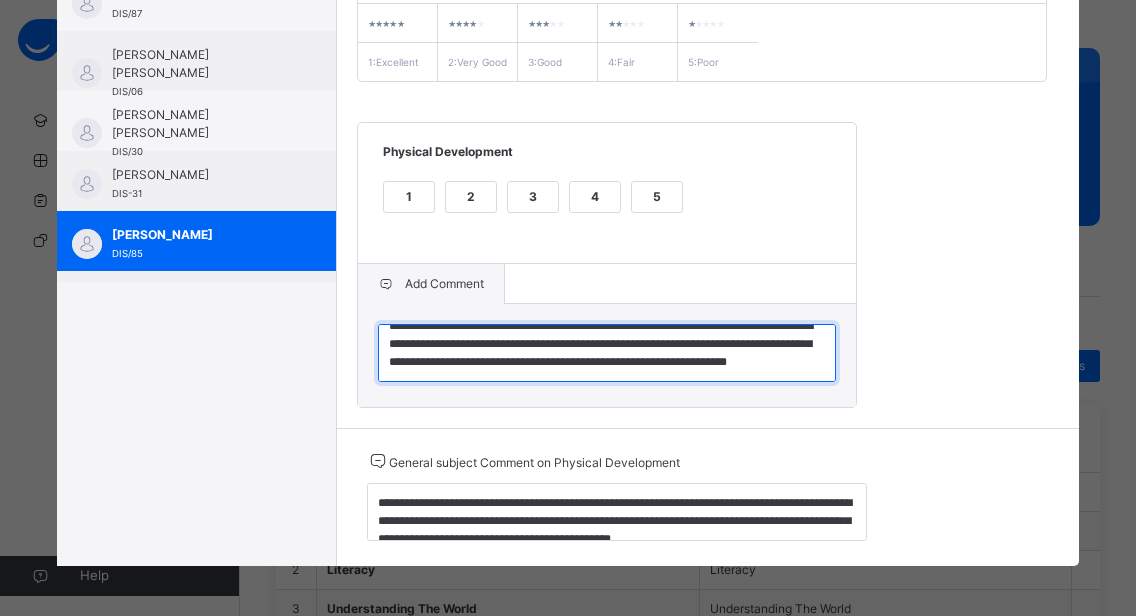 click on "**********" at bounding box center (607, 353) 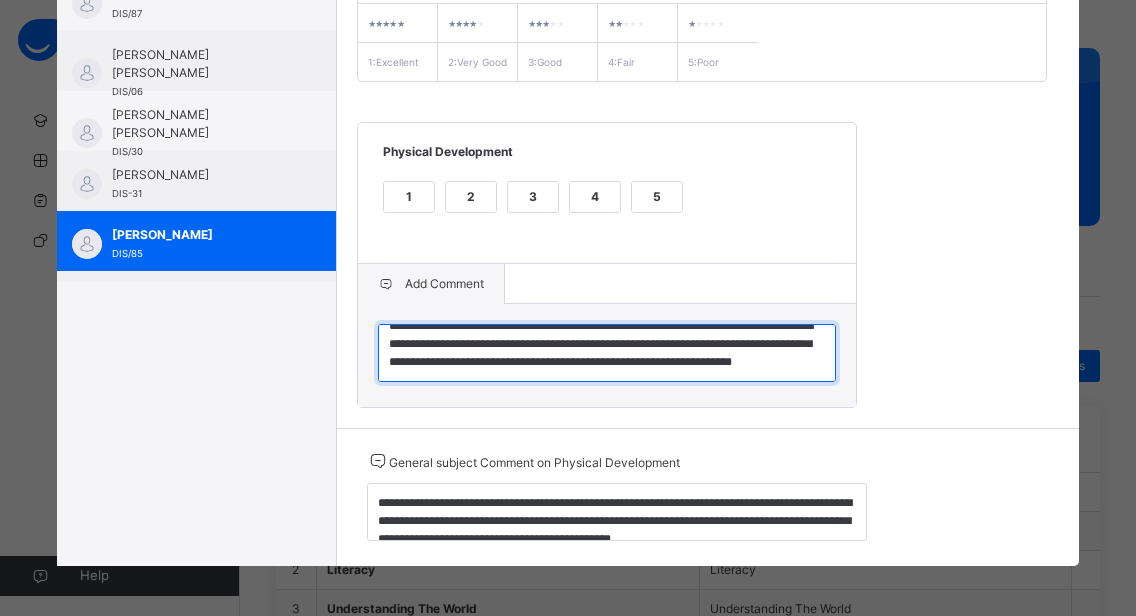 type on "**********" 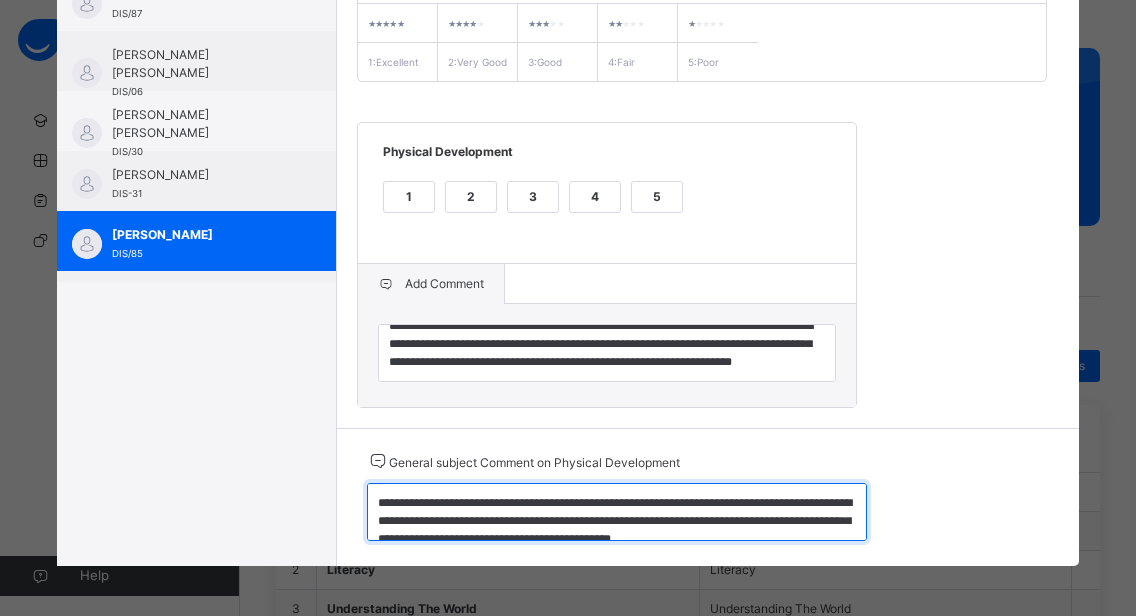 scroll, scrollTop: 18, scrollLeft: 0, axis: vertical 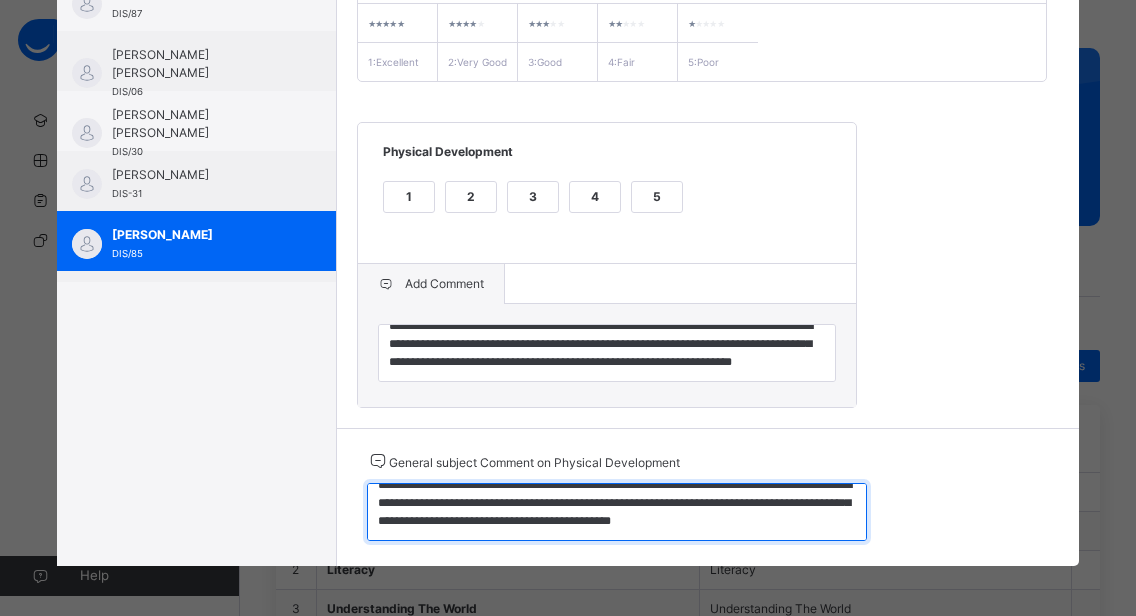 click on "**********" at bounding box center (617, 512) 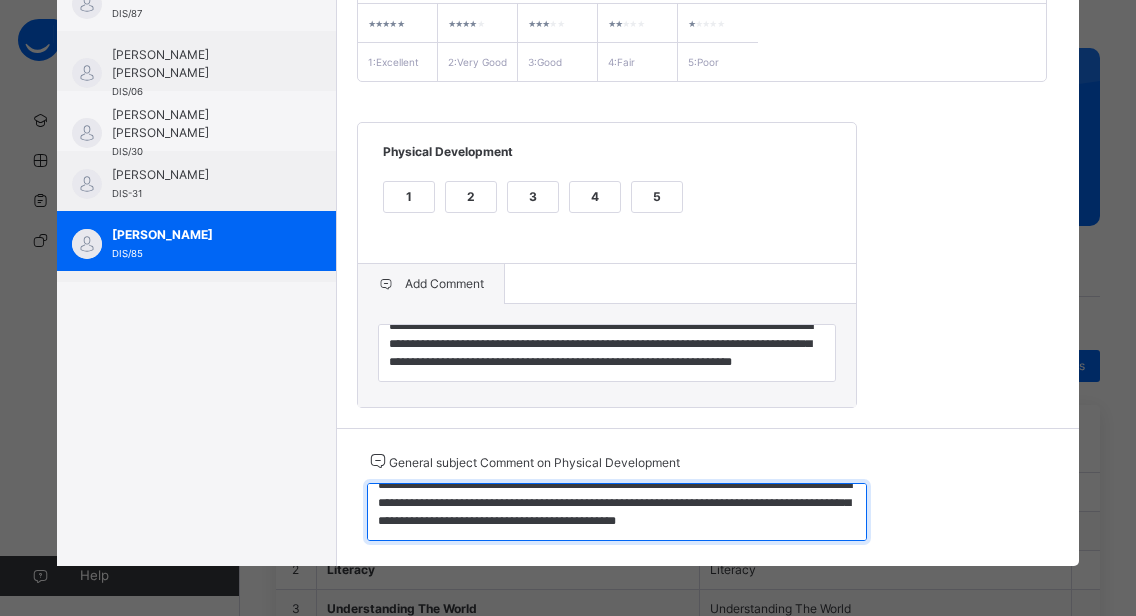 click on "**********" at bounding box center (617, 512) 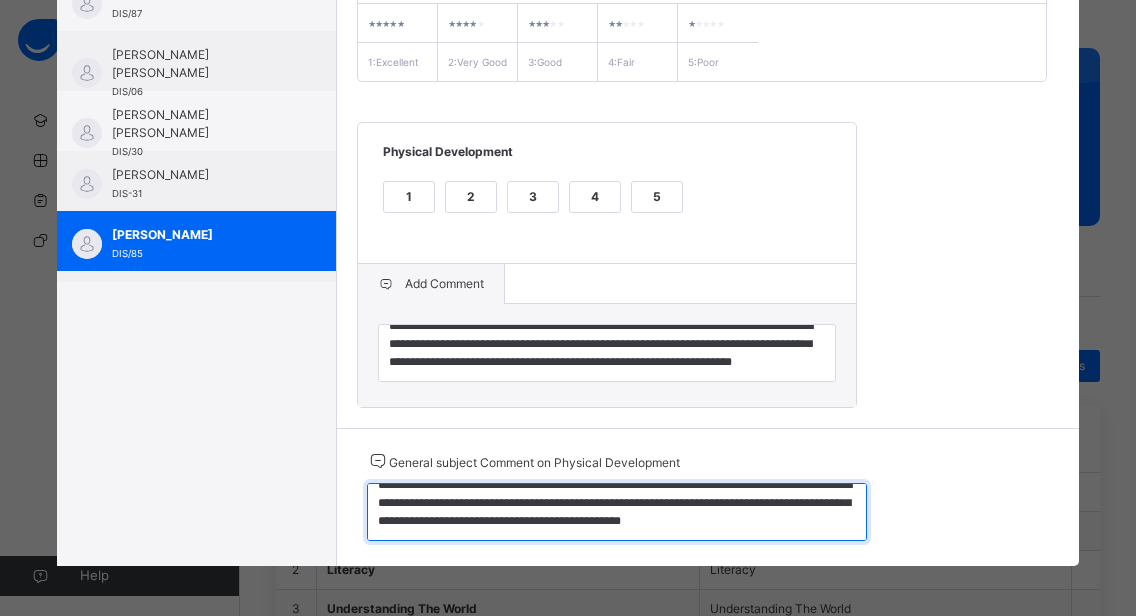 scroll, scrollTop: 0, scrollLeft: 0, axis: both 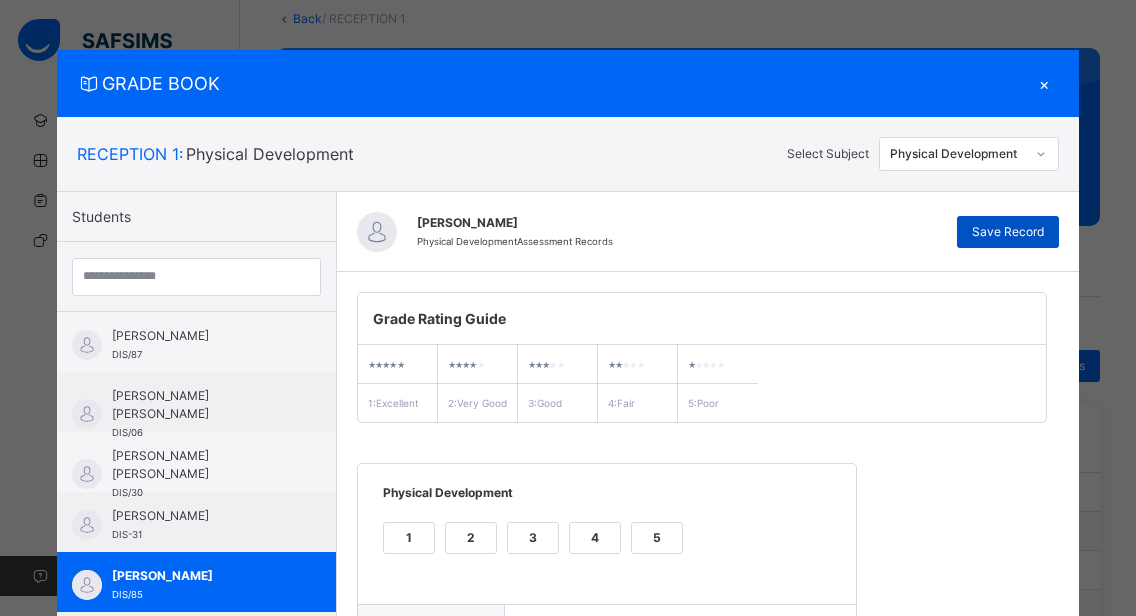 type on "**********" 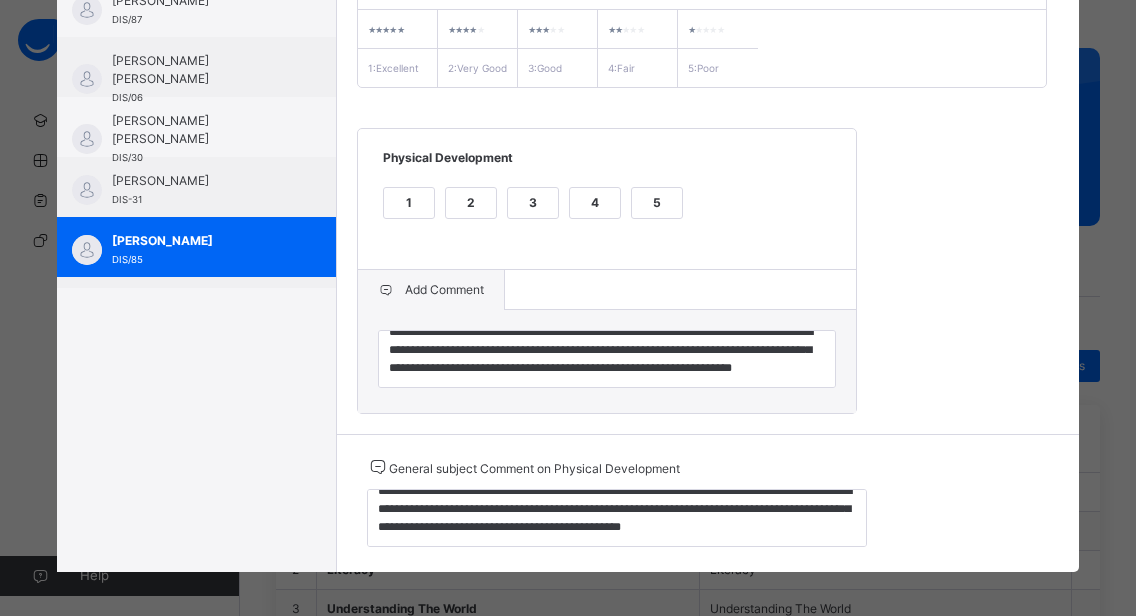 scroll, scrollTop: 362, scrollLeft: 0, axis: vertical 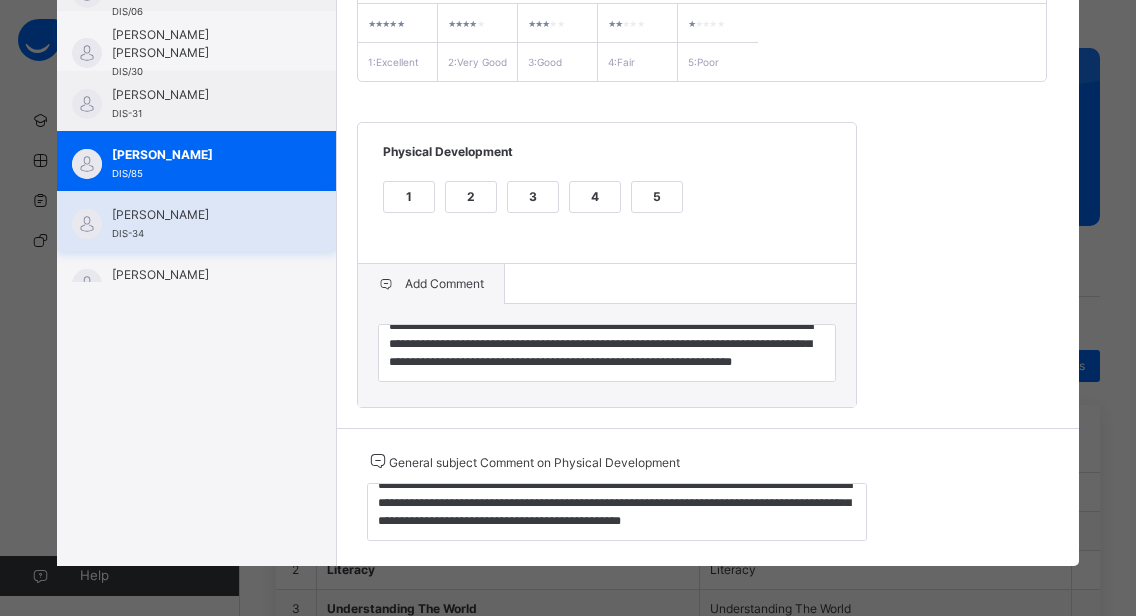 click on "[PERSON_NAME]" at bounding box center (201, 215) 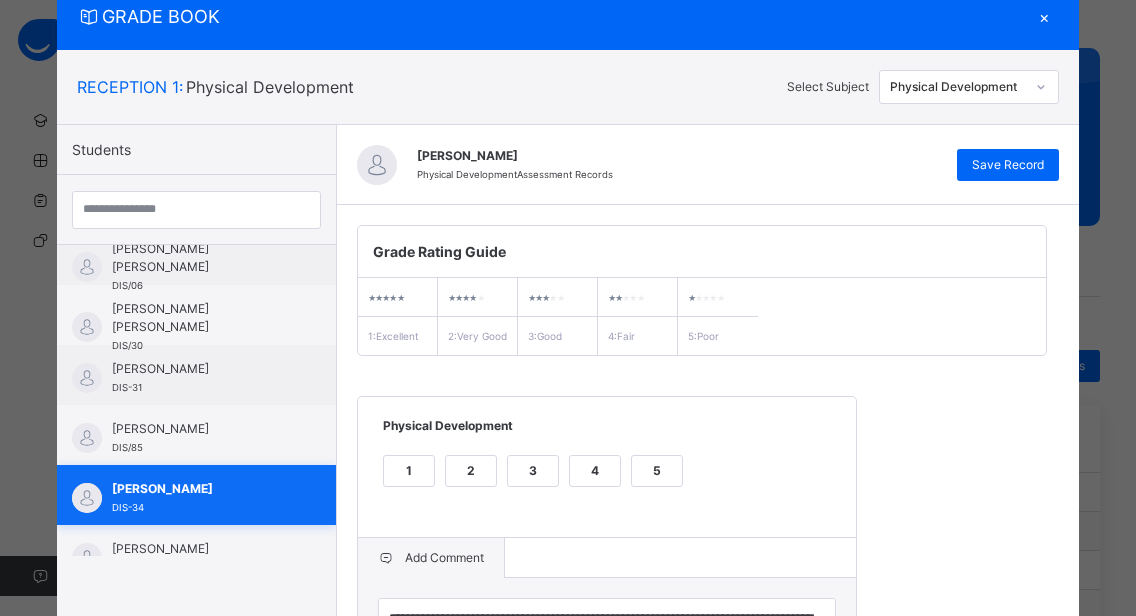scroll, scrollTop: 362, scrollLeft: 0, axis: vertical 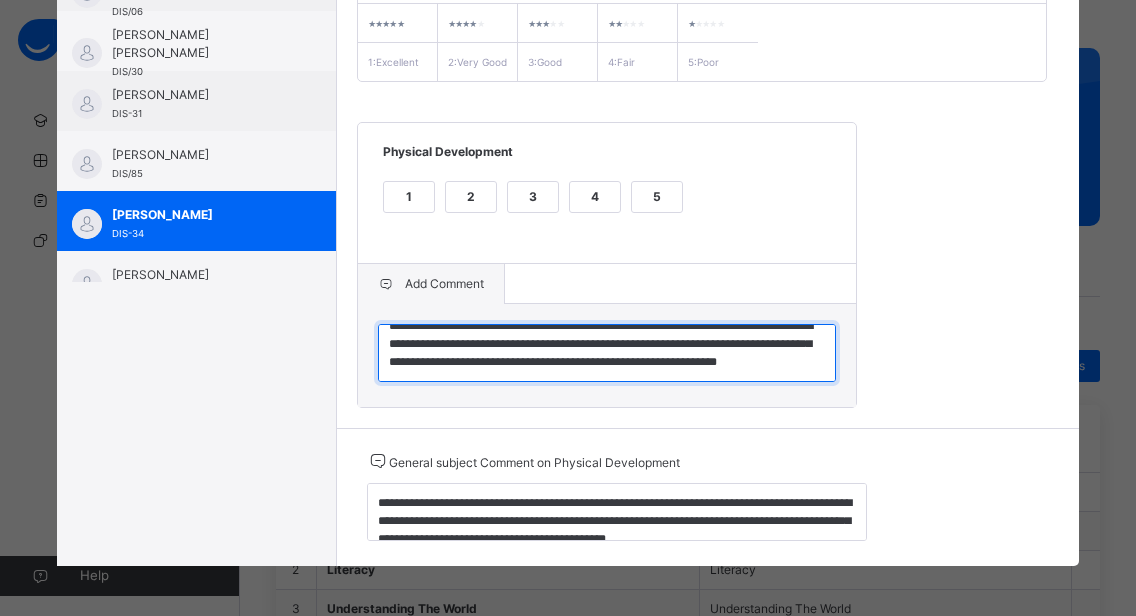 click on "**********" at bounding box center (607, 353) 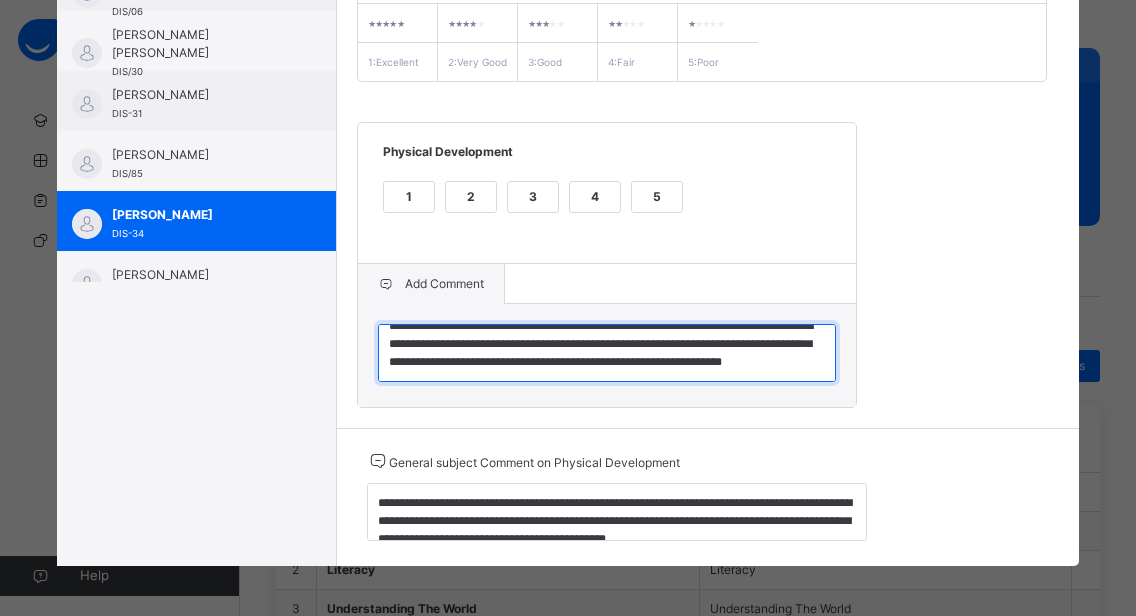 click on "**********" at bounding box center [607, 353] 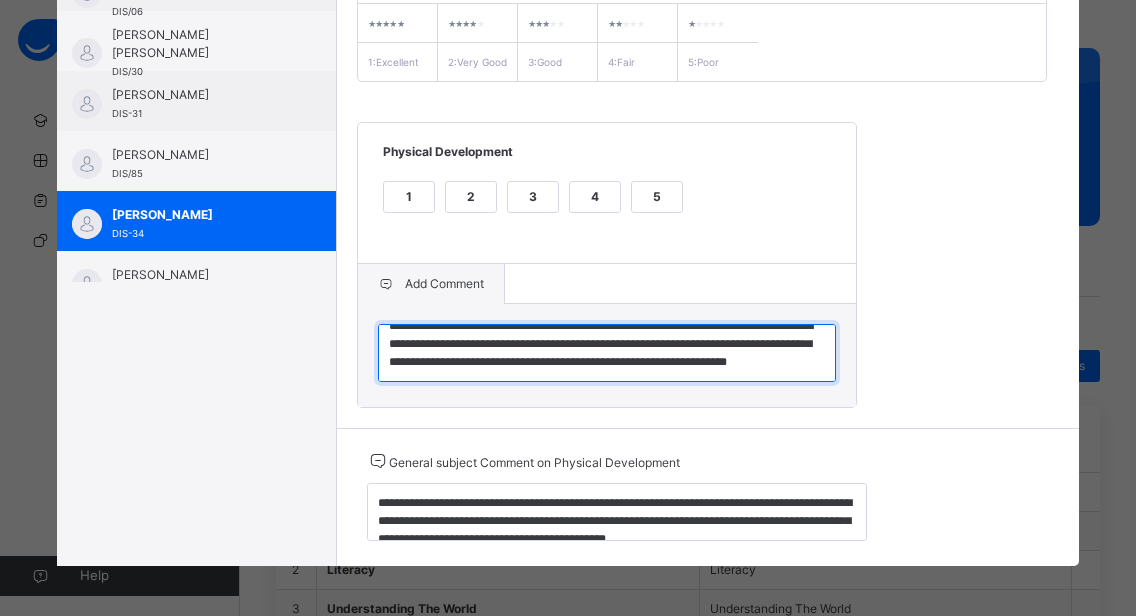 type on "**********" 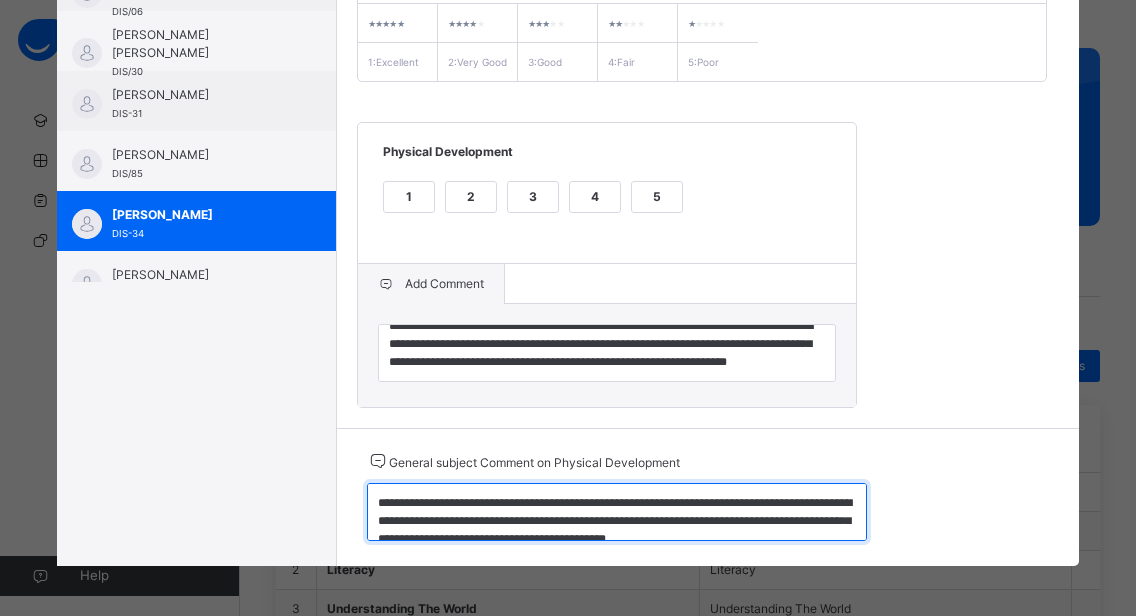 scroll, scrollTop: 18, scrollLeft: 0, axis: vertical 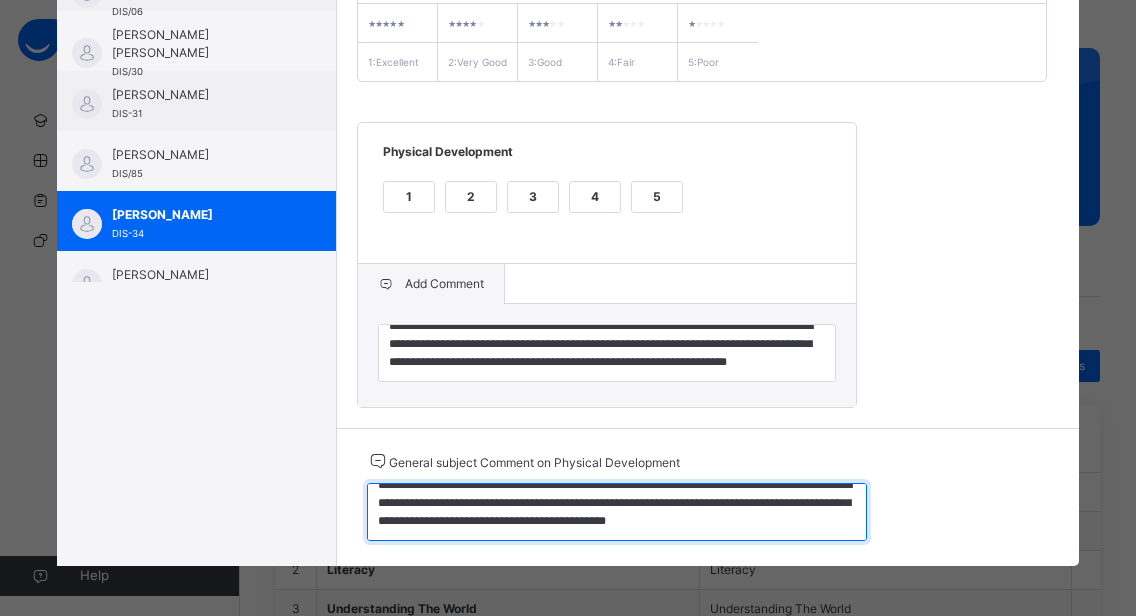 click on "**********" at bounding box center (617, 512) 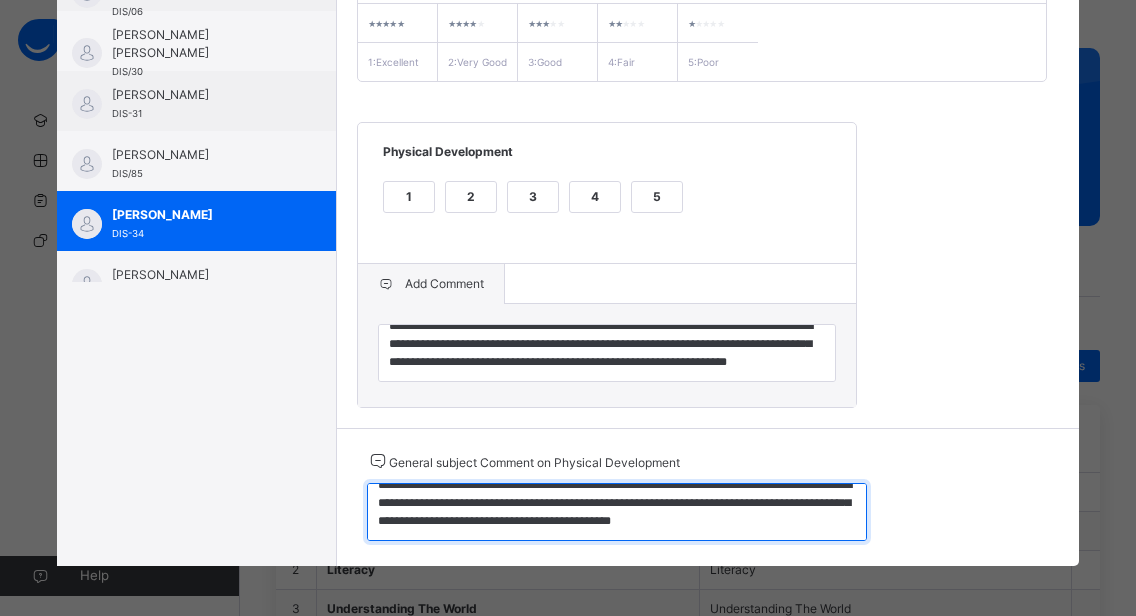 click on "**********" at bounding box center (617, 512) 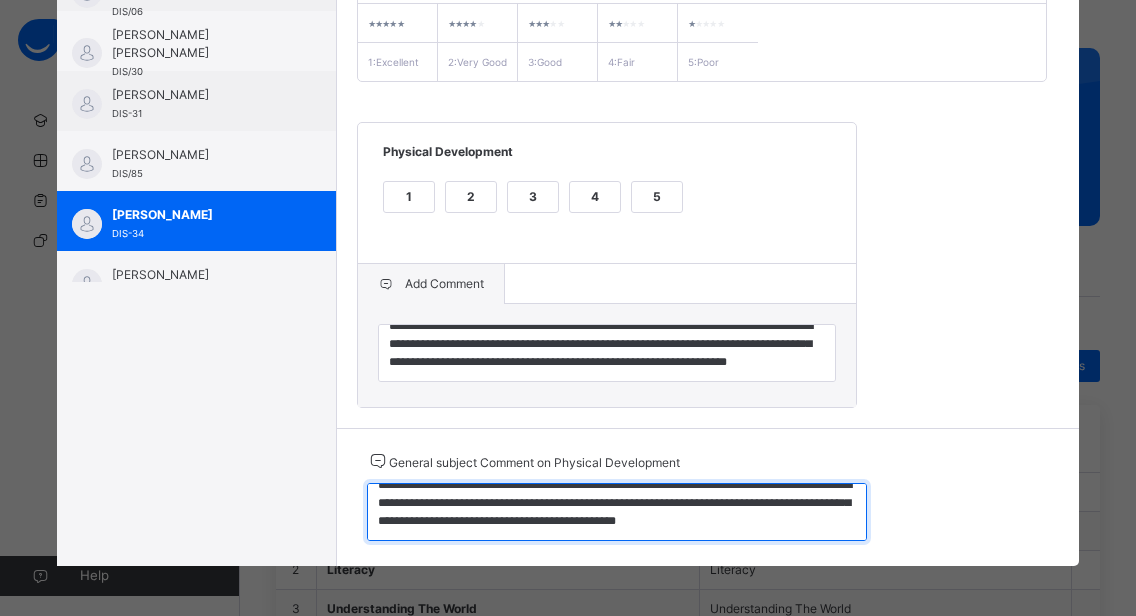 scroll, scrollTop: 0, scrollLeft: 0, axis: both 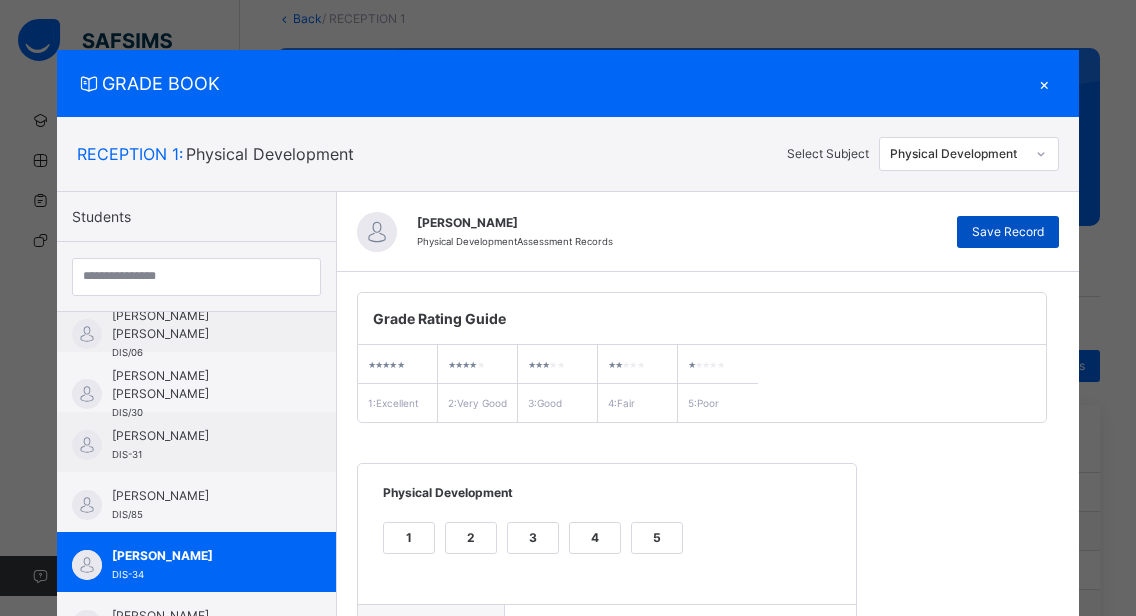 type on "**********" 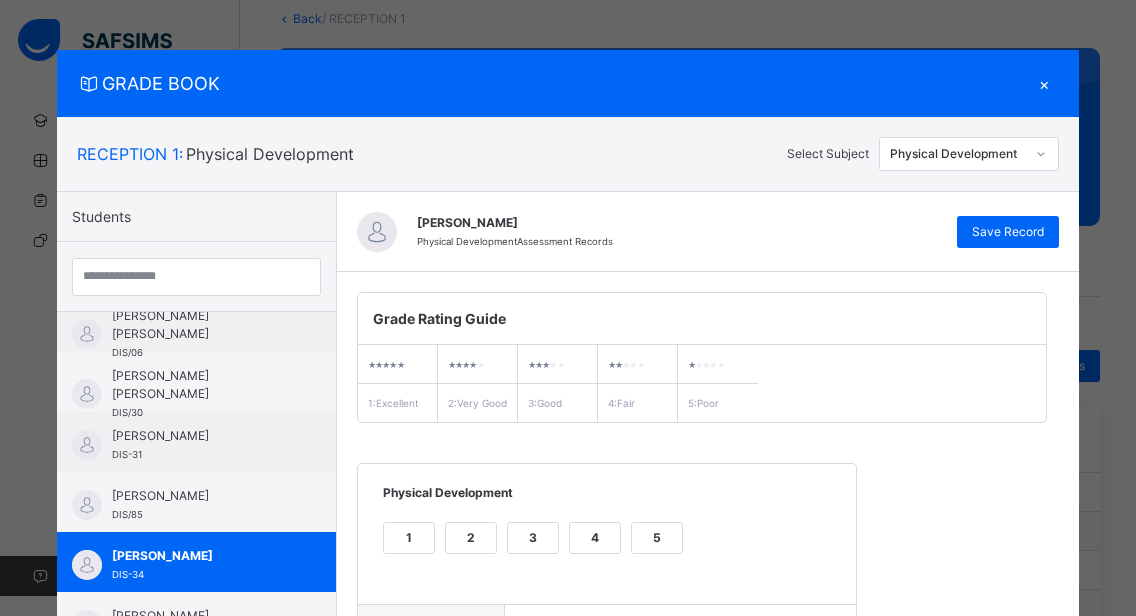 scroll, scrollTop: 362, scrollLeft: 0, axis: vertical 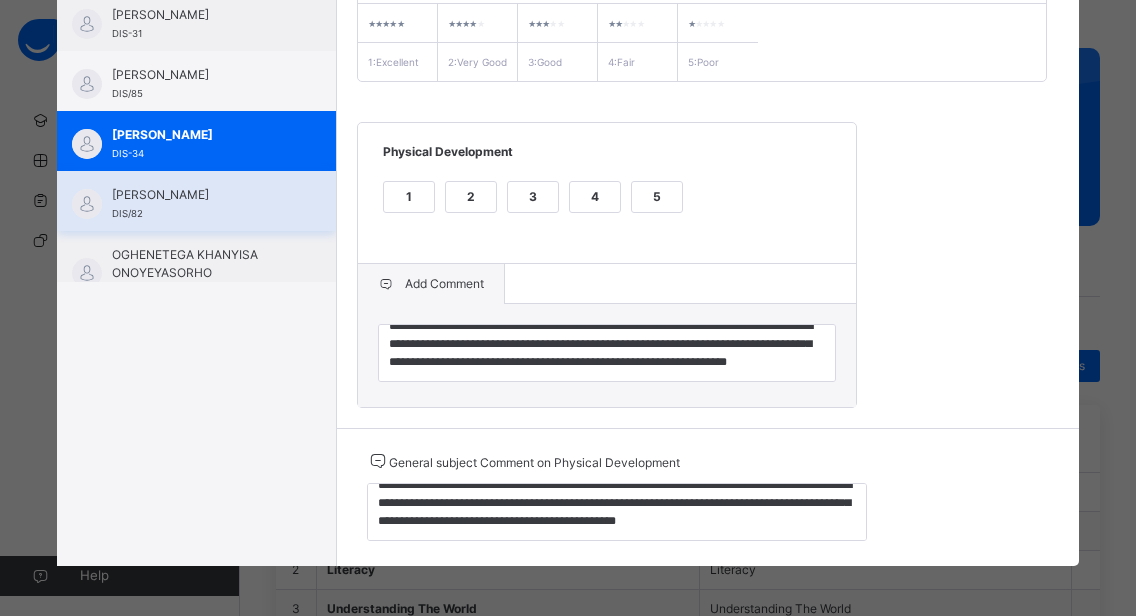 click on "[PERSON_NAME] DIS/82" at bounding box center [201, 204] 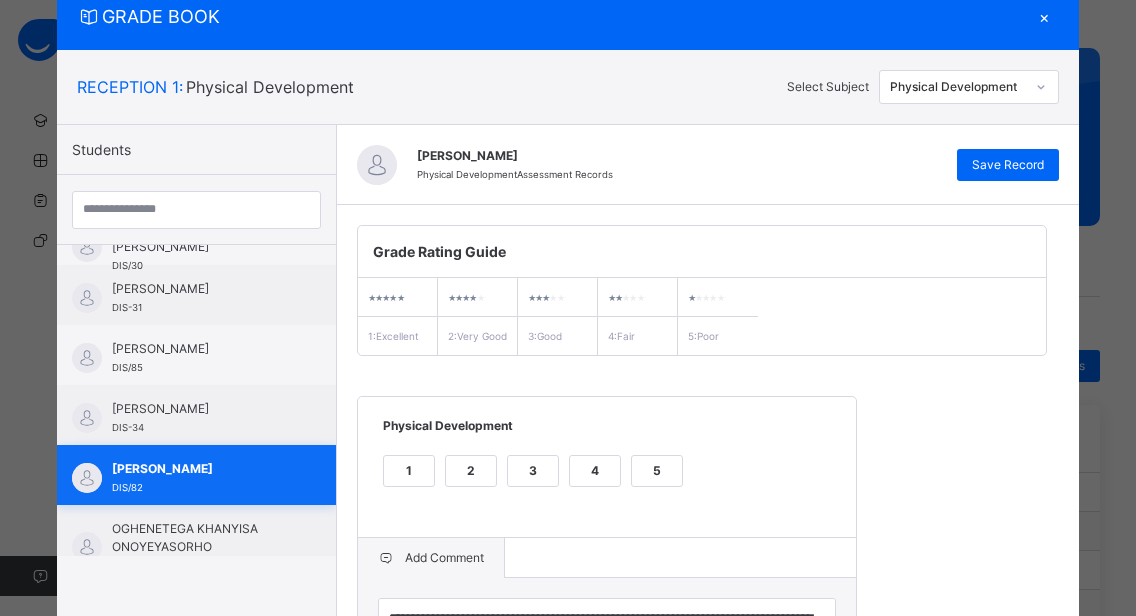 scroll, scrollTop: 362, scrollLeft: 0, axis: vertical 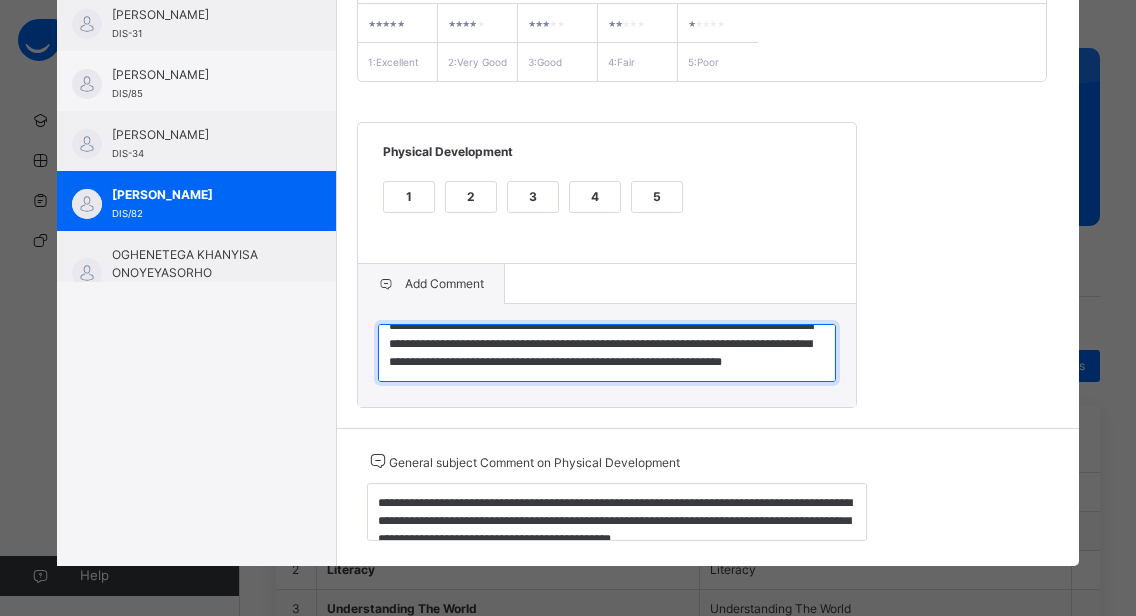 click on "**********" at bounding box center (607, 353) 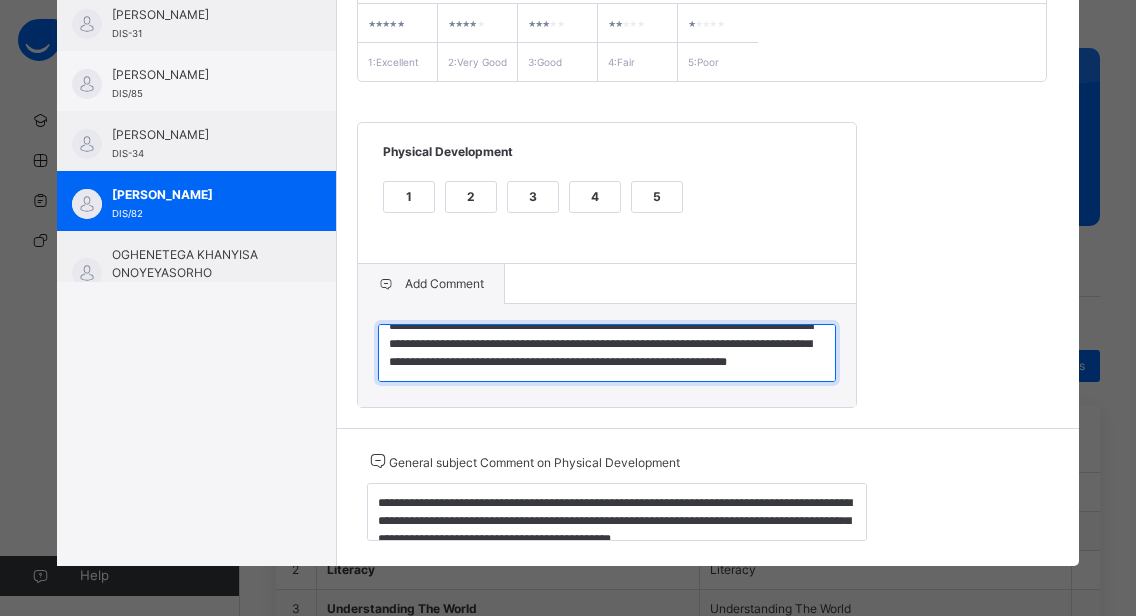 click on "**********" at bounding box center (607, 353) 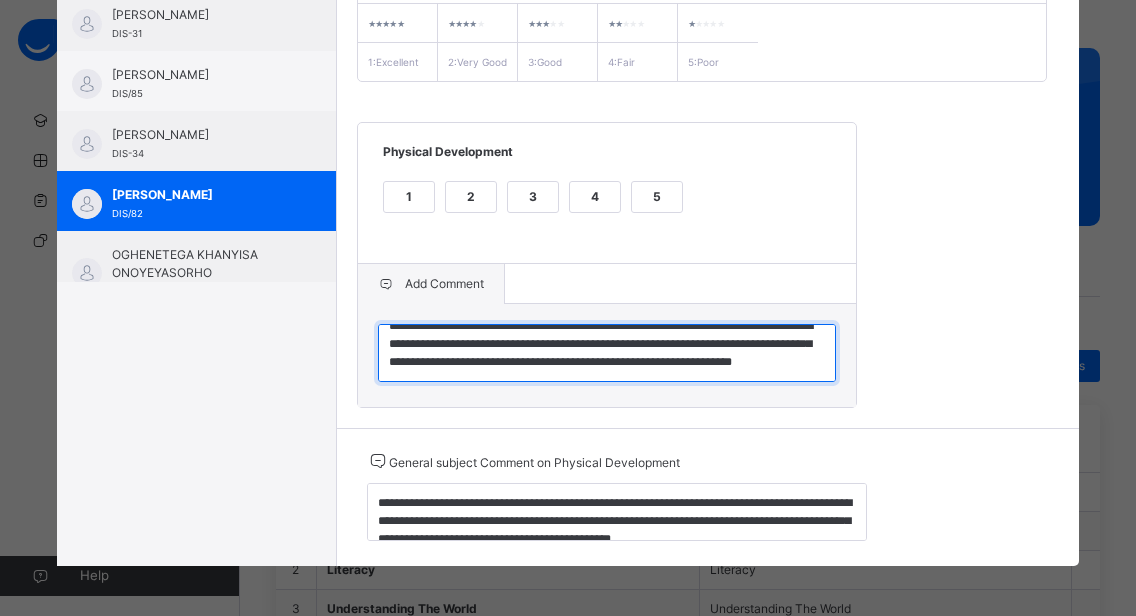 type on "**********" 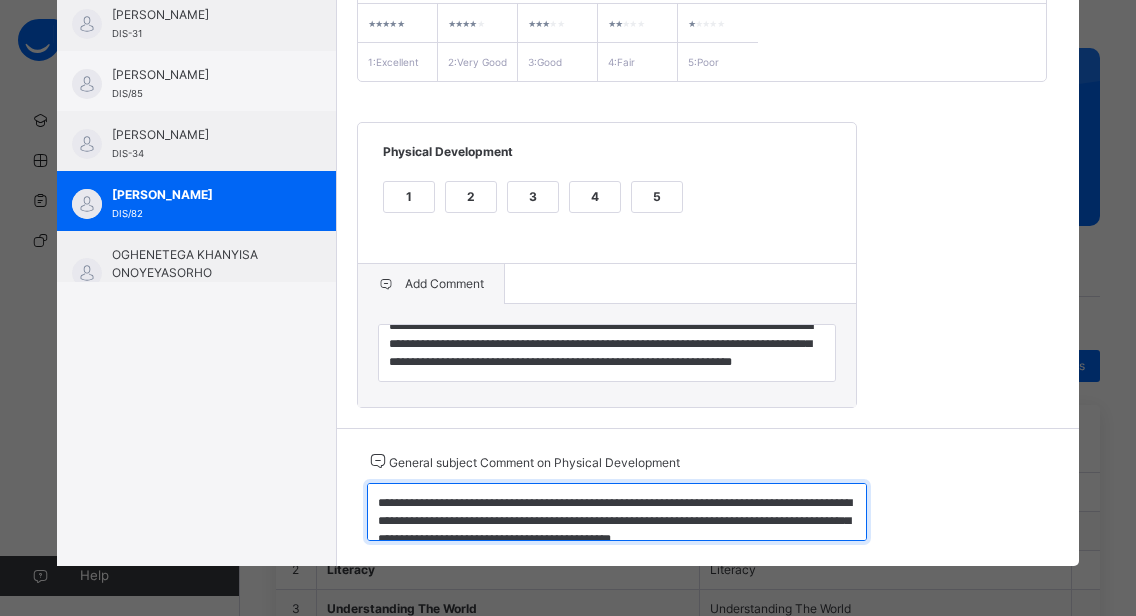 scroll, scrollTop: 18, scrollLeft: 0, axis: vertical 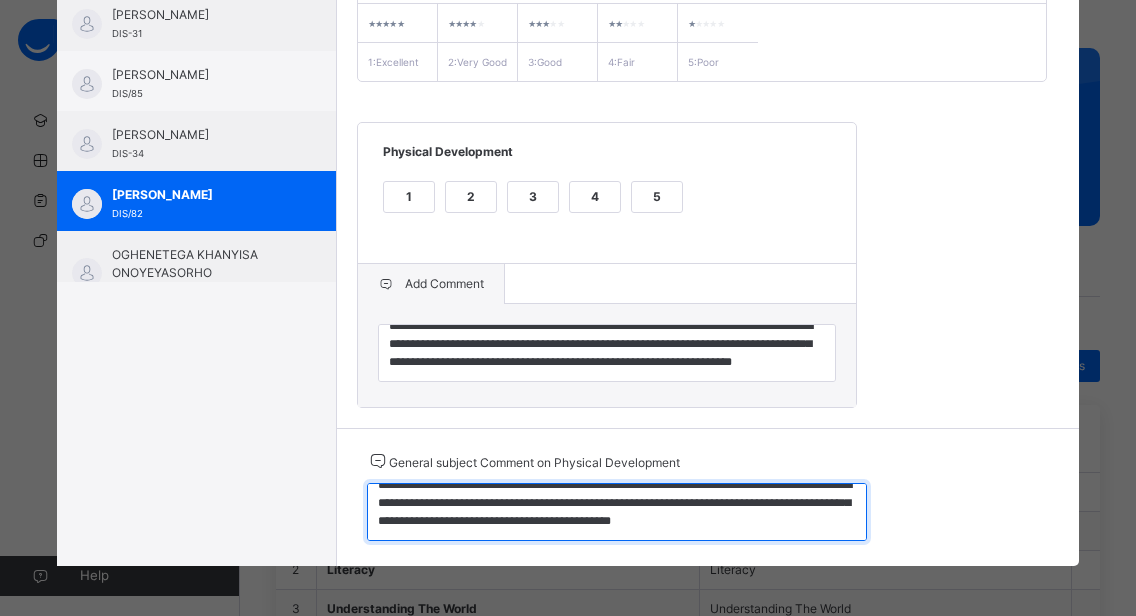 click on "**********" at bounding box center [617, 512] 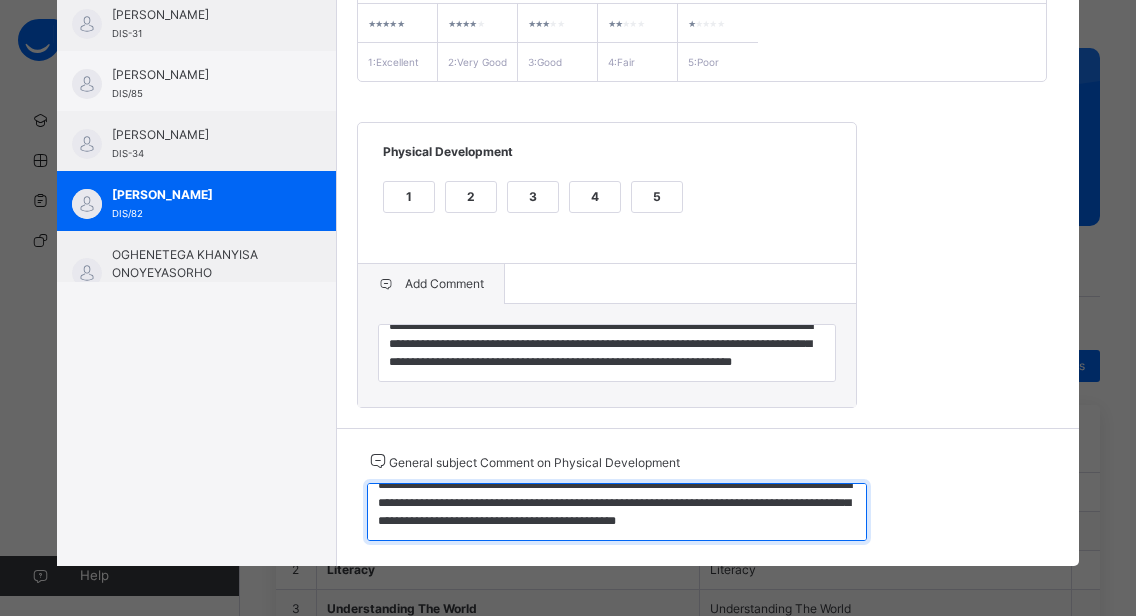 click on "**********" at bounding box center (617, 512) 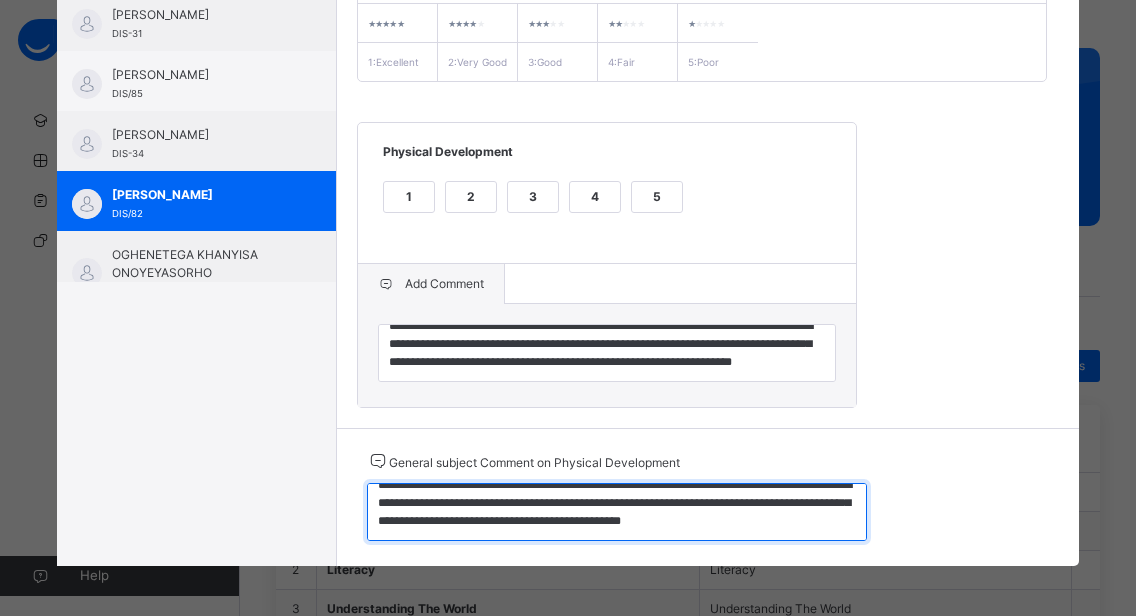 scroll, scrollTop: 39, scrollLeft: 0, axis: vertical 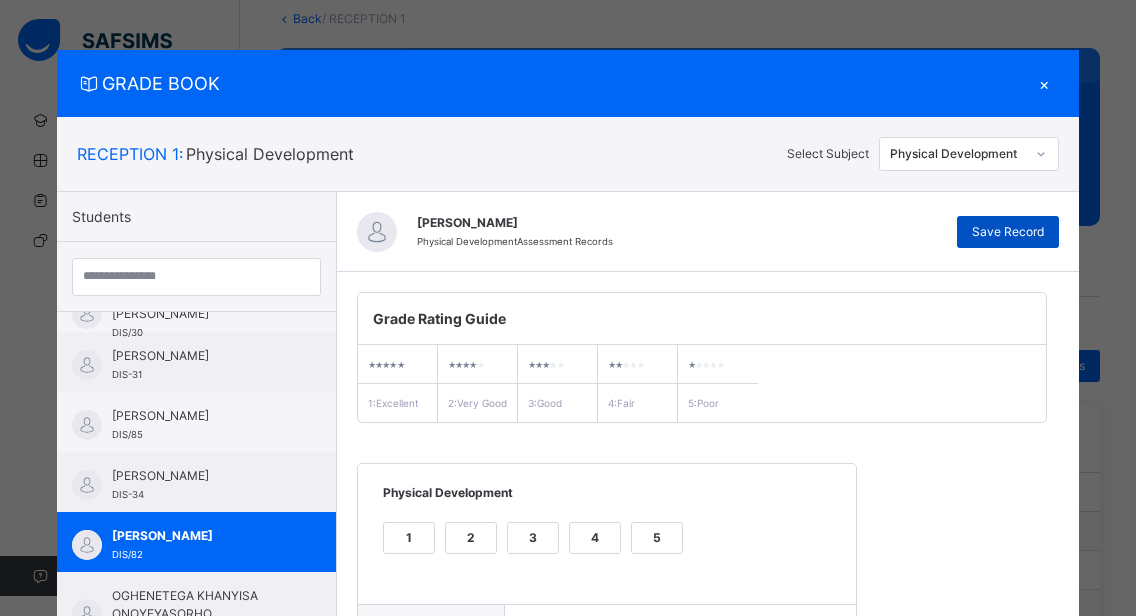 type on "**********" 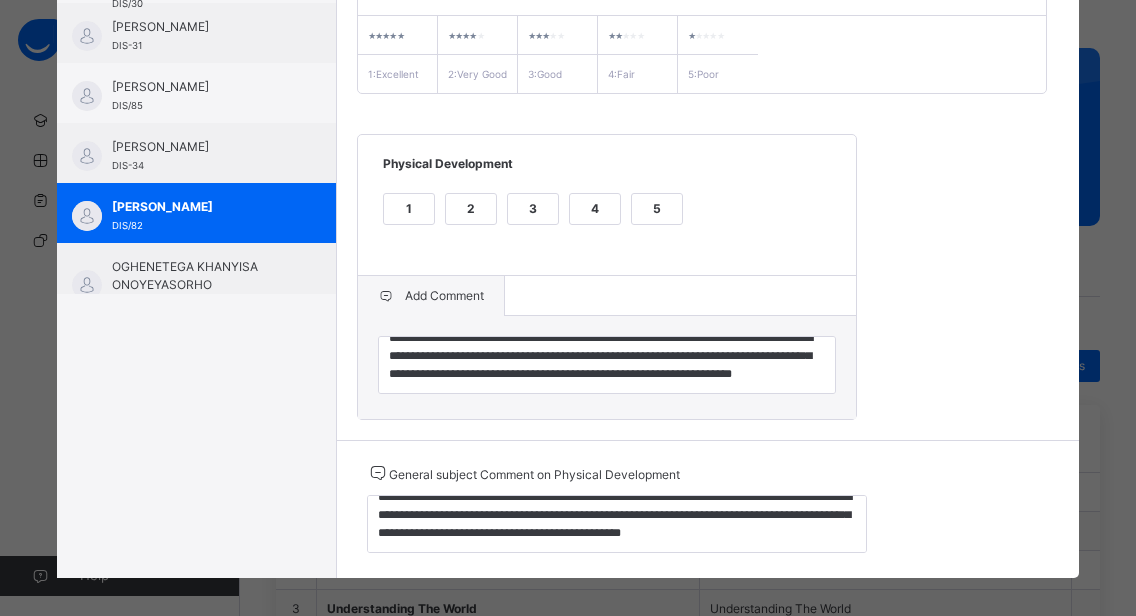 scroll, scrollTop: 362, scrollLeft: 0, axis: vertical 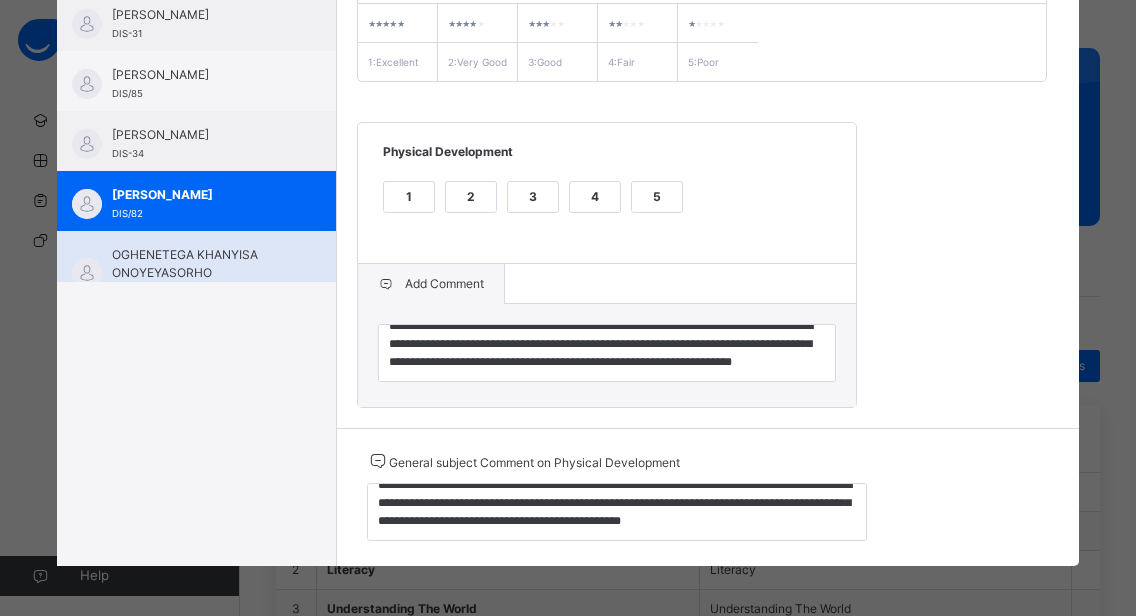 click on "OGHENETEGA  KHANYISA ONOYEYASORHO  DIS-73" at bounding box center [196, 261] 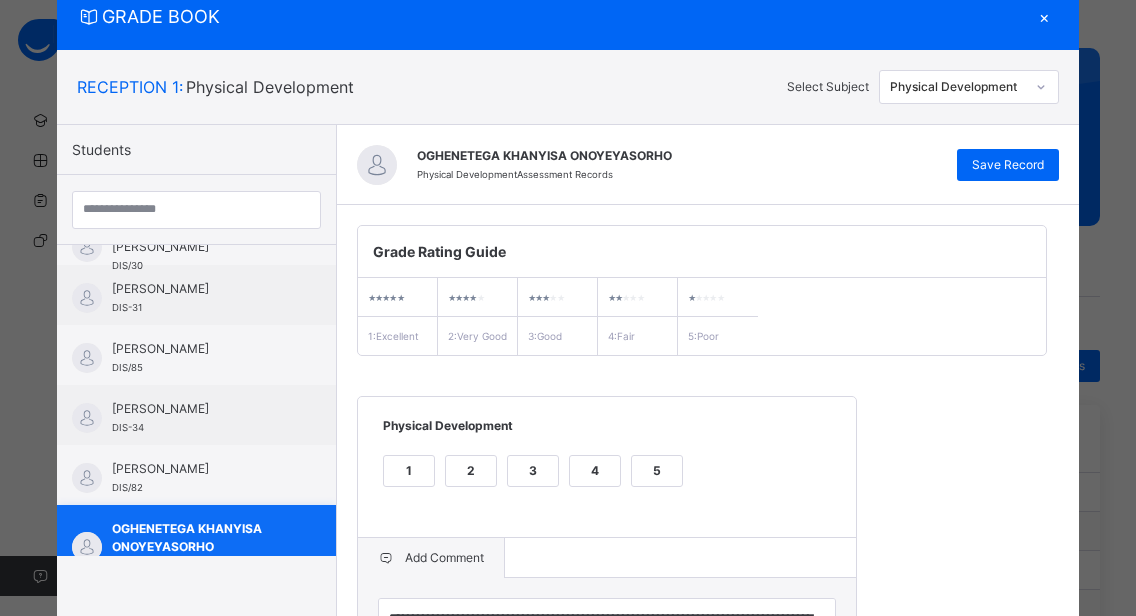 scroll, scrollTop: 362, scrollLeft: 0, axis: vertical 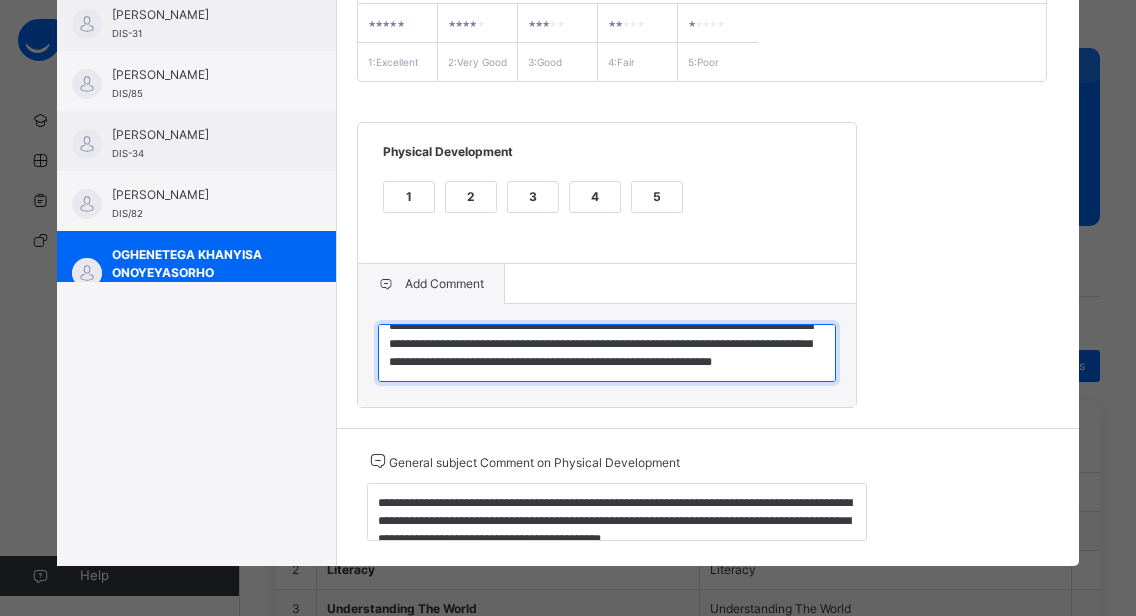 click on "**********" at bounding box center (607, 353) 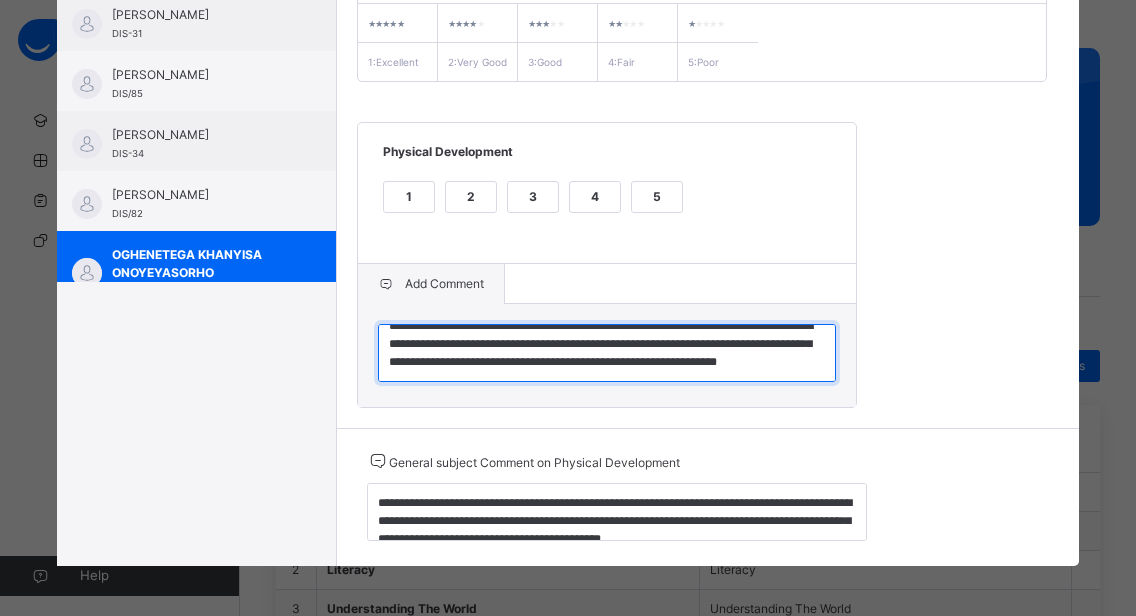 click on "**********" at bounding box center [607, 353] 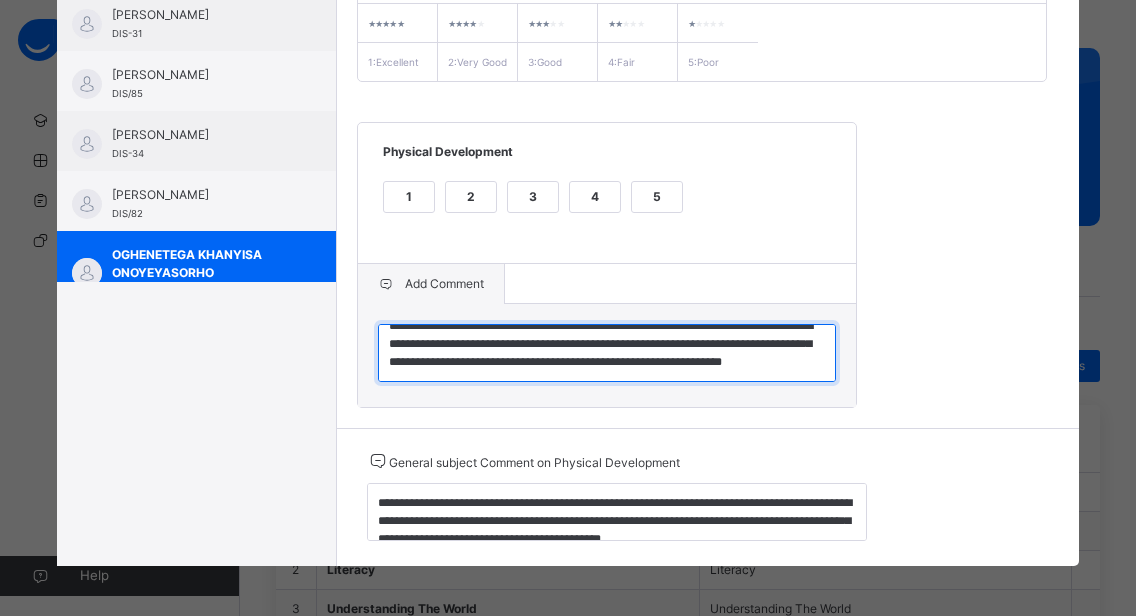 type on "**********" 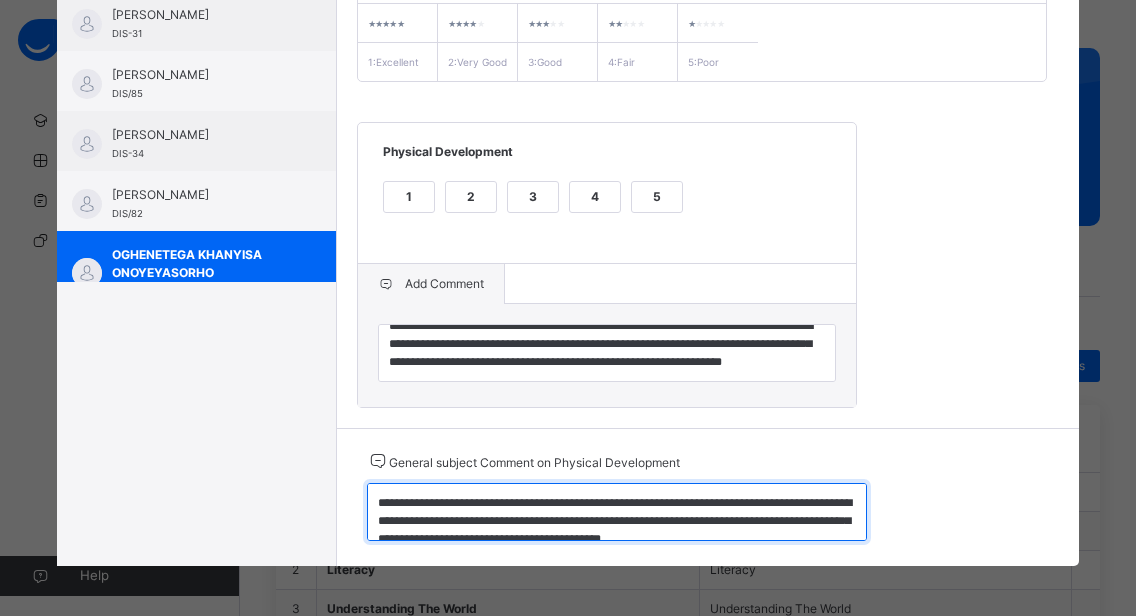 scroll, scrollTop: 18, scrollLeft: 0, axis: vertical 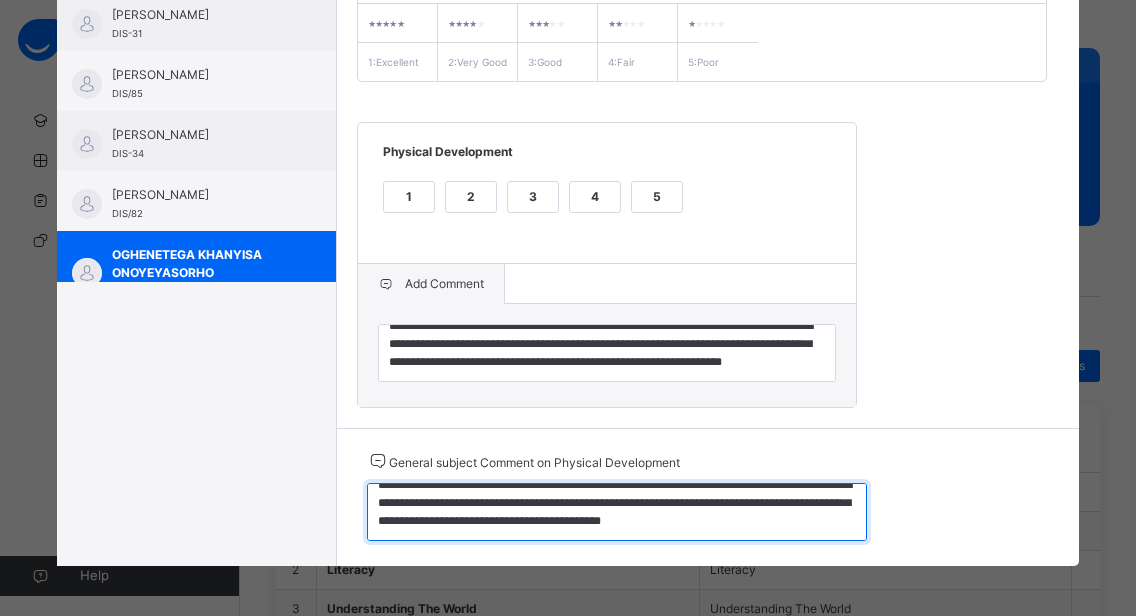 click on "**********" at bounding box center (617, 512) 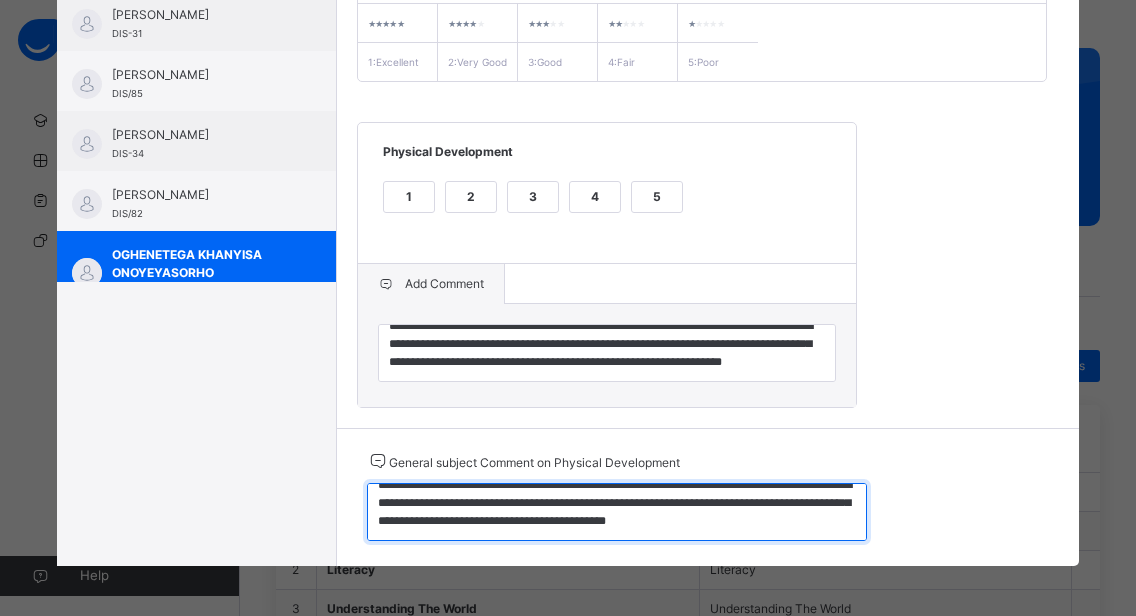 click on "**********" at bounding box center (617, 512) 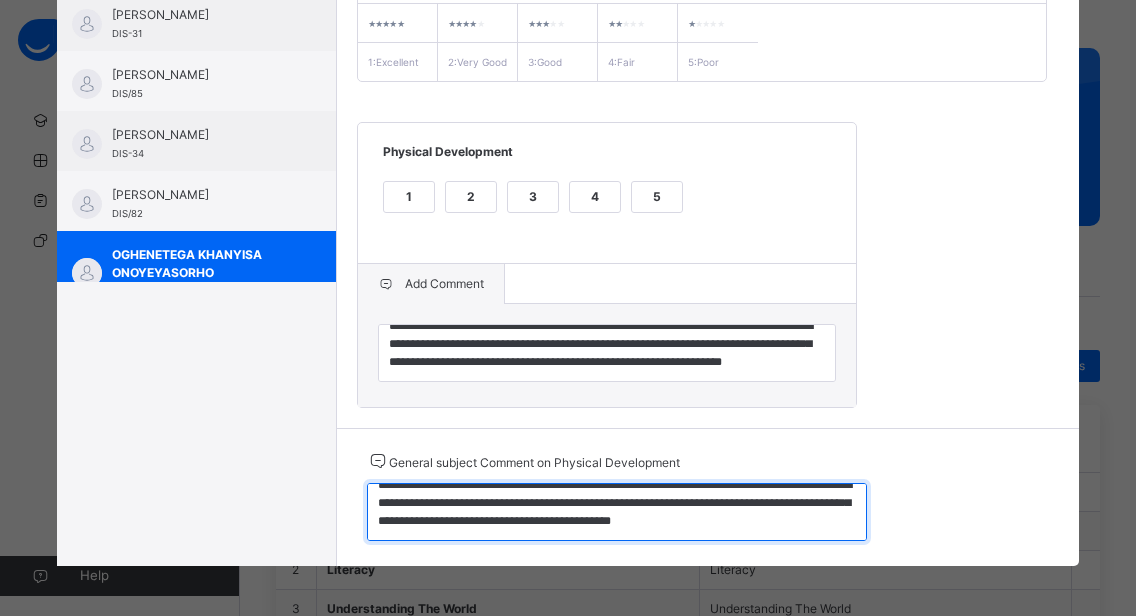 scroll, scrollTop: 0, scrollLeft: 0, axis: both 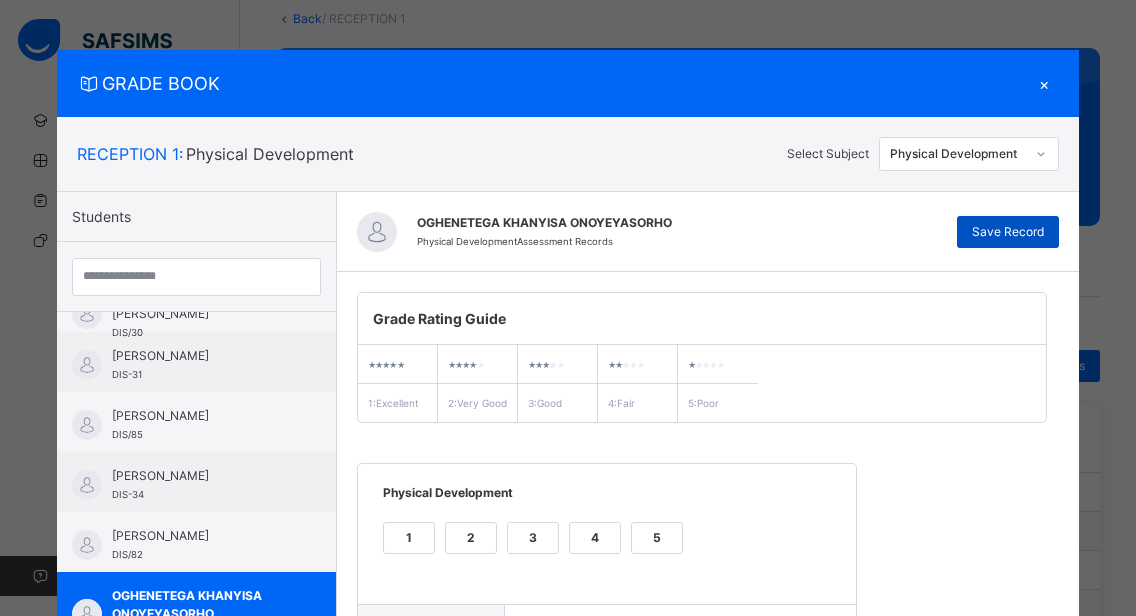 type on "**********" 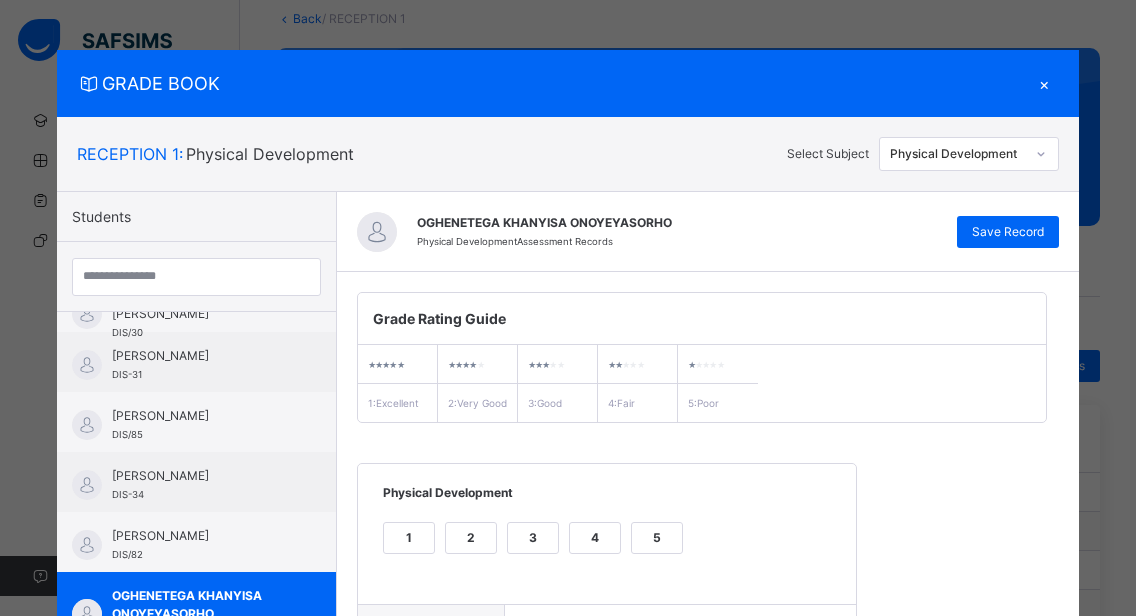 scroll, scrollTop: 362, scrollLeft: 0, axis: vertical 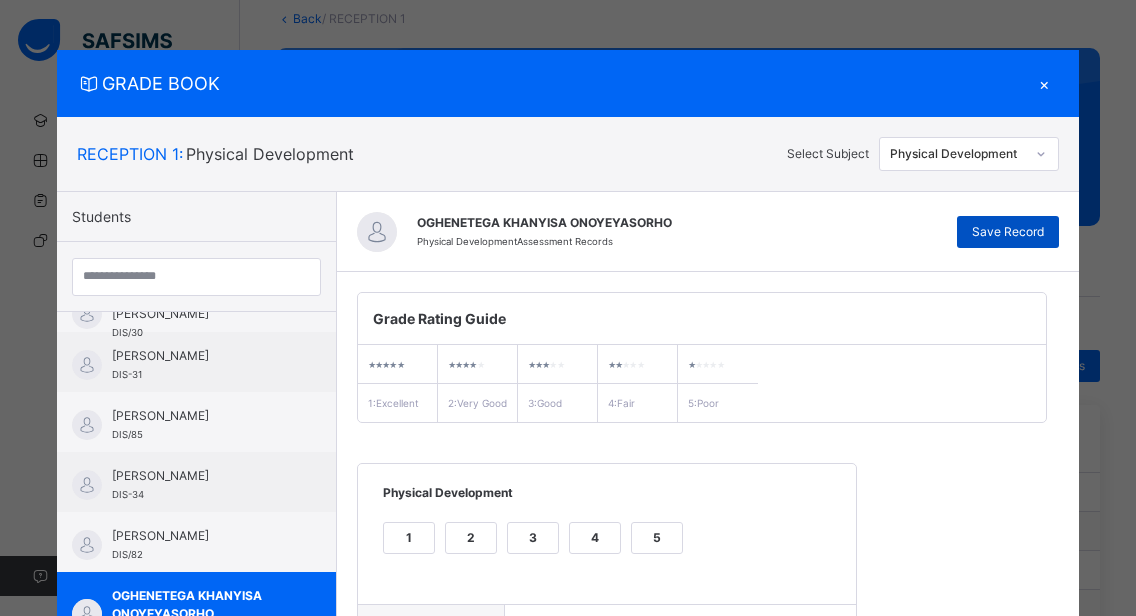 click on "Save Record" at bounding box center (1008, 232) 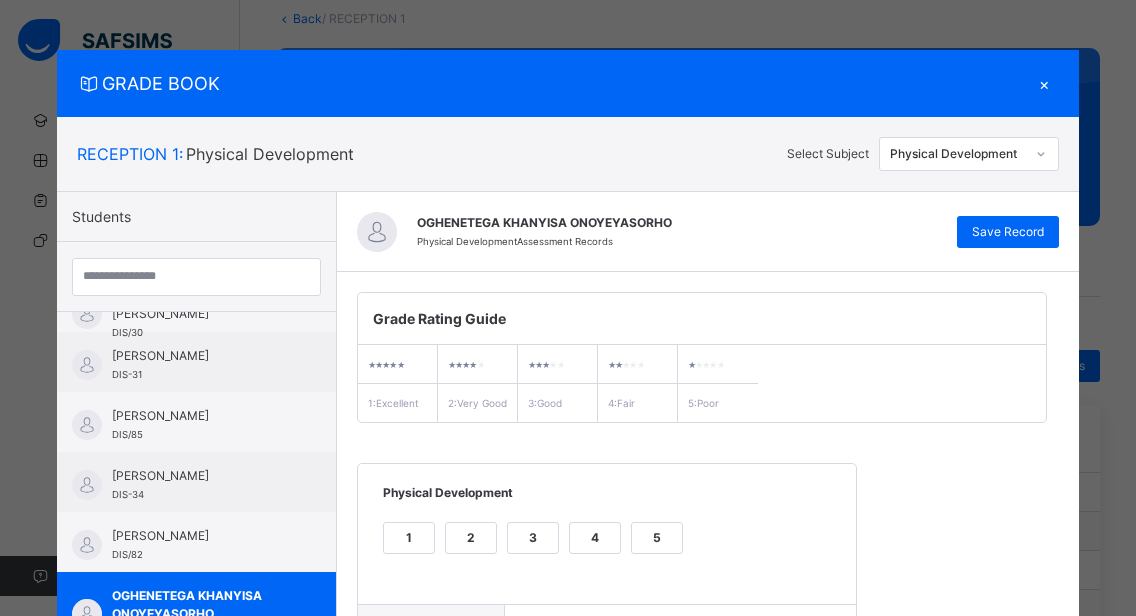 scroll, scrollTop: 349, scrollLeft: 0, axis: vertical 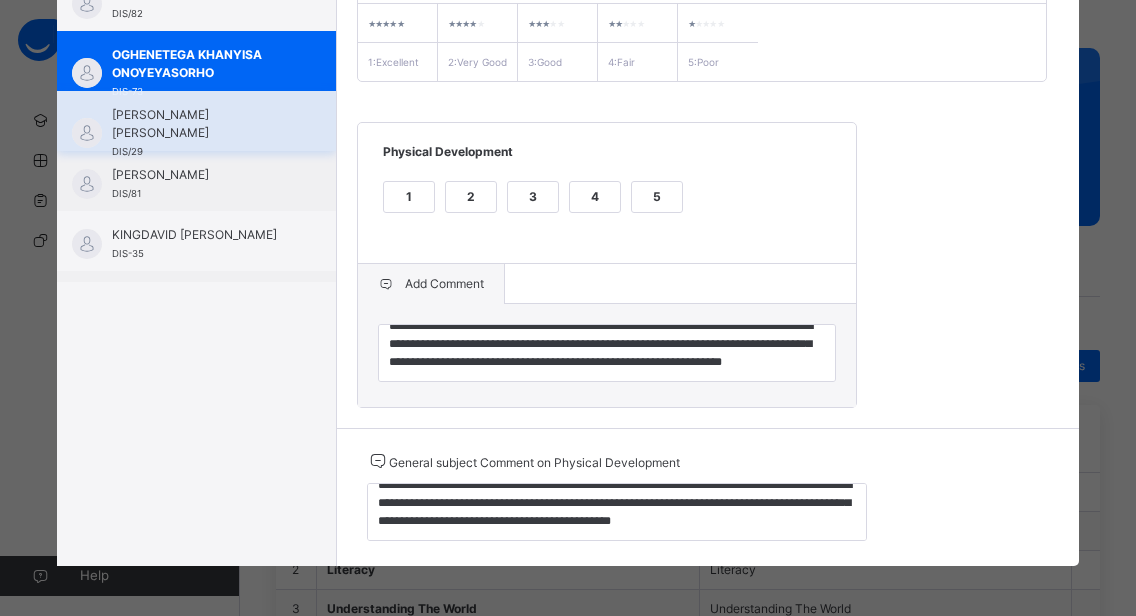 click on "[PERSON_NAME] [PERSON_NAME]" at bounding box center (201, 124) 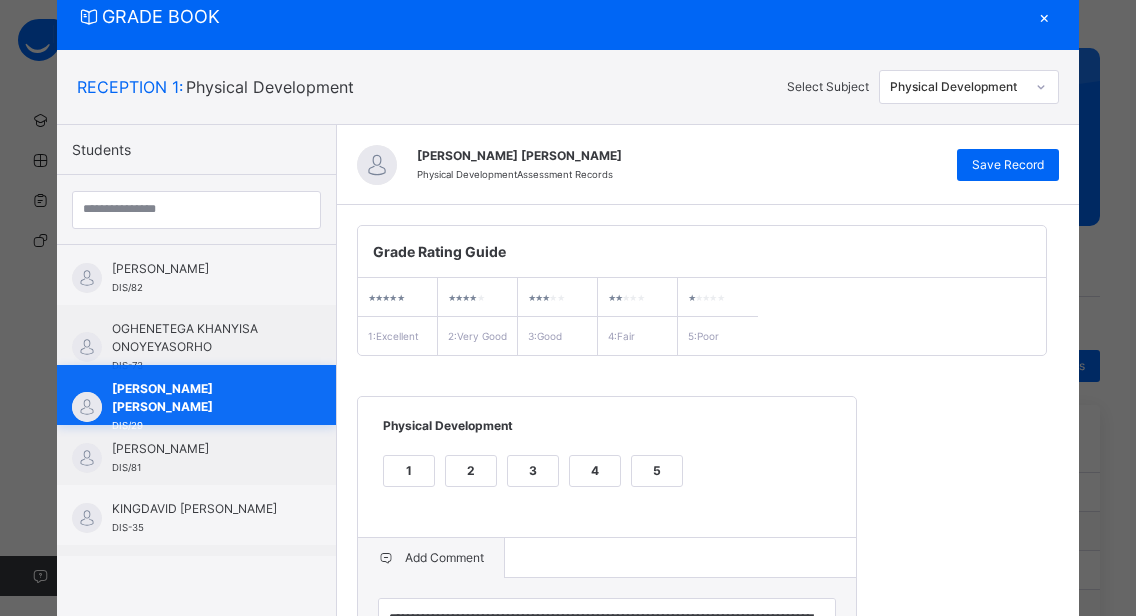 scroll, scrollTop: 362, scrollLeft: 0, axis: vertical 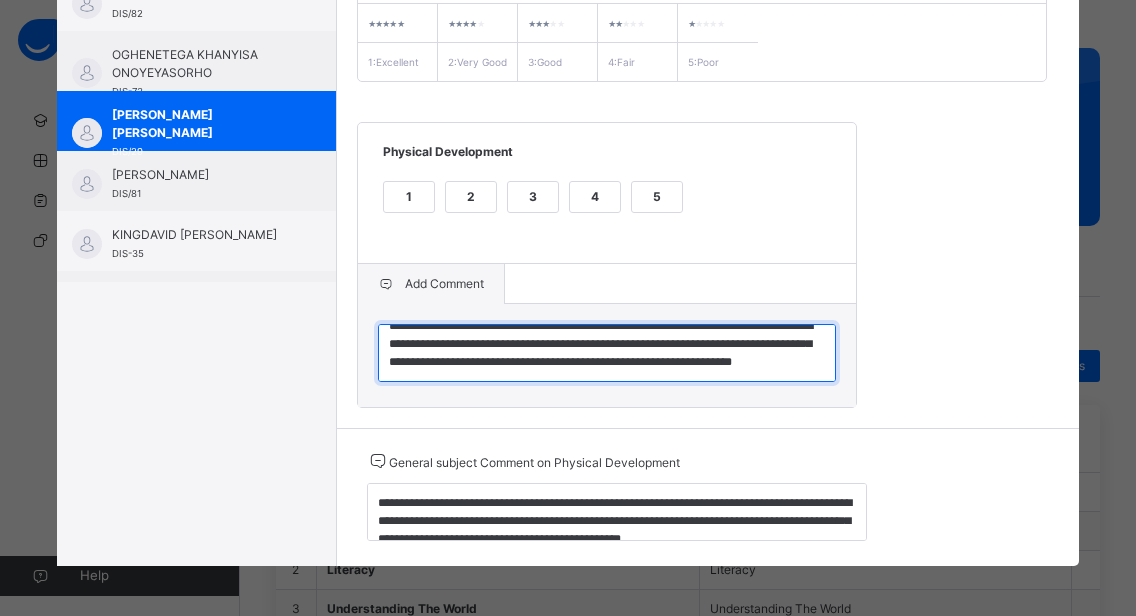 click on "**********" at bounding box center (607, 353) 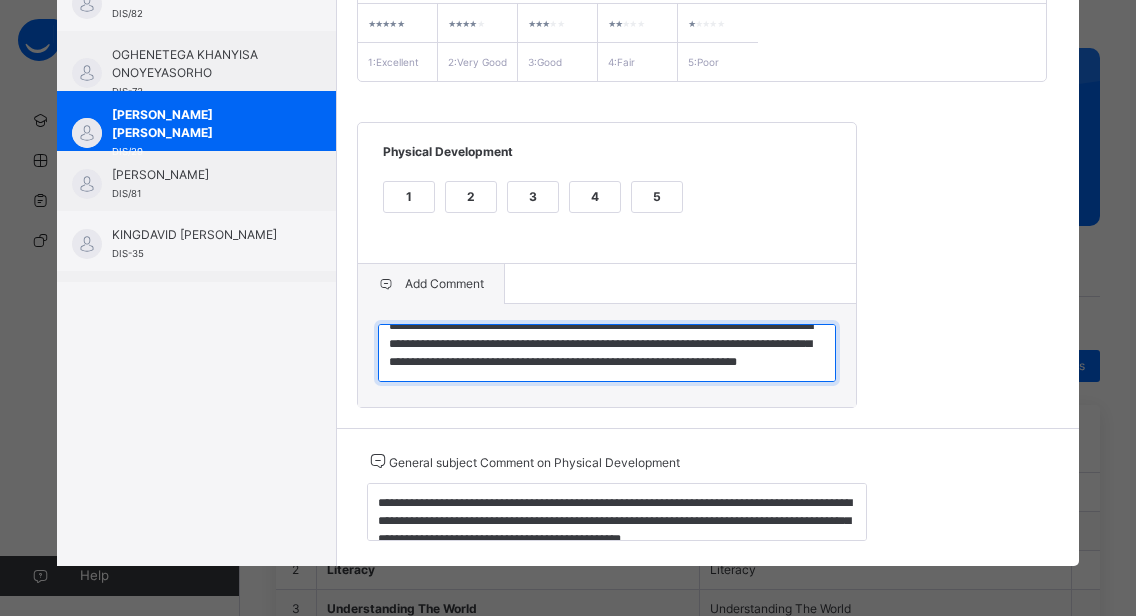 click on "**********" at bounding box center (607, 353) 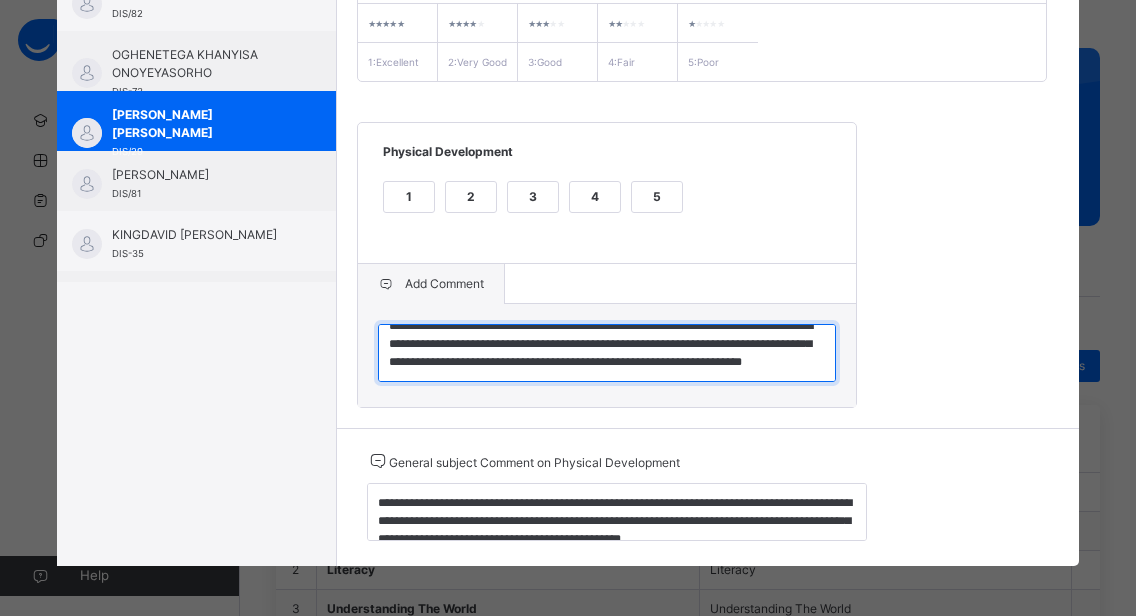 type on "**********" 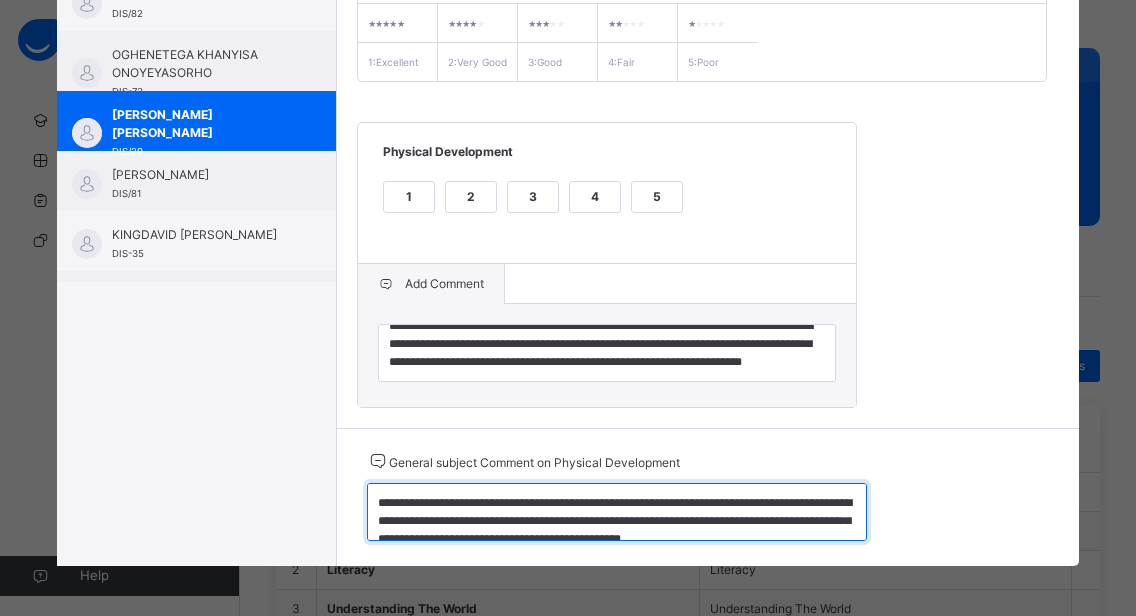scroll, scrollTop: 18, scrollLeft: 0, axis: vertical 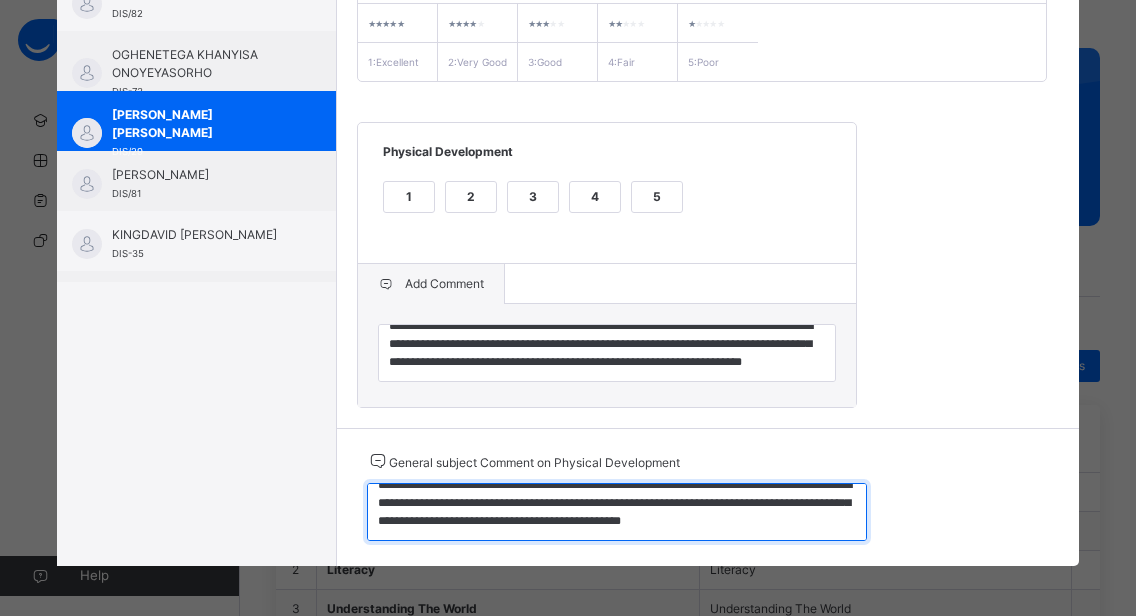 click on "**********" at bounding box center (617, 512) 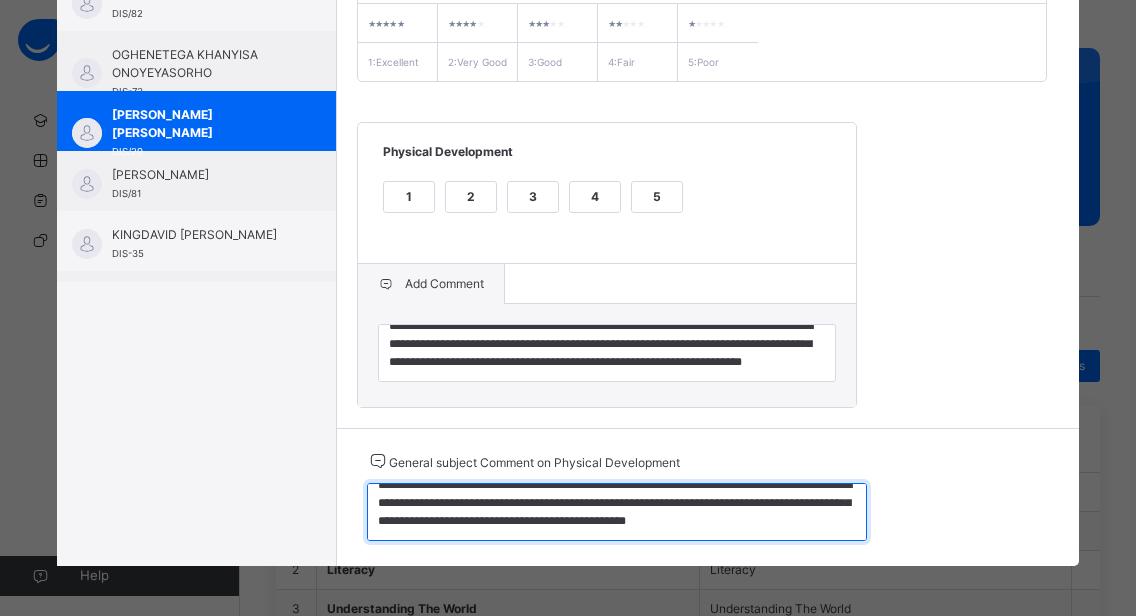 click on "**********" at bounding box center (617, 512) 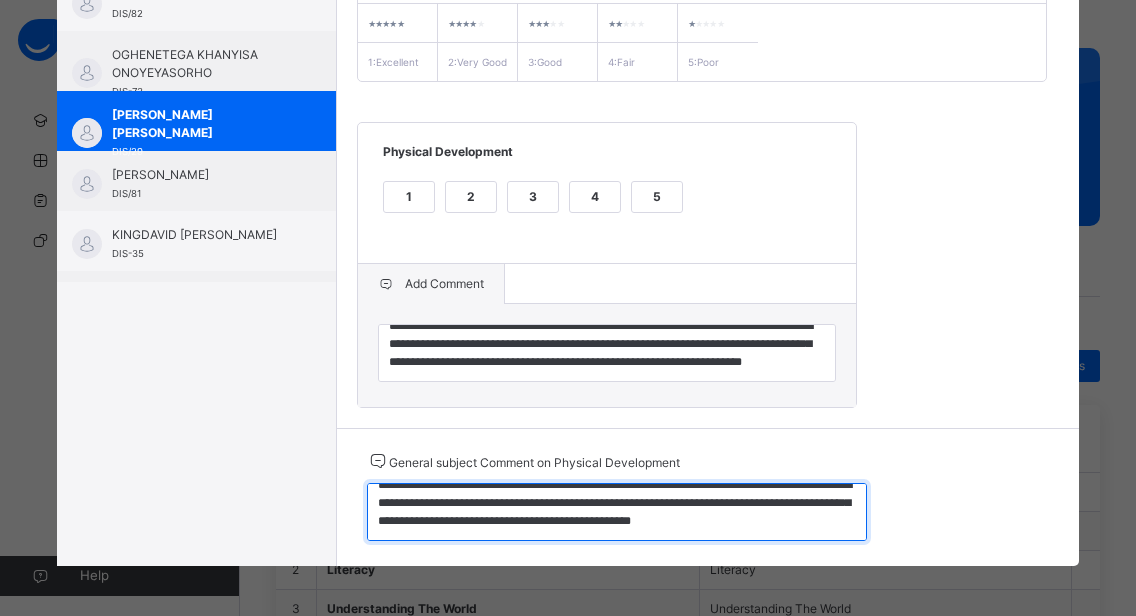 scroll, scrollTop: 0, scrollLeft: 0, axis: both 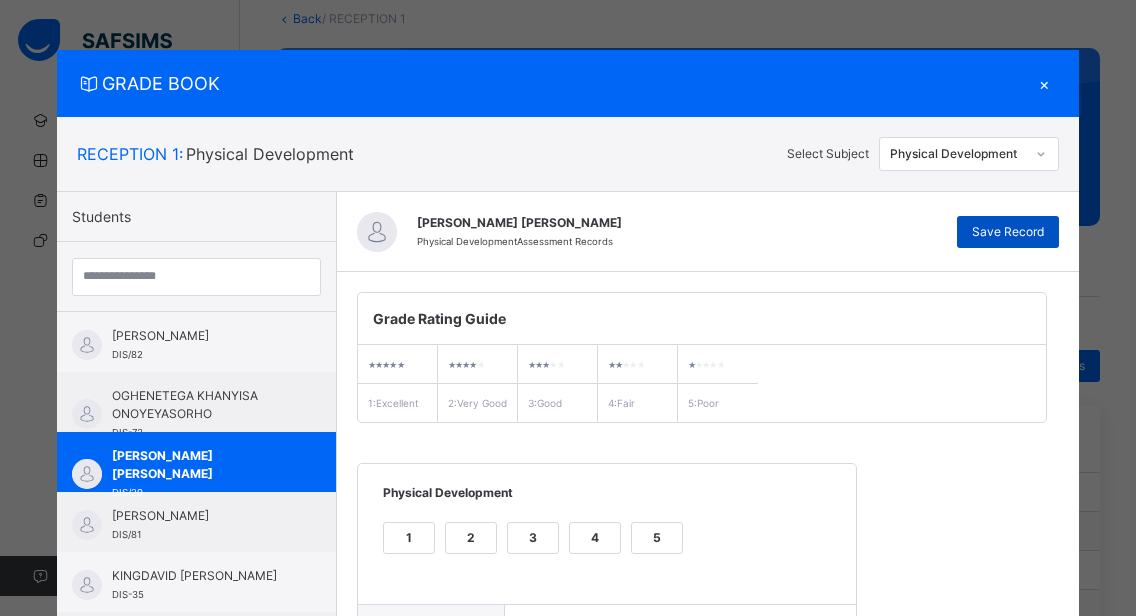 type on "**********" 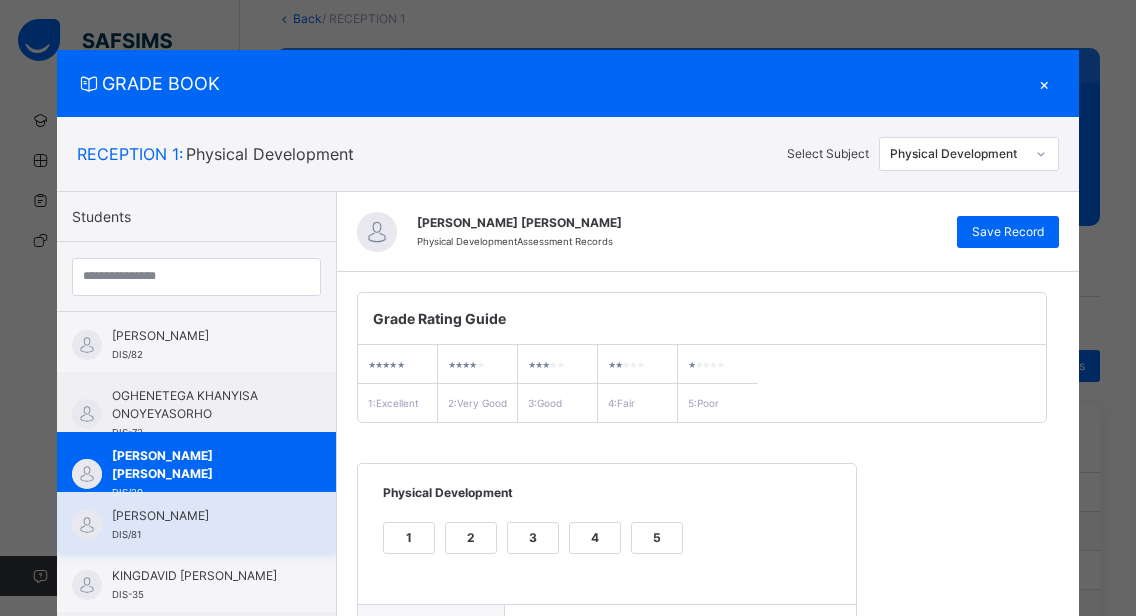 click on "[PERSON_NAME]" at bounding box center [201, 516] 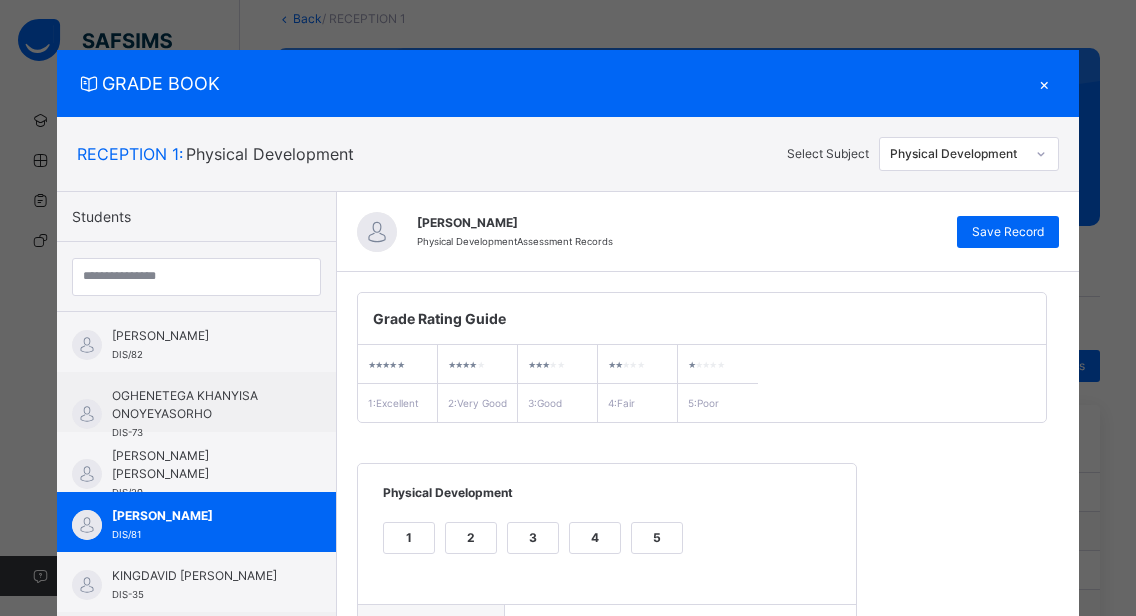 scroll, scrollTop: 362, scrollLeft: 0, axis: vertical 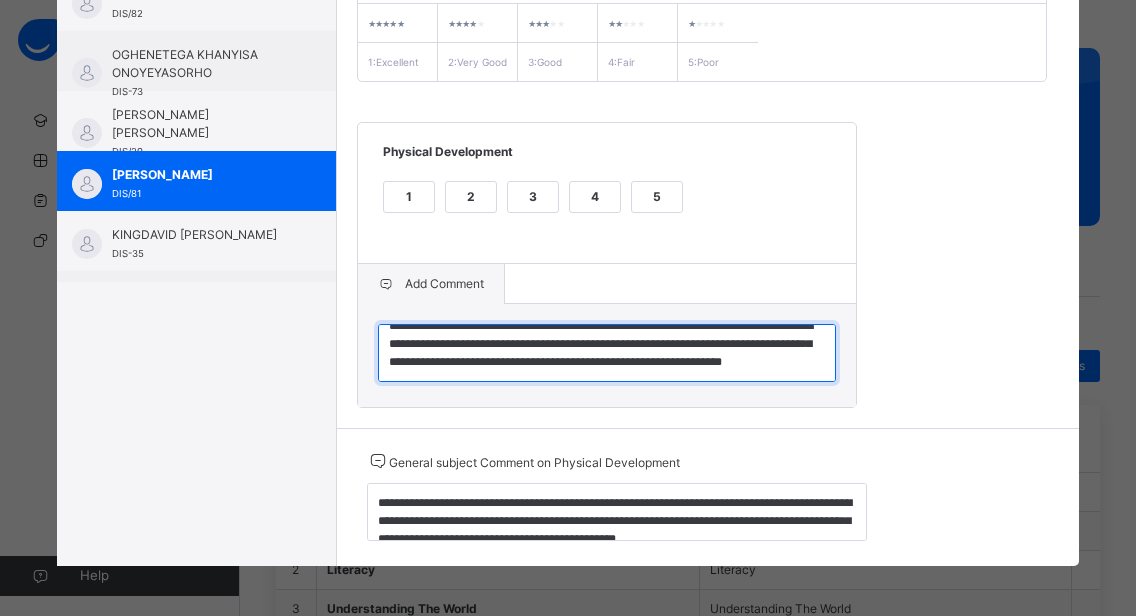 click on "**********" at bounding box center [607, 353] 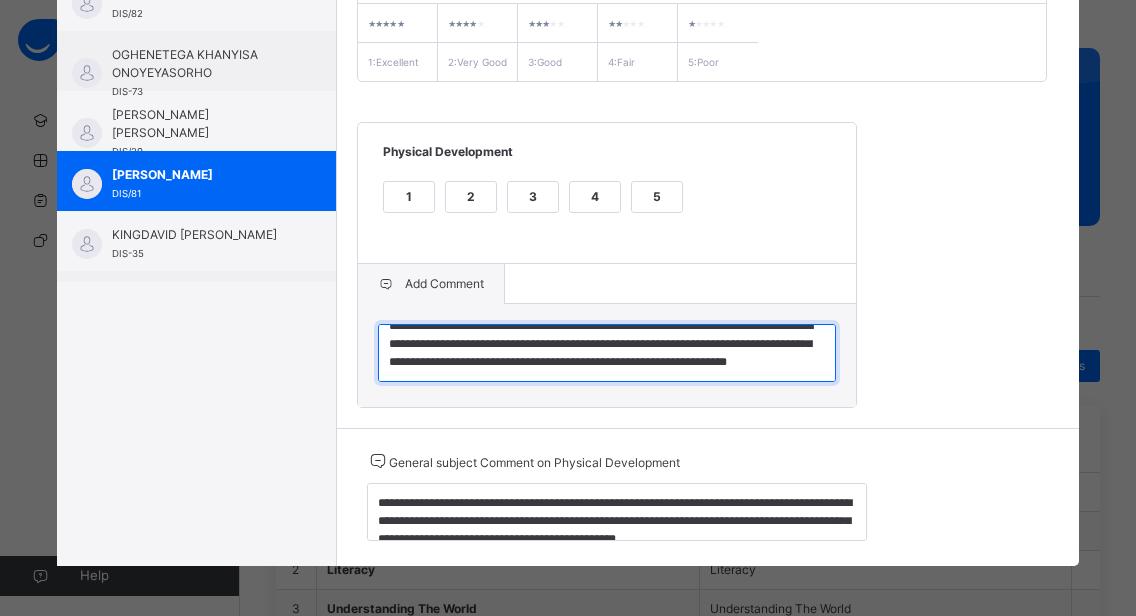 click on "**********" at bounding box center [607, 353] 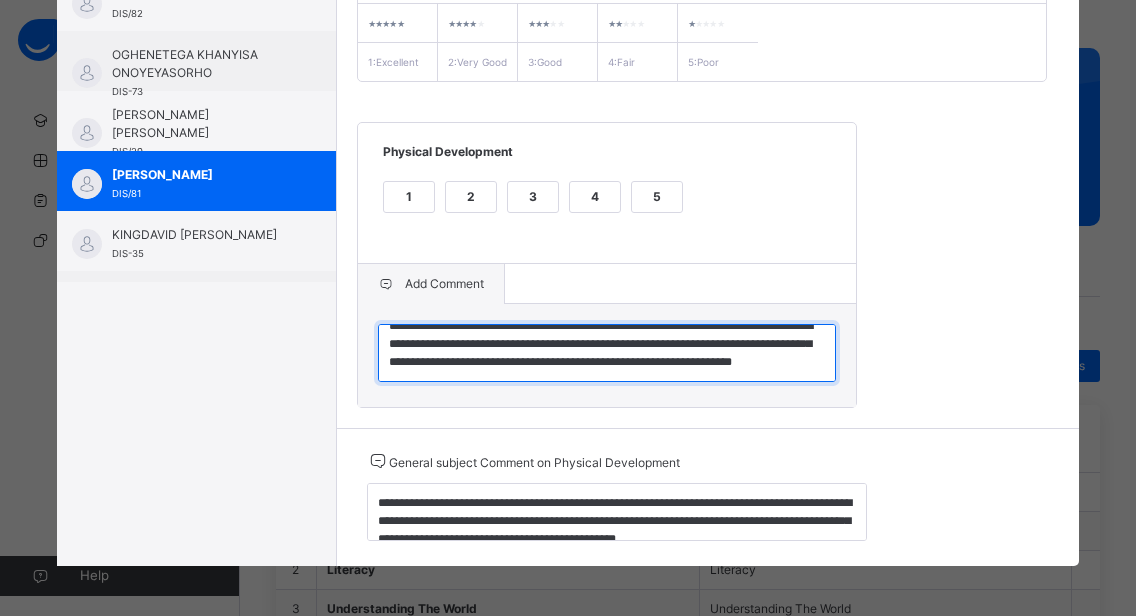 type on "**********" 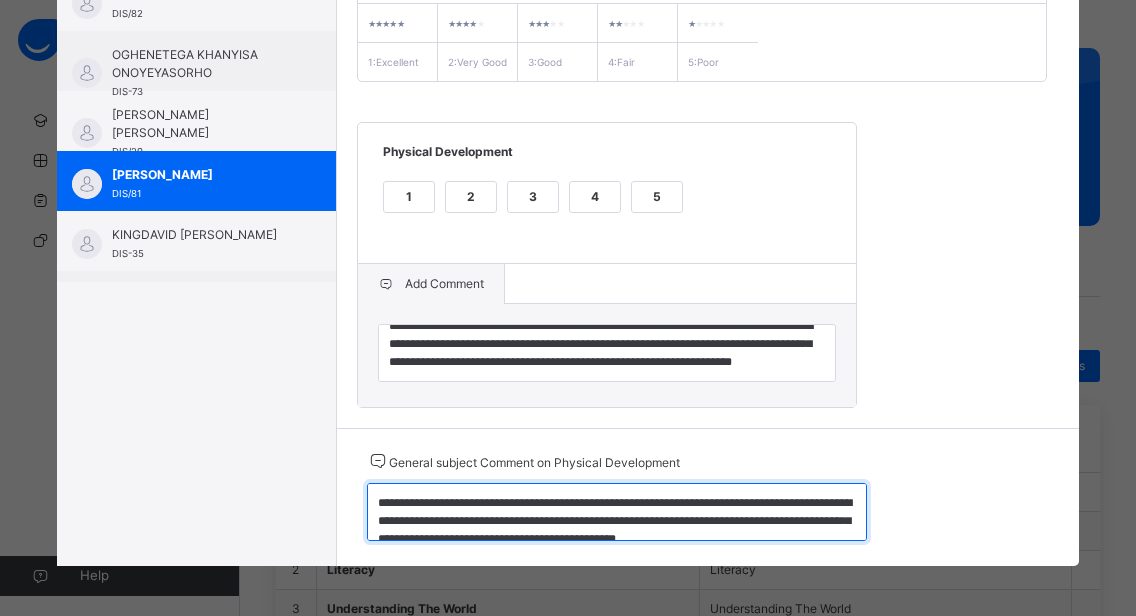 scroll, scrollTop: 18, scrollLeft: 0, axis: vertical 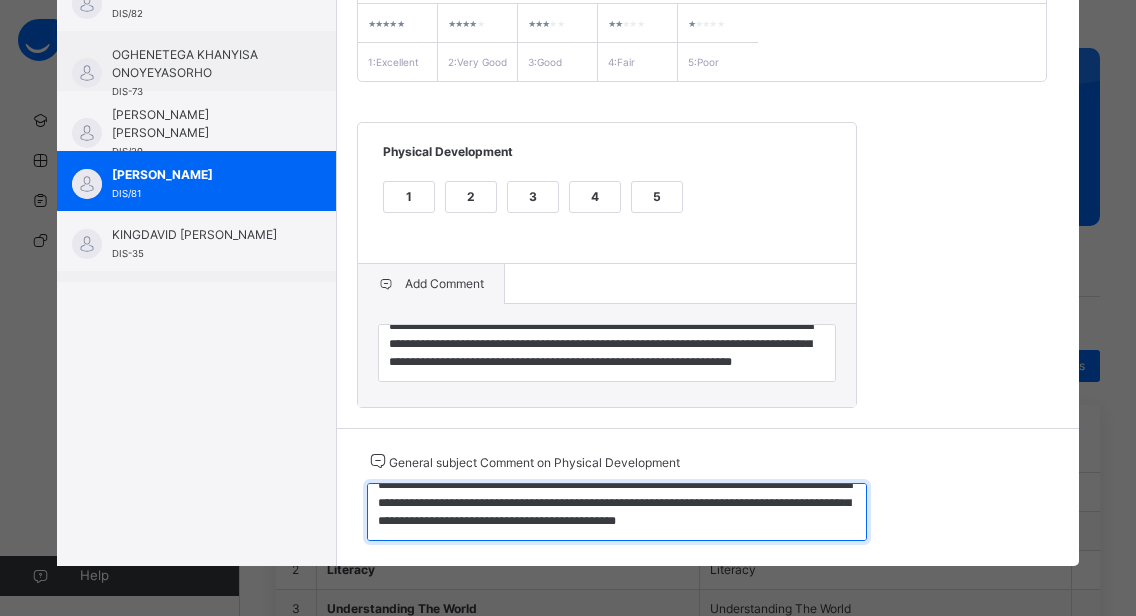 click on "**********" at bounding box center [617, 512] 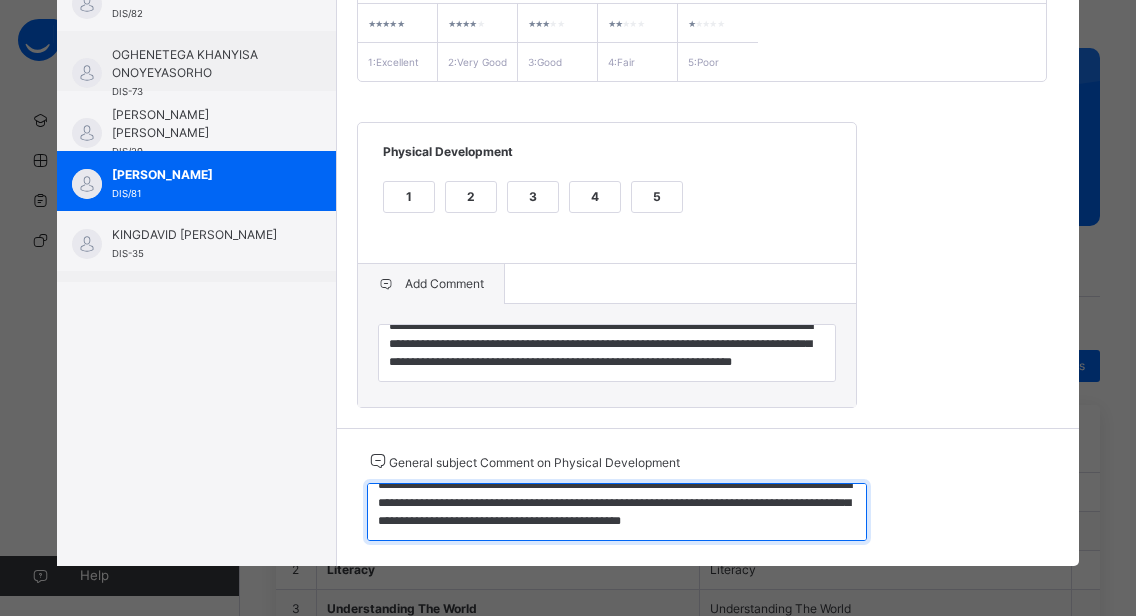 scroll, scrollTop: 0, scrollLeft: 0, axis: both 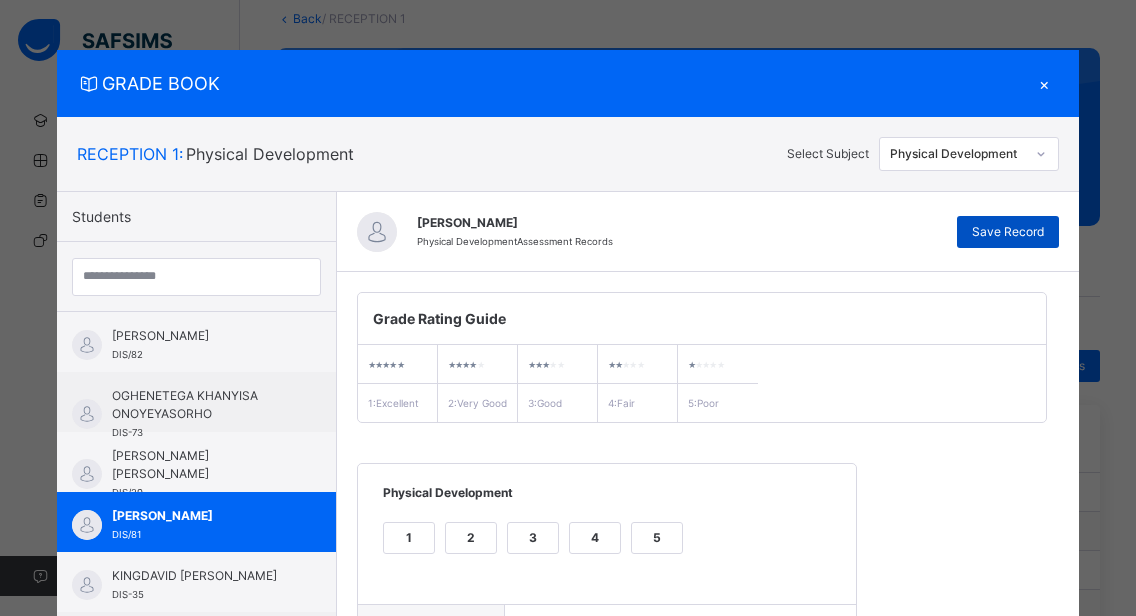 type on "**********" 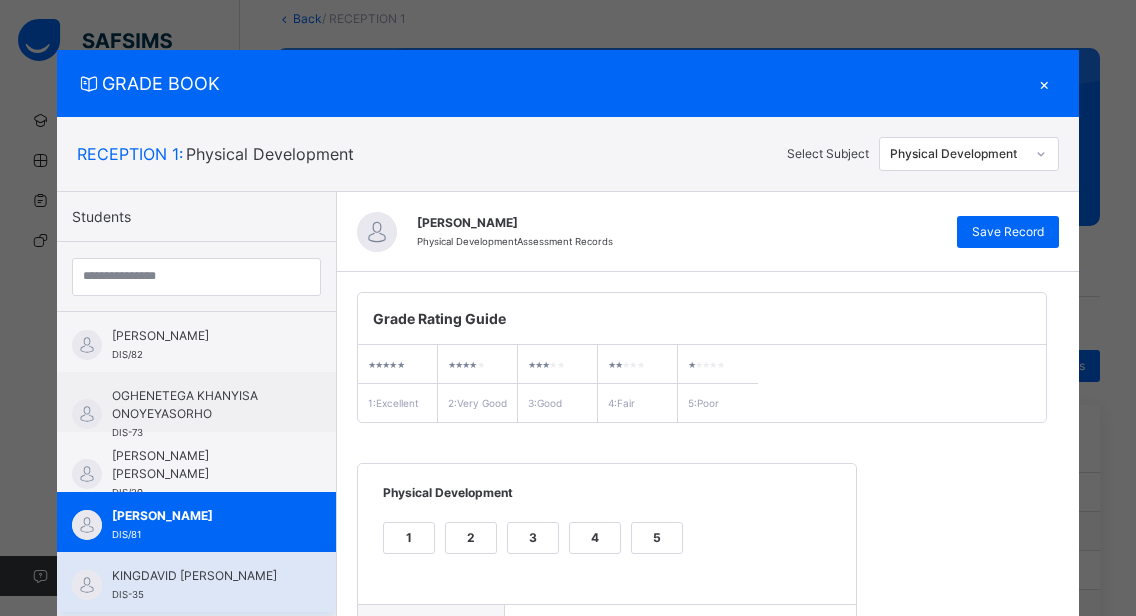 click on "KINGDAVID  [PERSON_NAME] DIS-35" at bounding box center [201, 585] 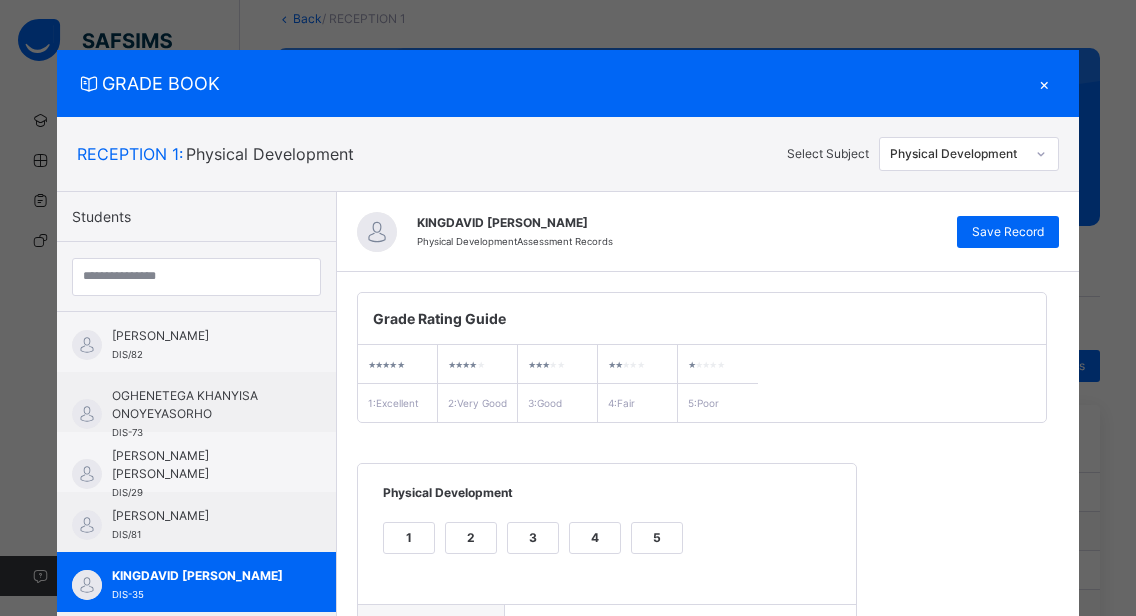 scroll, scrollTop: 362, scrollLeft: 0, axis: vertical 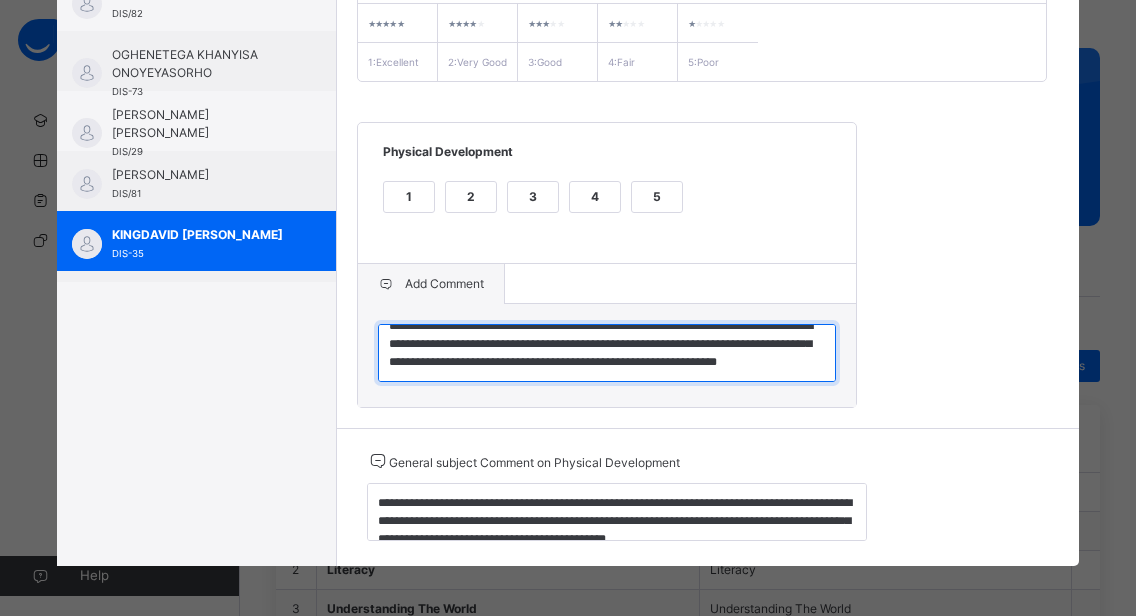 click on "**********" at bounding box center (607, 353) 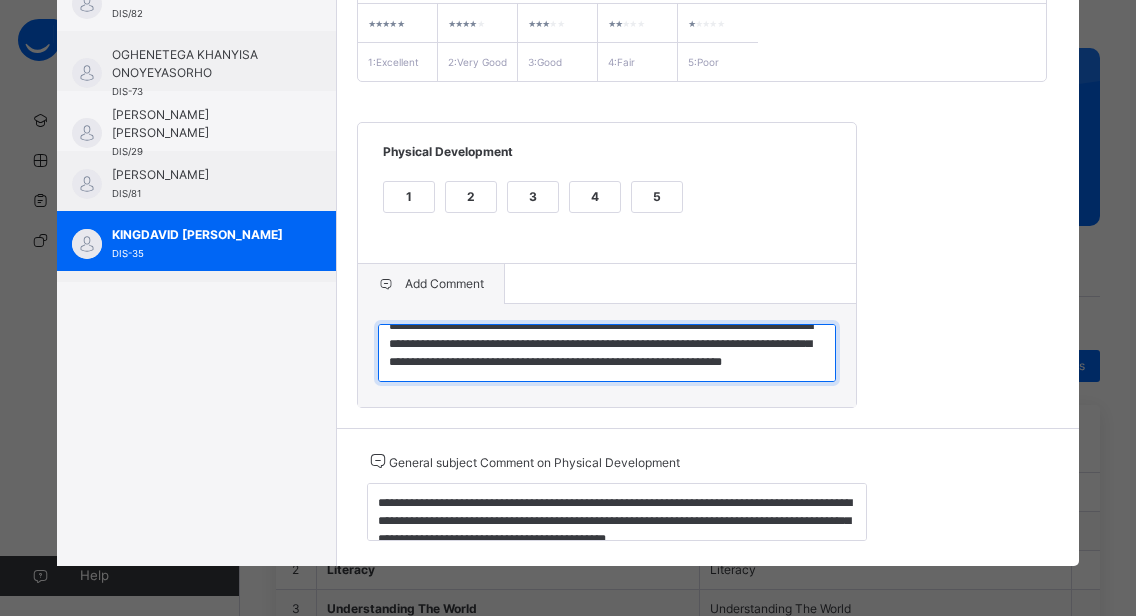 click on "**********" at bounding box center [607, 353] 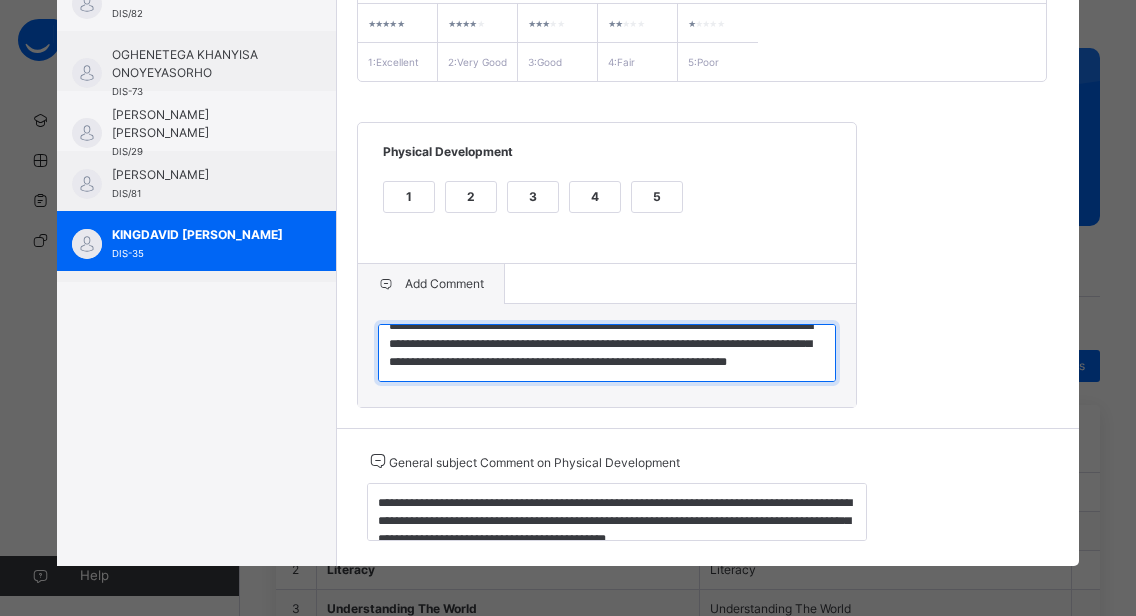 type on "**********" 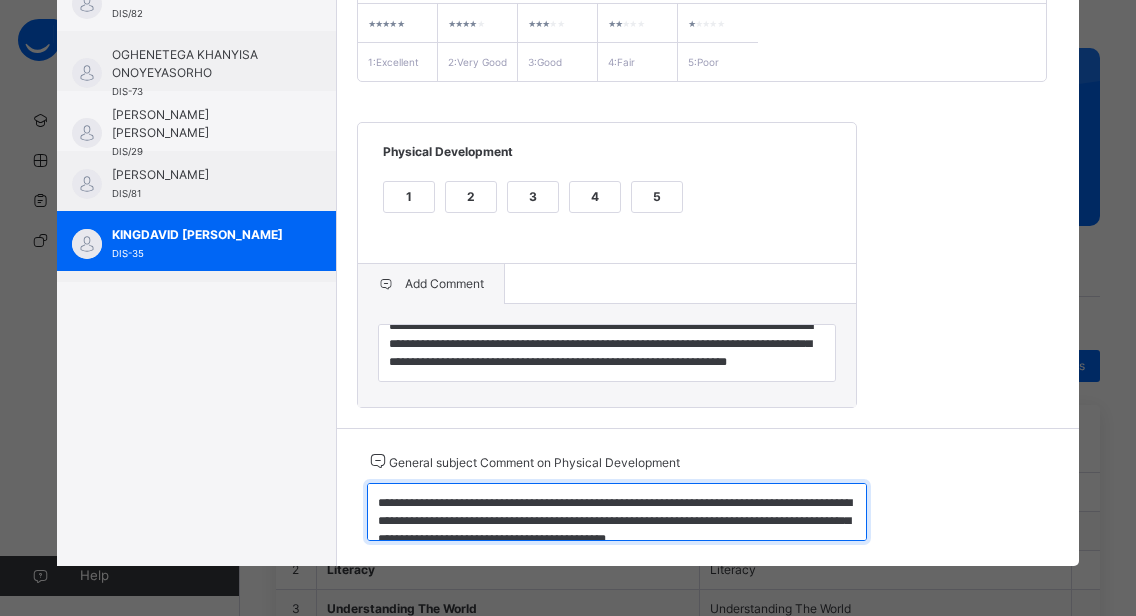 scroll, scrollTop: 18, scrollLeft: 0, axis: vertical 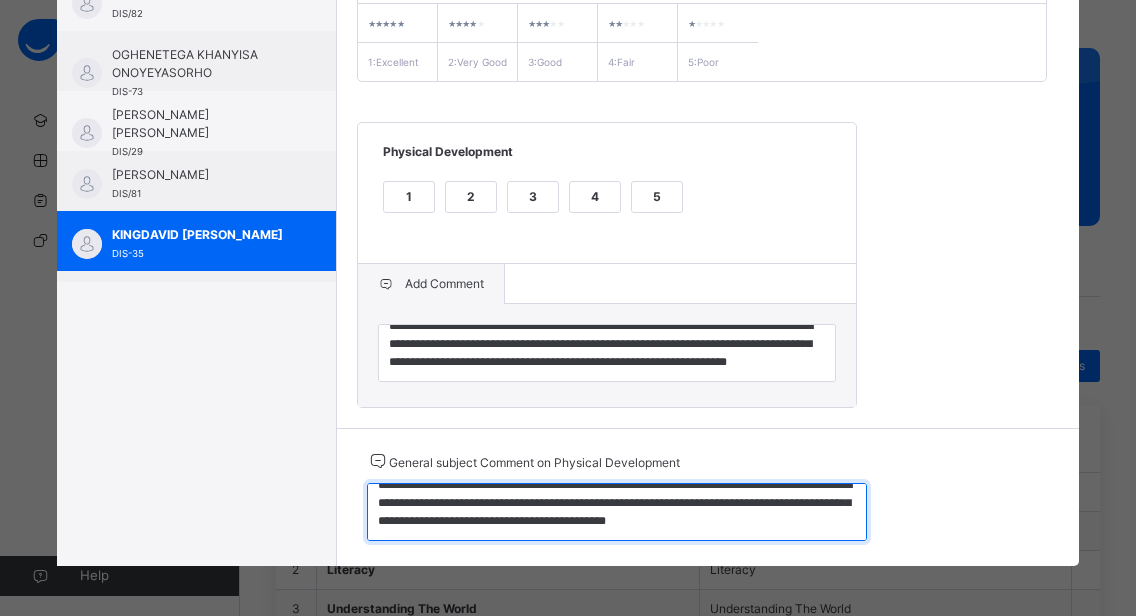 click on "**********" at bounding box center [617, 512] 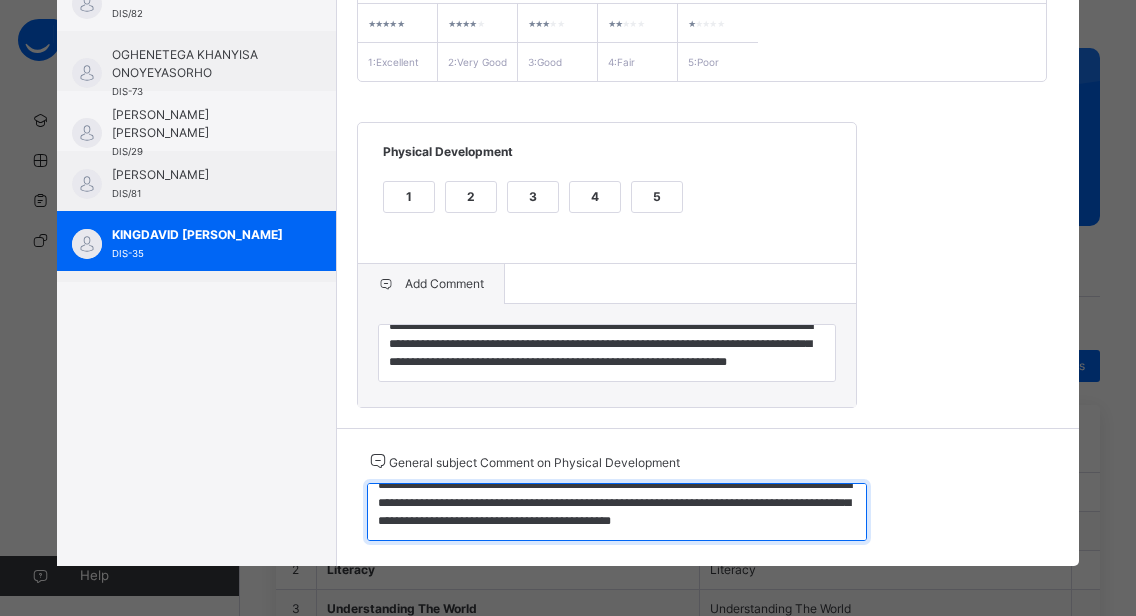 click on "**********" at bounding box center (617, 512) 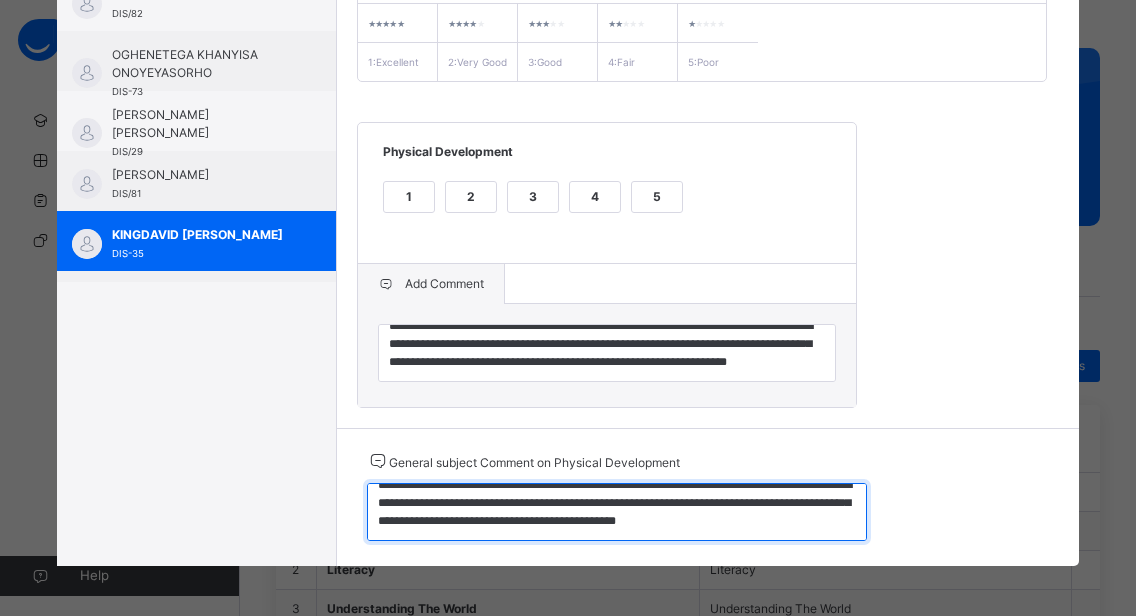 scroll, scrollTop: 35, scrollLeft: 0, axis: vertical 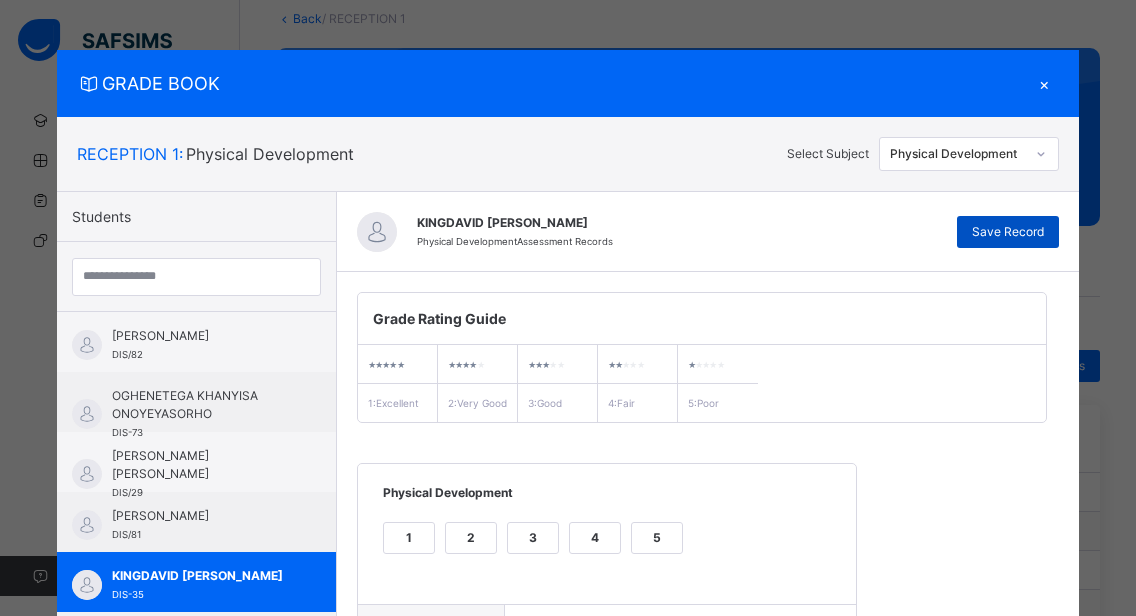 type on "**********" 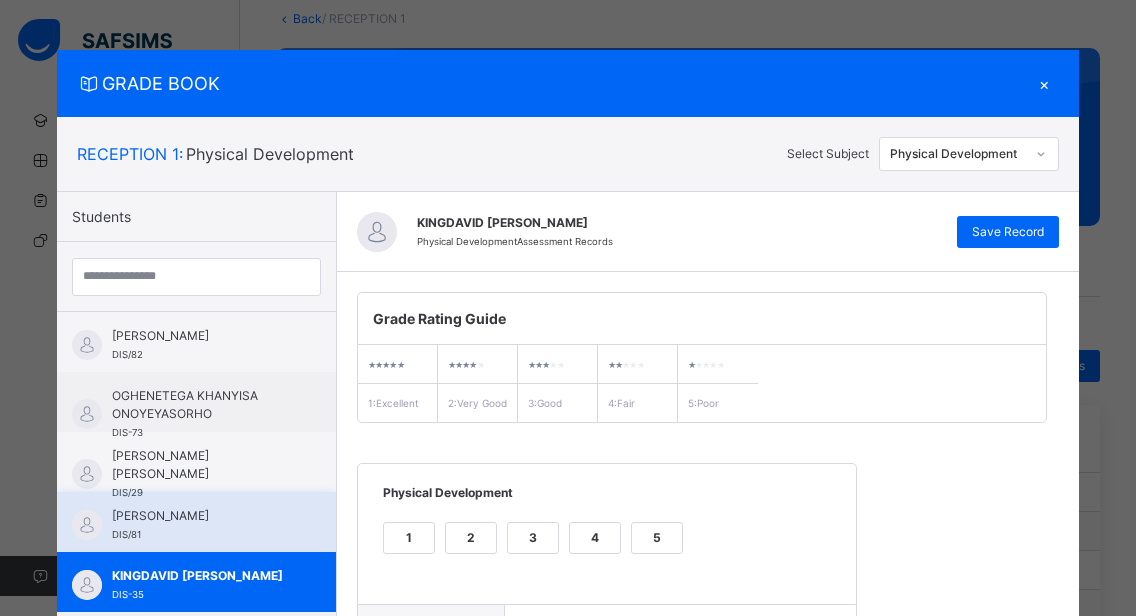 click on "[PERSON_NAME]" at bounding box center [201, 516] 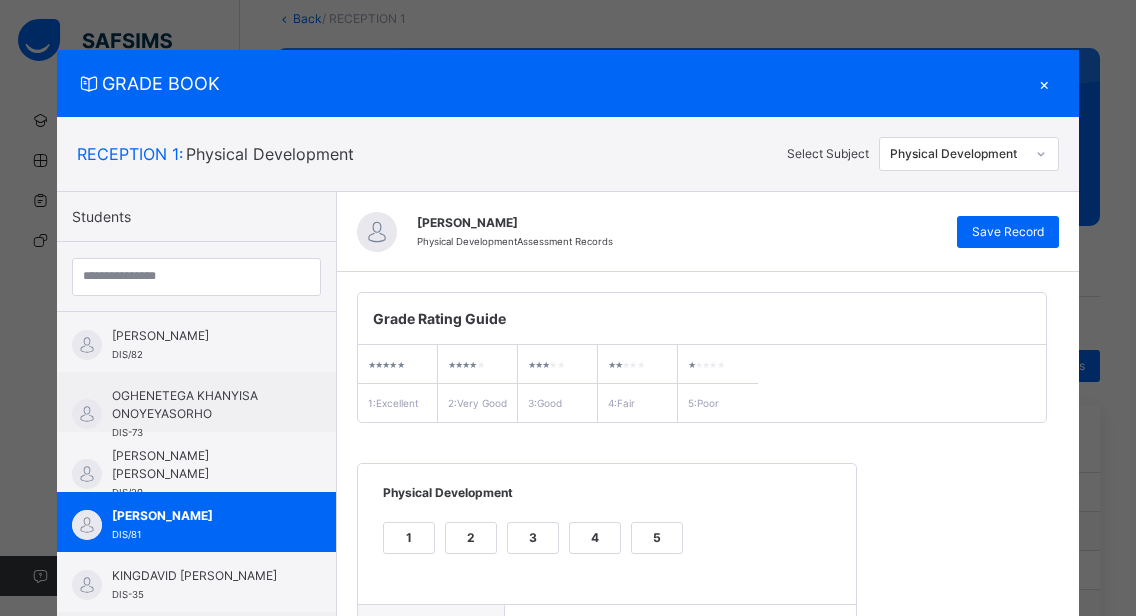 scroll, scrollTop: 362, scrollLeft: 0, axis: vertical 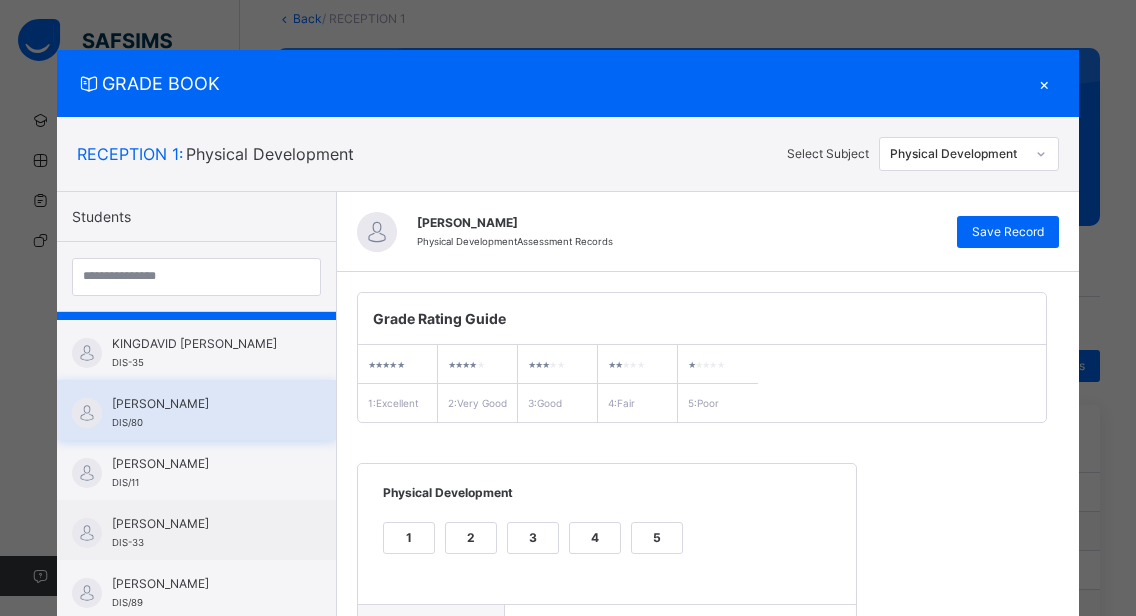 click on "[PERSON_NAME] DIS/80" at bounding box center [196, 410] 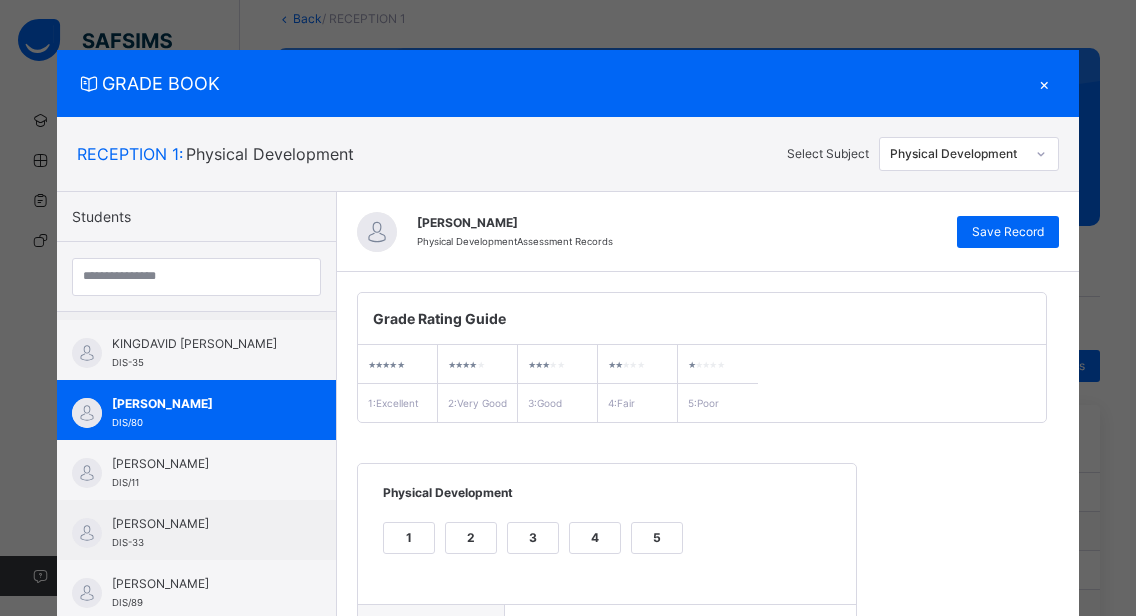 scroll, scrollTop: 362, scrollLeft: 0, axis: vertical 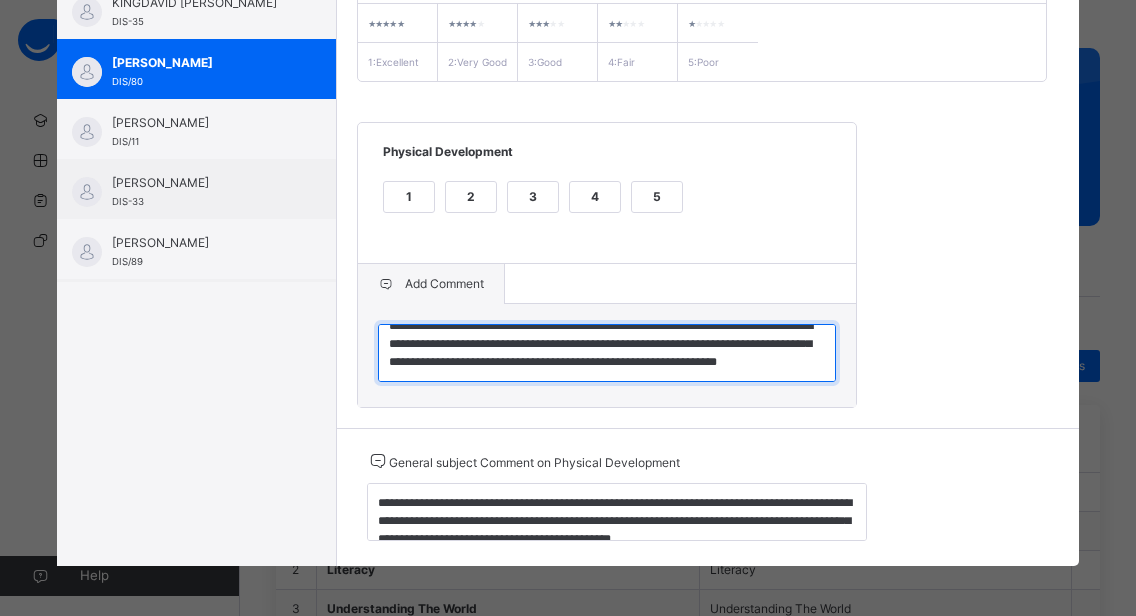 click on "**********" at bounding box center (607, 353) 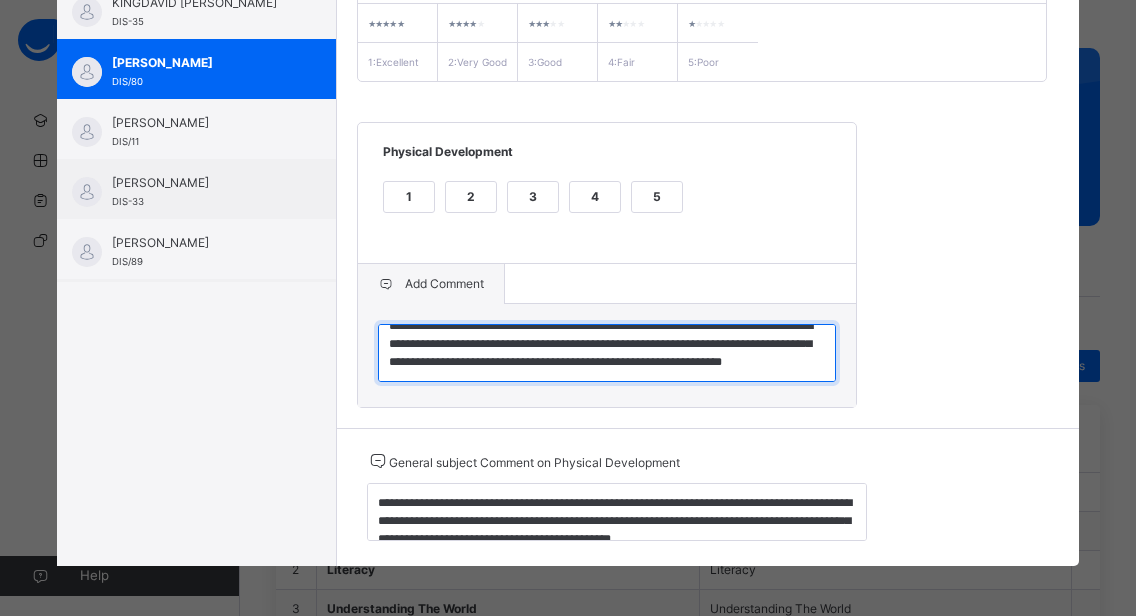 click on "**********" at bounding box center [607, 353] 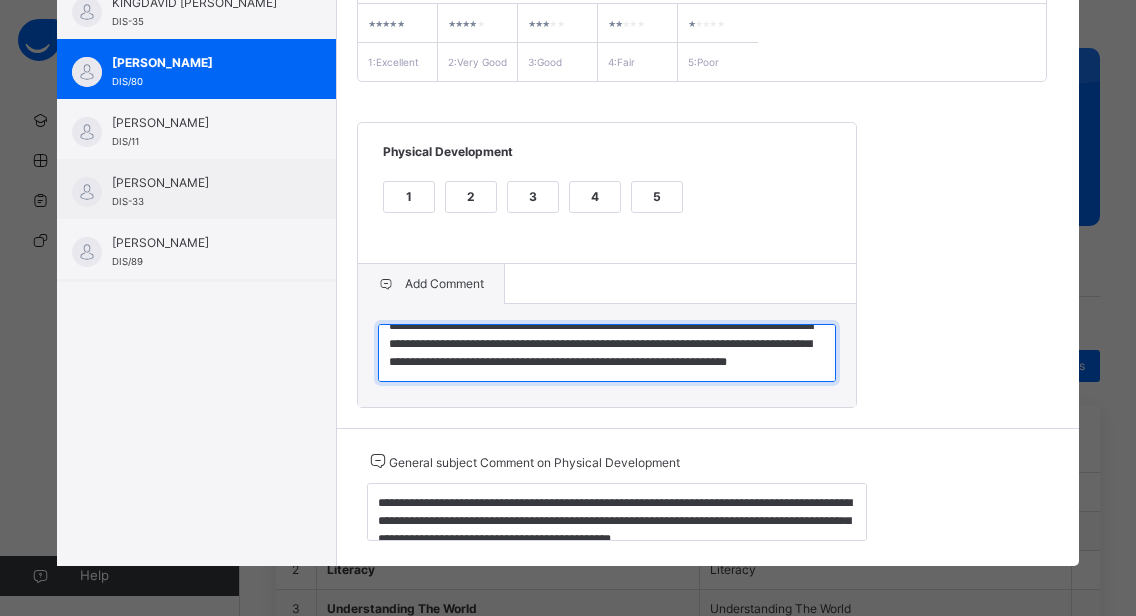 type on "**********" 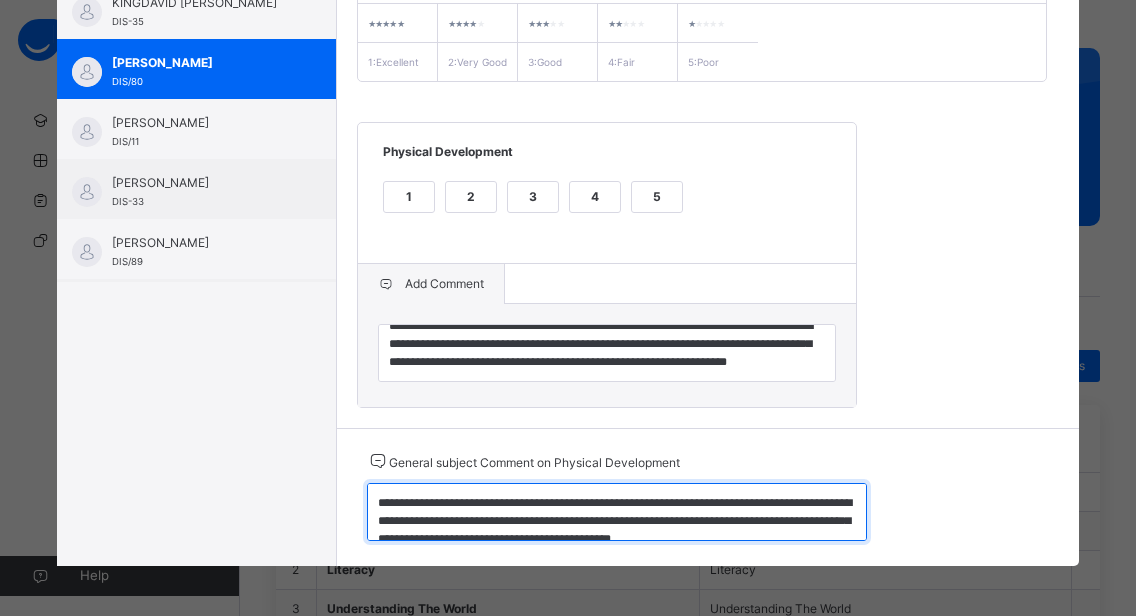 scroll, scrollTop: 18, scrollLeft: 0, axis: vertical 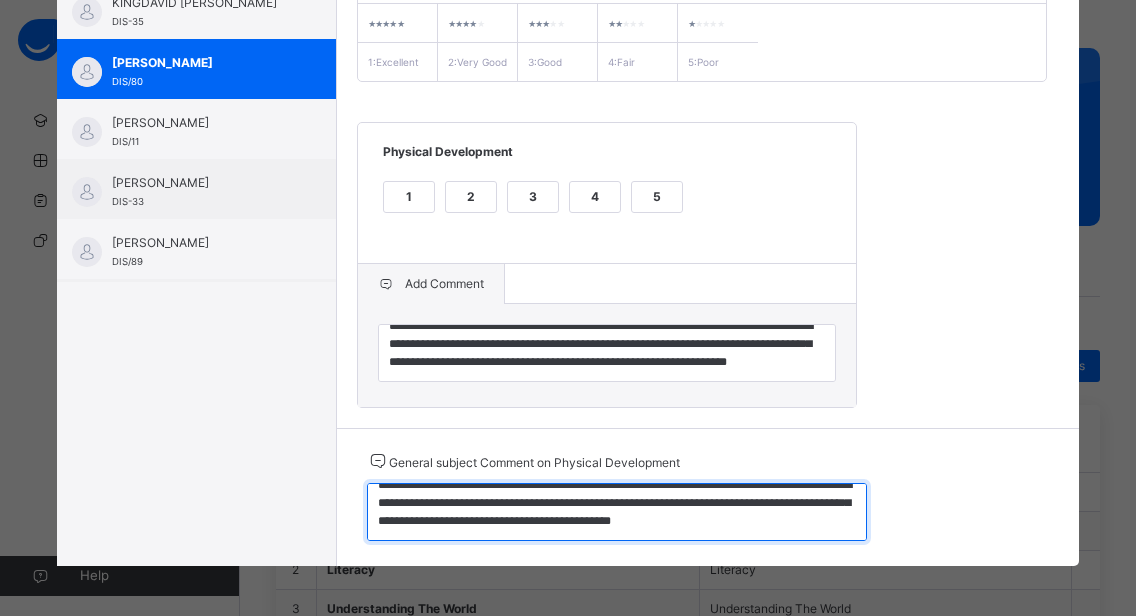 click on "**********" at bounding box center (617, 512) 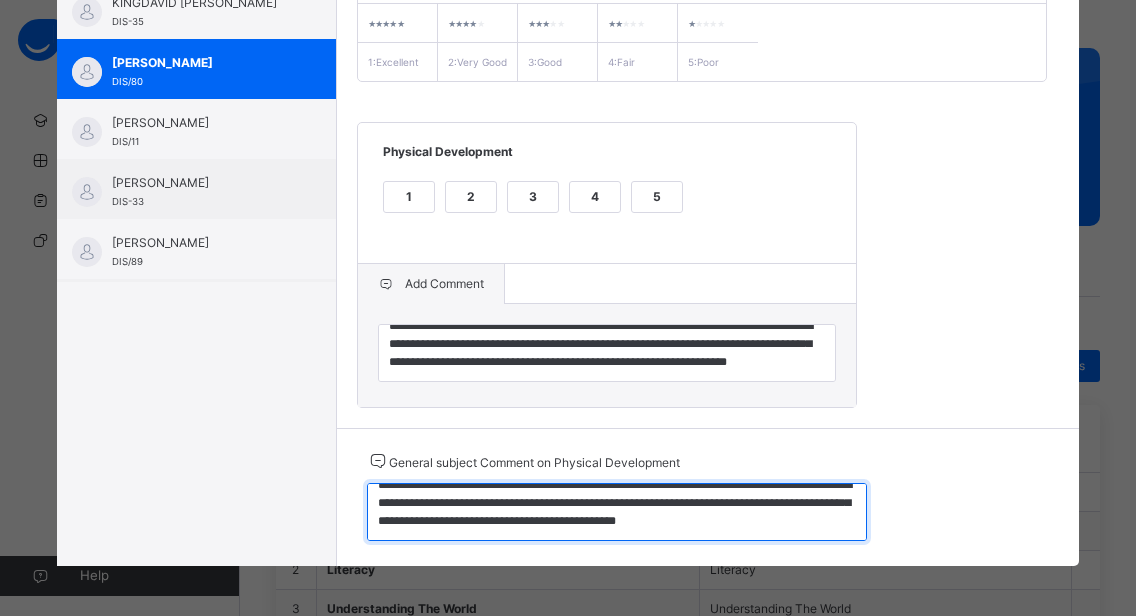 click on "**********" at bounding box center [617, 512] 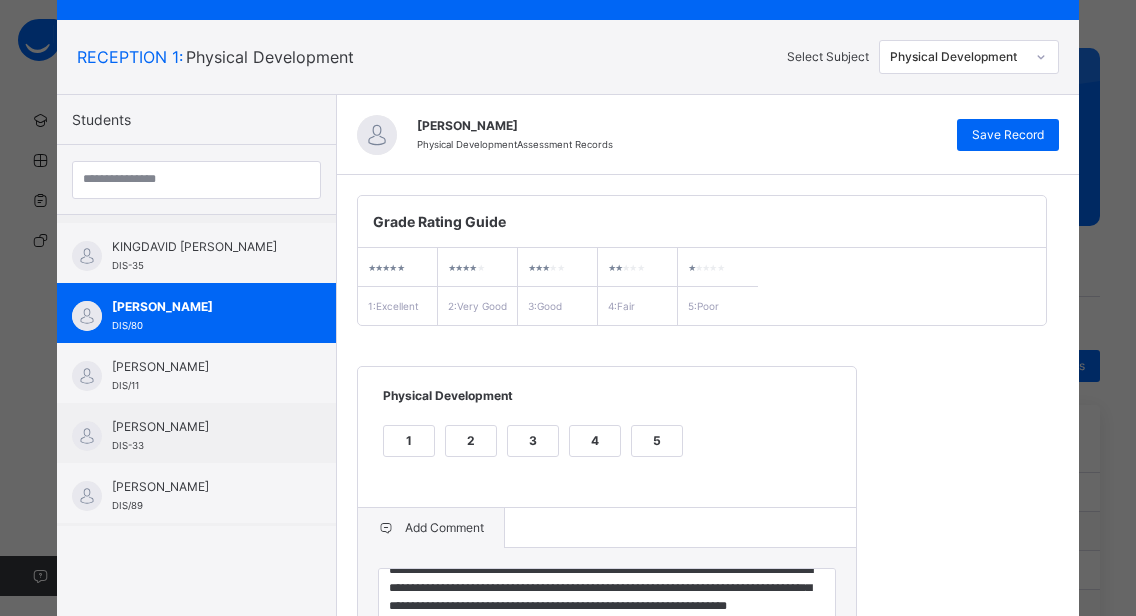 scroll, scrollTop: 0, scrollLeft: 0, axis: both 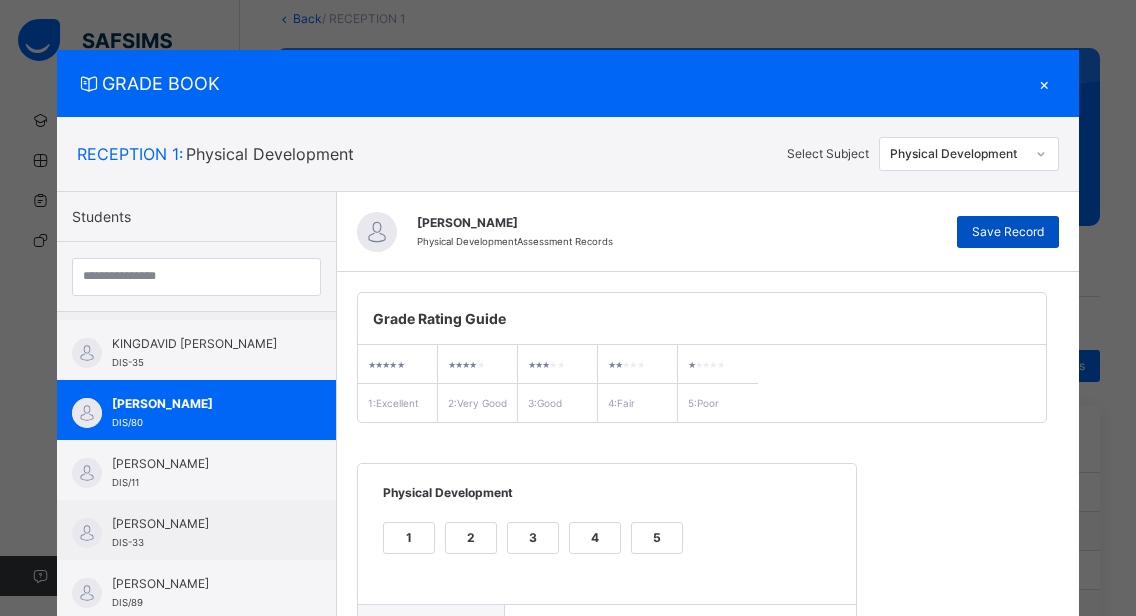 type on "**********" 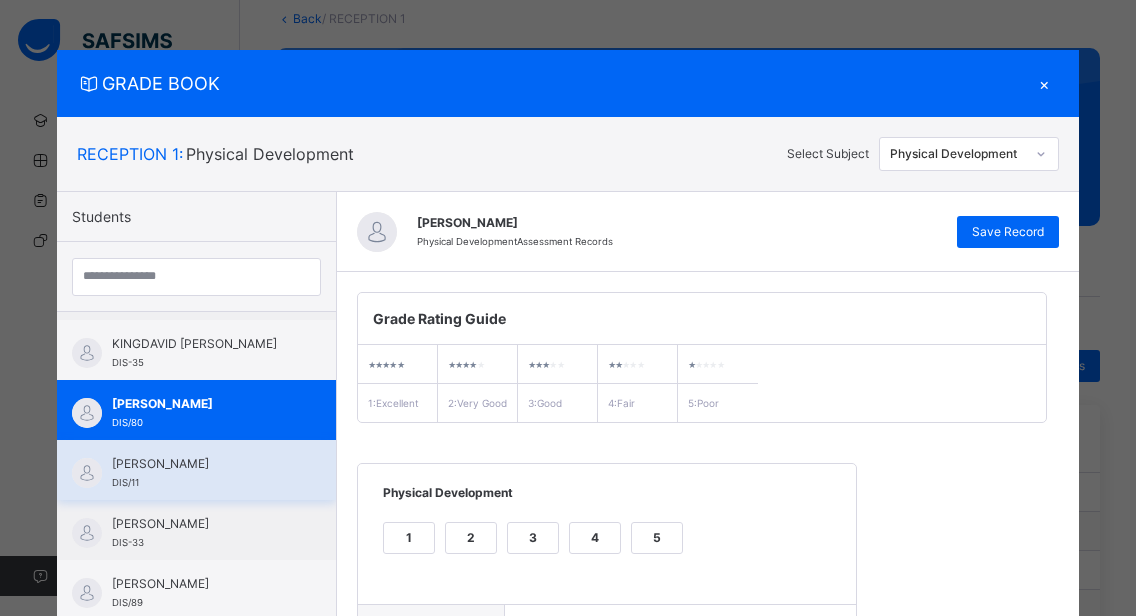 click on "[PERSON_NAME]" at bounding box center (201, 464) 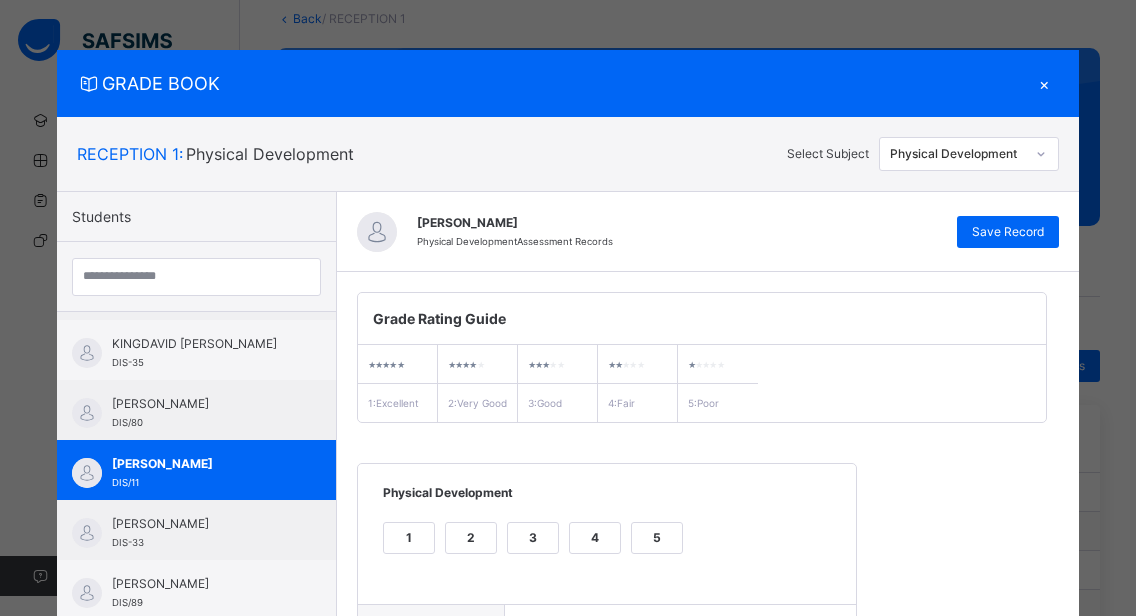 scroll, scrollTop: 362, scrollLeft: 0, axis: vertical 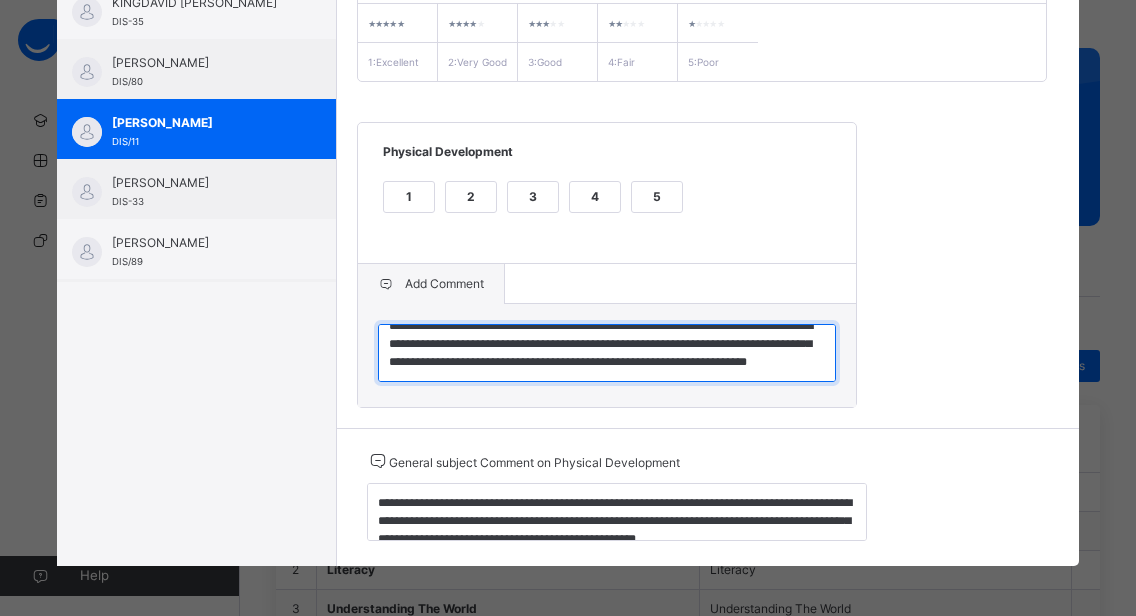 click on "**********" at bounding box center [607, 353] 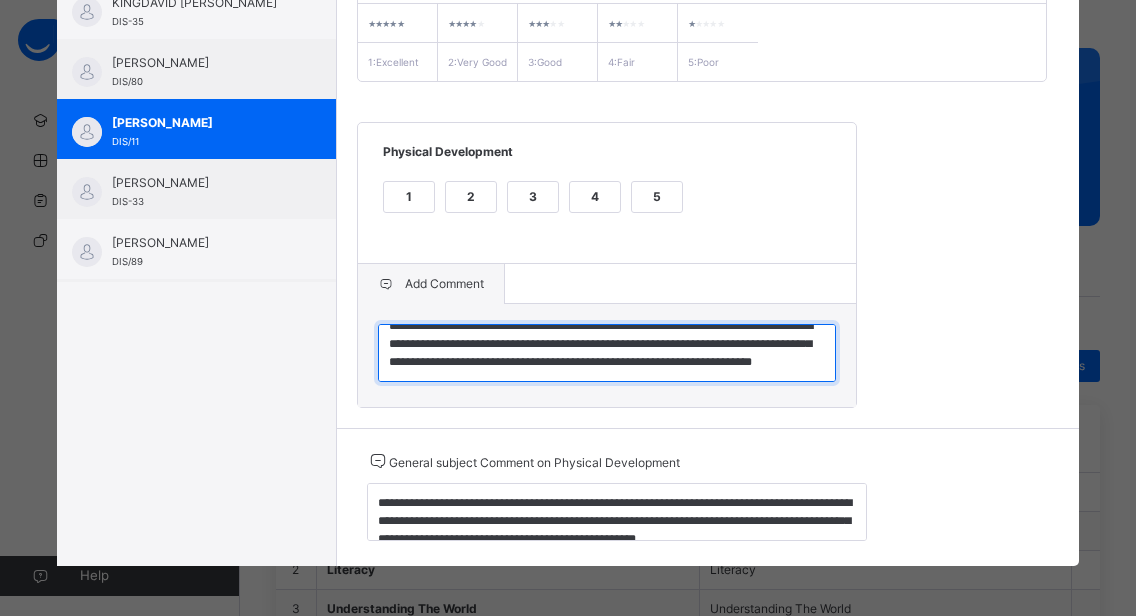 click on "**********" at bounding box center (607, 353) 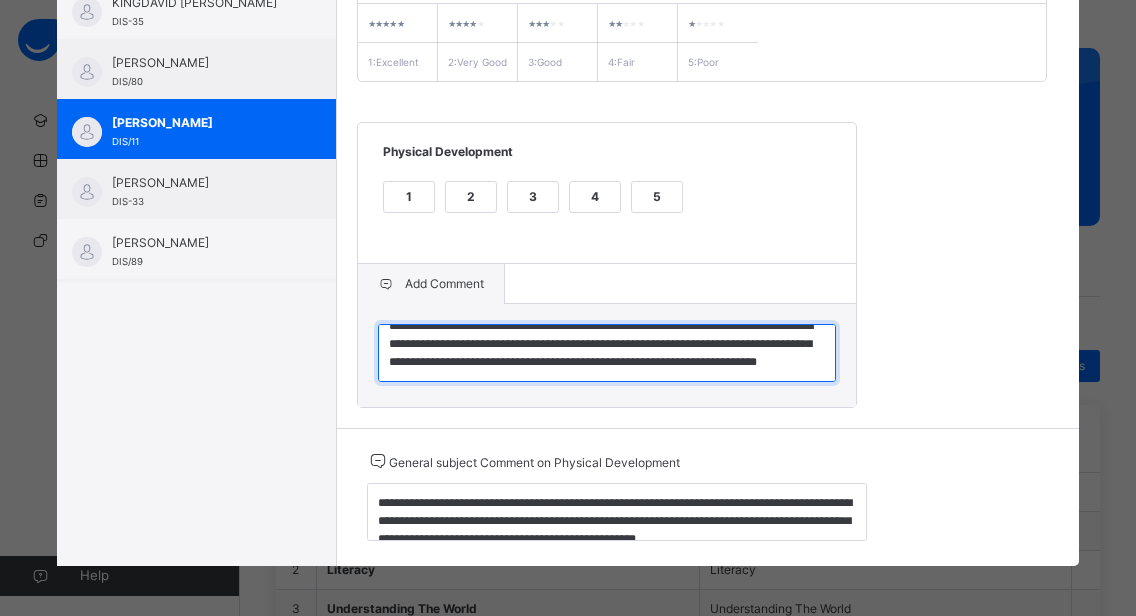 type on "**********" 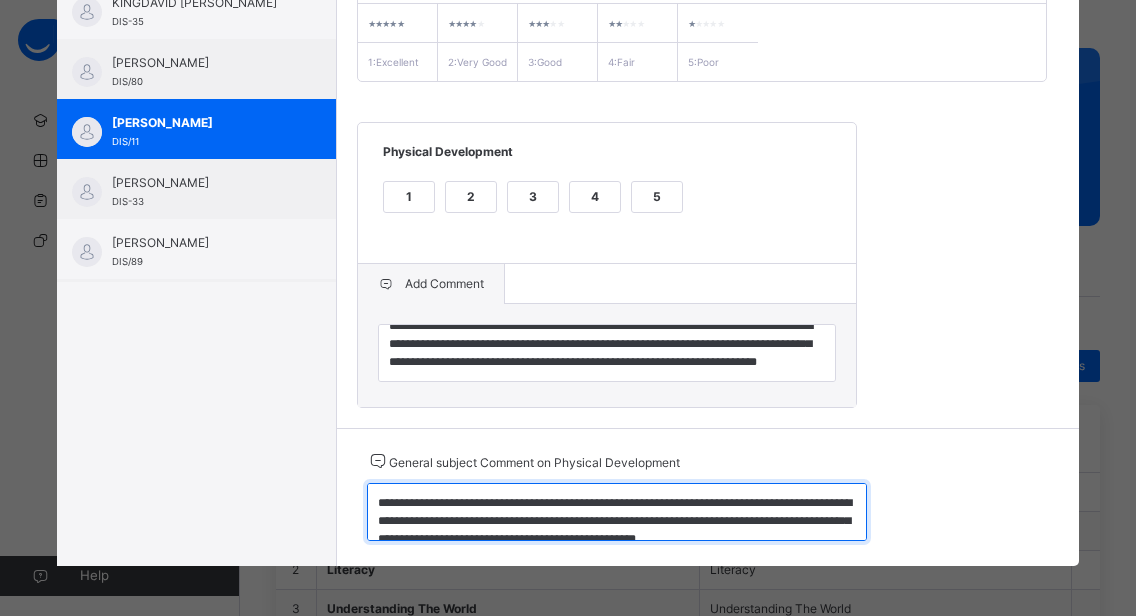 scroll, scrollTop: 18, scrollLeft: 0, axis: vertical 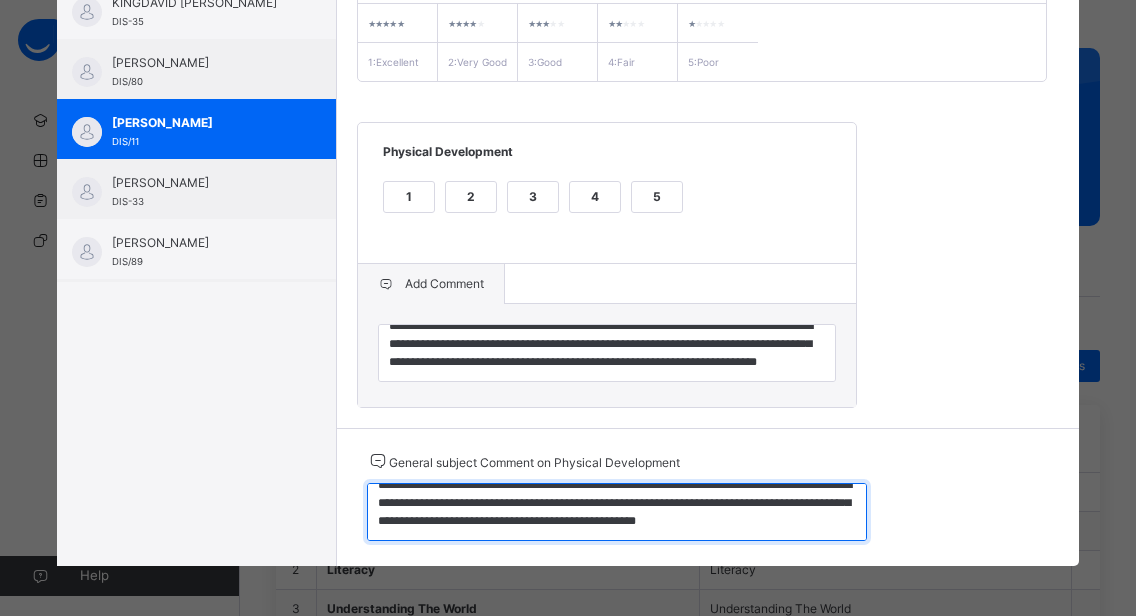 click on "**********" at bounding box center (617, 512) 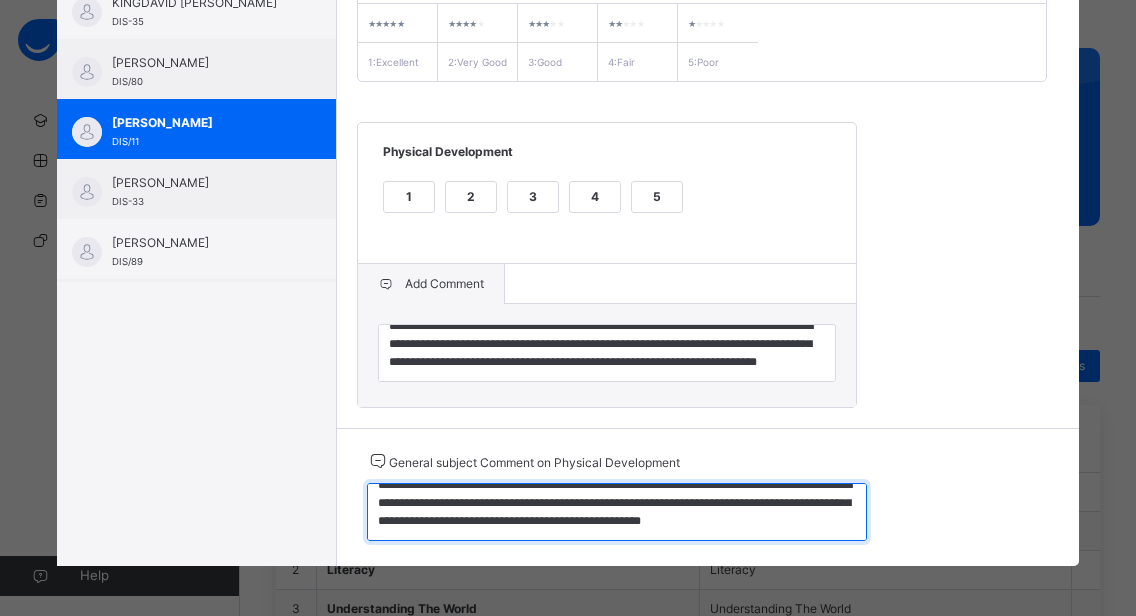 click on "**********" at bounding box center [617, 512] 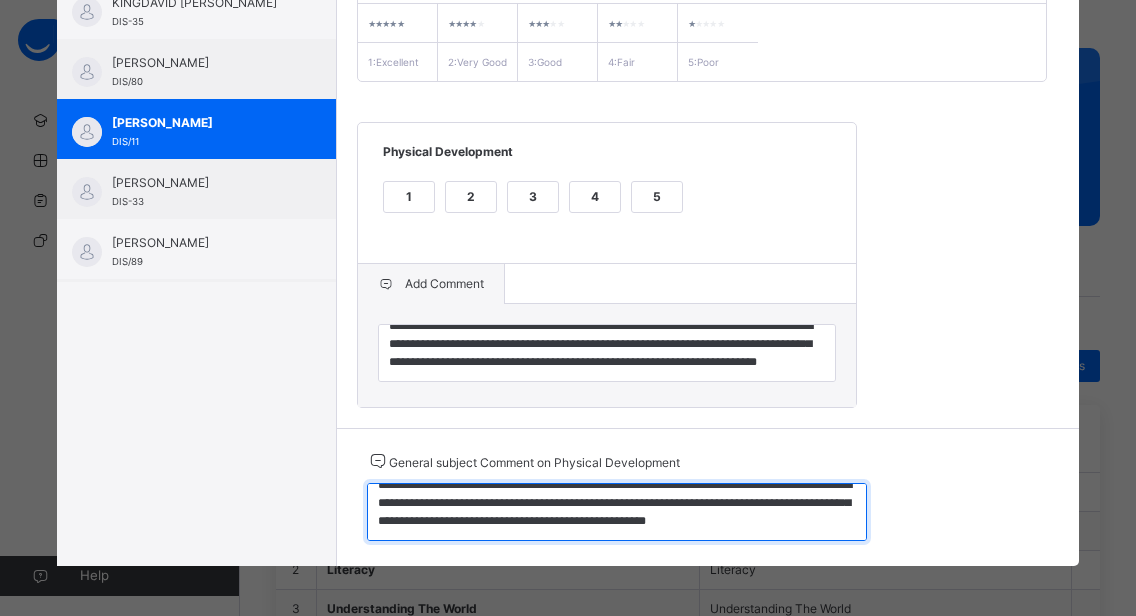 scroll, scrollTop: 0, scrollLeft: 0, axis: both 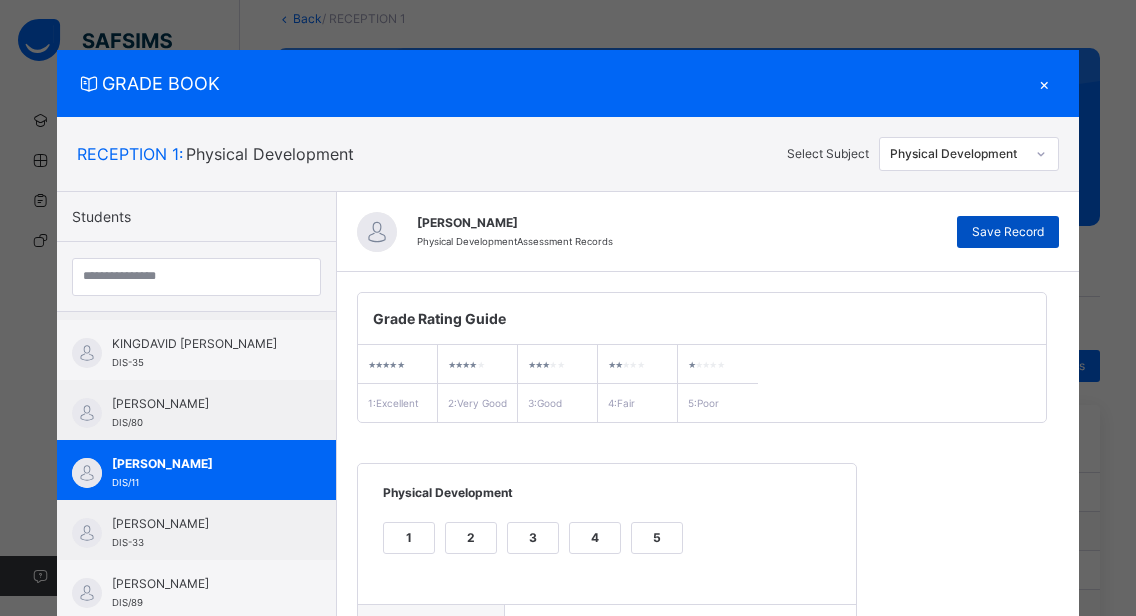 type on "**********" 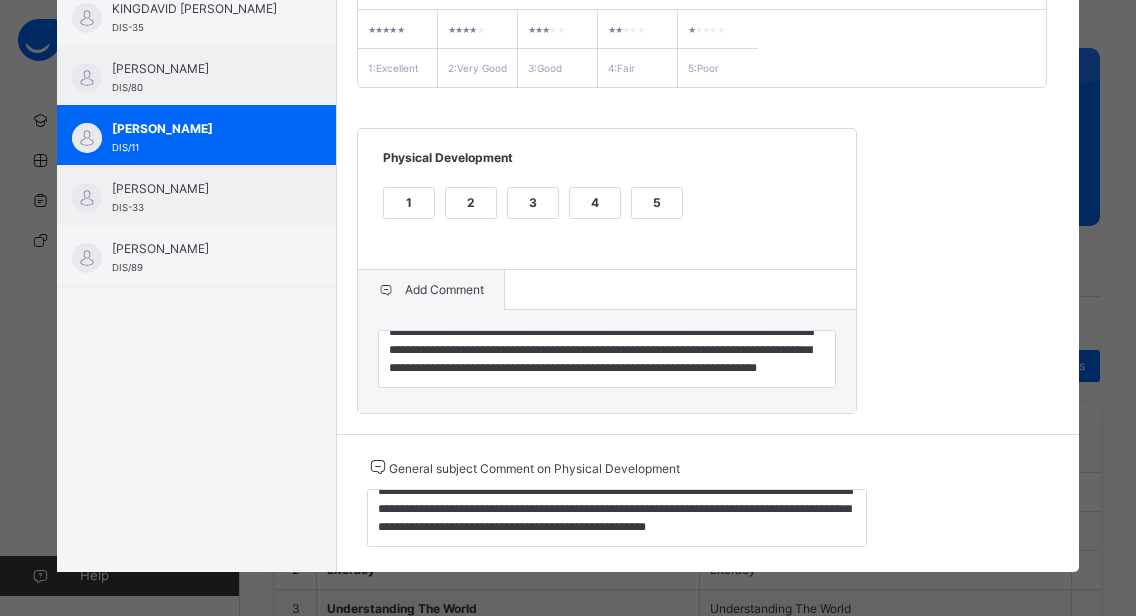 scroll, scrollTop: 362, scrollLeft: 0, axis: vertical 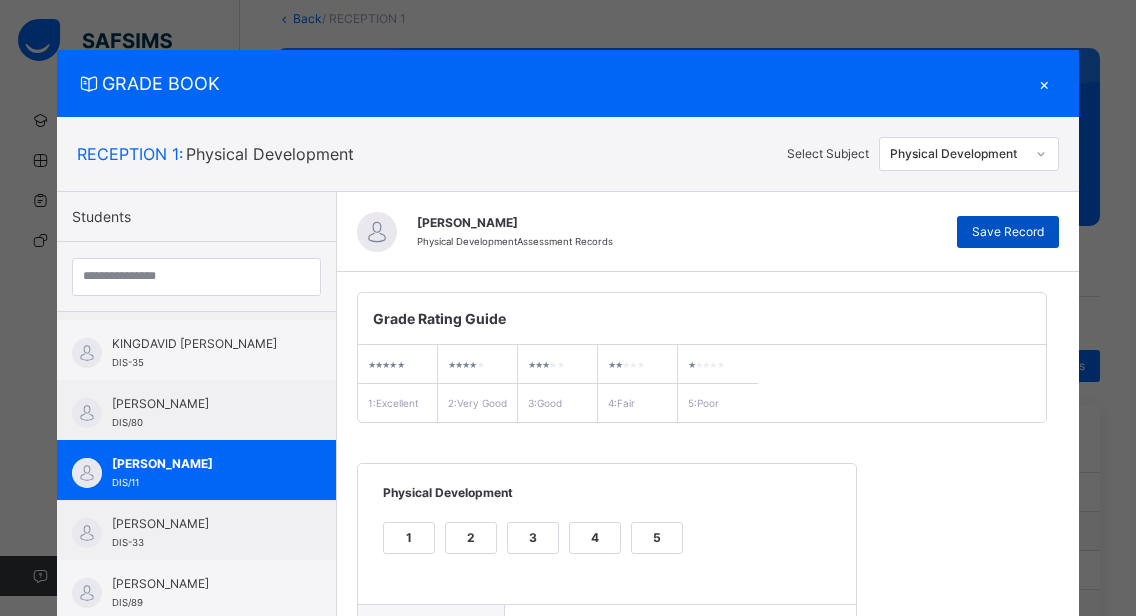 click on "Save Record" at bounding box center (1008, 232) 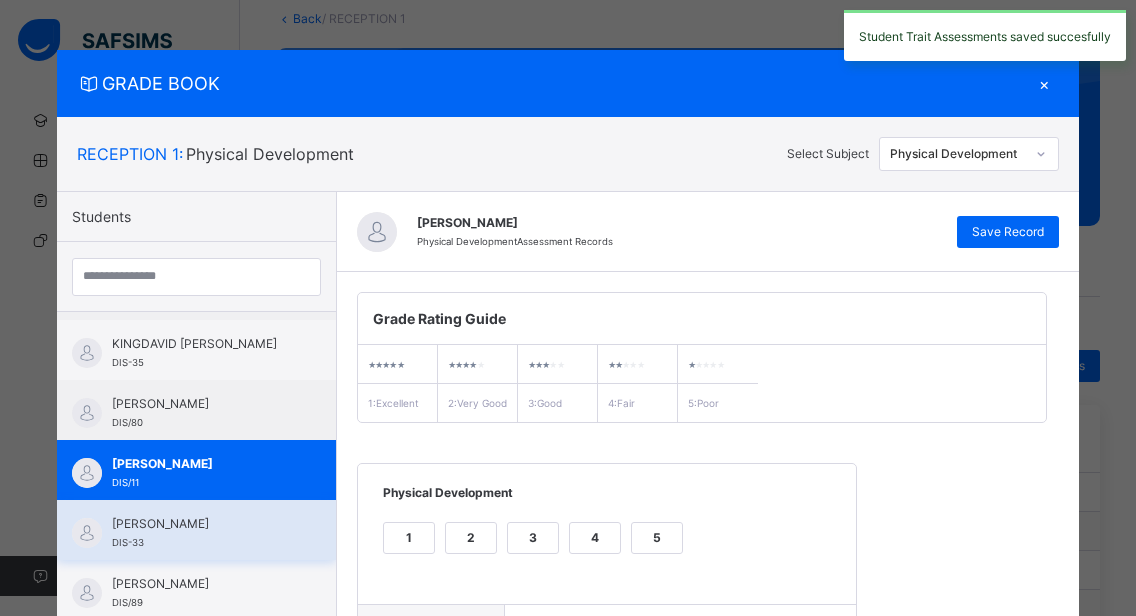 click on "[PERSON_NAME]" at bounding box center (201, 524) 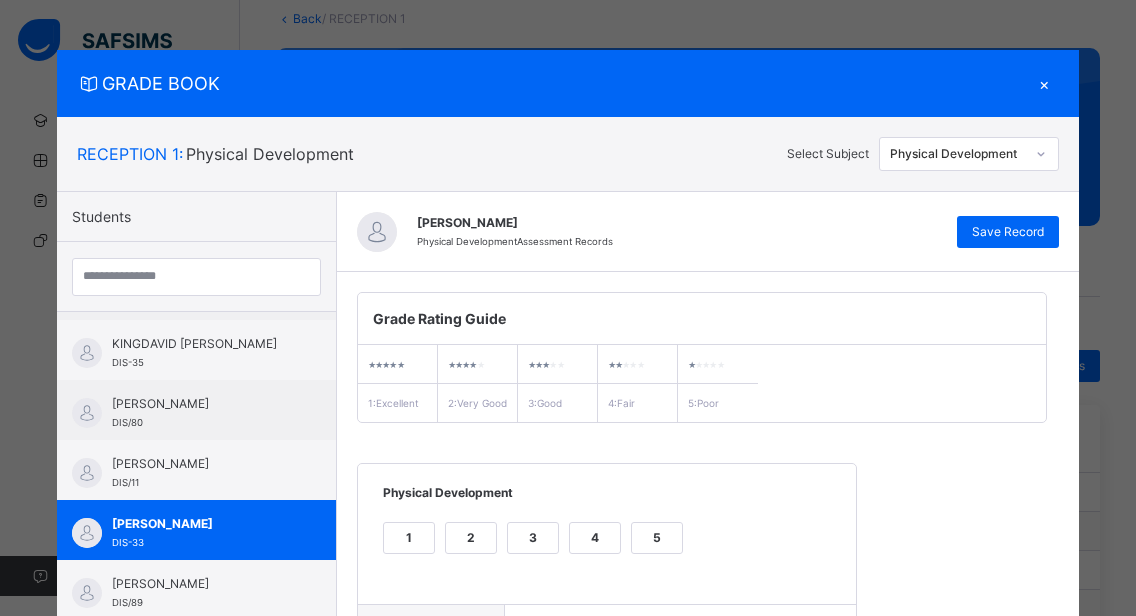 scroll, scrollTop: 362, scrollLeft: 0, axis: vertical 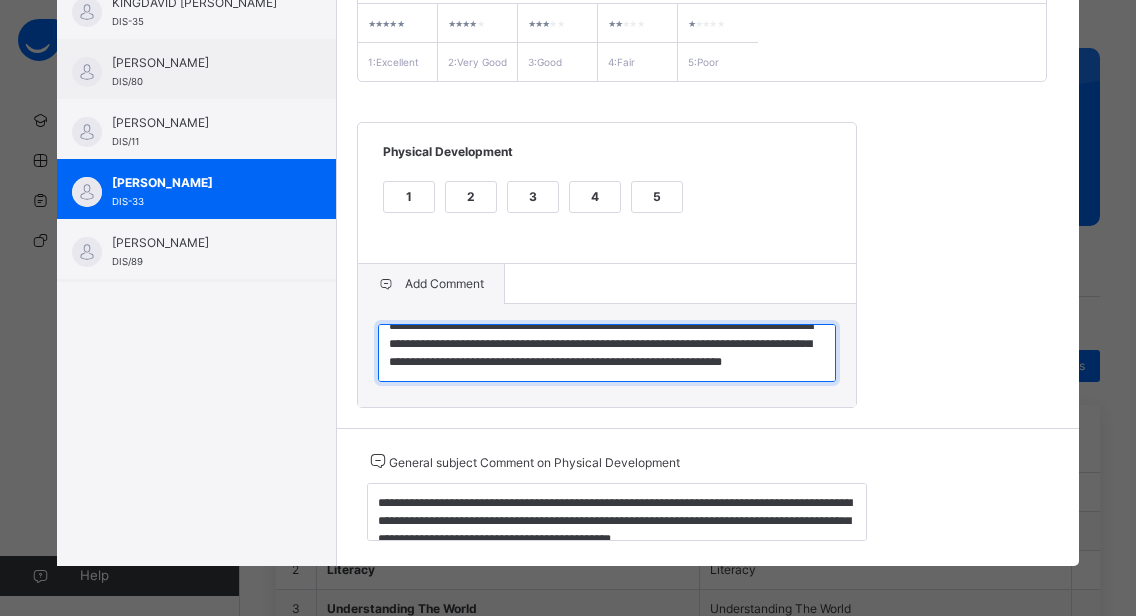 click on "**********" at bounding box center [607, 353] 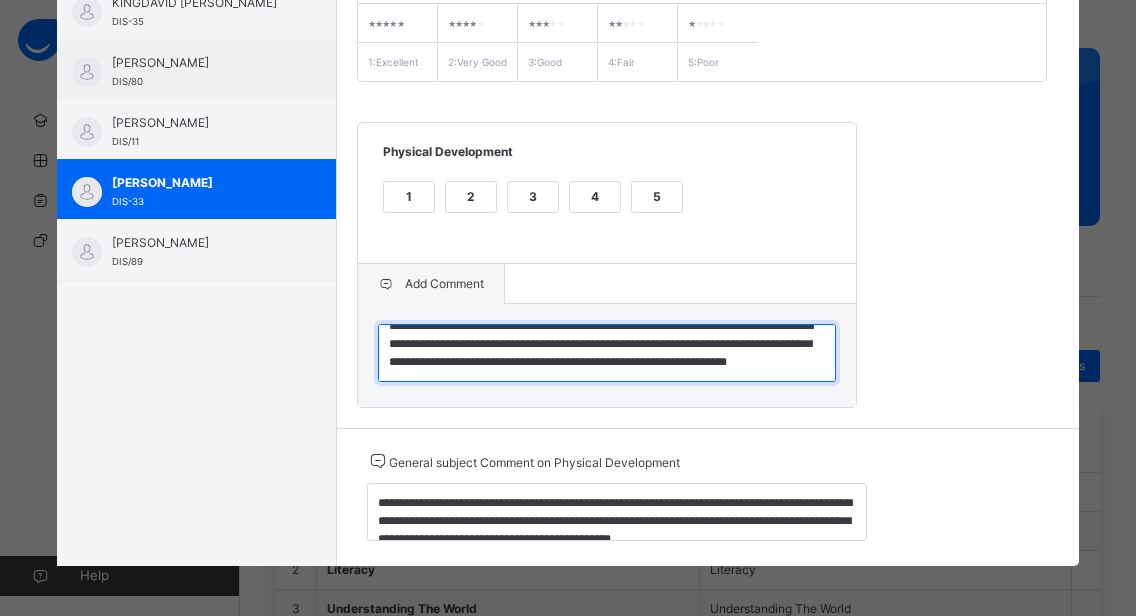 click on "**********" at bounding box center [607, 353] 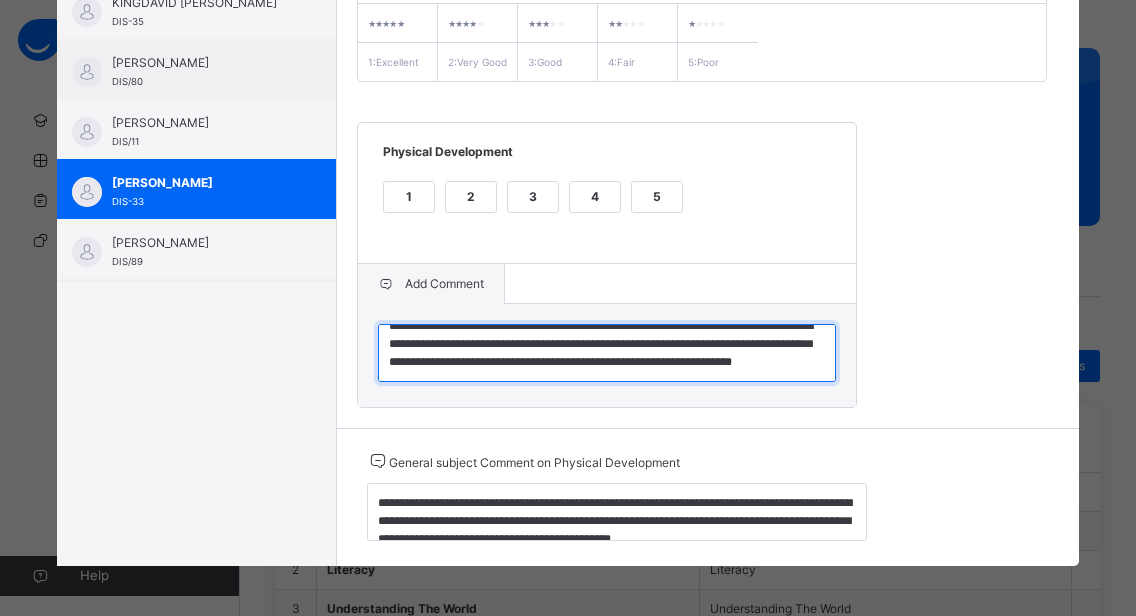 type on "**********" 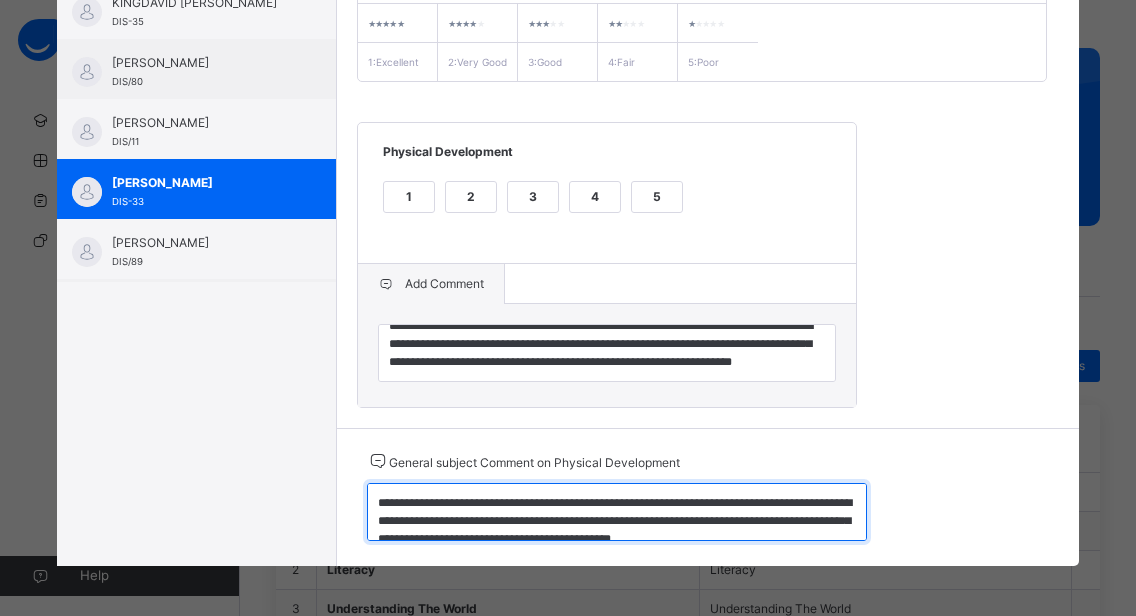 scroll, scrollTop: 18, scrollLeft: 0, axis: vertical 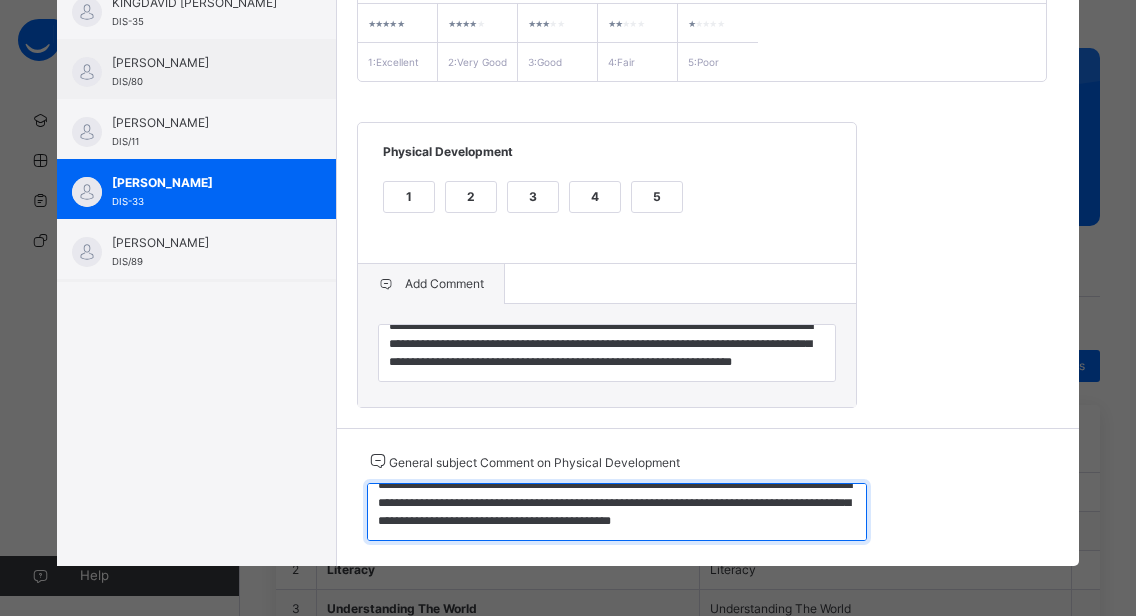 click on "**********" at bounding box center [617, 512] 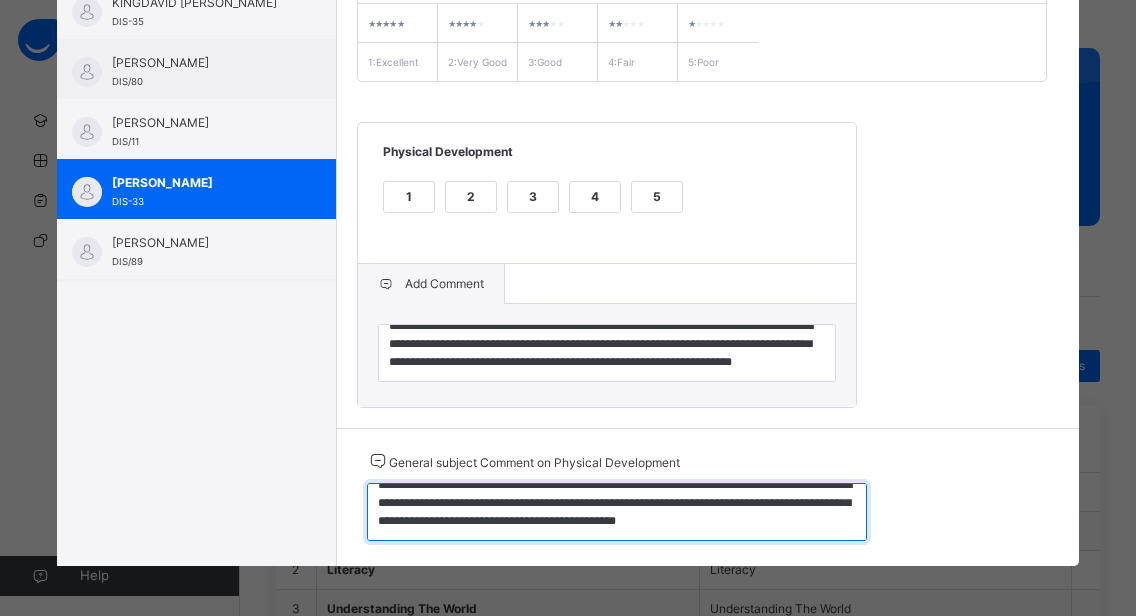 click on "**********" at bounding box center (617, 512) 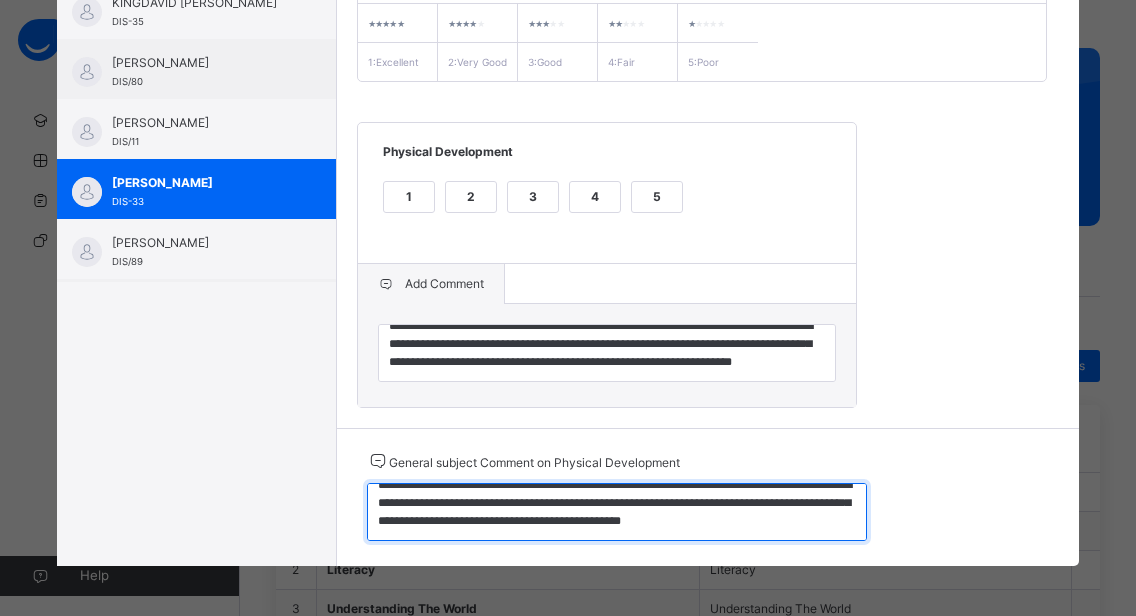 scroll, scrollTop: 0, scrollLeft: 0, axis: both 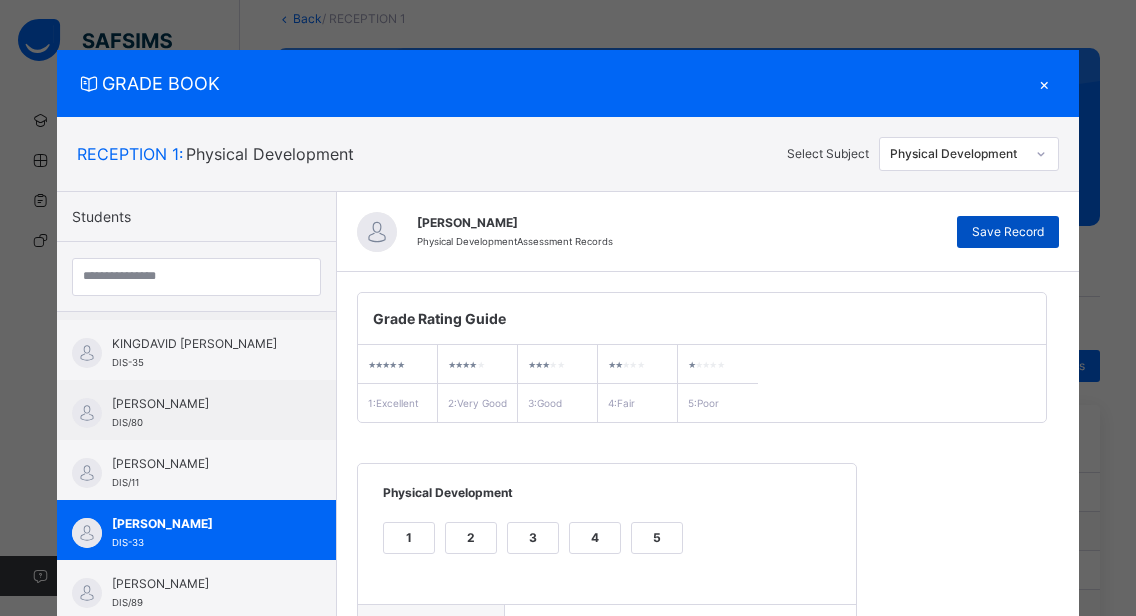 type on "**********" 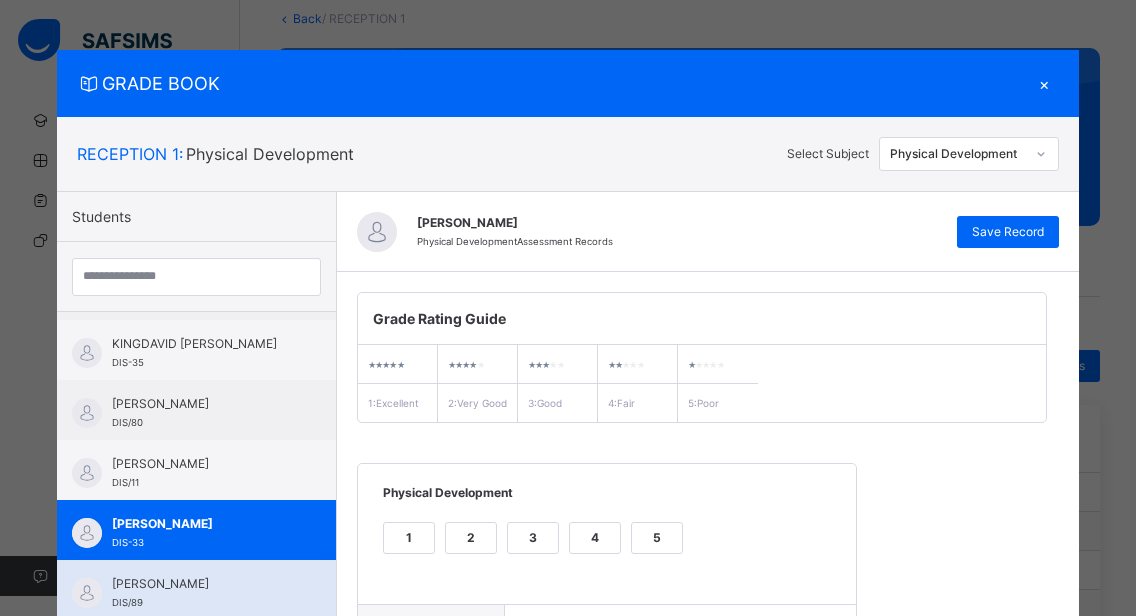 click on "[PERSON_NAME]" at bounding box center [201, 584] 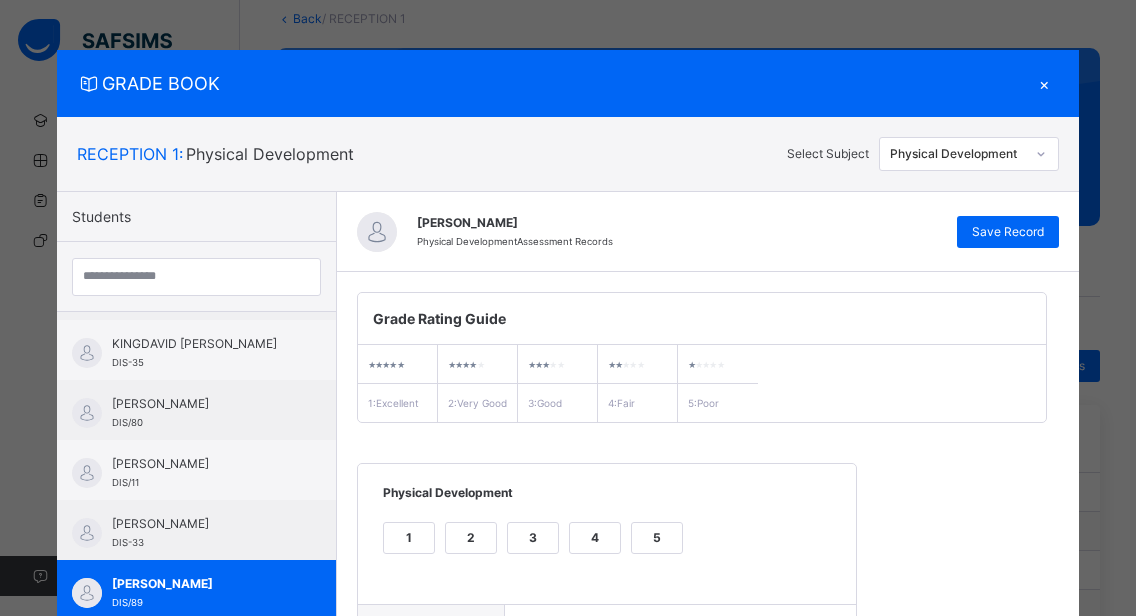 scroll, scrollTop: 362, scrollLeft: 0, axis: vertical 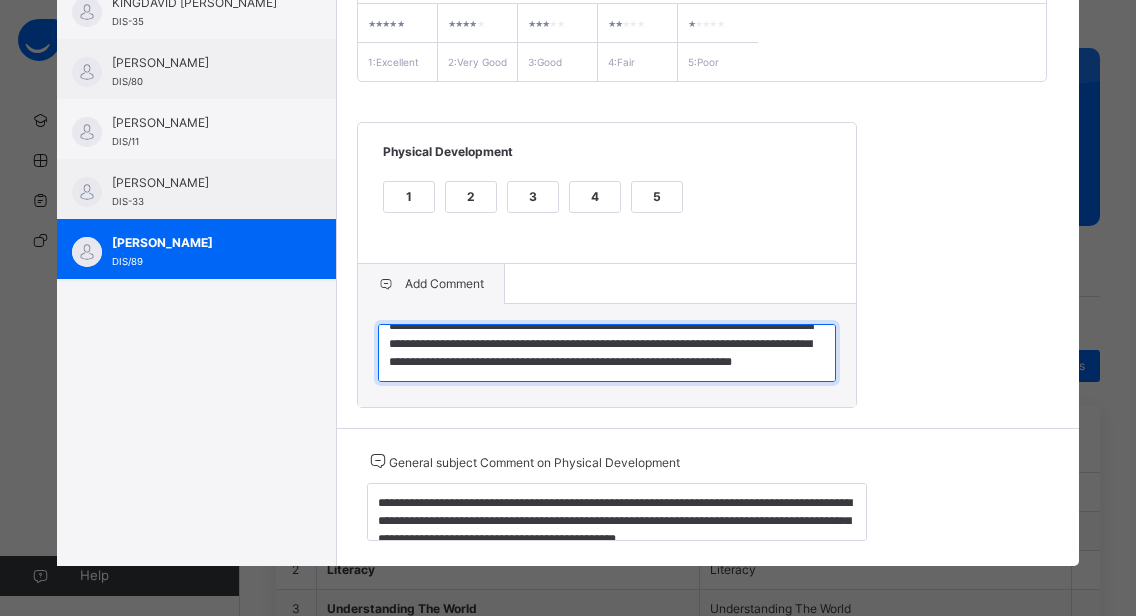 click on "**********" at bounding box center (607, 353) 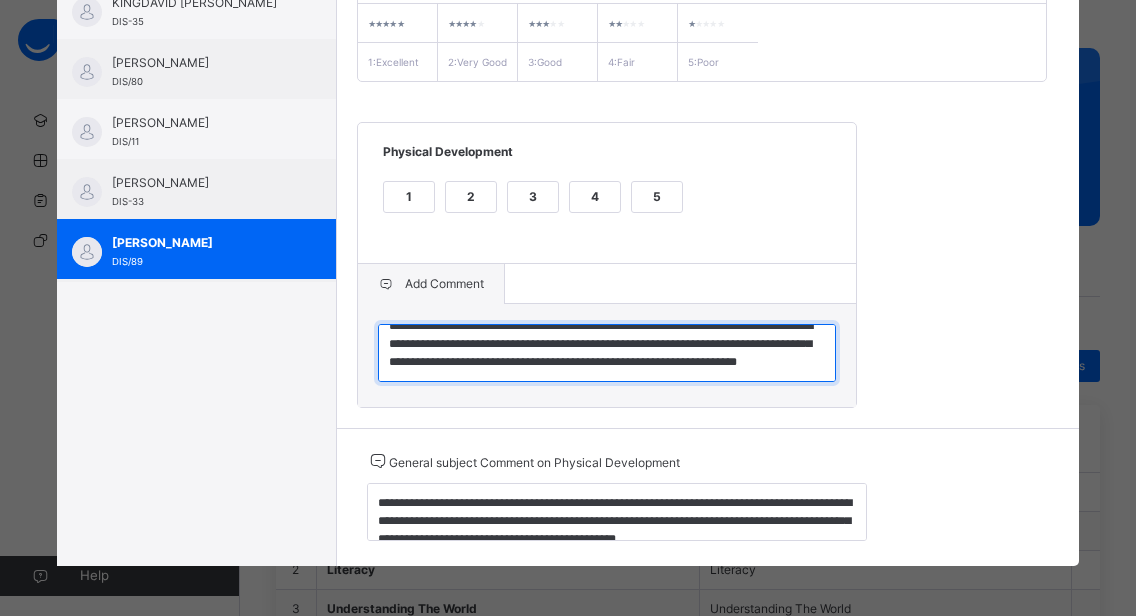 click on "**********" at bounding box center [607, 353] 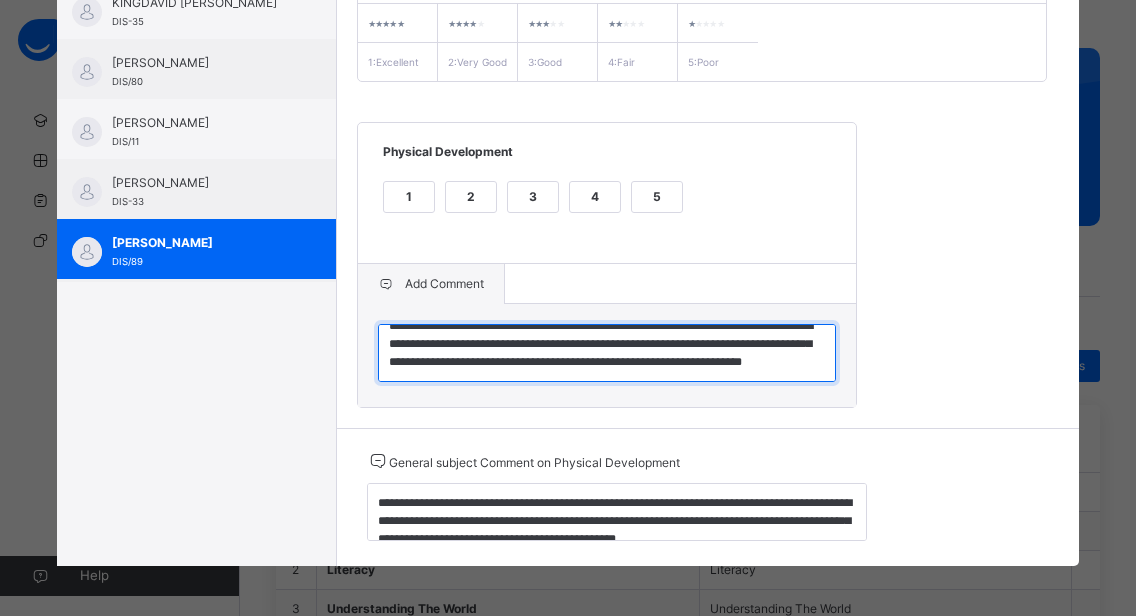type on "**********" 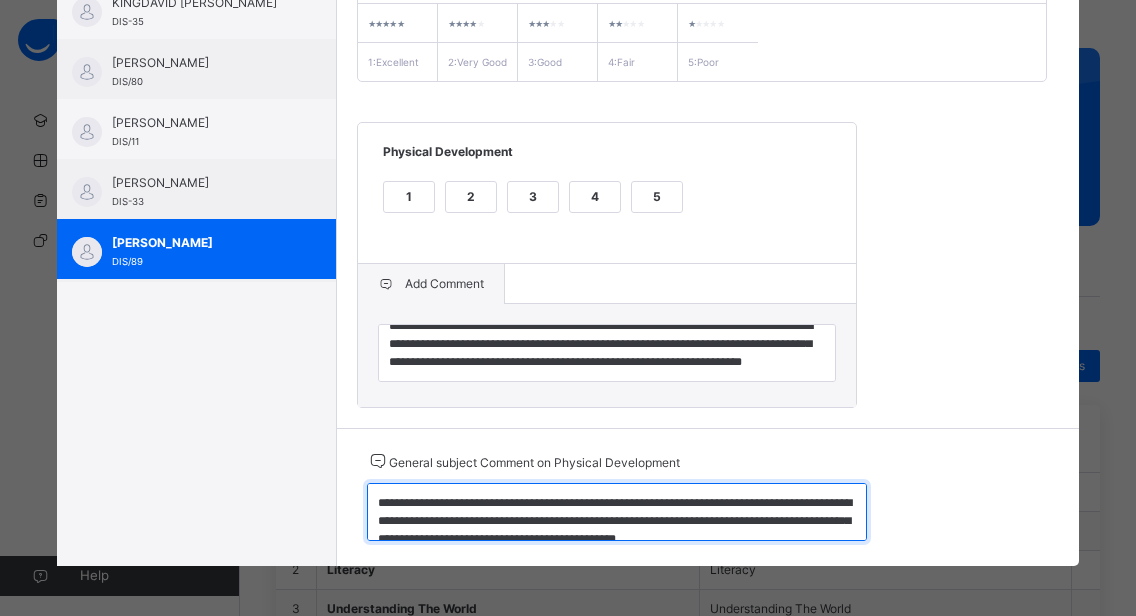 scroll, scrollTop: 18, scrollLeft: 0, axis: vertical 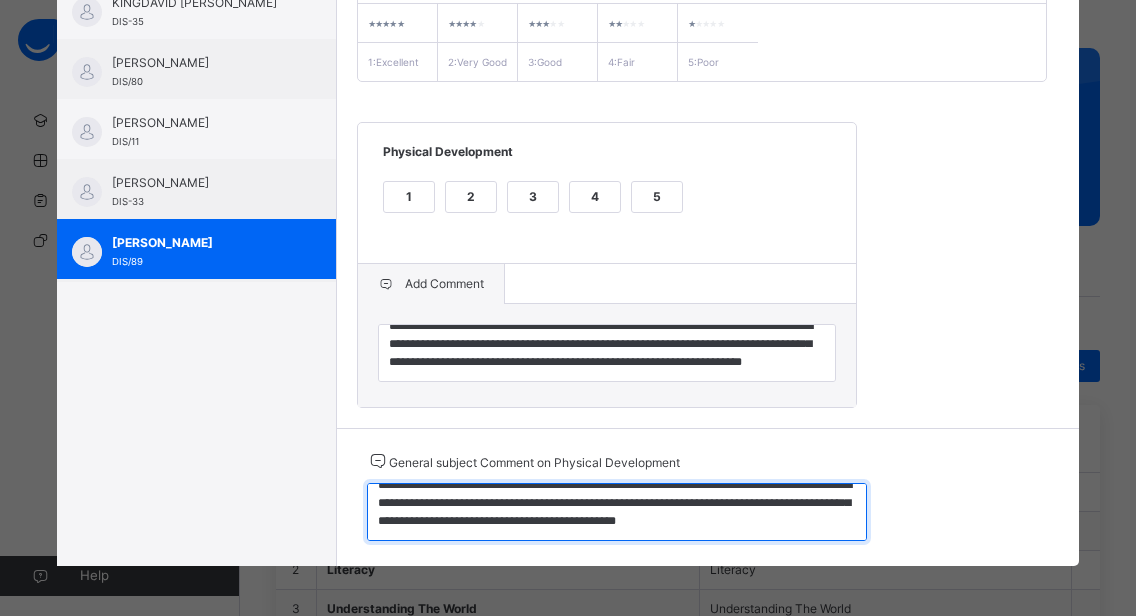 click on "**********" at bounding box center (617, 512) 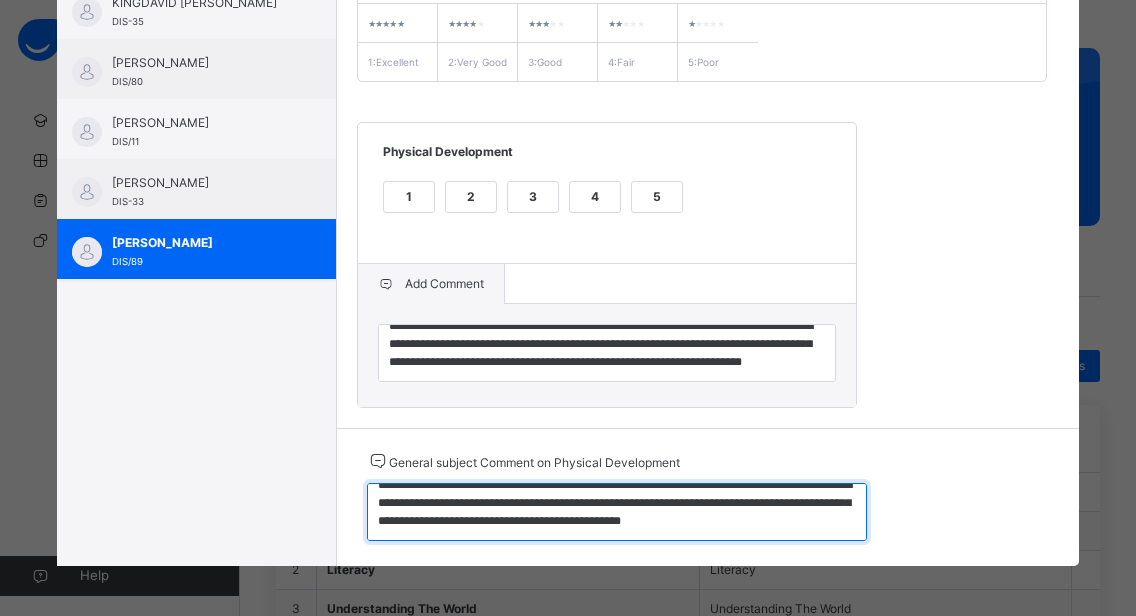 click on "**********" at bounding box center (617, 512) 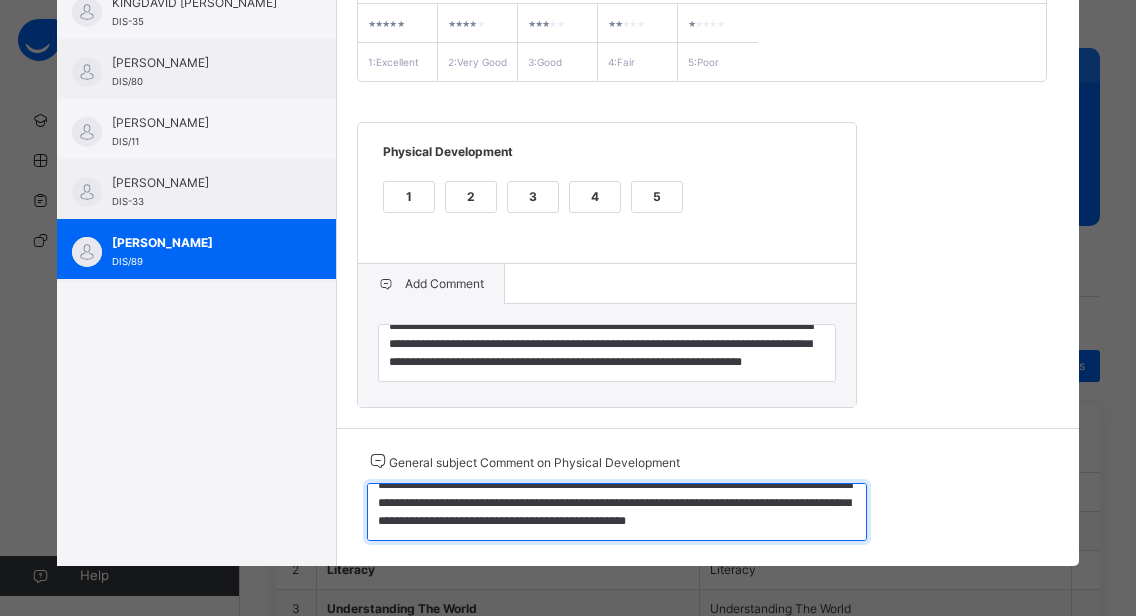 scroll, scrollTop: 5, scrollLeft: 0, axis: vertical 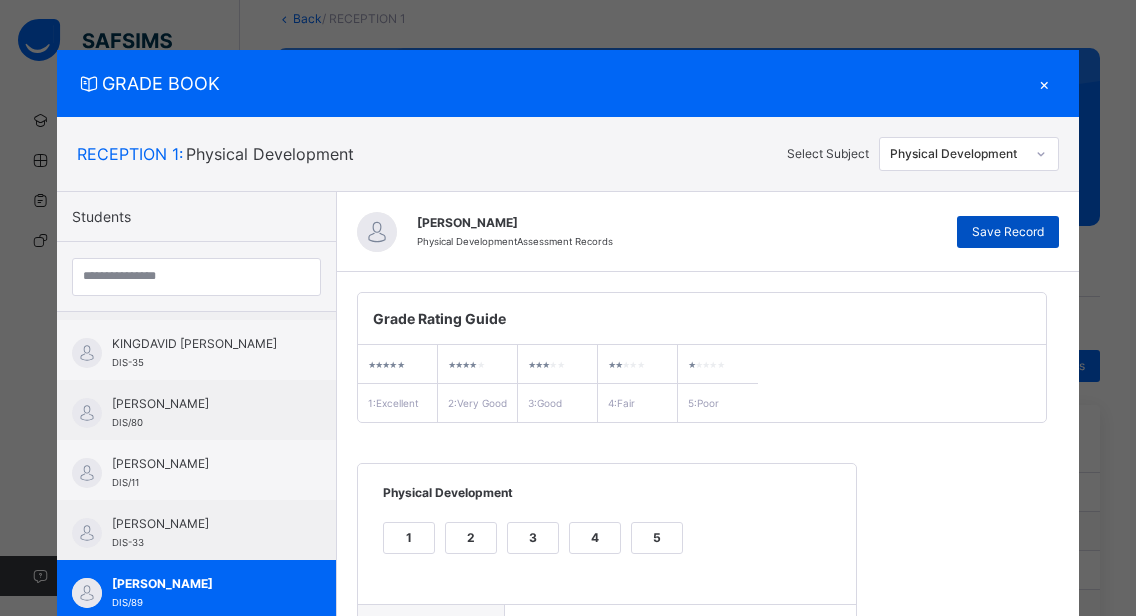 type on "**********" 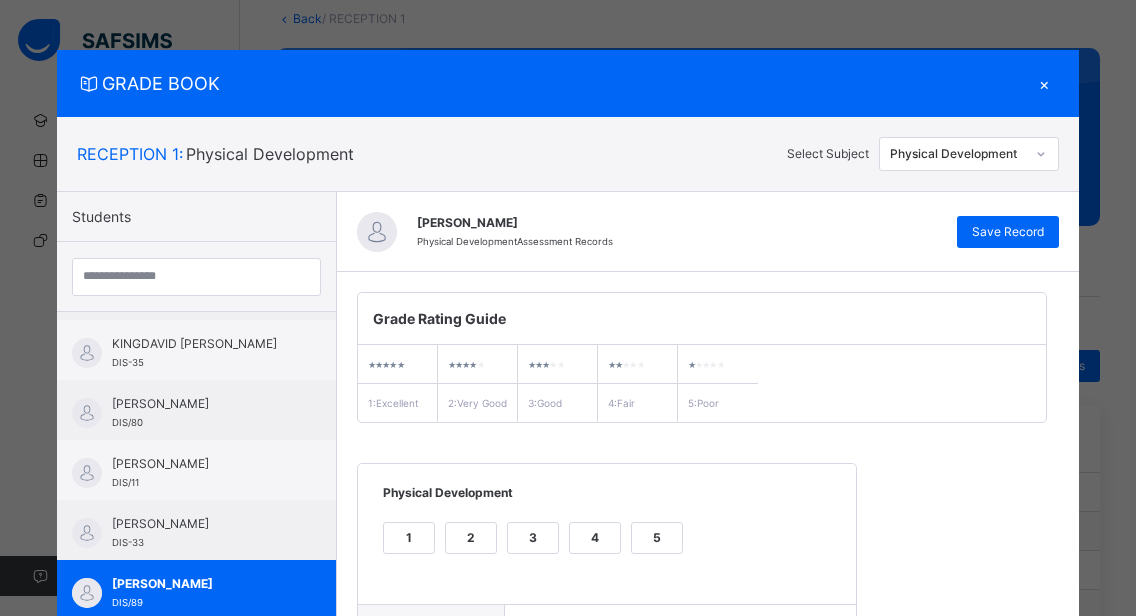 scroll, scrollTop: 362, scrollLeft: 0, axis: vertical 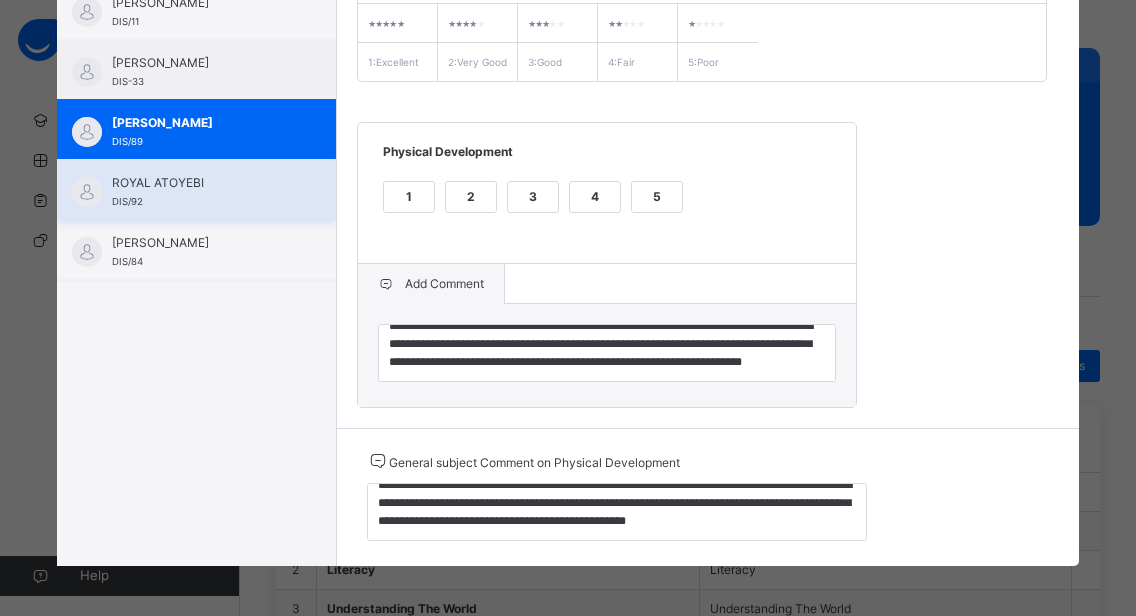 click on "ROYAL  ATOYEBI" at bounding box center [201, 183] 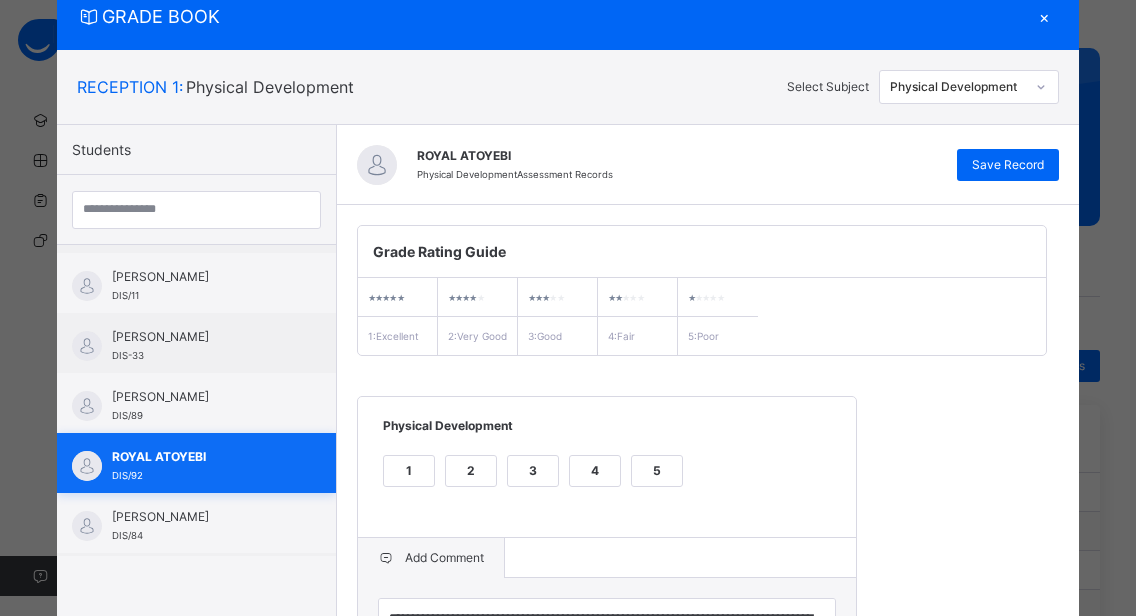 scroll, scrollTop: 362, scrollLeft: 0, axis: vertical 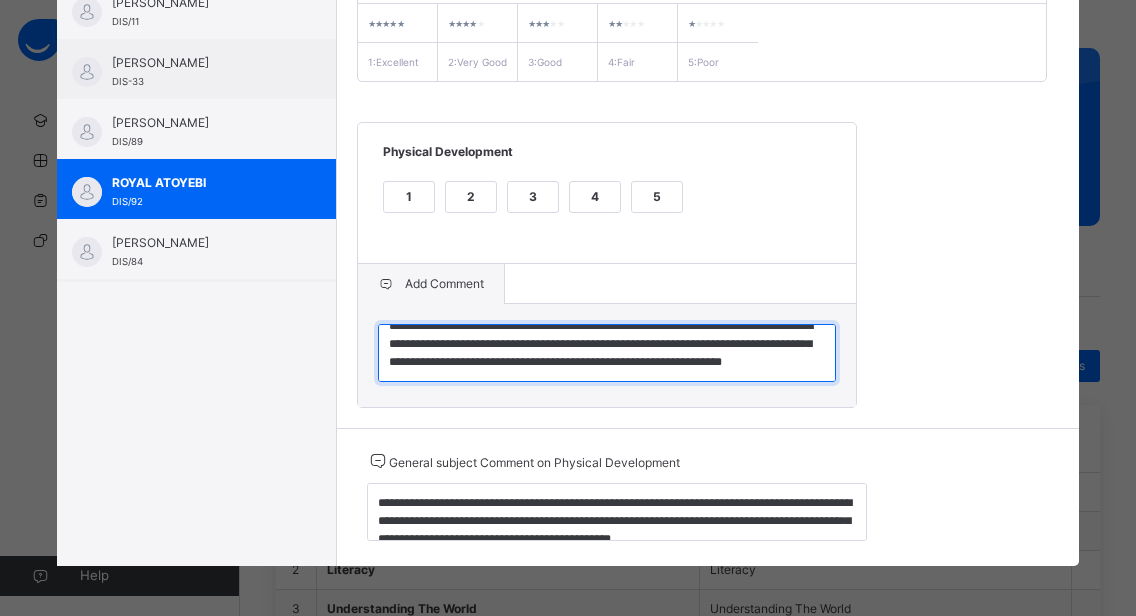 click on "**********" at bounding box center [607, 353] 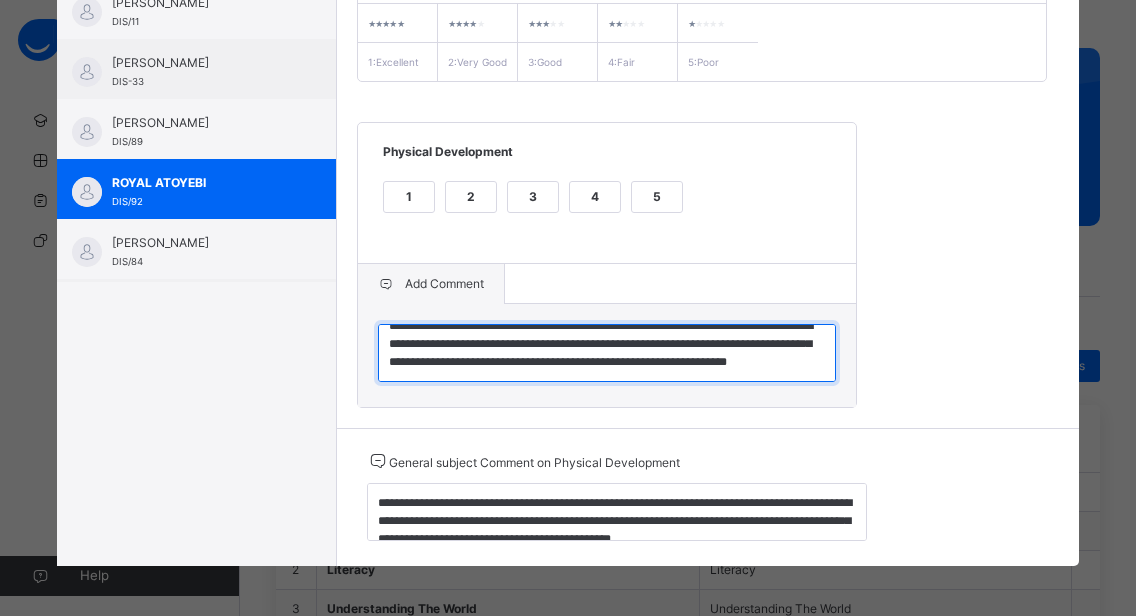 click on "**********" at bounding box center [607, 353] 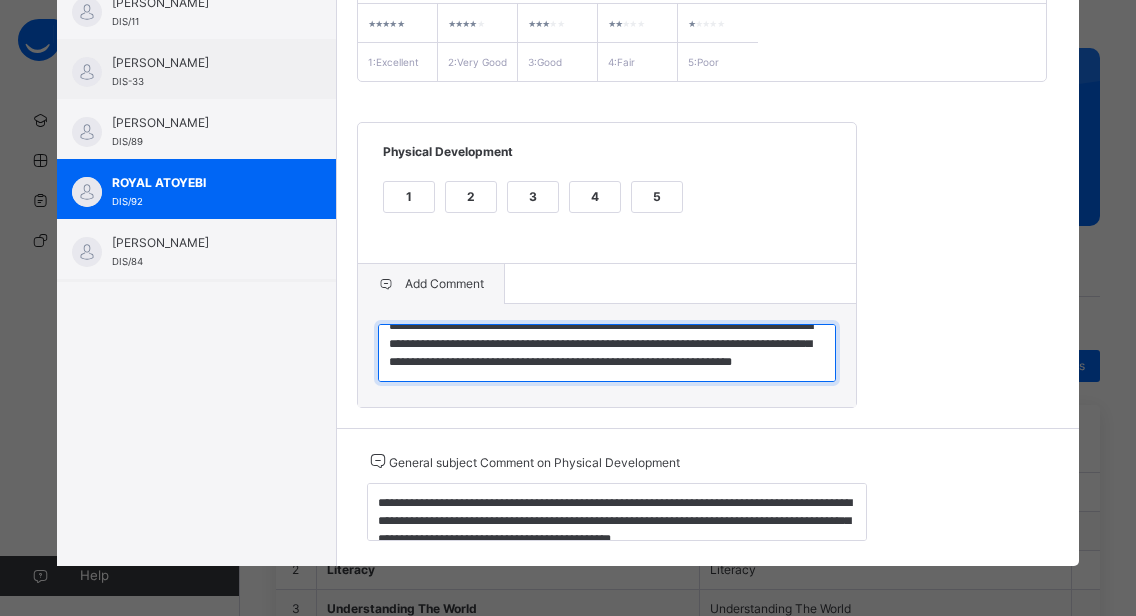 type on "**********" 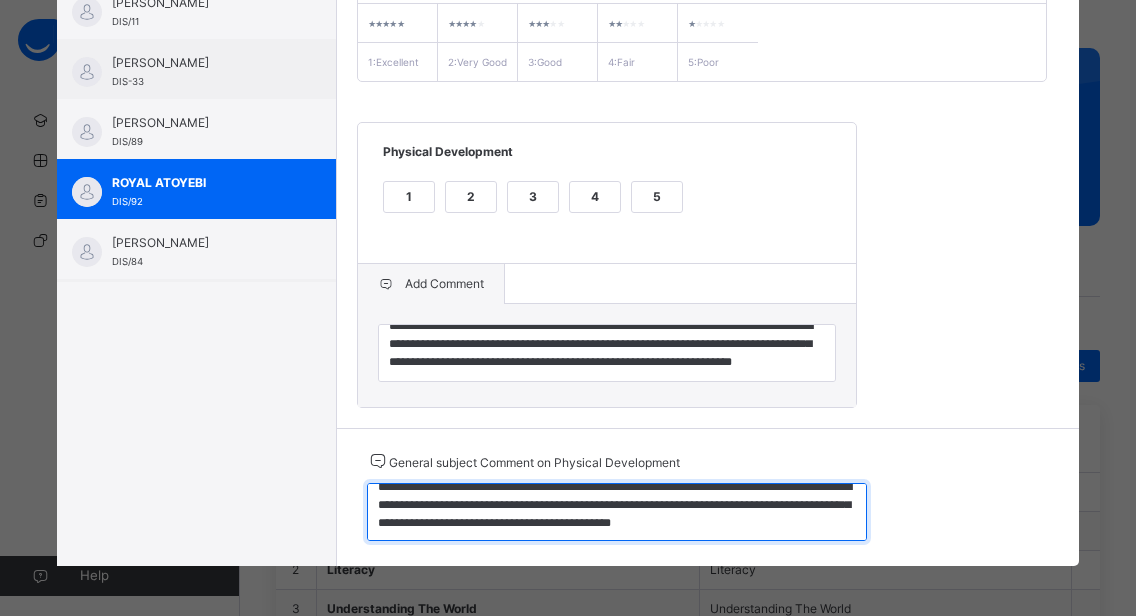 scroll, scrollTop: 18, scrollLeft: 0, axis: vertical 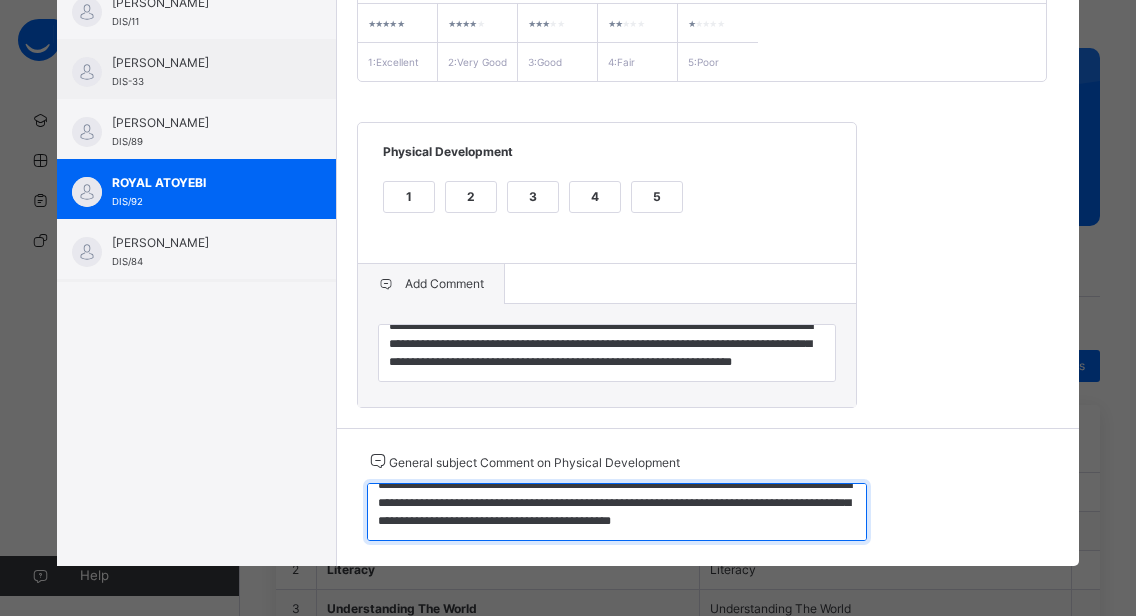 click on "**********" at bounding box center (617, 512) 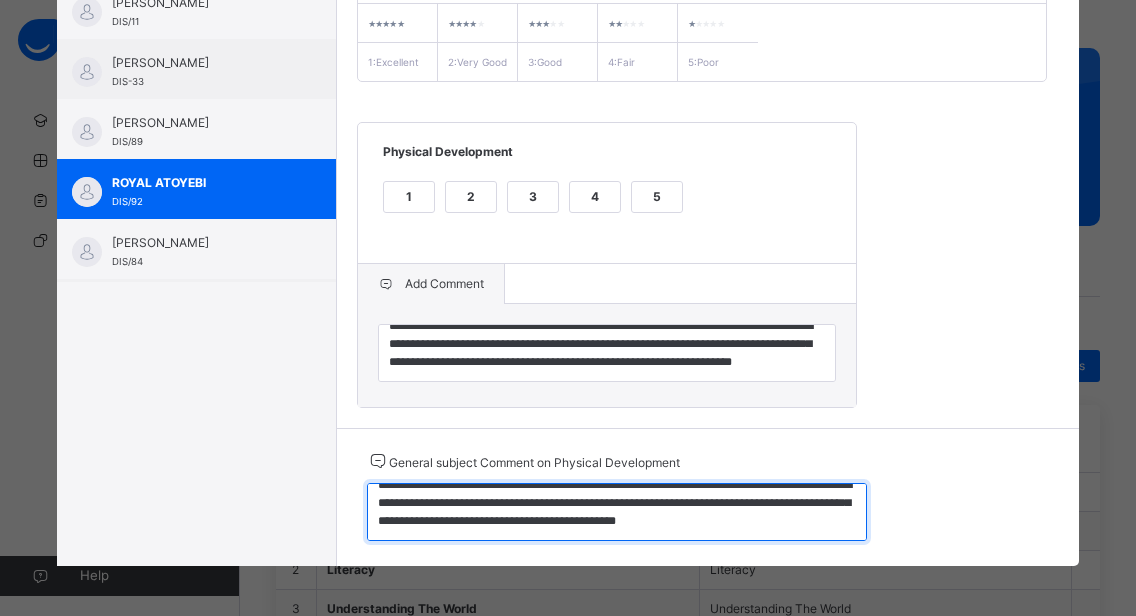 click on "**********" at bounding box center [617, 512] 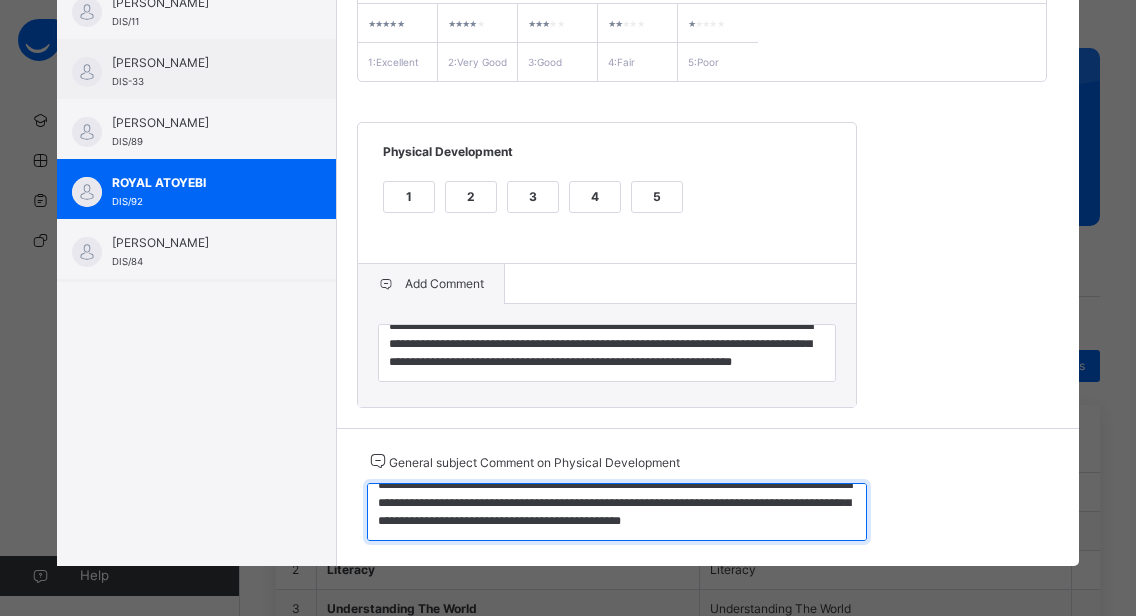 scroll, scrollTop: 25, scrollLeft: 0, axis: vertical 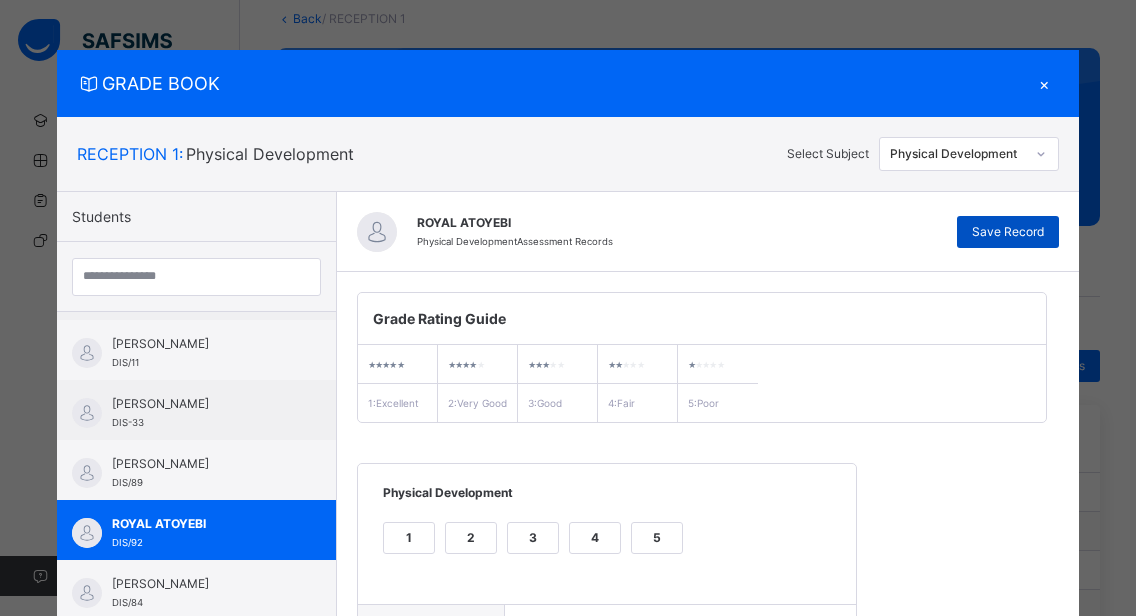 type on "**********" 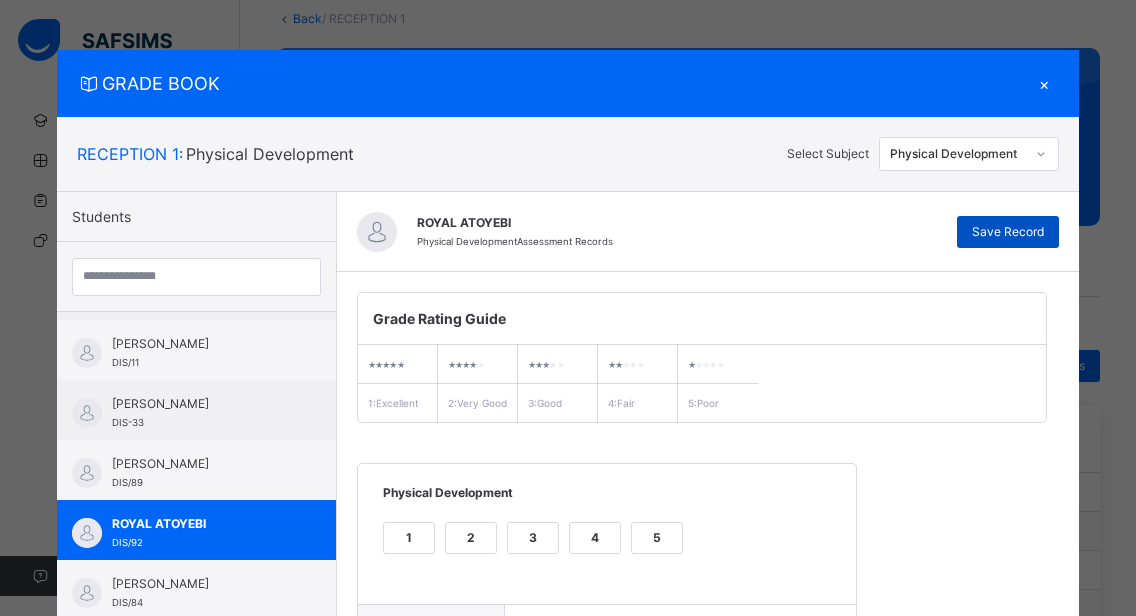 click on "Save Record" at bounding box center (1008, 232) 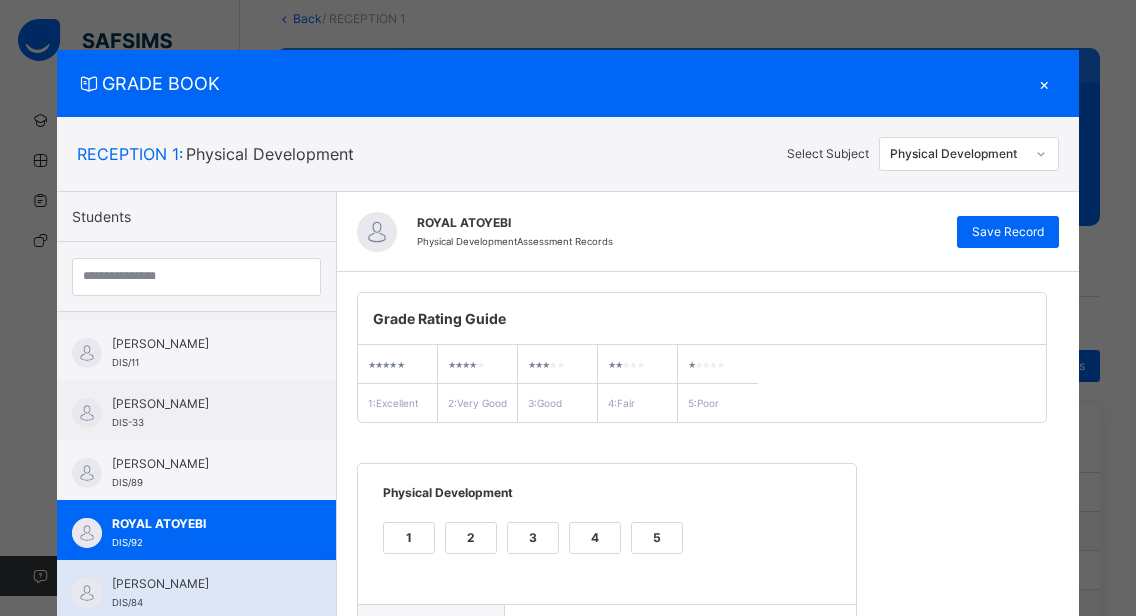 click on "[PERSON_NAME]" at bounding box center (201, 584) 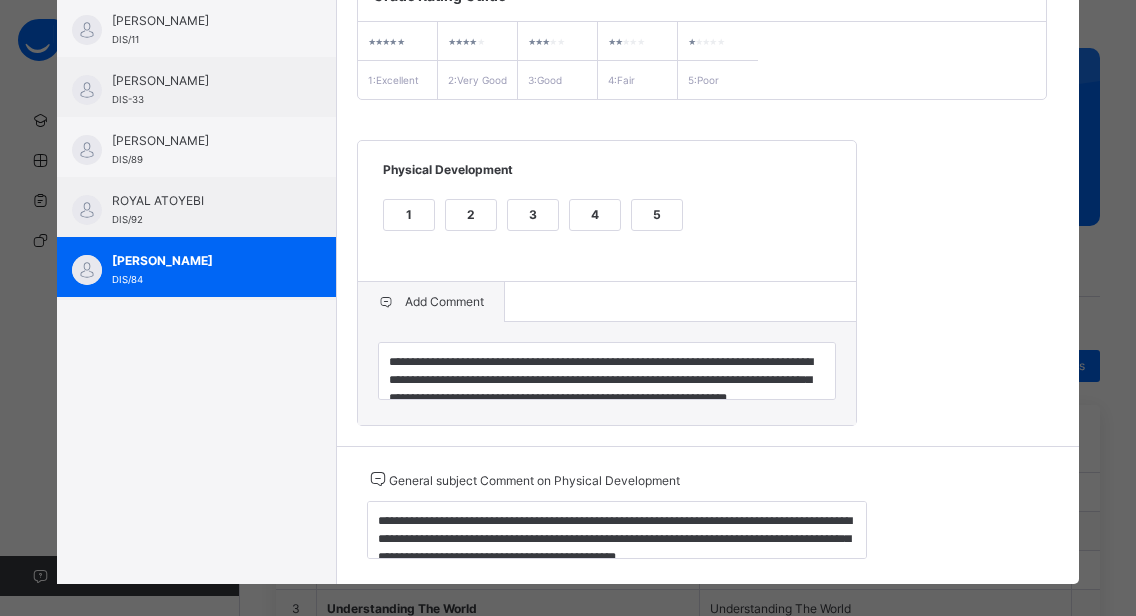scroll, scrollTop: 362, scrollLeft: 0, axis: vertical 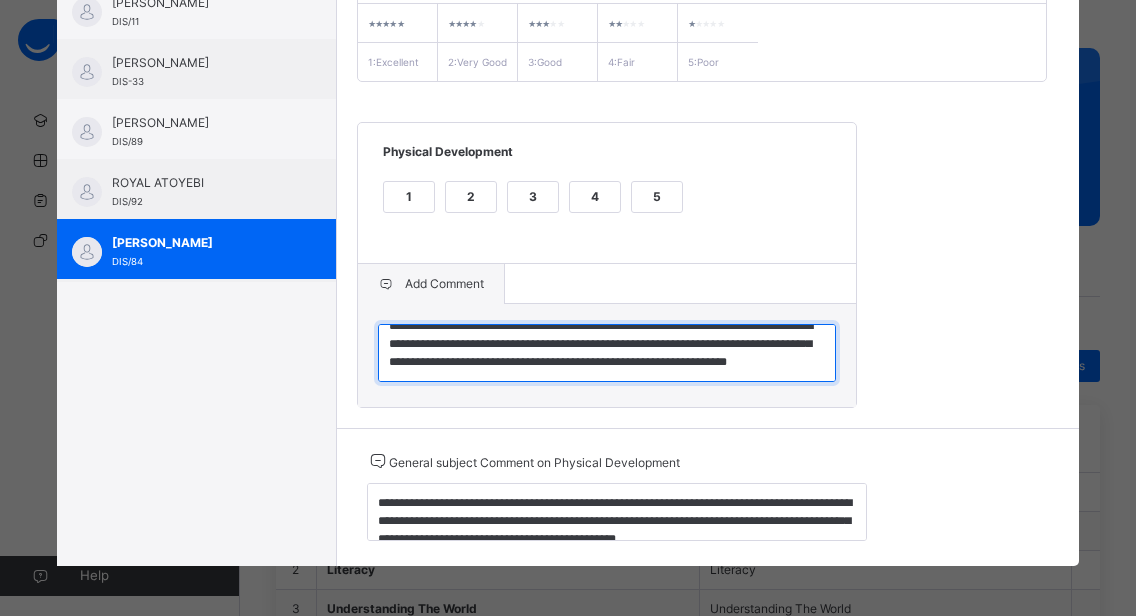 click on "**********" at bounding box center (607, 353) 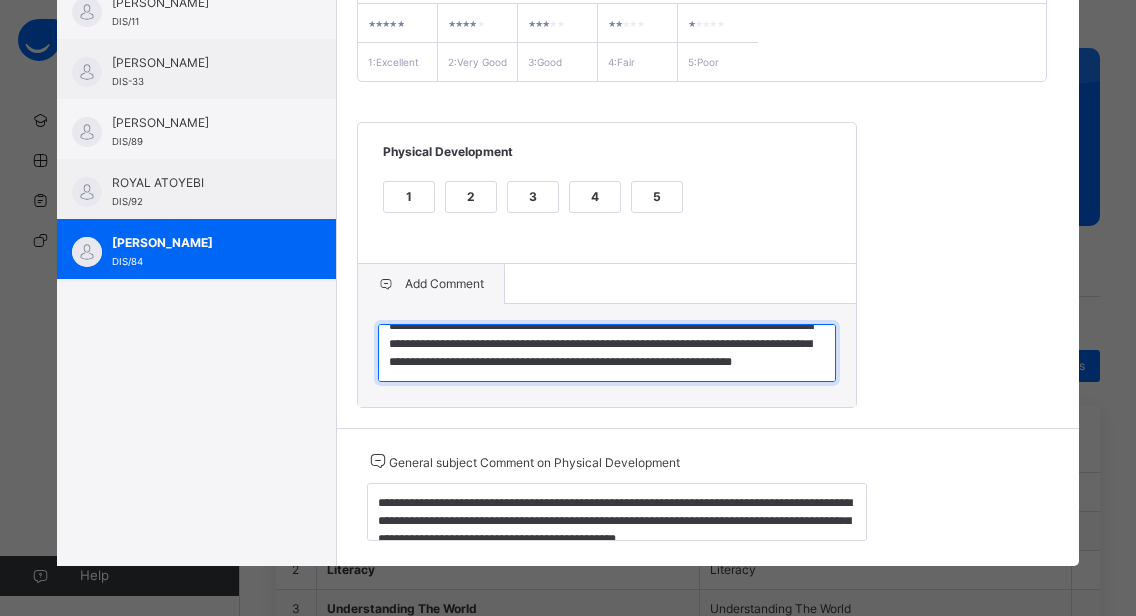click on "**********" at bounding box center [607, 353] 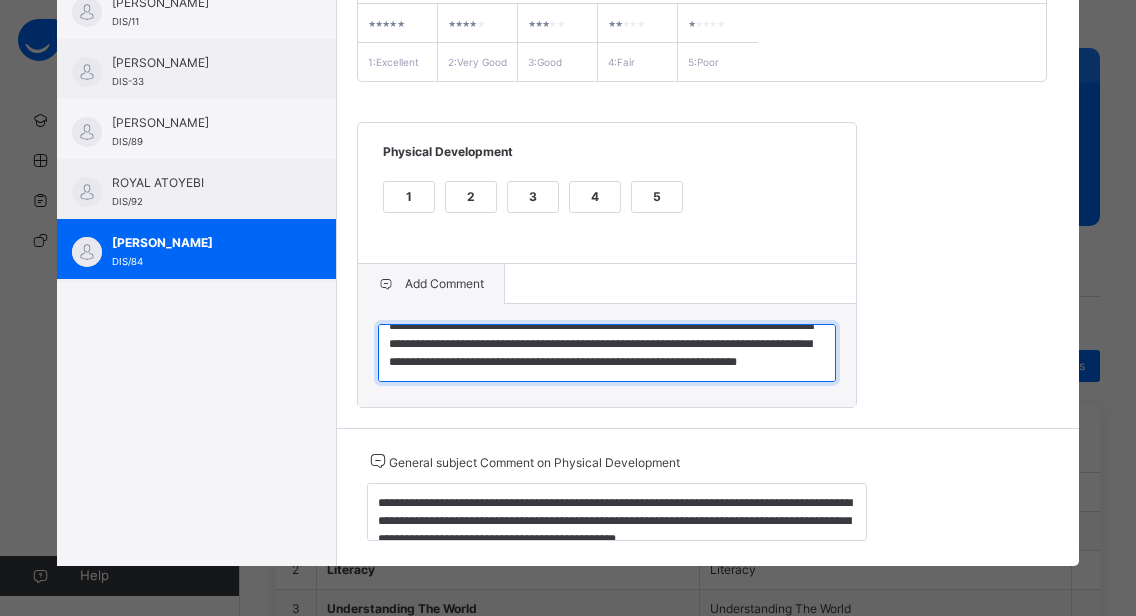 type on "**********" 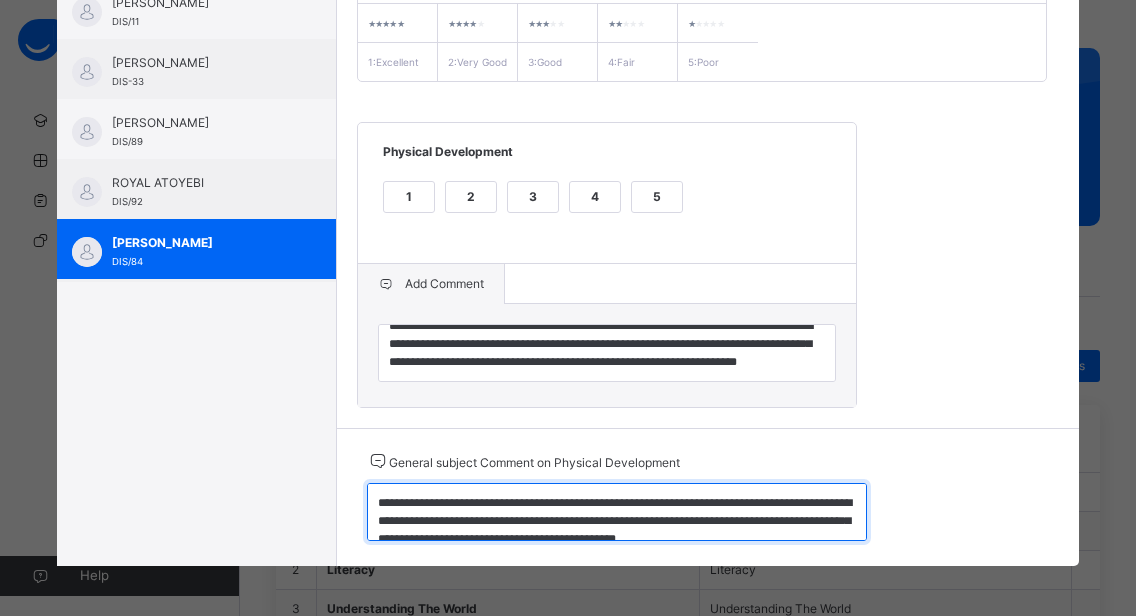 scroll, scrollTop: 18, scrollLeft: 0, axis: vertical 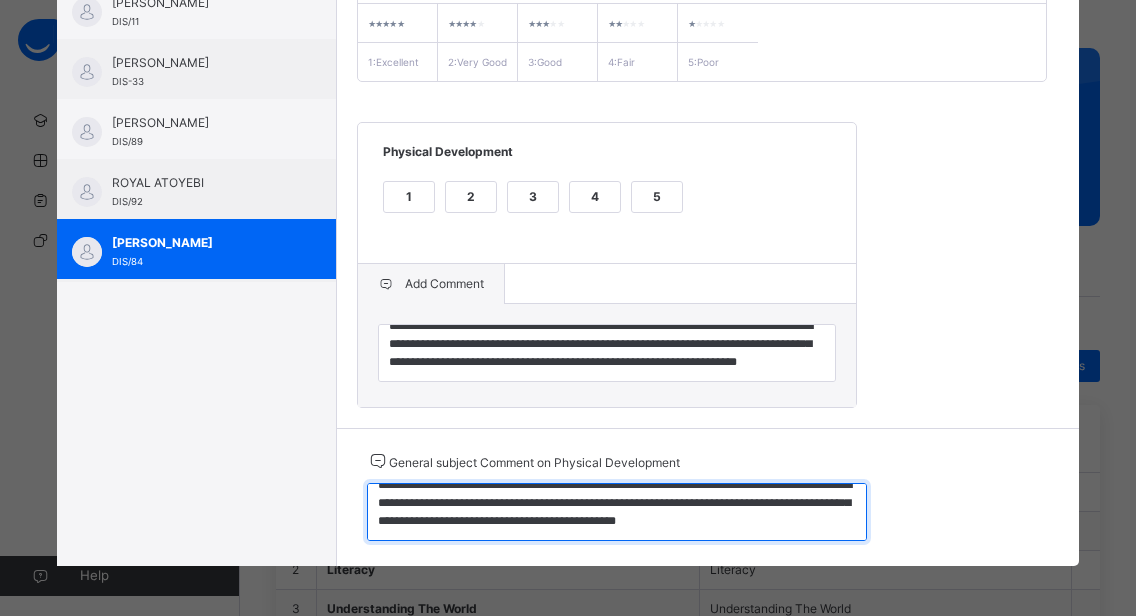 click on "**********" at bounding box center [617, 512] 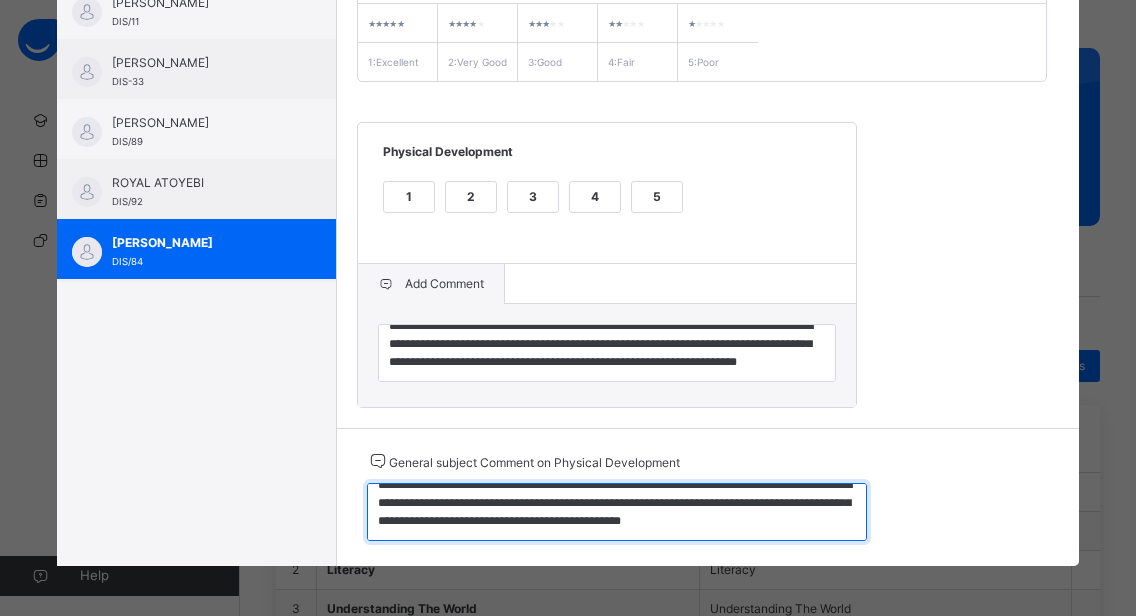 click on "**********" at bounding box center [617, 512] 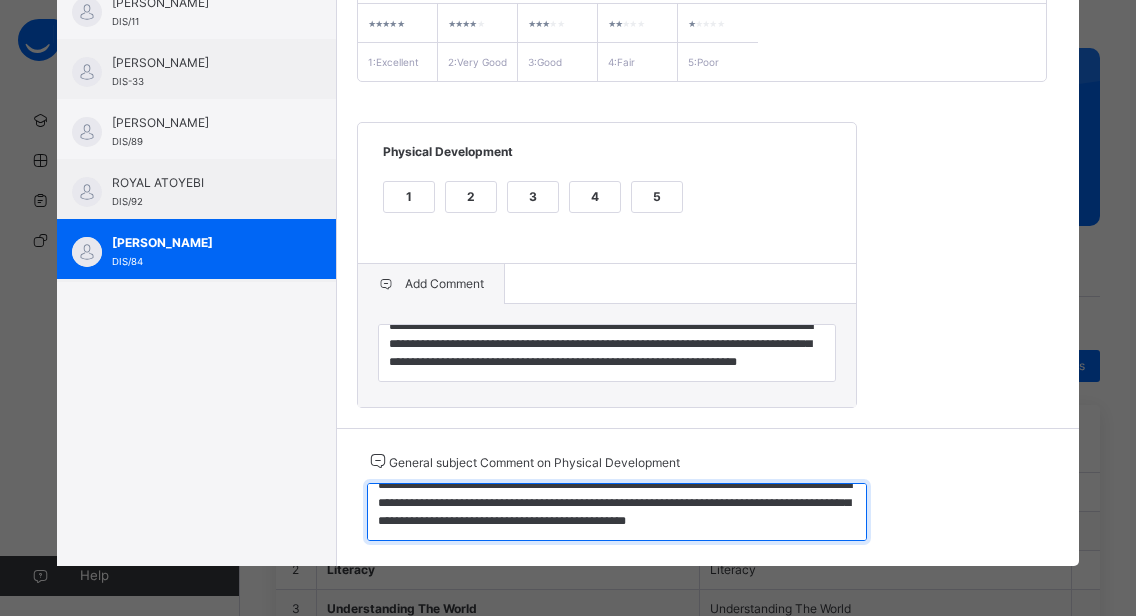scroll, scrollTop: 0, scrollLeft: 0, axis: both 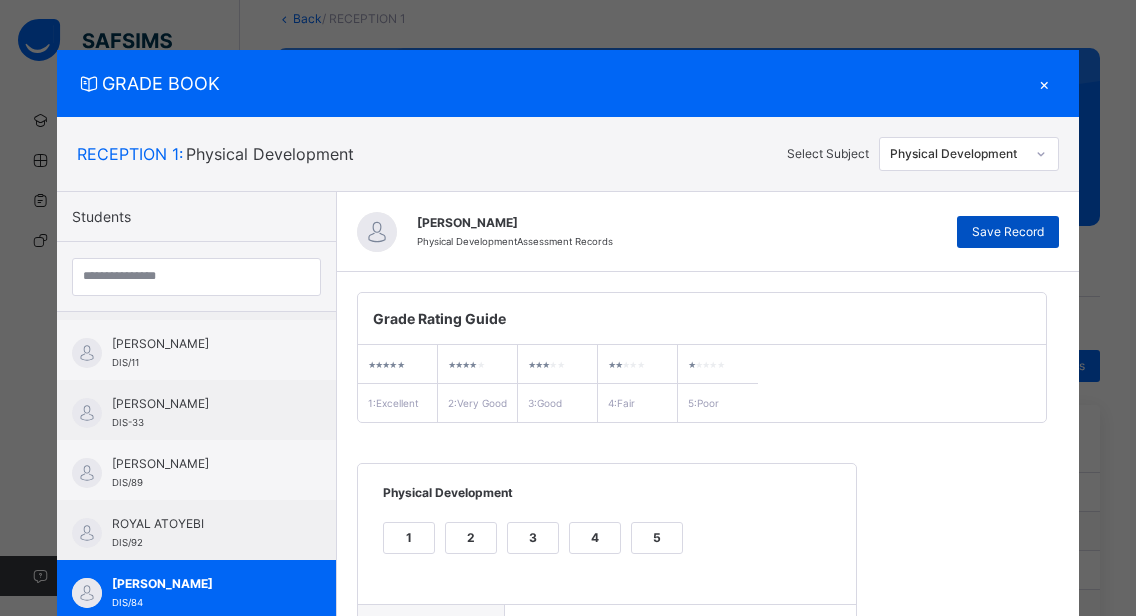 type on "**********" 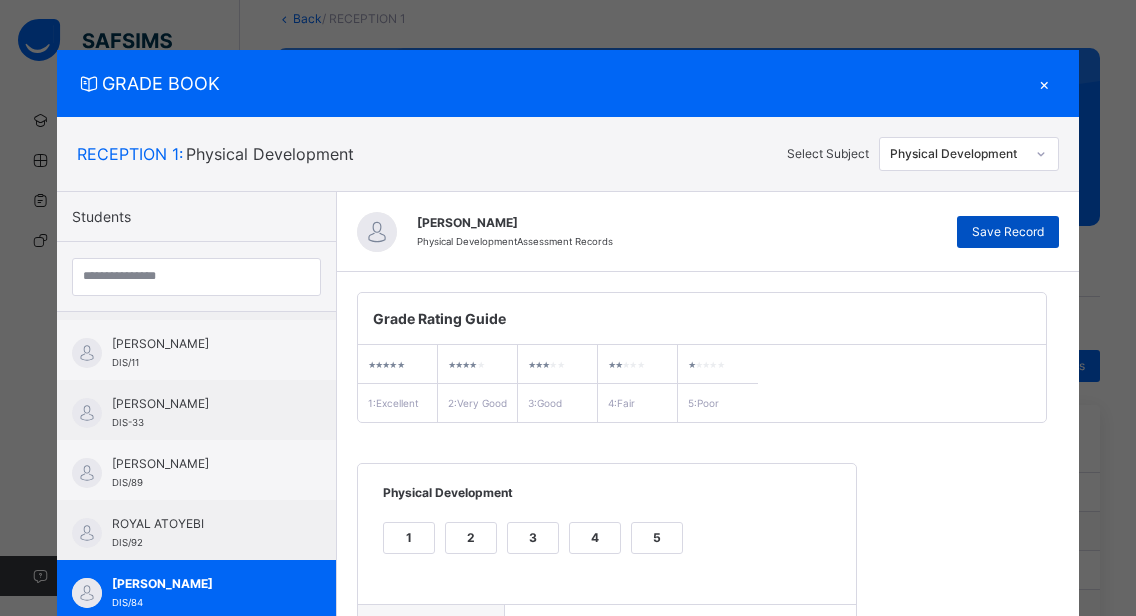 click on "Save Record" at bounding box center (1008, 232) 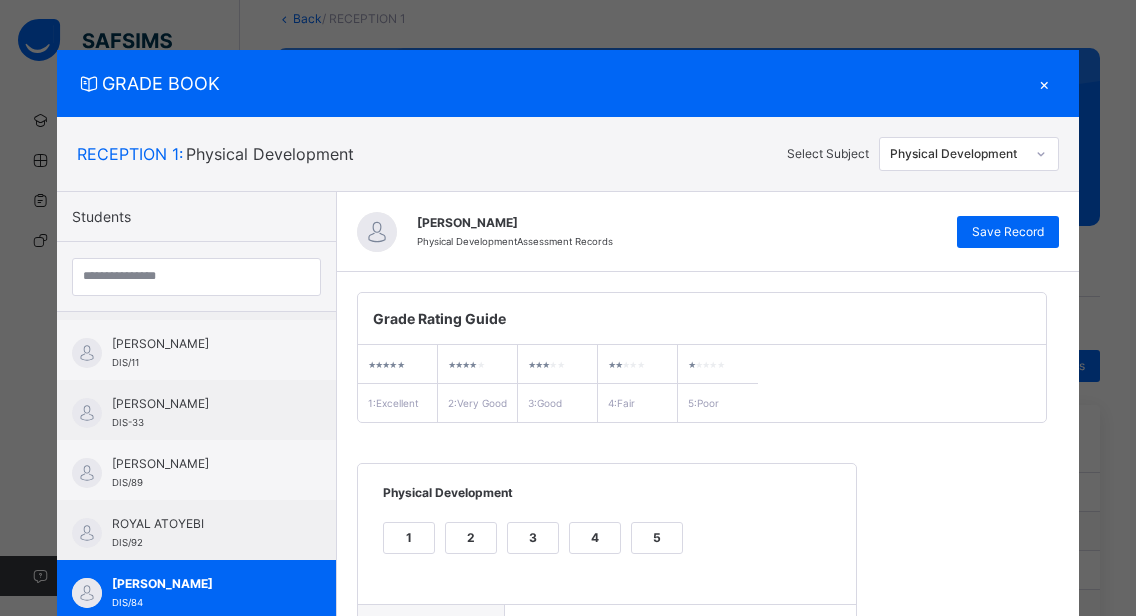scroll, scrollTop: 362, scrollLeft: 0, axis: vertical 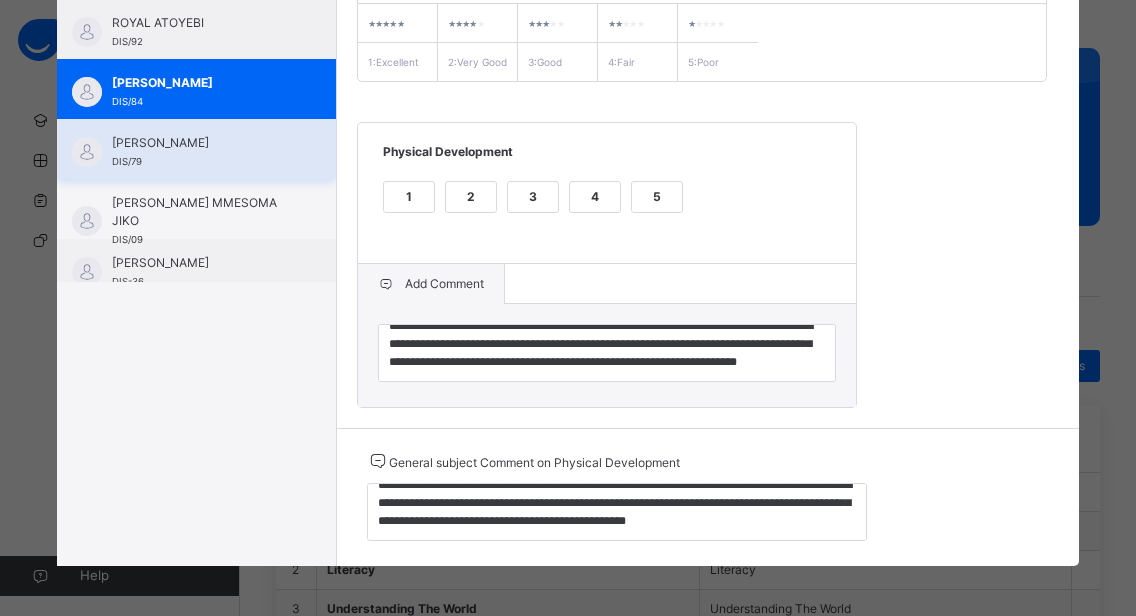 click on "[PERSON_NAME] DIS/79" at bounding box center [196, 149] 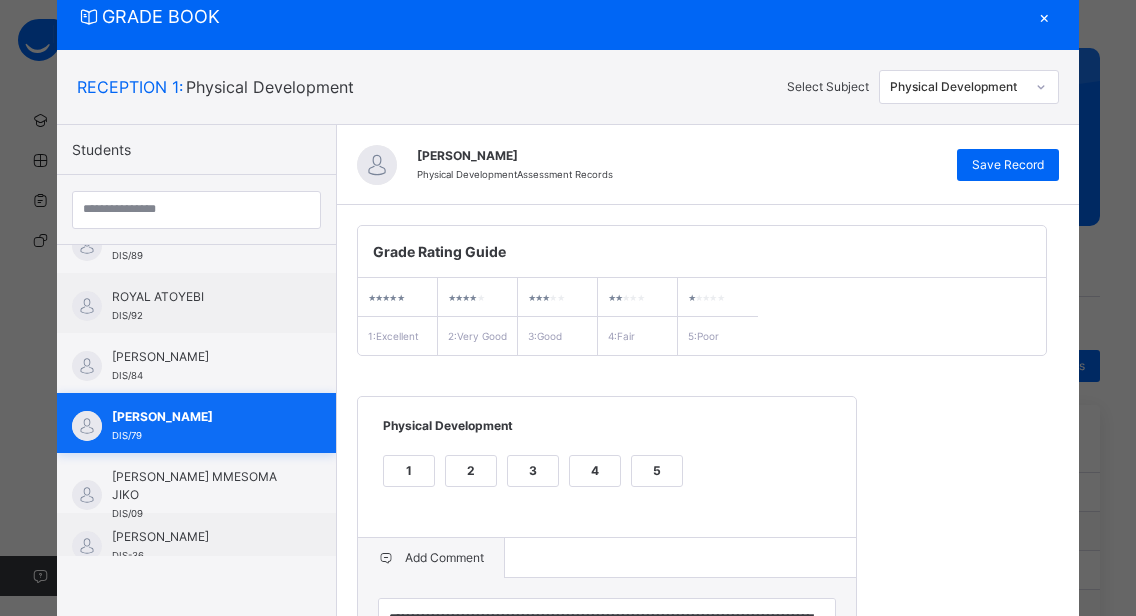scroll, scrollTop: 362, scrollLeft: 0, axis: vertical 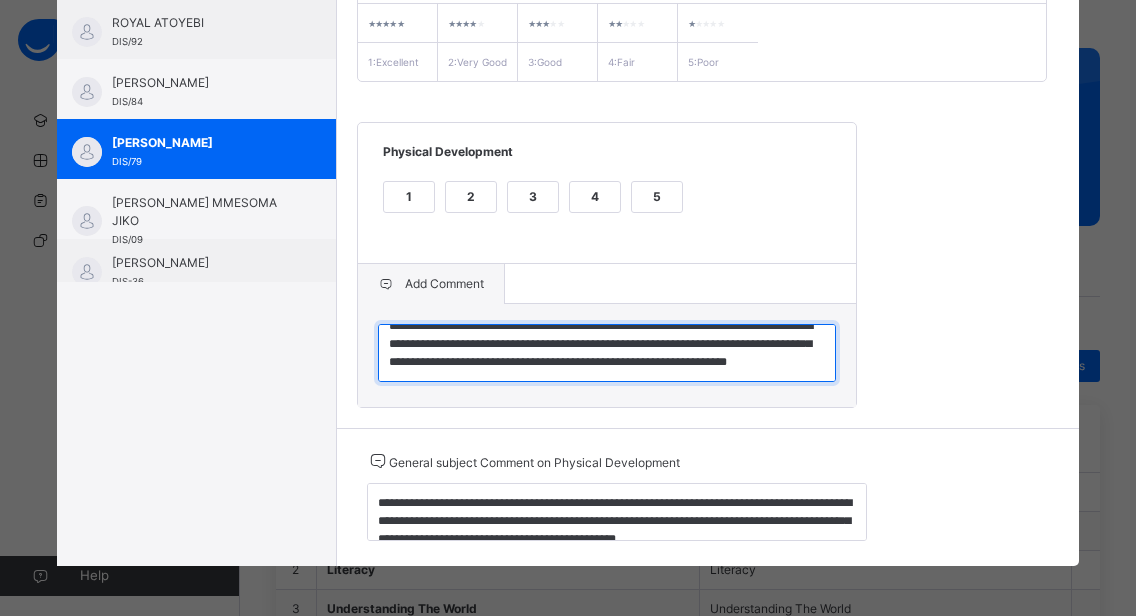 click on "**********" at bounding box center (607, 353) 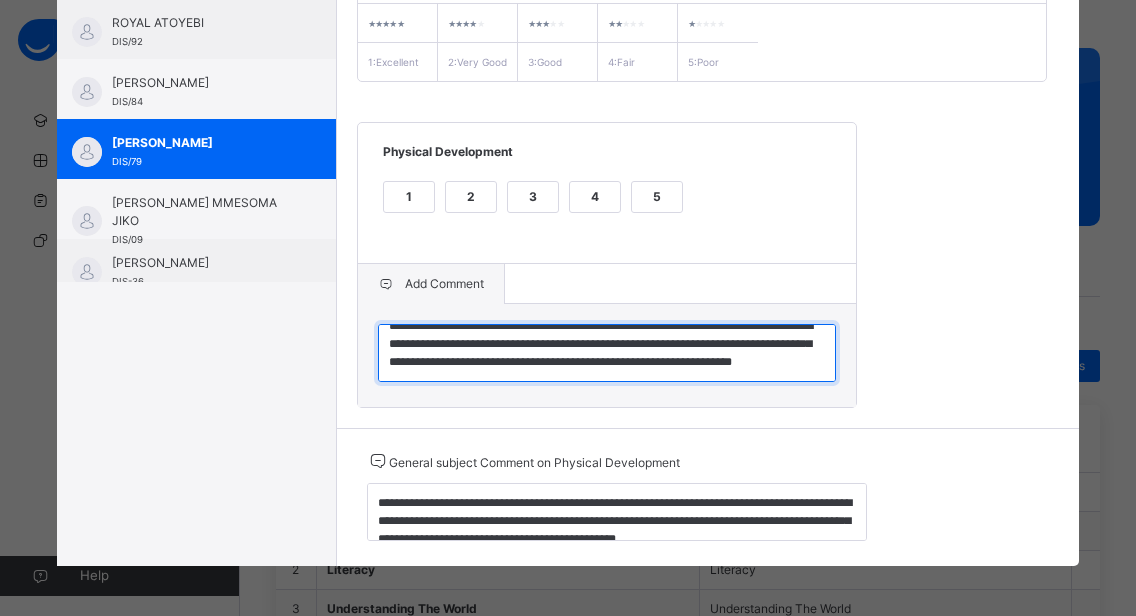 click on "**********" at bounding box center (607, 353) 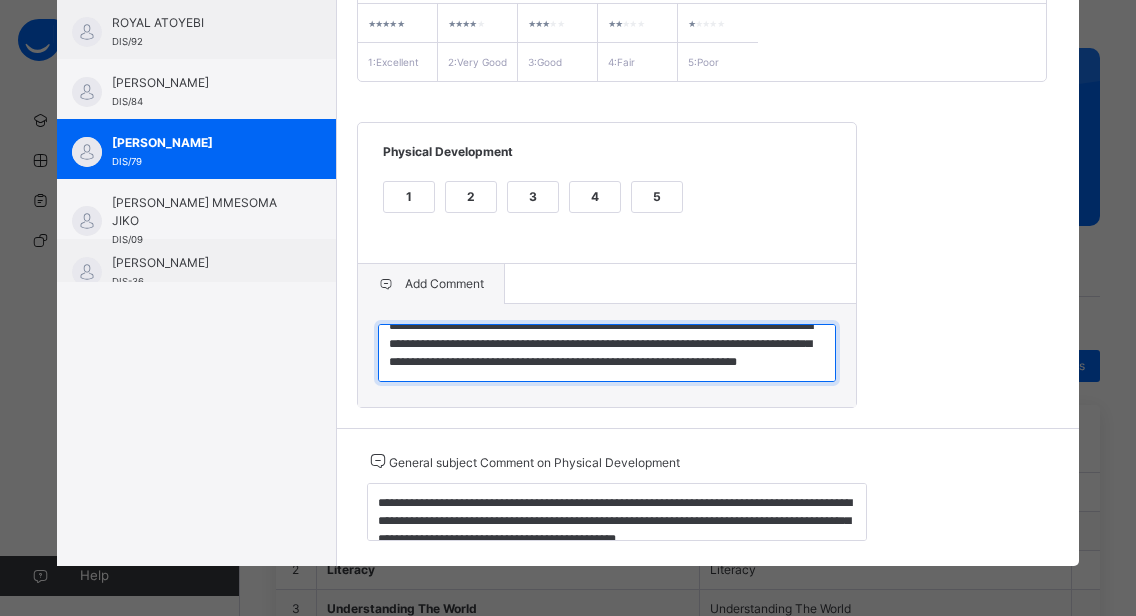 type on "**********" 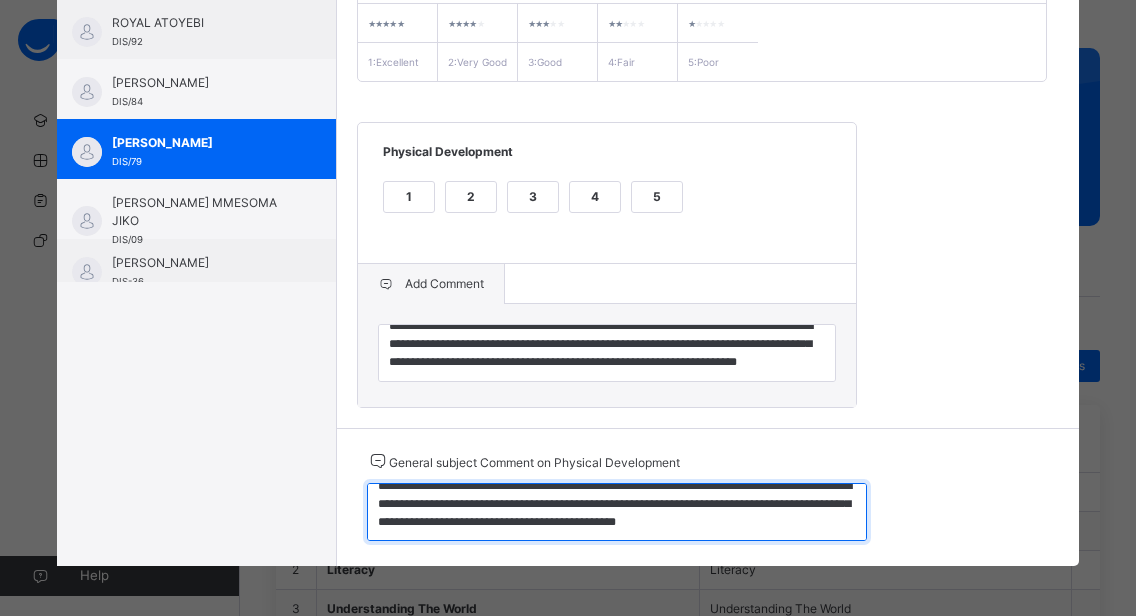 scroll, scrollTop: 18, scrollLeft: 0, axis: vertical 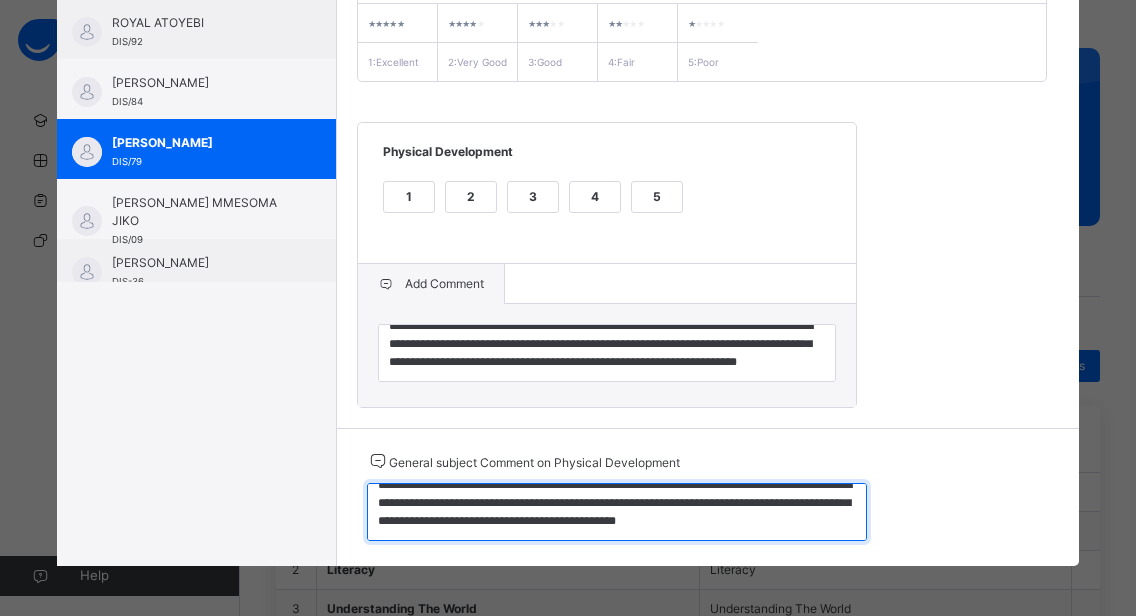 click on "**********" at bounding box center [617, 512] 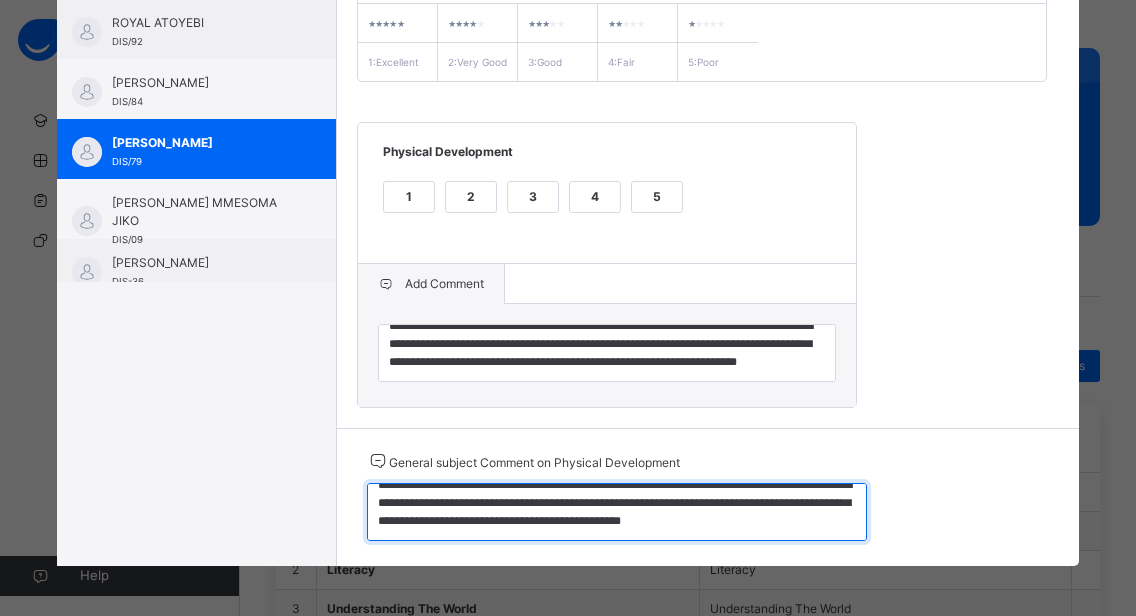 click on "**********" at bounding box center [617, 512] 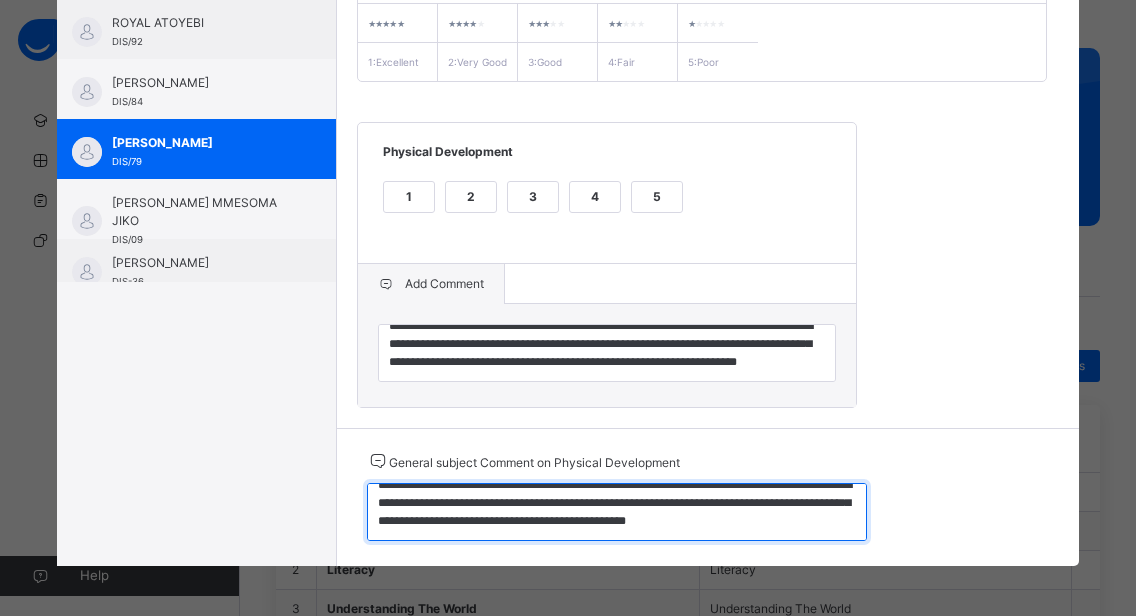 scroll, scrollTop: 0, scrollLeft: 0, axis: both 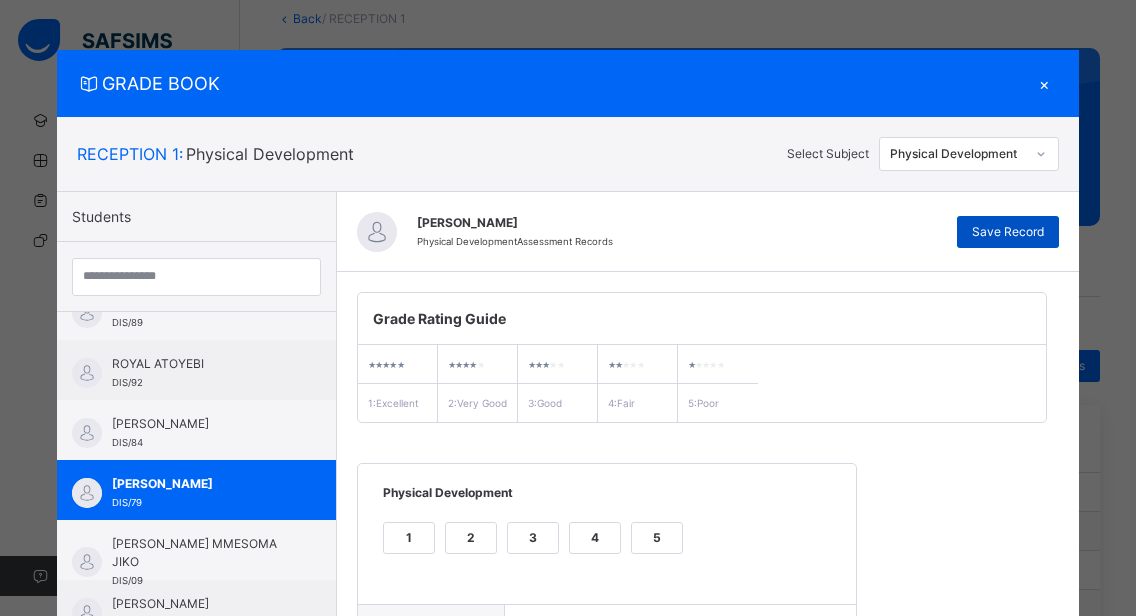 type on "**********" 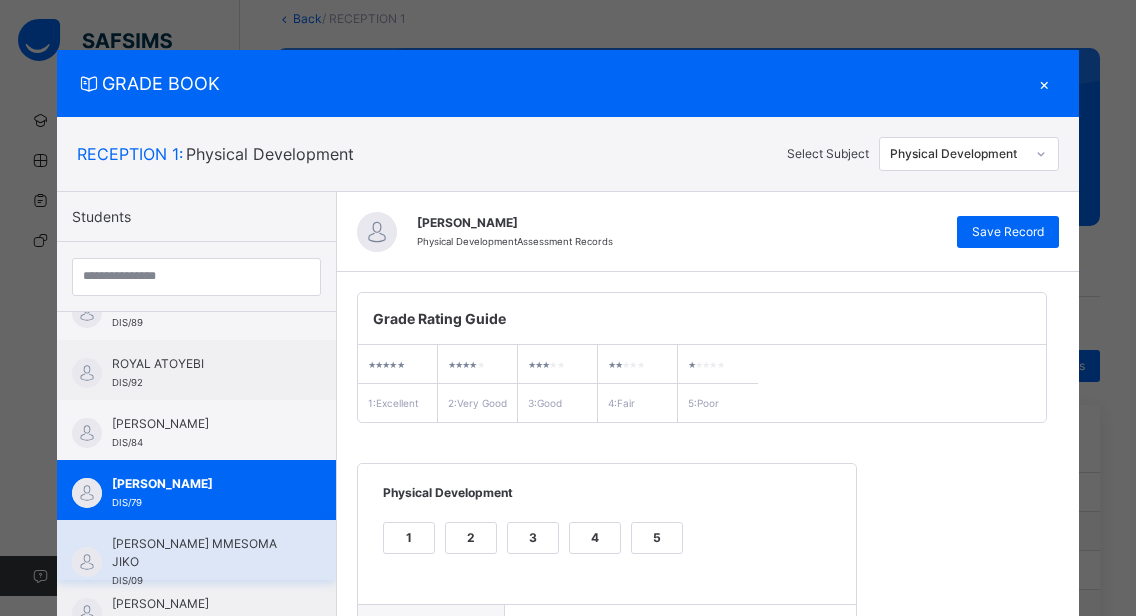 click on "[PERSON_NAME] MMESOMA JIKO" at bounding box center [201, 553] 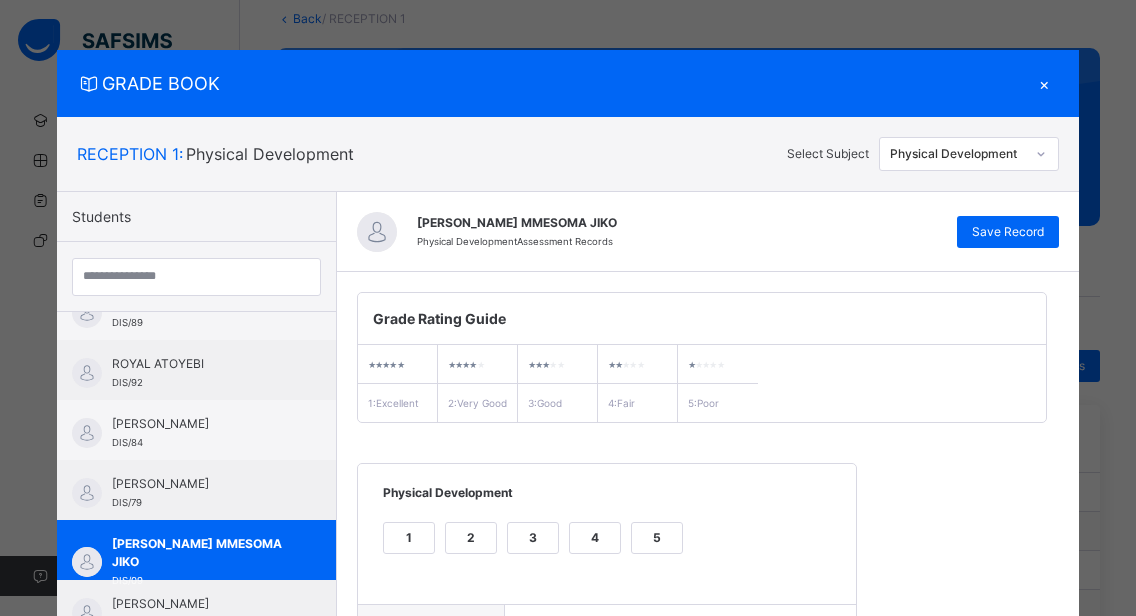 scroll, scrollTop: 362, scrollLeft: 0, axis: vertical 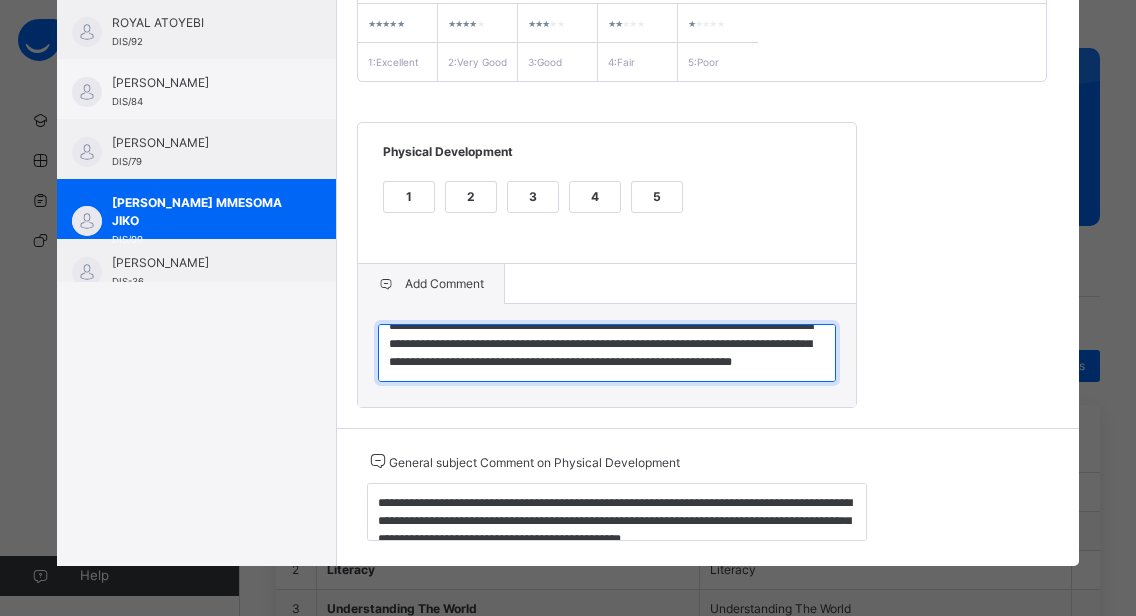 click on "**********" at bounding box center (607, 353) 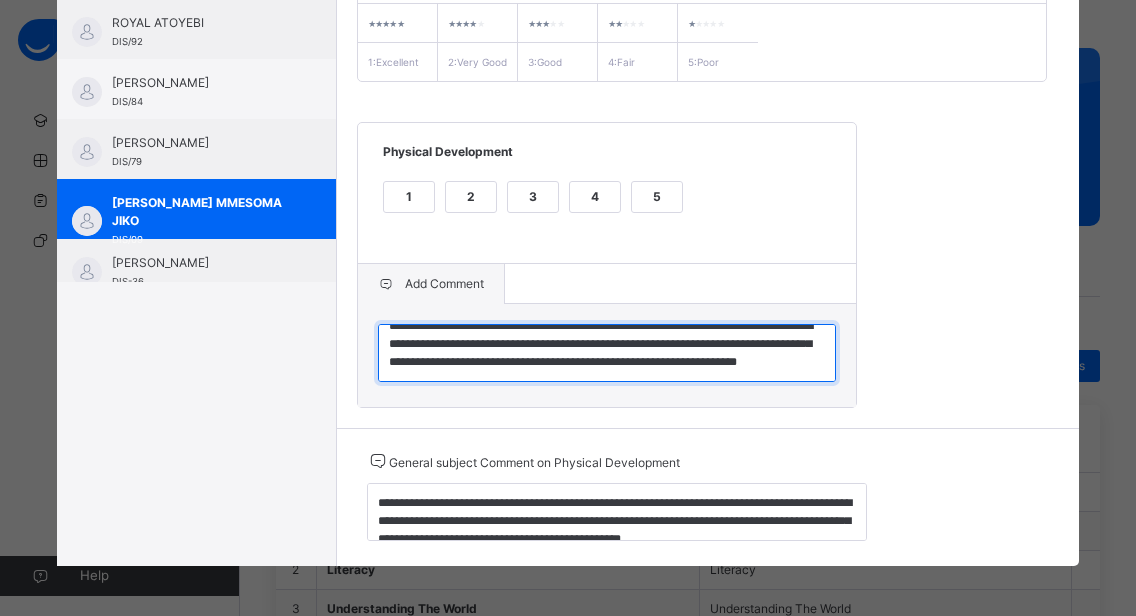 click on "**********" at bounding box center [607, 353] 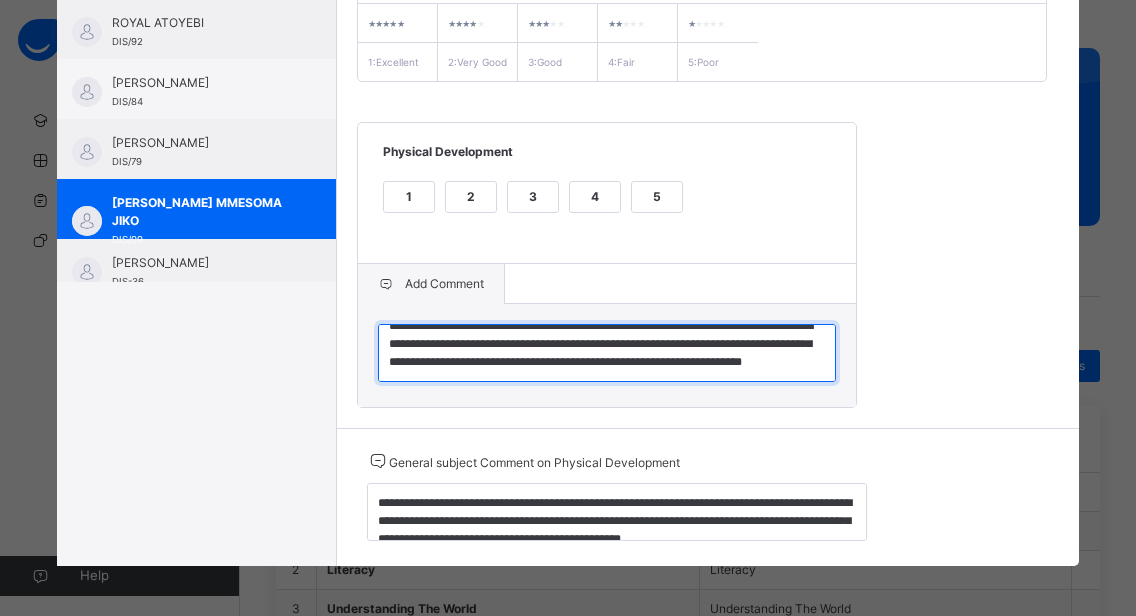 type on "**********" 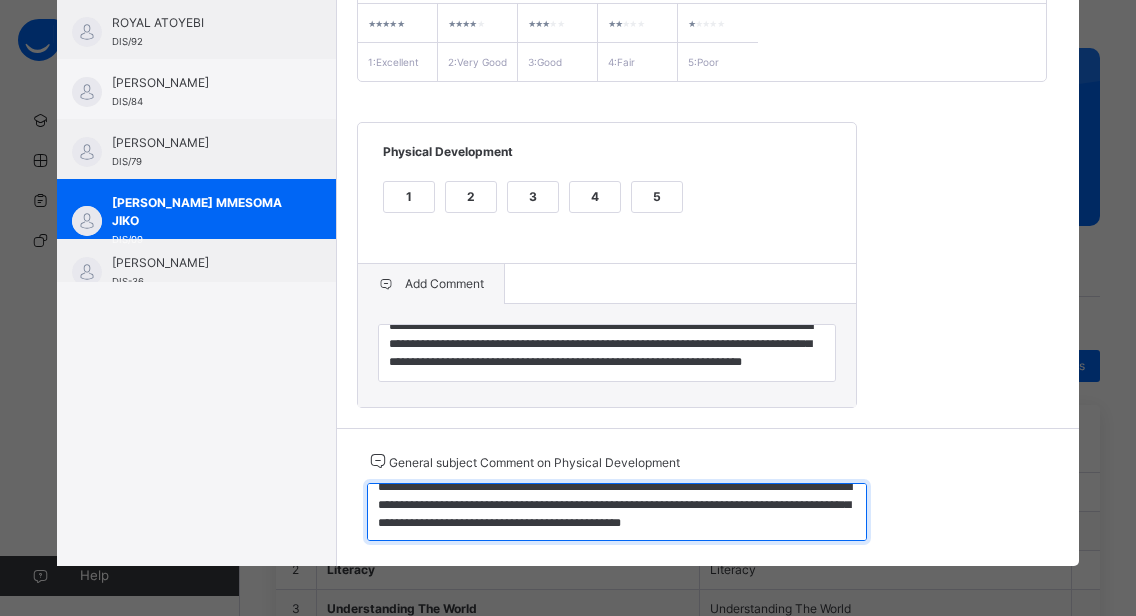 scroll, scrollTop: 18, scrollLeft: 0, axis: vertical 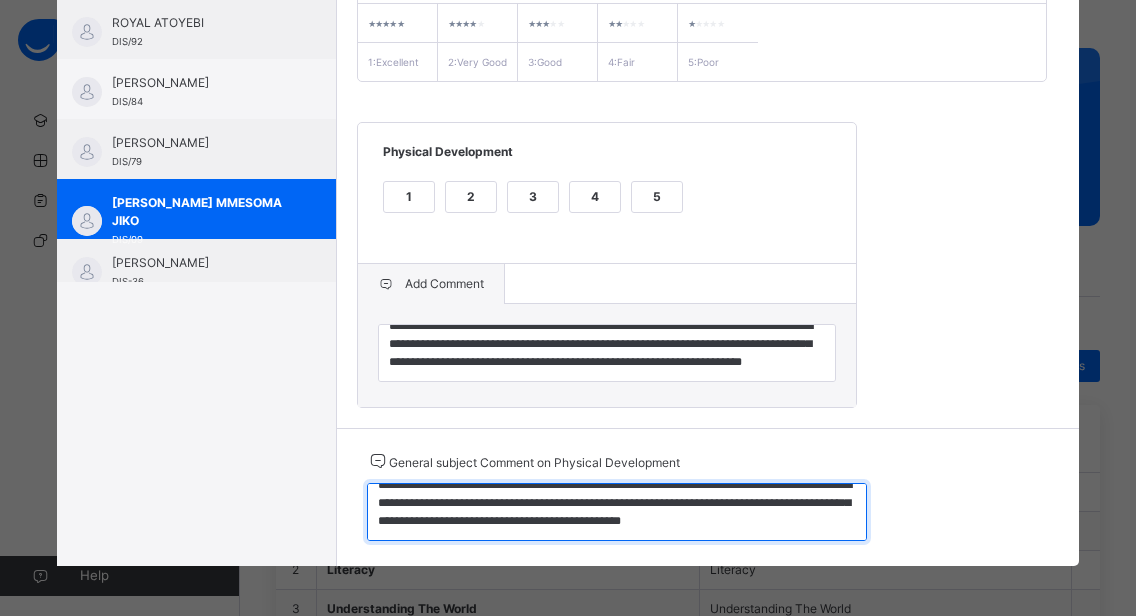 click on "**********" at bounding box center [617, 512] 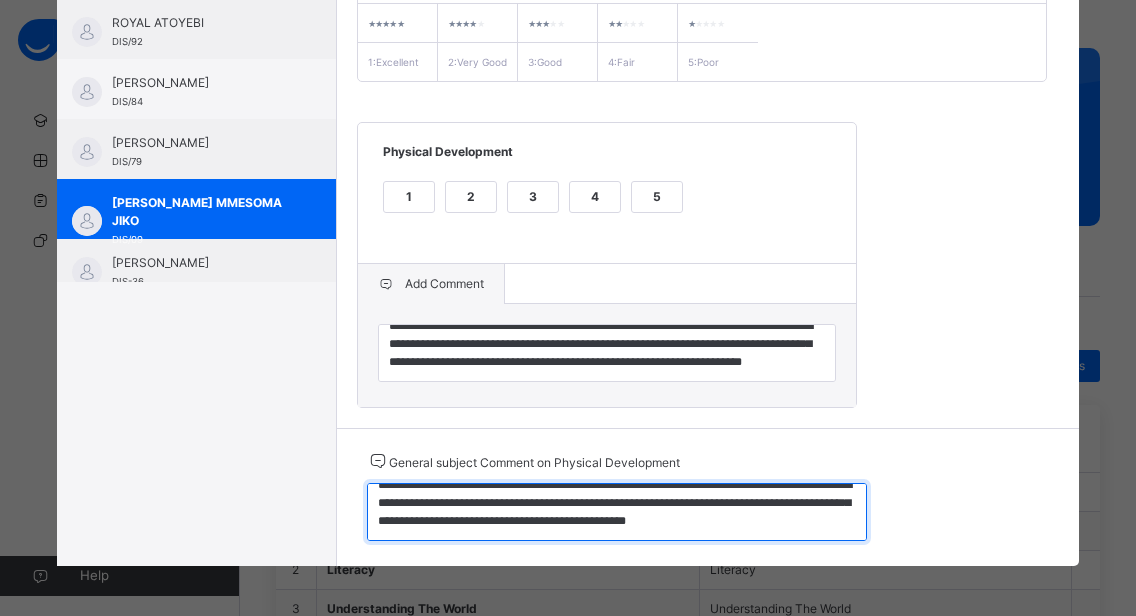 click on "**********" at bounding box center (617, 512) 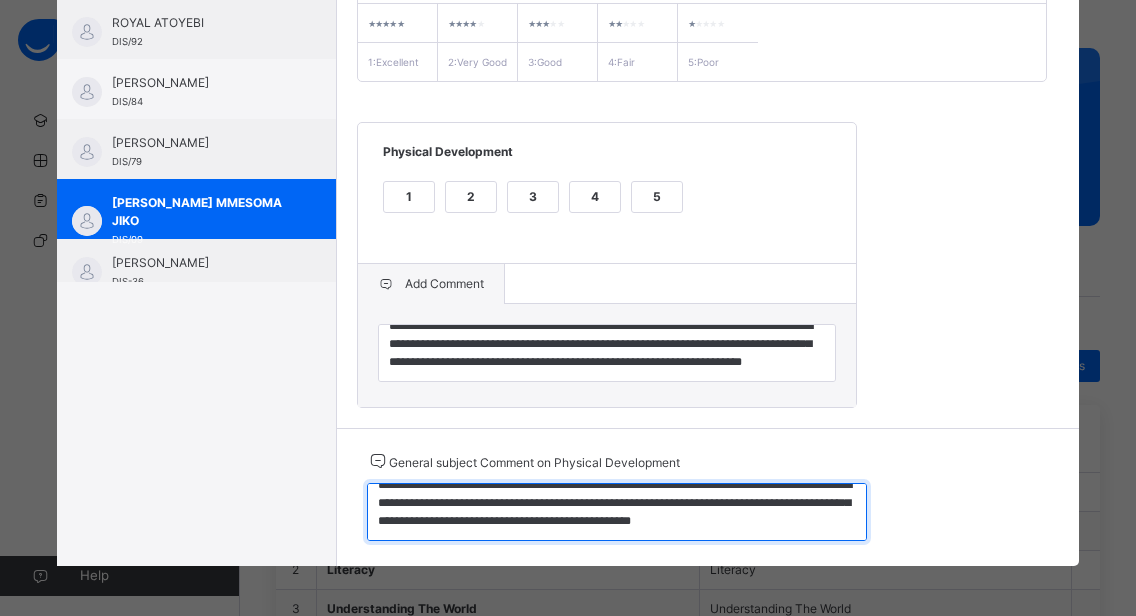 scroll, scrollTop: 6, scrollLeft: 0, axis: vertical 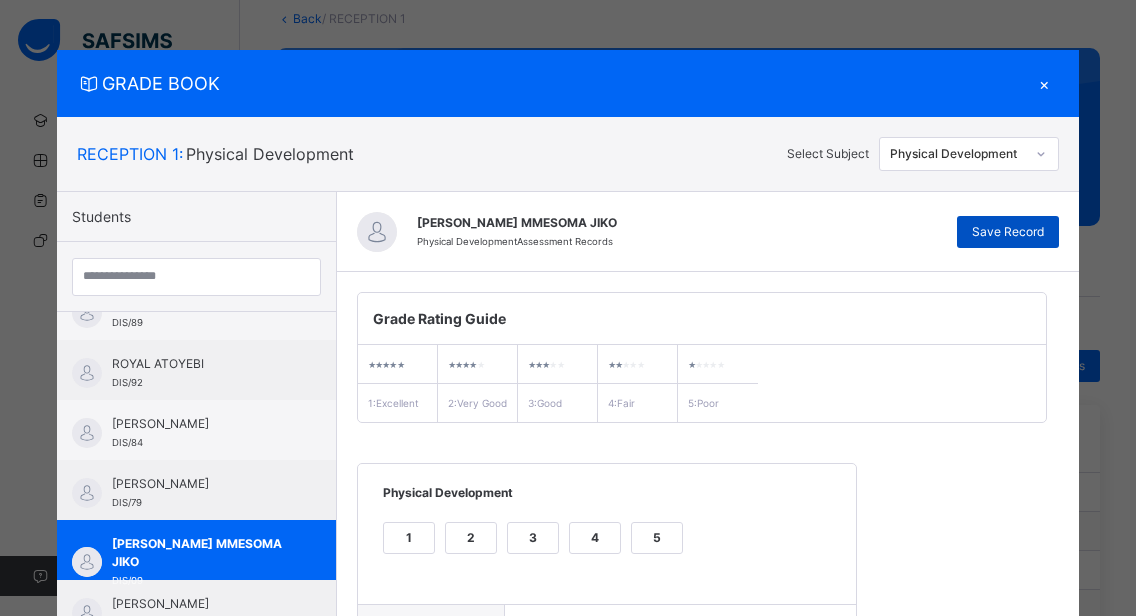 type on "**********" 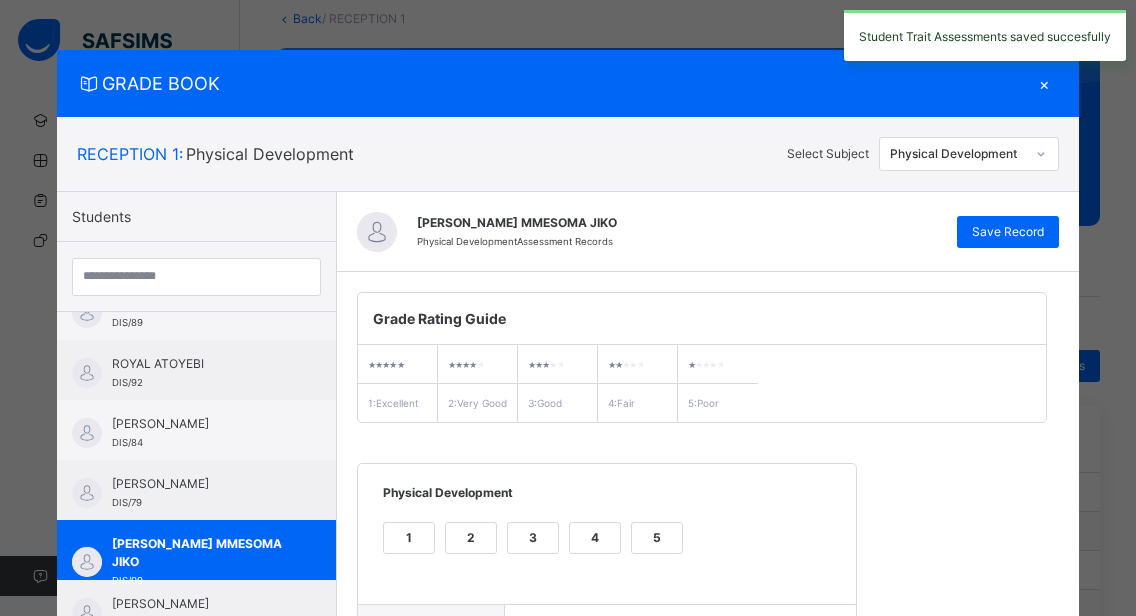 scroll, scrollTop: 362, scrollLeft: 0, axis: vertical 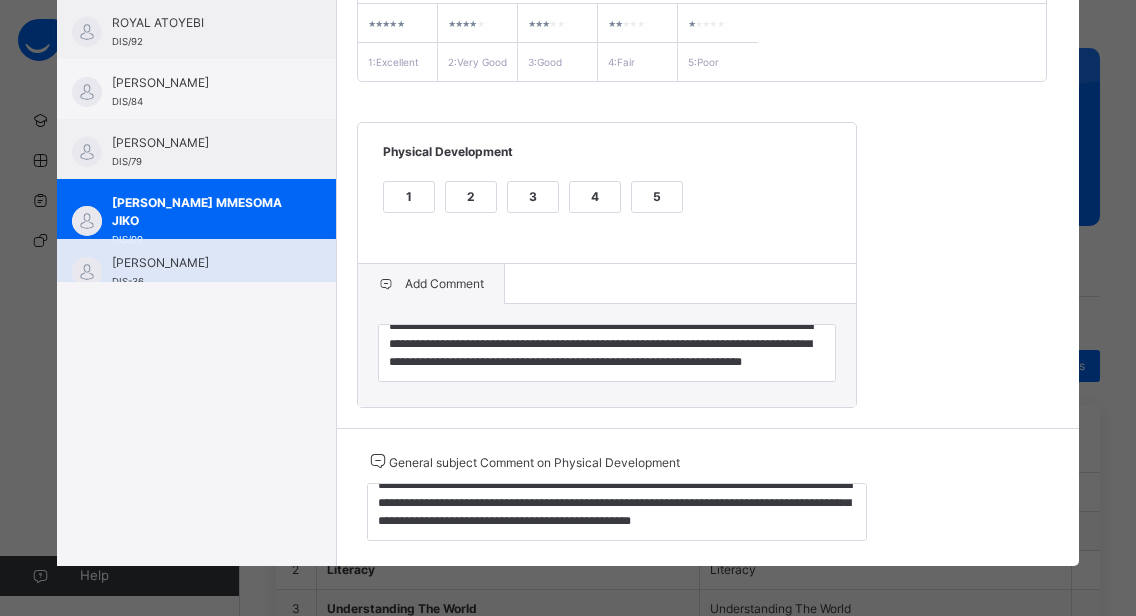 click on "[PERSON_NAME] DIS-36" at bounding box center [196, 269] 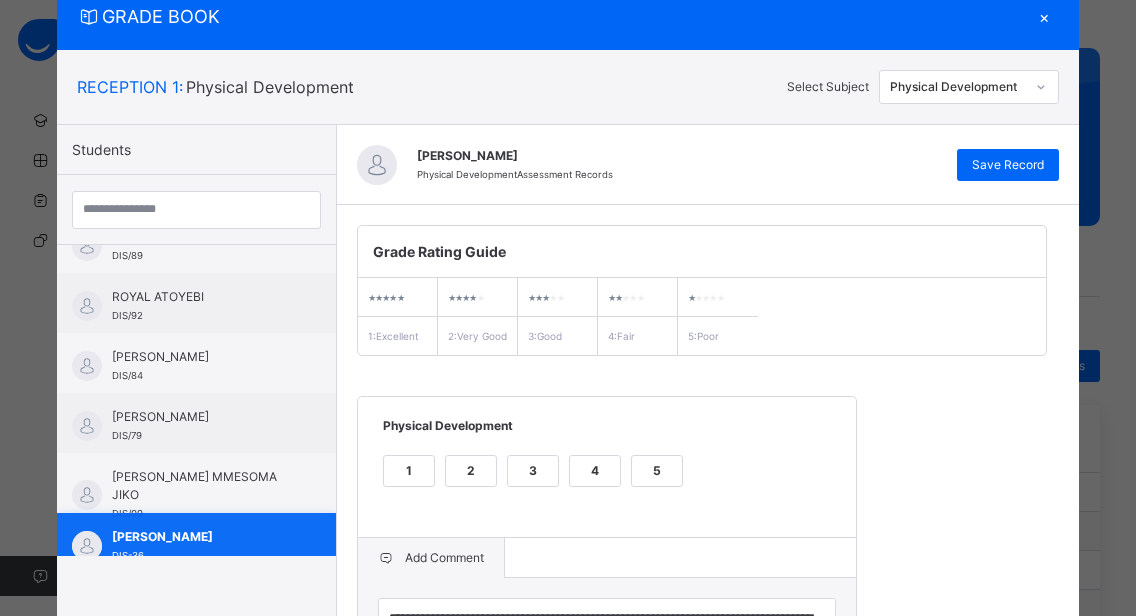 scroll, scrollTop: 362, scrollLeft: 0, axis: vertical 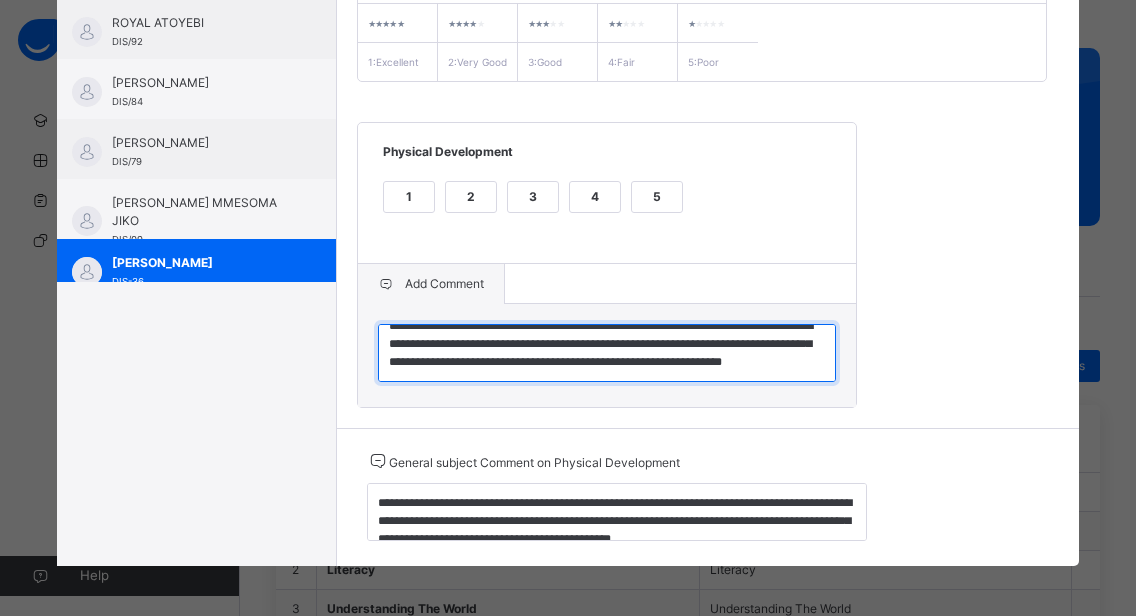 click on "**********" at bounding box center [607, 353] 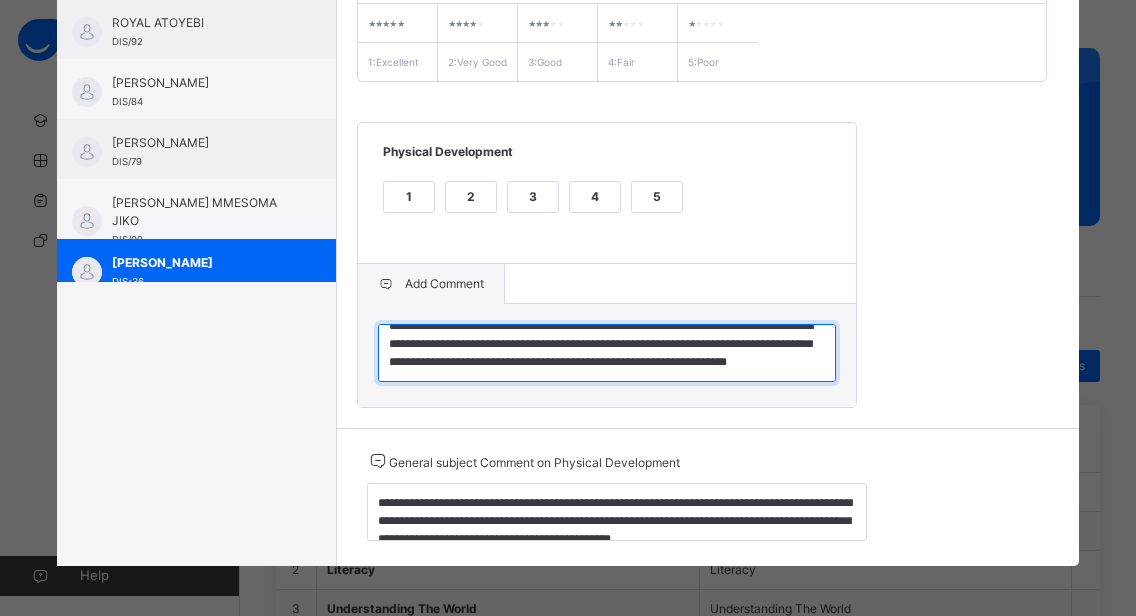 click on "**********" at bounding box center (607, 353) 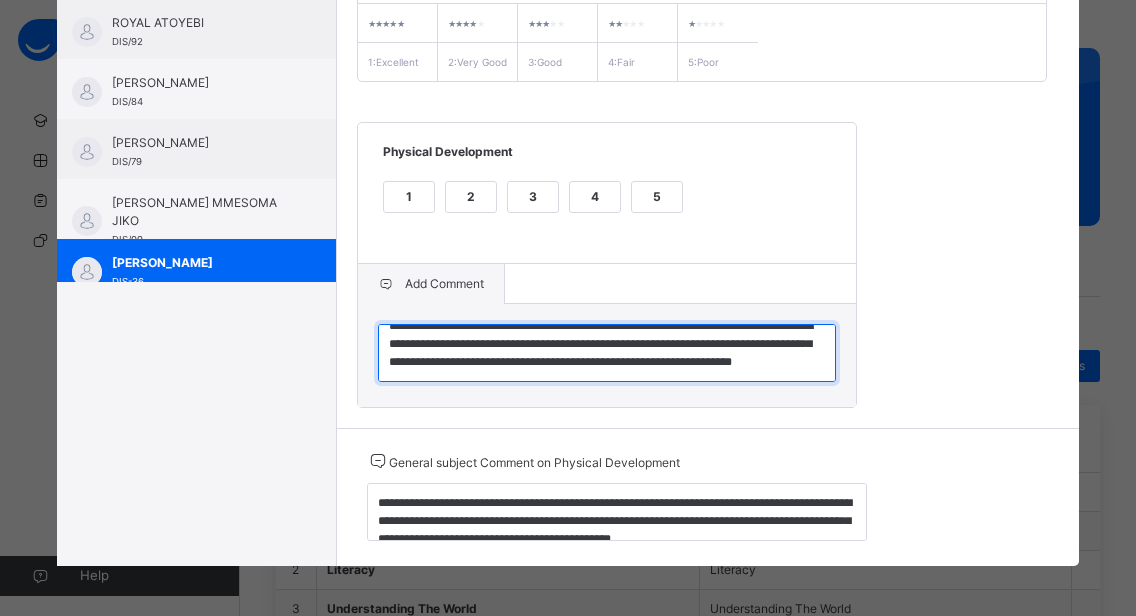 type on "**********" 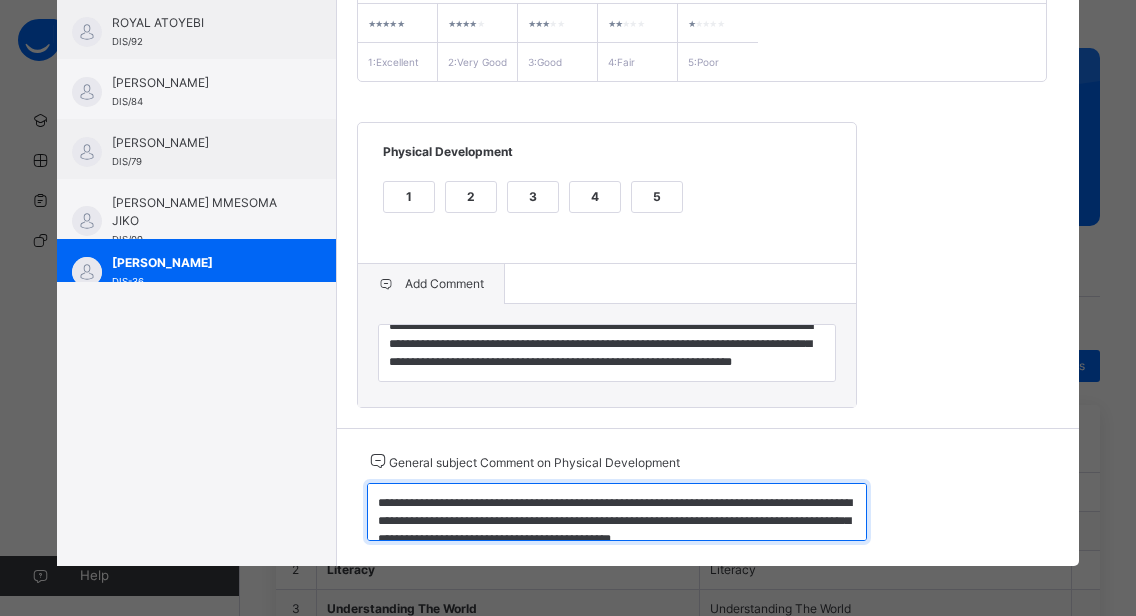 scroll, scrollTop: 18, scrollLeft: 0, axis: vertical 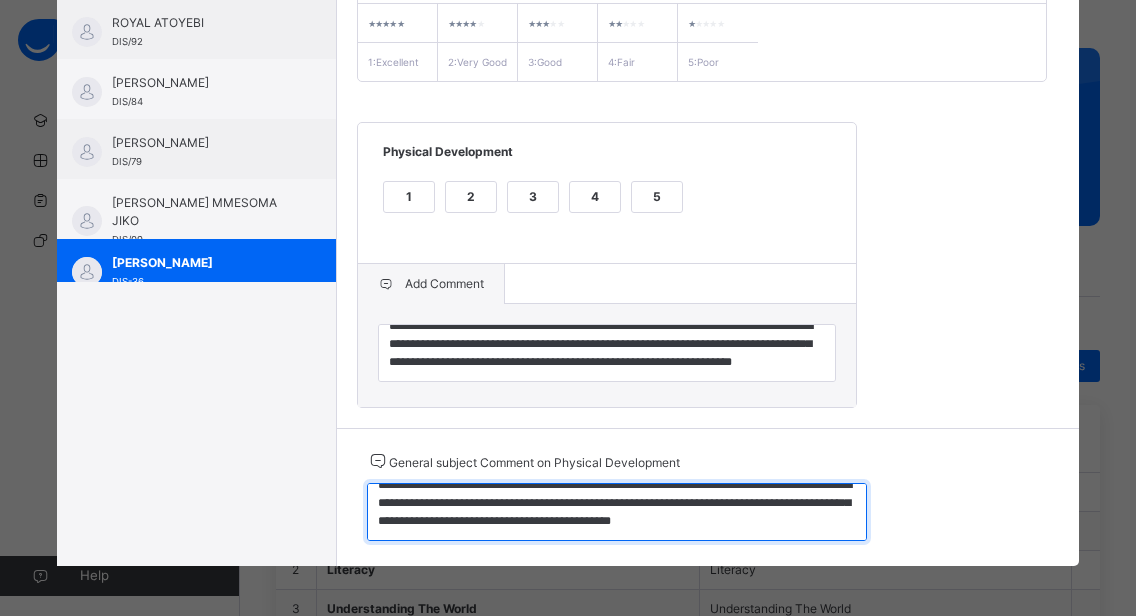 click on "**********" at bounding box center [617, 512] 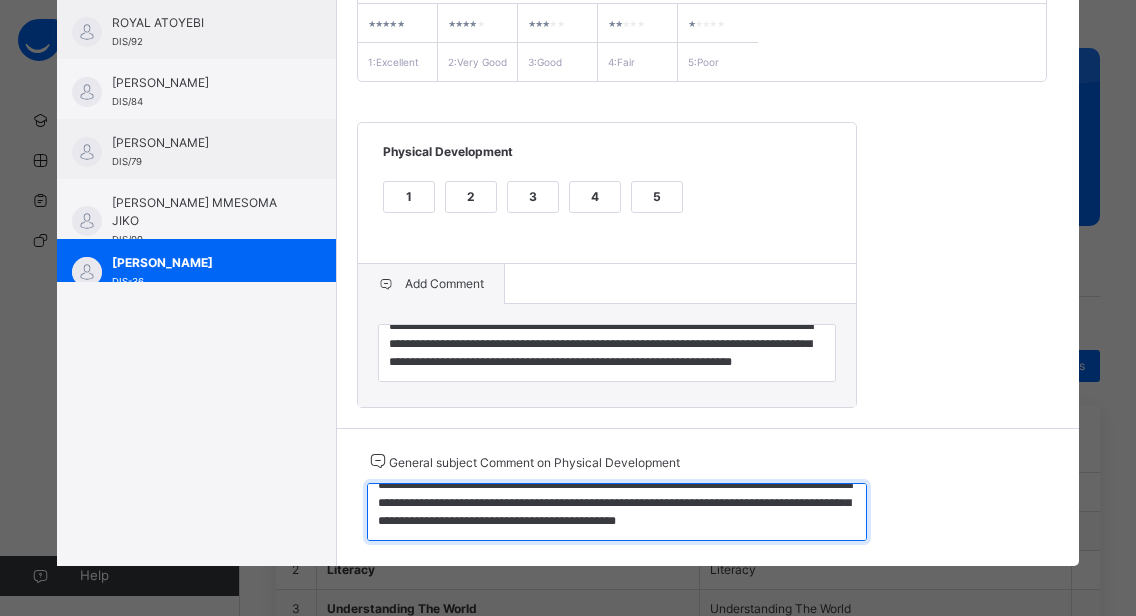 click on "**********" at bounding box center [617, 512] 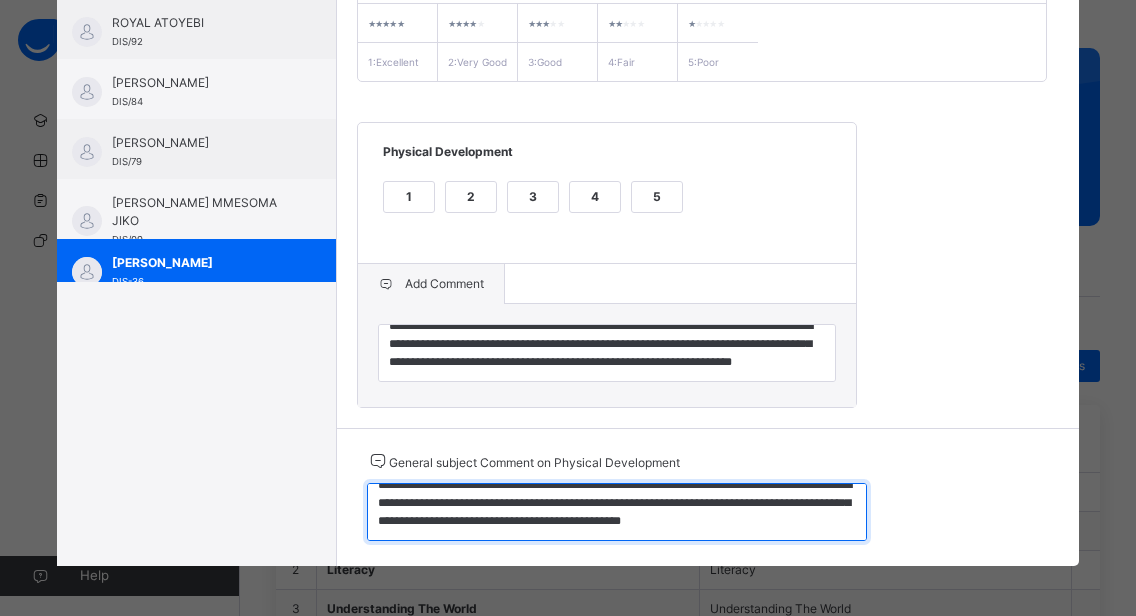 scroll, scrollTop: 0, scrollLeft: 0, axis: both 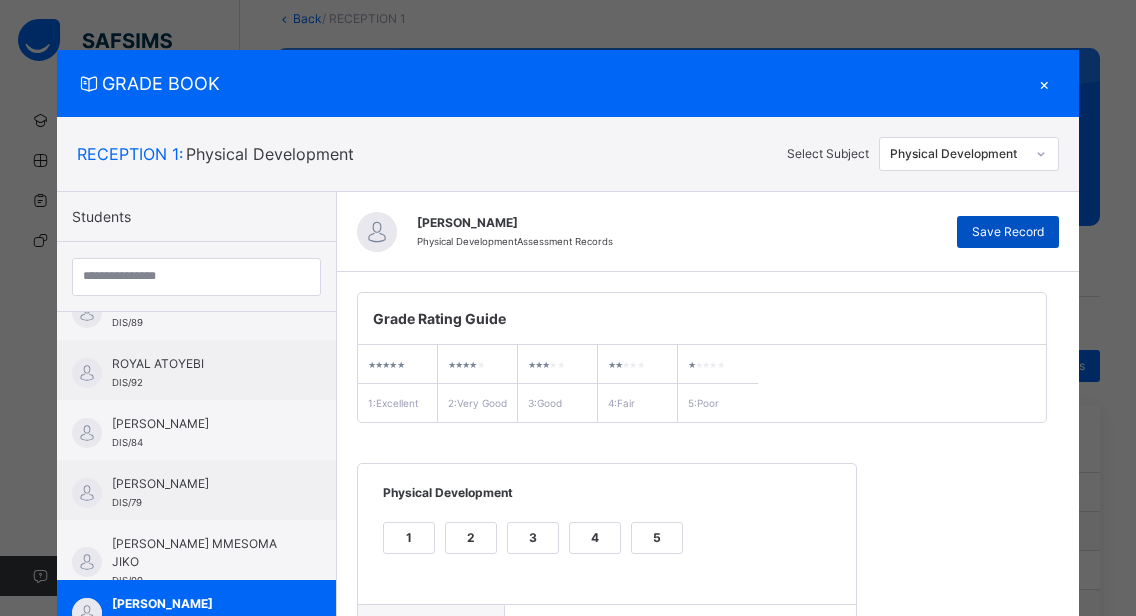 type on "**********" 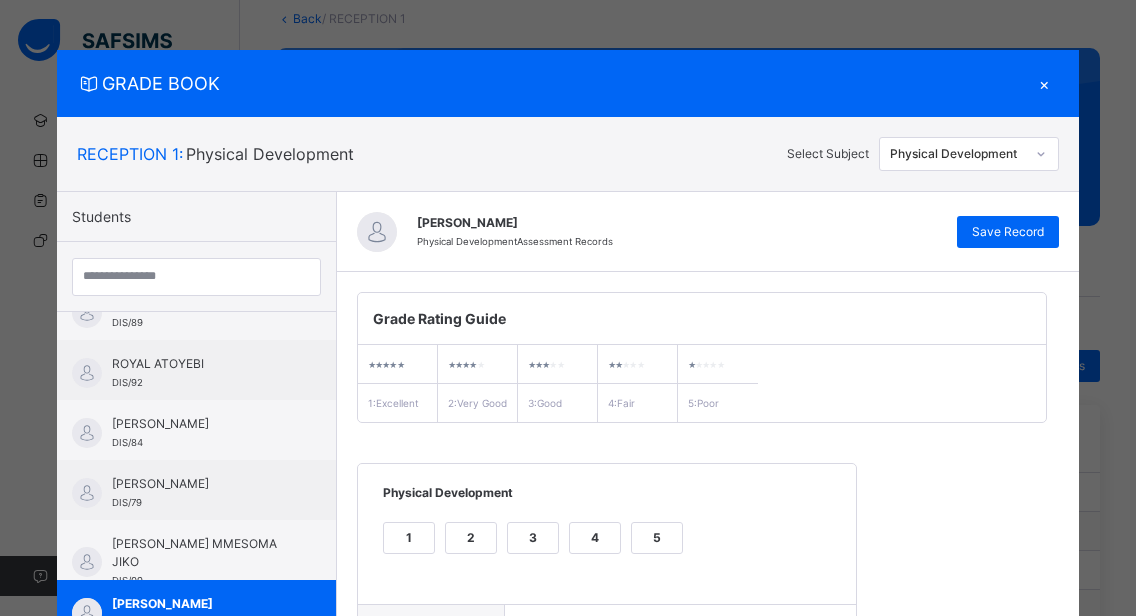scroll, scrollTop: 362, scrollLeft: 0, axis: vertical 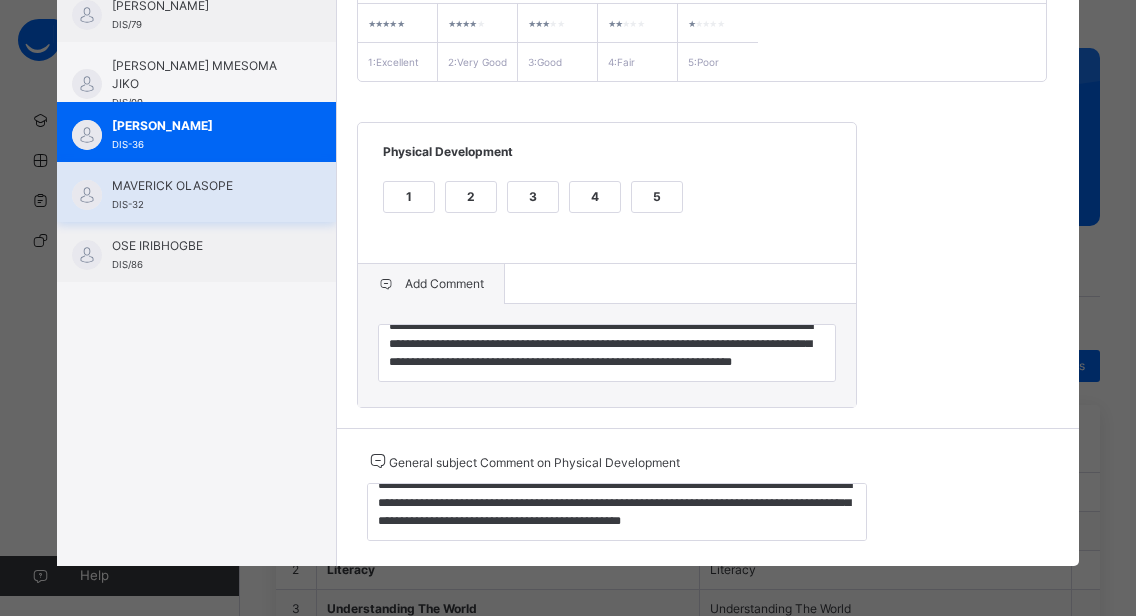 click on "MAVERICK  OLASOPE DIS-32" at bounding box center (201, 195) 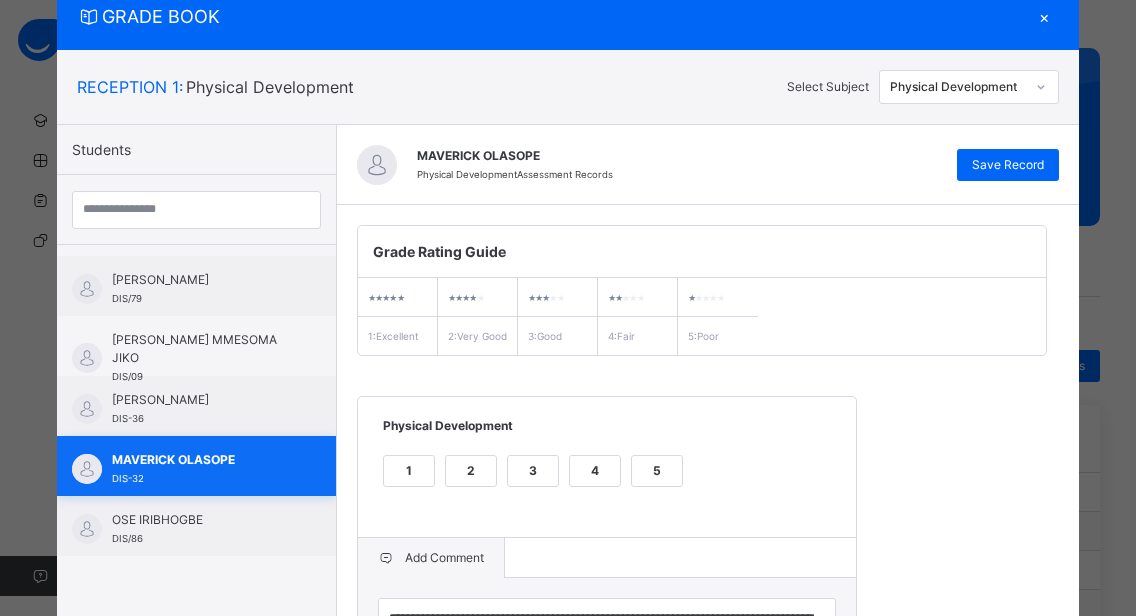 scroll, scrollTop: 362, scrollLeft: 0, axis: vertical 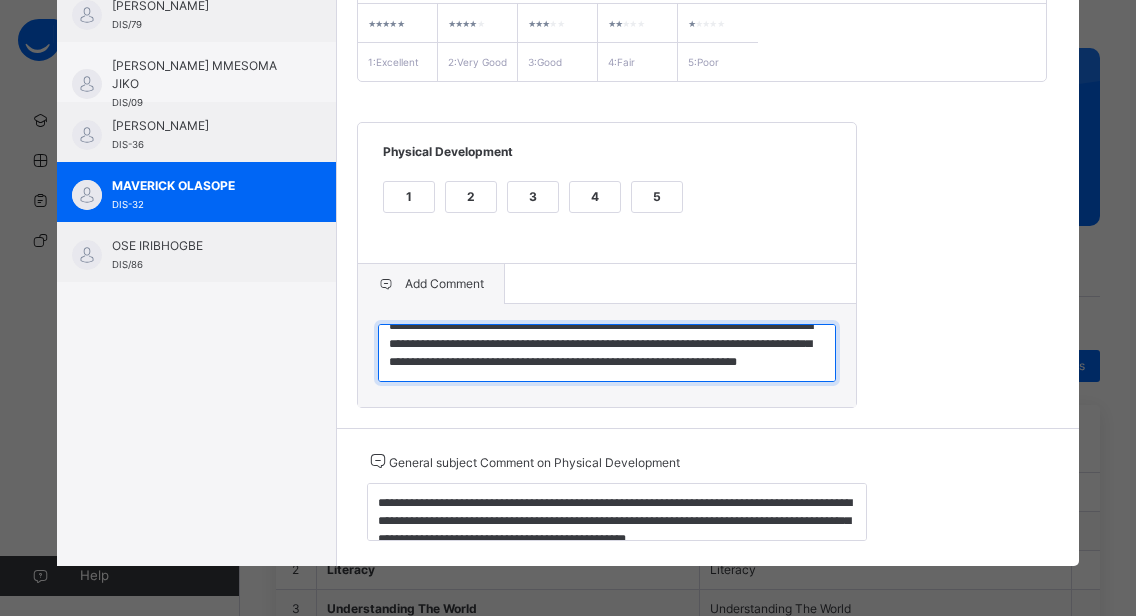click on "**********" at bounding box center [607, 353] 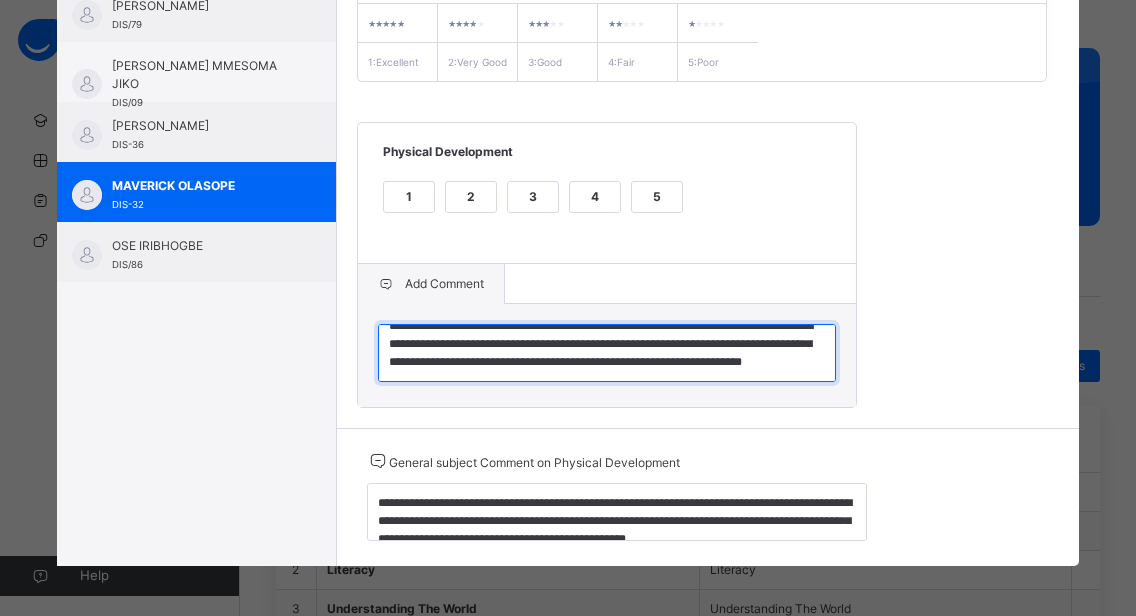 click on "**********" at bounding box center [607, 353] 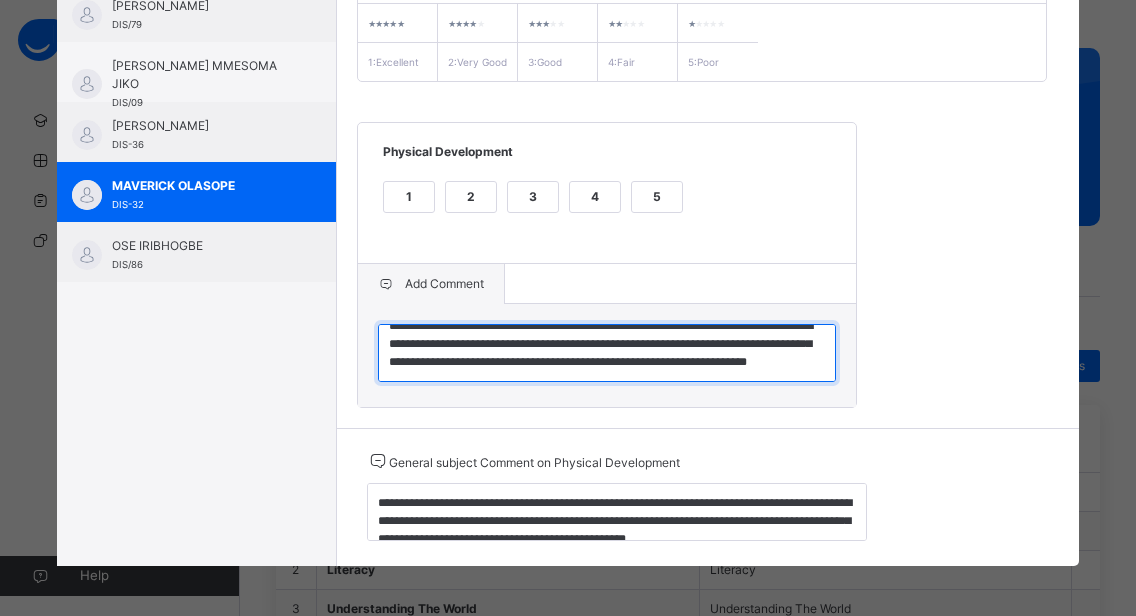 type on "**********" 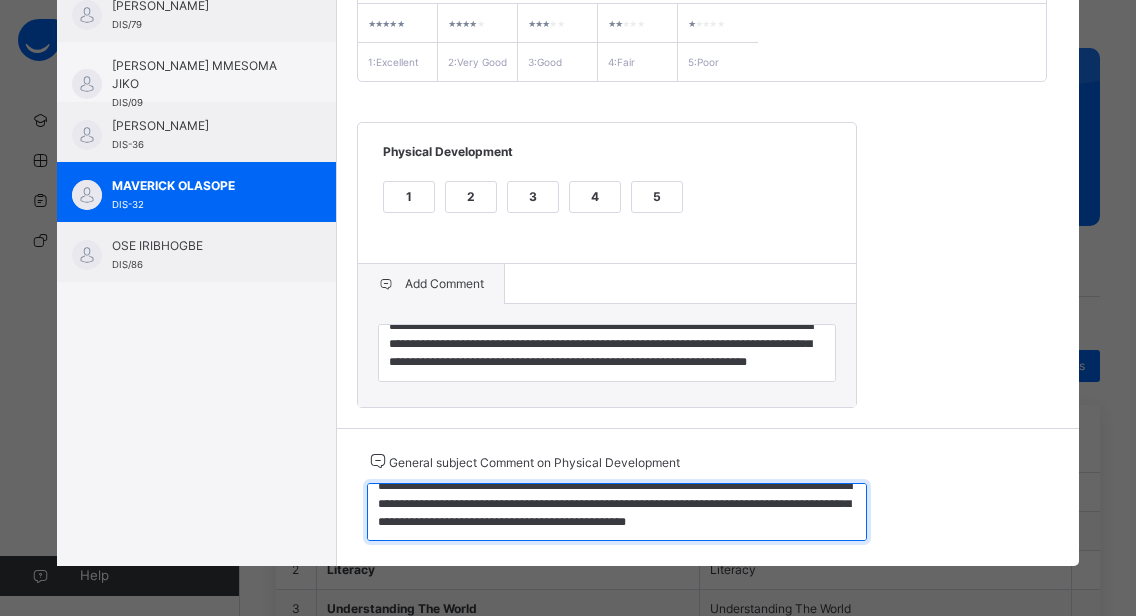 scroll, scrollTop: 18, scrollLeft: 0, axis: vertical 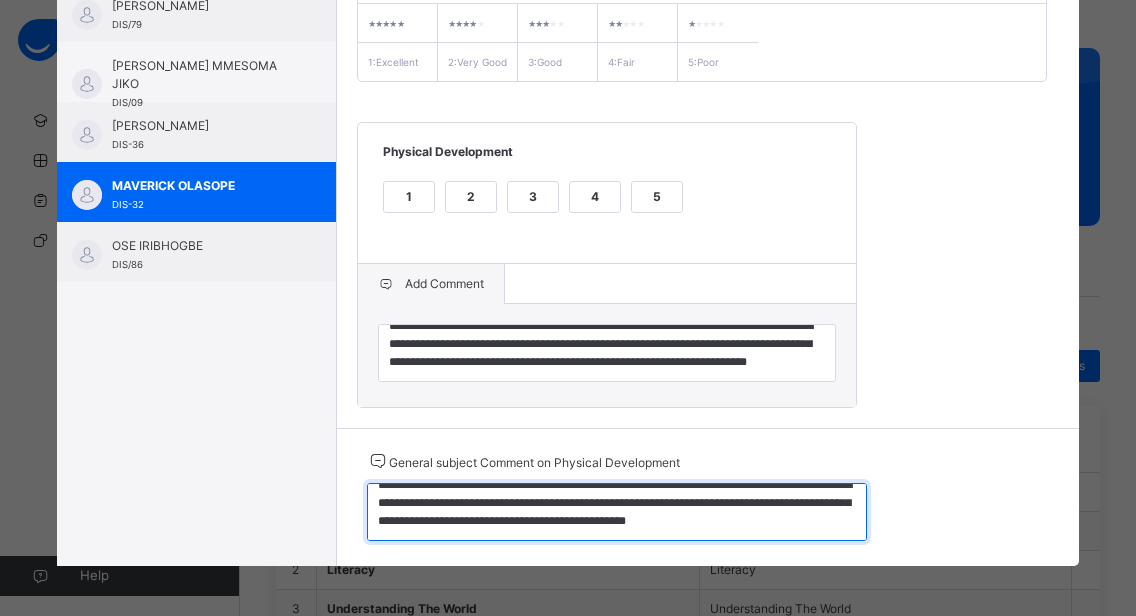 click on "**********" at bounding box center [617, 512] 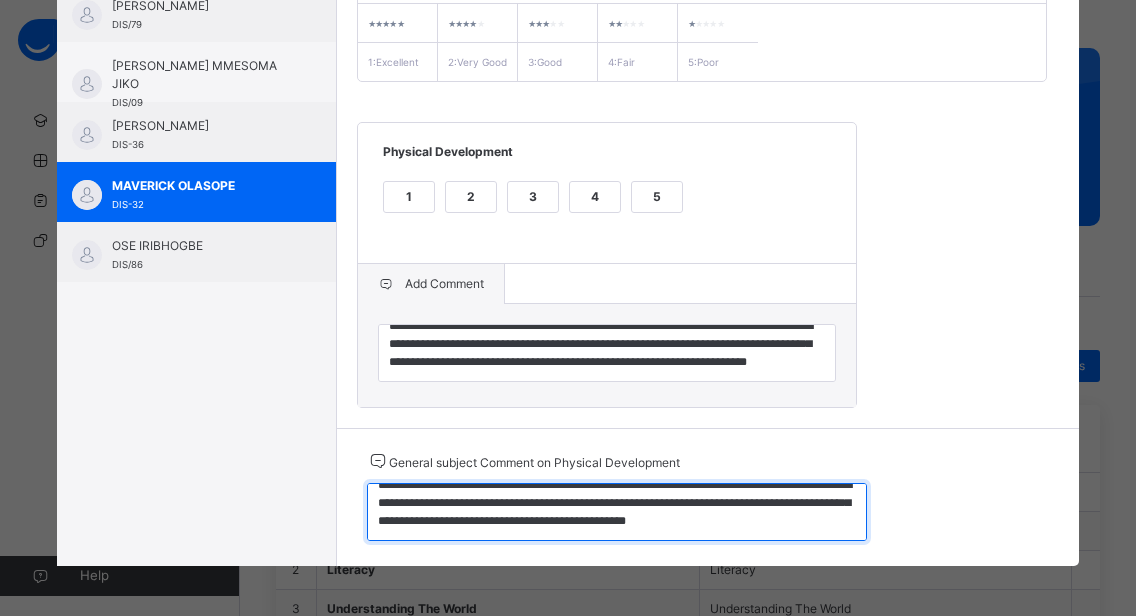 click on "**********" at bounding box center (617, 512) 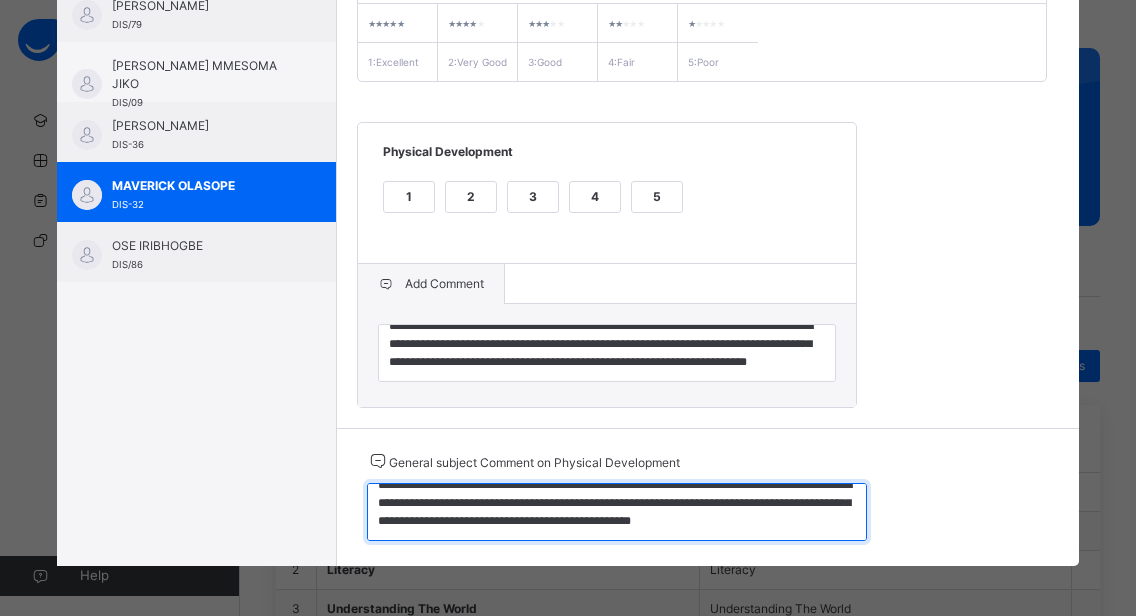 click on "**********" at bounding box center (617, 512) 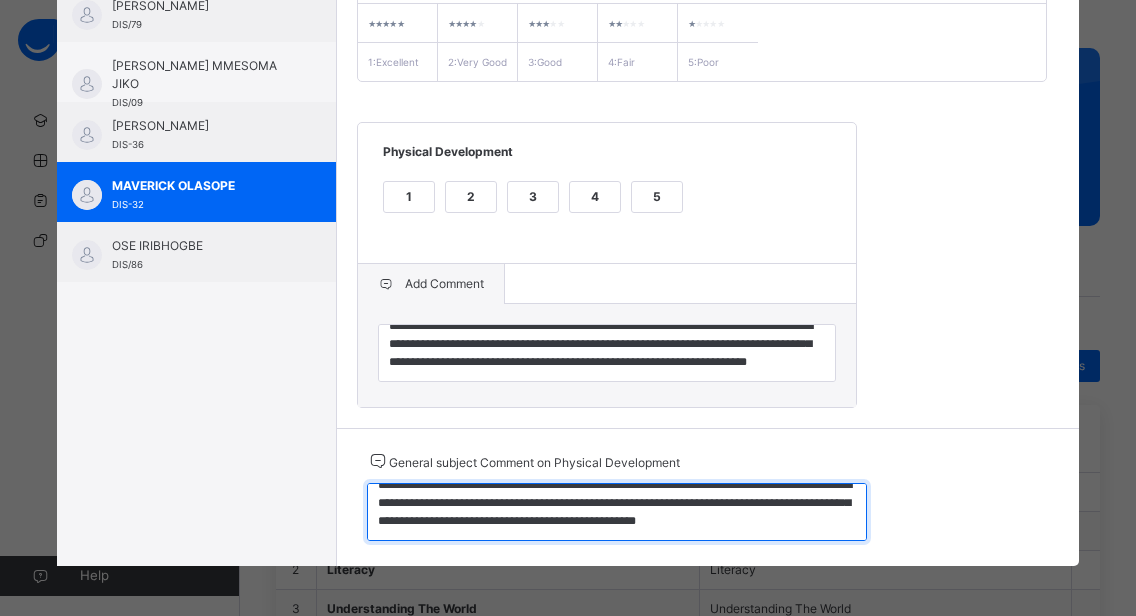scroll, scrollTop: 0, scrollLeft: 0, axis: both 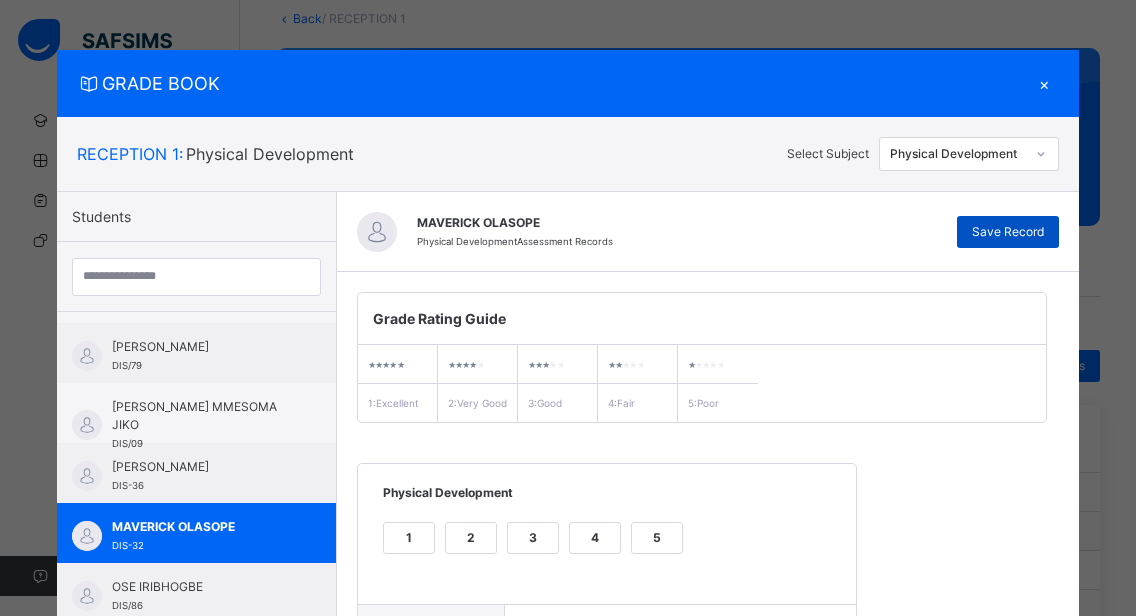 type on "**********" 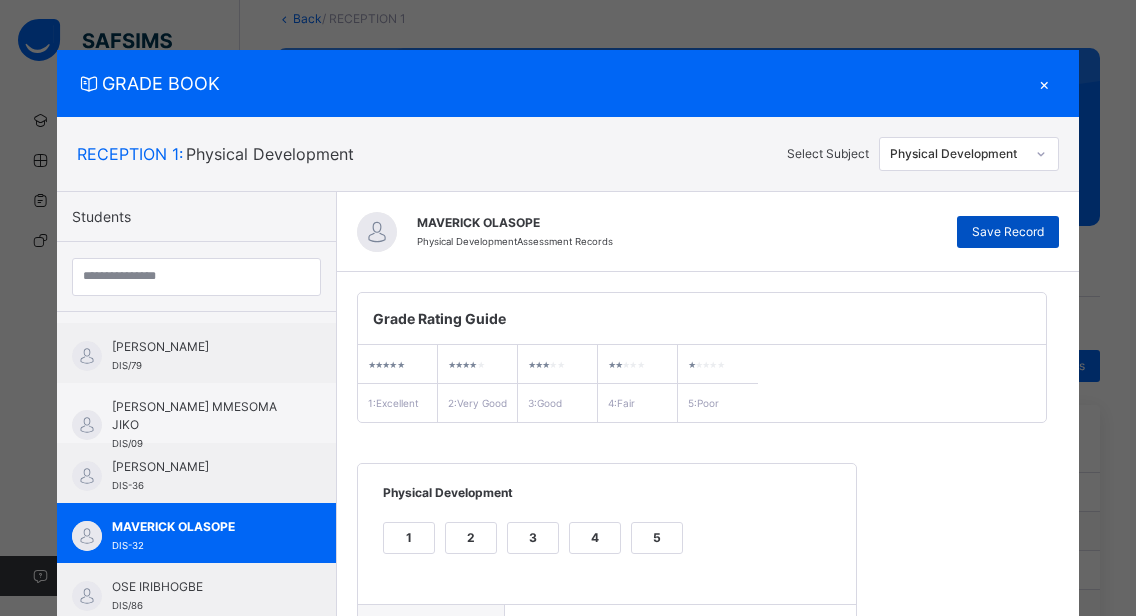 click on "Save Record" at bounding box center (1008, 232) 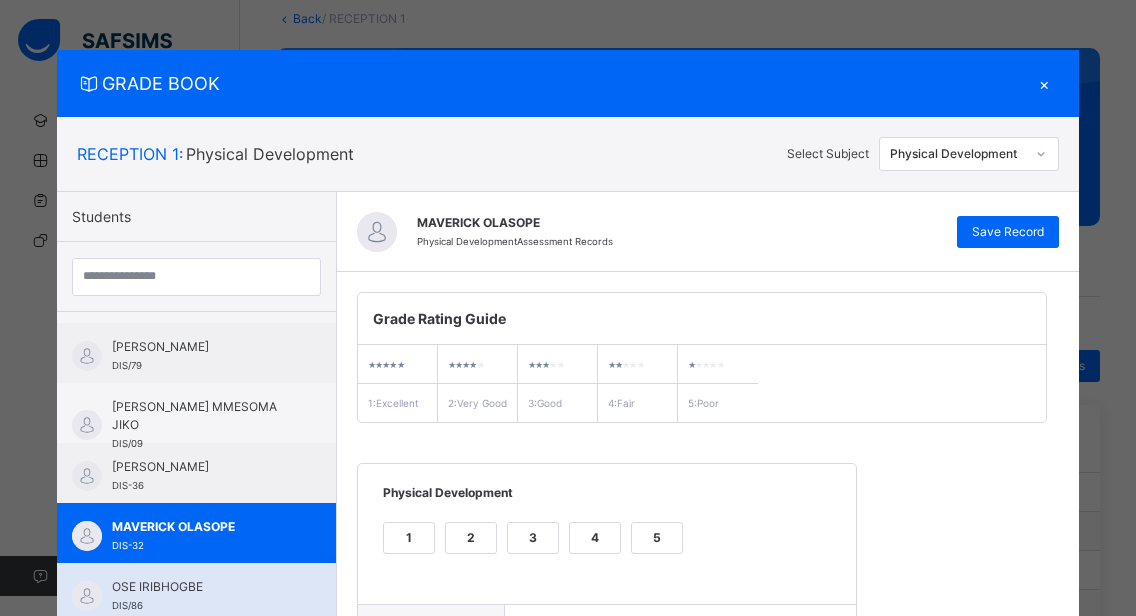 click on "OSE  IRIBHOGBE DIS/86" at bounding box center [196, 593] 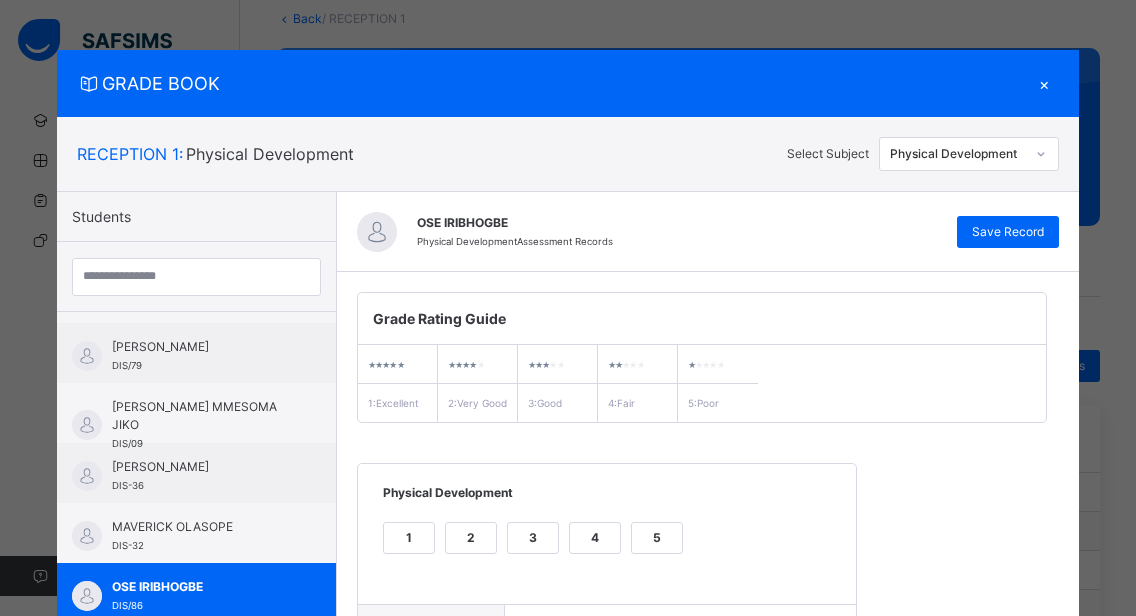 scroll, scrollTop: 362, scrollLeft: 0, axis: vertical 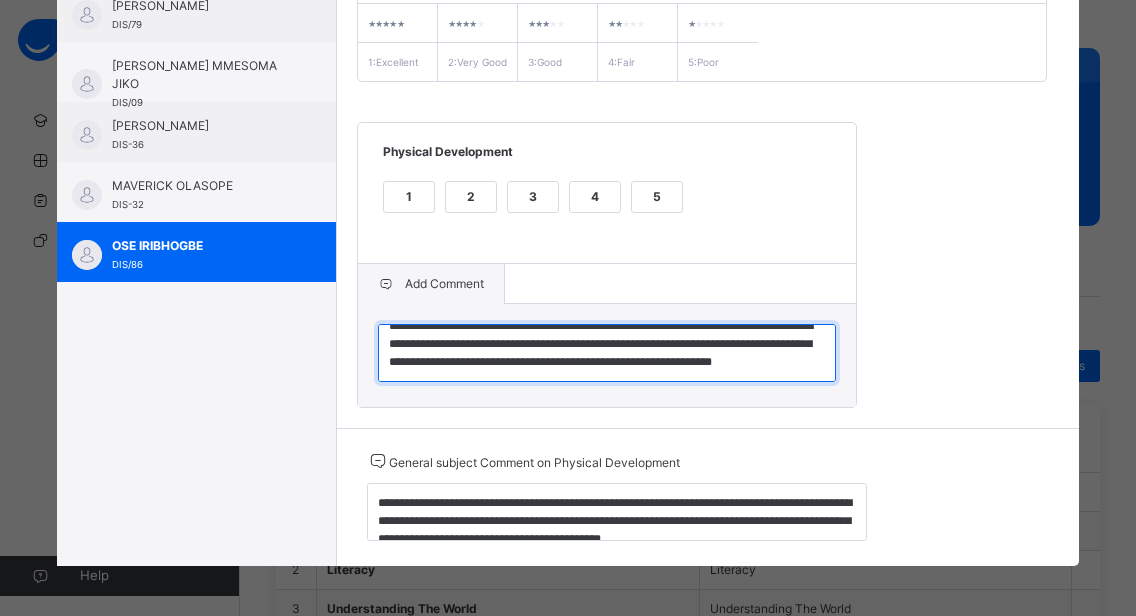 click on "**********" at bounding box center [607, 353] 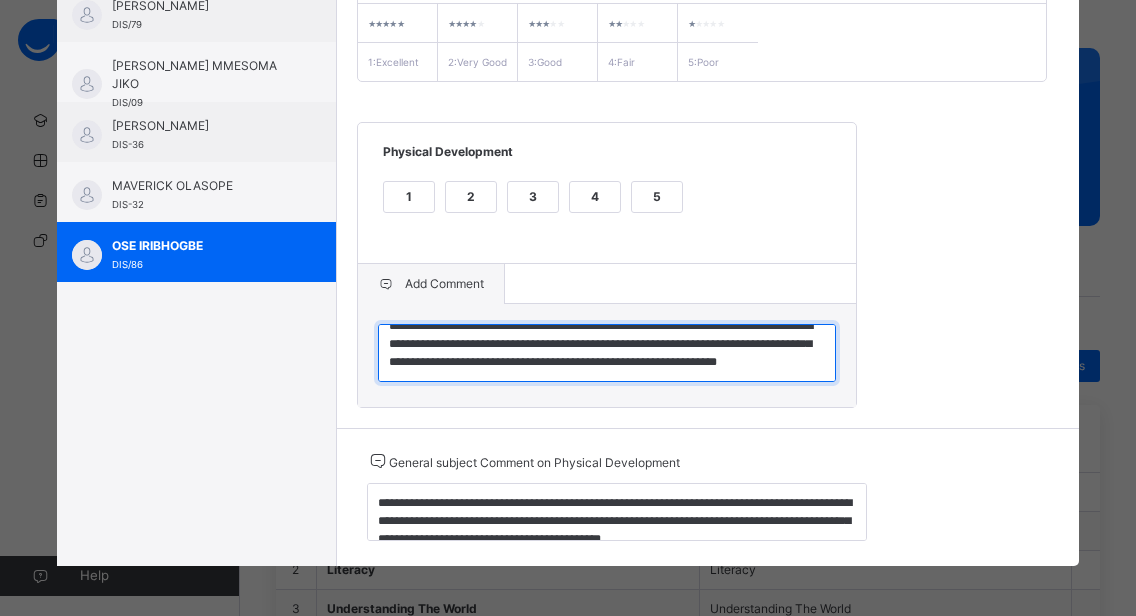 click on "**********" at bounding box center [607, 353] 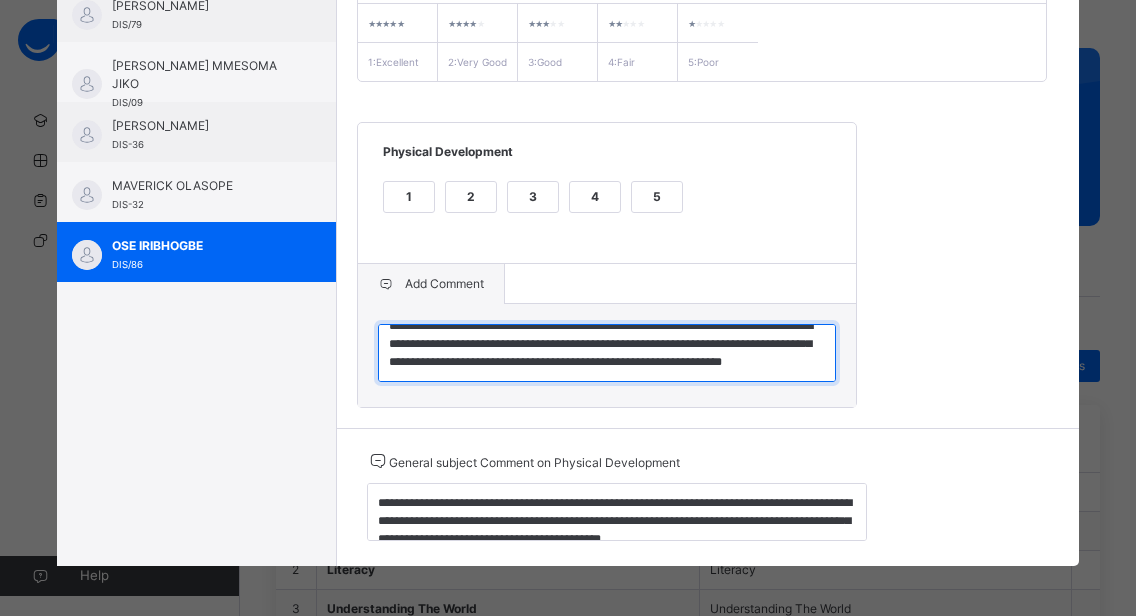 type on "**********" 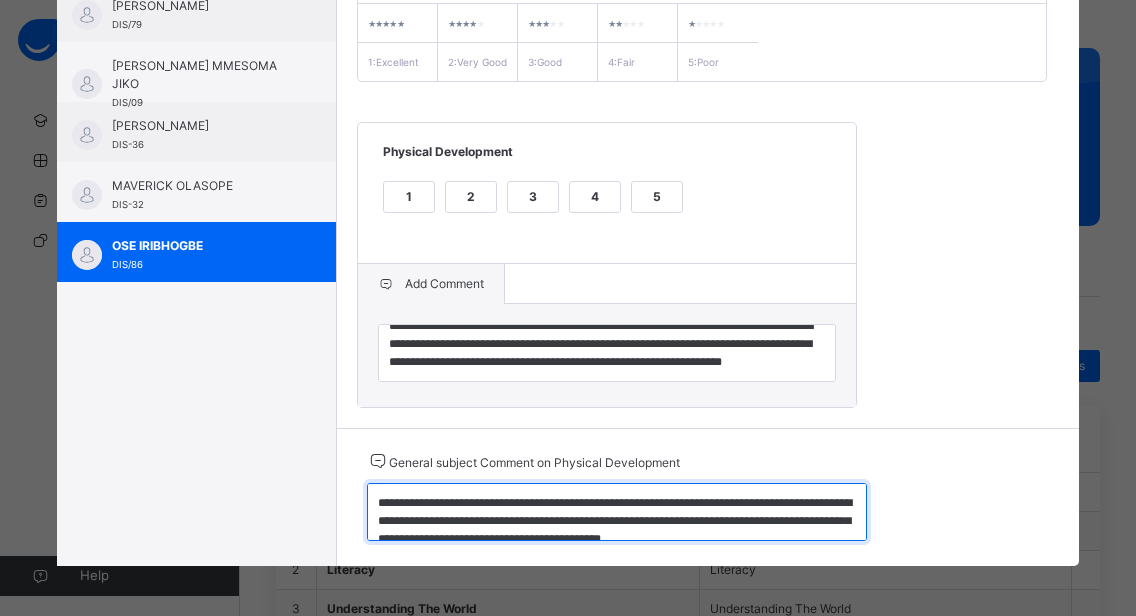 scroll, scrollTop: 18, scrollLeft: 0, axis: vertical 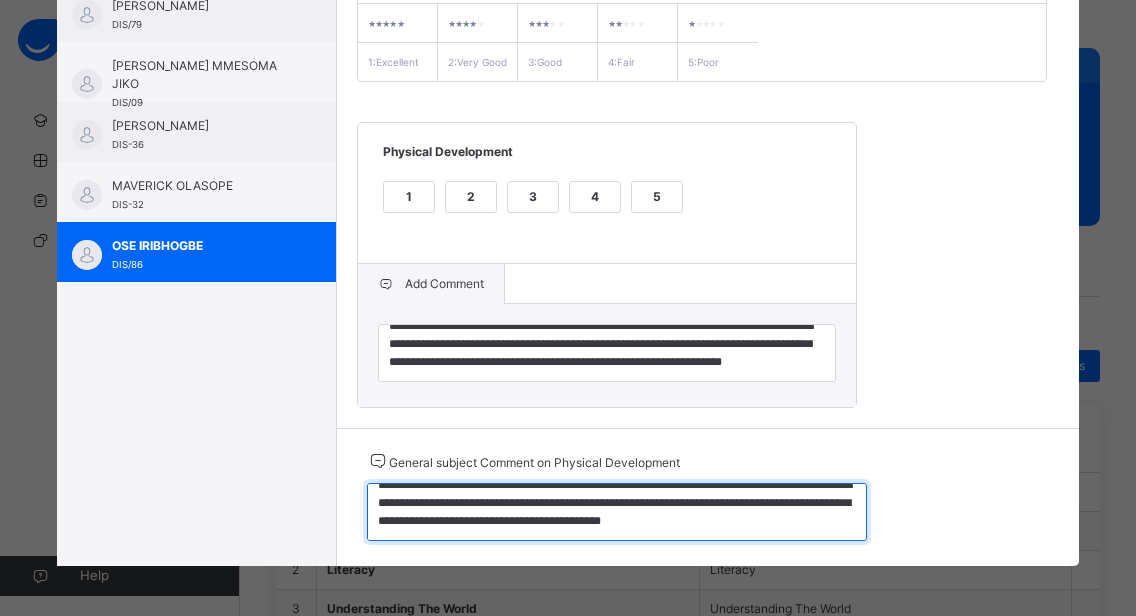 click on "**********" at bounding box center (617, 512) 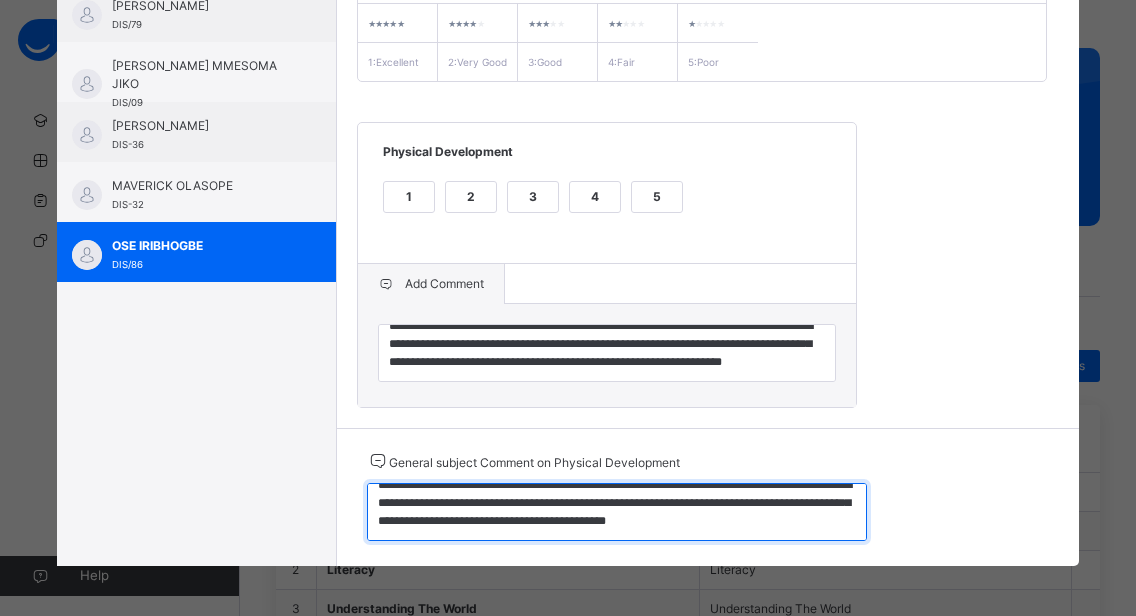 click on "**********" at bounding box center (617, 512) 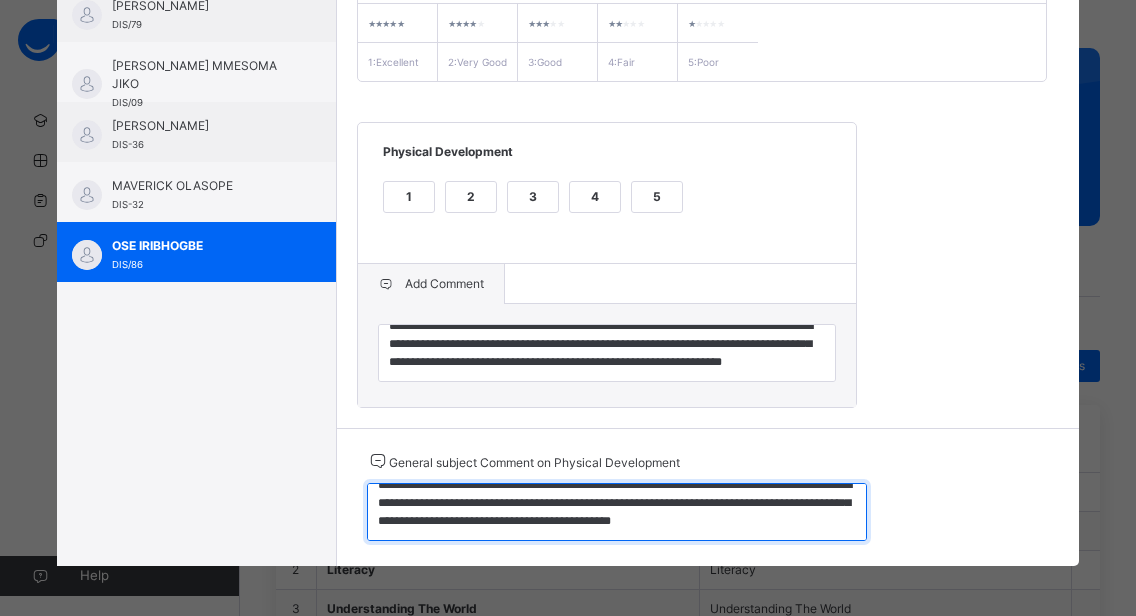 scroll, scrollTop: 0, scrollLeft: 0, axis: both 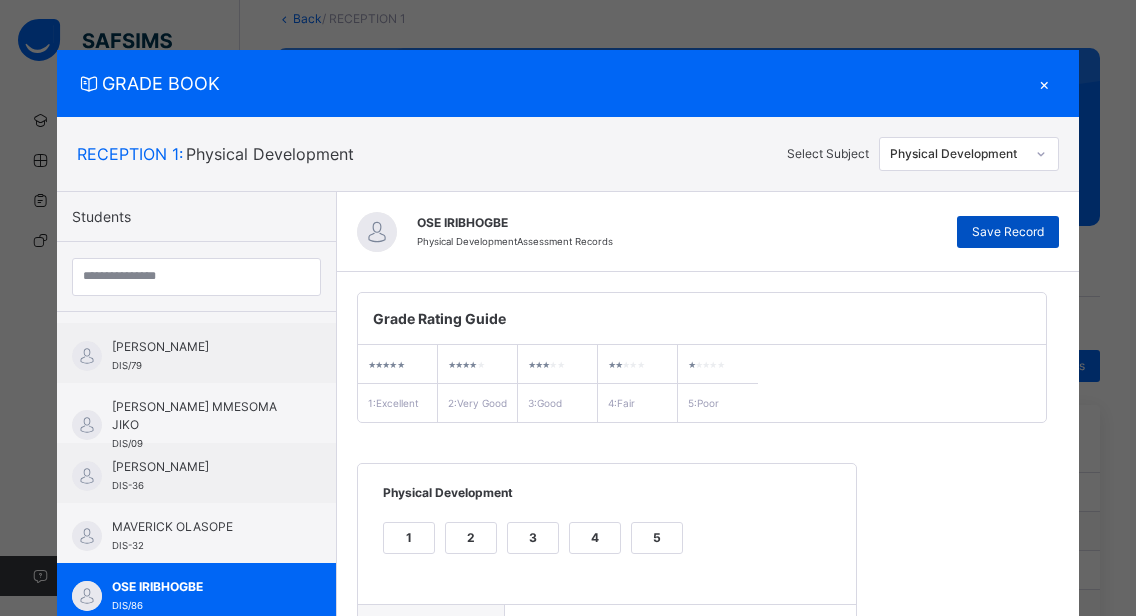 type on "**********" 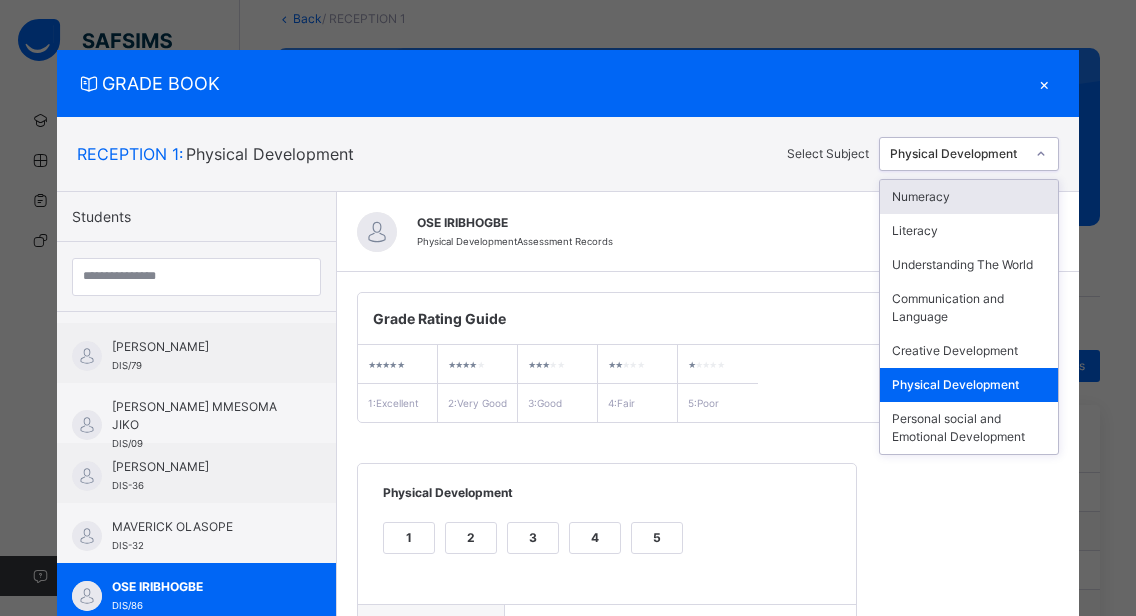 click 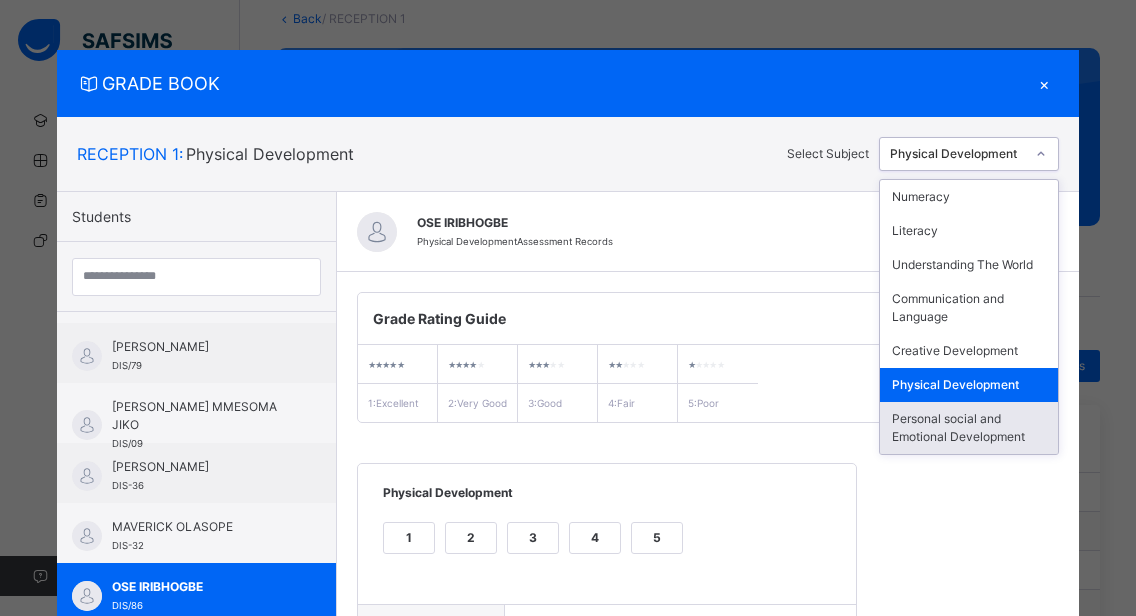 click on "Personal social and Emotional Development" at bounding box center [969, 428] 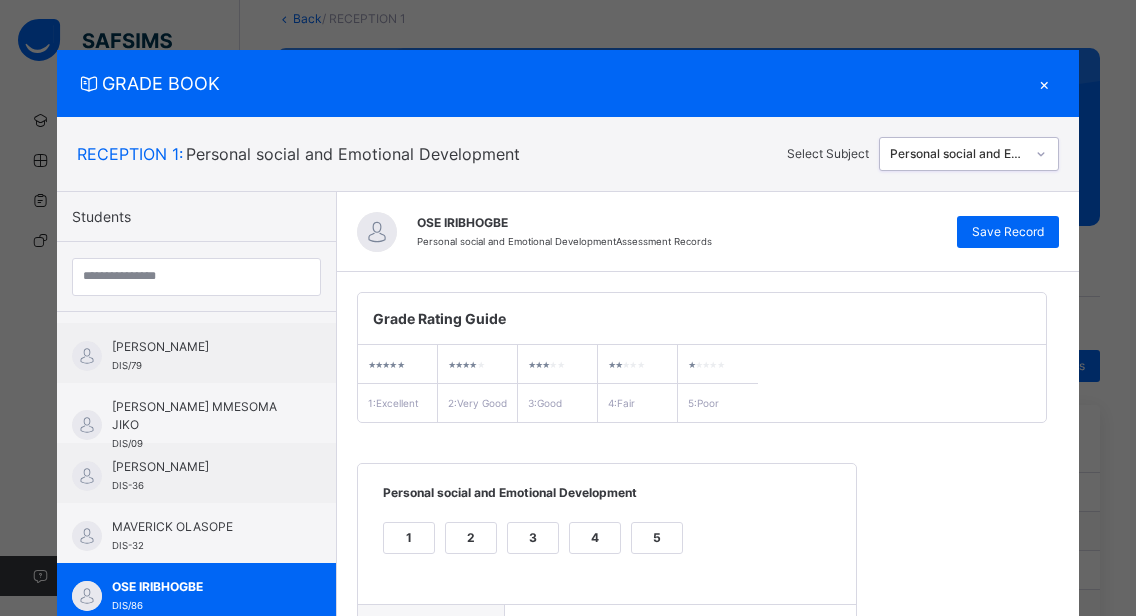 scroll, scrollTop: 1089, scrollLeft: 0, axis: vertical 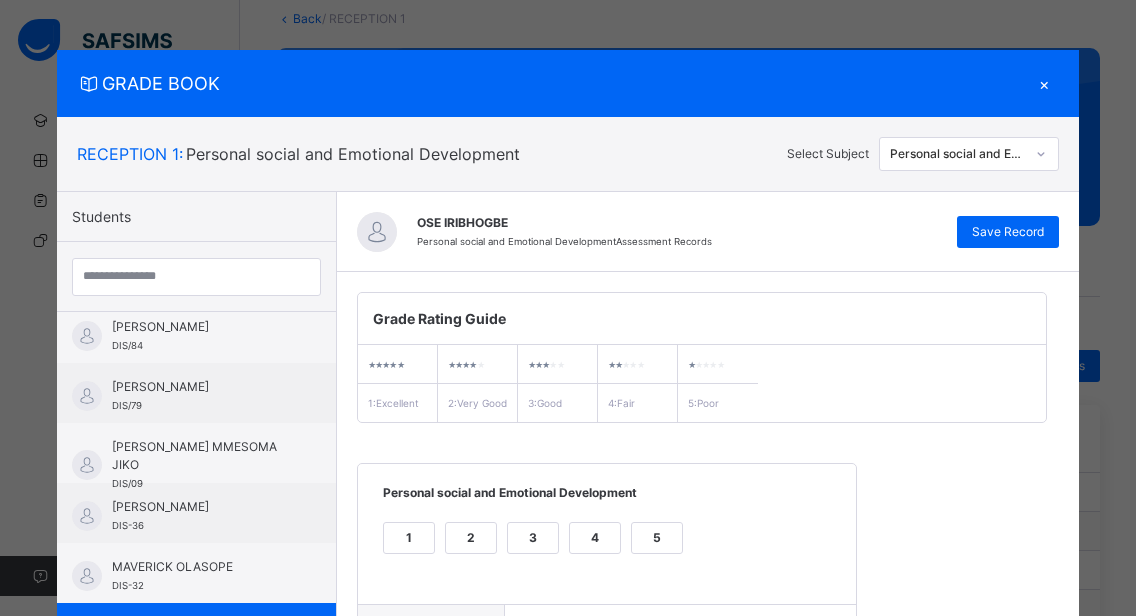 click 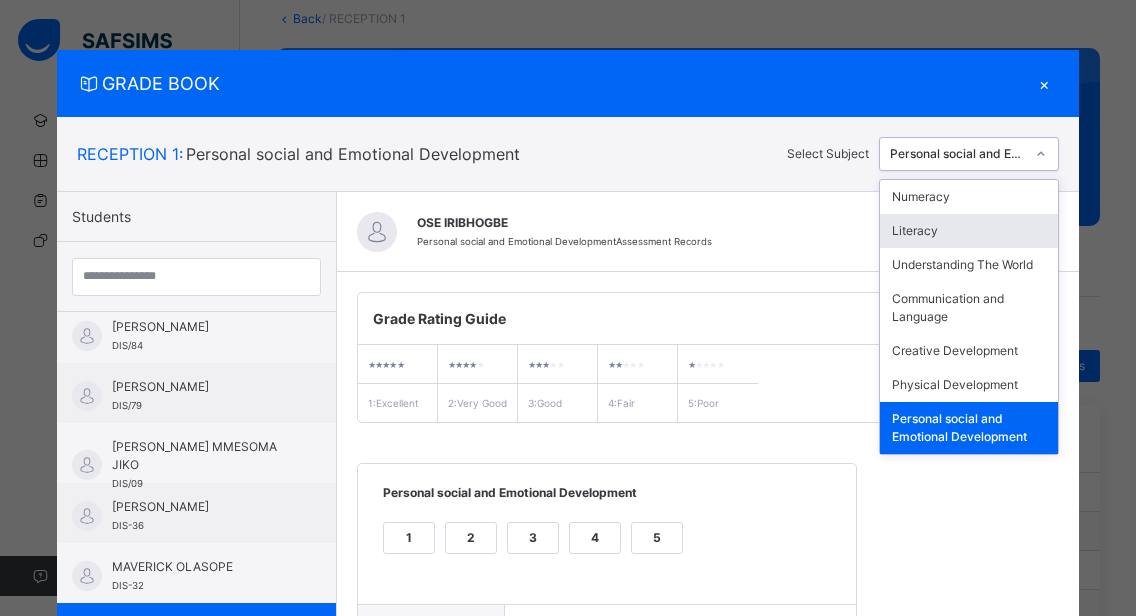 click on "Literacy" at bounding box center [969, 231] 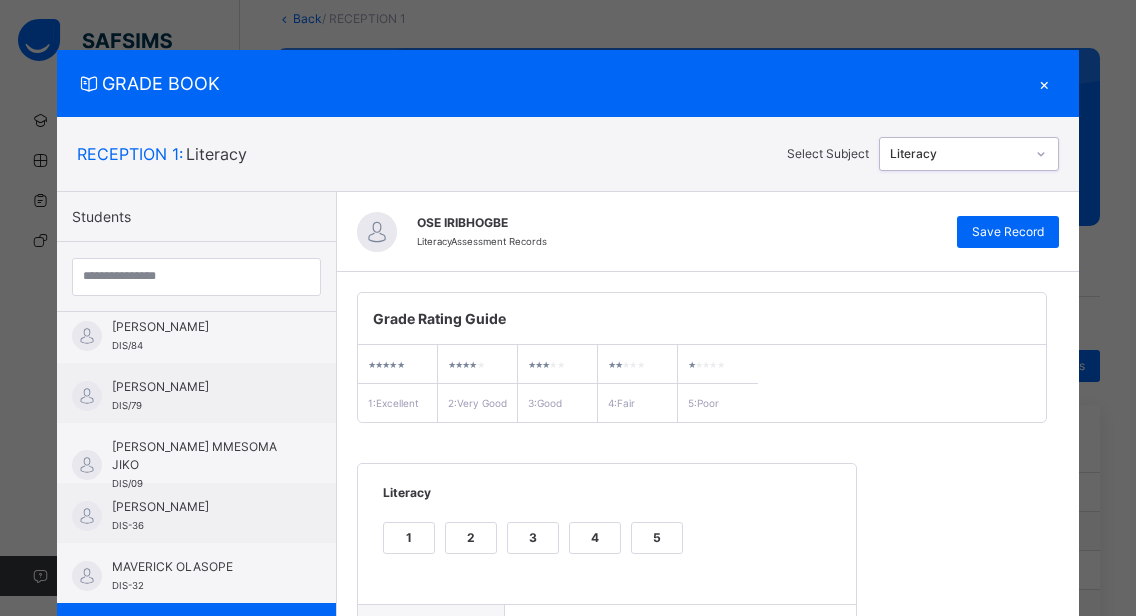 scroll, scrollTop: 355, scrollLeft: 0, axis: vertical 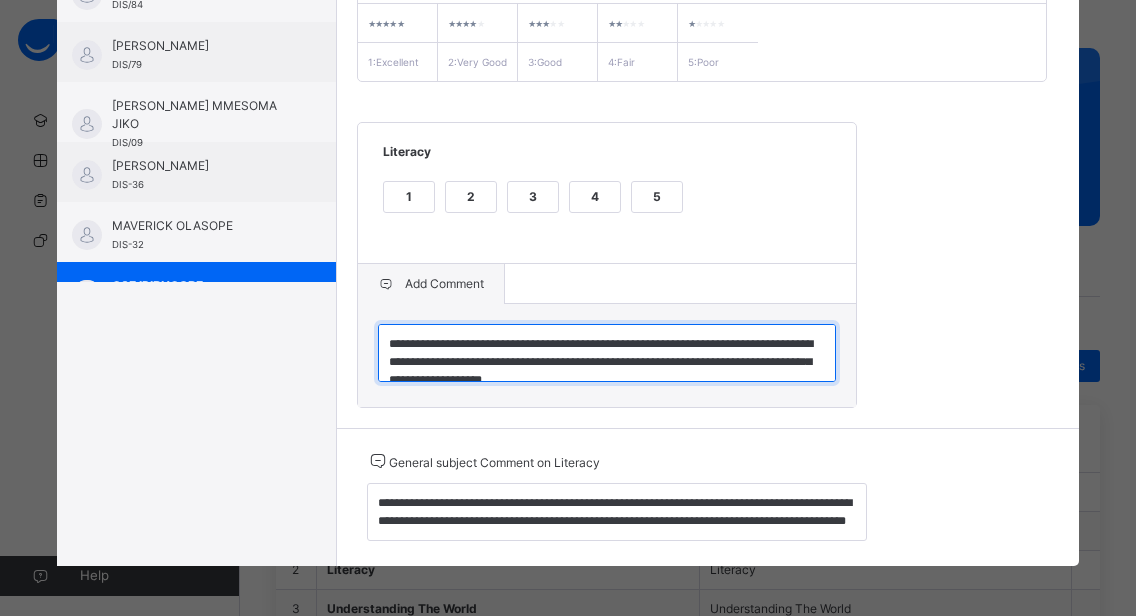 click on "**********" at bounding box center [607, 353] 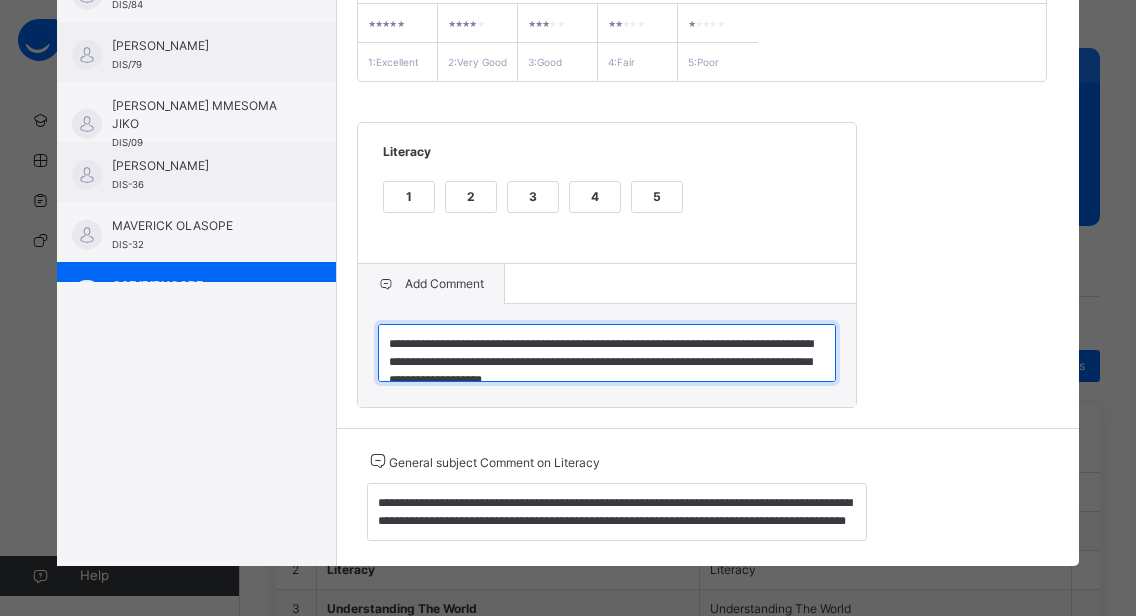 type on "**********" 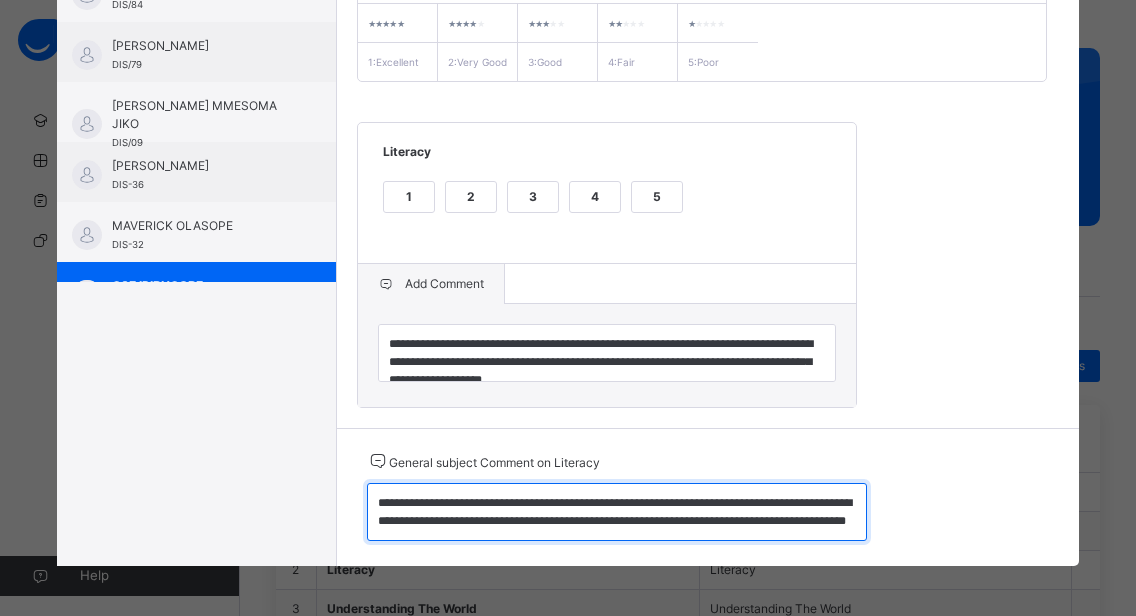 click on "**********" at bounding box center [617, 512] 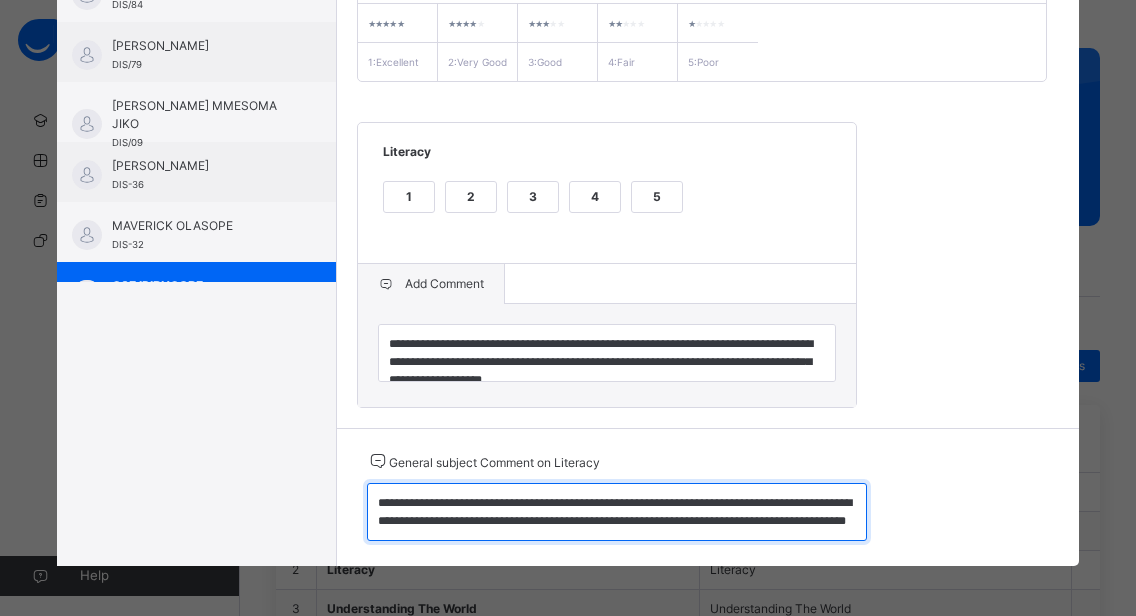 click on "**********" at bounding box center [617, 512] 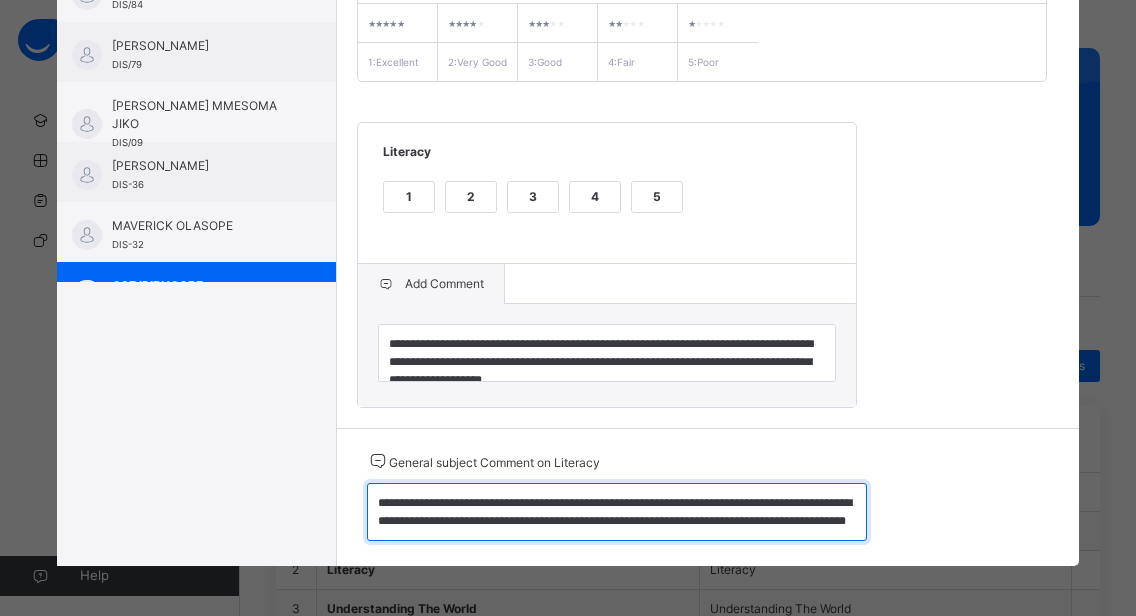 scroll, scrollTop: 94, scrollLeft: 0, axis: vertical 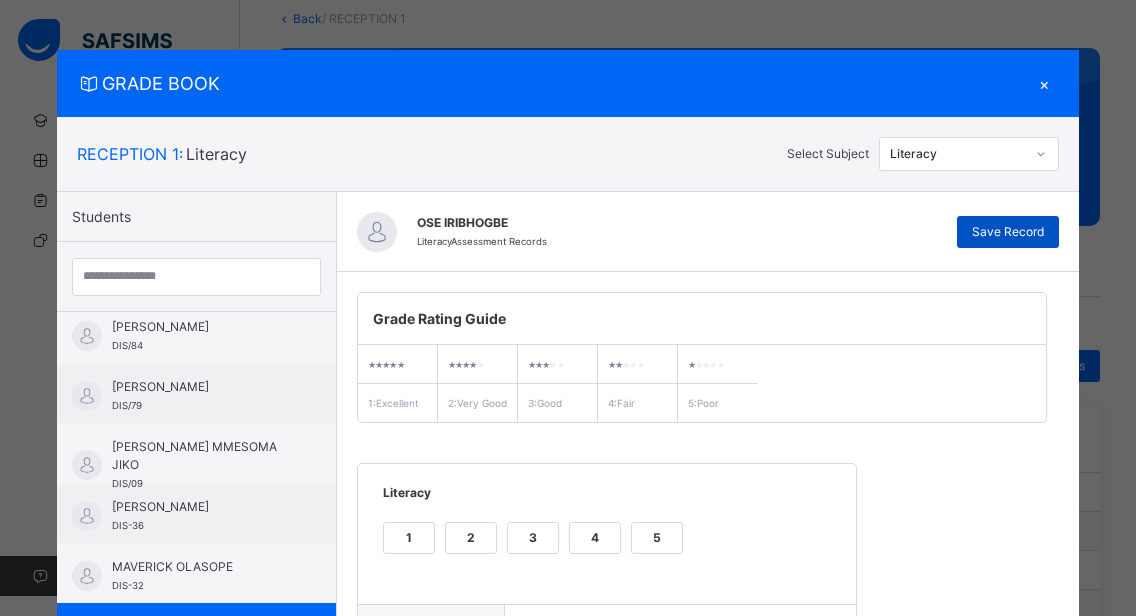 type on "**********" 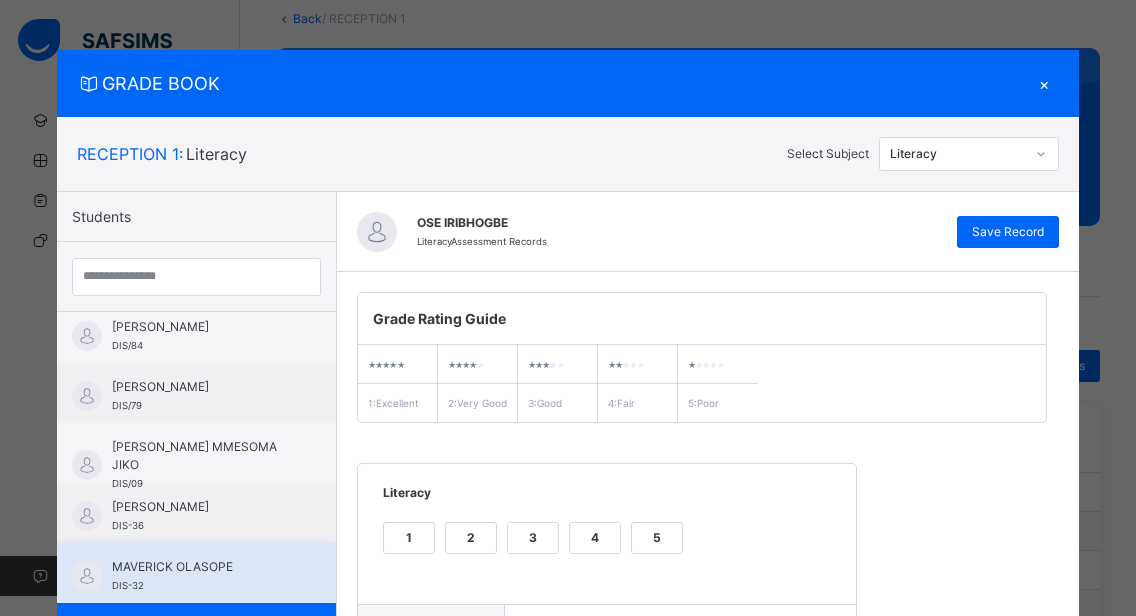 click on "MAVERICK  OLASOPE" at bounding box center [201, 567] 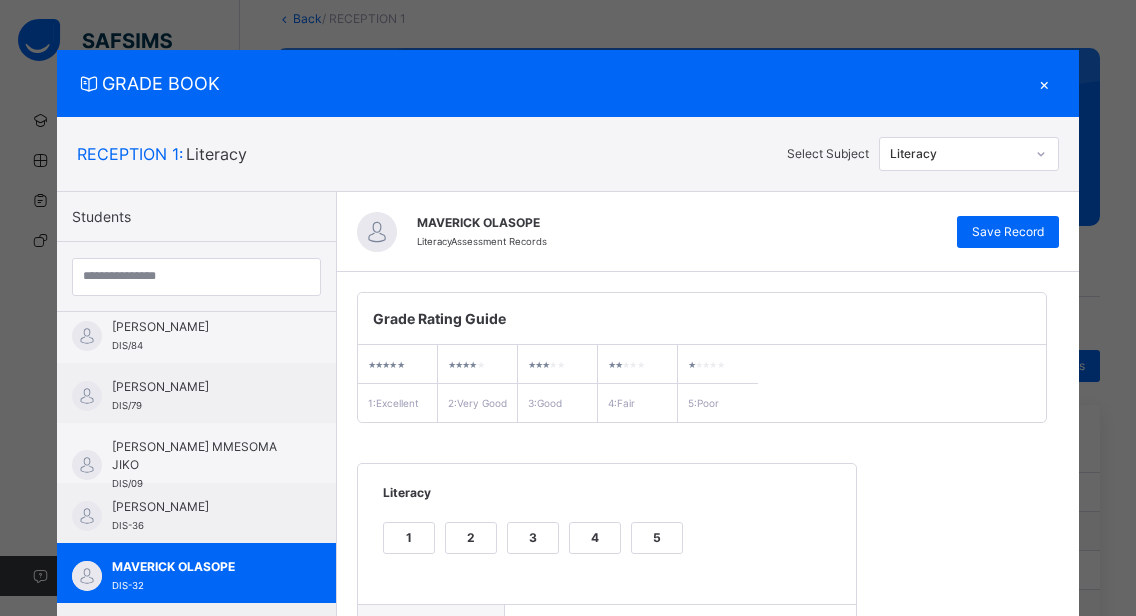 scroll, scrollTop: 362, scrollLeft: 0, axis: vertical 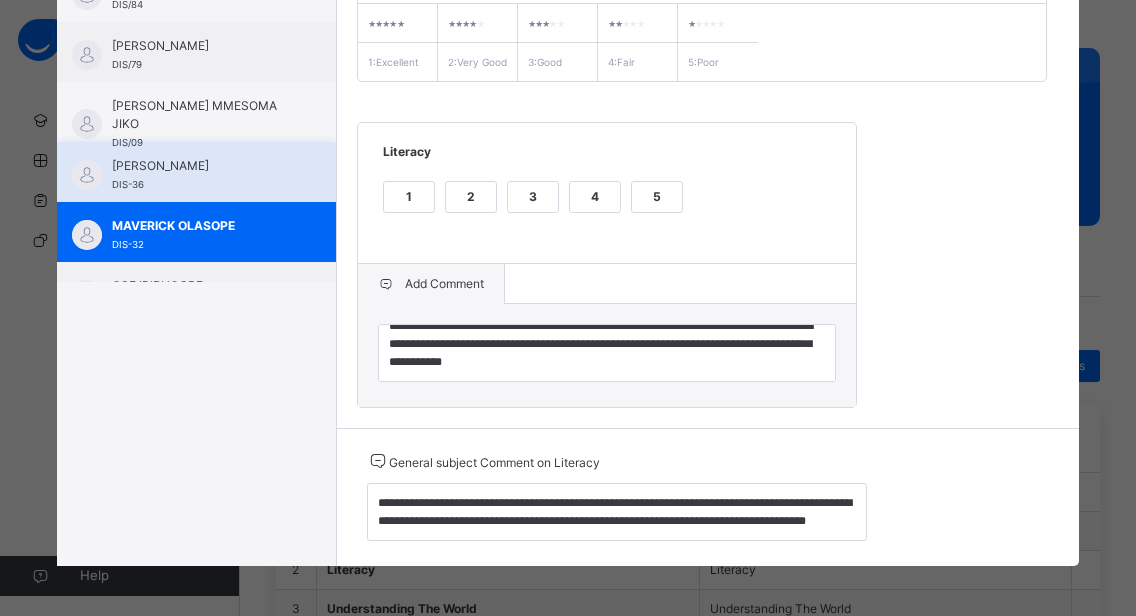 click on "[PERSON_NAME] DIS-36" at bounding box center [201, 175] 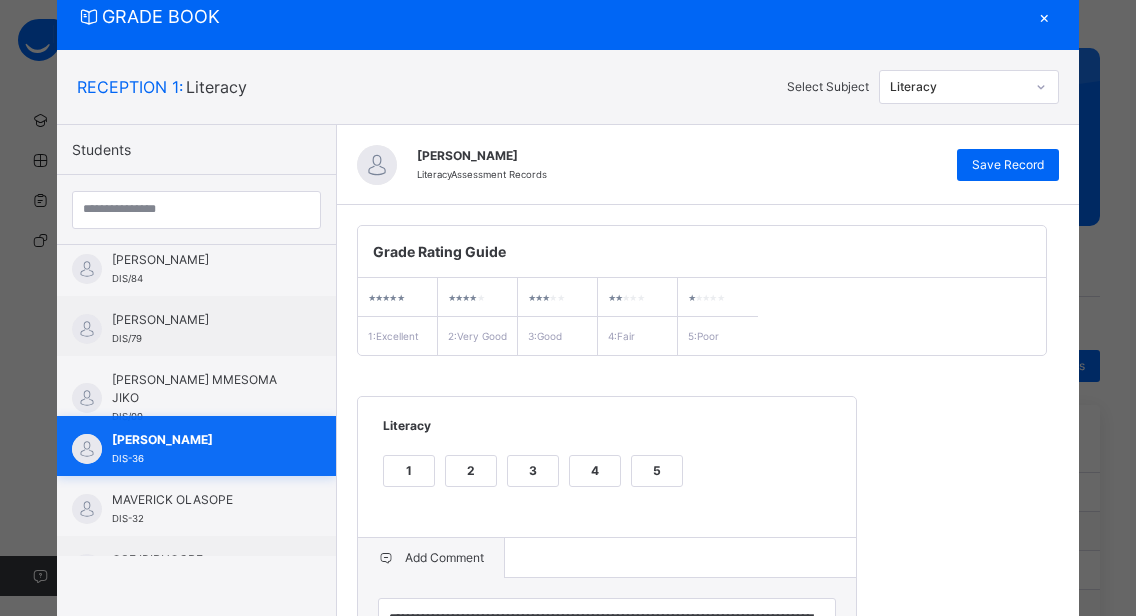 scroll, scrollTop: 362, scrollLeft: 0, axis: vertical 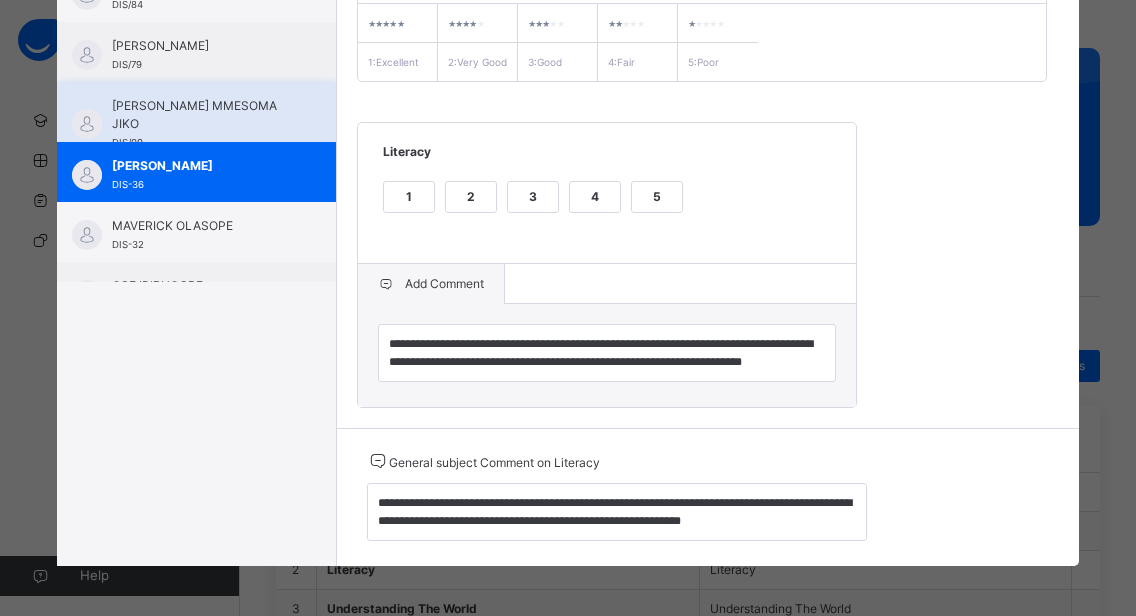 click on "[PERSON_NAME] MMESOMA JIKO DIS/09" at bounding box center [196, 112] 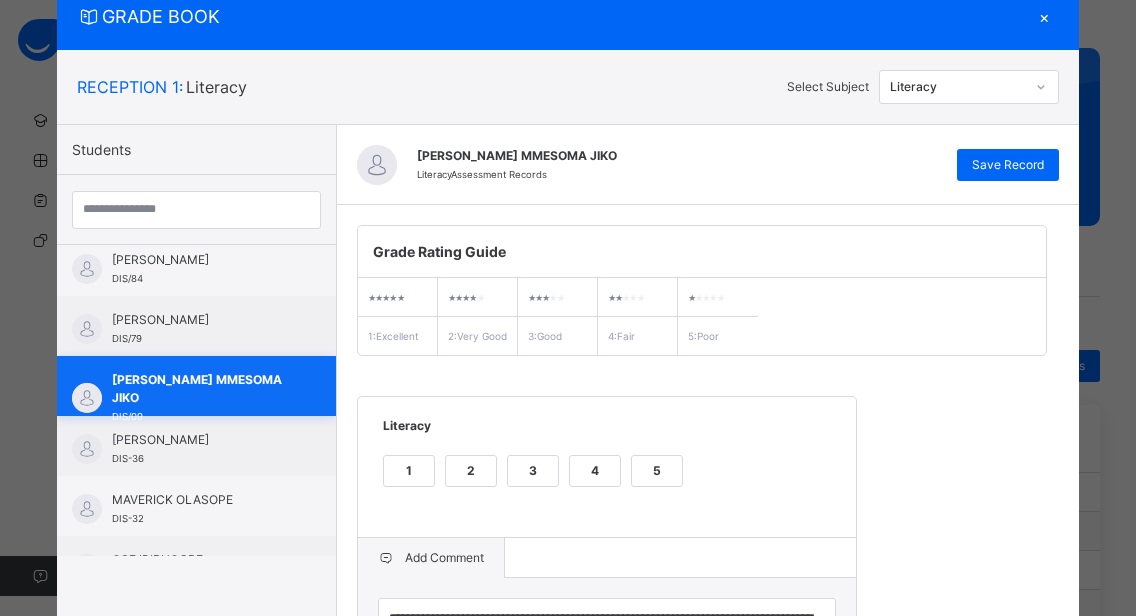 scroll, scrollTop: 362, scrollLeft: 0, axis: vertical 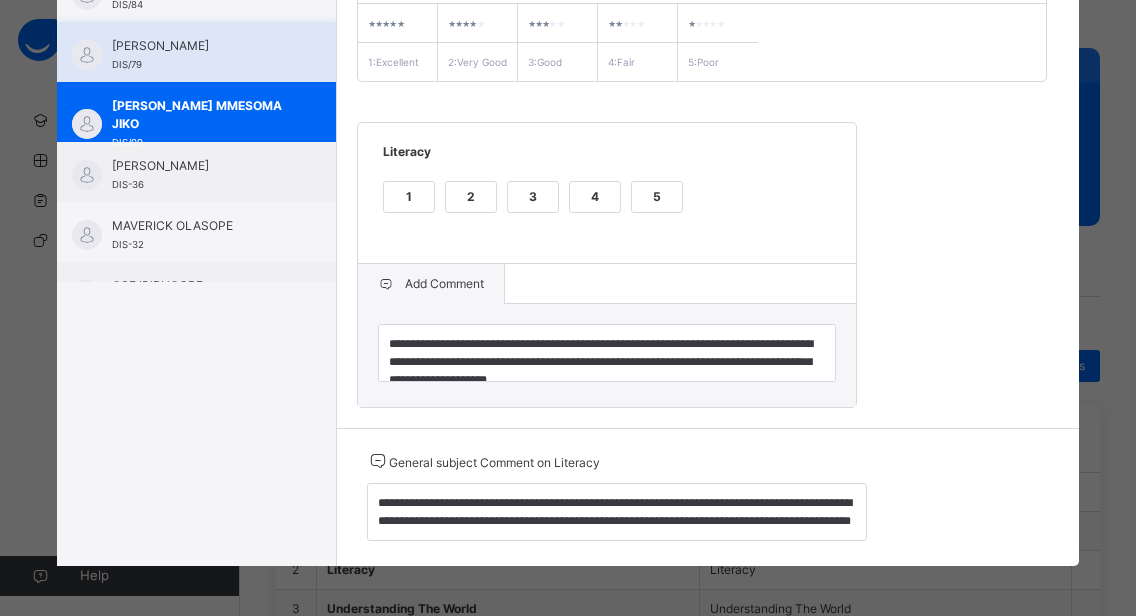 click on "[PERSON_NAME]" at bounding box center [201, 46] 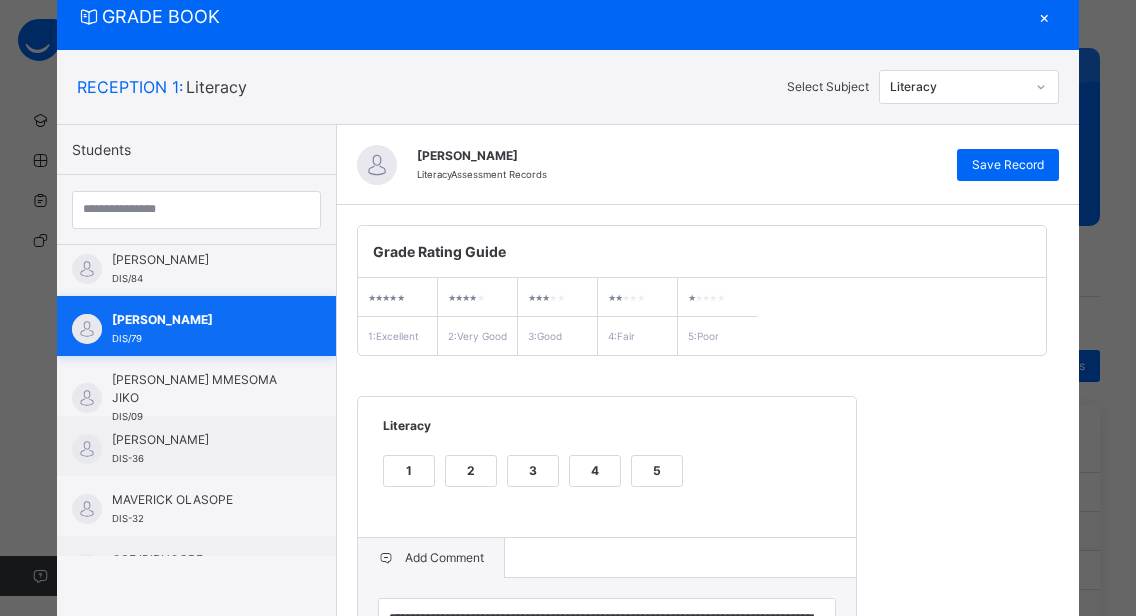 scroll, scrollTop: 362, scrollLeft: 0, axis: vertical 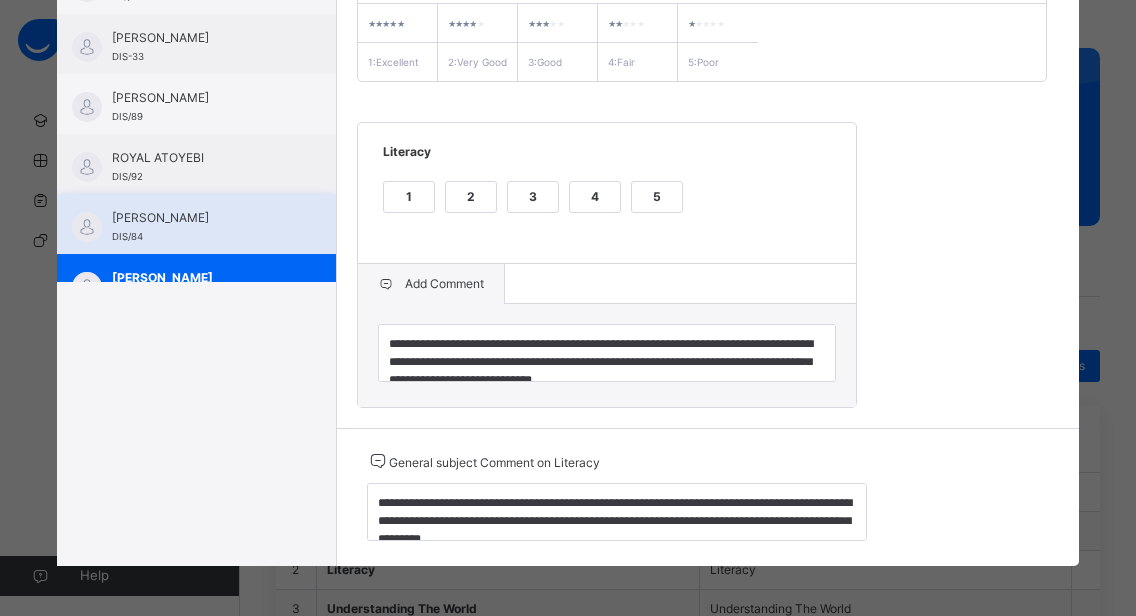 click on "[PERSON_NAME]" at bounding box center [201, 218] 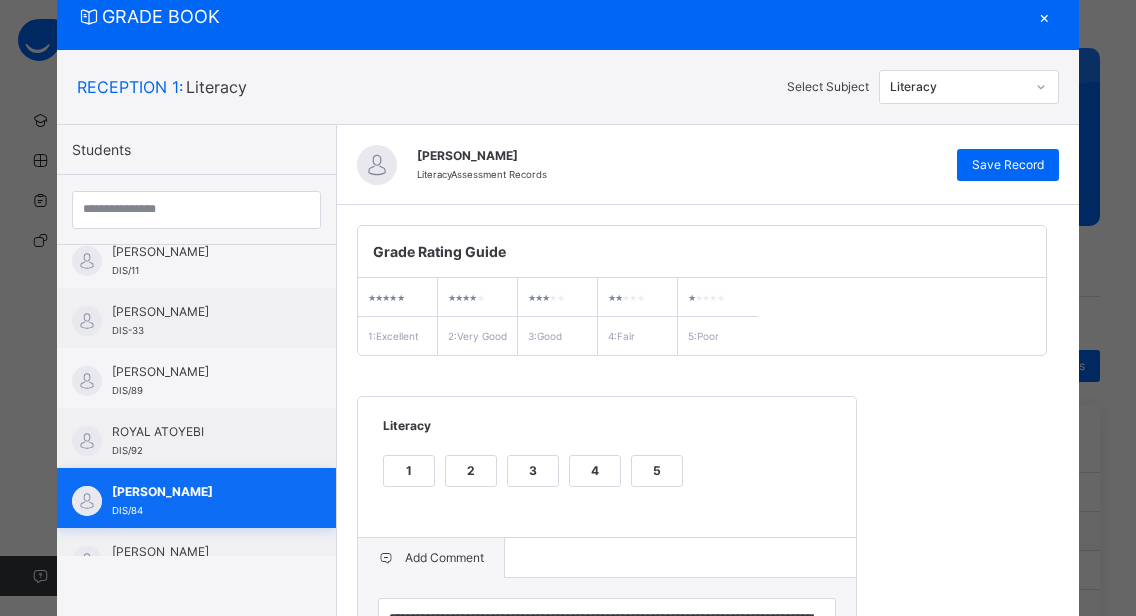 scroll, scrollTop: 362, scrollLeft: 0, axis: vertical 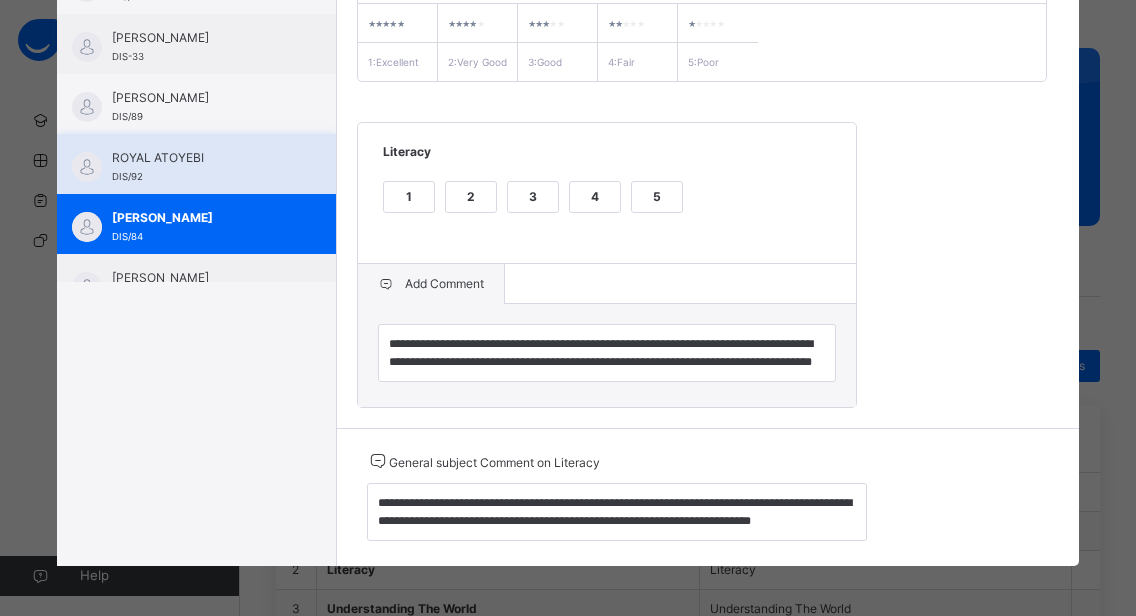 click on "ROYAL  ATOYEBI" at bounding box center [201, 158] 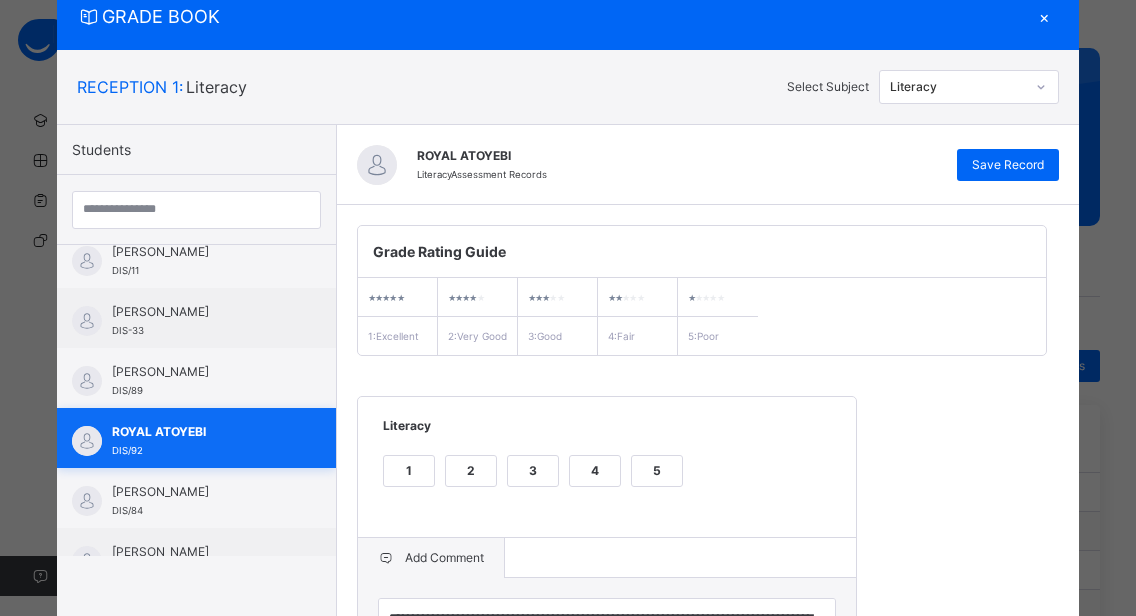 scroll, scrollTop: 362, scrollLeft: 0, axis: vertical 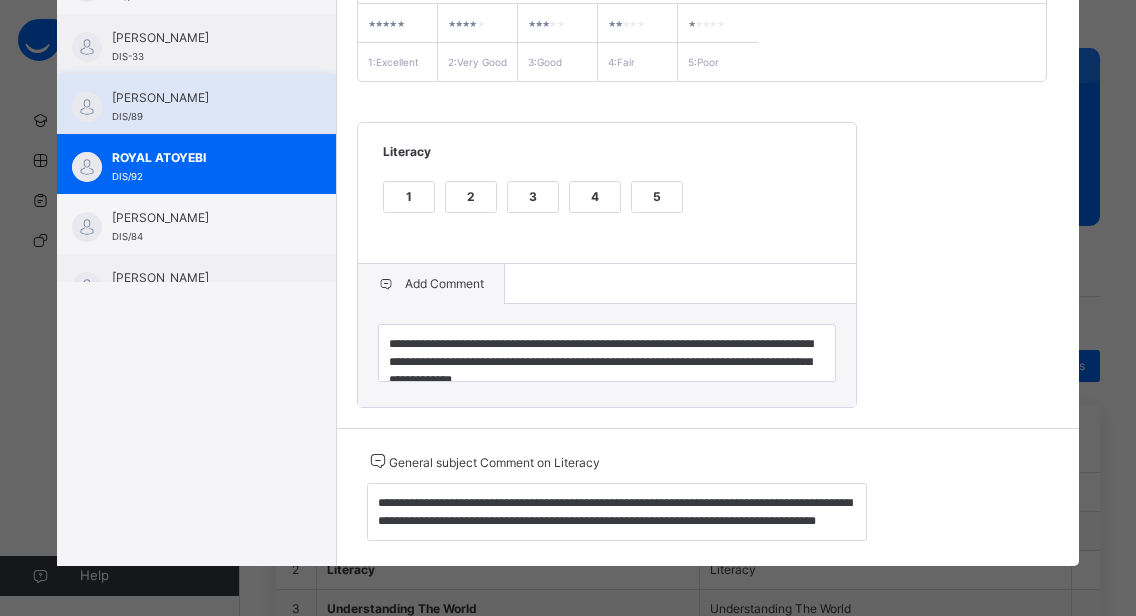 click on "[PERSON_NAME]" at bounding box center [201, 98] 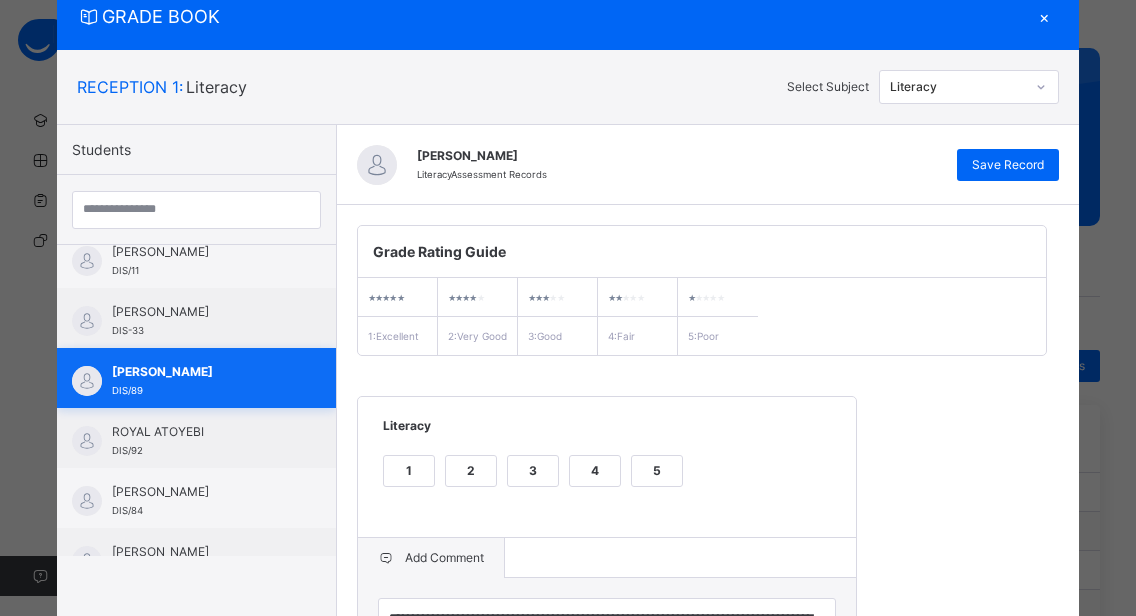 scroll, scrollTop: 362, scrollLeft: 0, axis: vertical 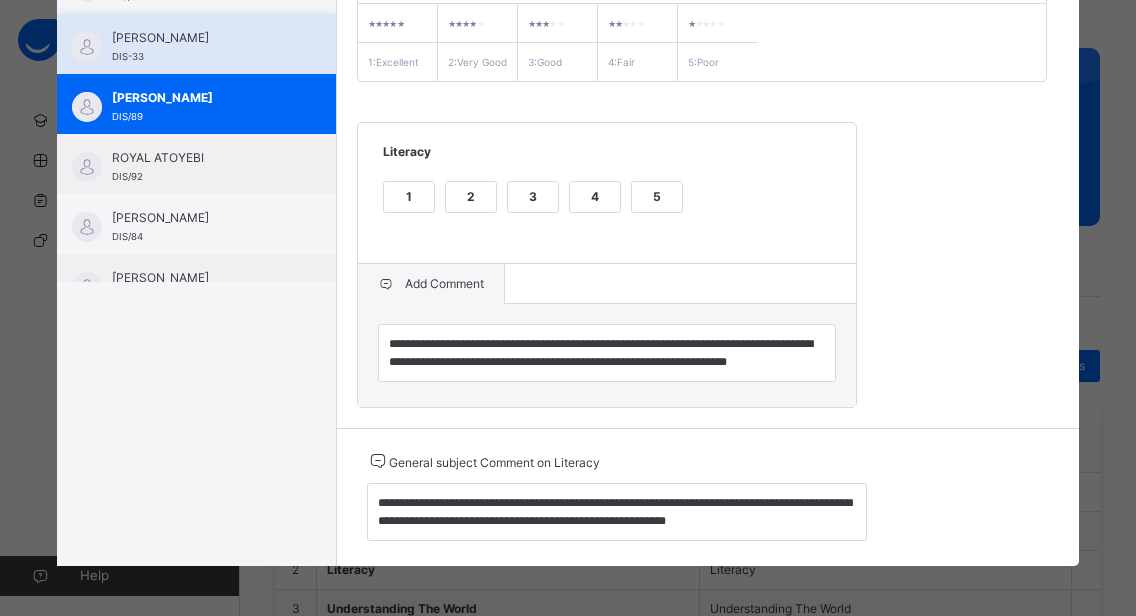 click on "[PERSON_NAME]" at bounding box center [201, 38] 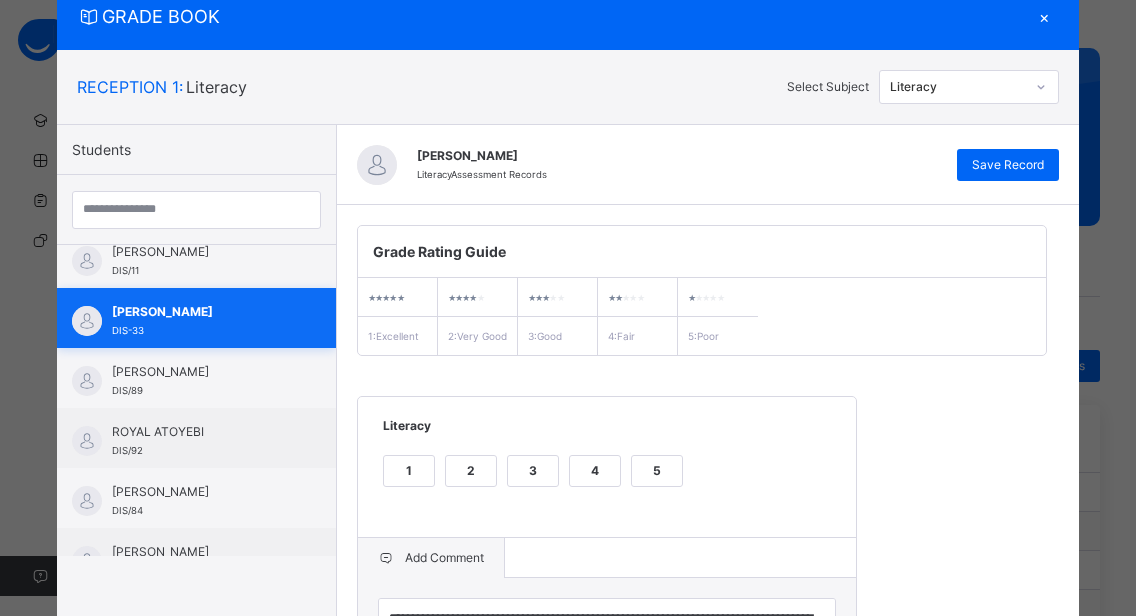 scroll, scrollTop: 362, scrollLeft: 0, axis: vertical 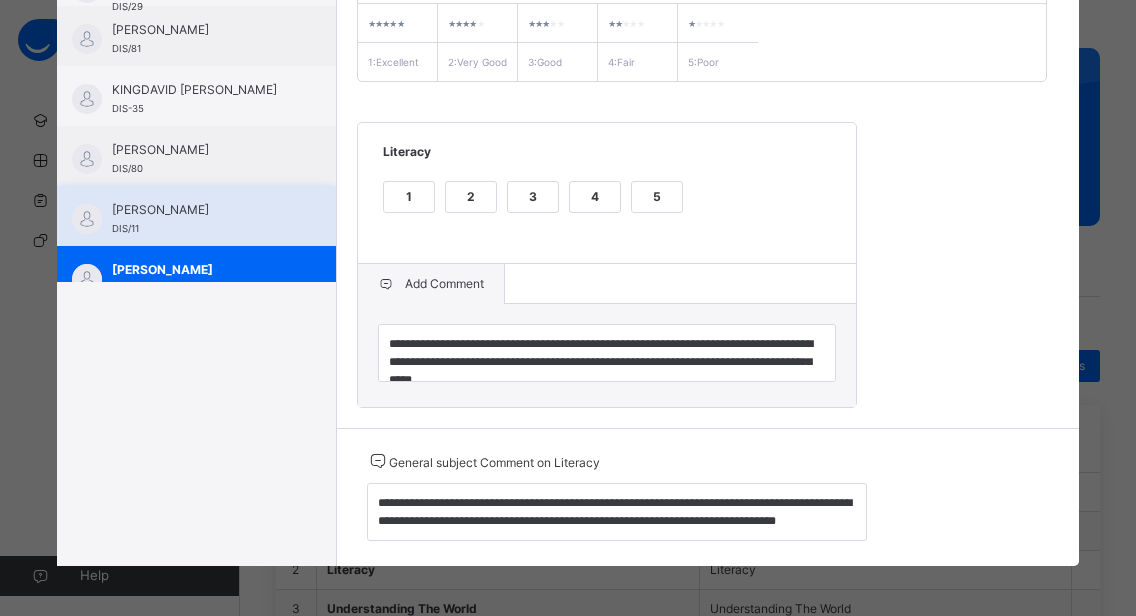click on "[PERSON_NAME] DIS/11" at bounding box center [196, 216] 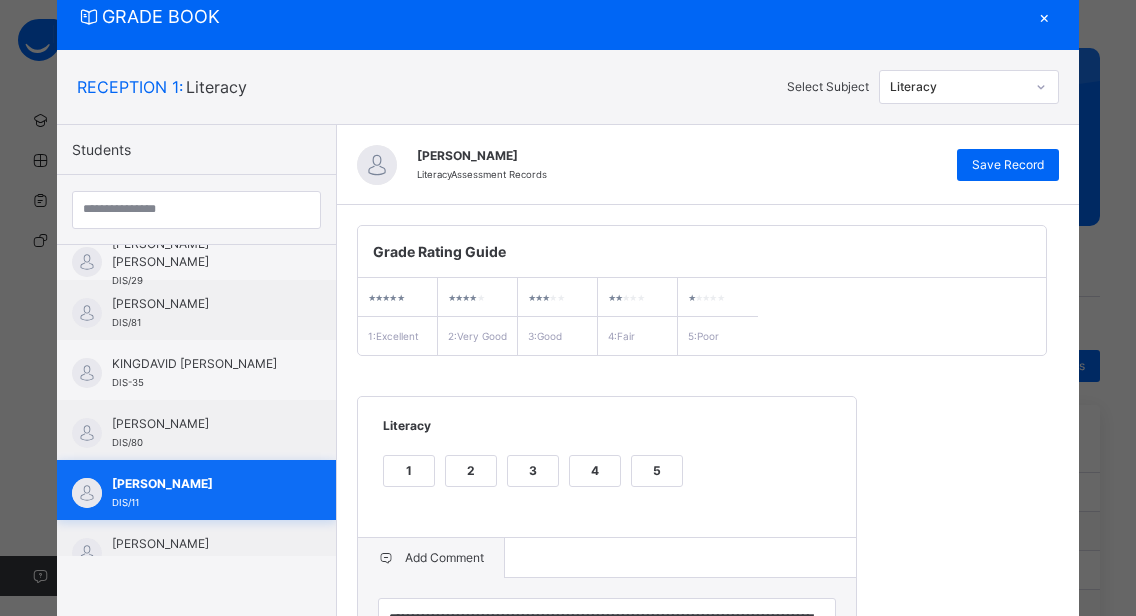 scroll, scrollTop: 362, scrollLeft: 0, axis: vertical 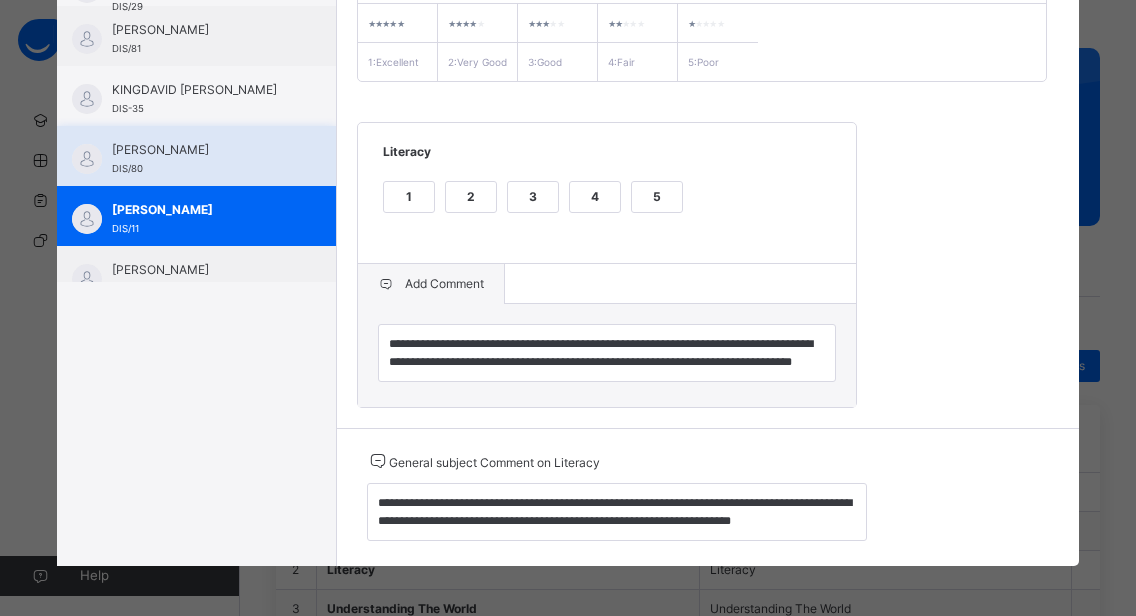 click on "[PERSON_NAME]" at bounding box center [201, 150] 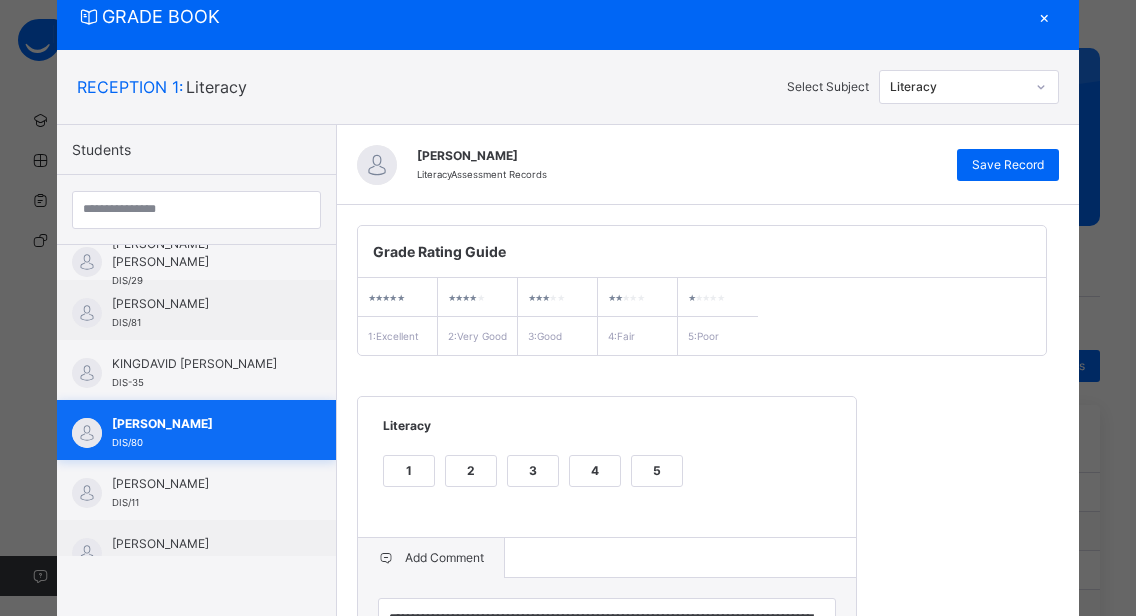scroll, scrollTop: 362, scrollLeft: 0, axis: vertical 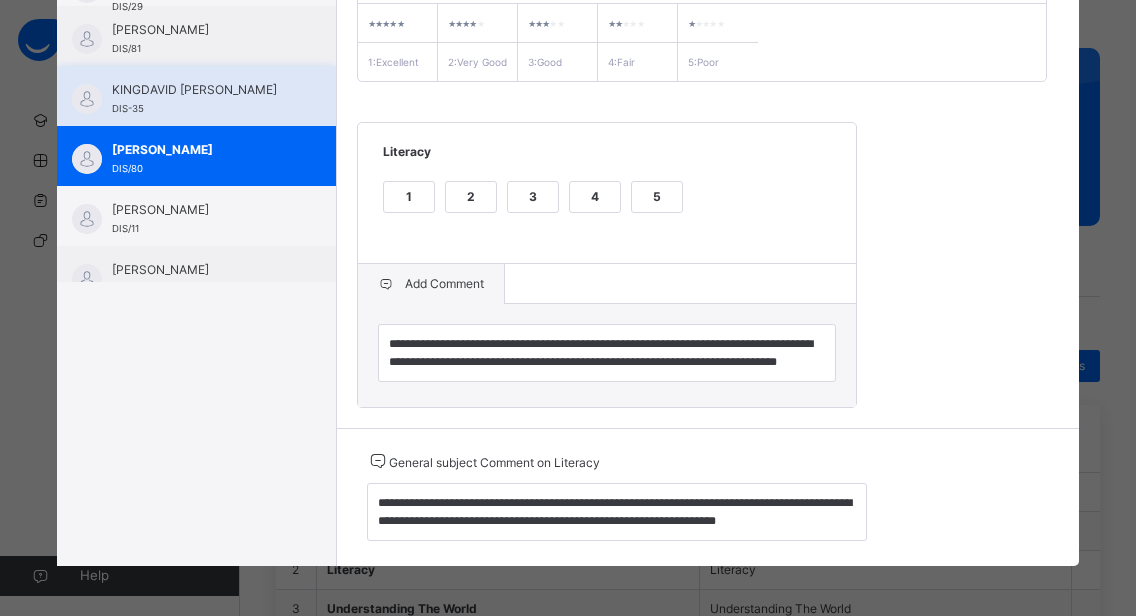 click on "KINGDAVID  [PERSON_NAME]" at bounding box center [201, 90] 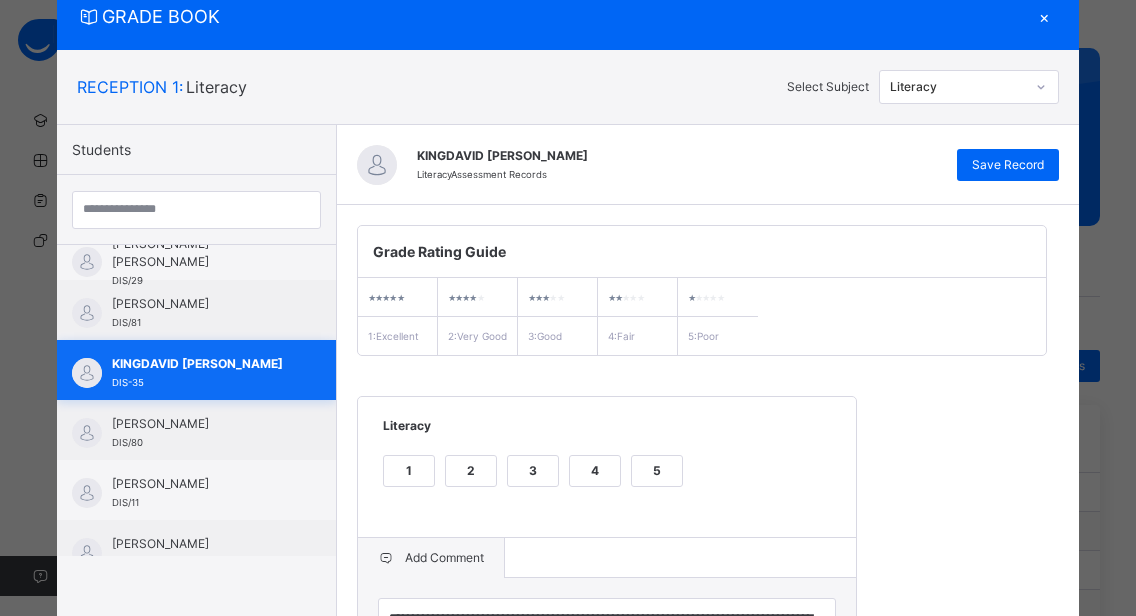 scroll, scrollTop: 362, scrollLeft: 0, axis: vertical 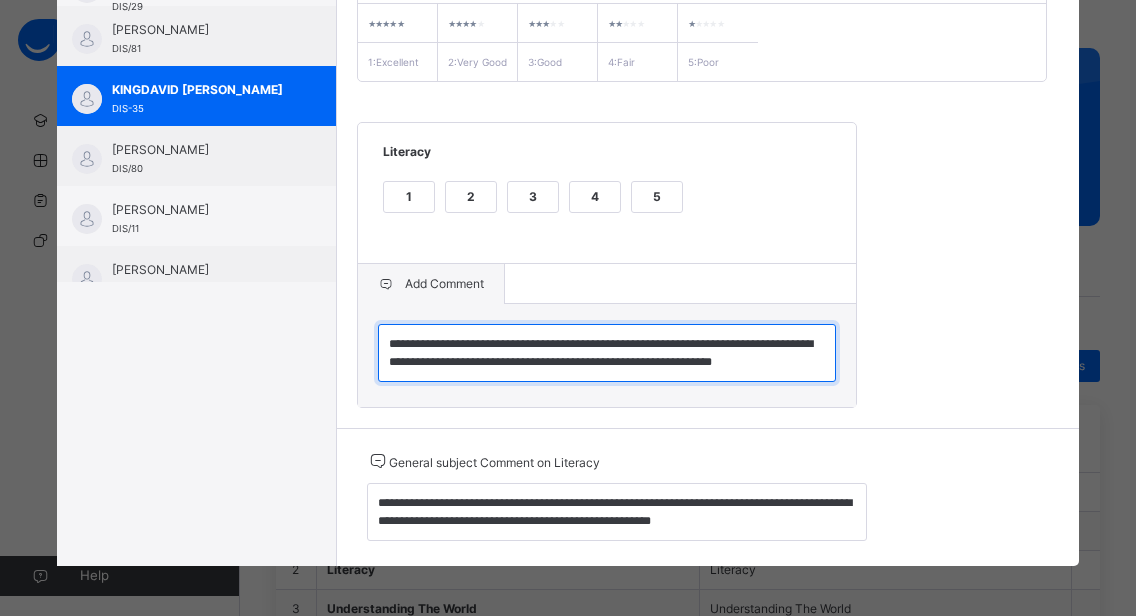 click on "**********" at bounding box center [607, 353] 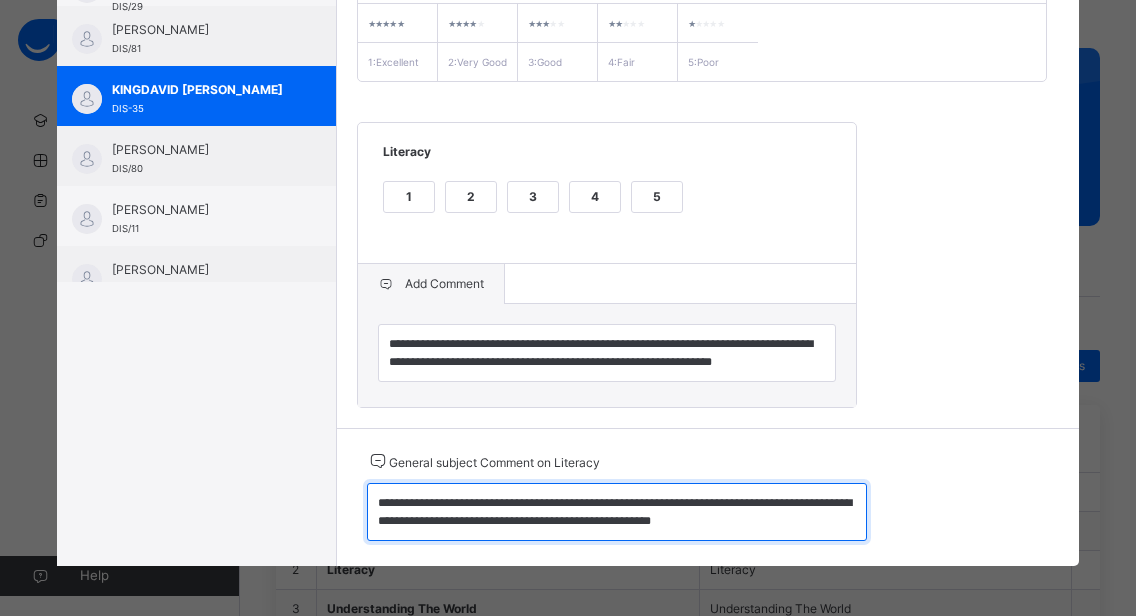 click on "**********" at bounding box center (617, 512) 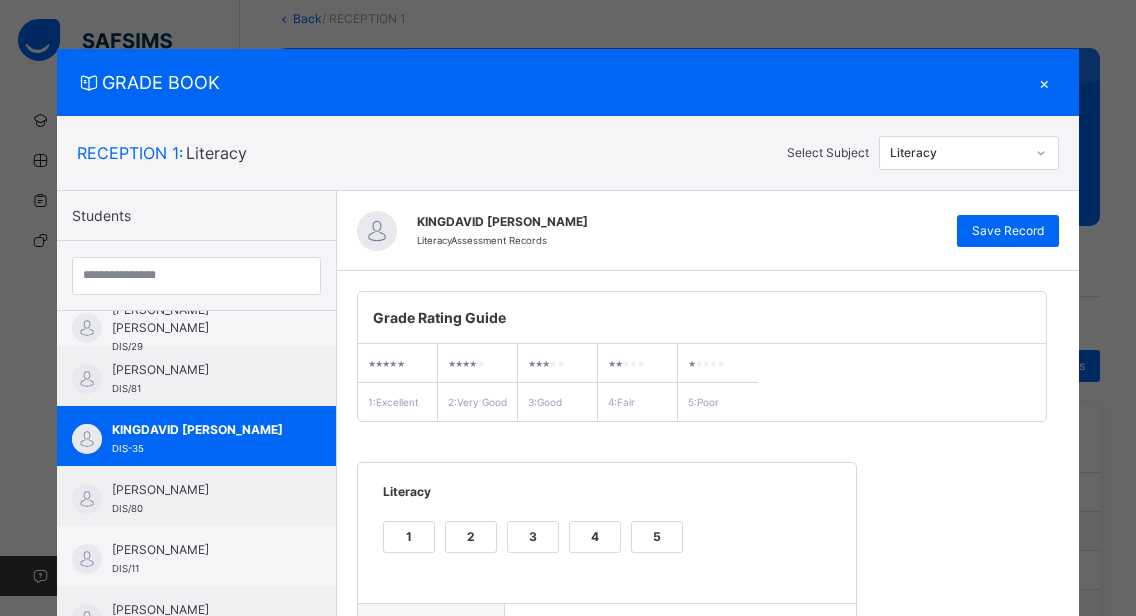 scroll, scrollTop: 0, scrollLeft: 0, axis: both 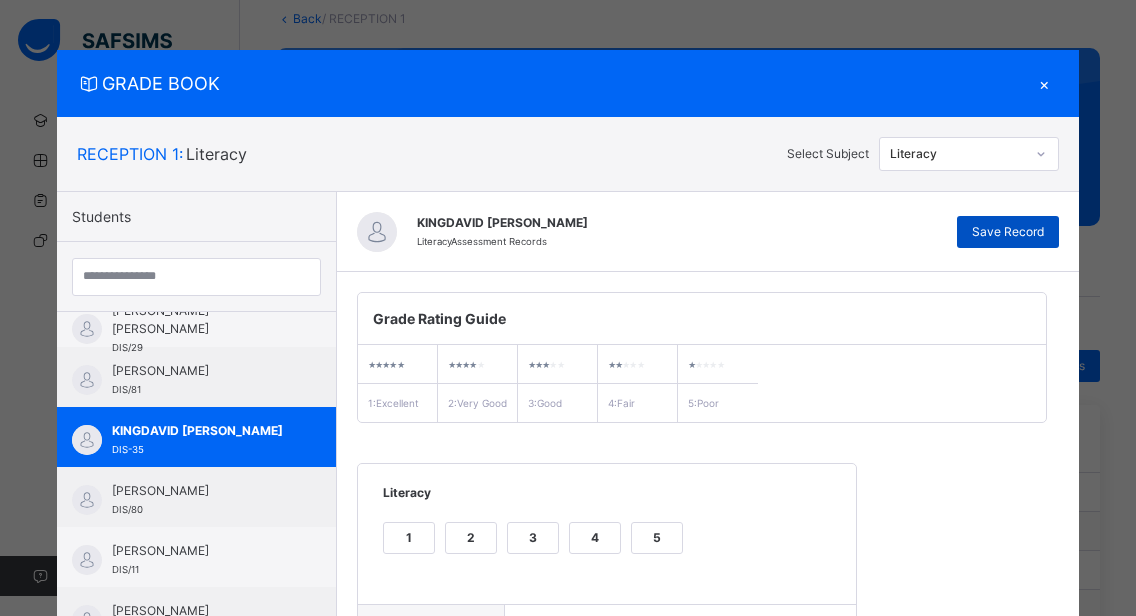 type on "**********" 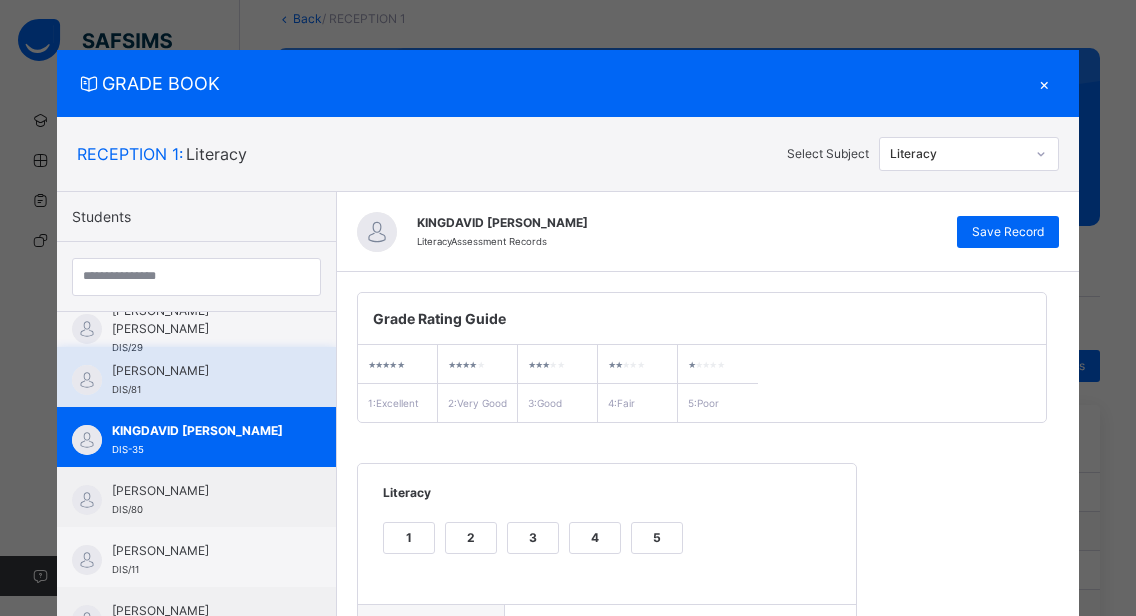 click on "[PERSON_NAME]" at bounding box center [201, 371] 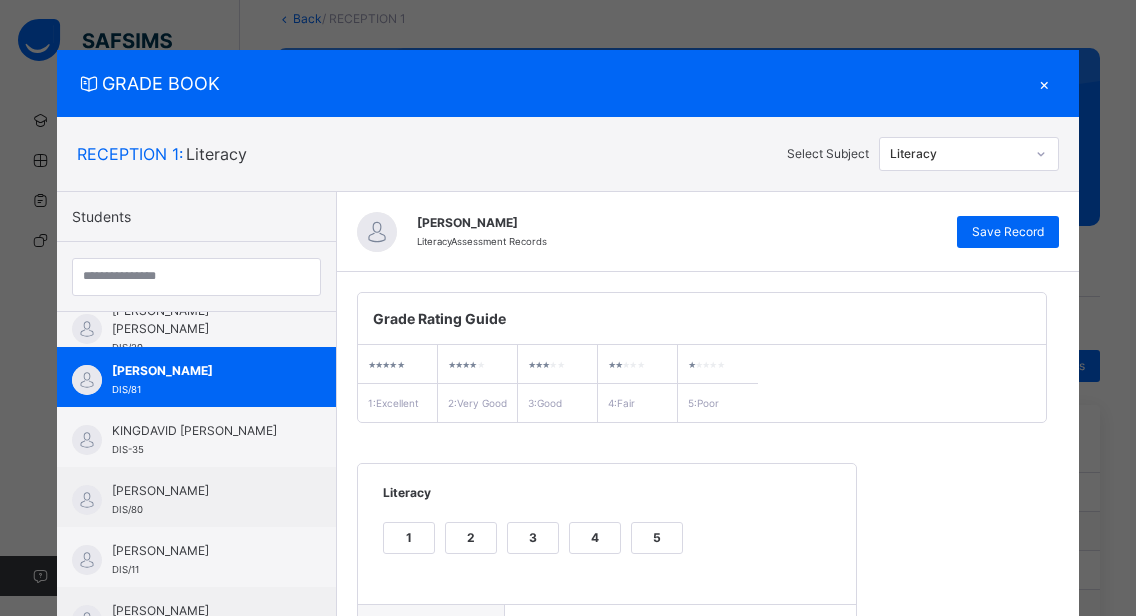 scroll, scrollTop: 362, scrollLeft: 0, axis: vertical 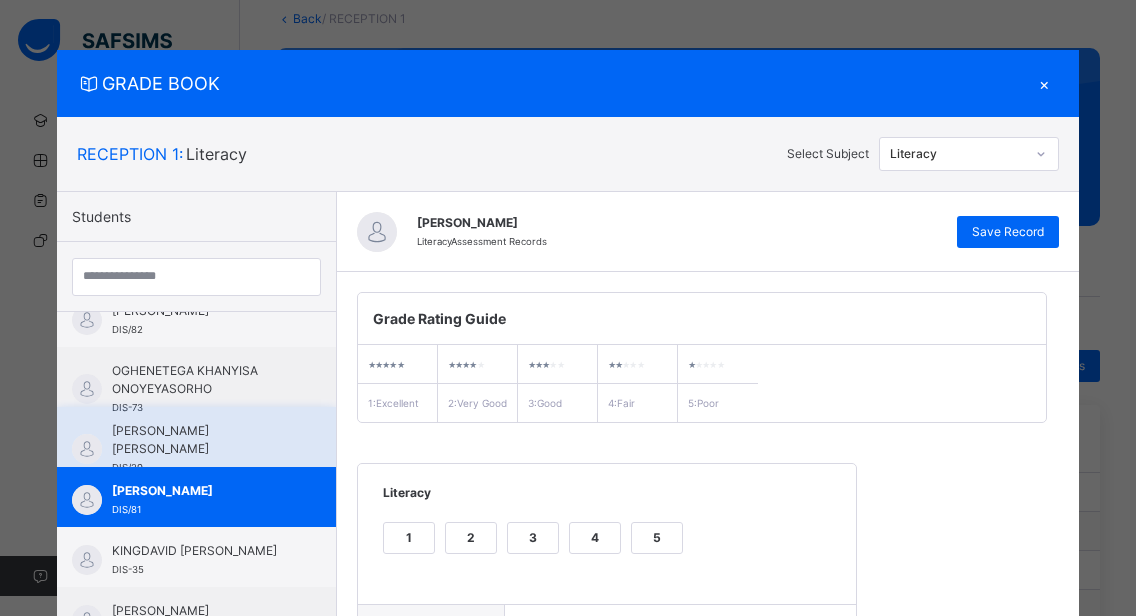 click on "[PERSON_NAME] [PERSON_NAME]" at bounding box center (201, 440) 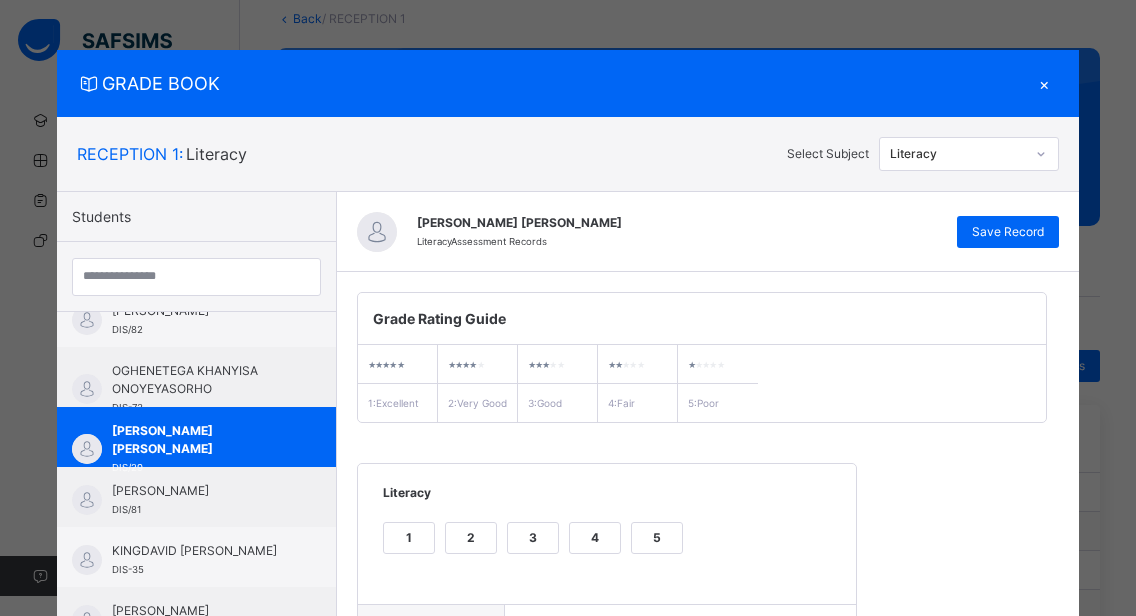 scroll, scrollTop: 362, scrollLeft: 0, axis: vertical 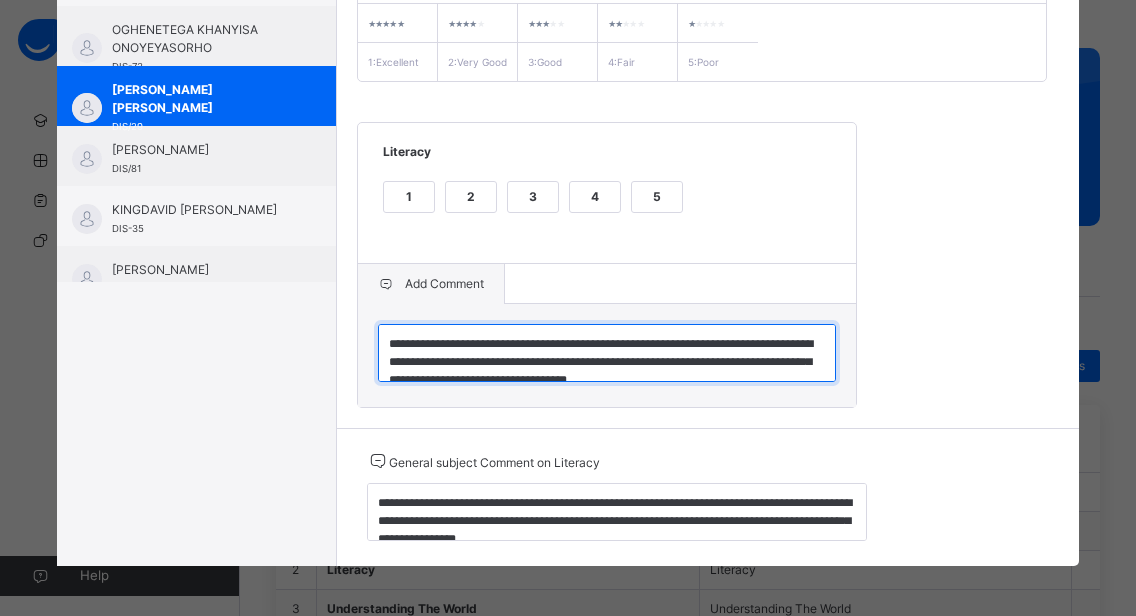 click on "**********" at bounding box center [607, 353] 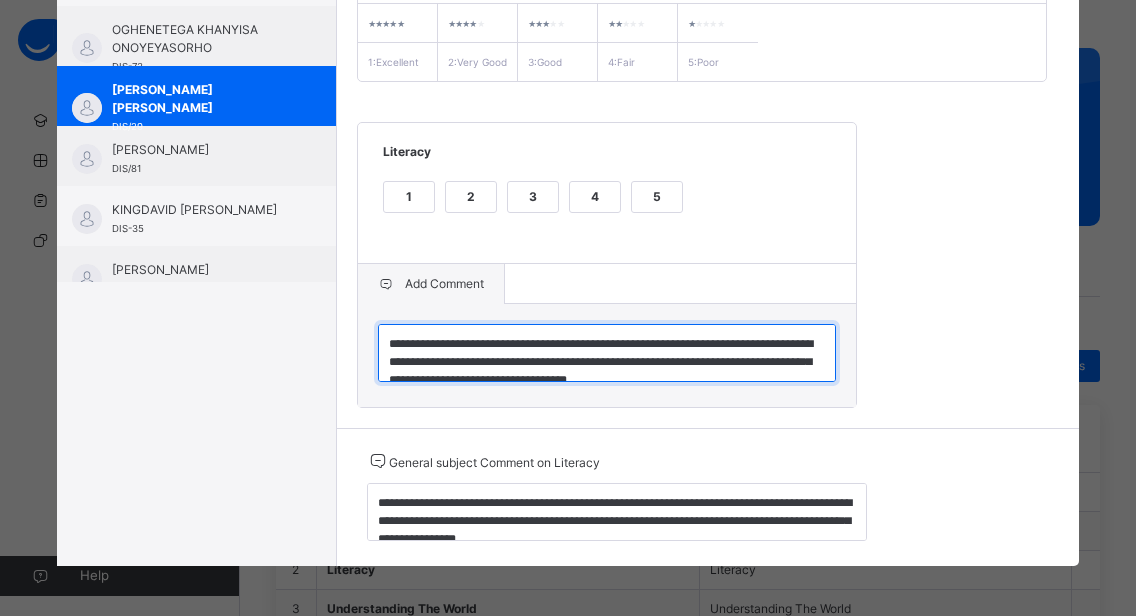 type on "**********" 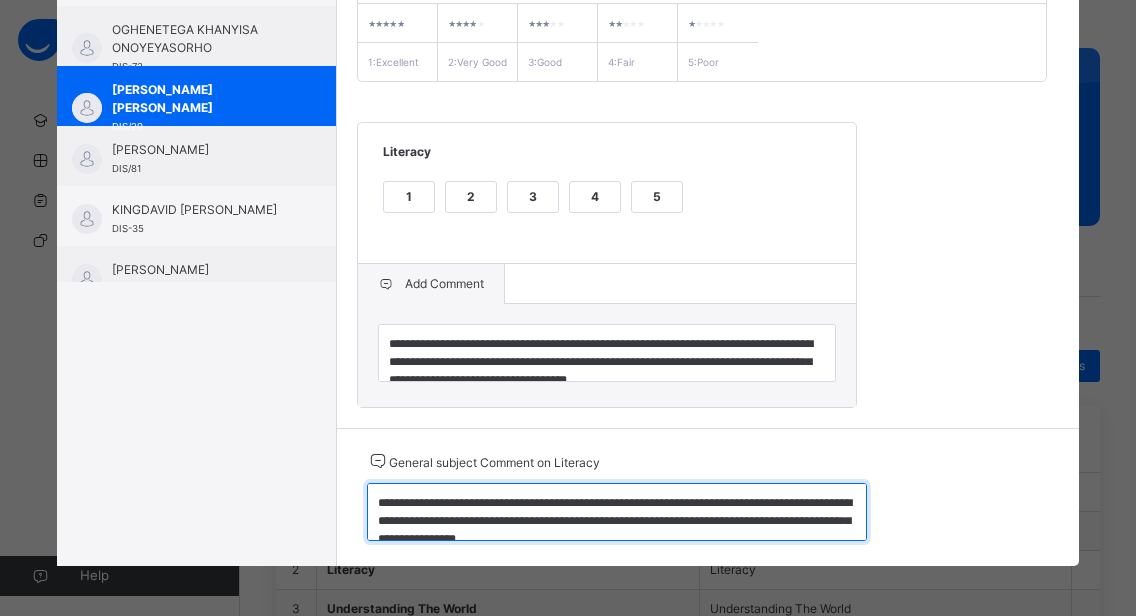 click on "**********" at bounding box center (617, 512) 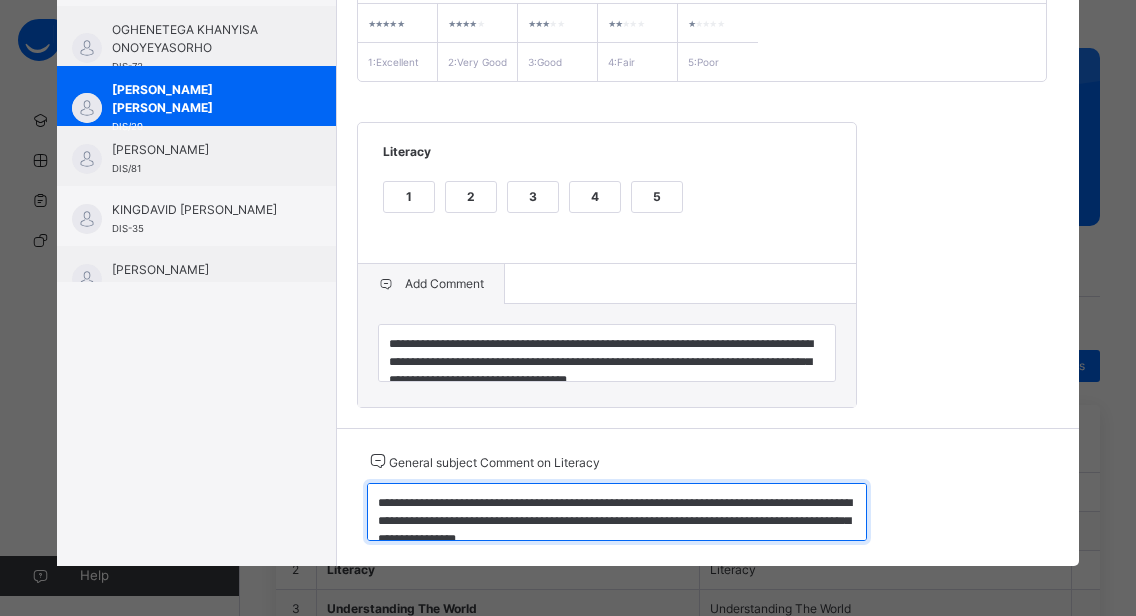 click on "**********" at bounding box center (617, 512) 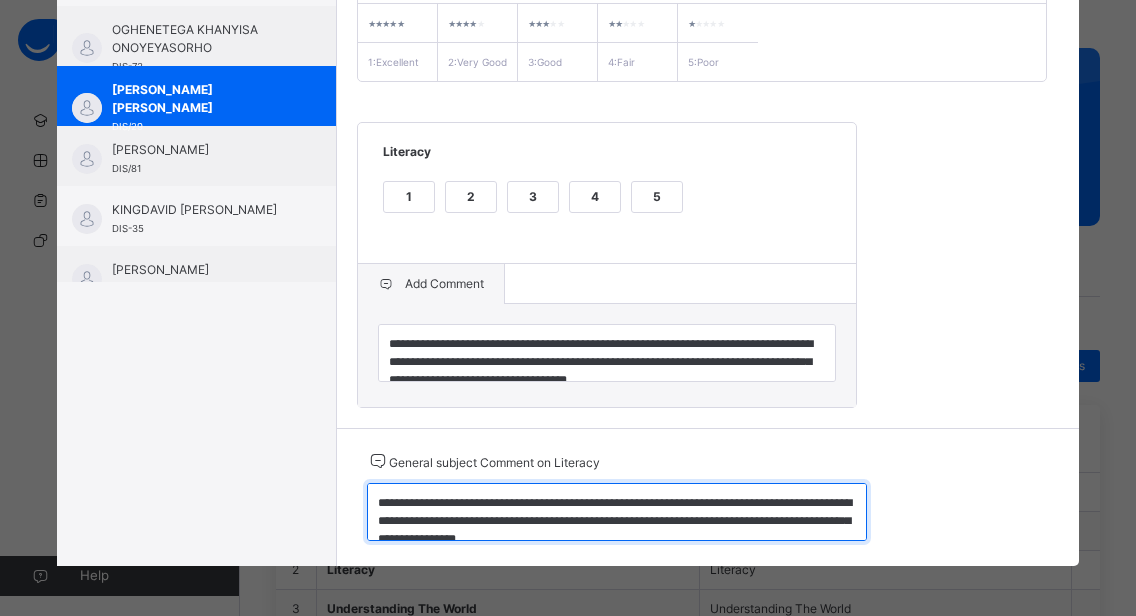 scroll, scrollTop: 0, scrollLeft: 0, axis: both 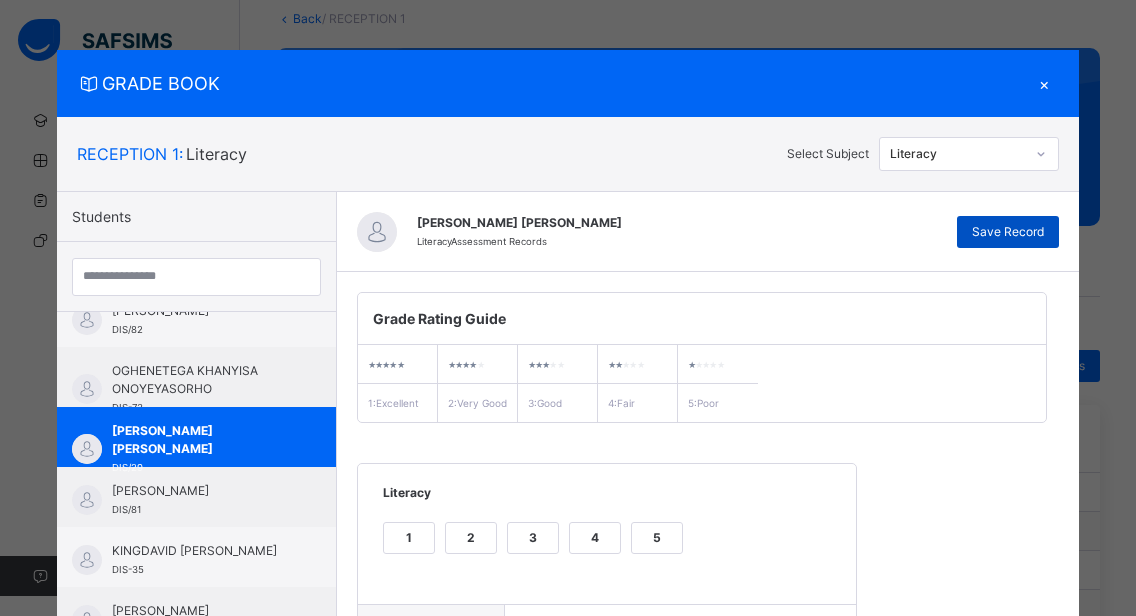 type on "**********" 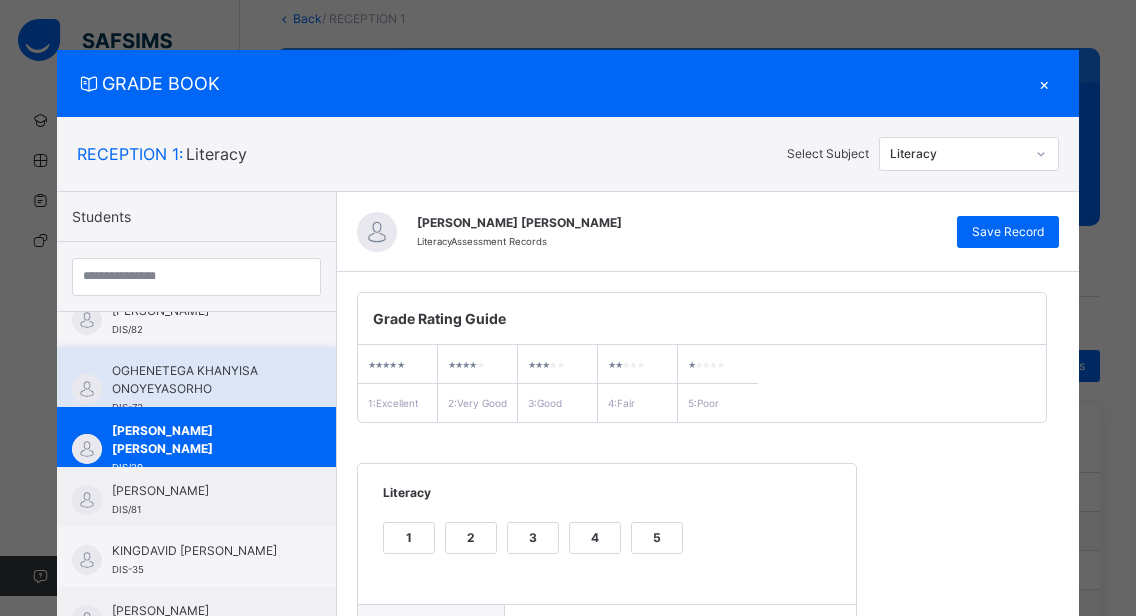 click on "OGHENETEGA  KHANYISA ONOYEYASORHO" at bounding box center (201, 380) 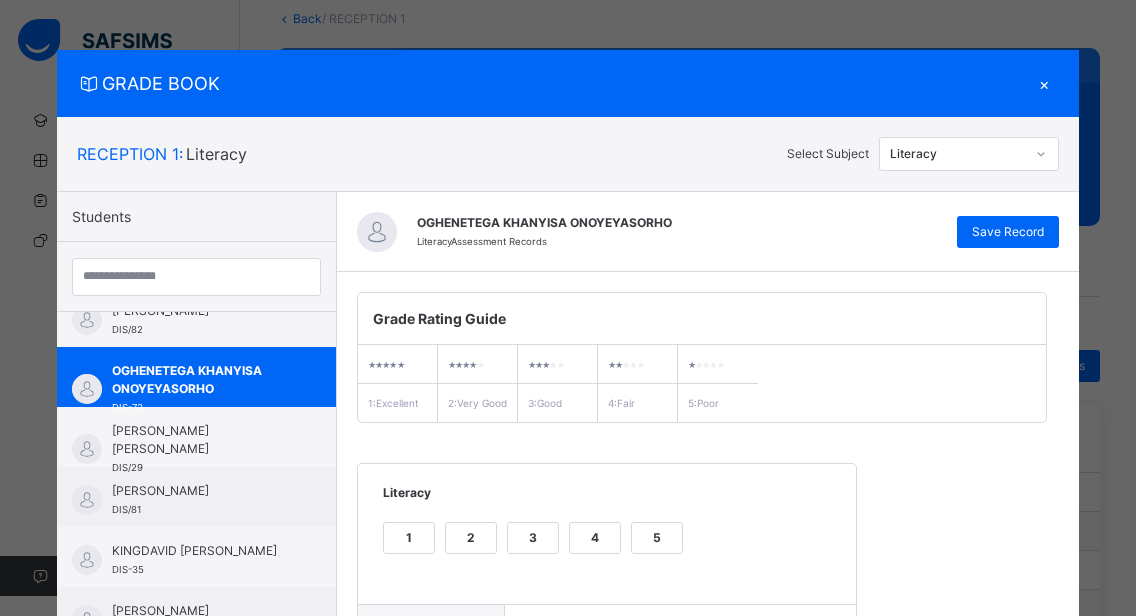scroll, scrollTop: 362, scrollLeft: 0, axis: vertical 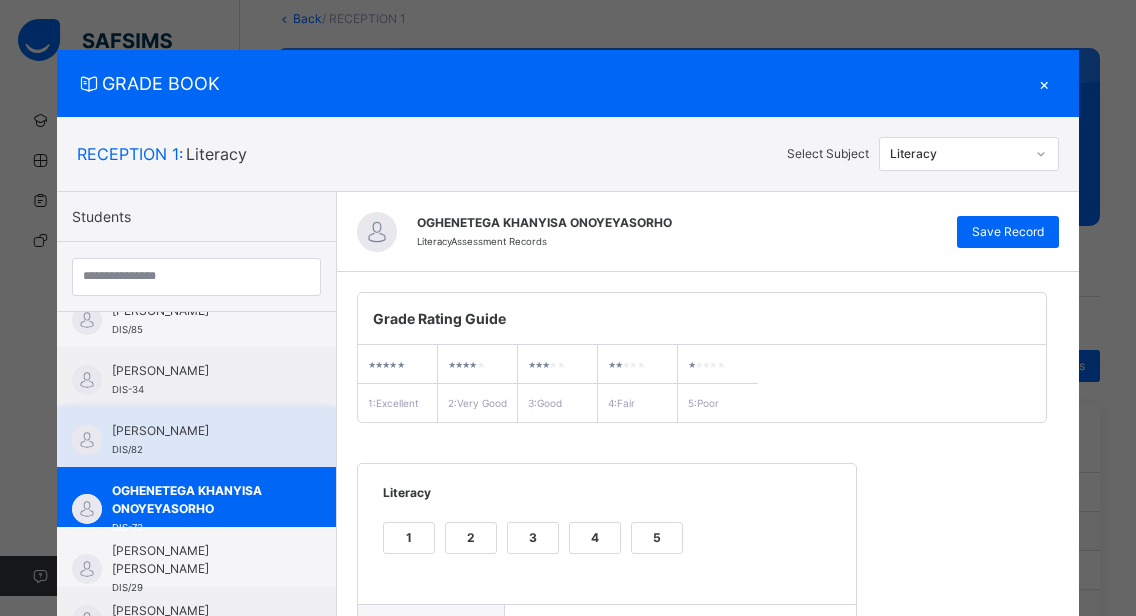 click on "[PERSON_NAME]" at bounding box center (201, 431) 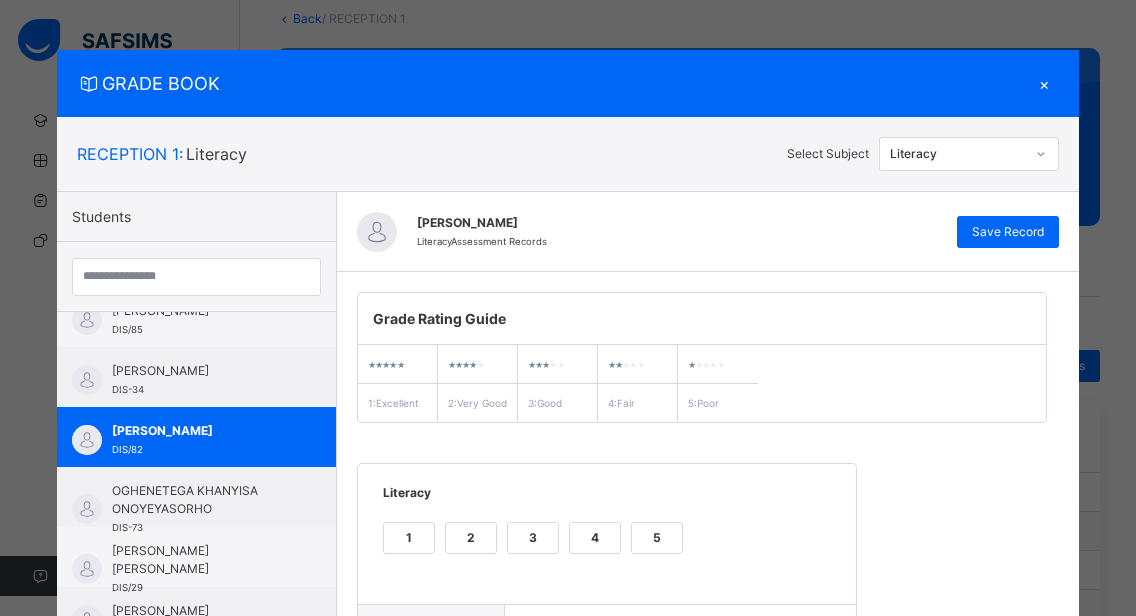 scroll, scrollTop: 362, scrollLeft: 0, axis: vertical 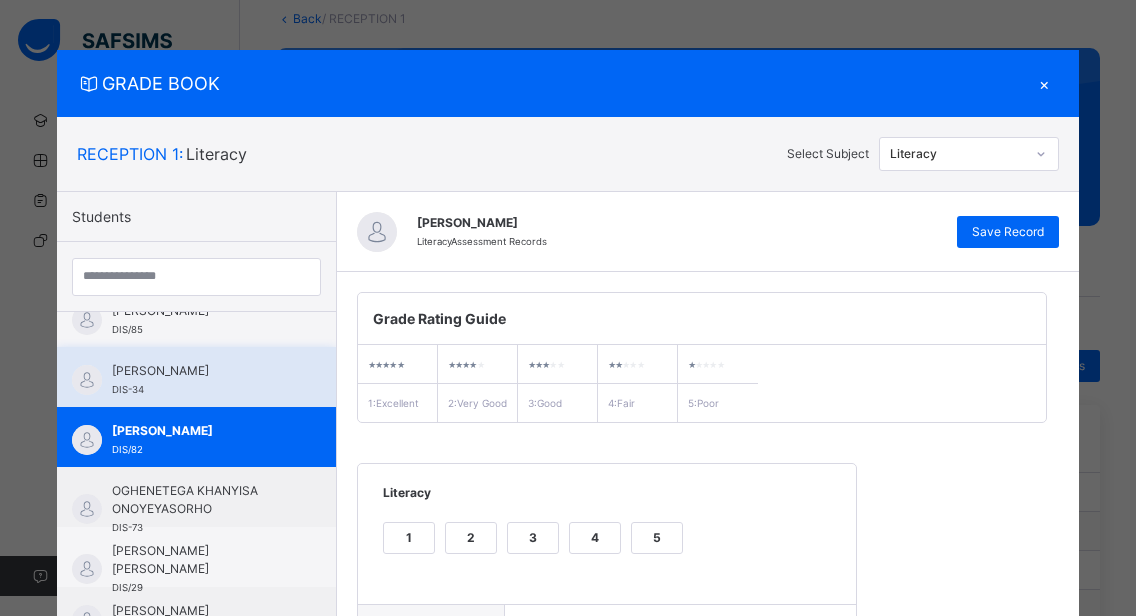 click on "[PERSON_NAME]" at bounding box center (201, 371) 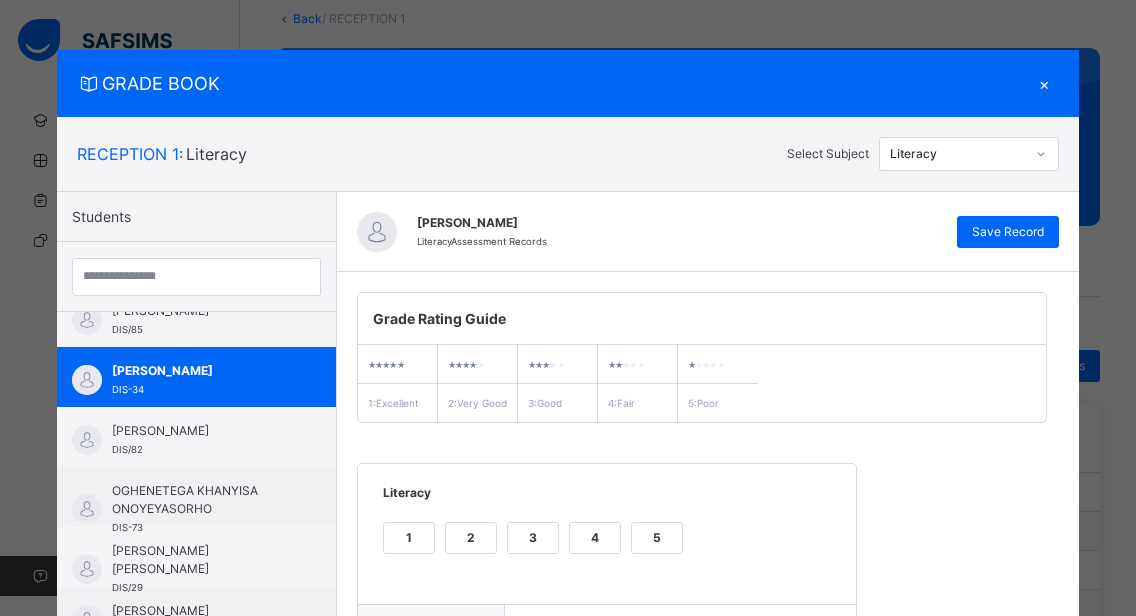 scroll, scrollTop: 362, scrollLeft: 0, axis: vertical 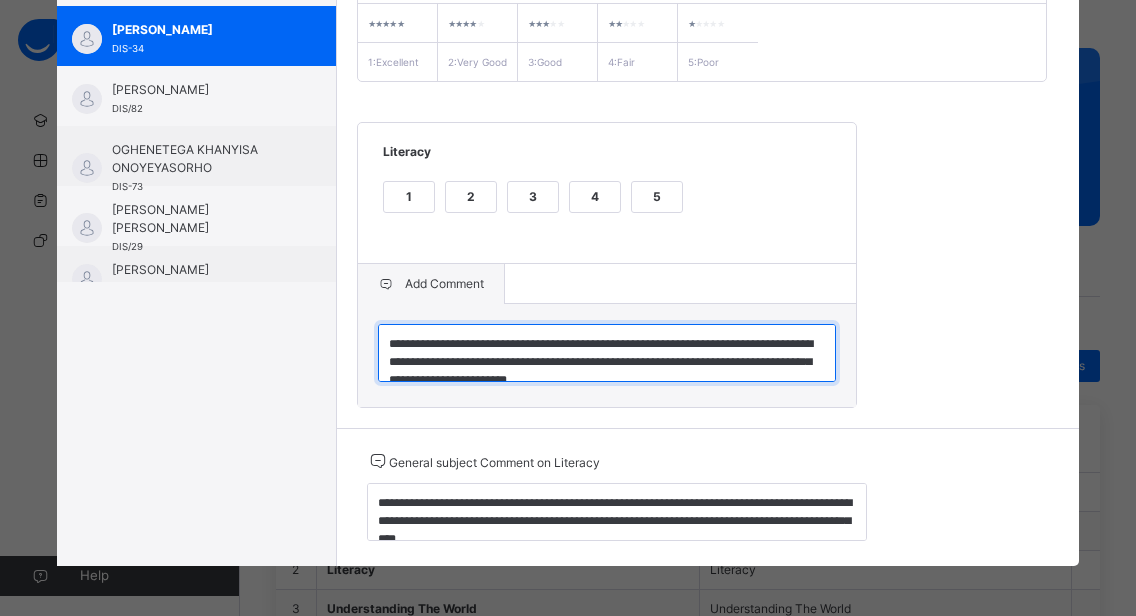 click on "**********" at bounding box center (607, 353) 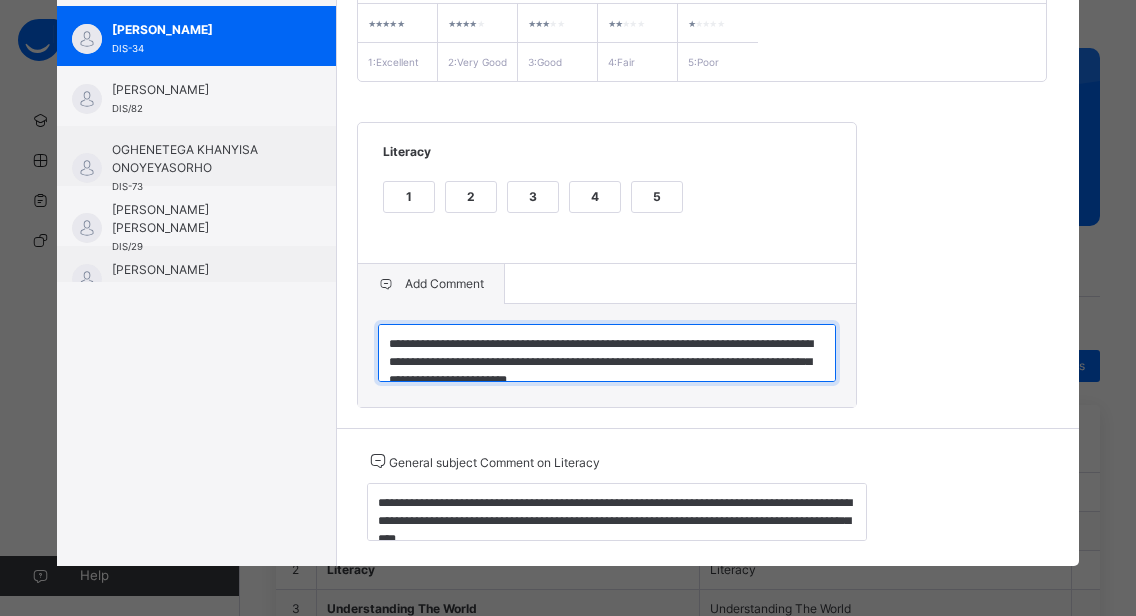type on "**********" 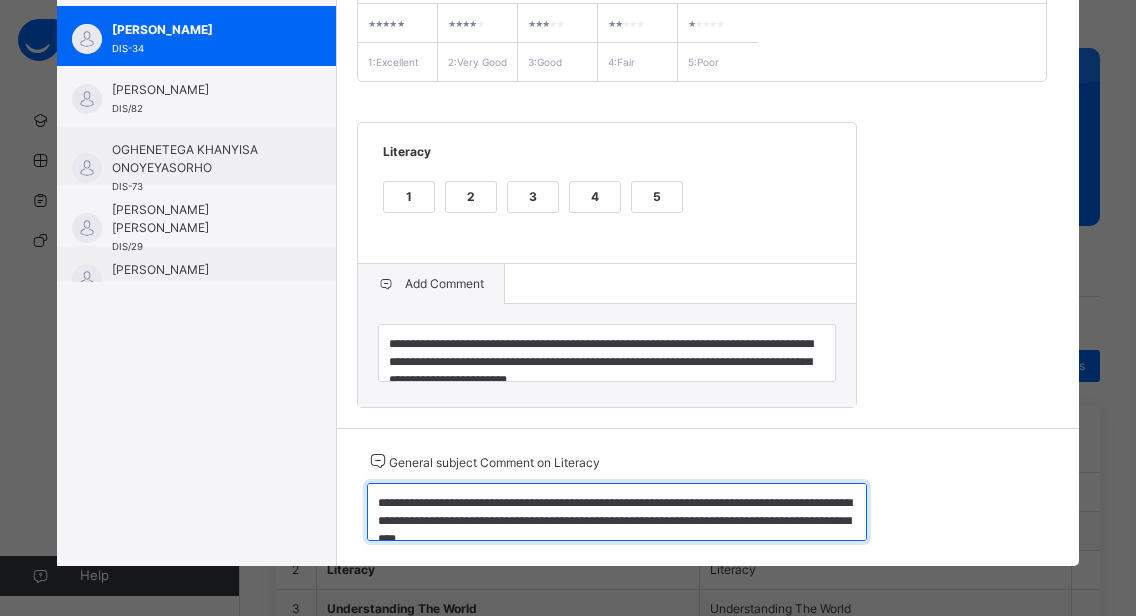 click on "**********" at bounding box center [617, 512] 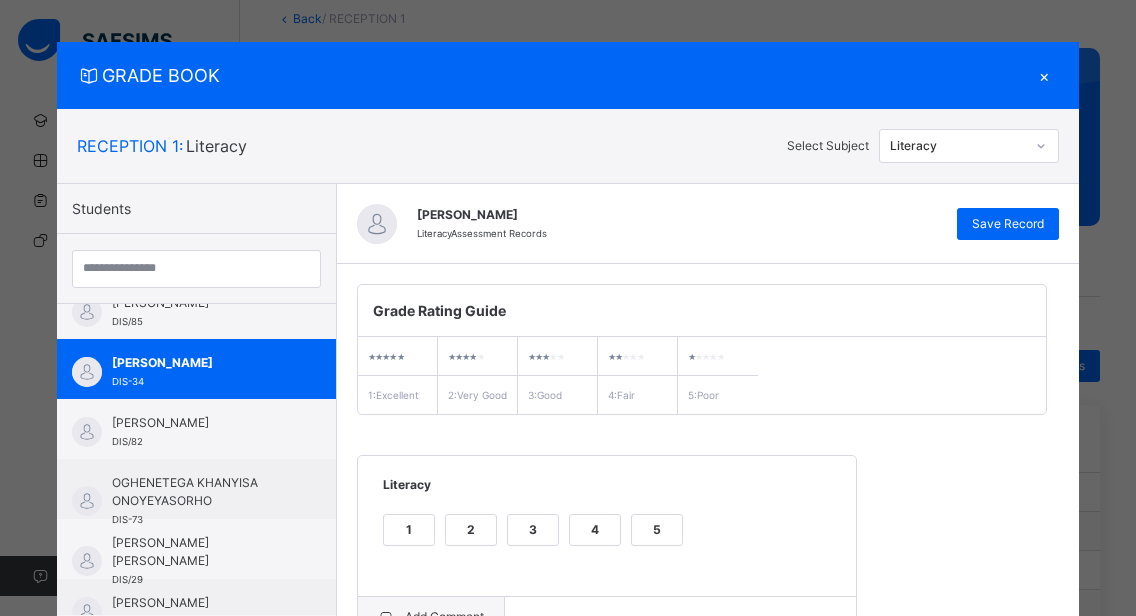 scroll, scrollTop: 0, scrollLeft: 0, axis: both 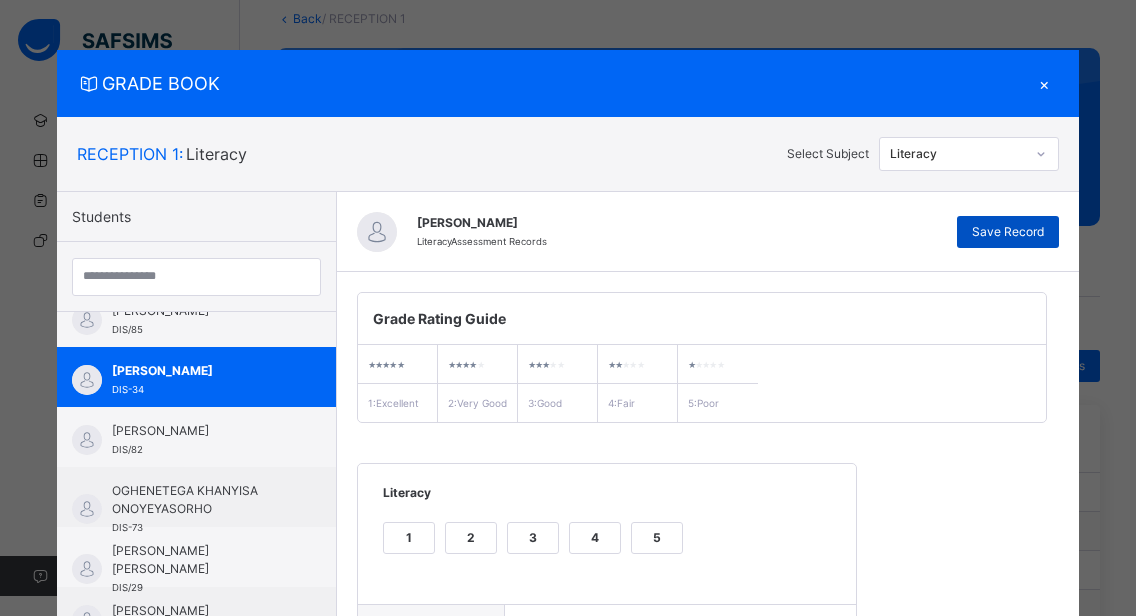 type on "**********" 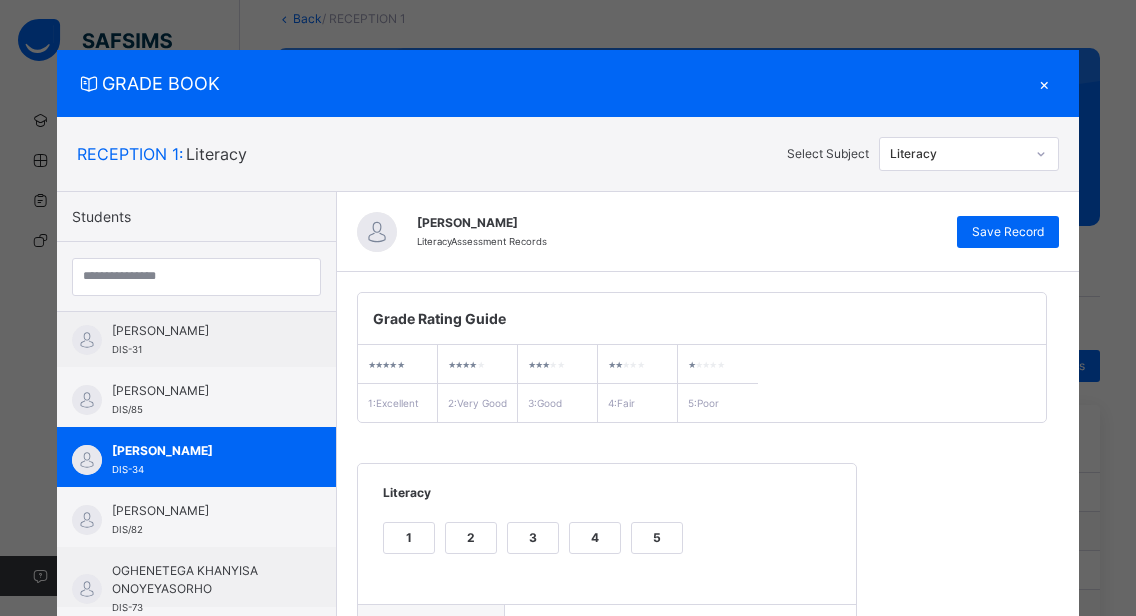scroll, scrollTop: 265, scrollLeft: 0, axis: vertical 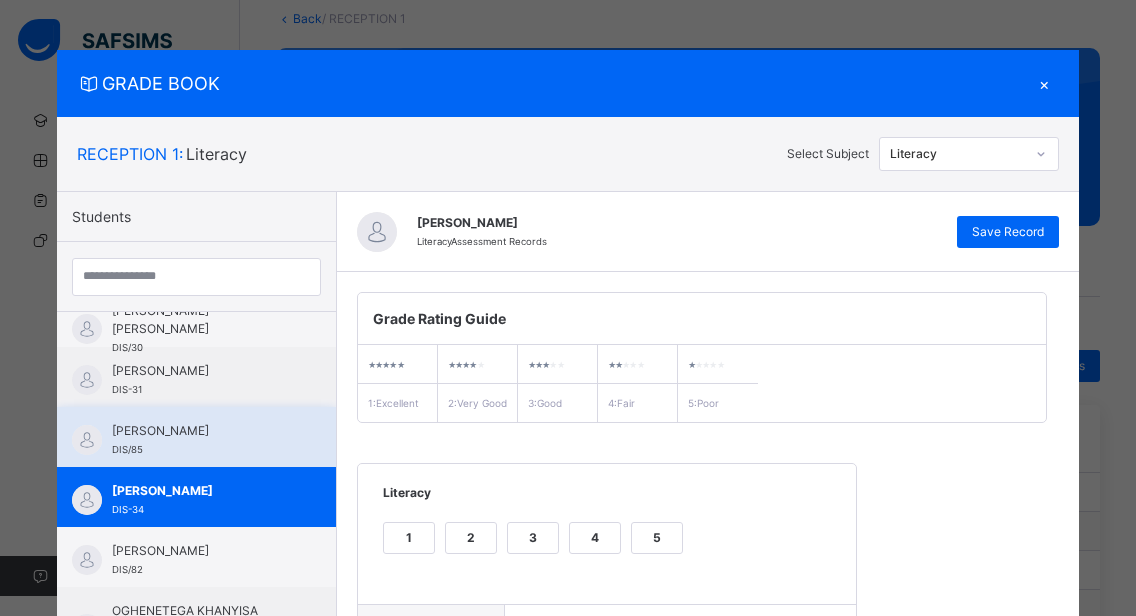 click on "[PERSON_NAME]" at bounding box center [201, 431] 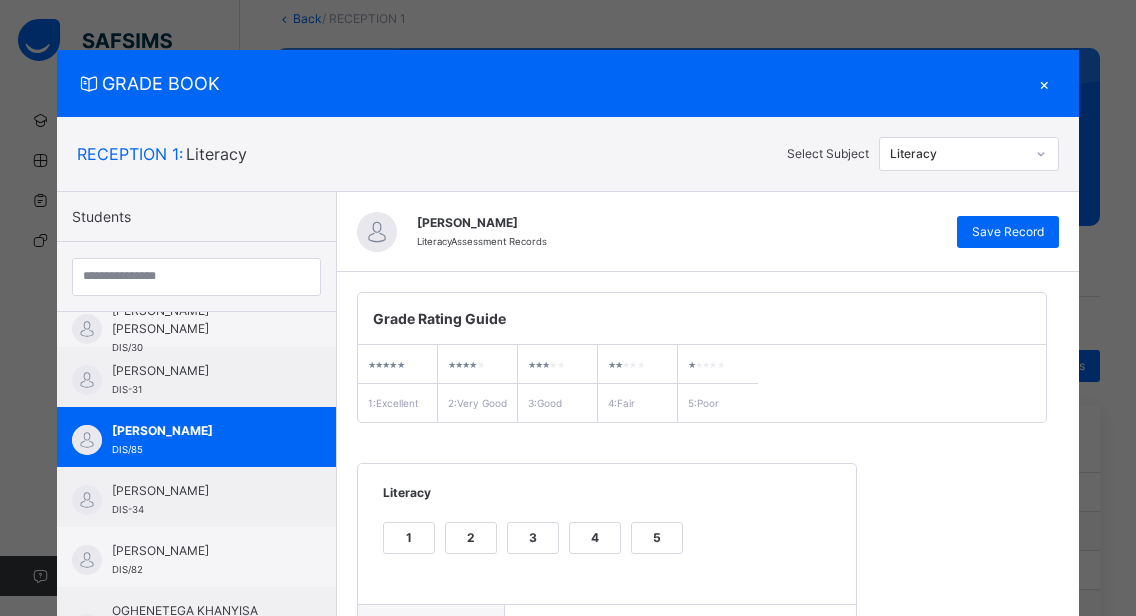 scroll, scrollTop: 362, scrollLeft: 0, axis: vertical 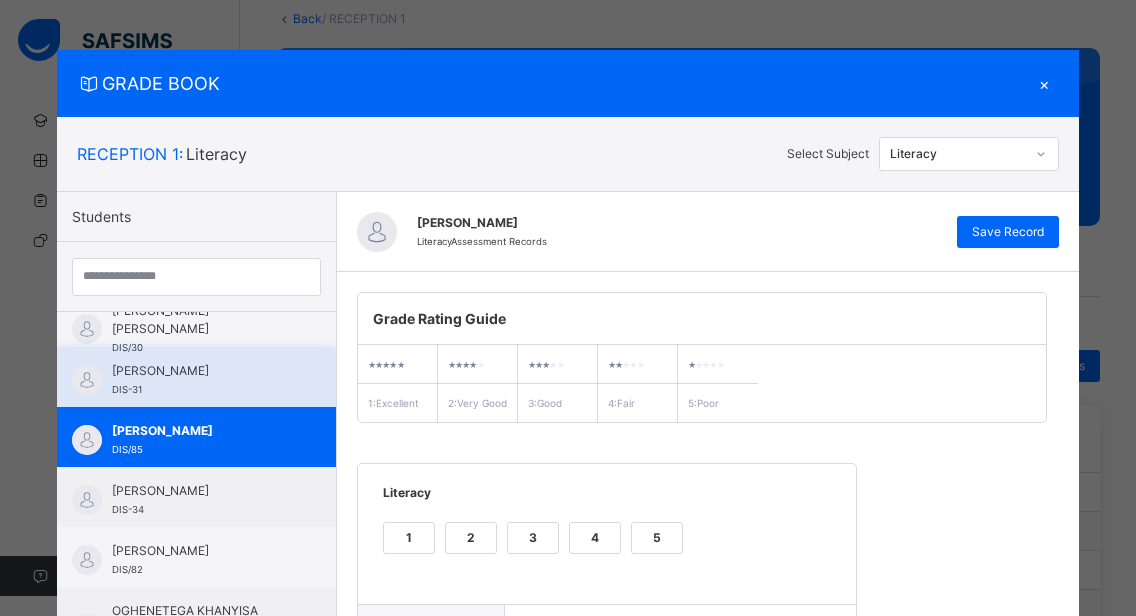 click on "[PERSON_NAME]" at bounding box center [201, 371] 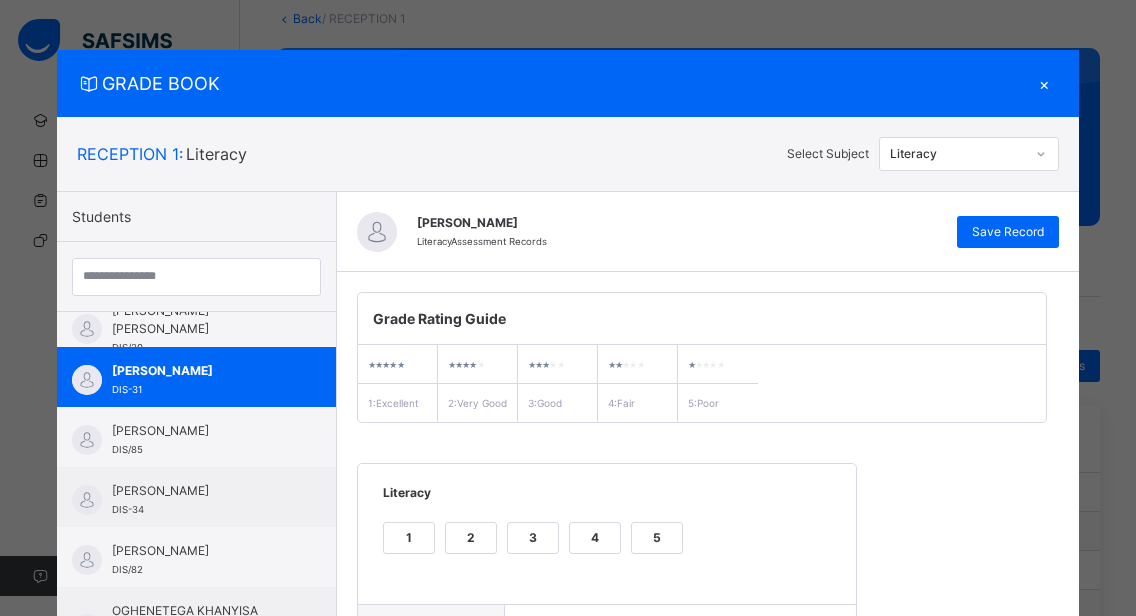 scroll, scrollTop: 362, scrollLeft: 0, axis: vertical 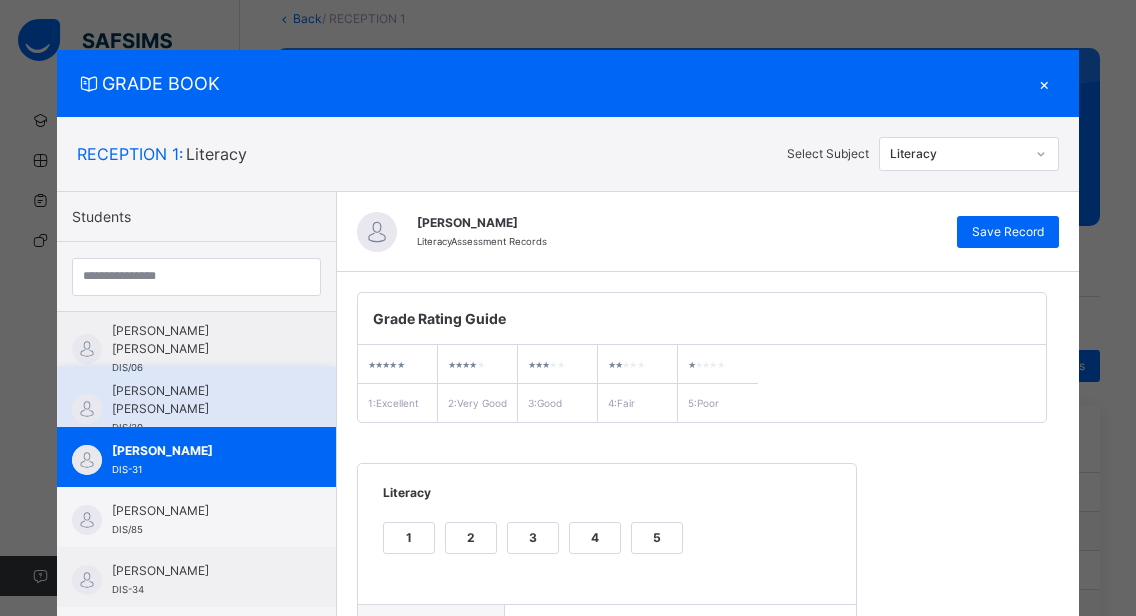 click on "[PERSON_NAME] [PERSON_NAME]" at bounding box center (201, 400) 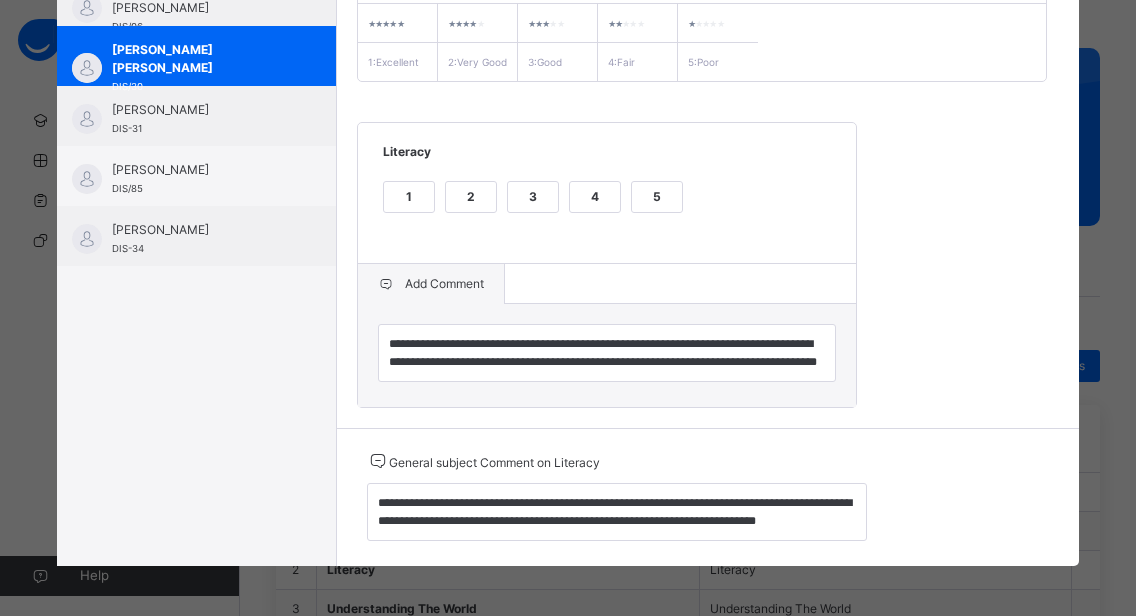 scroll, scrollTop: 362, scrollLeft: 0, axis: vertical 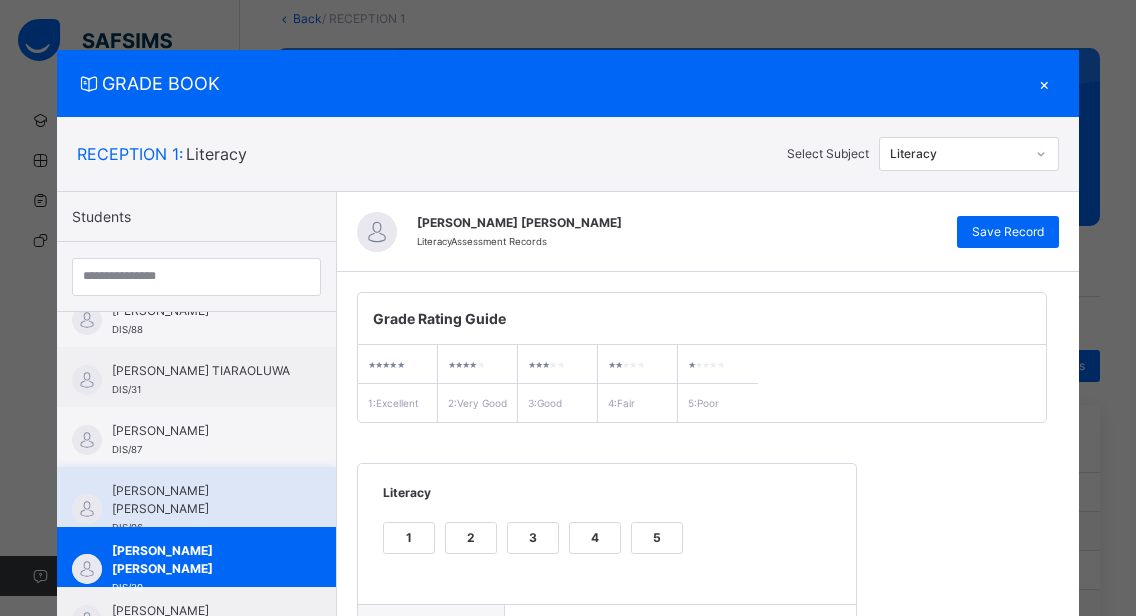click on "[PERSON_NAME] [PERSON_NAME]" at bounding box center [201, 500] 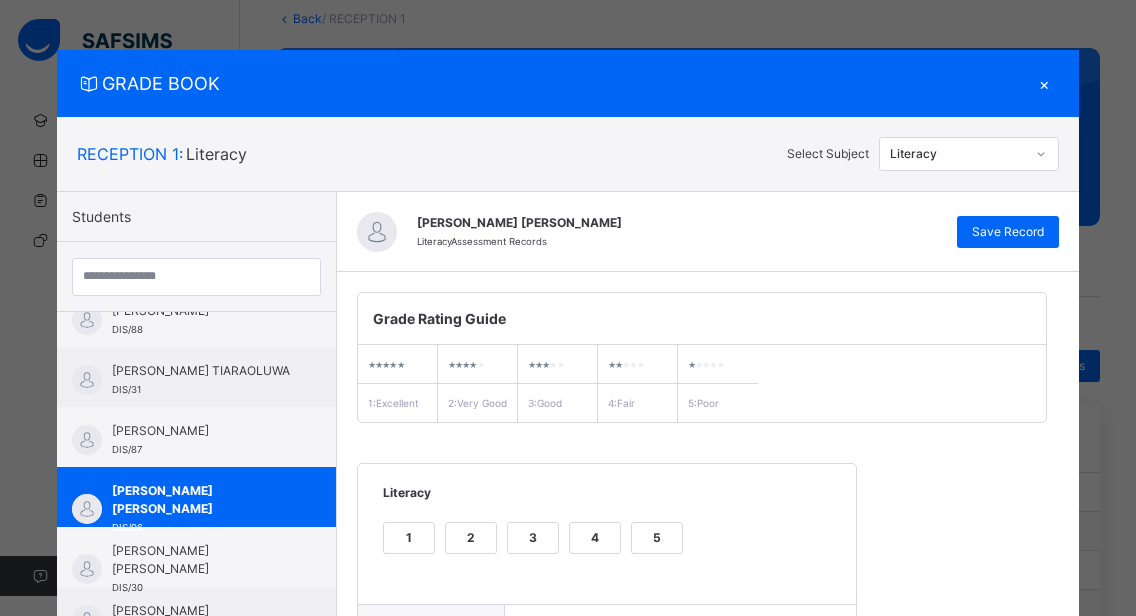 scroll, scrollTop: 362, scrollLeft: 0, axis: vertical 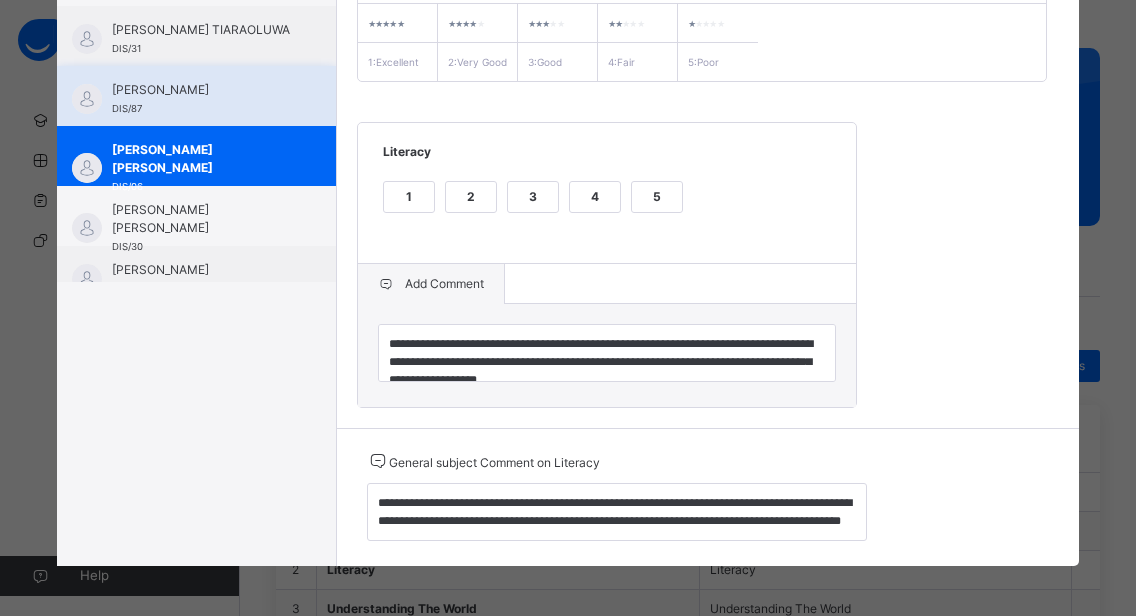 click on "[PERSON_NAME]" at bounding box center [201, 90] 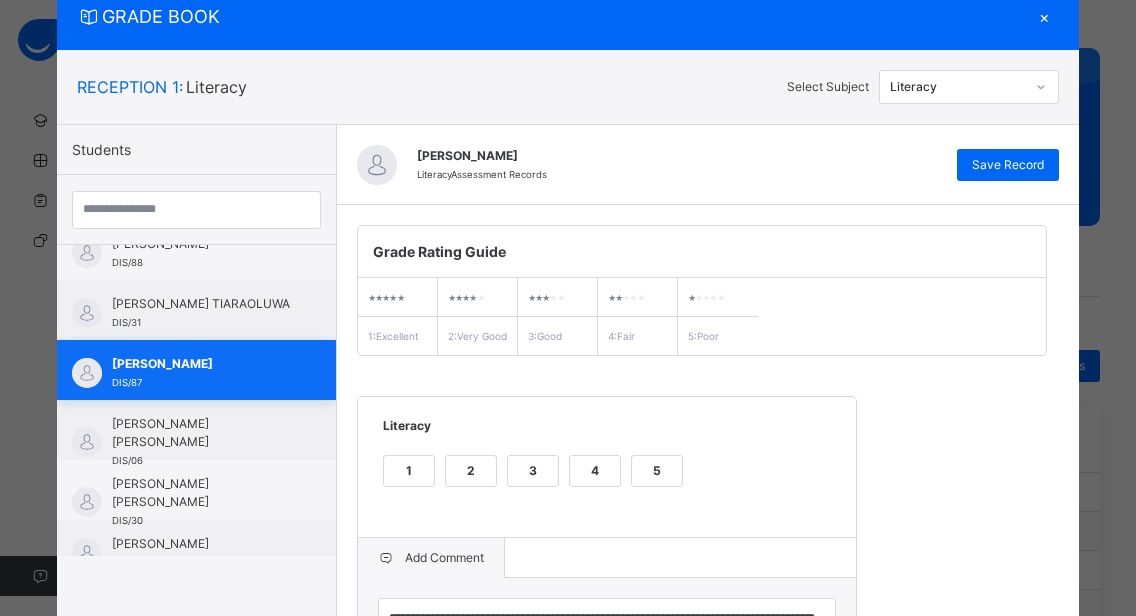 scroll, scrollTop: 362, scrollLeft: 0, axis: vertical 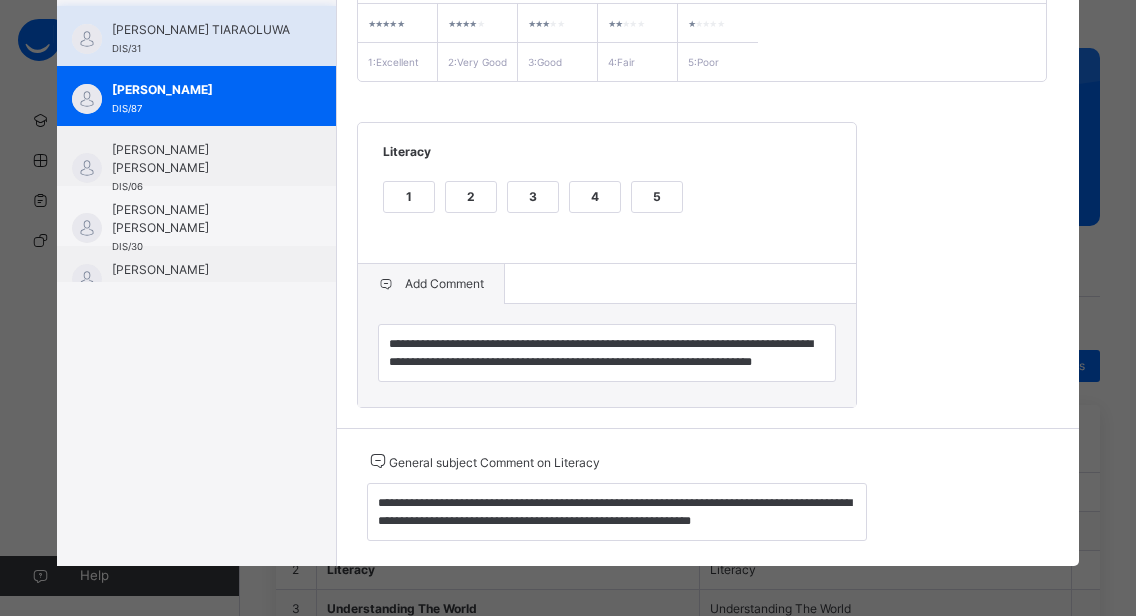 click on "[PERSON_NAME] TIARAOLUWA" at bounding box center [201, 30] 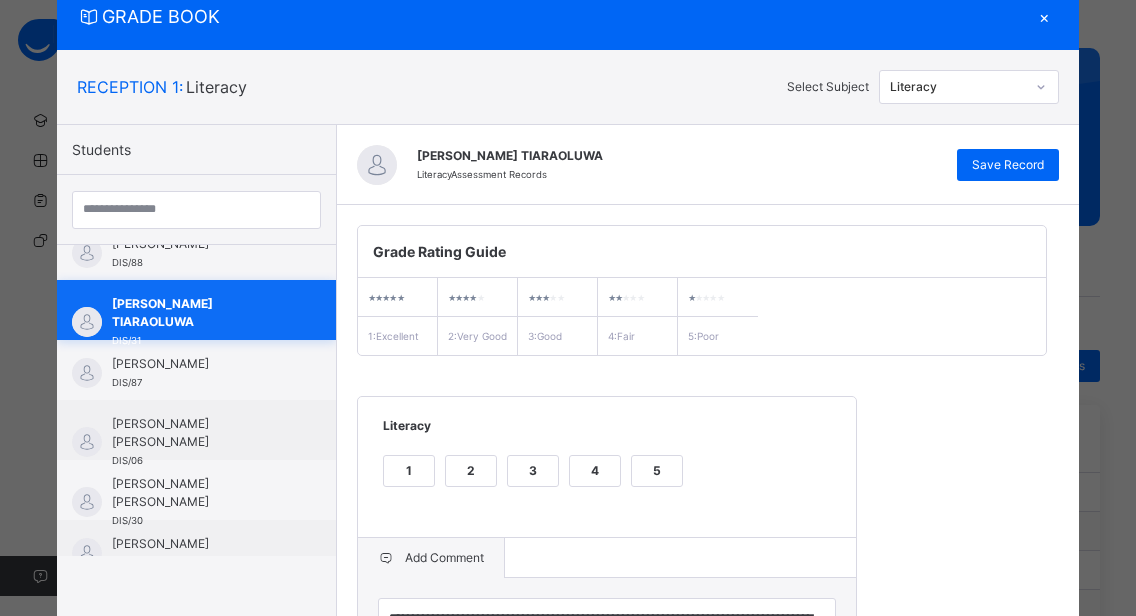 scroll, scrollTop: 362, scrollLeft: 0, axis: vertical 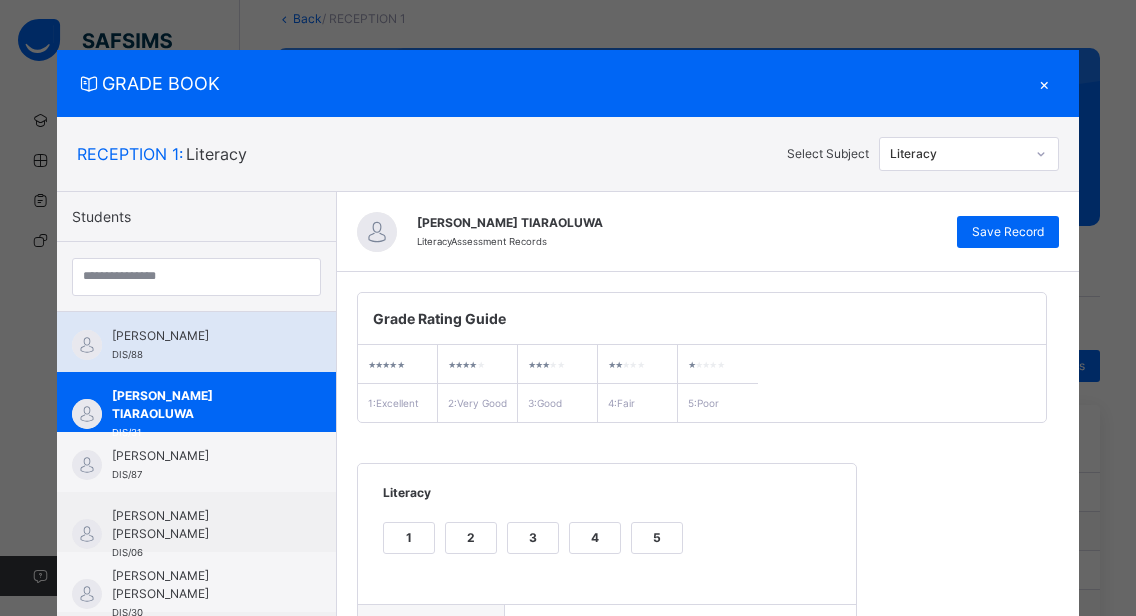 click on "[PERSON_NAME]" at bounding box center (201, 336) 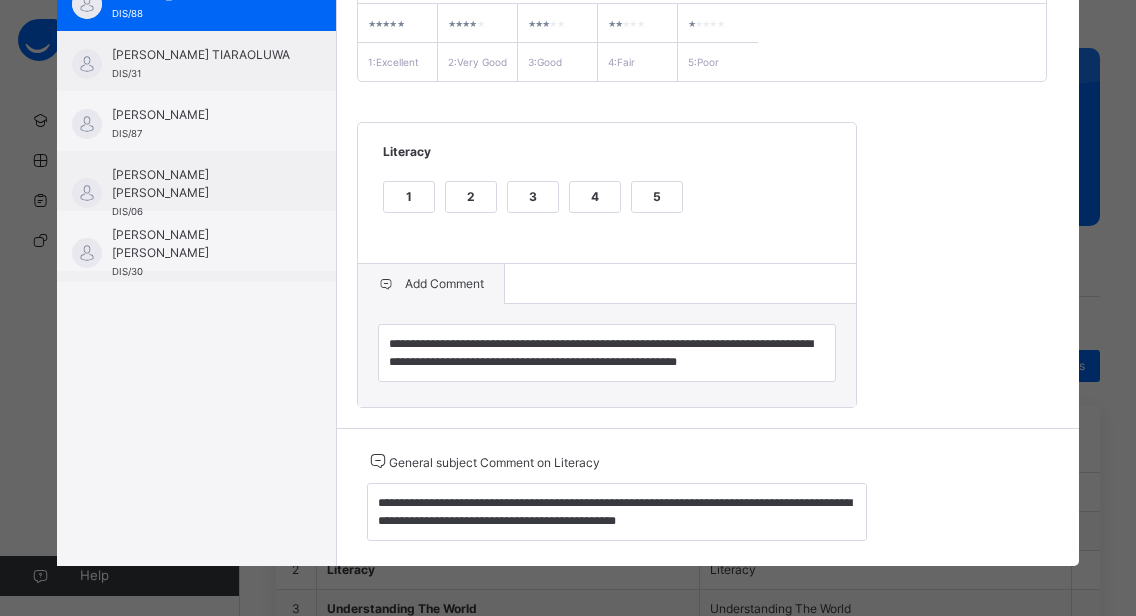 scroll, scrollTop: 362, scrollLeft: 0, axis: vertical 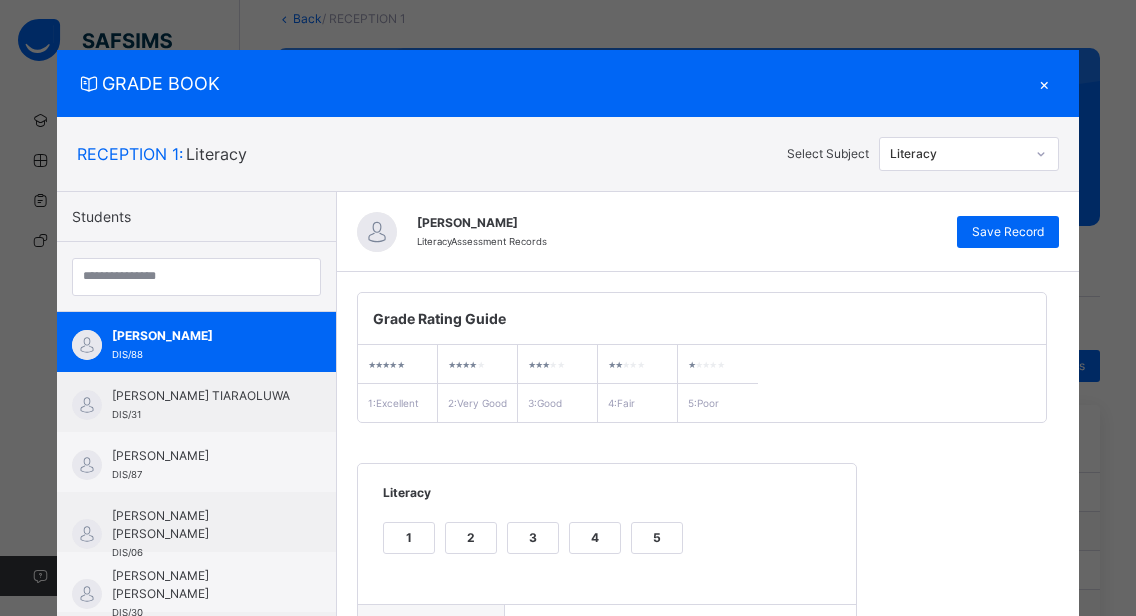 click 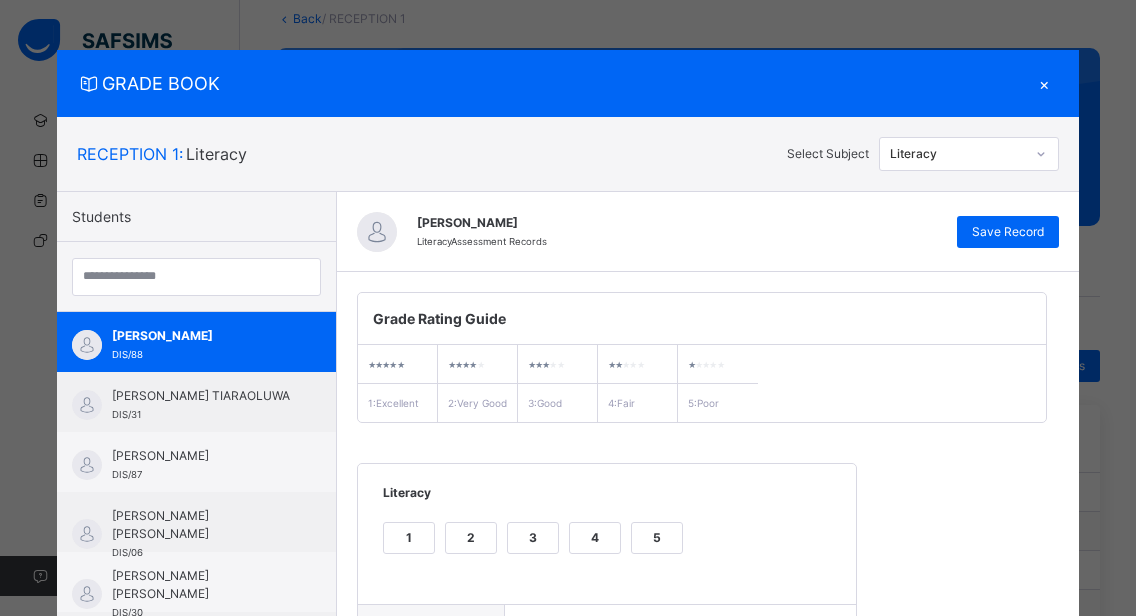 click on "×" at bounding box center (1044, 83) 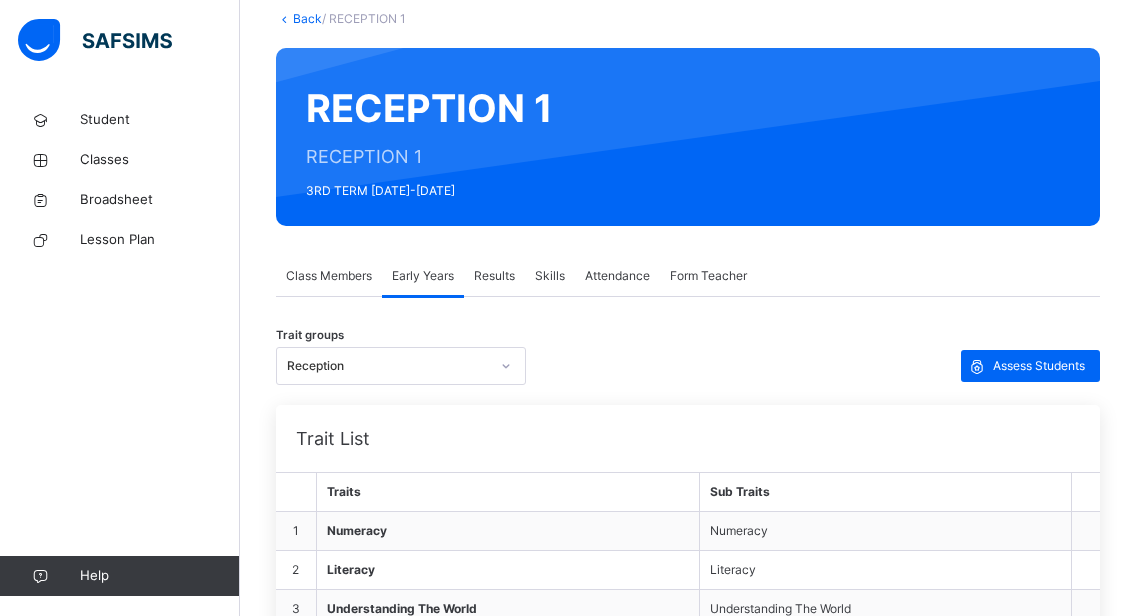 click on "Results" at bounding box center [494, 276] 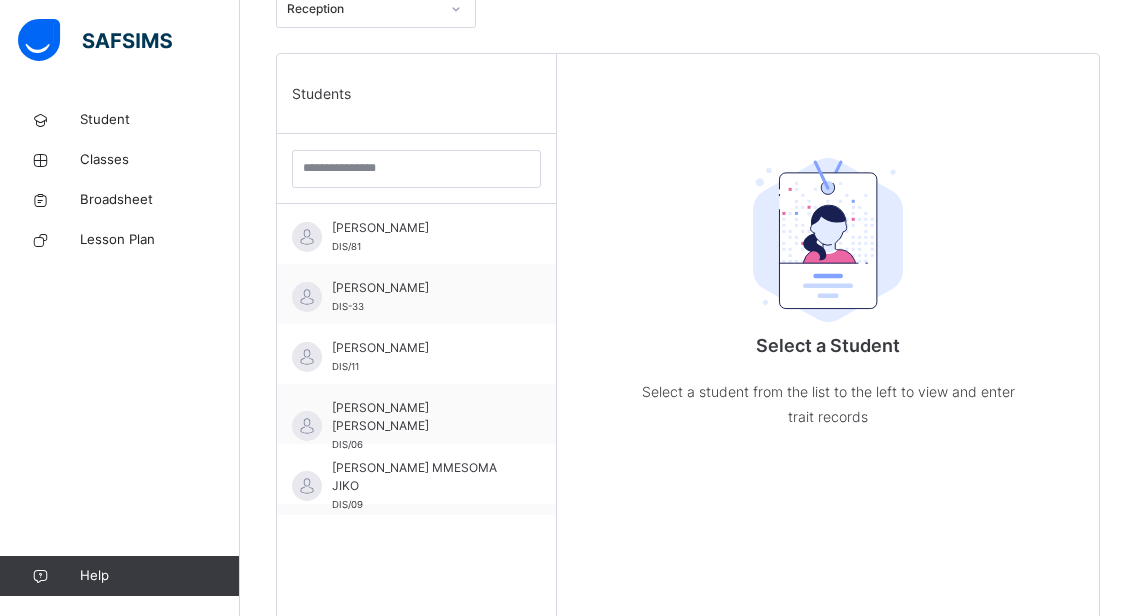scroll, scrollTop: 480, scrollLeft: 0, axis: vertical 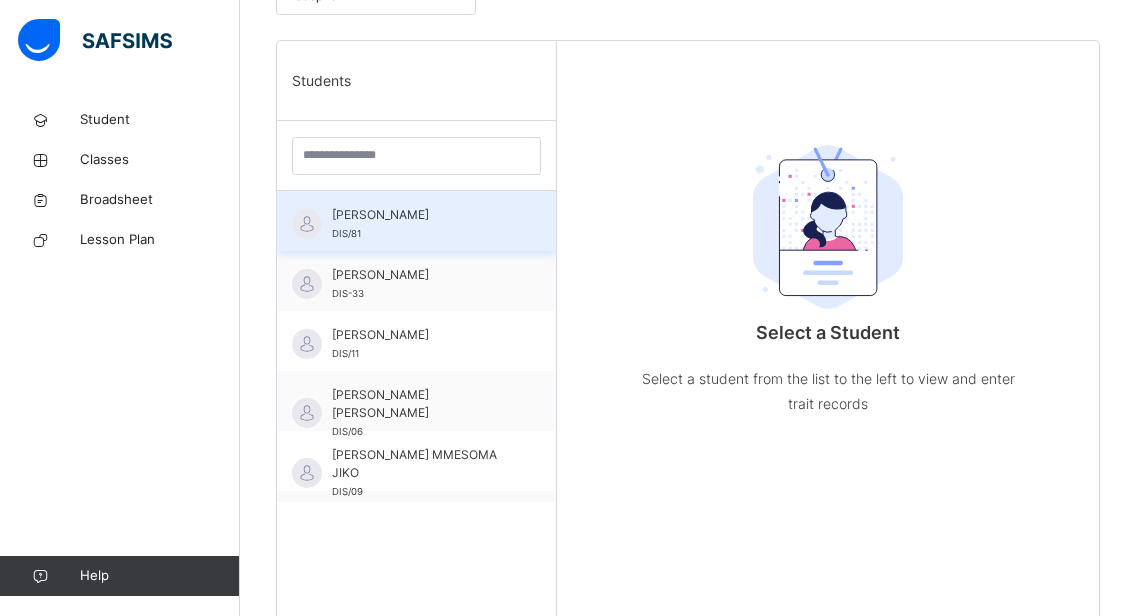 click on "[PERSON_NAME] DIS/81" at bounding box center (421, 224) 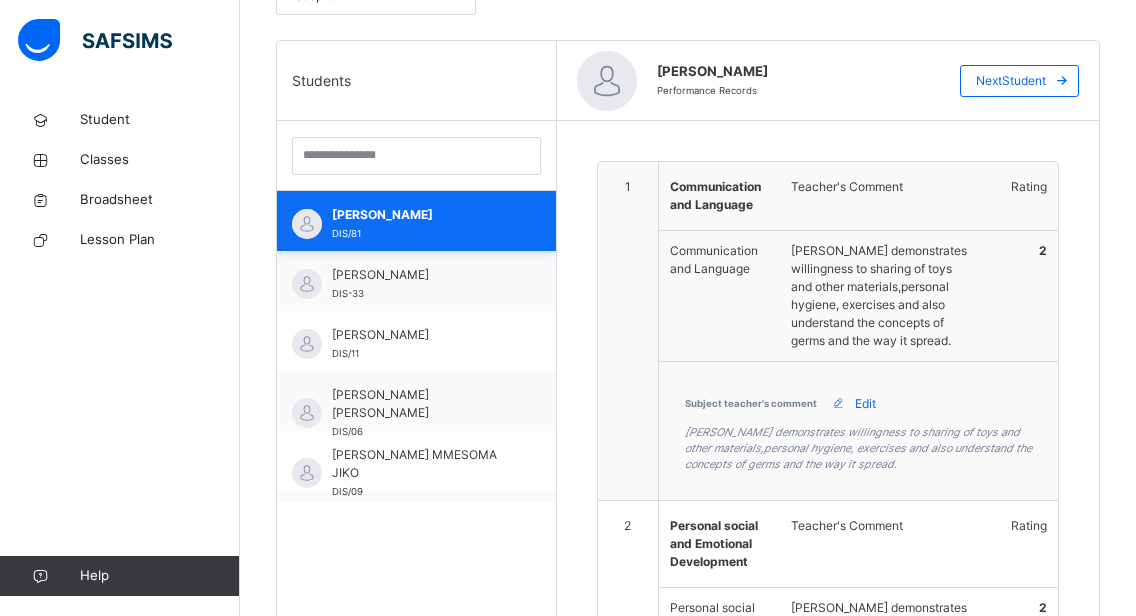 type on "**********" 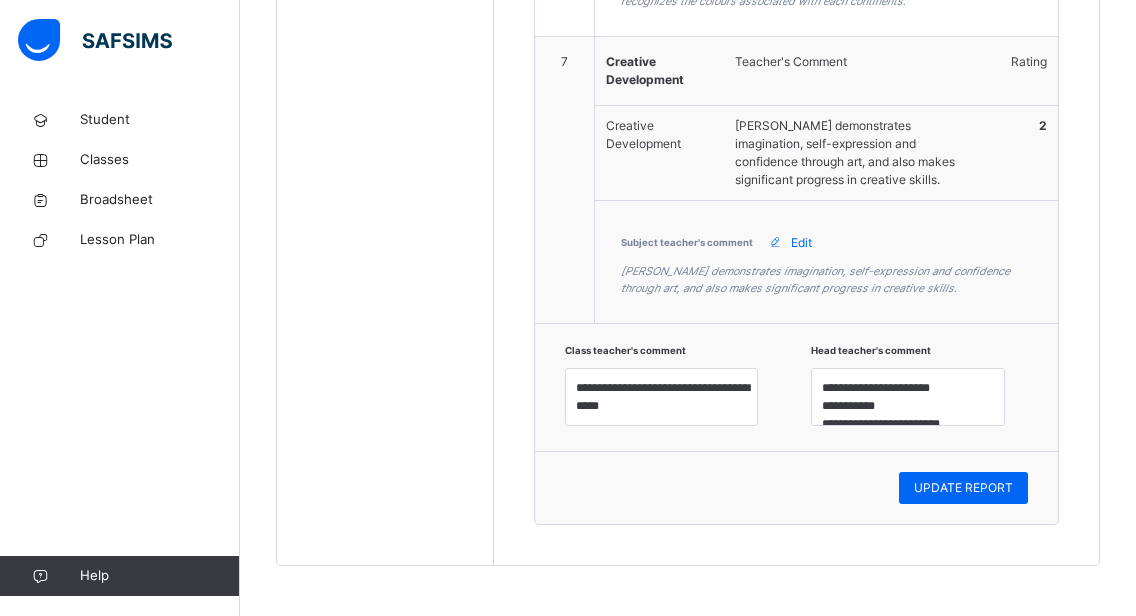 scroll, scrollTop: 2573, scrollLeft: 0, axis: vertical 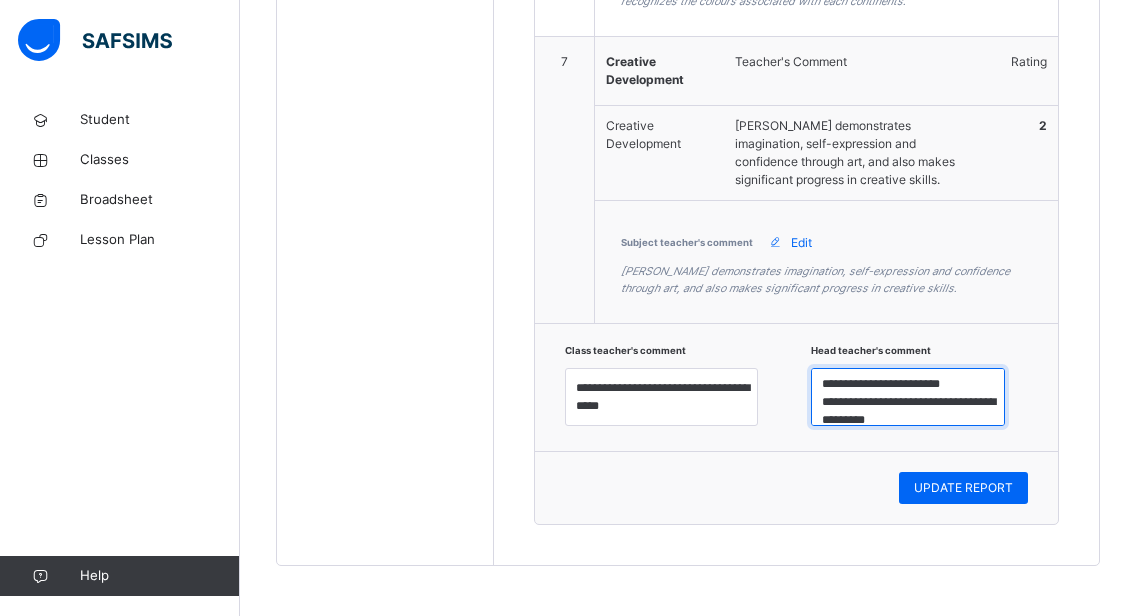 click on "**********" at bounding box center (908, 397) 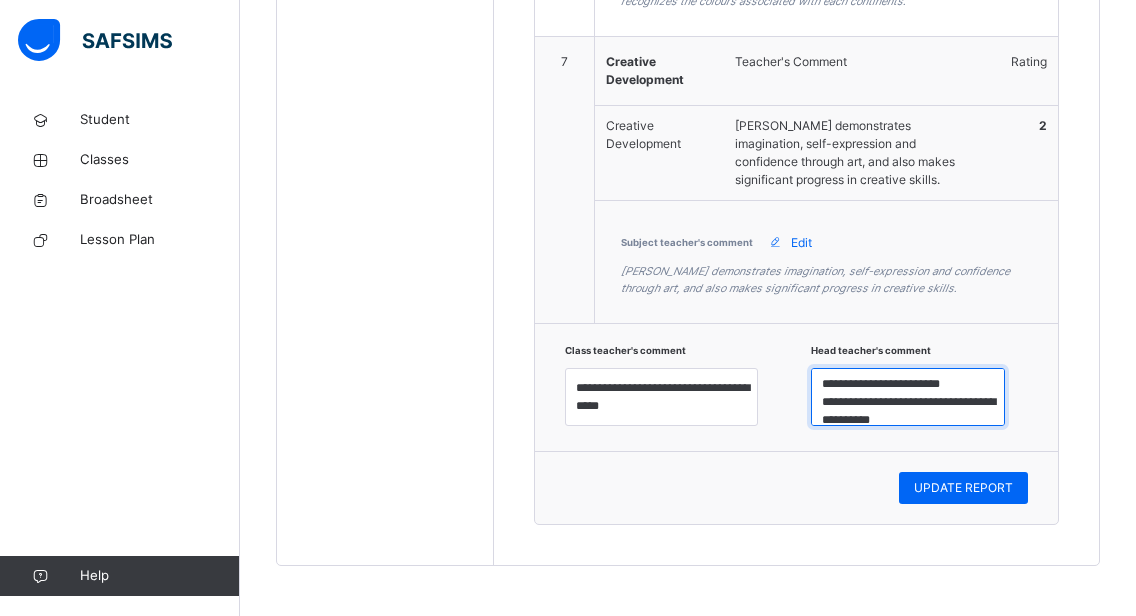 scroll, scrollTop: 42, scrollLeft: 0, axis: vertical 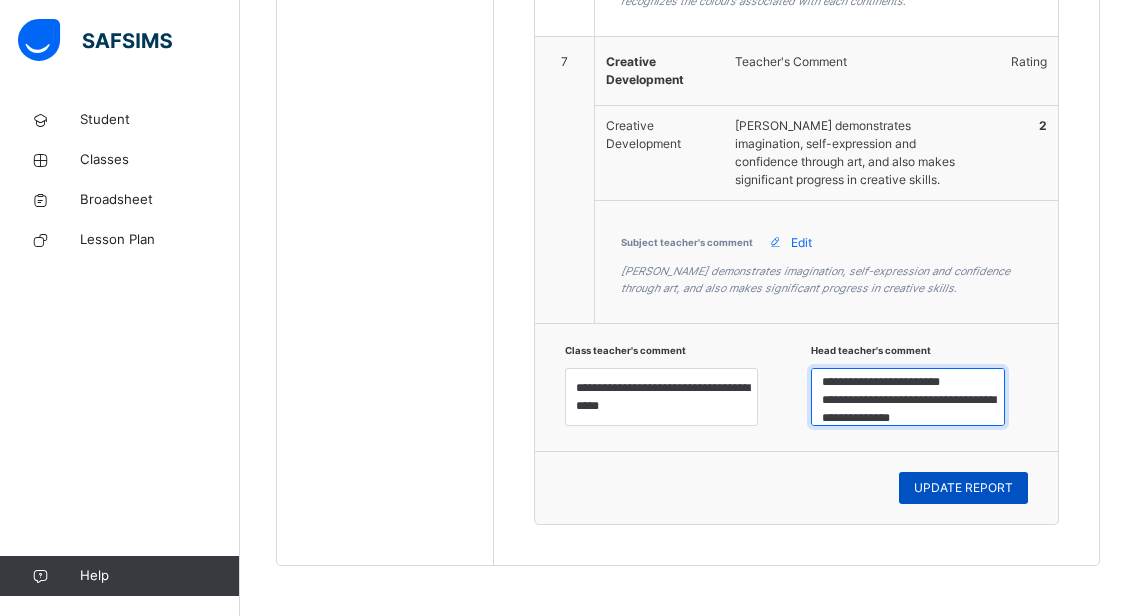 type on "**********" 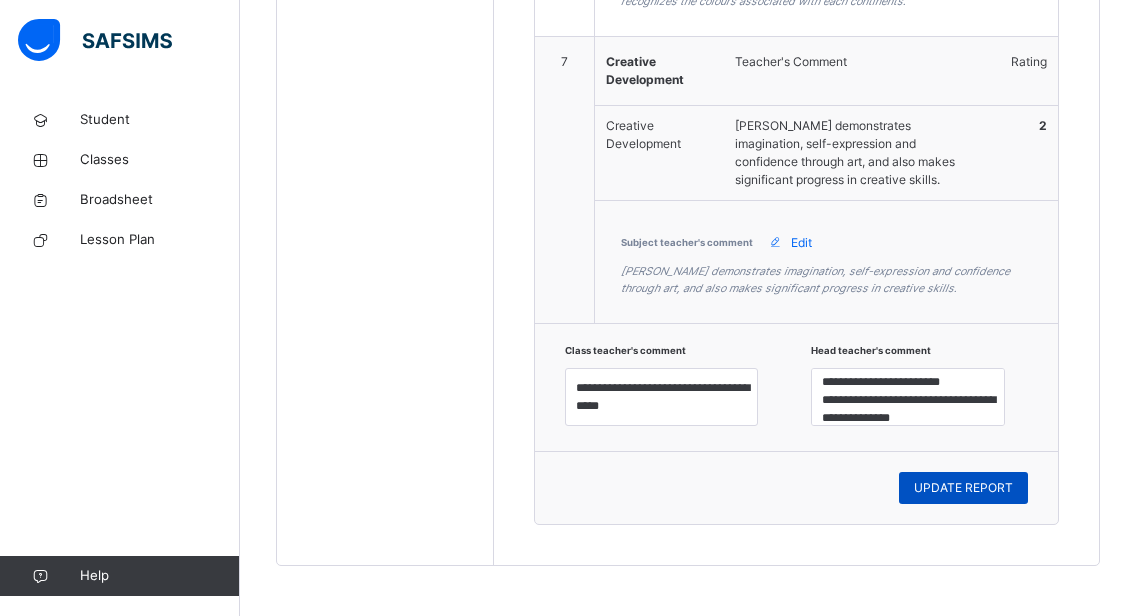 click on "UPDATE REPORT" at bounding box center (963, 488) 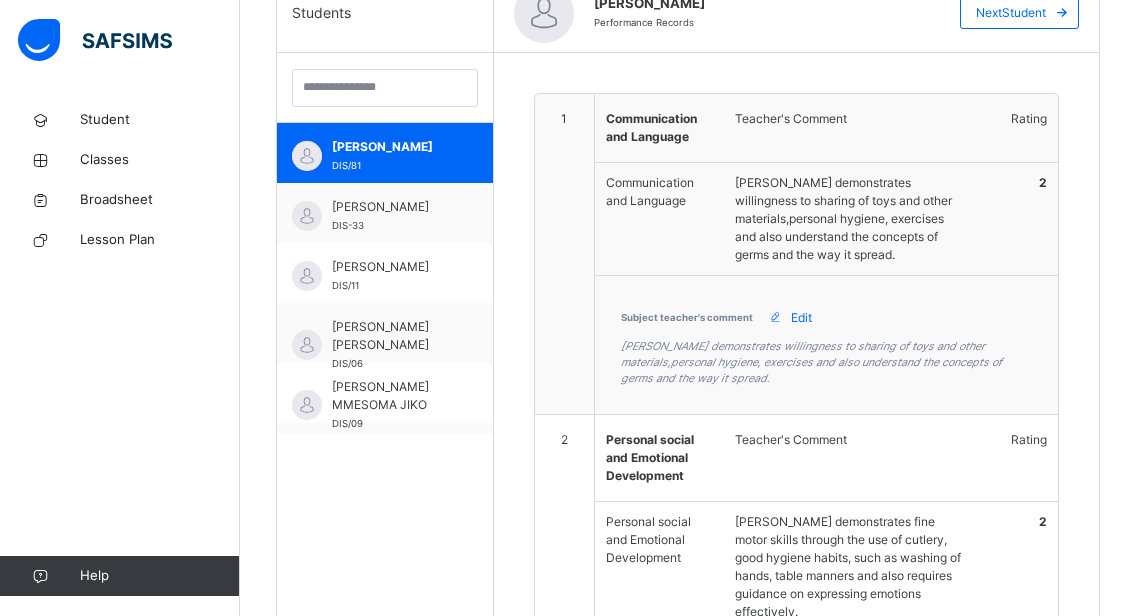 scroll, scrollTop: 493, scrollLeft: 0, axis: vertical 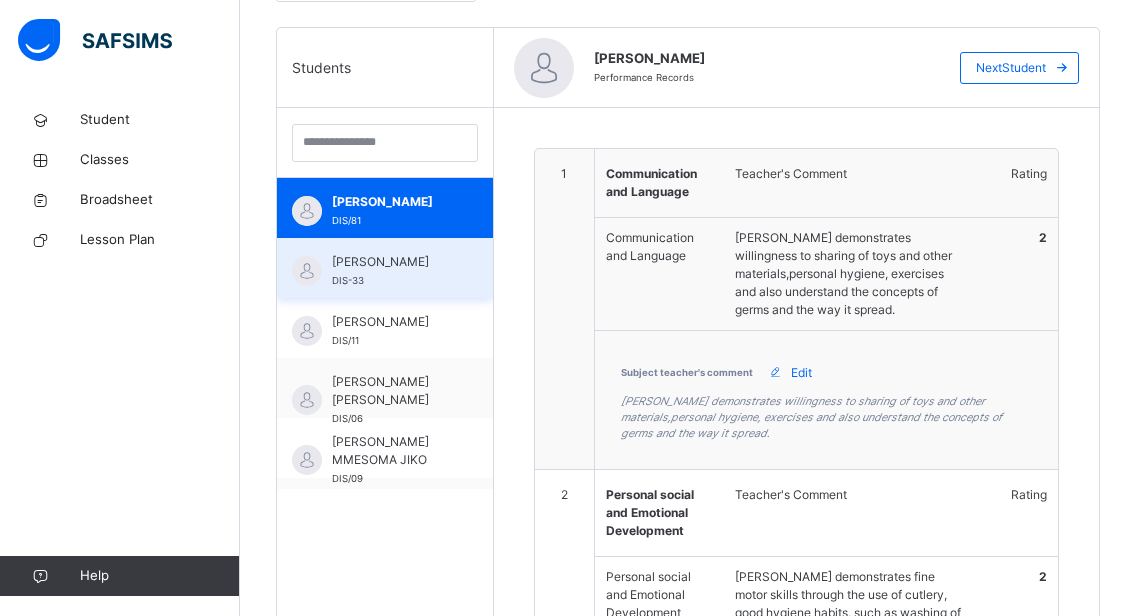 click on "[PERSON_NAME]" at bounding box center [390, 262] 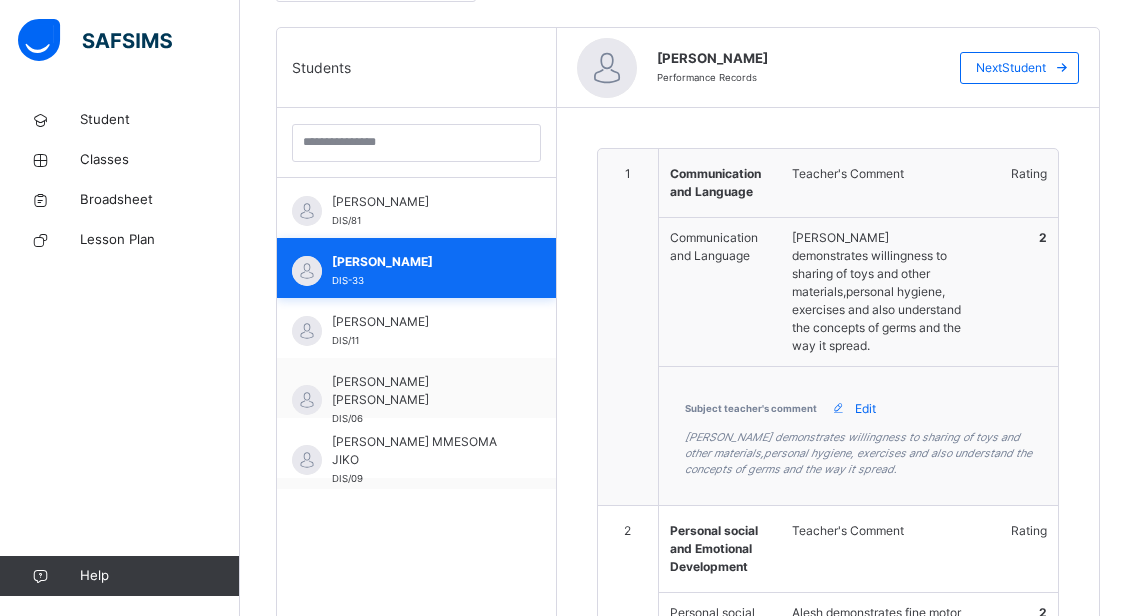 type on "**********" 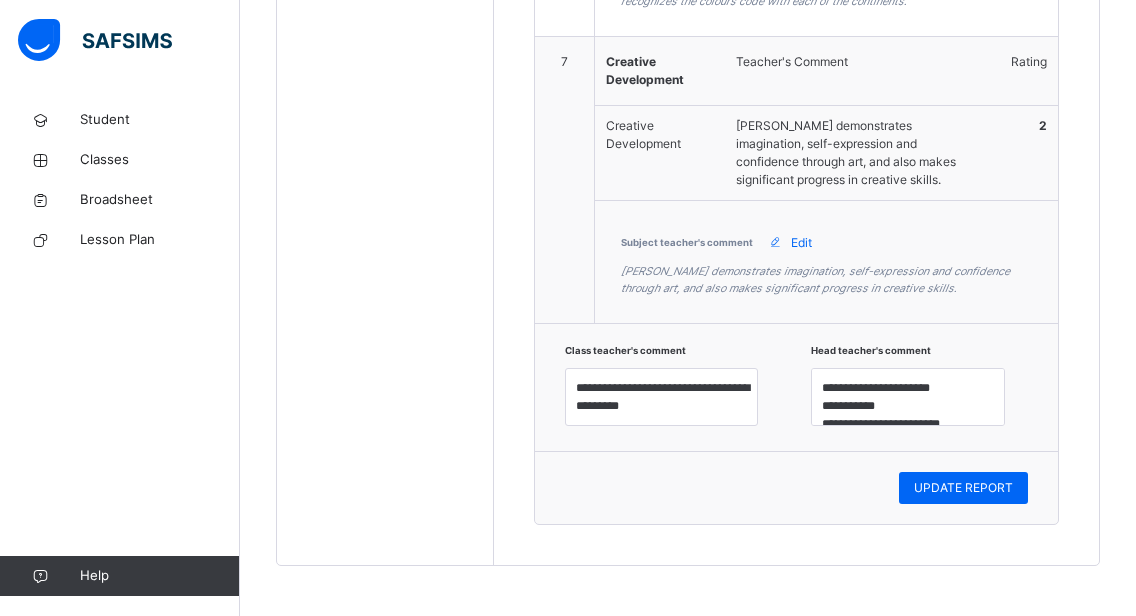 scroll, scrollTop: 2636, scrollLeft: 0, axis: vertical 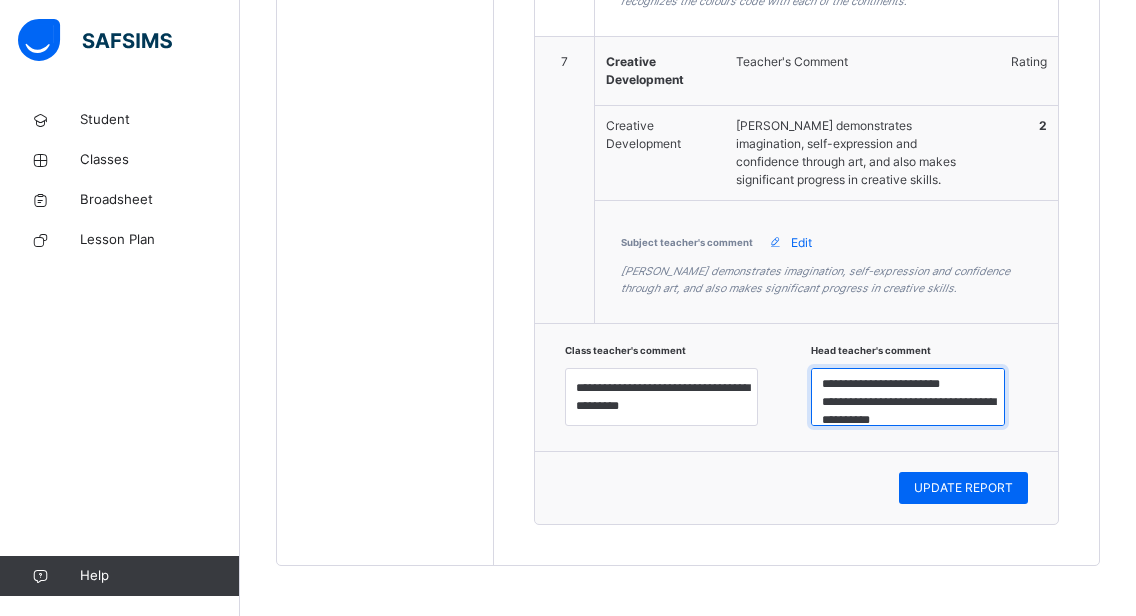 click on "**********" at bounding box center (908, 397) 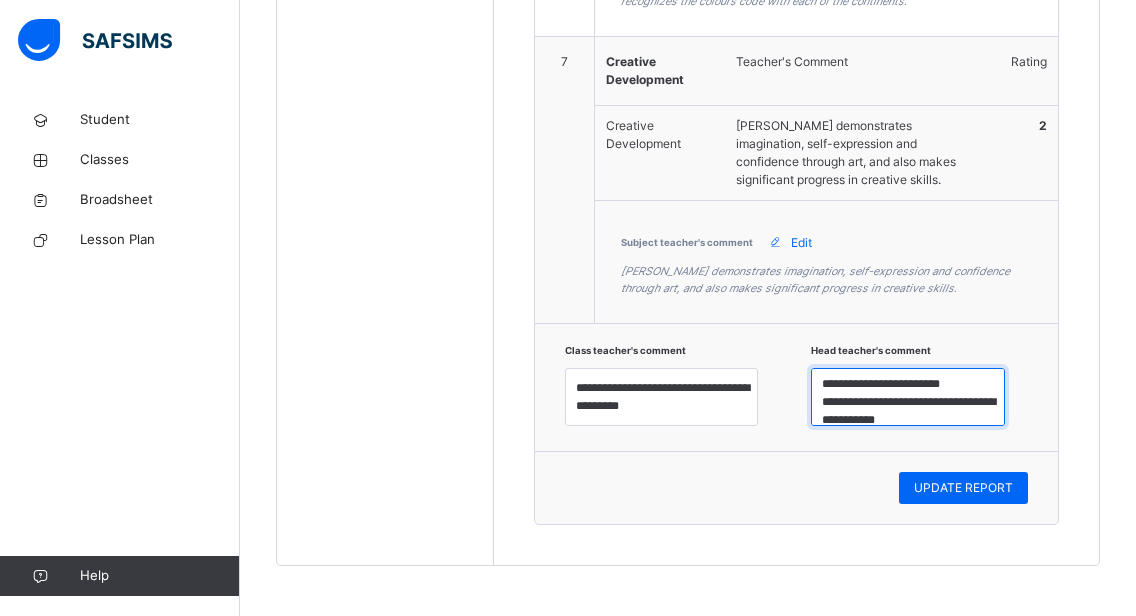 scroll, scrollTop: 43, scrollLeft: 0, axis: vertical 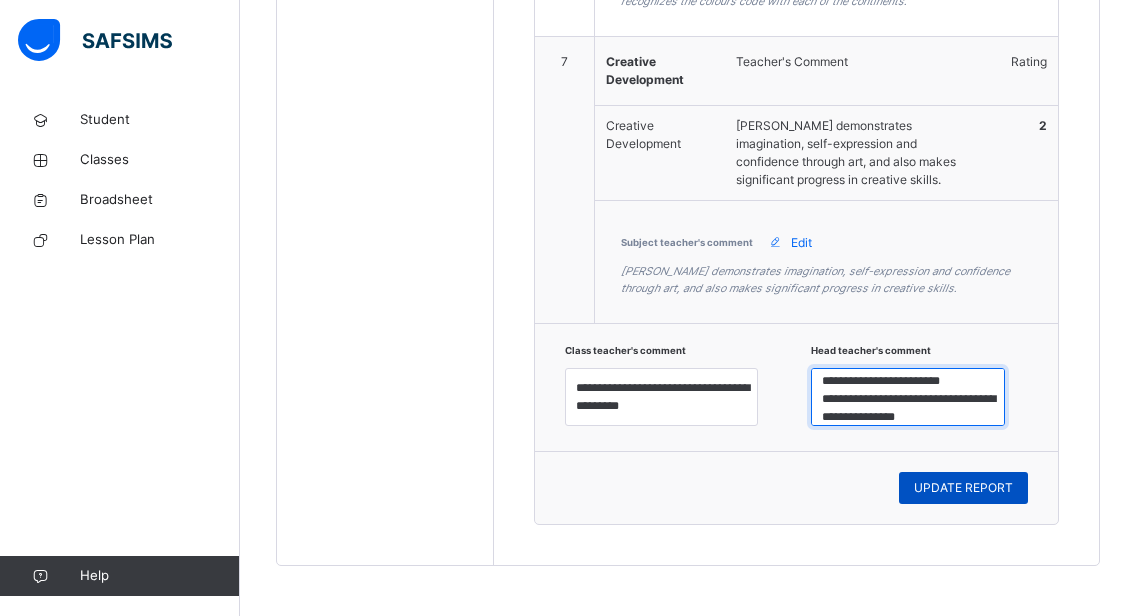 type on "**********" 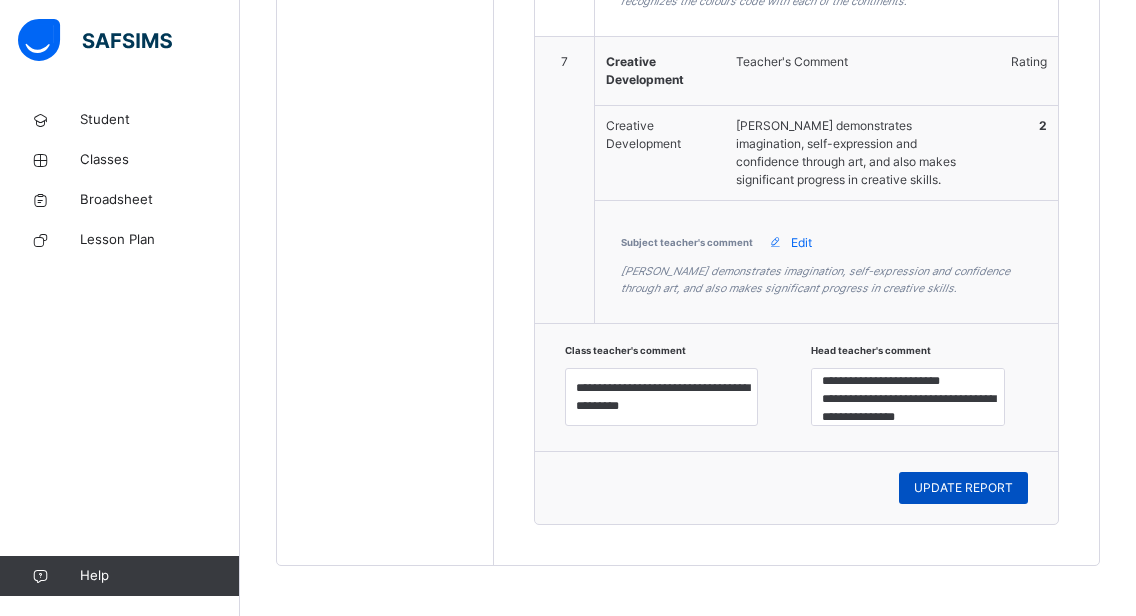 click on "UPDATE REPORT" at bounding box center [963, 488] 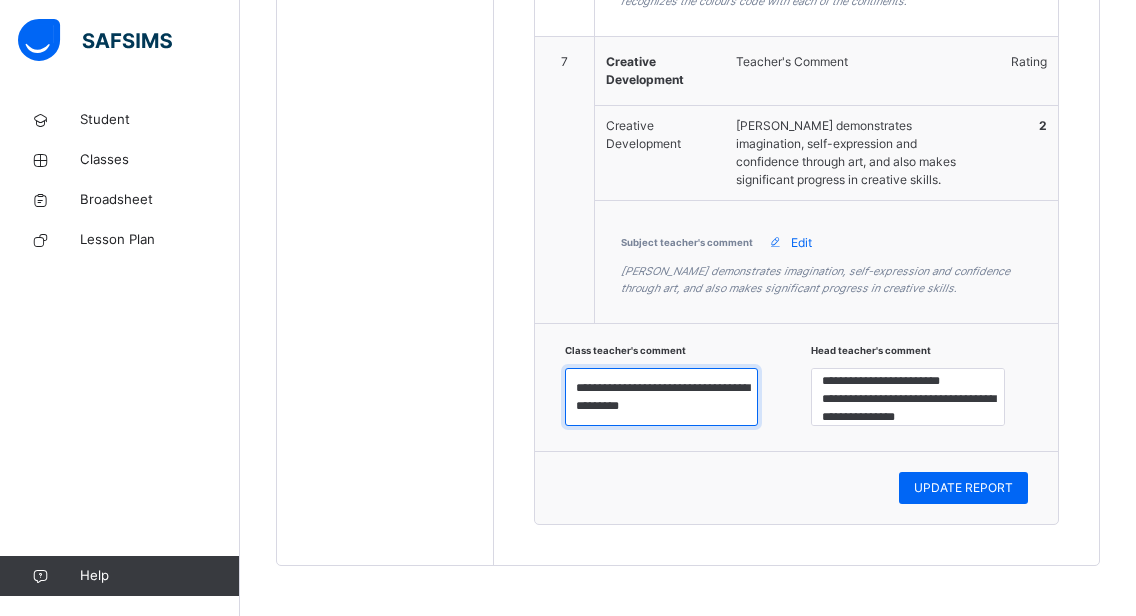 click on "**********" at bounding box center [662, 397] 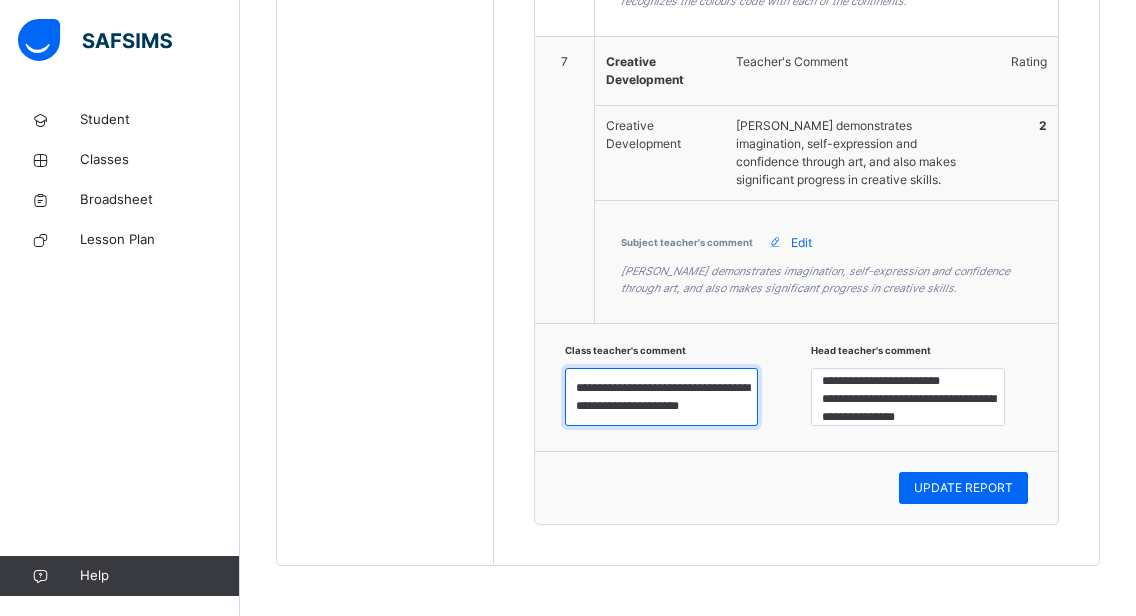 scroll, scrollTop: 7, scrollLeft: 0, axis: vertical 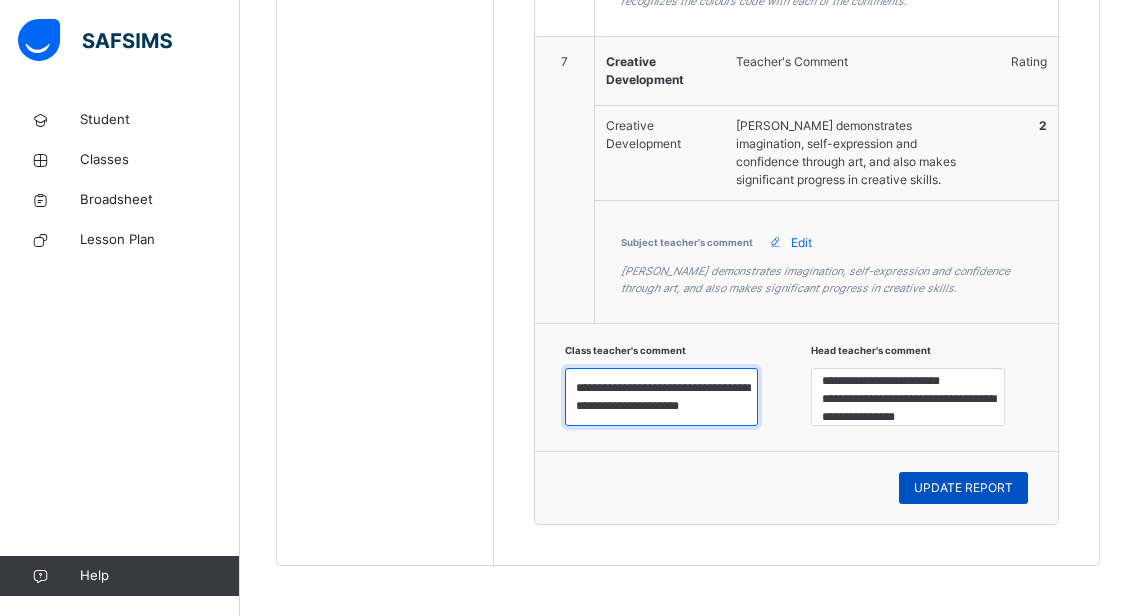 type on "**********" 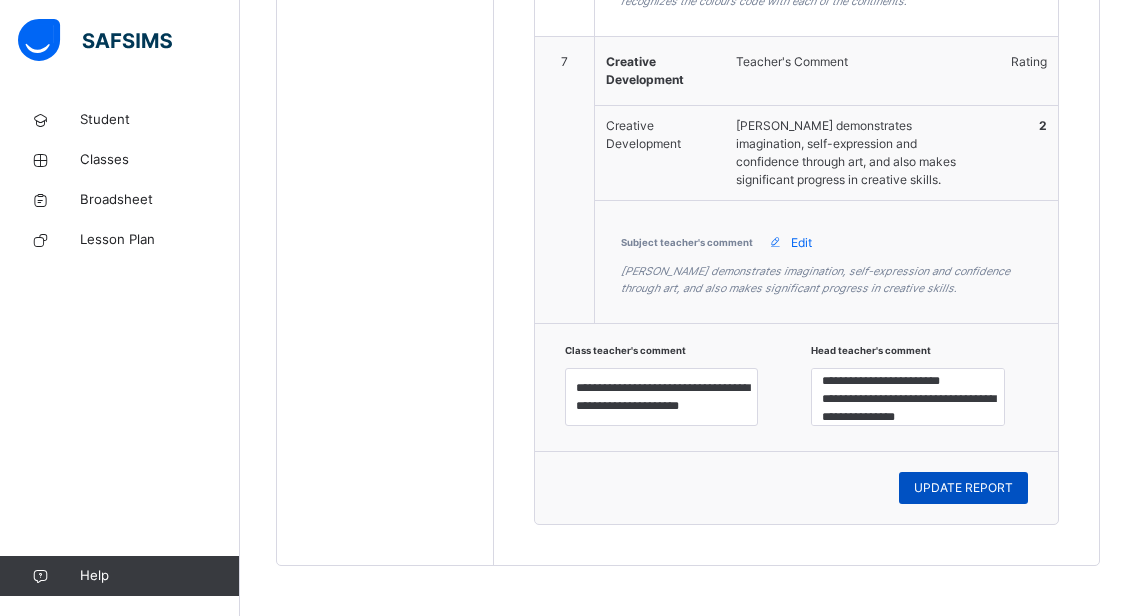 click on "UPDATE REPORT" at bounding box center [963, 488] 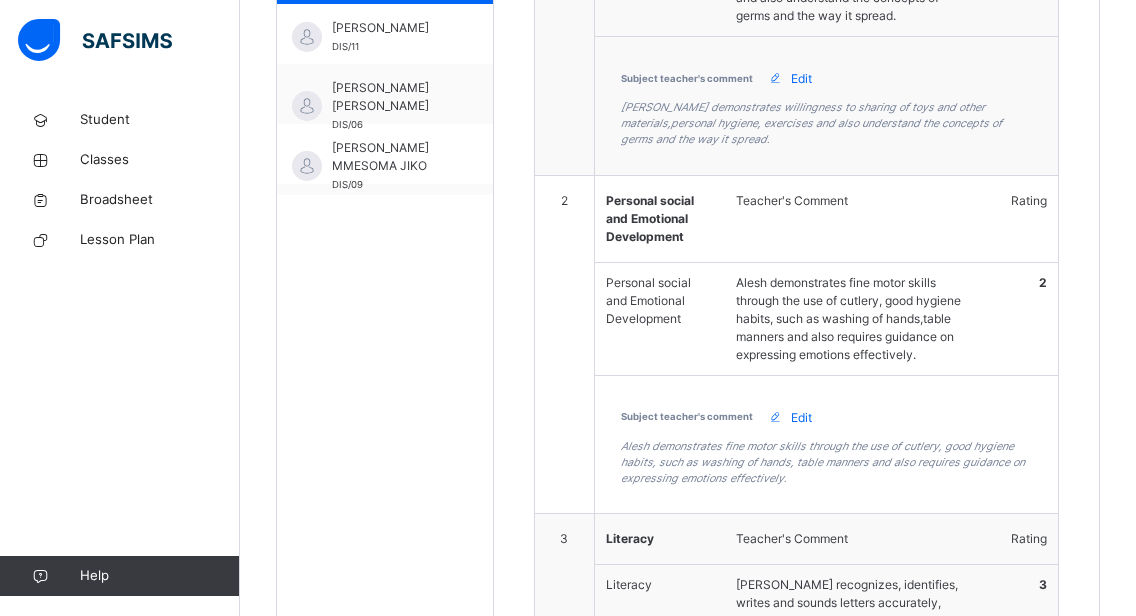 scroll, scrollTop: 756, scrollLeft: 0, axis: vertical 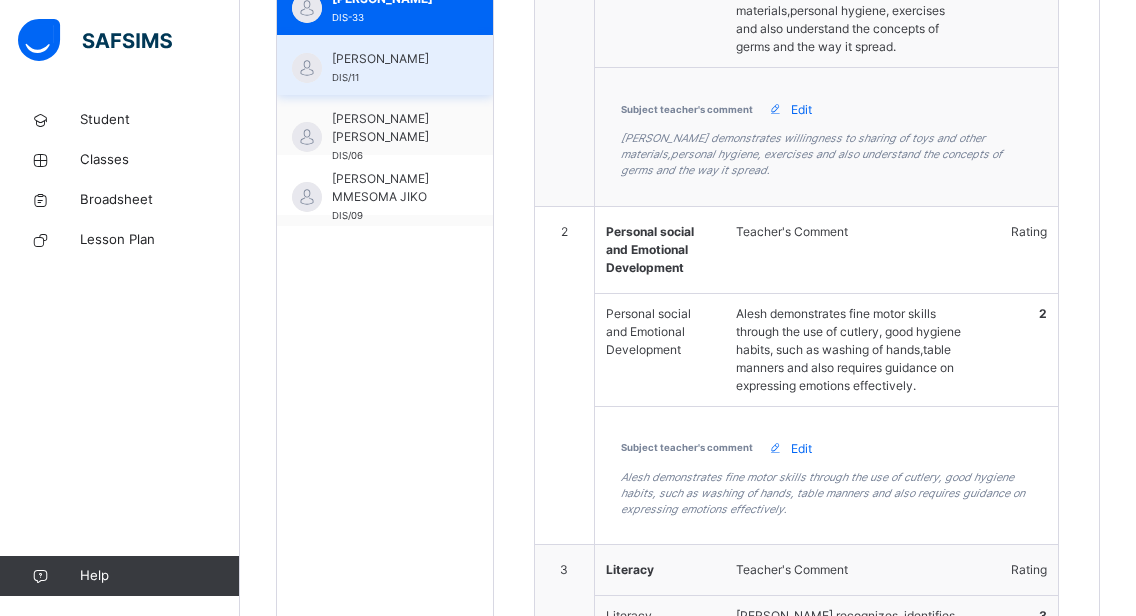 click on "[PERSON_NAME]" at bounding box center [390, 59] 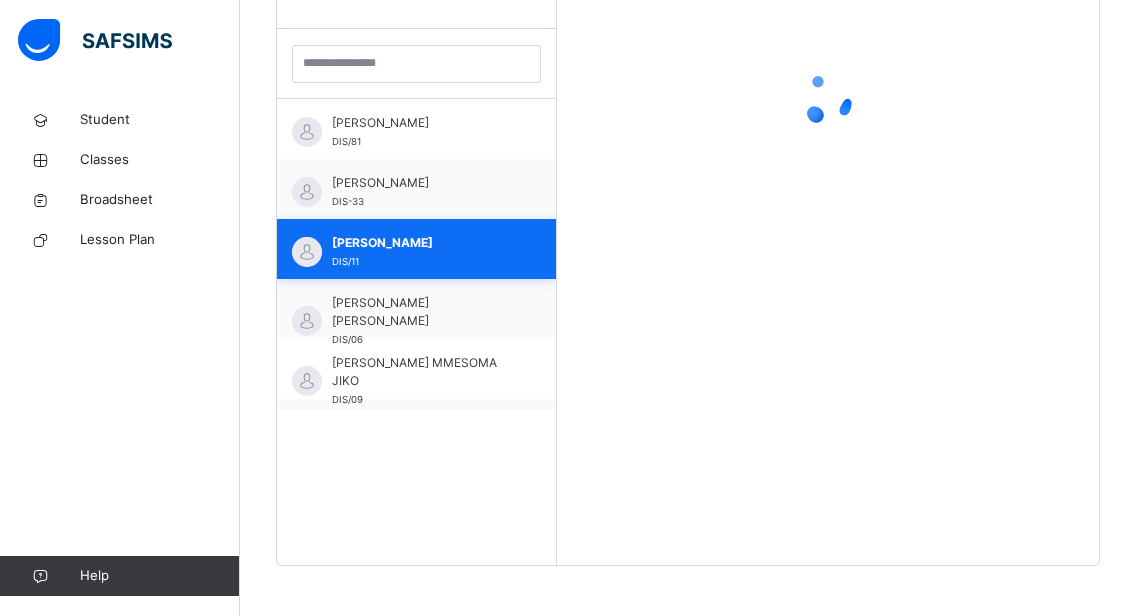 scroll, scrollTop: 572, scrollLeft: 0, axis: vertical 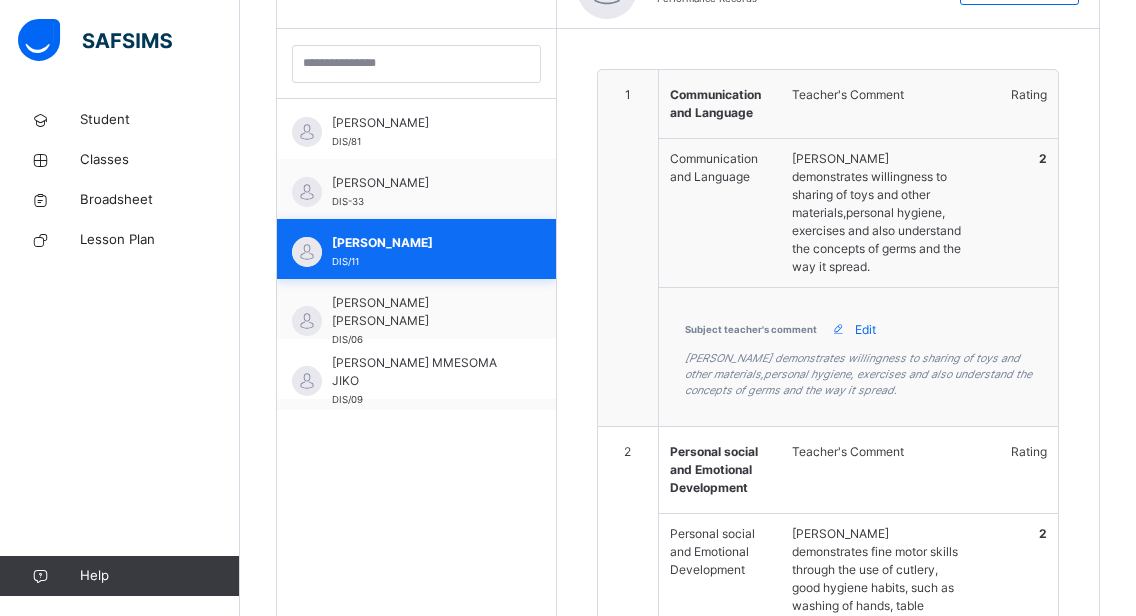 type on "**********" 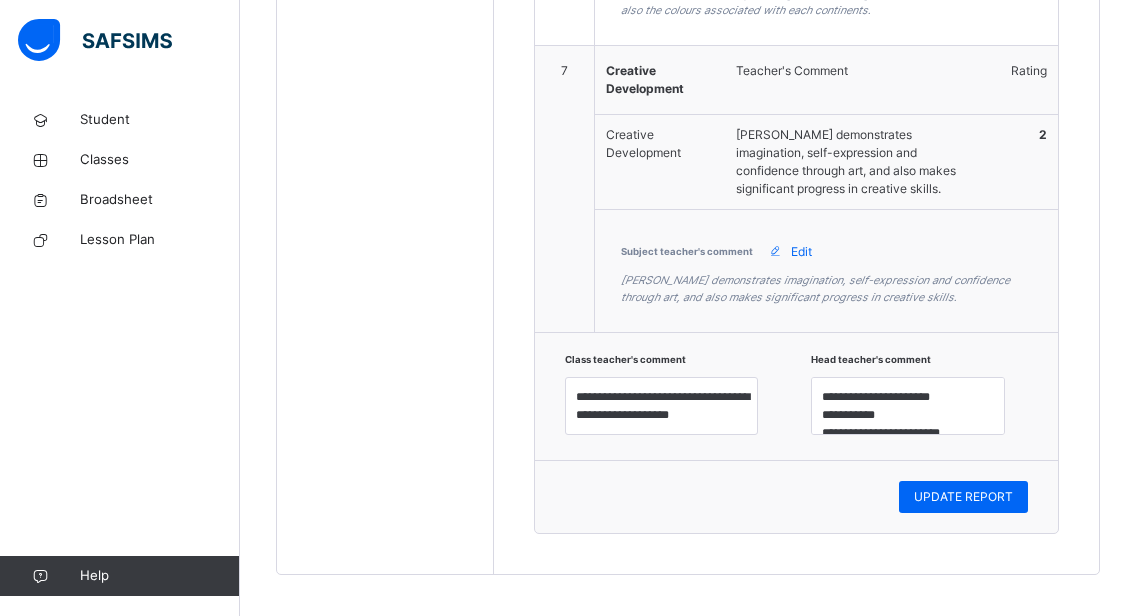 scroll, scrollTop: 2556, scrollLeft: 0, axis: vertical 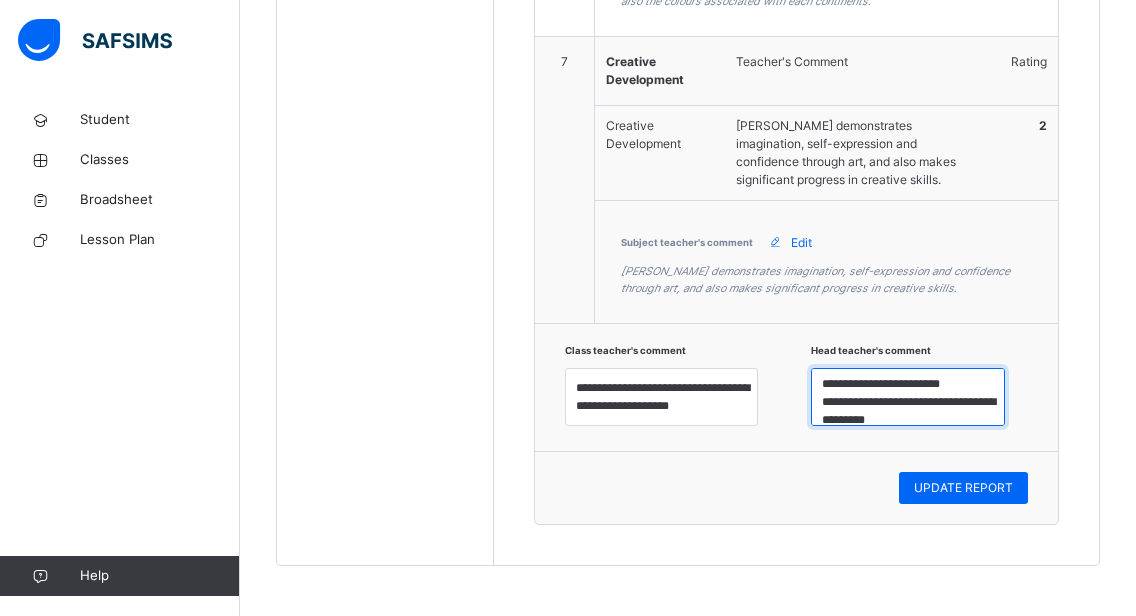 click on "**********" at bounding box center (908, 397) 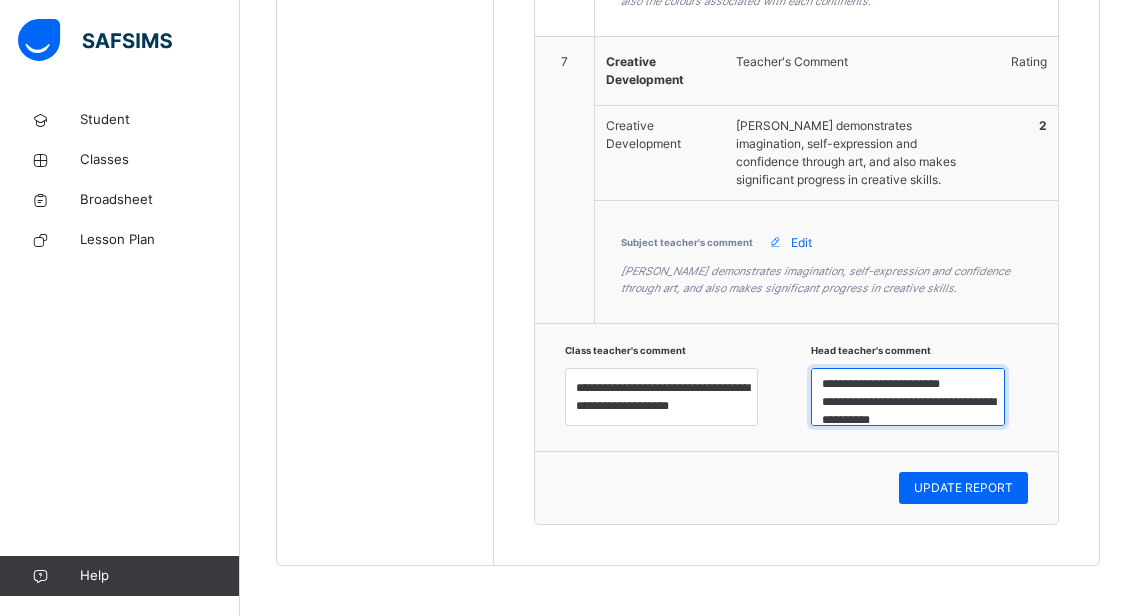 scroll, scrollTop: 43, scrollLeft: 0, axis: vertical 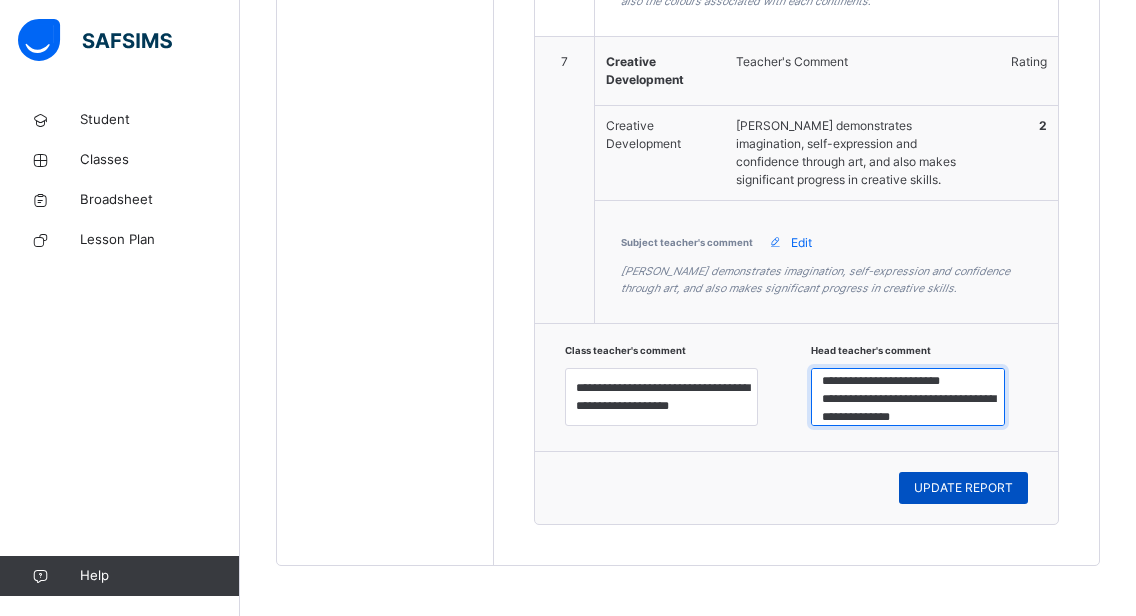 type on "**********" 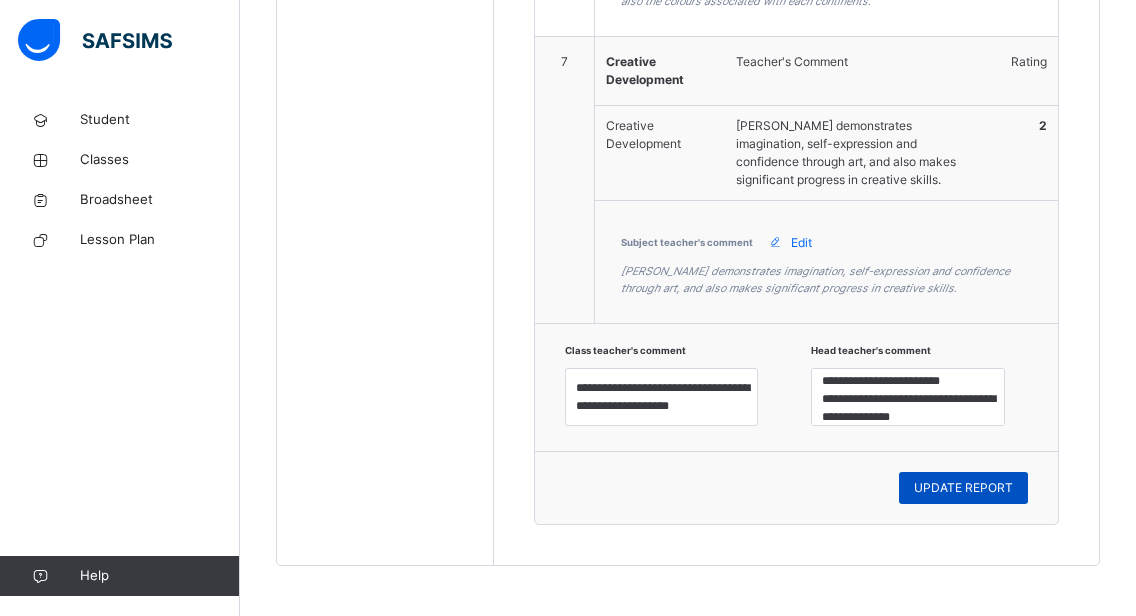 click on "UPDATE REPORT" at bounding box center [963, 488] 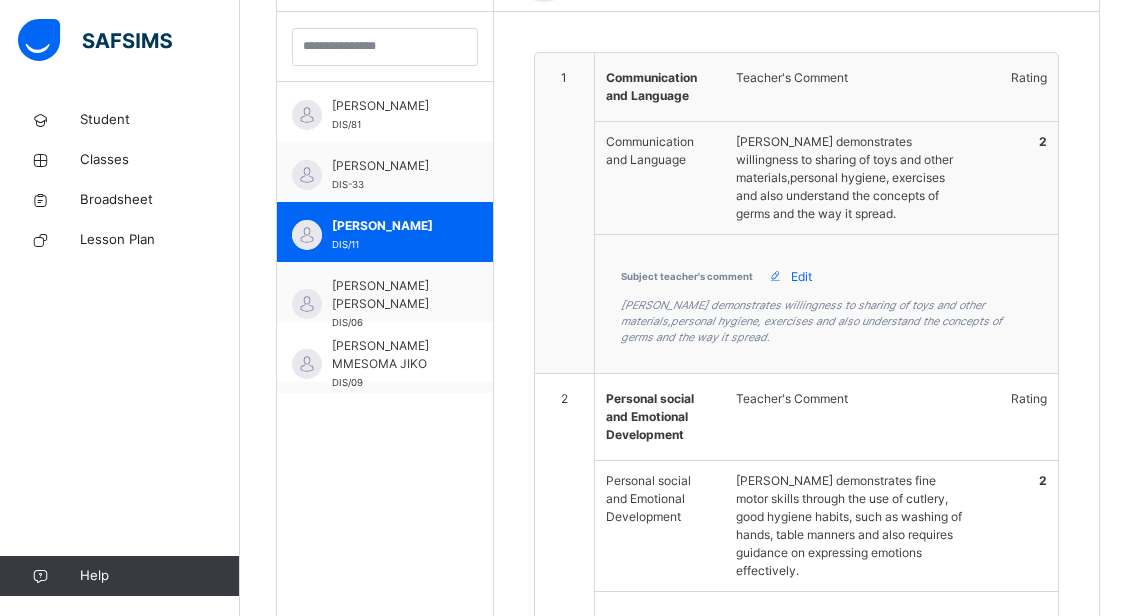 scroll, scrollTop: 556, scrollLeft: 0, axis: vertical 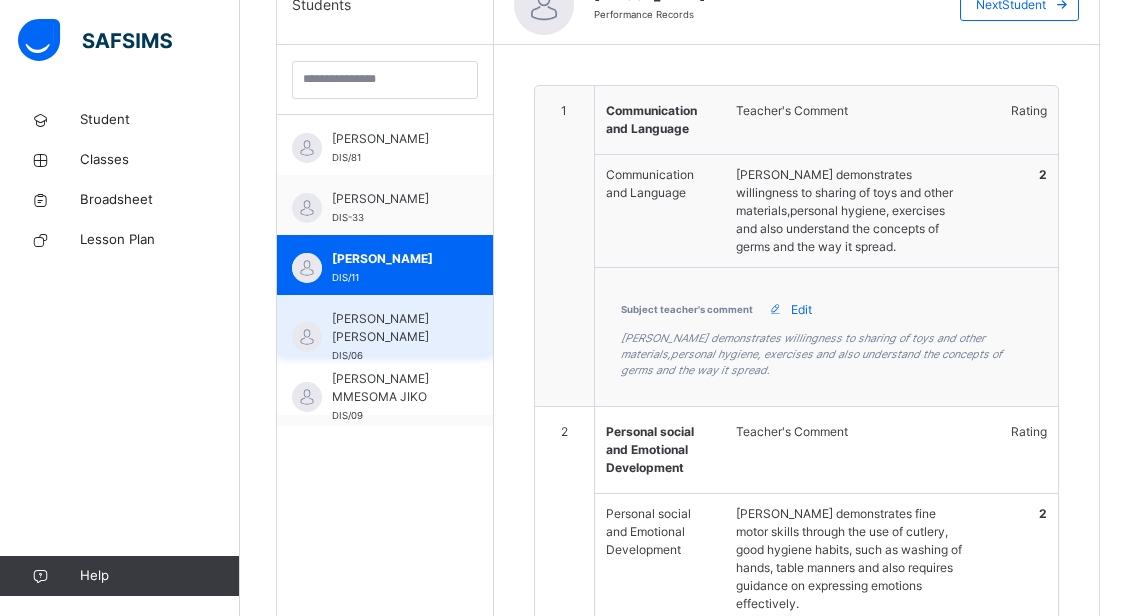 click on "[PERSON_NAME] [PERSON_NAME]" at bounding box center [390, 328] 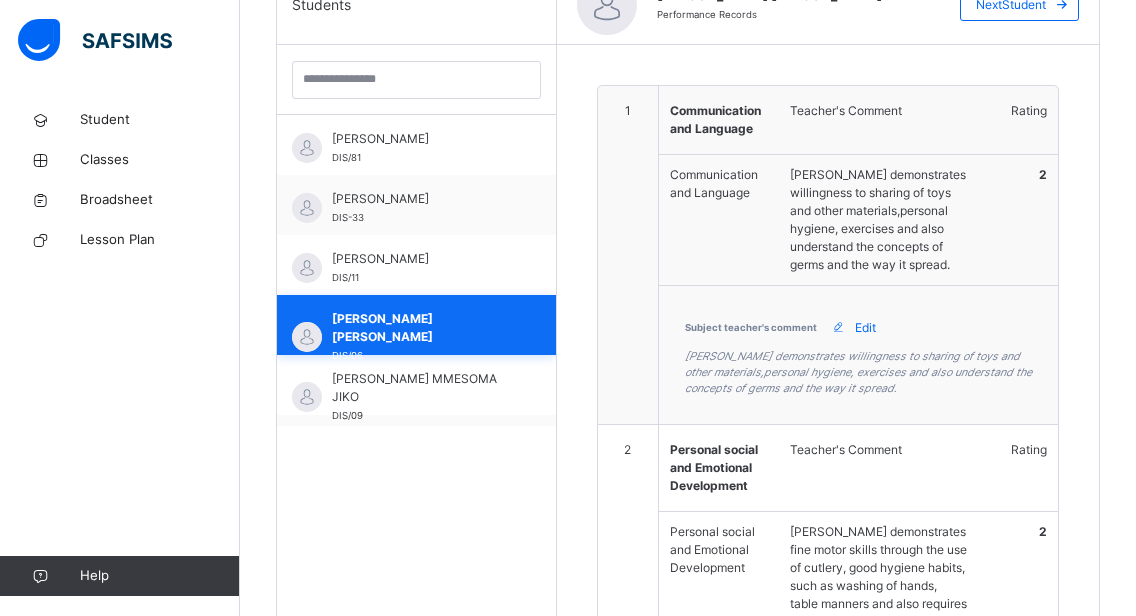 type on "**********" 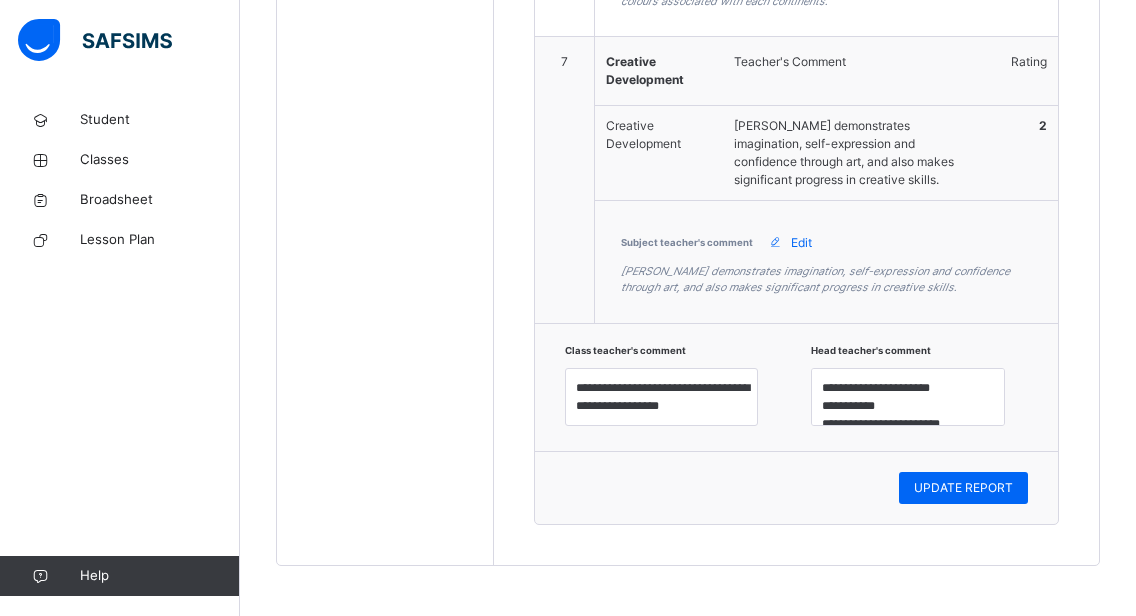 scroll, scrollTop: 2584, scrollLeft: 0, axis: vertical 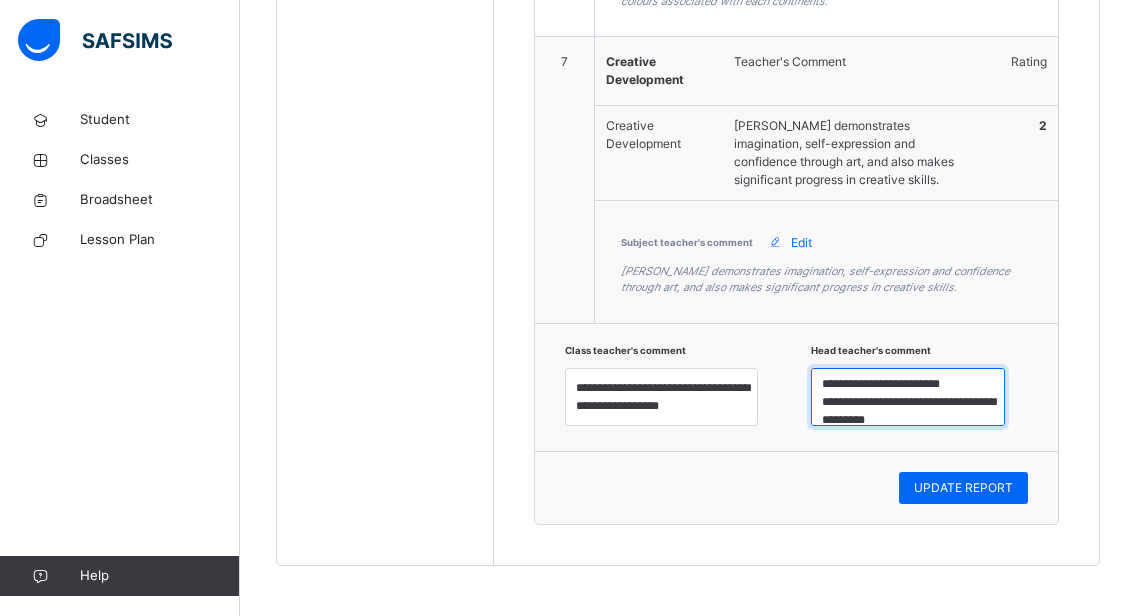 click on "**********" at bounding box center (908, 397) 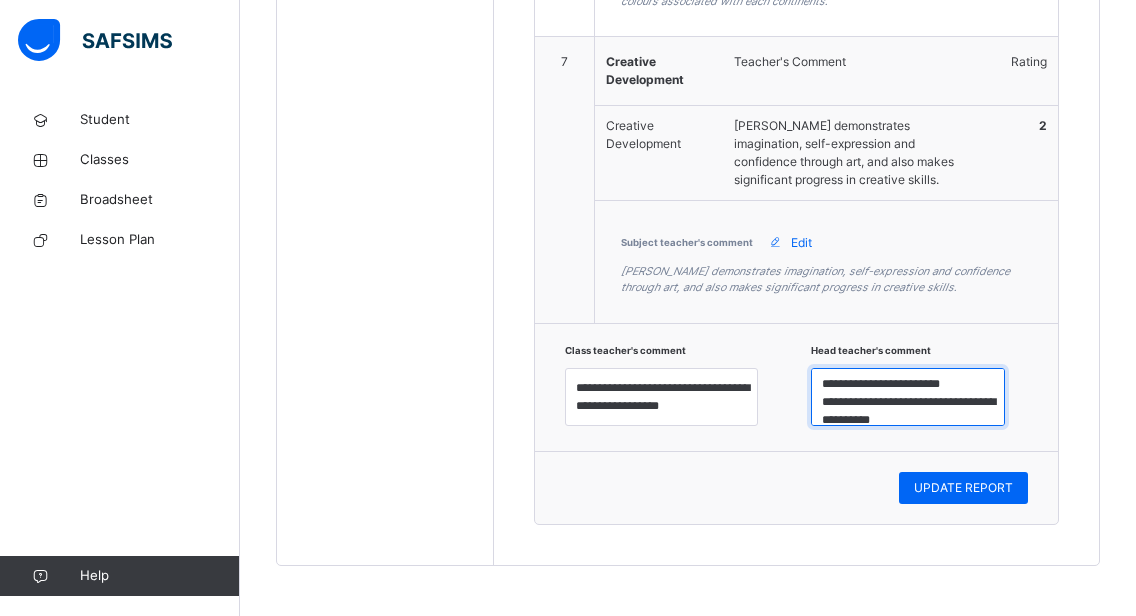 scroll, scrollTop: 42, scrollLeft: 0, axis: vertical 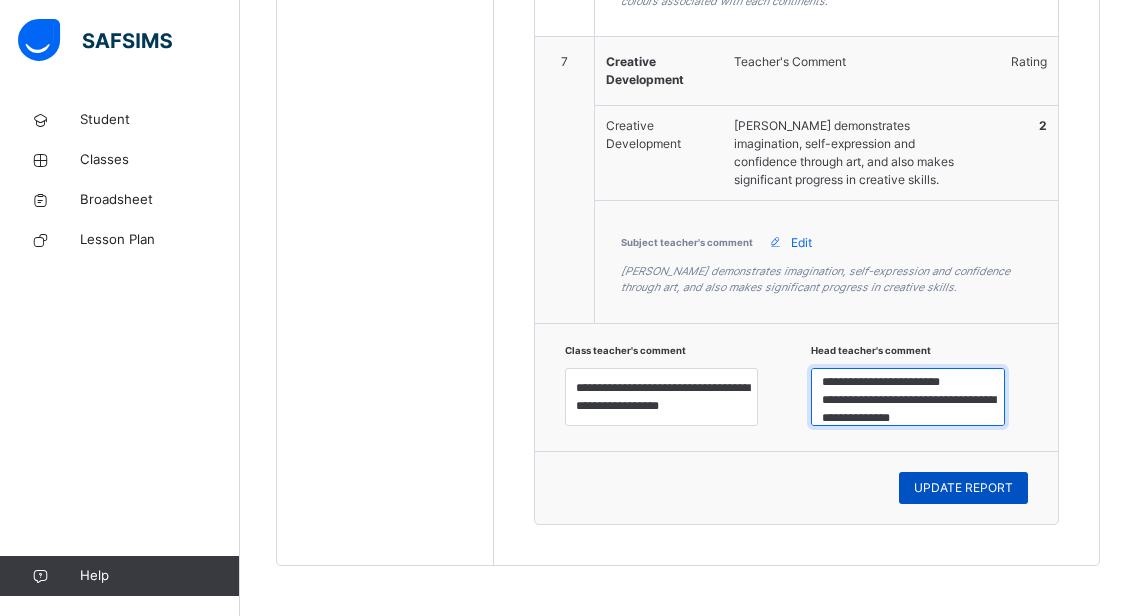 type on "**********" 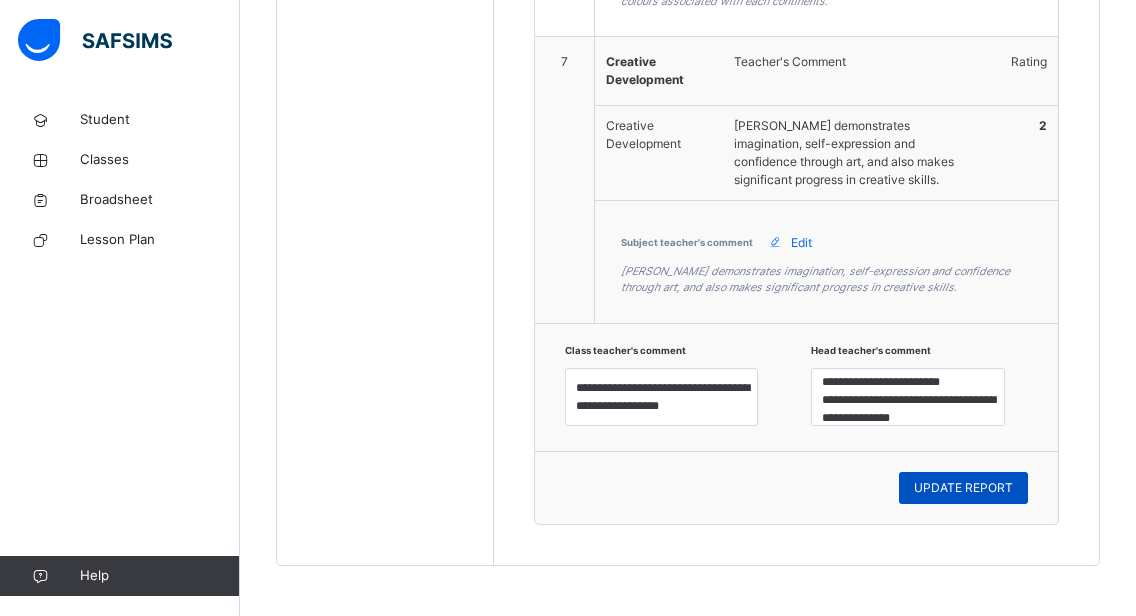 click on "UPDATE REPORT" at bounding box center [963, 488] 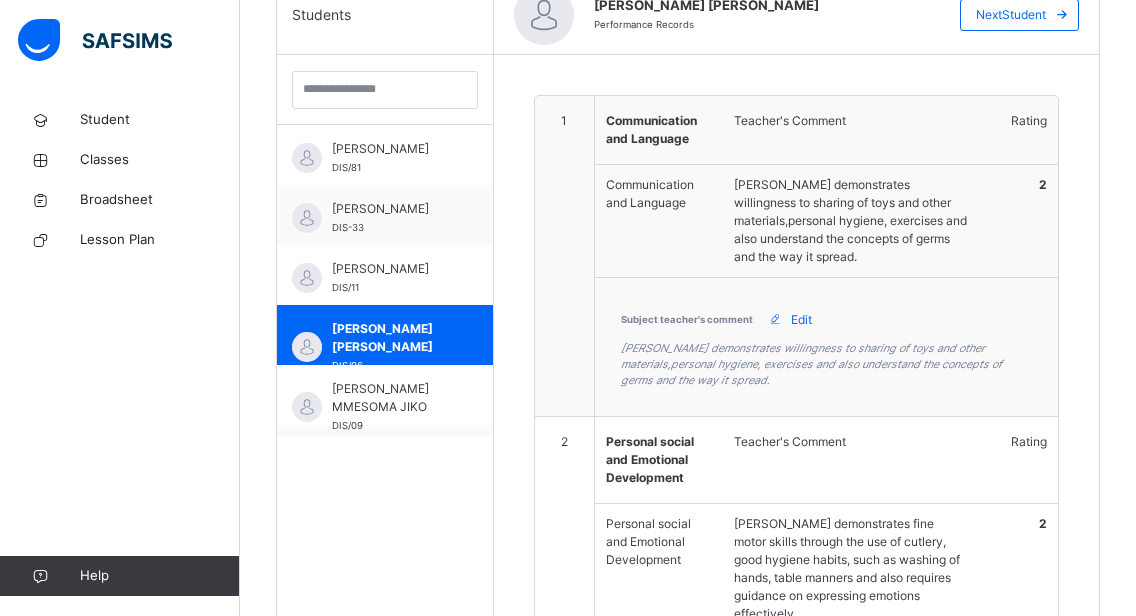 scroll, scrollTop: 544, scrollLeft: 0, axis: vertical 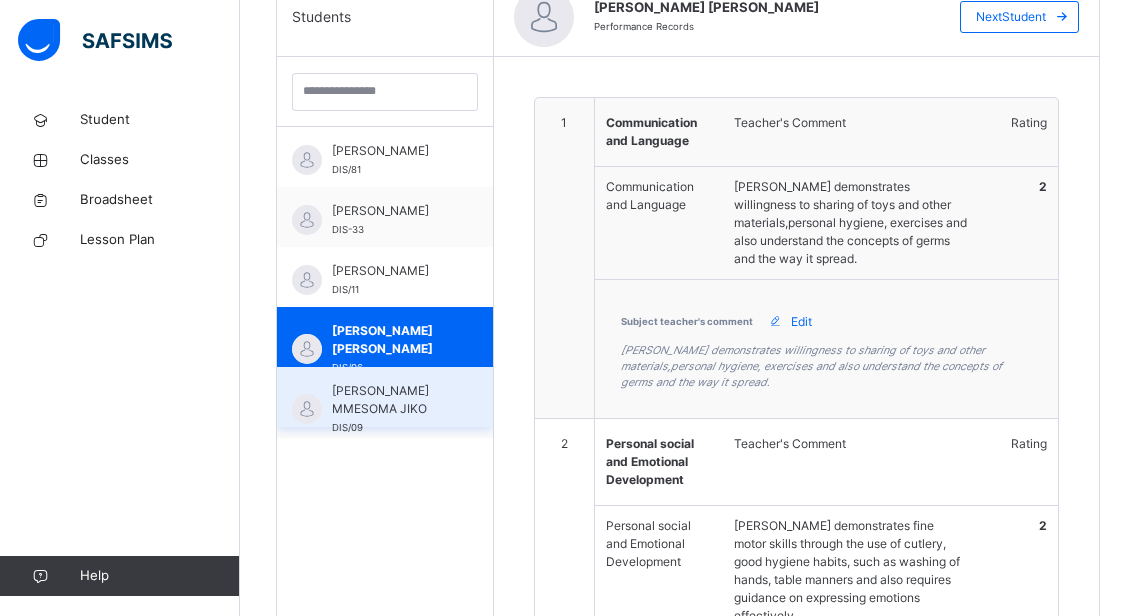 click on "[PERSON_NAME] MMESOMA JIKO" at bounding box center [390, 400] 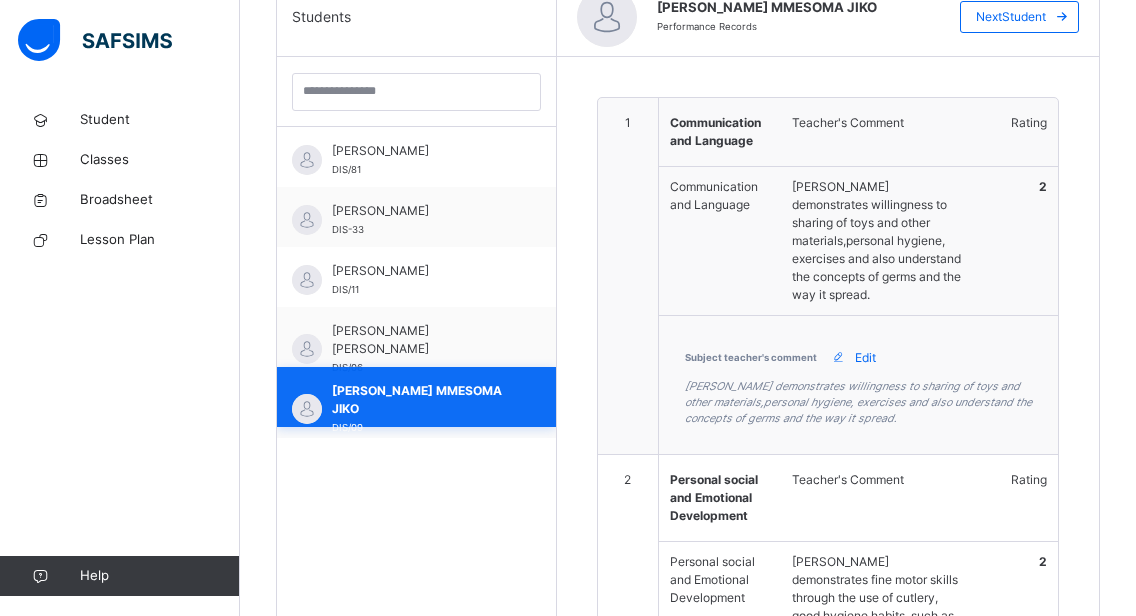 type on "**********" 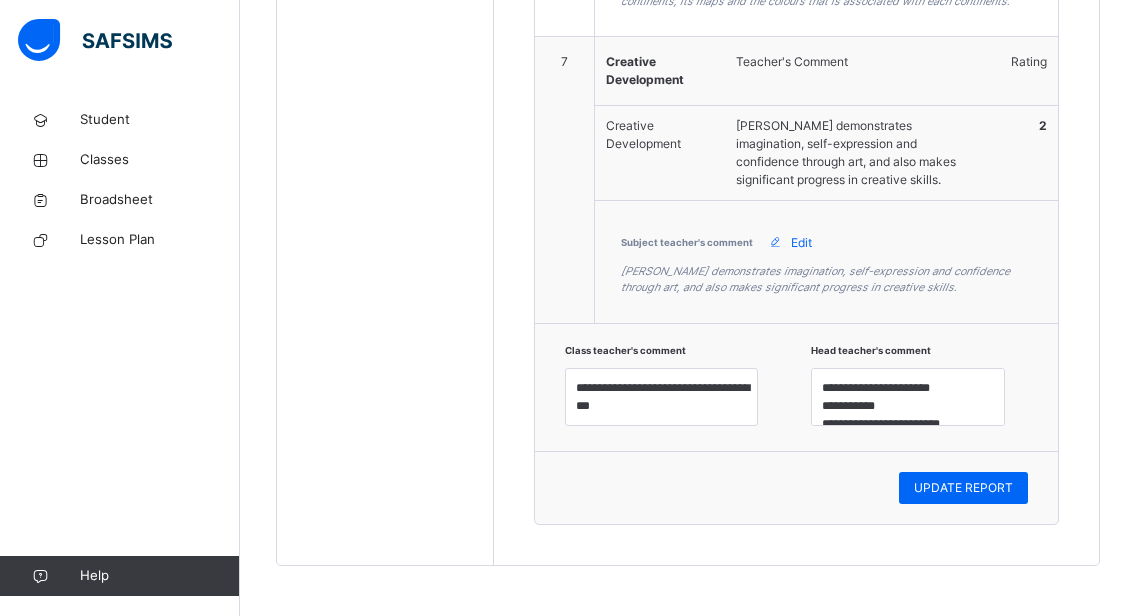 scroll, scrollTop: 2618, scrollLeft: 0, axis: vertical 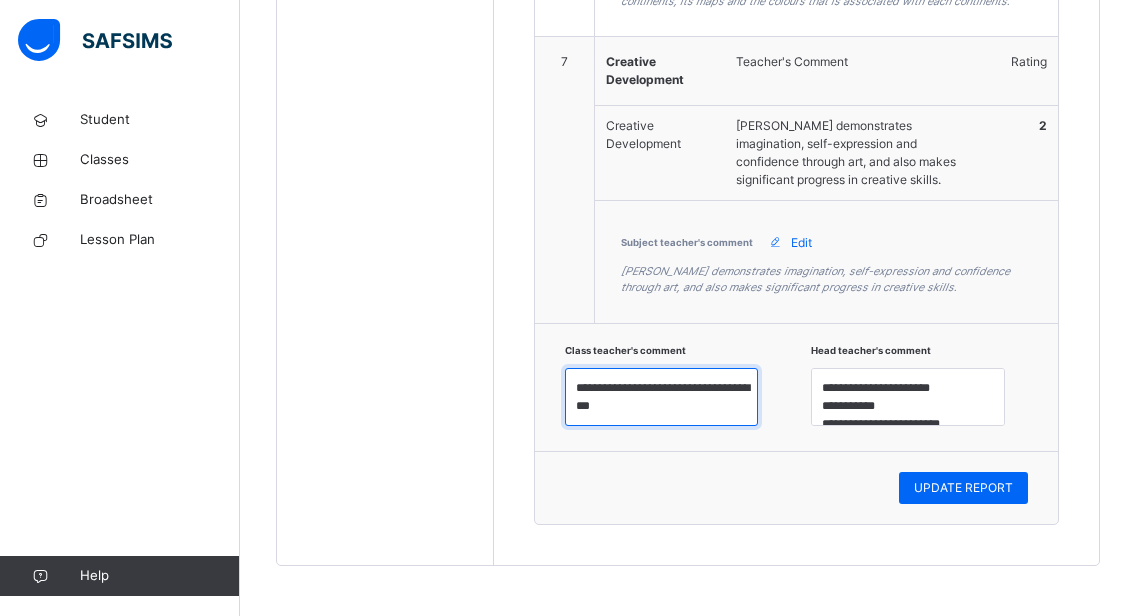 click on "**********" at bounding box center [662, 397] 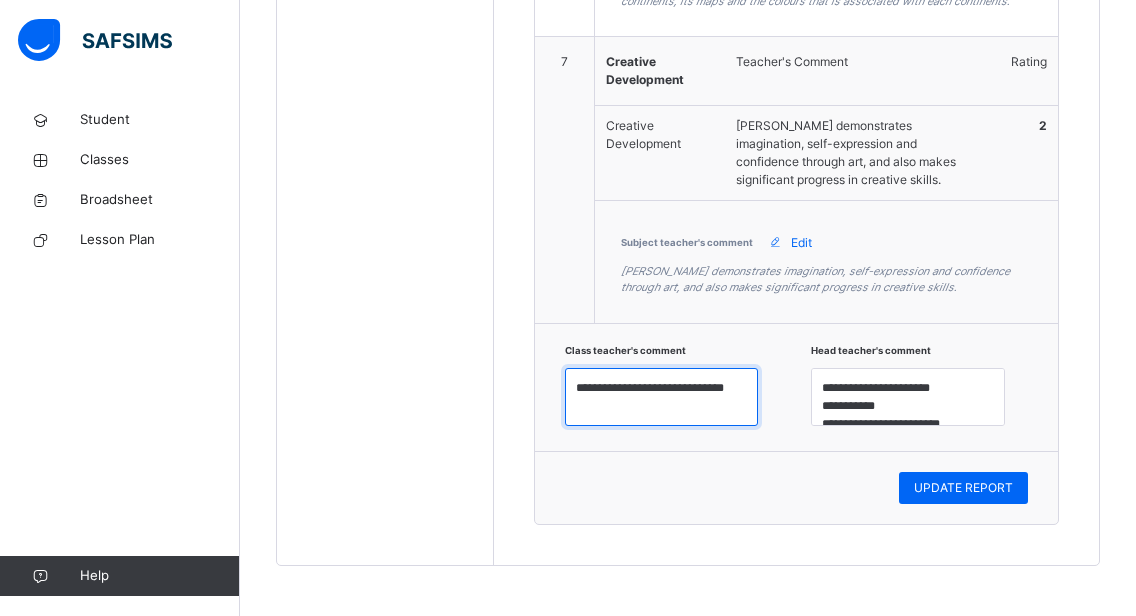 click on "**********" at bounding box center [662, 397] 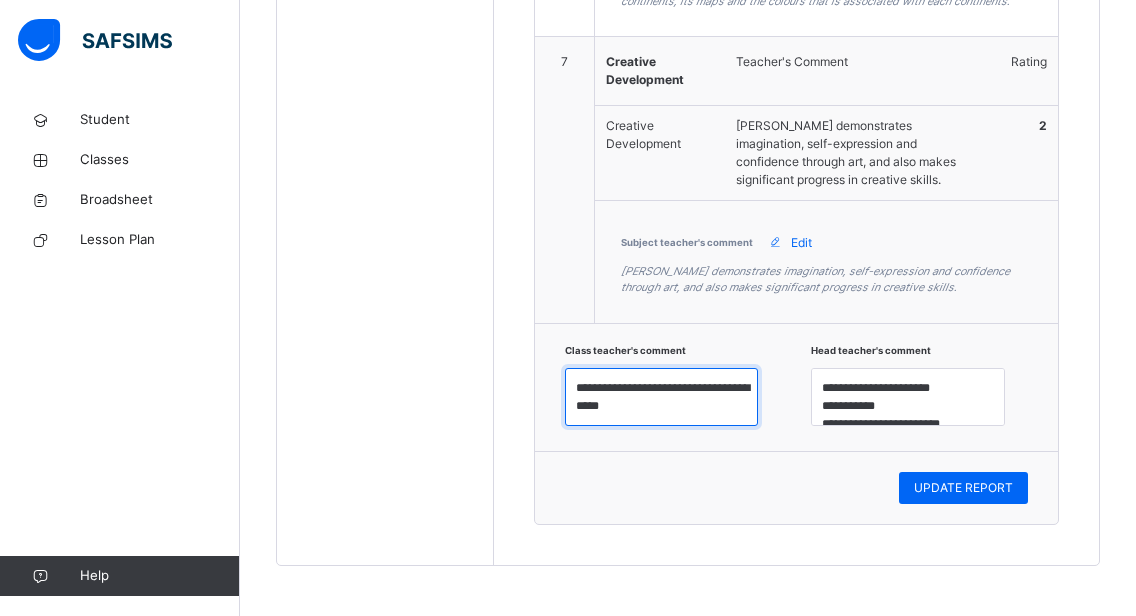 type on "**********" 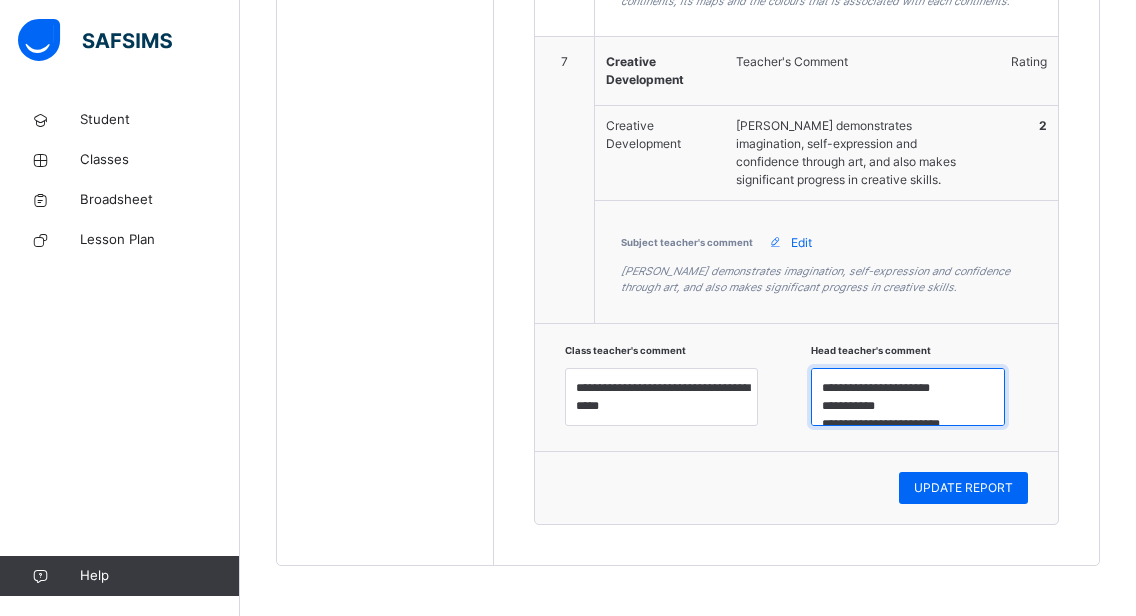 scroll, scrollTop: 40, scrollLeft: 0, axis: vertical 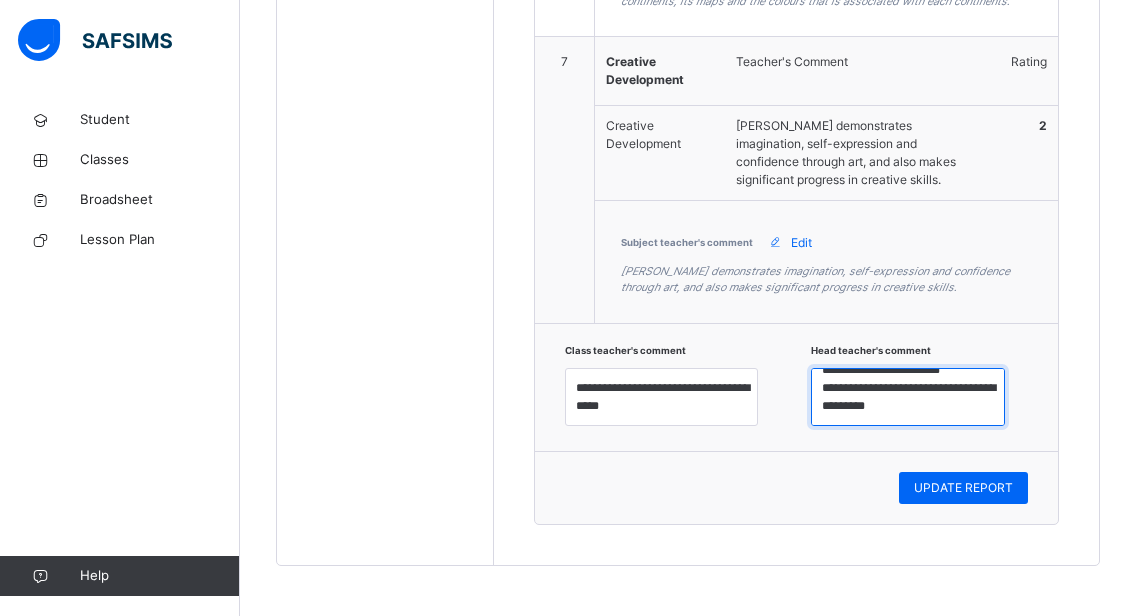 click on "**********" at bounding box center [908, 397] 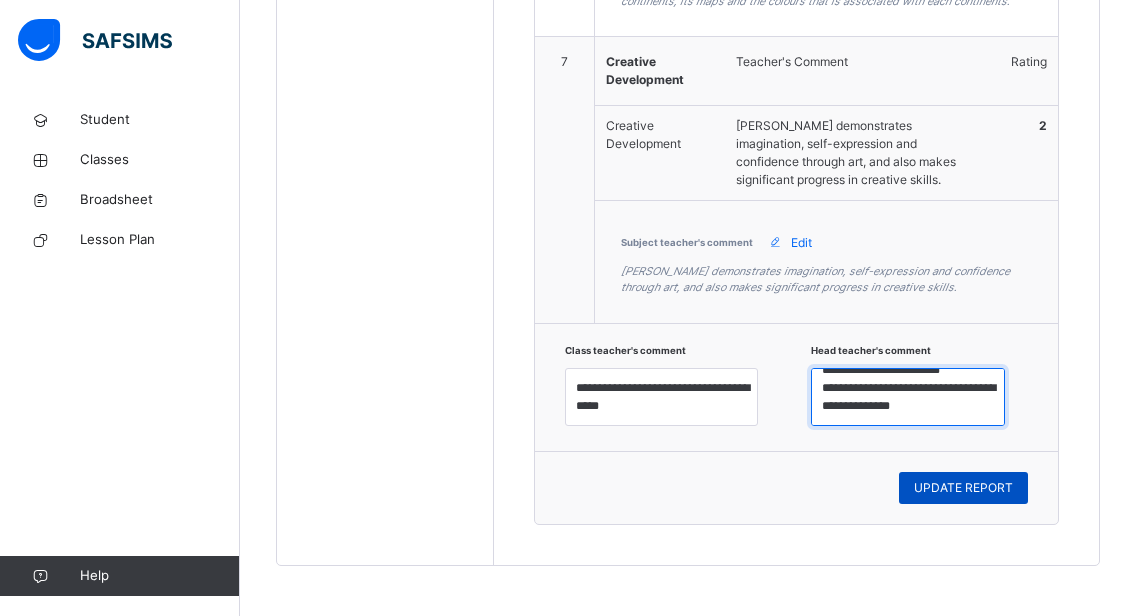 type on "**********" 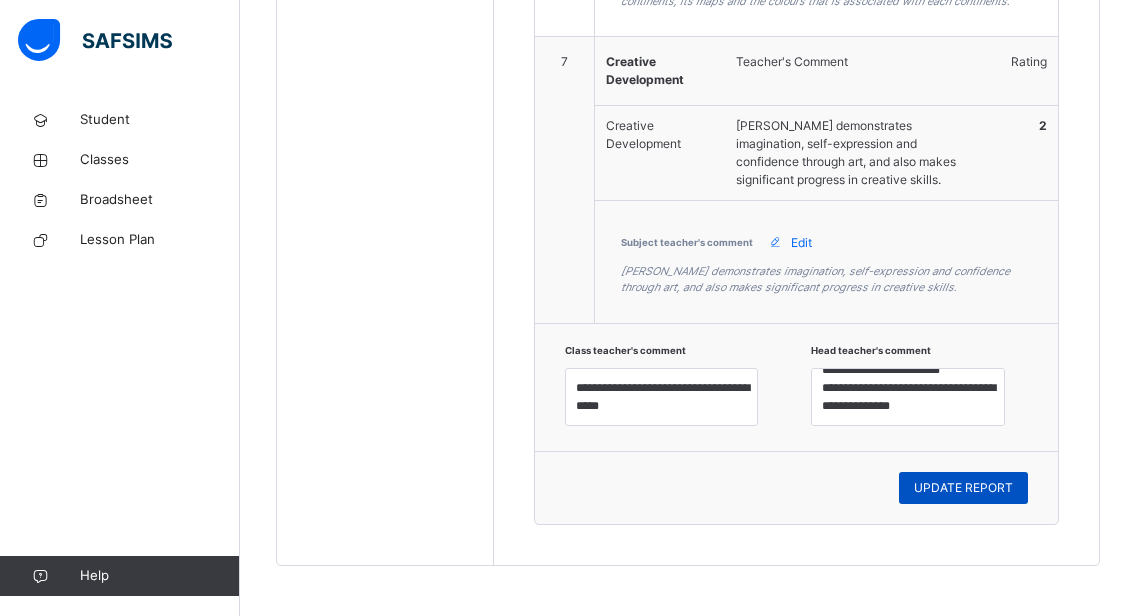 click on "UPDATE REPORT" at bounding box center (963, 488) 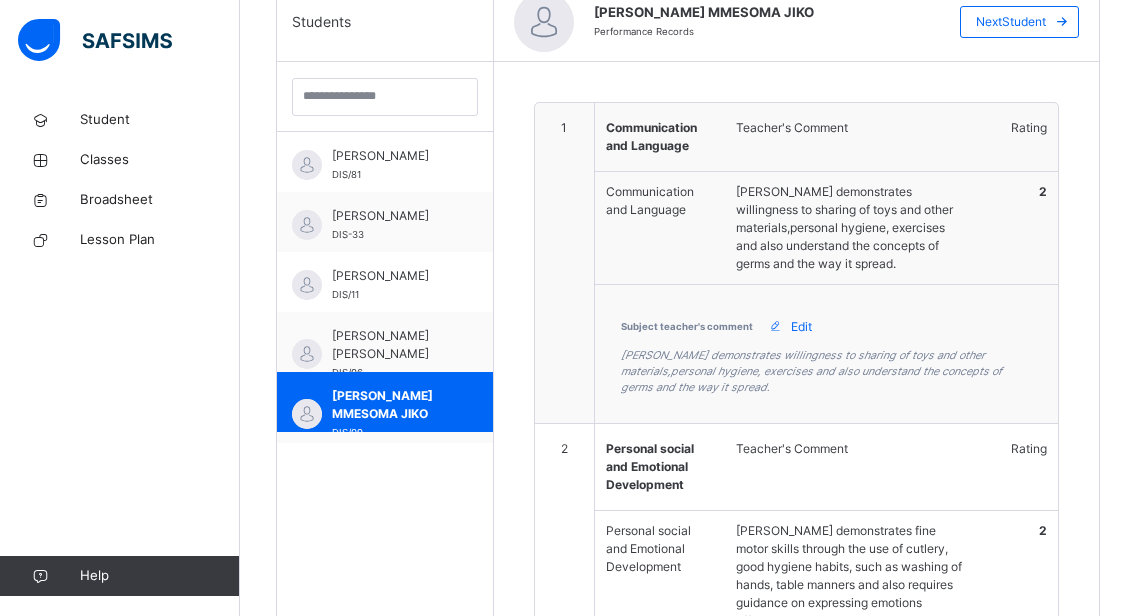 scroll, scrollTop: 538, scrollLeft: 0, axis: vertical 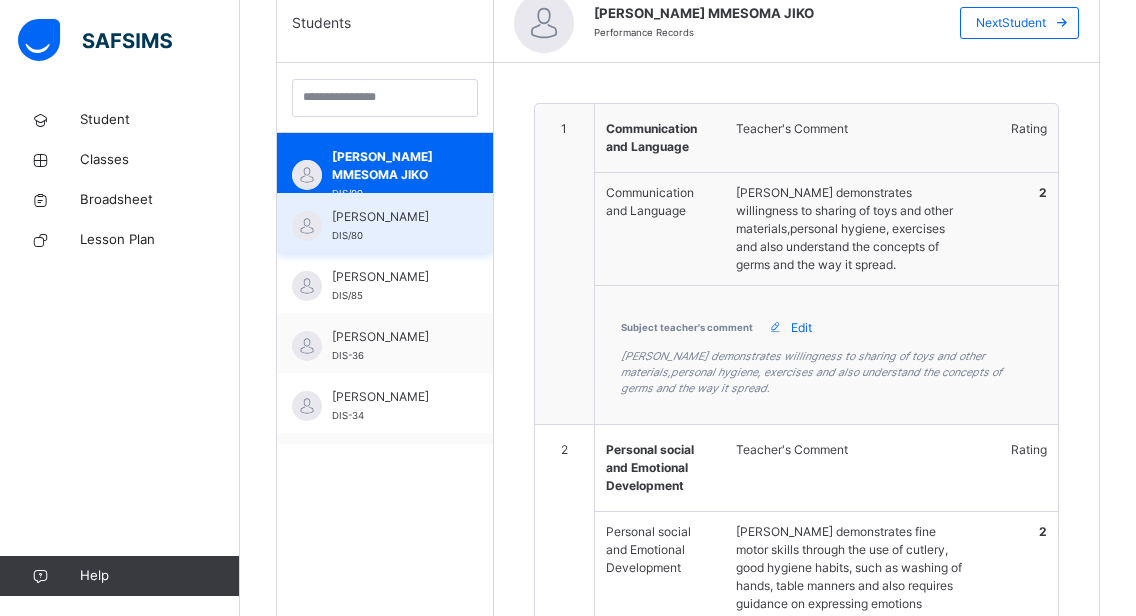 click on "[PERSON_NAME]" at bounding box center [390, 217] 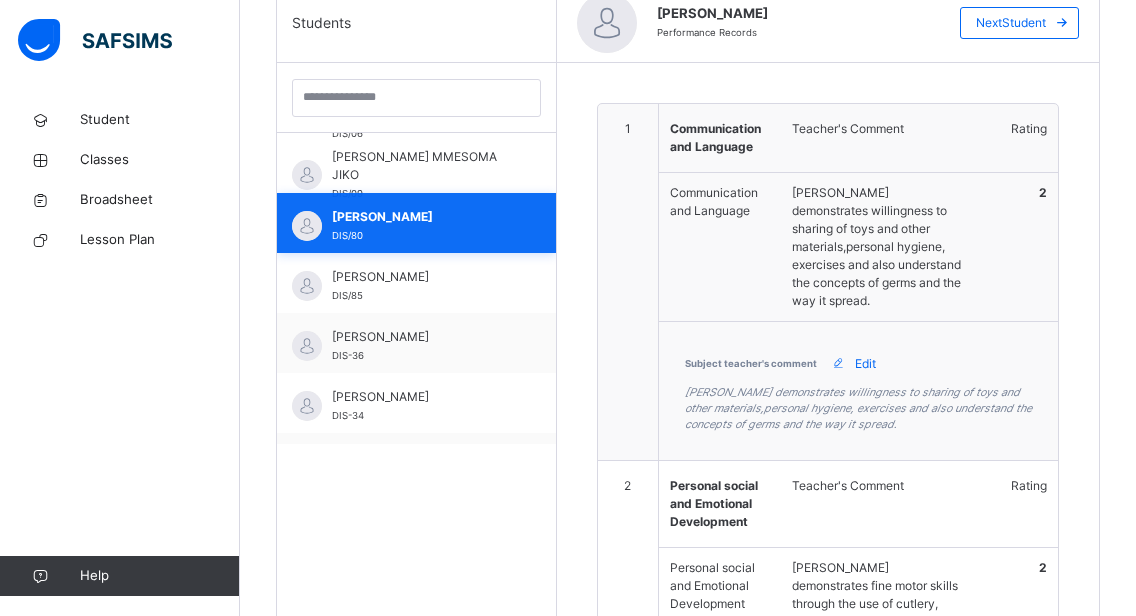 type on "**********" 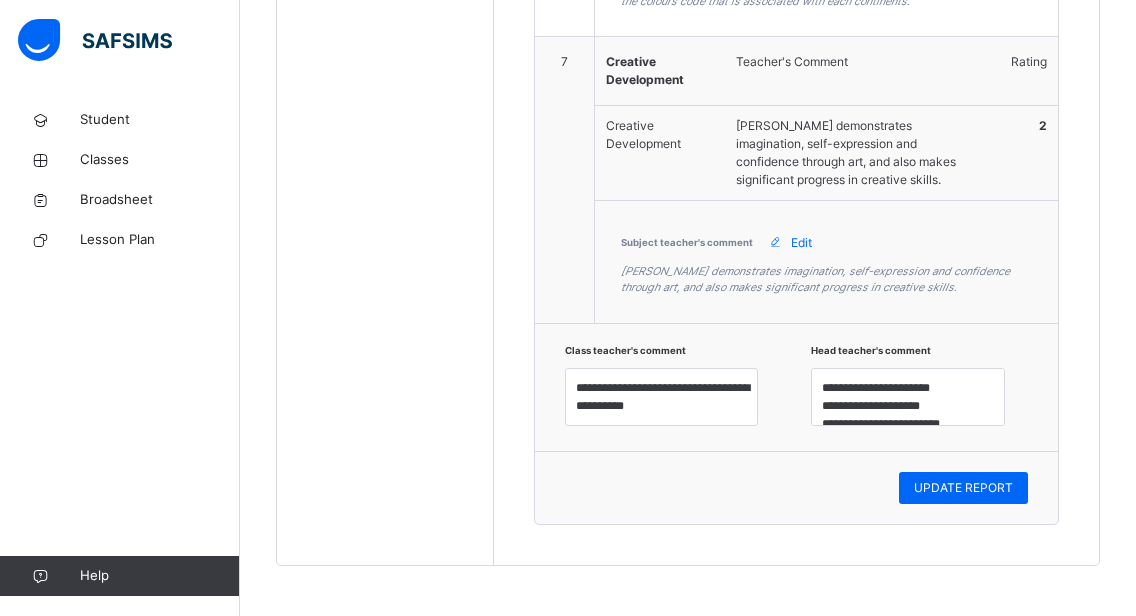scroll, scrollTop: 2618, scrollLeft: 0, axis: vertical 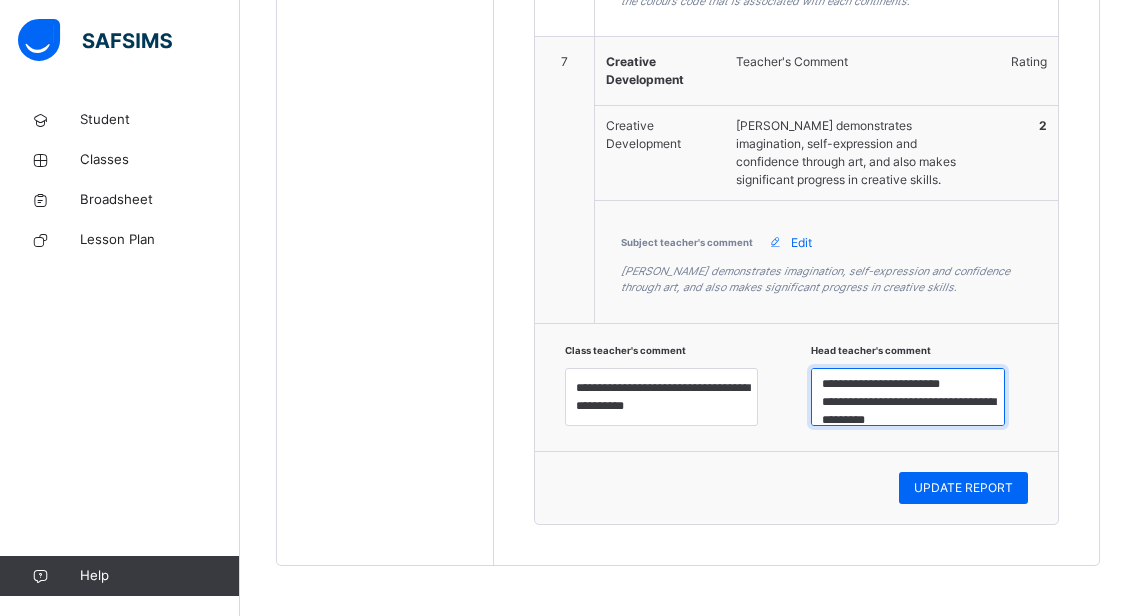 click on "**********" at bounding box center (908, 397) 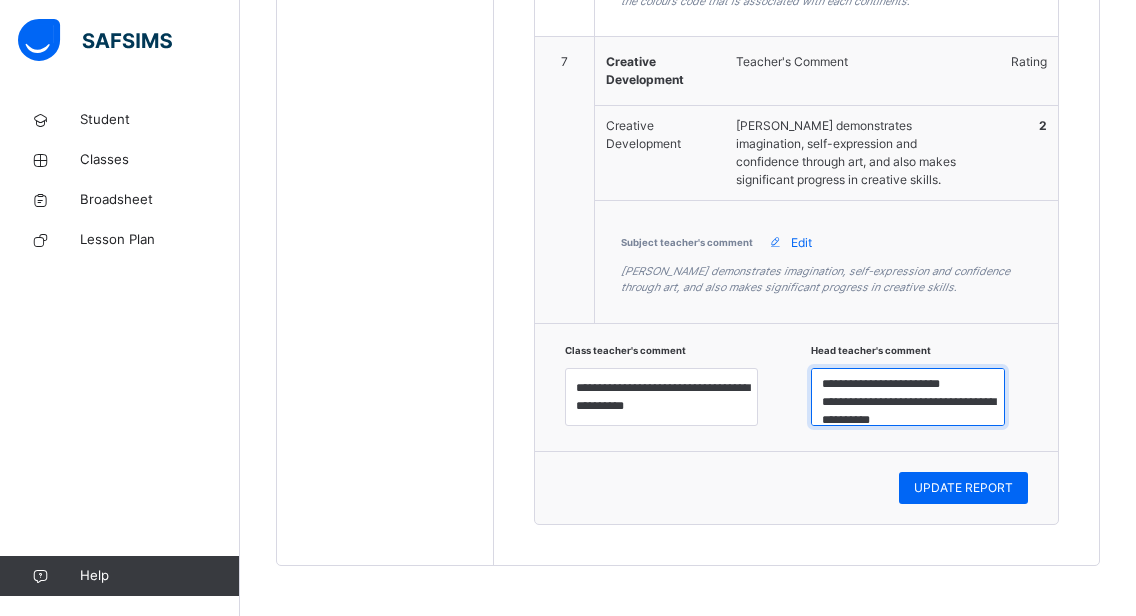 scroll, scrollTop: 43, scrollLeft: 0, axis: vertical 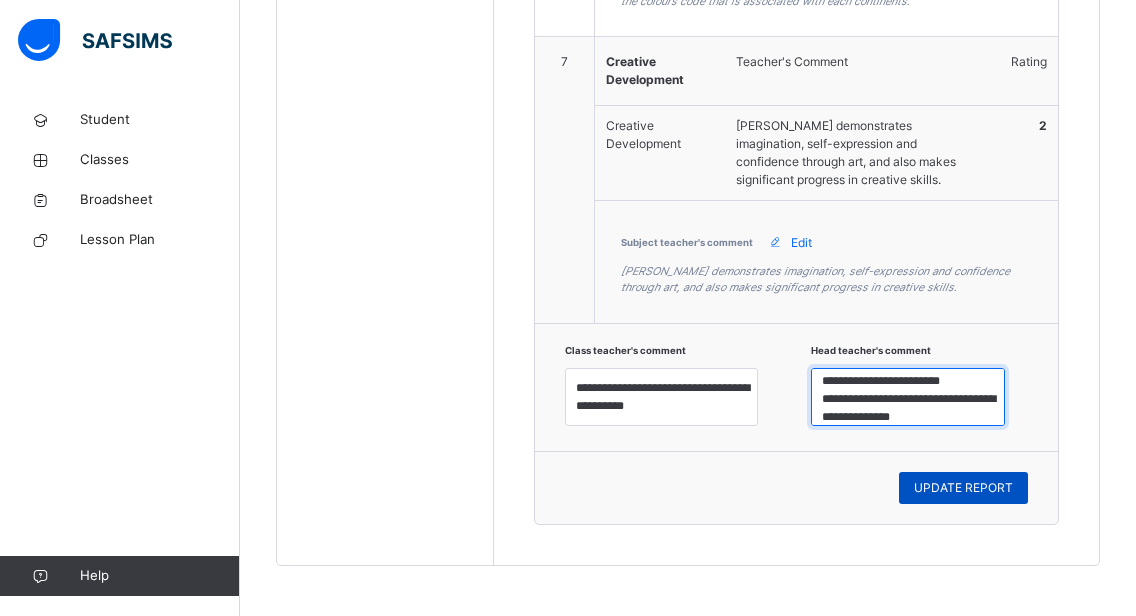 type on "**********" 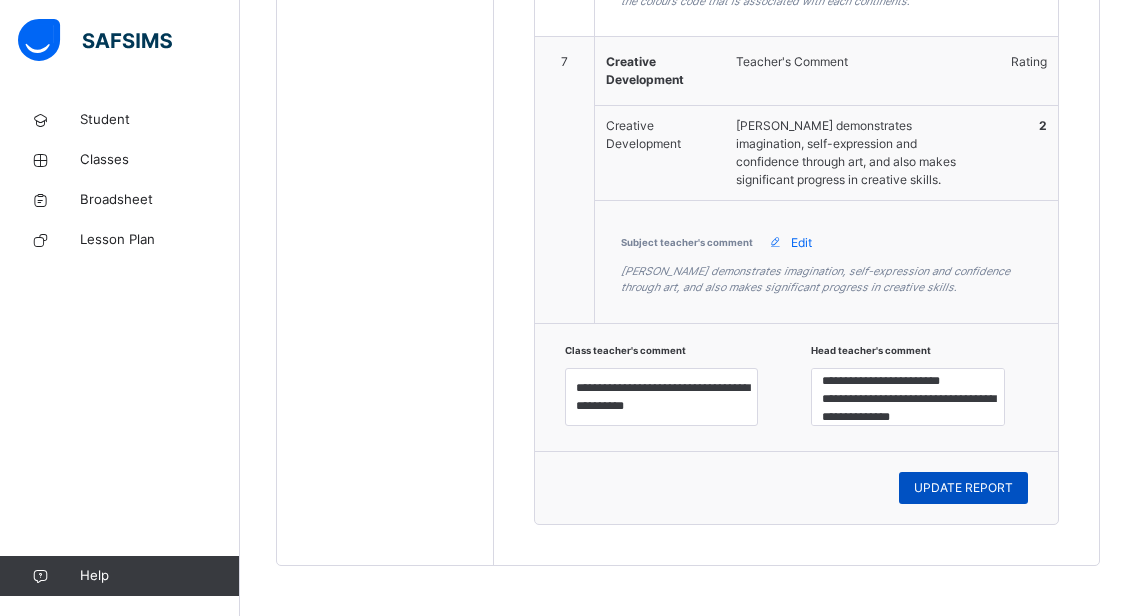 click on "UPDATE REPORT" at bounding box center (963, 488) 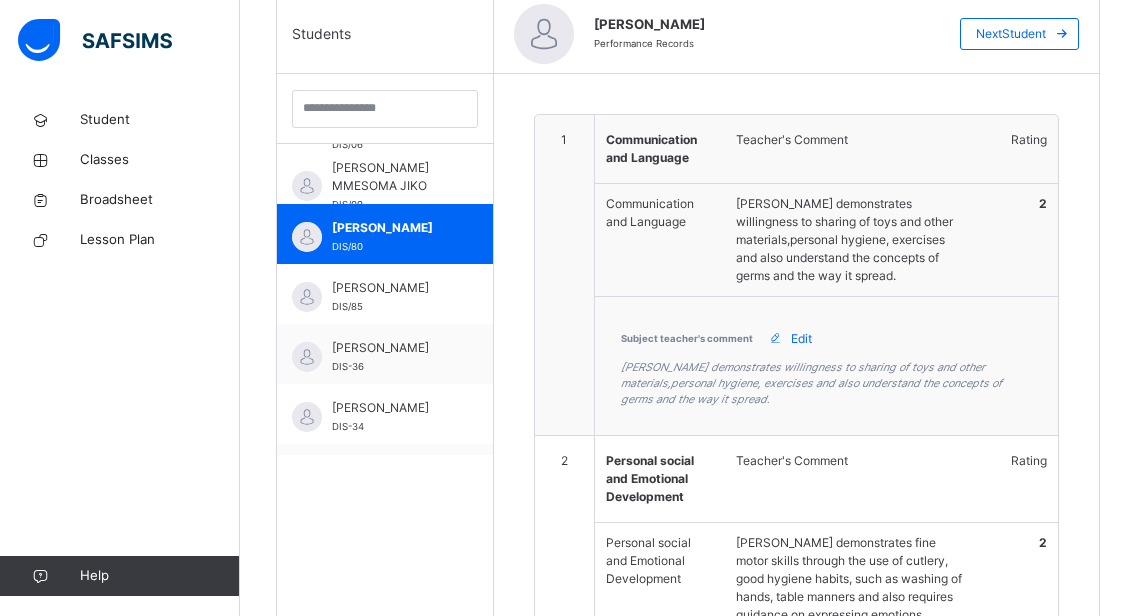 scroll, scrollTop: 458, scrollLeft: 0, axis: vertical 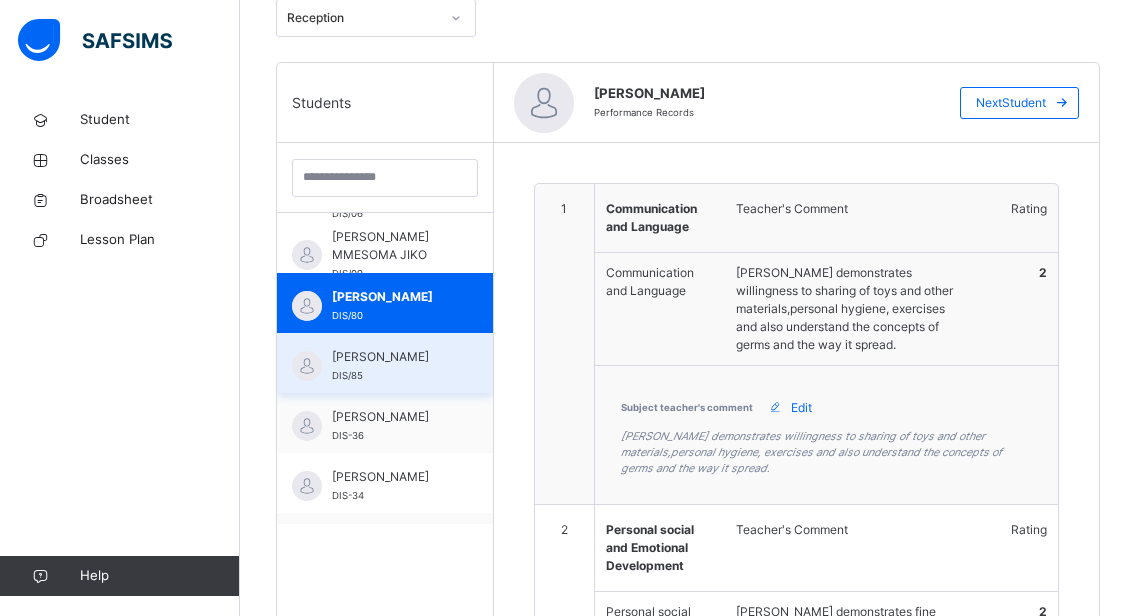 click on "[PERSON_NAME]" at bounding box center [390, 357] 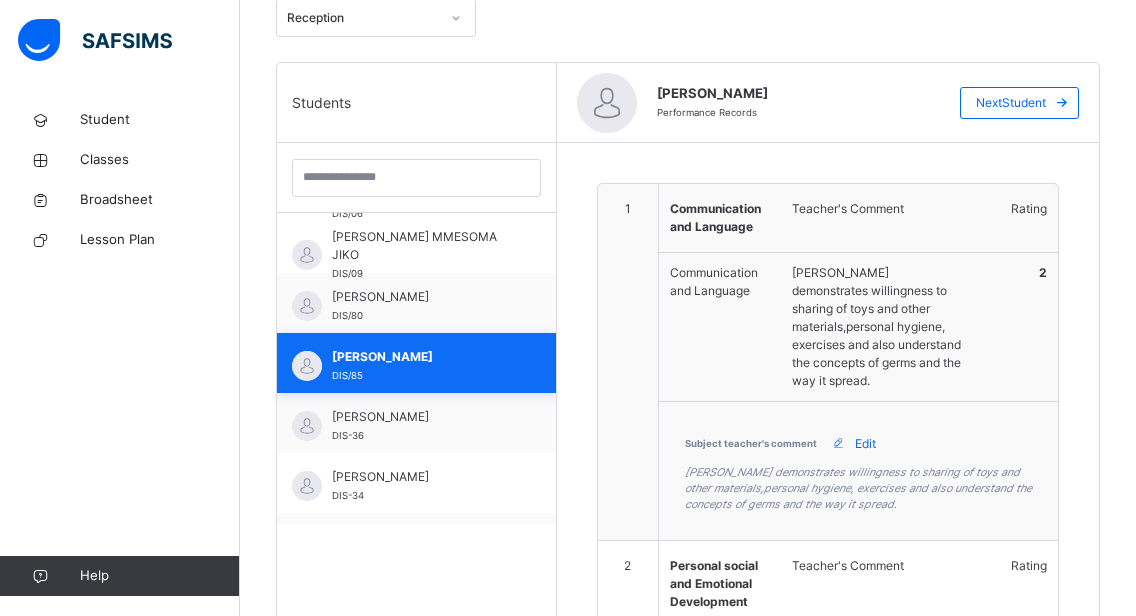 type on "**********" 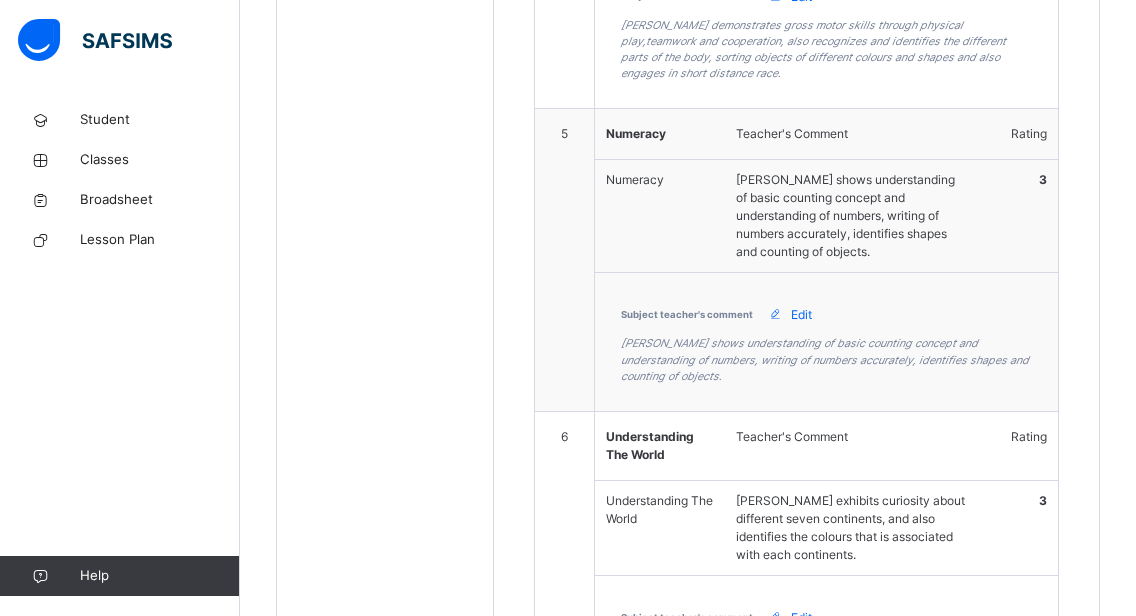 scroll, scrollTop: 1965, scrollLeft: 0, axis: vertical 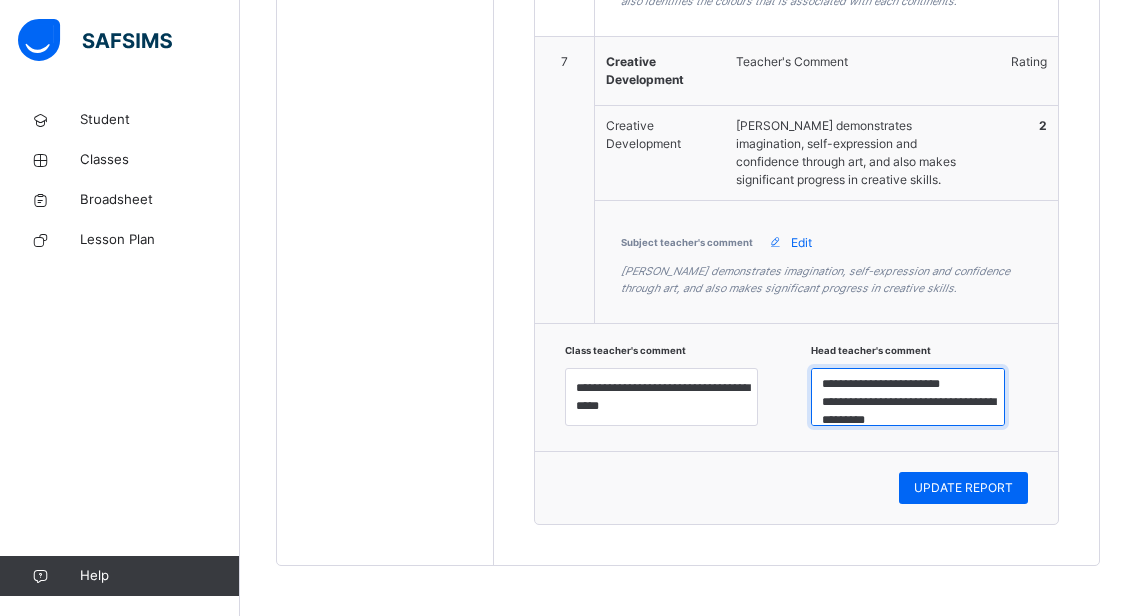 click on "**********" at bounding box center [908, 397] 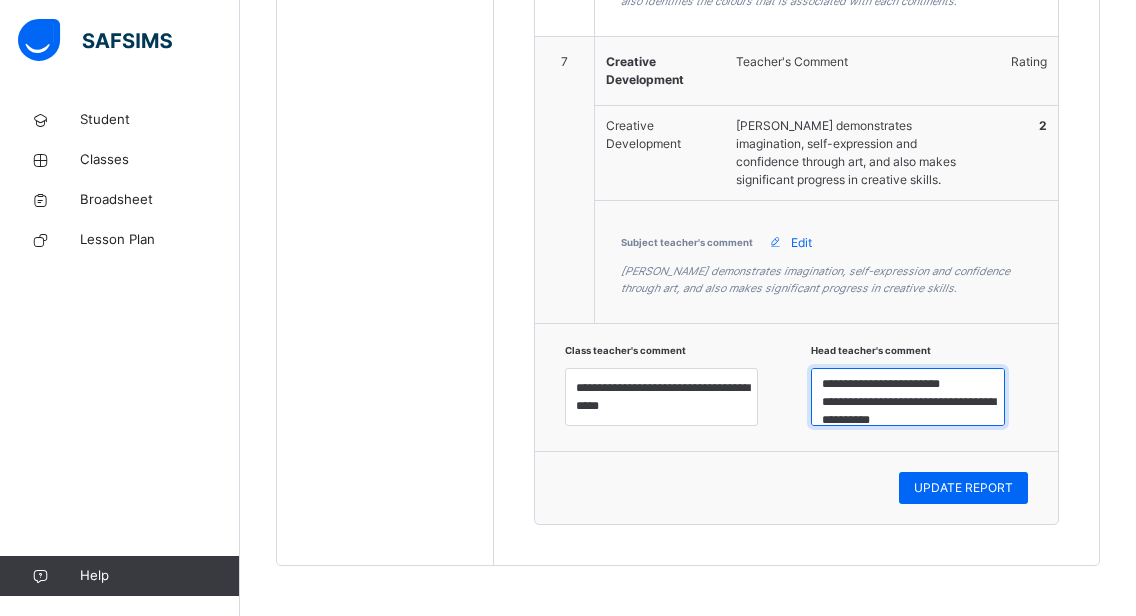 scroll, scrollTop: 43, scrollLeft: 0, axis: vertical 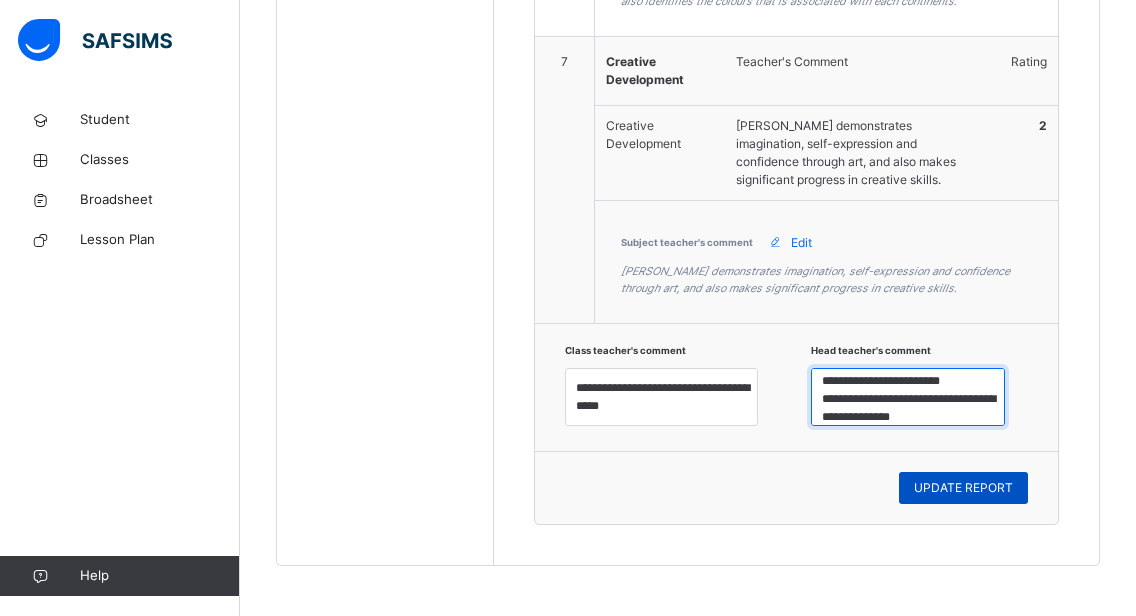 type on "**********" 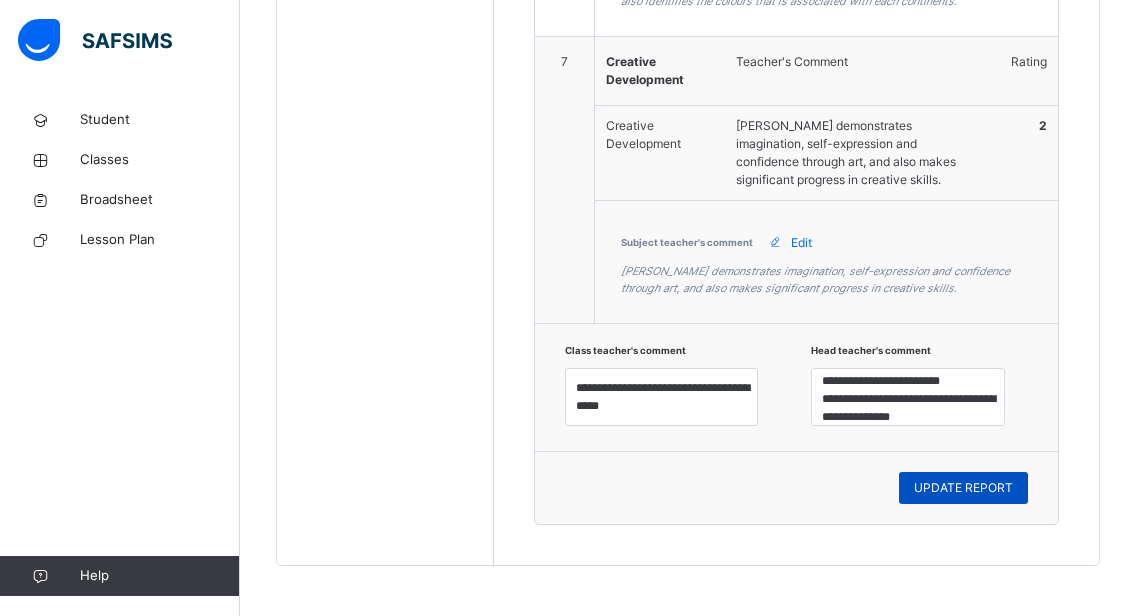 click on "UPDATE REPORT" at bounding box center (963, 488) 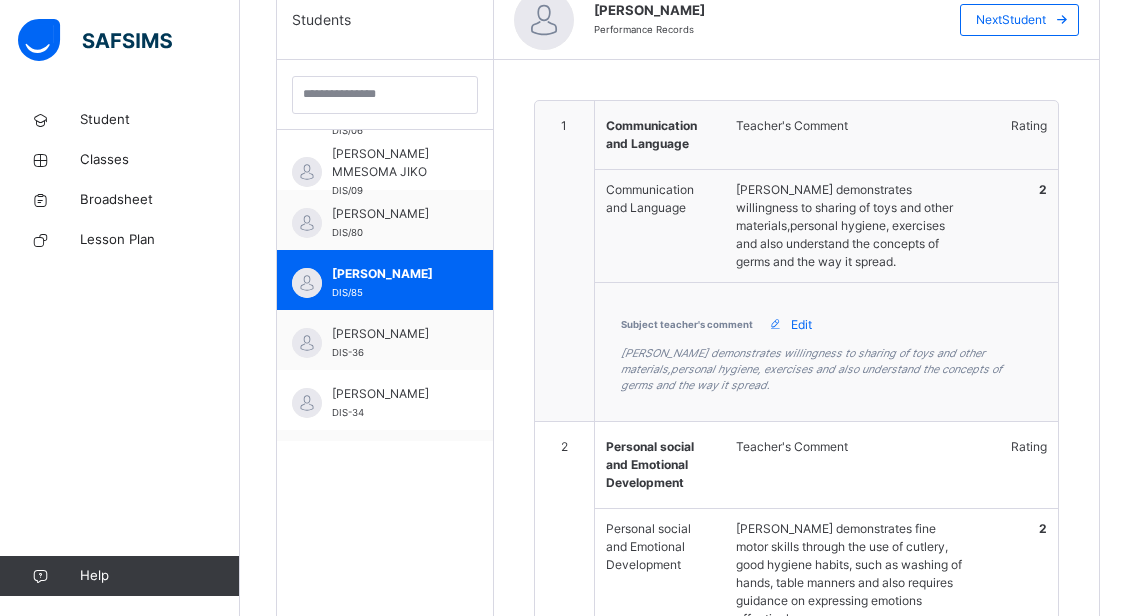 scroll, scrollTop: 538, scrollLeft: 0, axis: vertical 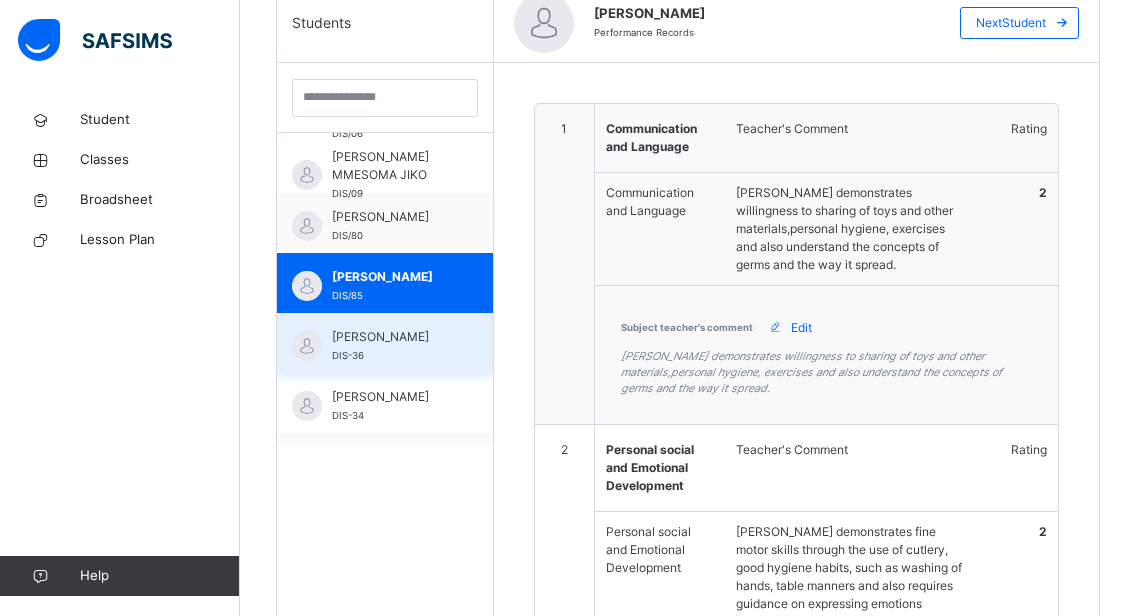 click on "[PERSON_NAME] DIS-36" at bounding box center [390, 346] 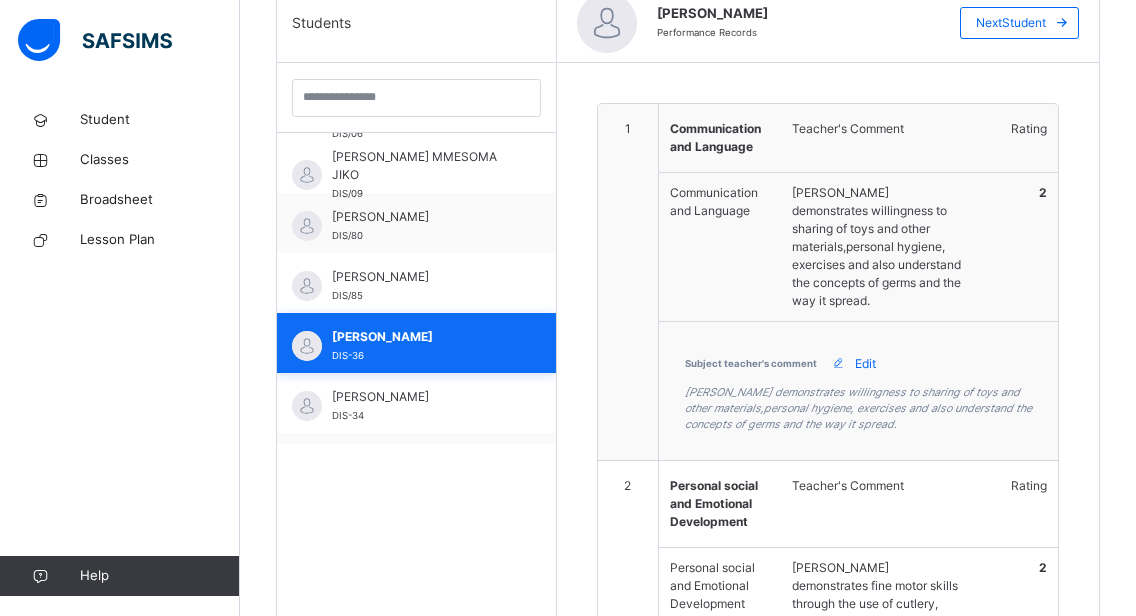 type on "**********" 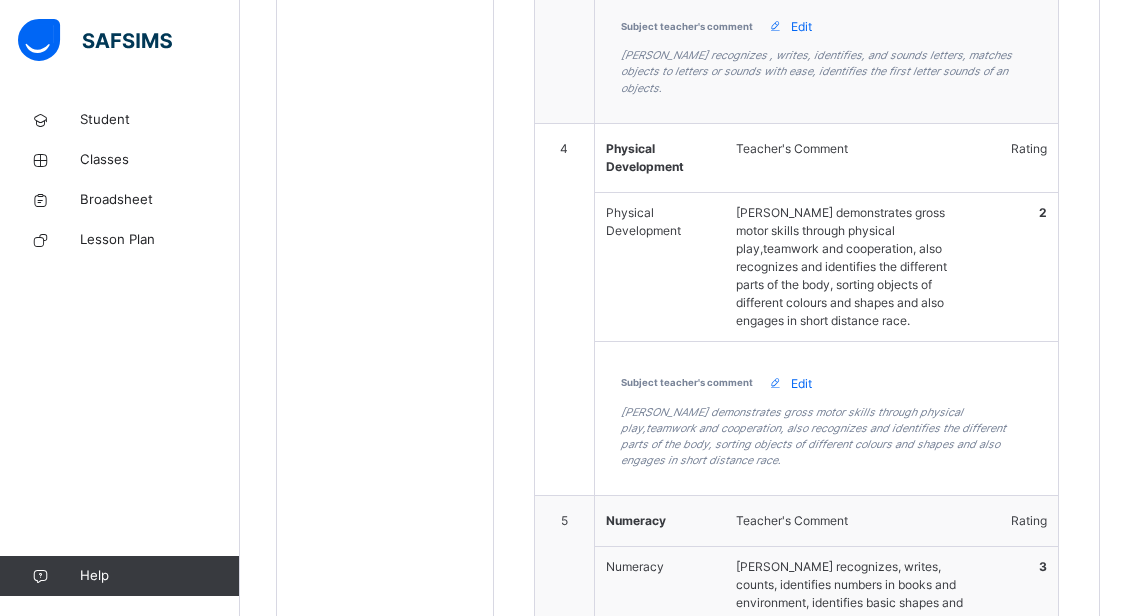 scroll, scrollTop: 1551, scrollLeft: 0, axis: vertical 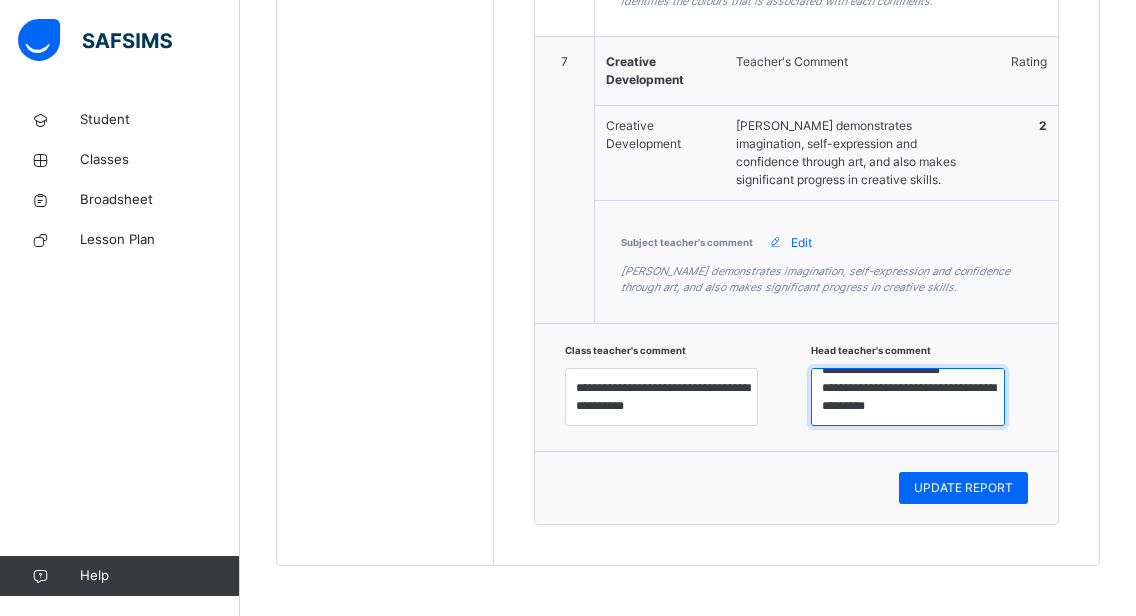 click on "**********" at bounding box center (908, 397) 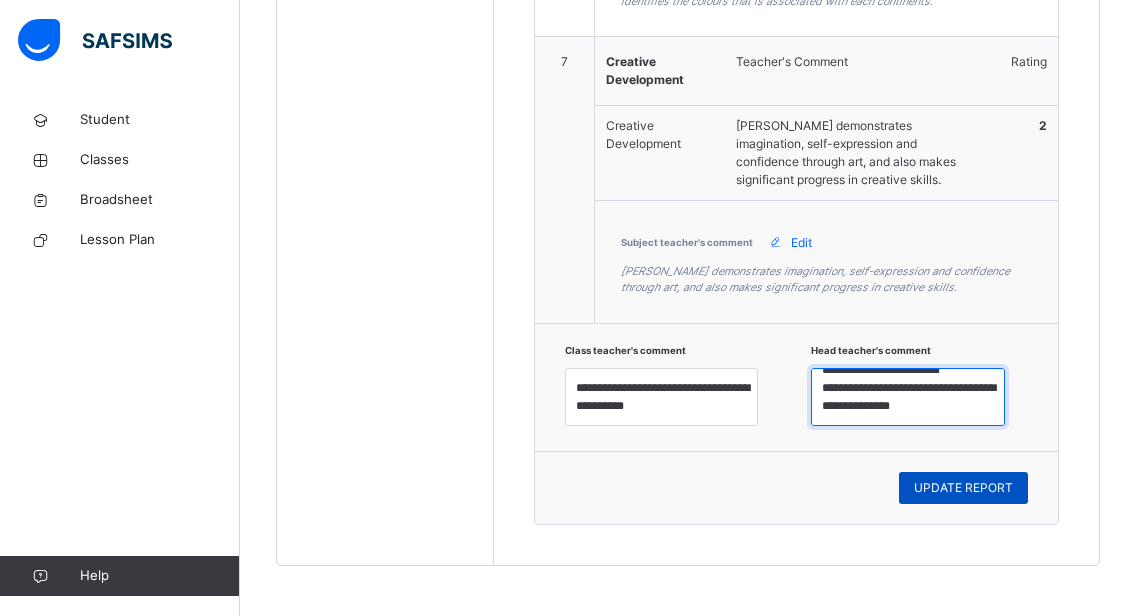 type on "**********" 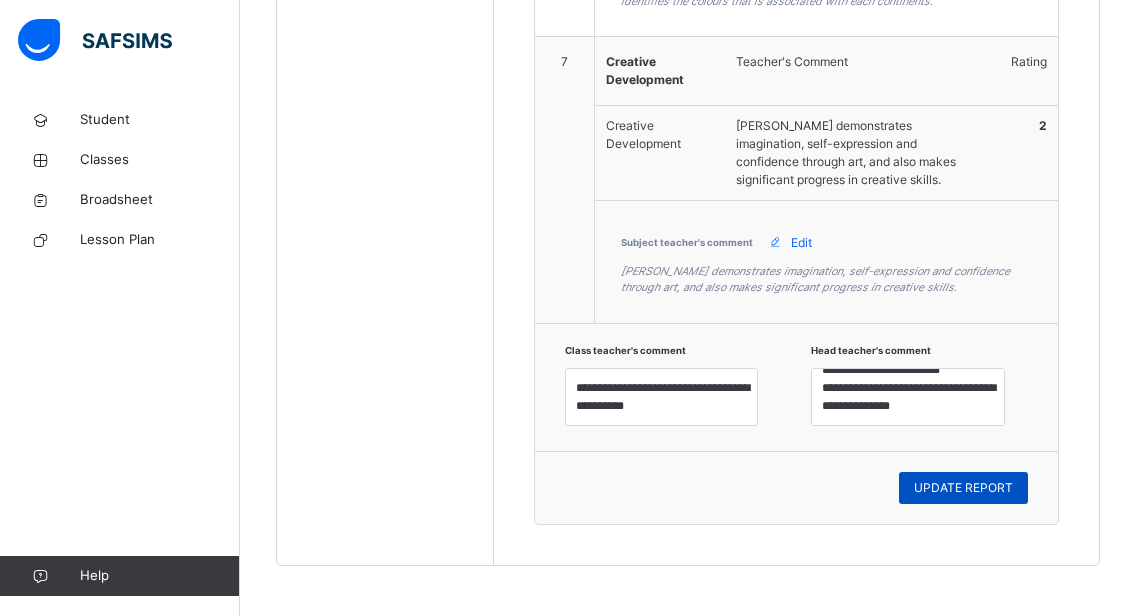click on "UPDATE REPORT" at bounding box center [963, 488] 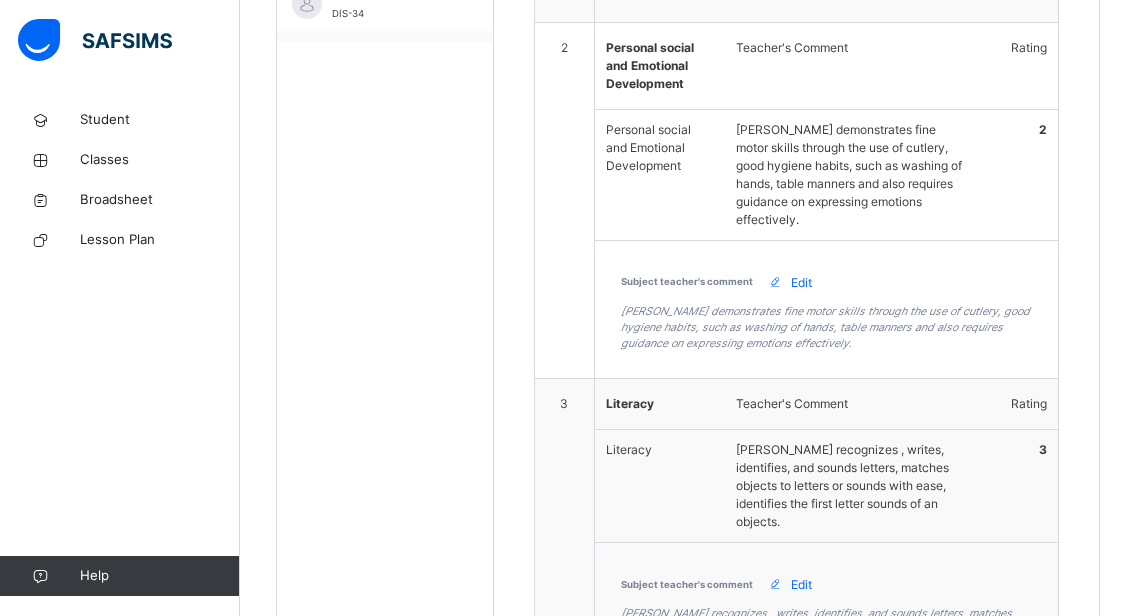 scroll, scrollTop: 366, scrollLeft: 0, axis: vertical 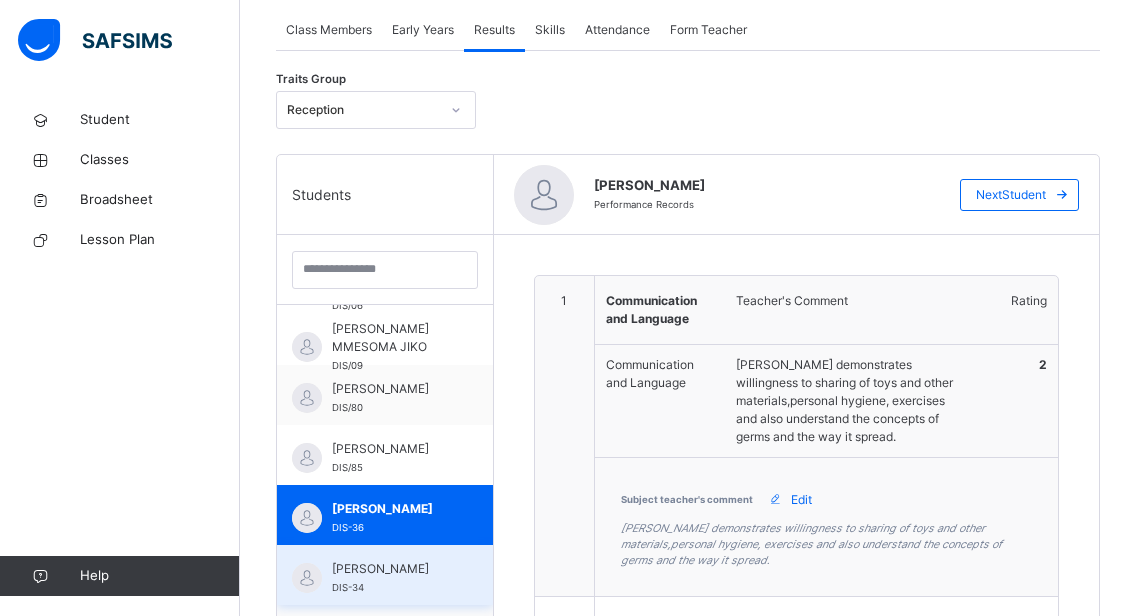 click on "[PERSON_NAME] DIS-34" at bounding box center [385, 575] 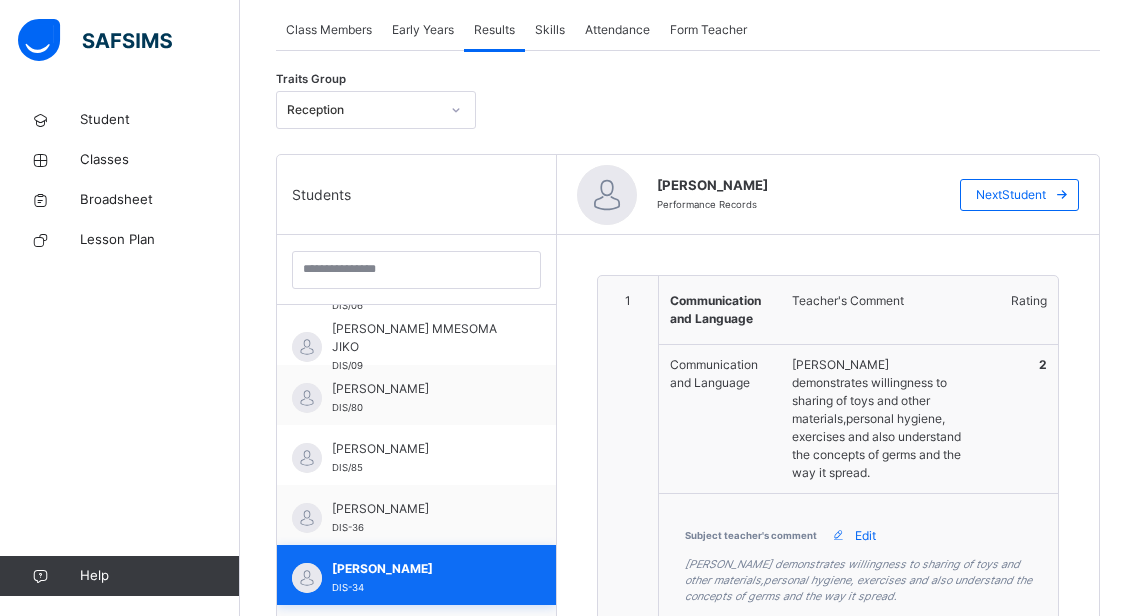 type on "**********" 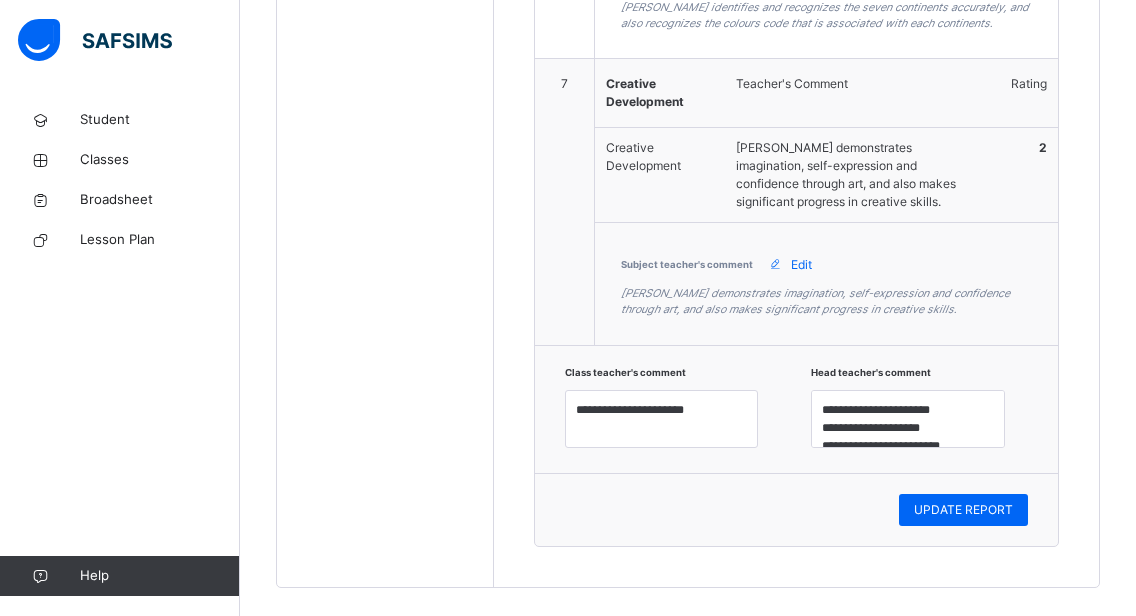 scroll, scrollTop: 2566, scrollLeft: 0, axis: vertical 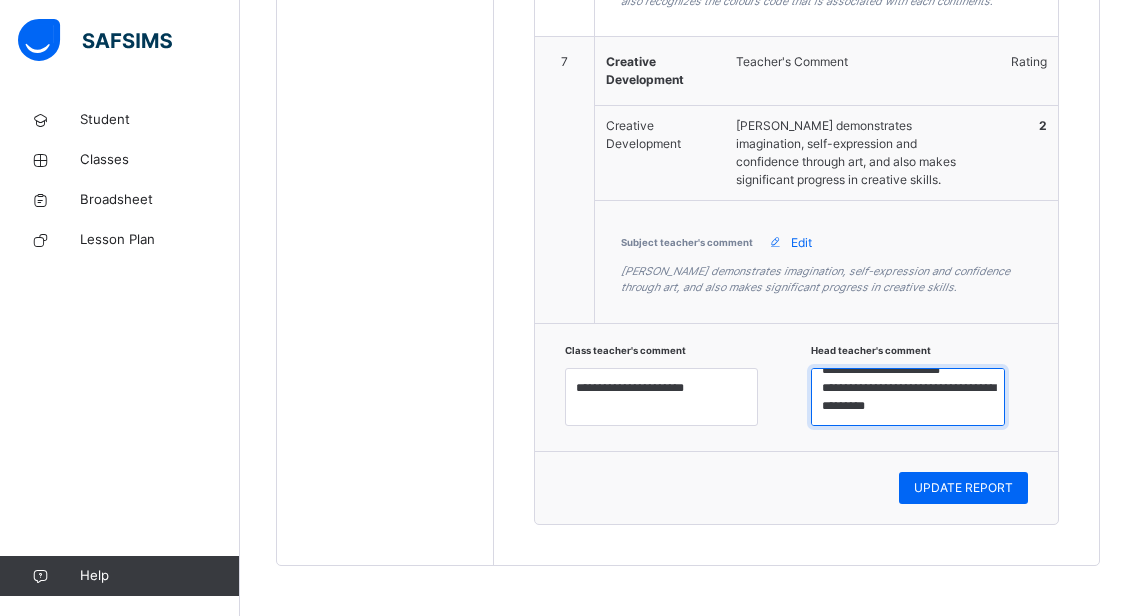 click on "**********" at bounding box center [908, 397] 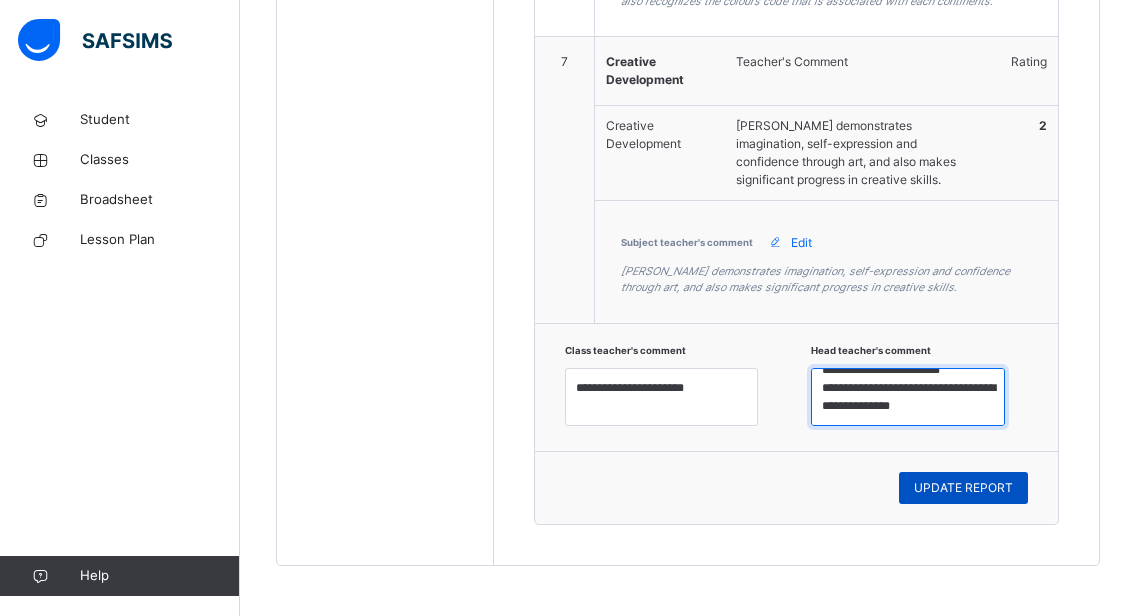 type on "**********" 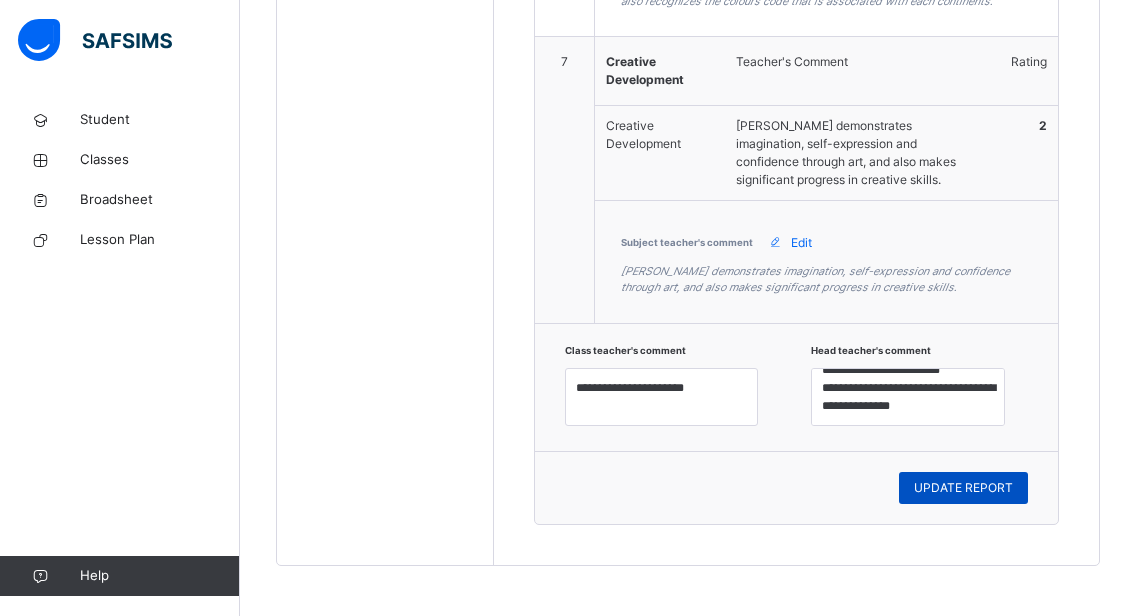 click on "UPDATE REPORT" at bounding box center (963, 488) 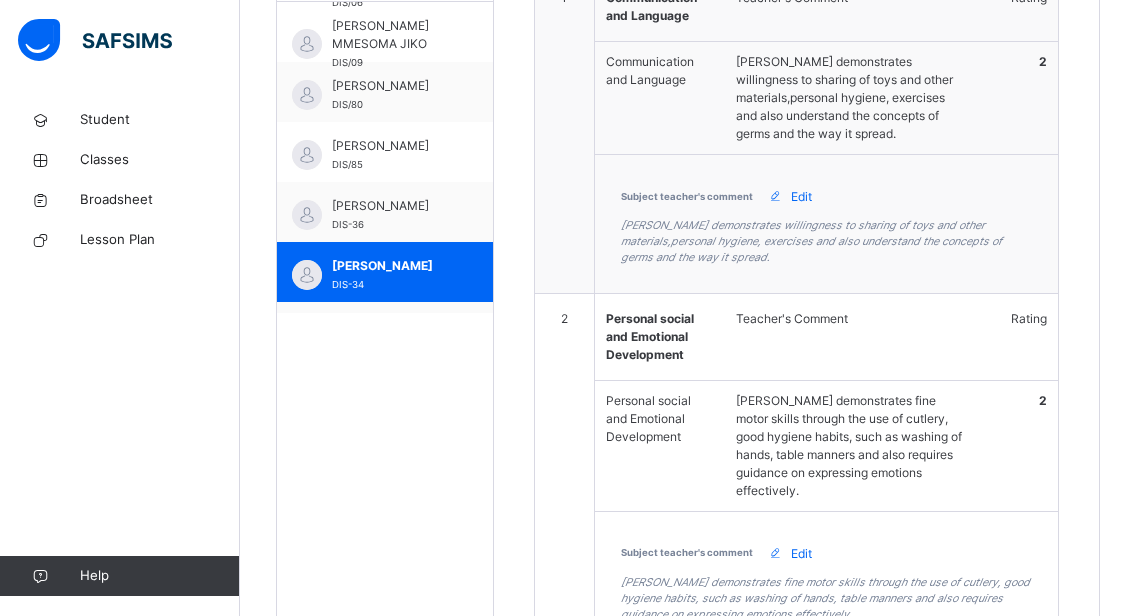 scroll, scrollTop: 566, scrollLeft: 0, axis: vertical 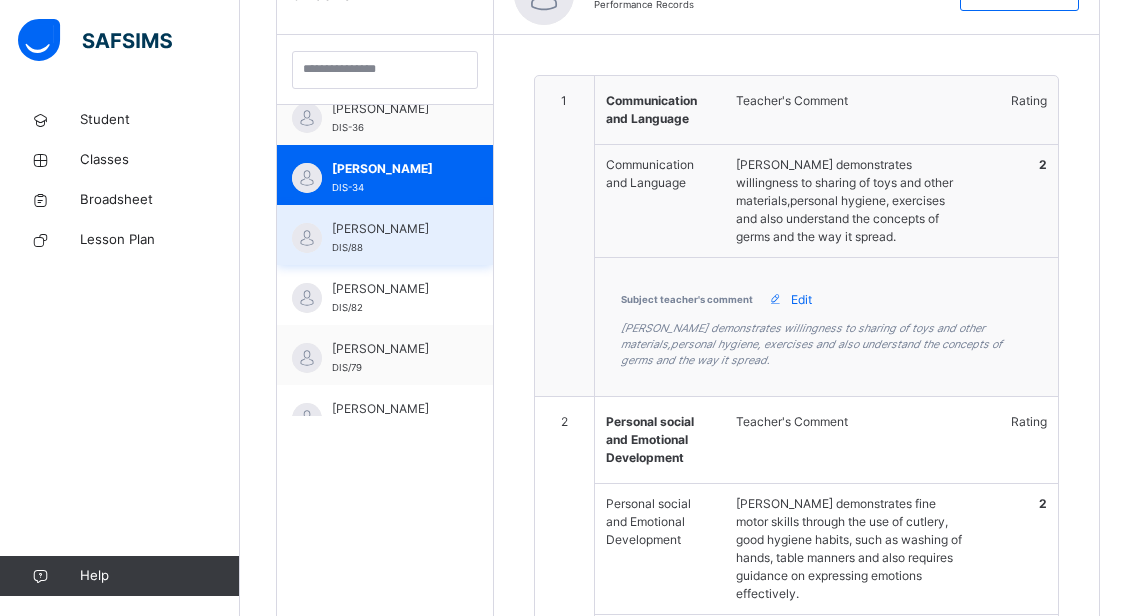 click on "[PERSON_NAME] DIS/88" at bounding box center (385, 235) 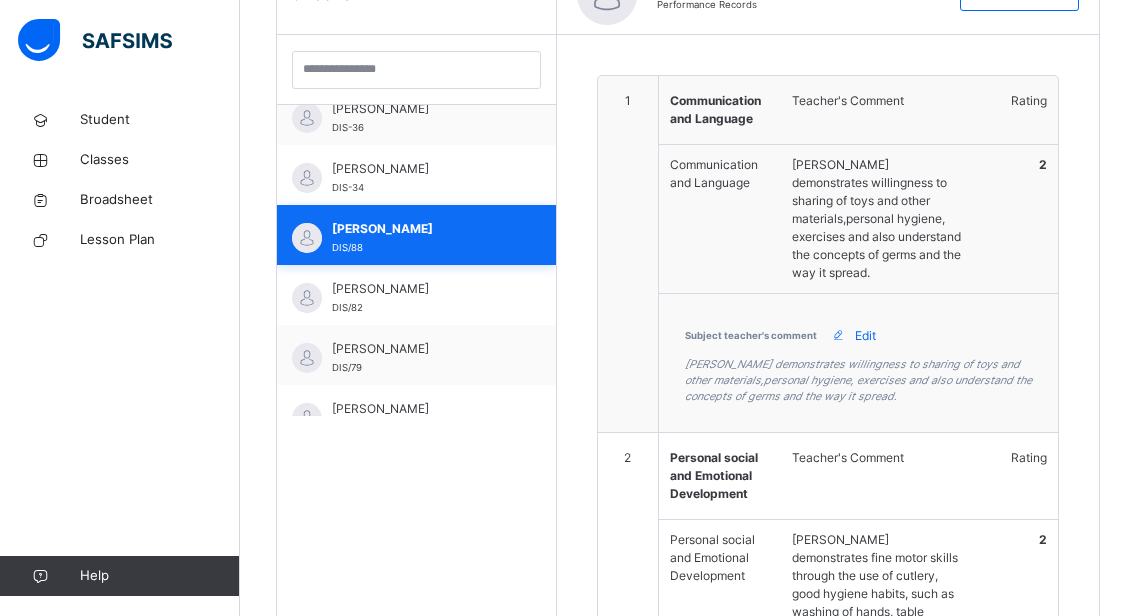 type on "**********" 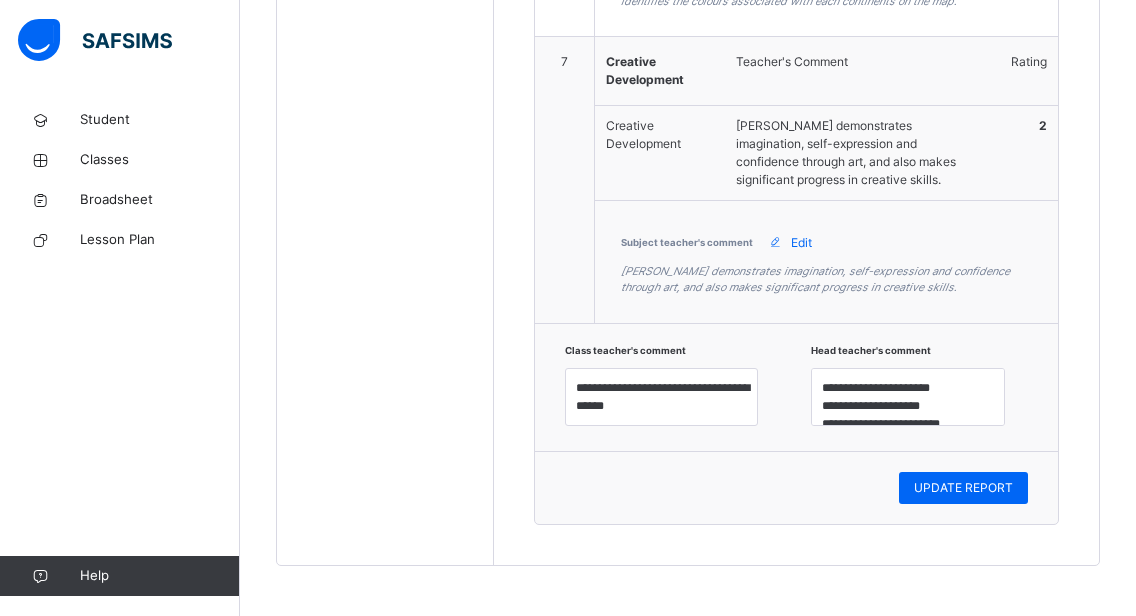 scroll, scrollTop: 2636, scrollLeft: 0, axis: vertical 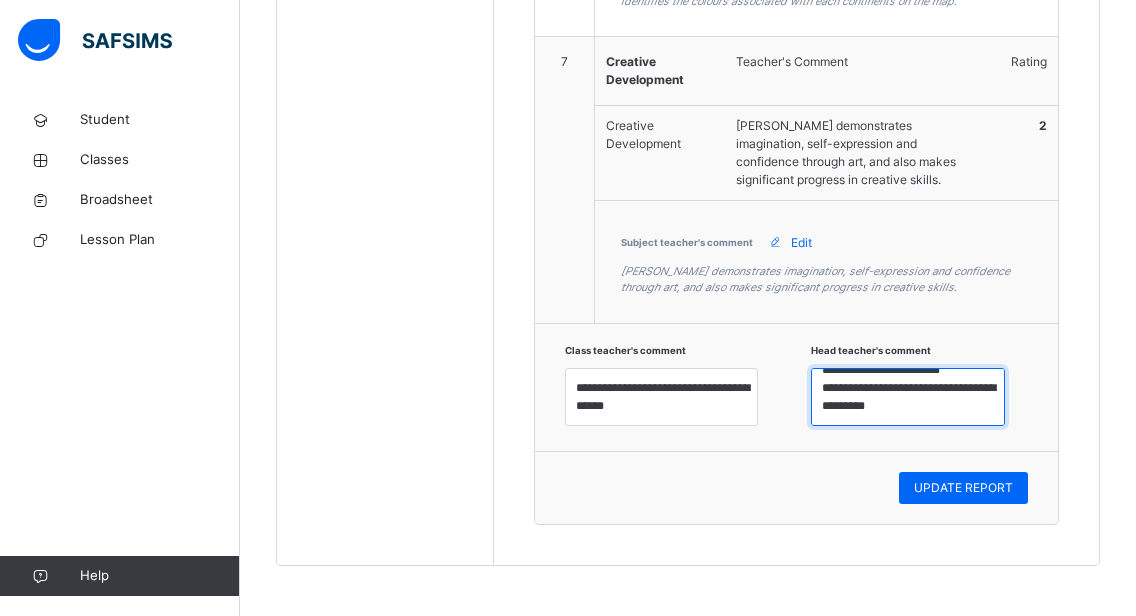 click on "**********" at bounding box center (908, 397) 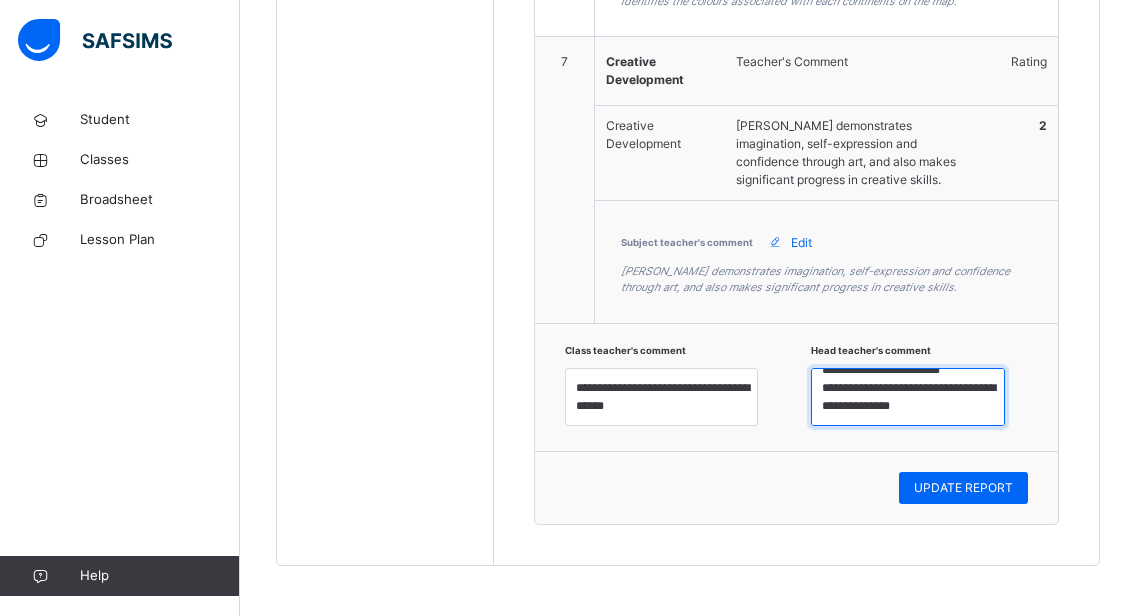 click on "**********" at bounding box center [908, 397] 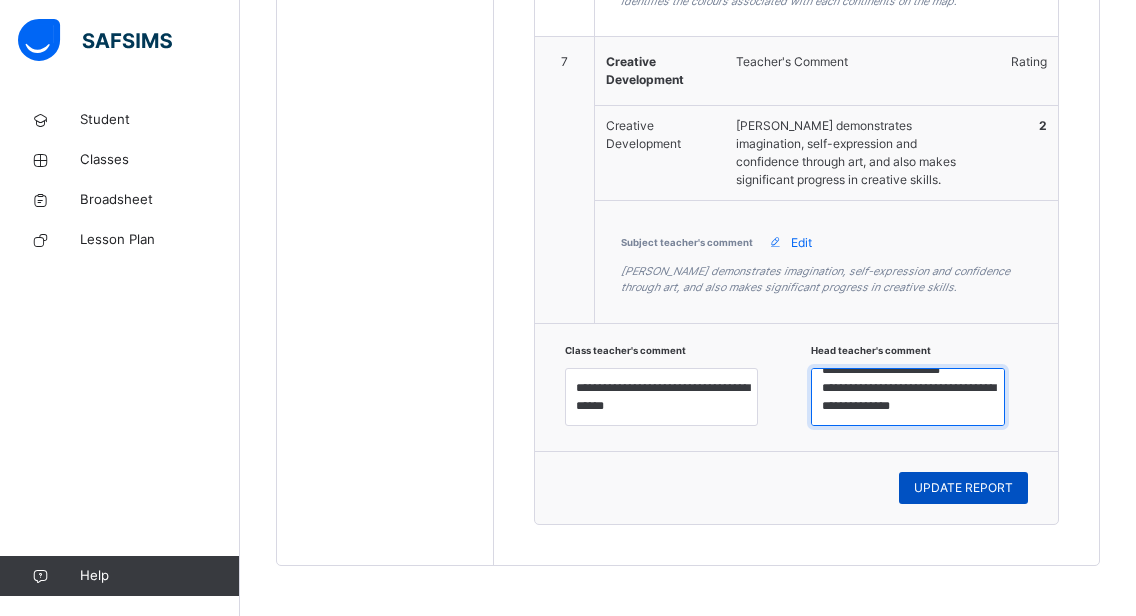 type on "**********" 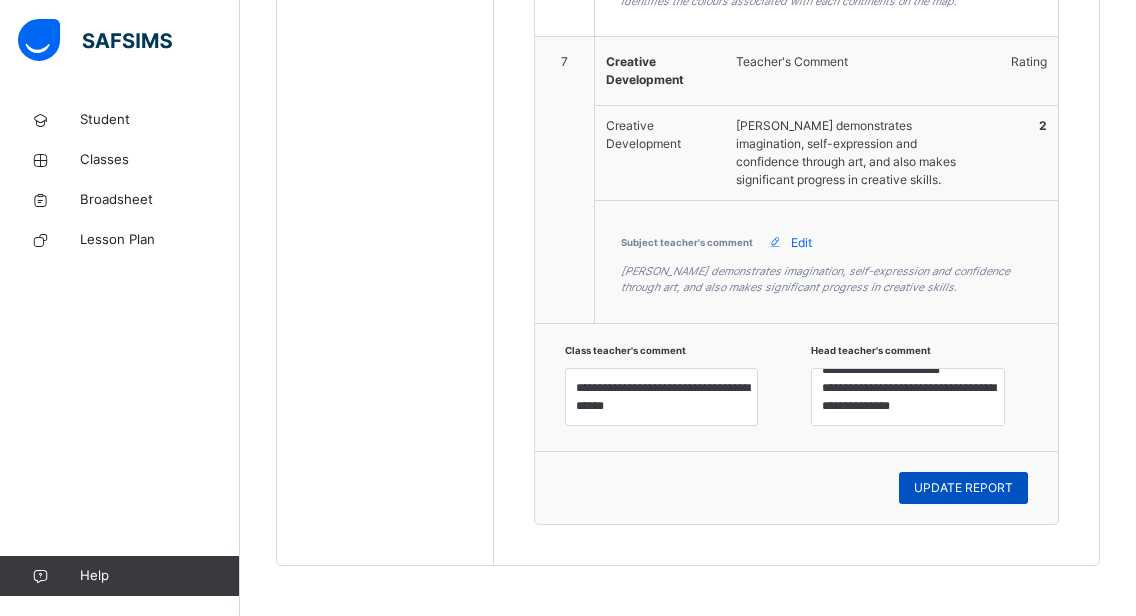 click on "UPDATE REPORT" at bounding box center [963, 488] 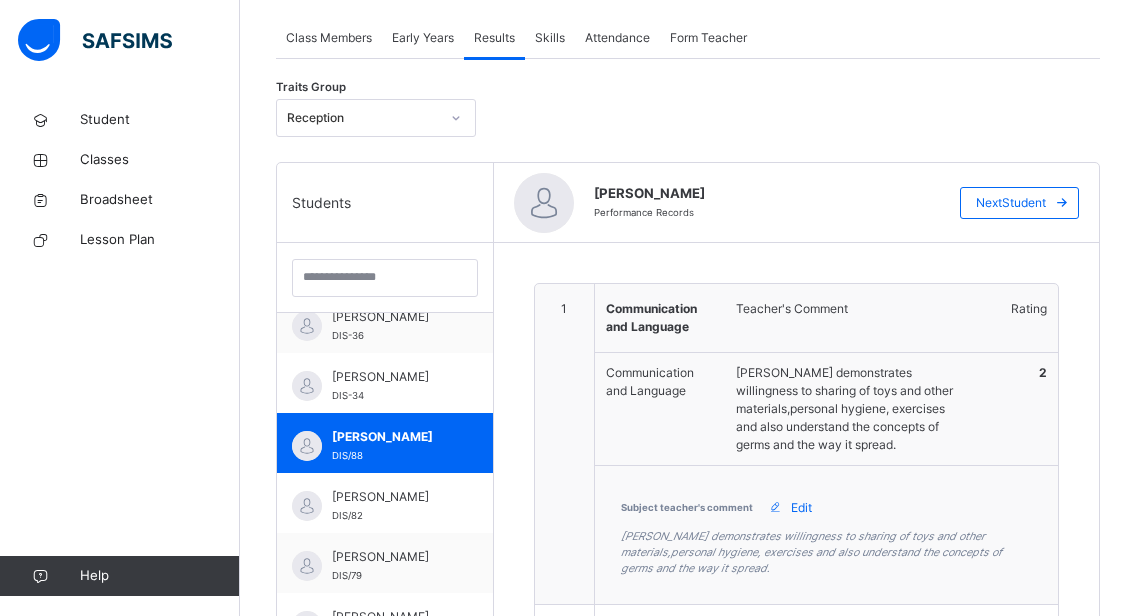 scroll, scrollTop: 356, scrollLeft: 0, axis: vertical 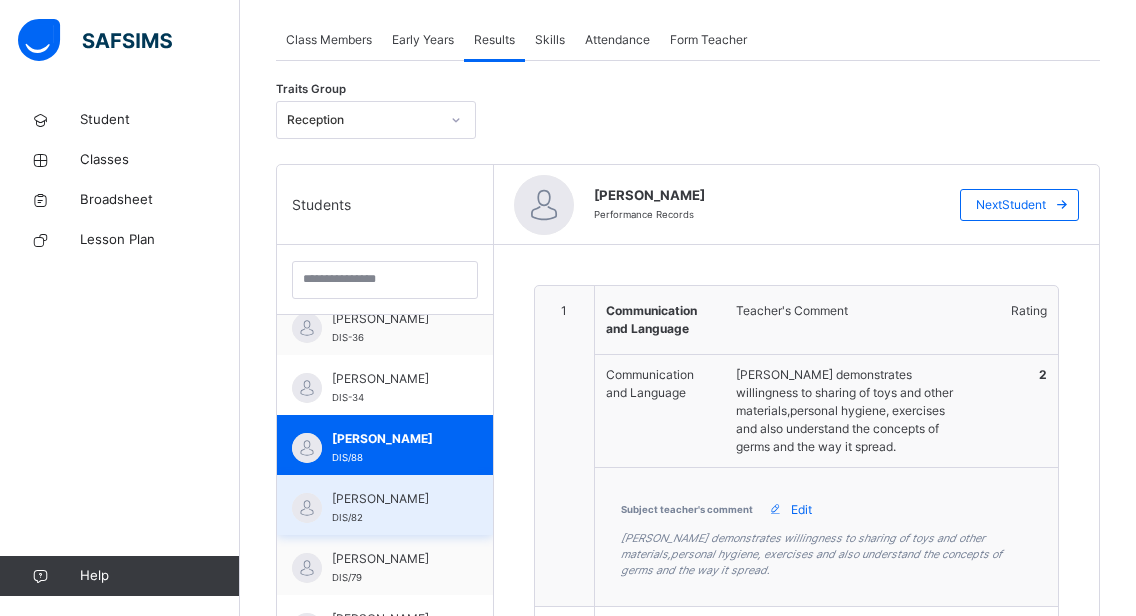 click on "[PERSON_NAME]" at bounding box center [390, 499] 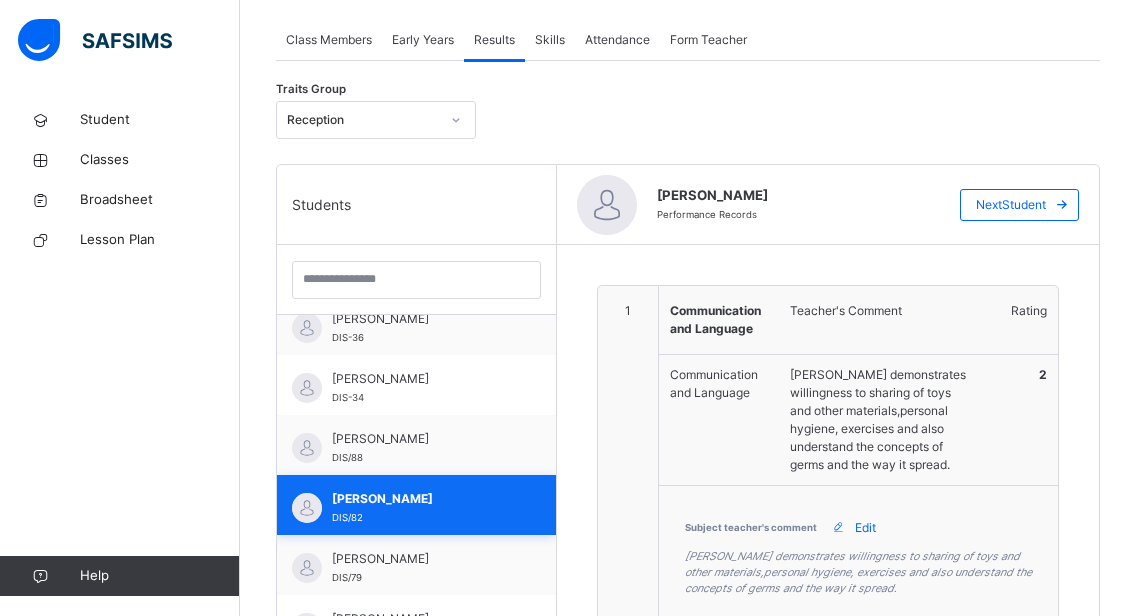 type on "**********" 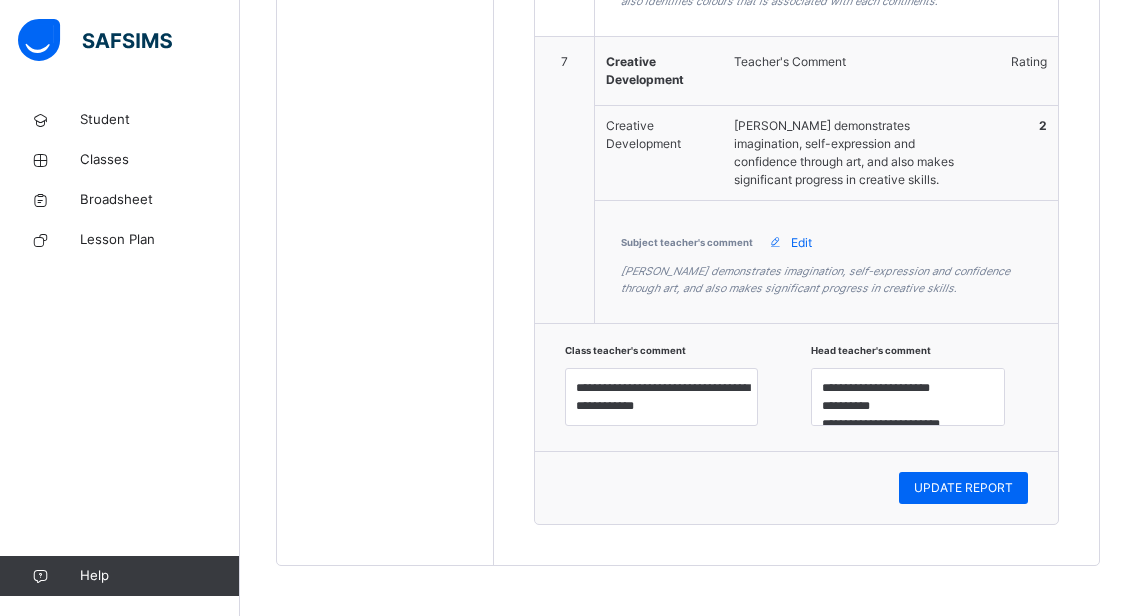 scroll, scrollTop: 2636, scrollLeft: 0, axis: vertical 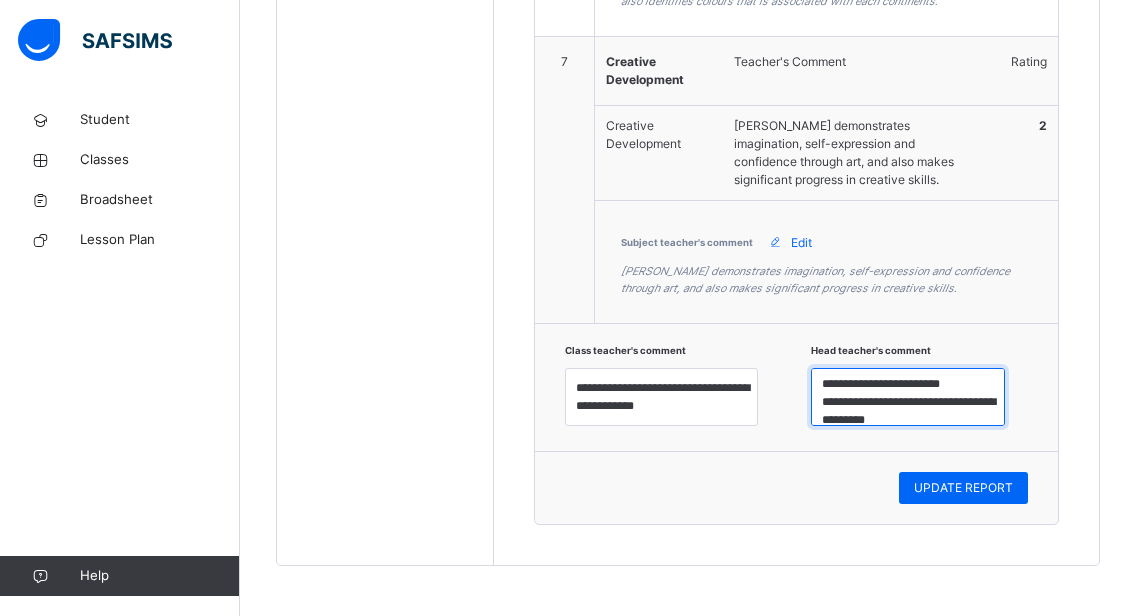 click on "**********" at bounding box center (908, 397) 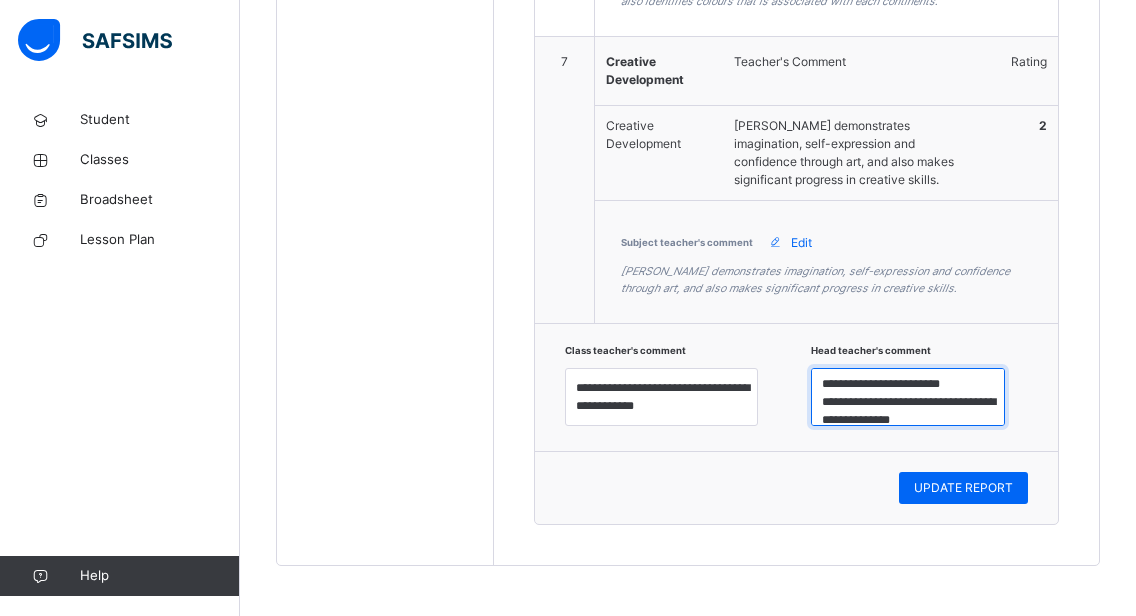 scroll, scrollTop: 43, scrollLeft: 0, axis: vertical 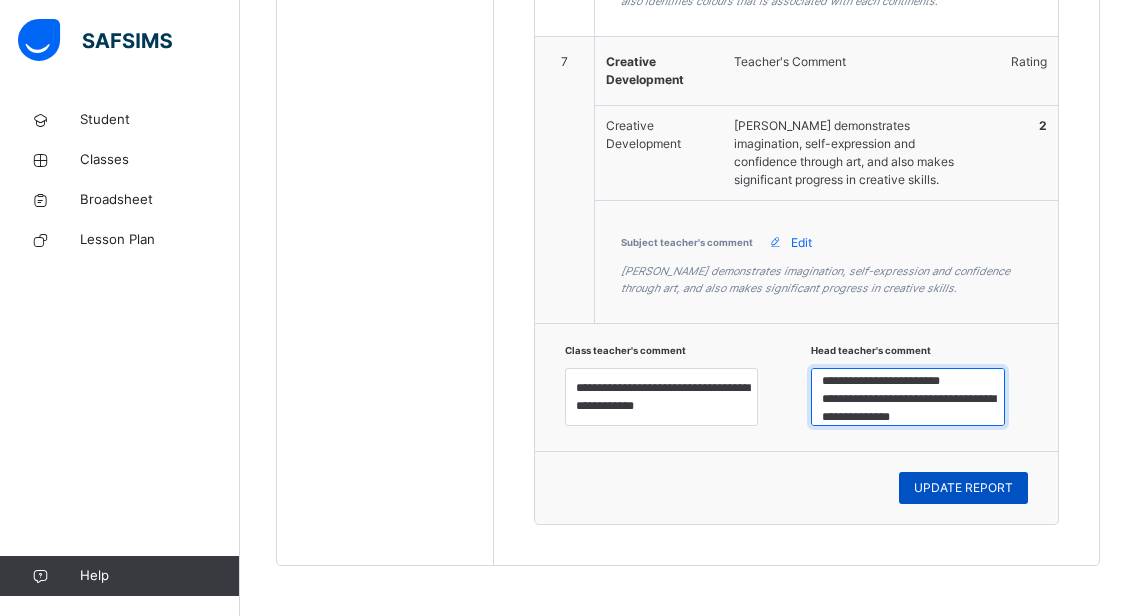 type on "**********" 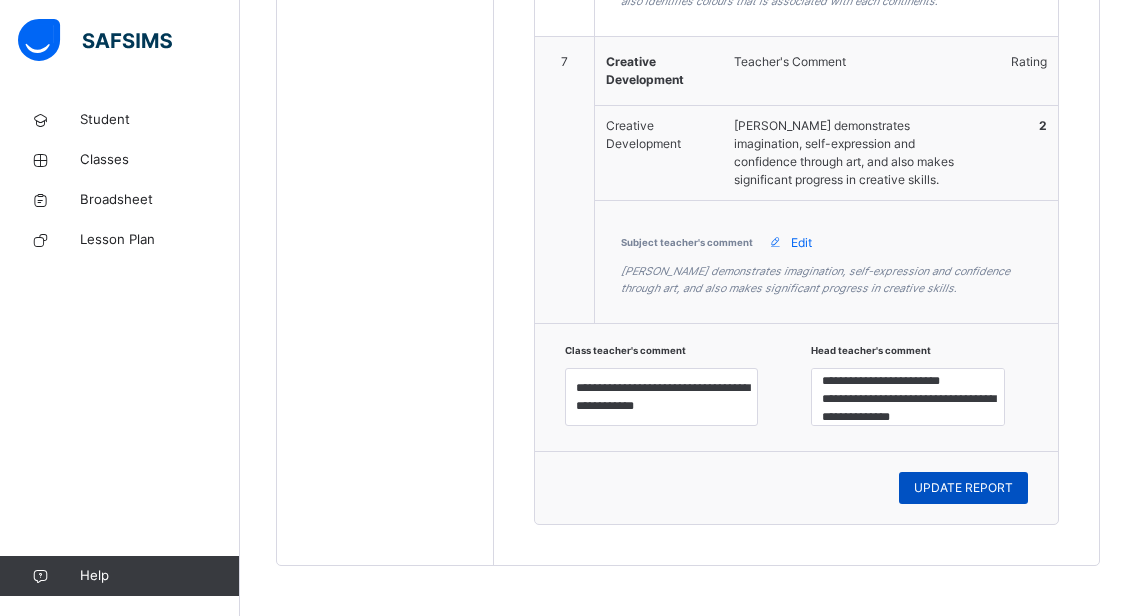 click on "UPDATE REPORT" at bounding box center [963, 488] 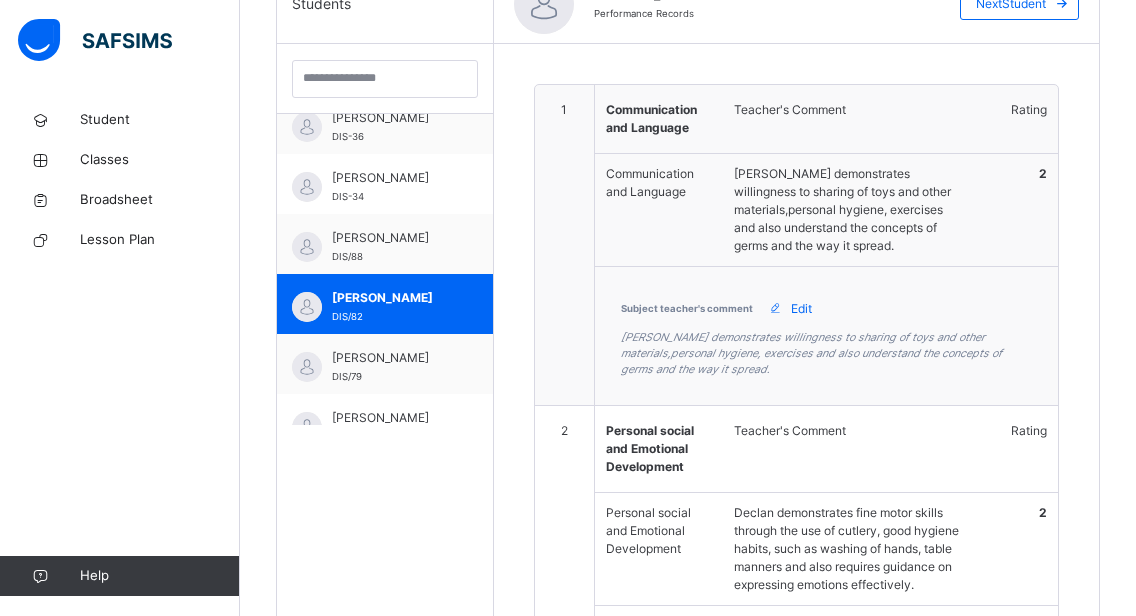 scroll, scrollTop: 556, scrollLeft: 0, axis: vertical 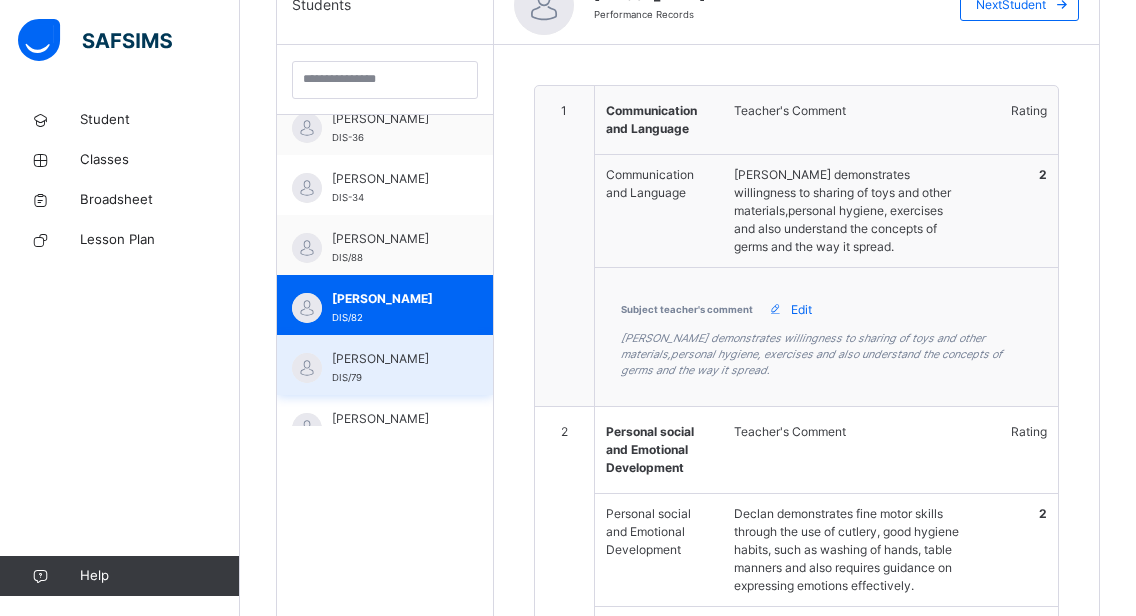 click on "[PERSON_NAME]" at bounding box center (390, 359) 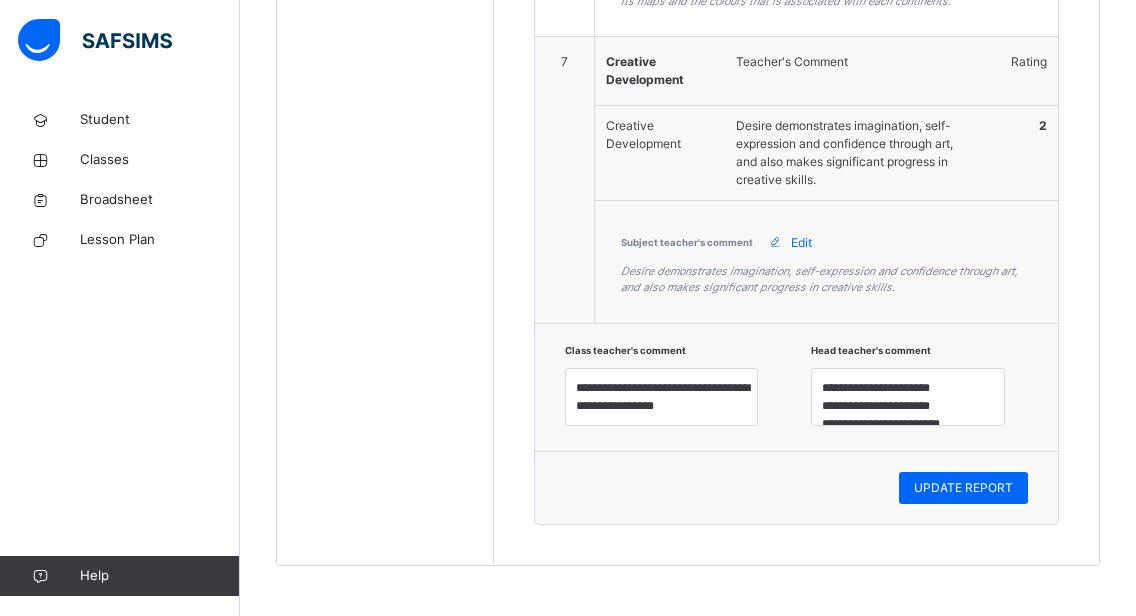 scroll, scrollTop: 2618, scrollLeft: 0, axis: vertical 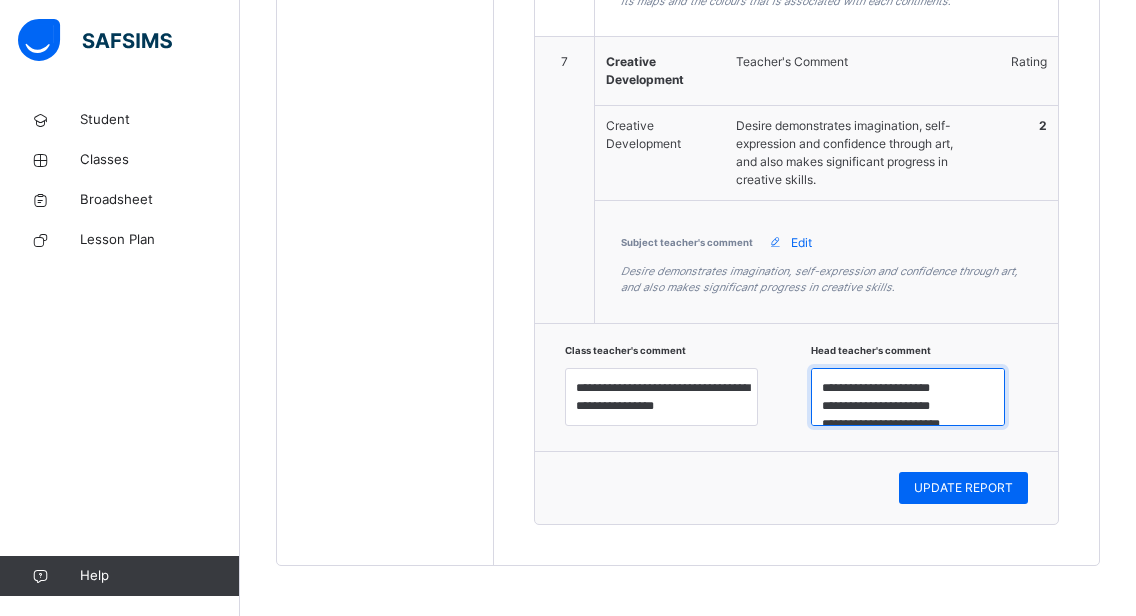 click on "**********" at bounding box center [908, 397] 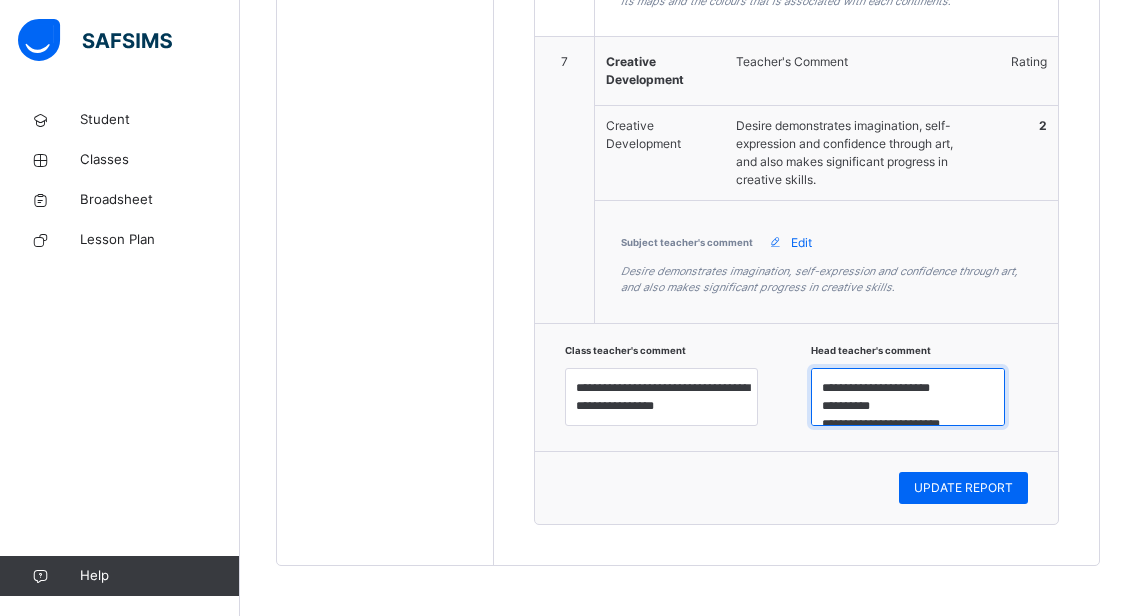 click on "**********" at bounding box center [908, 397] 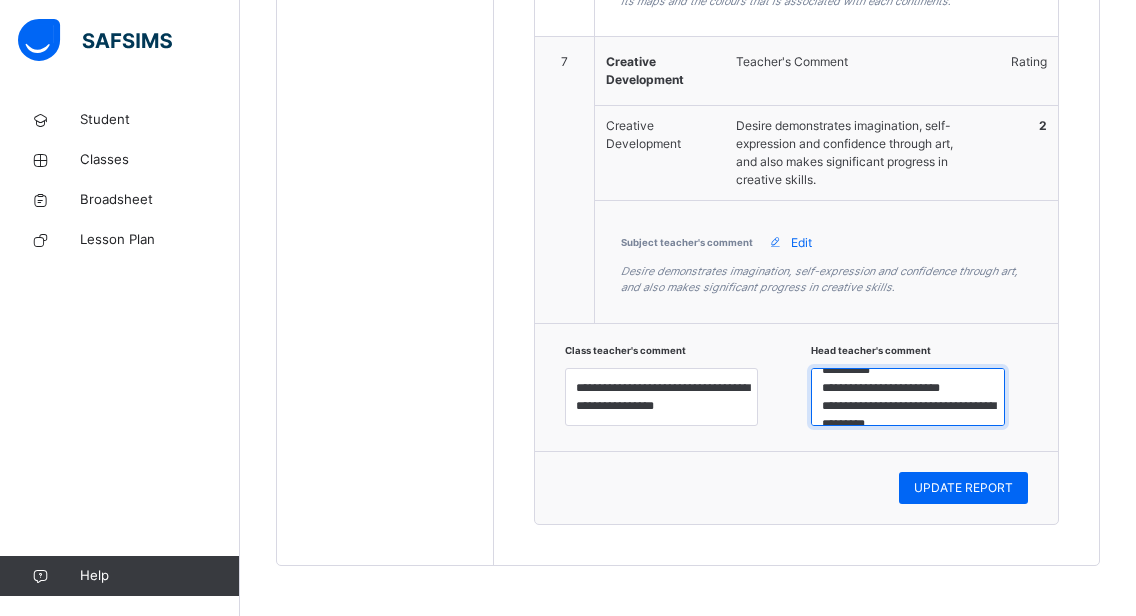 scroll, scrollTop: 40, scrollLeft: 0, axis: vertical 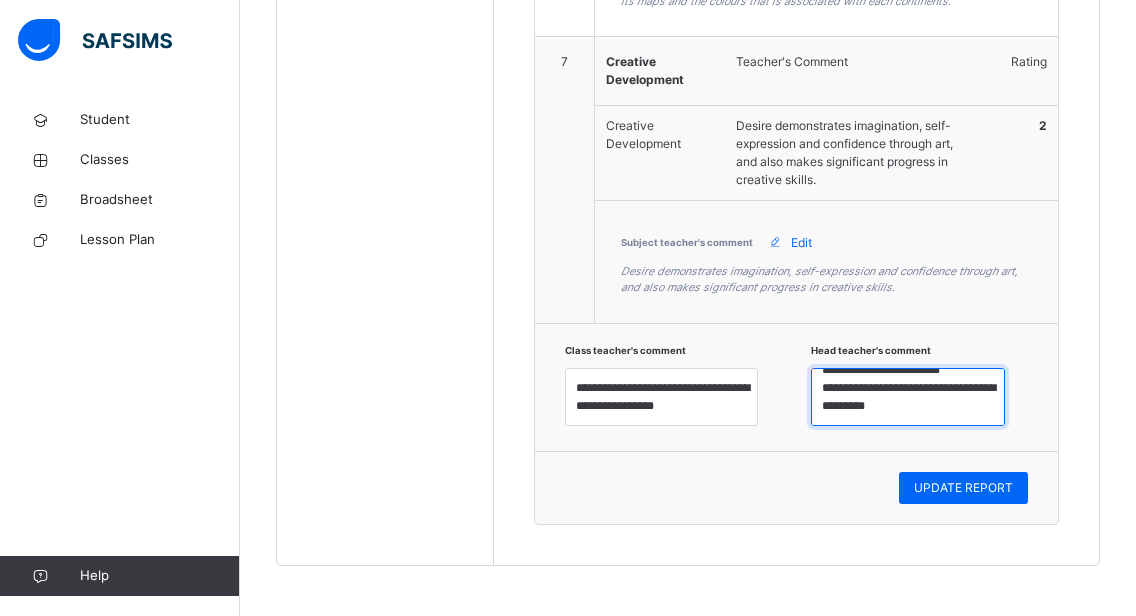 click on "**********" at bounding box center (908, 397) 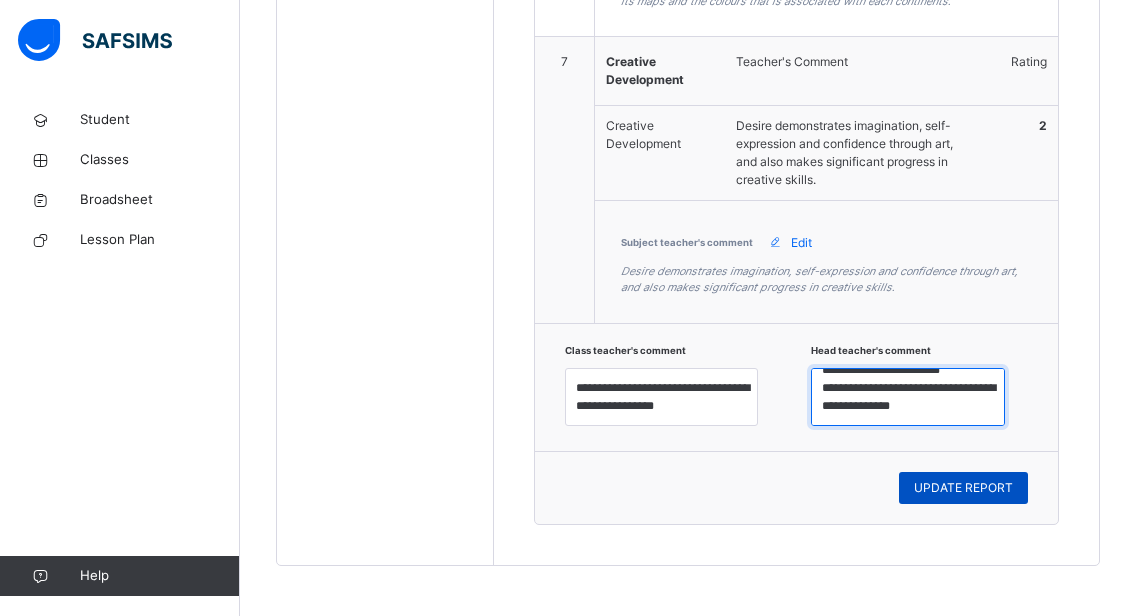 type on "**********" 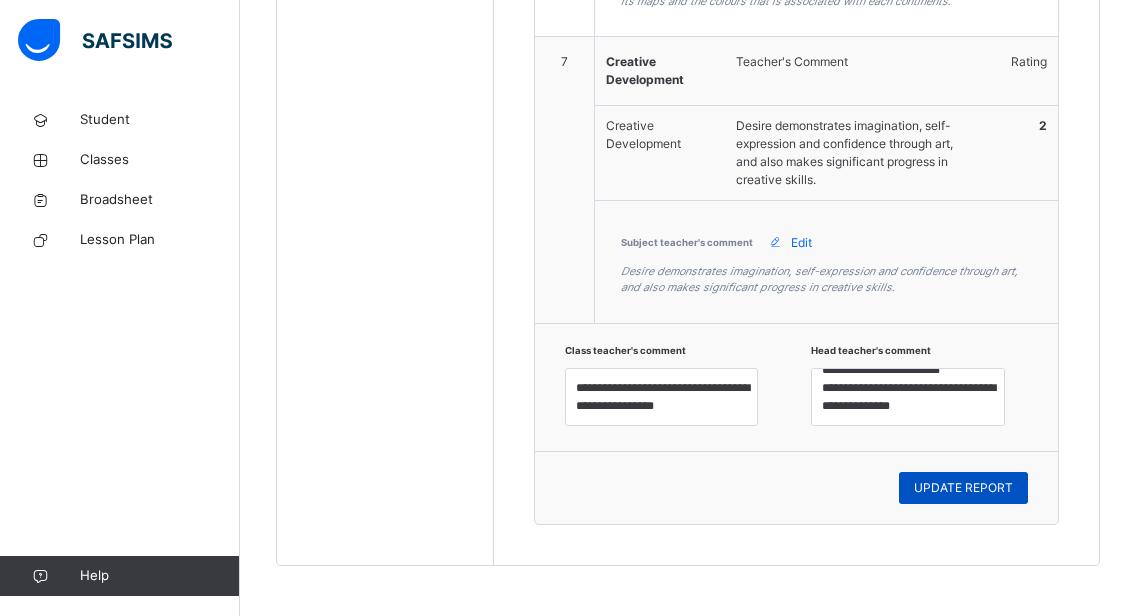 click on "UPDATE REPORT" at bounding box center [963, 488] 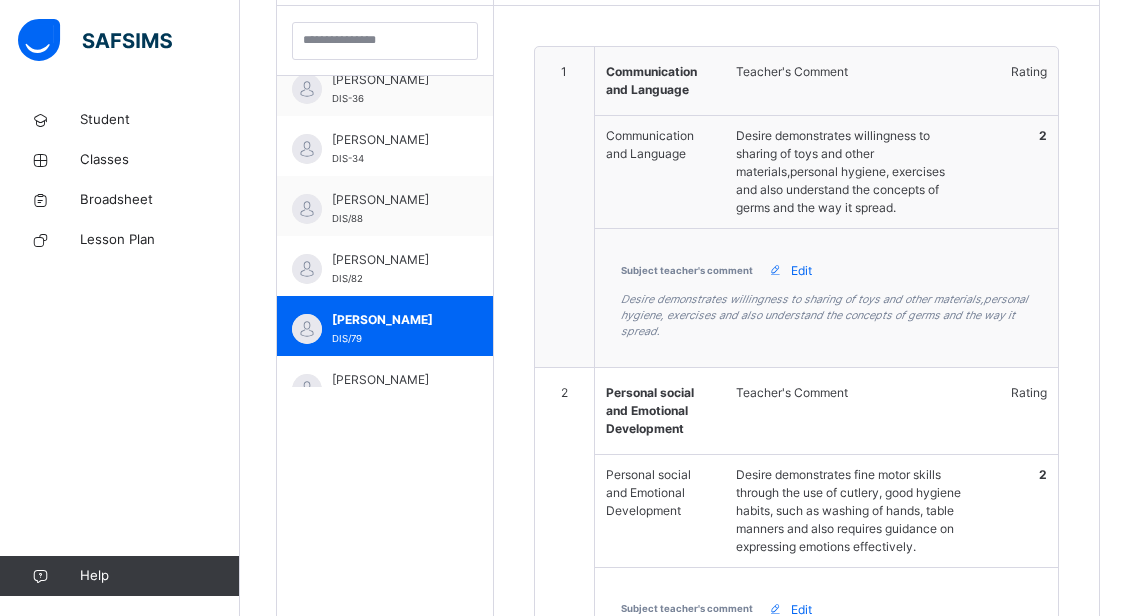 scroll, scrollTop: 578, scrollLeft: 0, axis: vertical 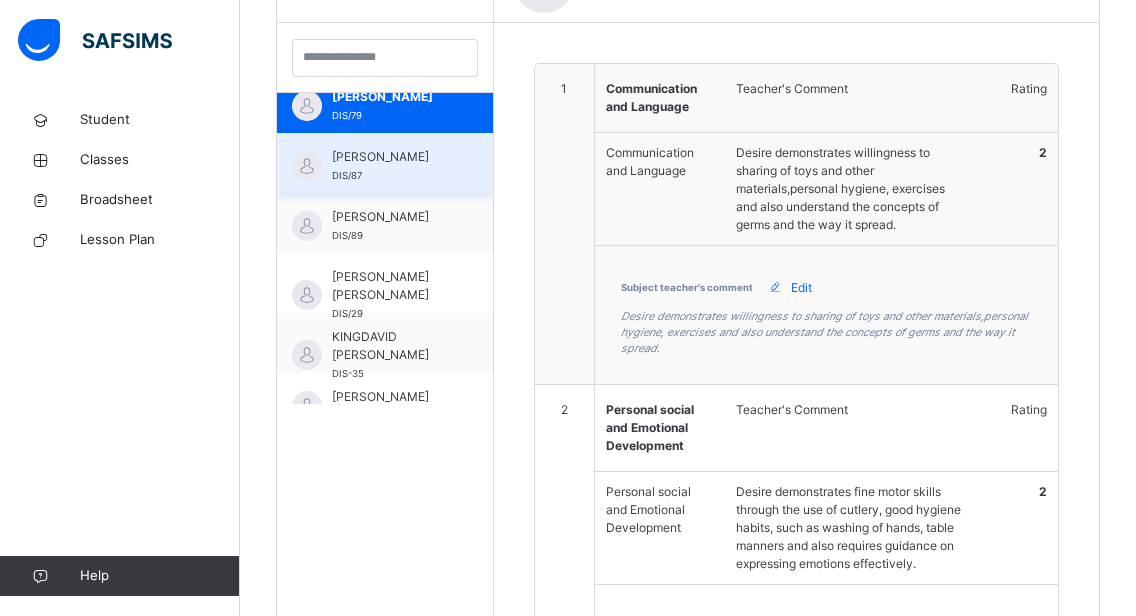 click on "[PERSON_NAME] DIS/87" at bounding box center (390, 166) 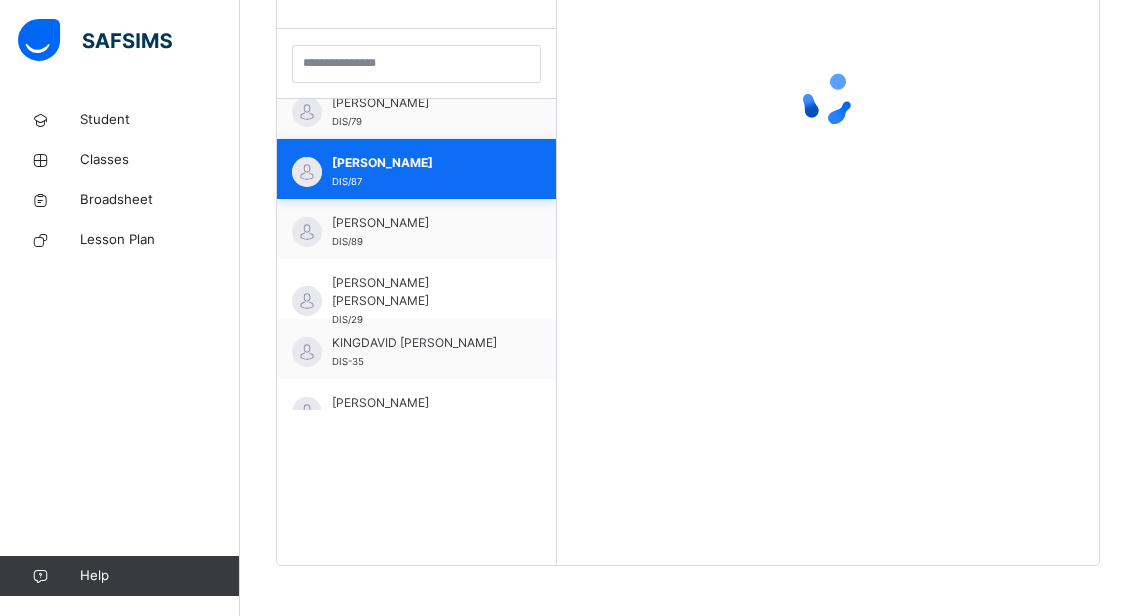 scroll, scrollTop: 572, scrollLeft: 0, axis: vertical 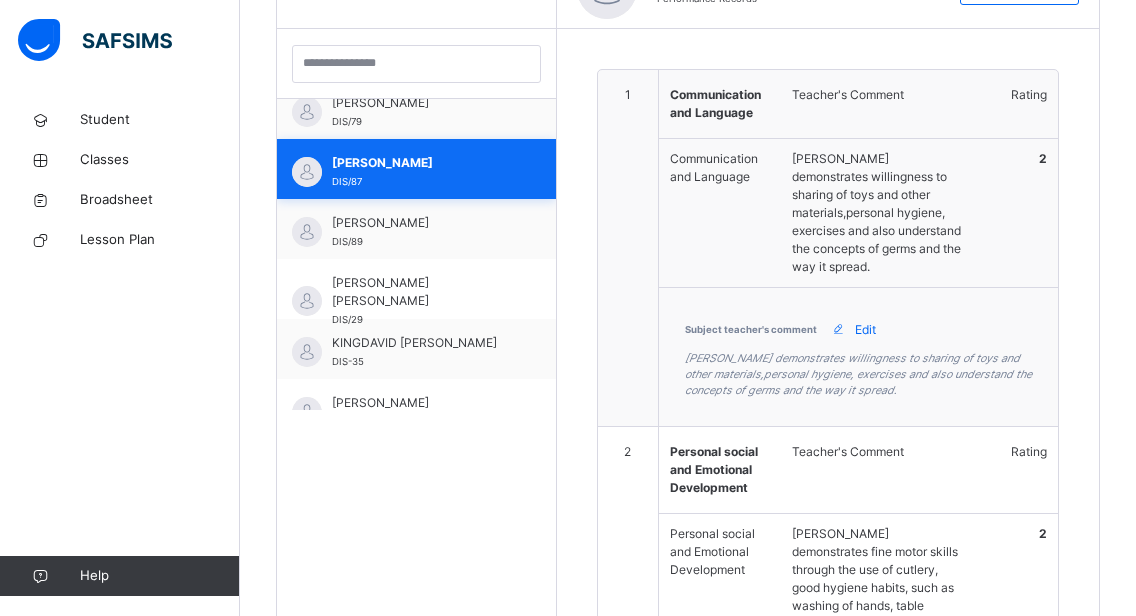 type on "**********" 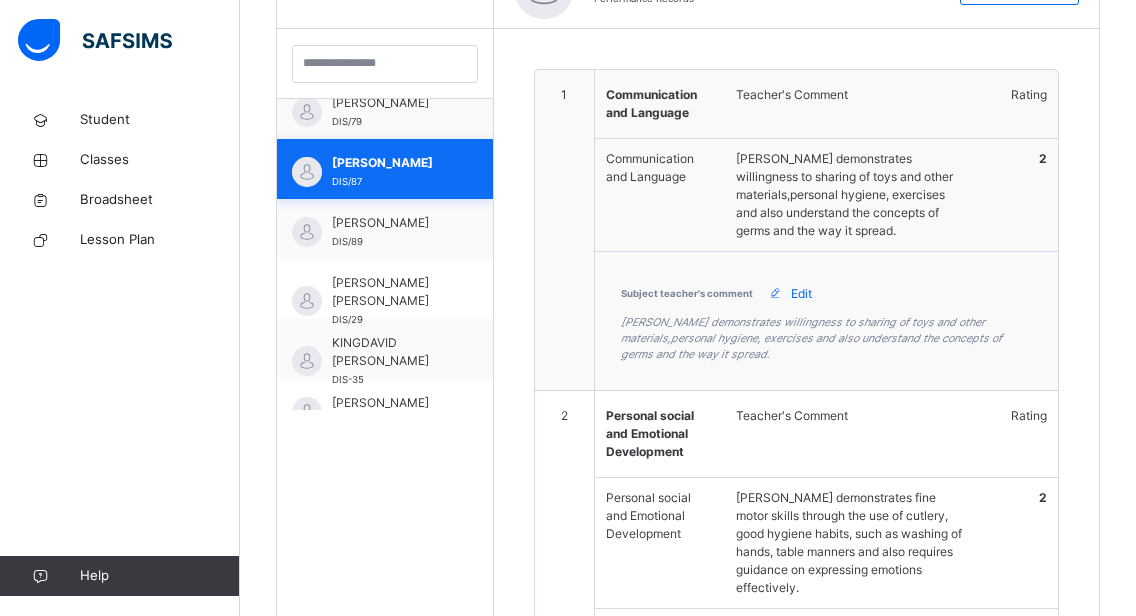 scroll, scrollTop: 578, scrollLeft: 0, axis: vertical 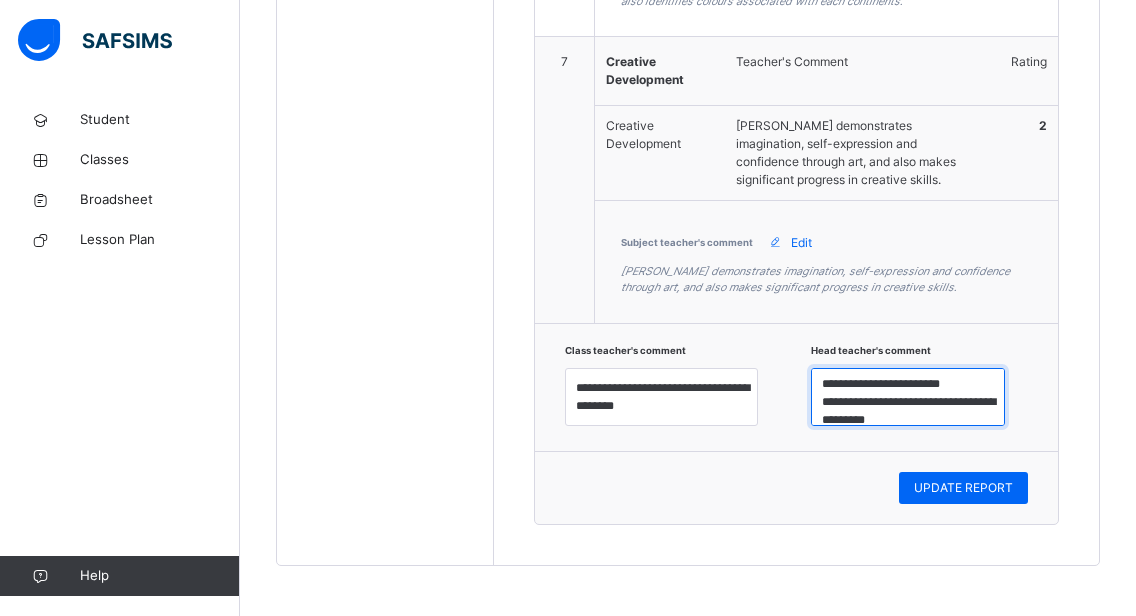click on "**********" at bounding box center (908, 397) 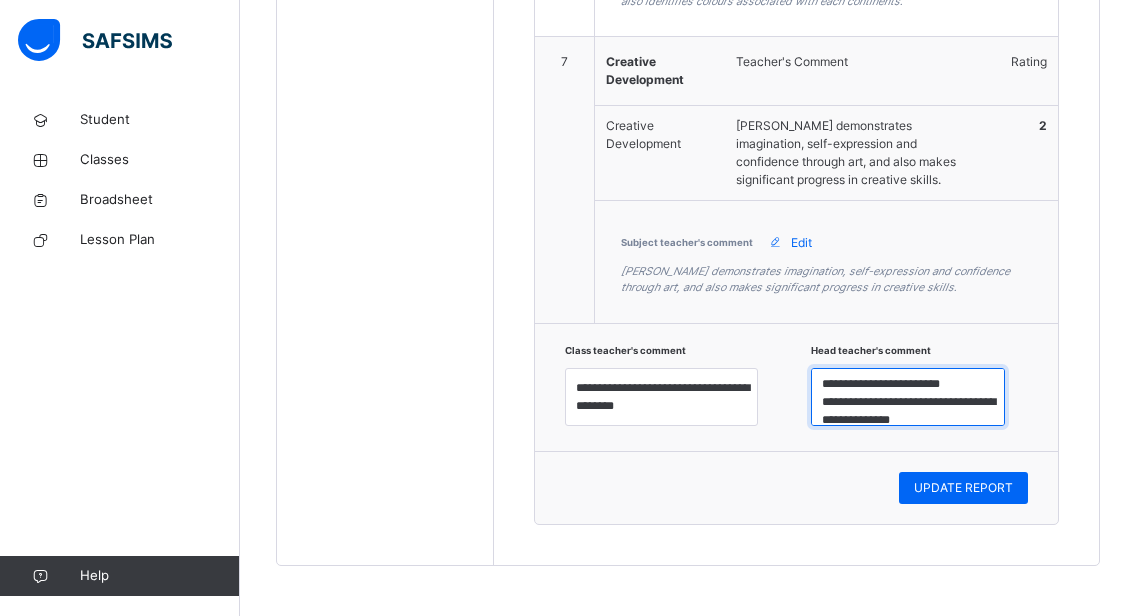 scroll, scrollTop: 42, scrollLeft: 0, axis: vertical 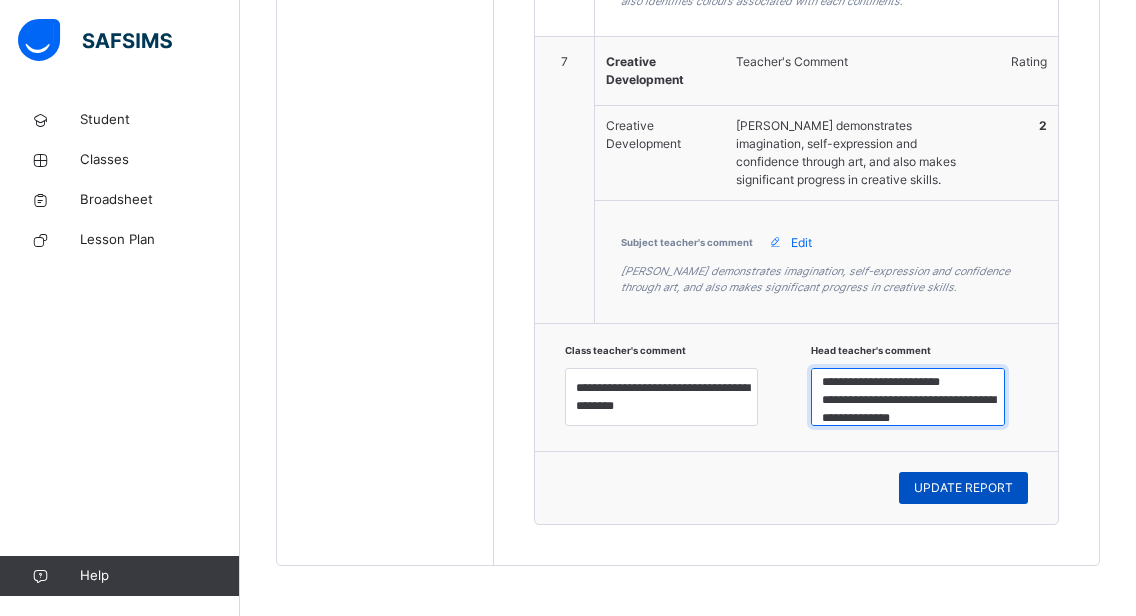 type on "**********" 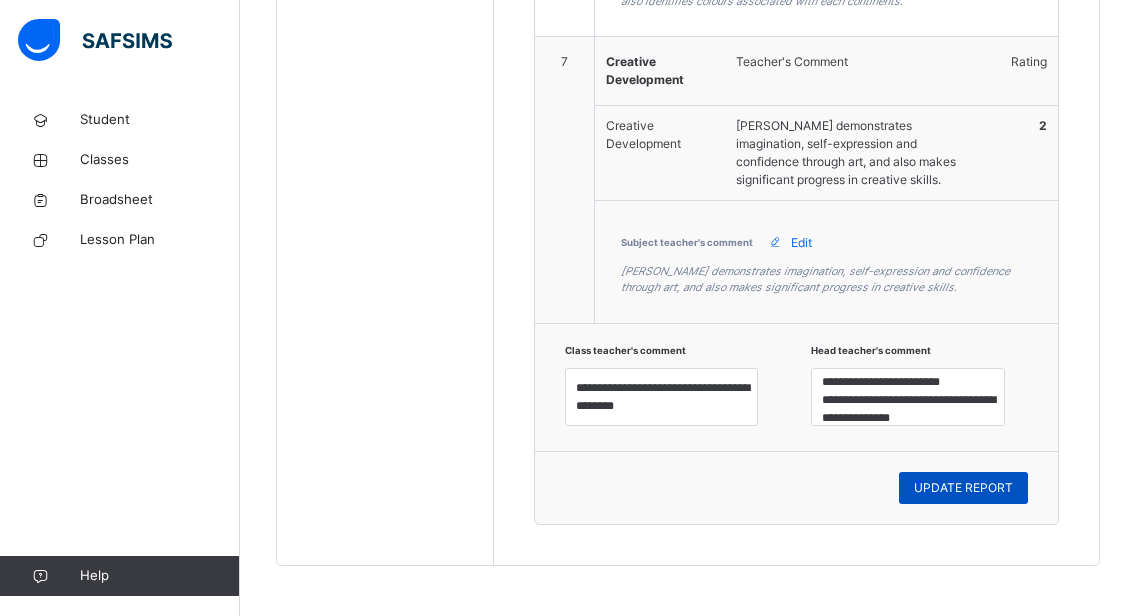 click on "UPDATE REPORT" at bounding box center [963, 488] 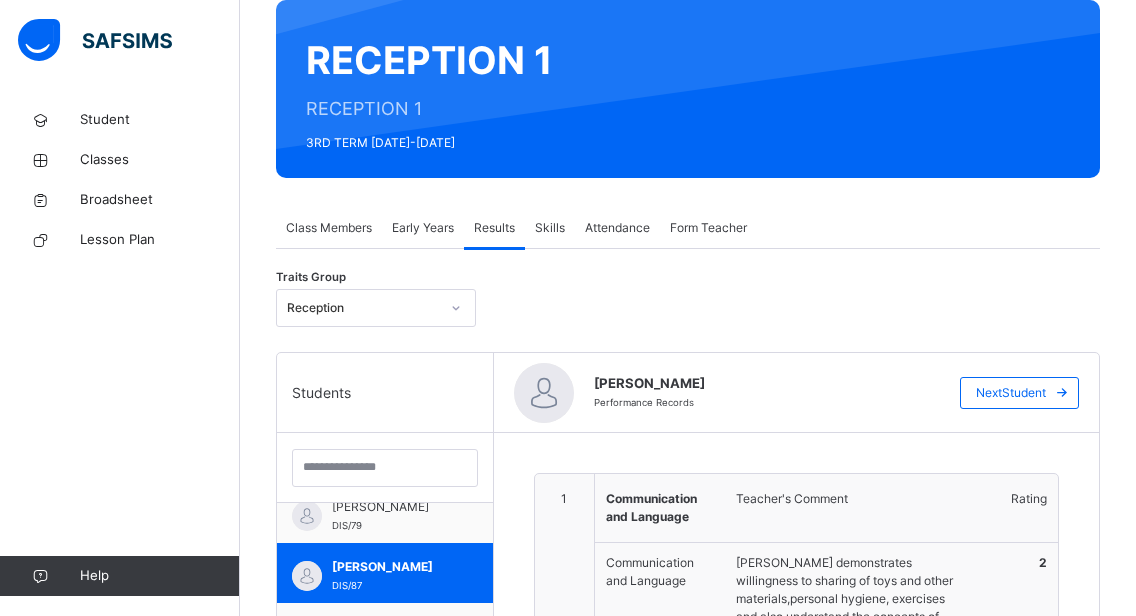 scroll, scrollTop: 126, scrollLeft: 0, axis: vertical 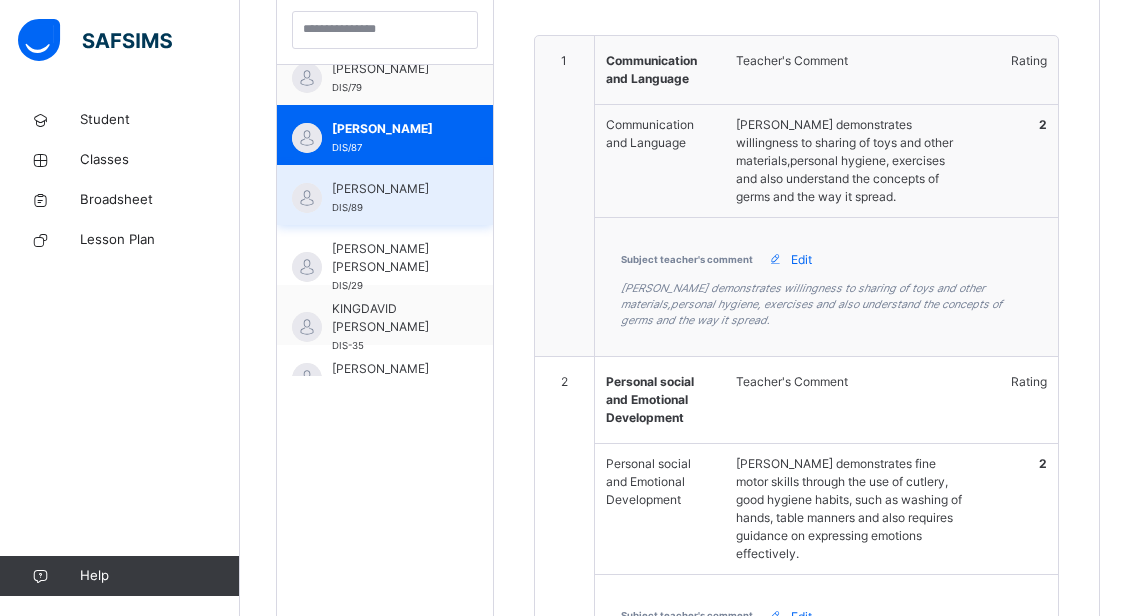 click on "[PERSON_NAME]" at bounding box center [390, 189] 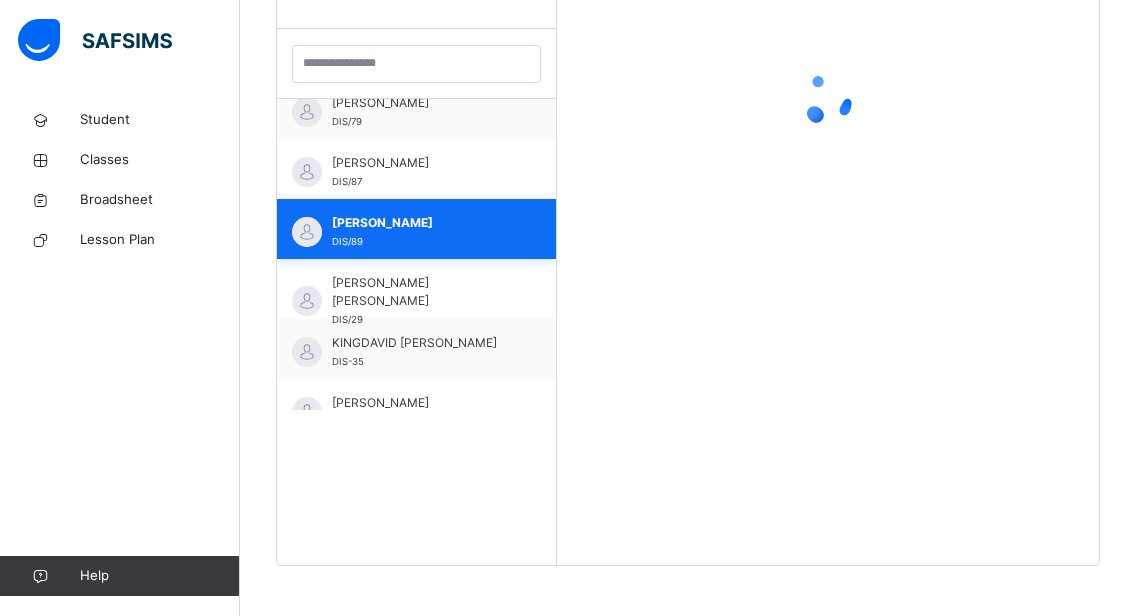 scroll, scrollTop: 572, scrollLeft: 0, axis: vertical 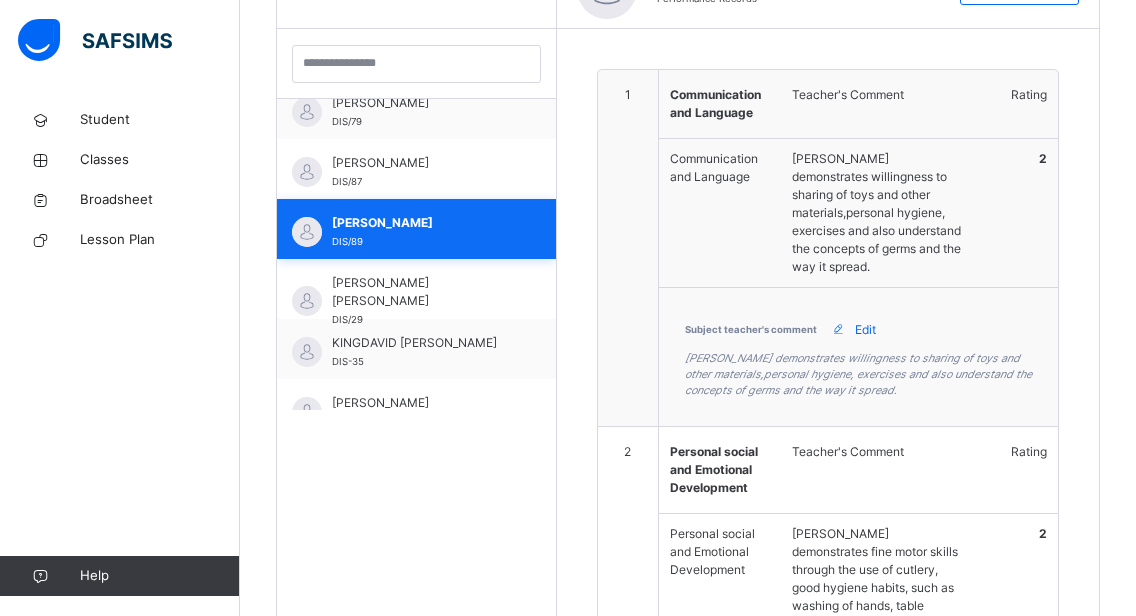 type on "**********" 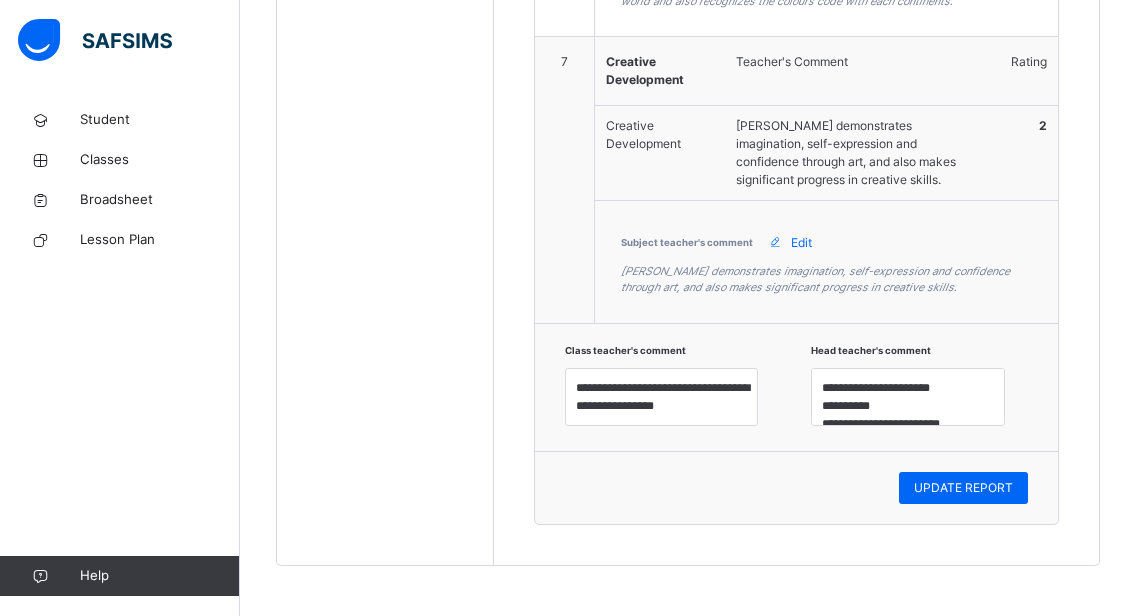 scroll, scrollTop: 2636, scrollLeft: 0, axis: vertical 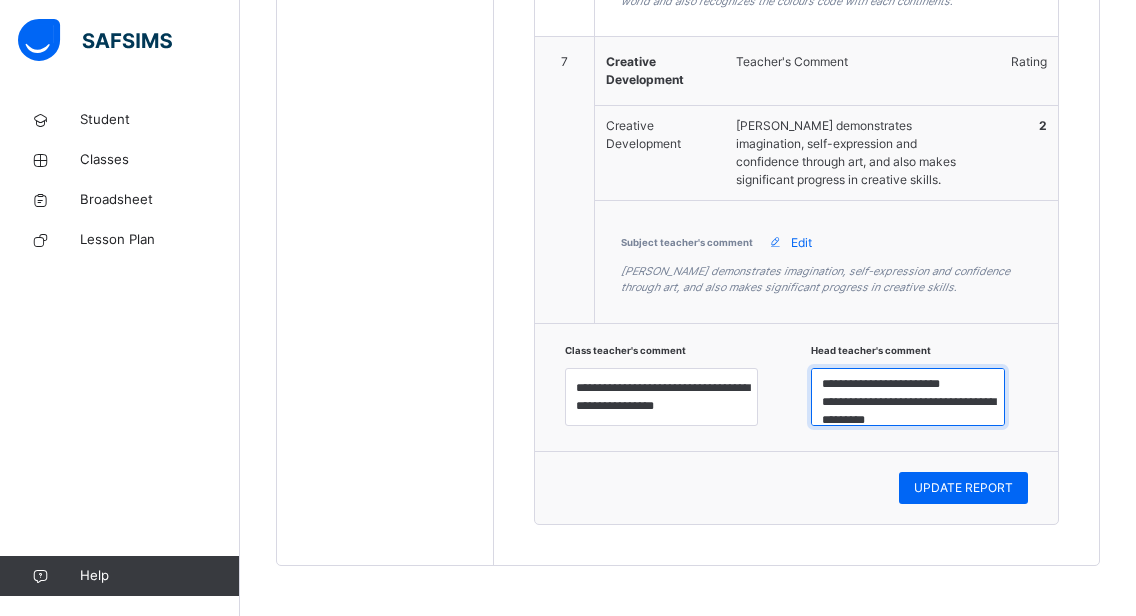 click on "**********" at bounding box center [908, 397] 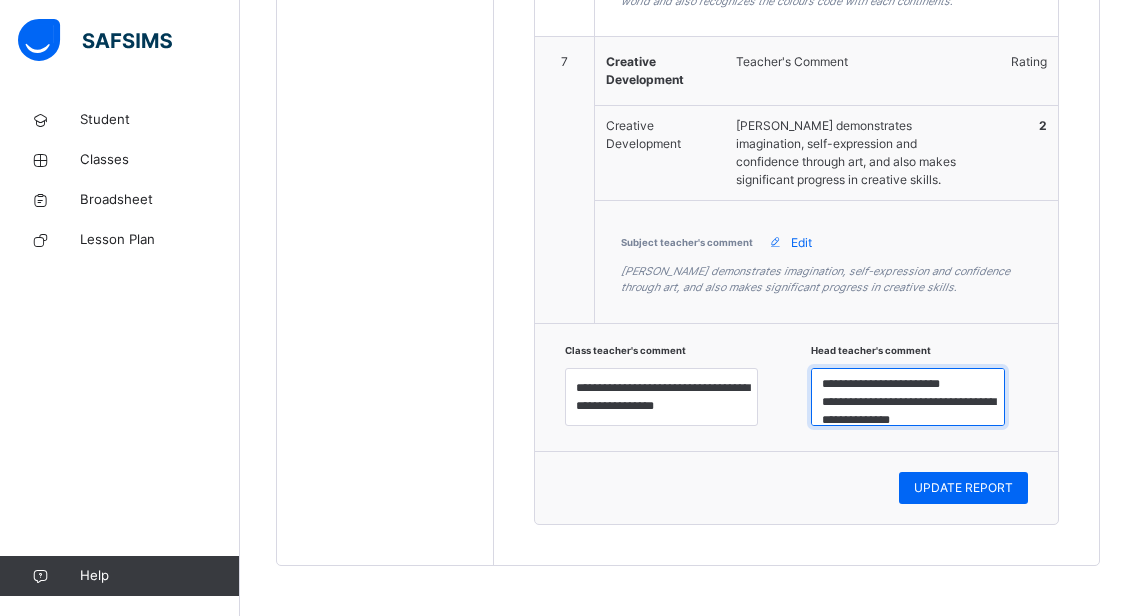 scroll, scrollTop: 43, scrollLeft: 0, axis: vertical 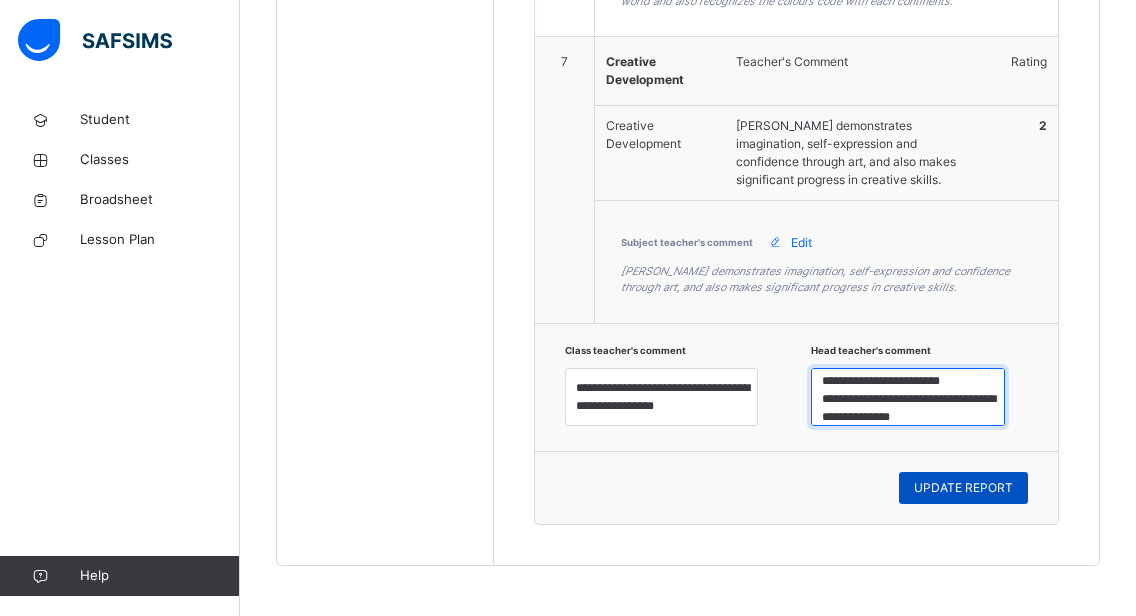 type on "**********" 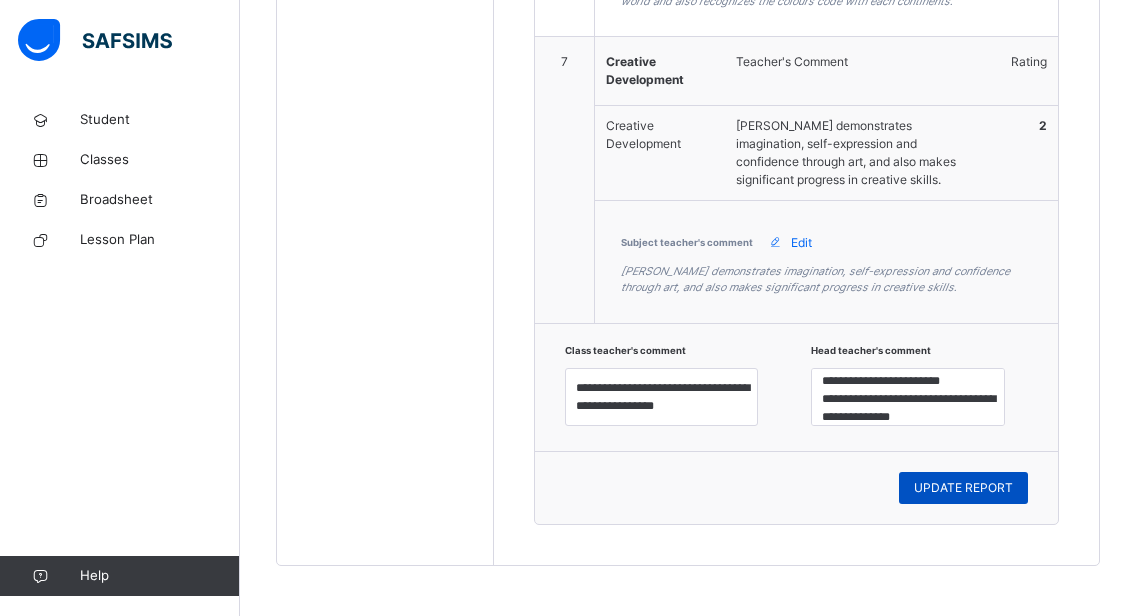 click on "UPDATE REPORT" at bounding box center [963, 488] 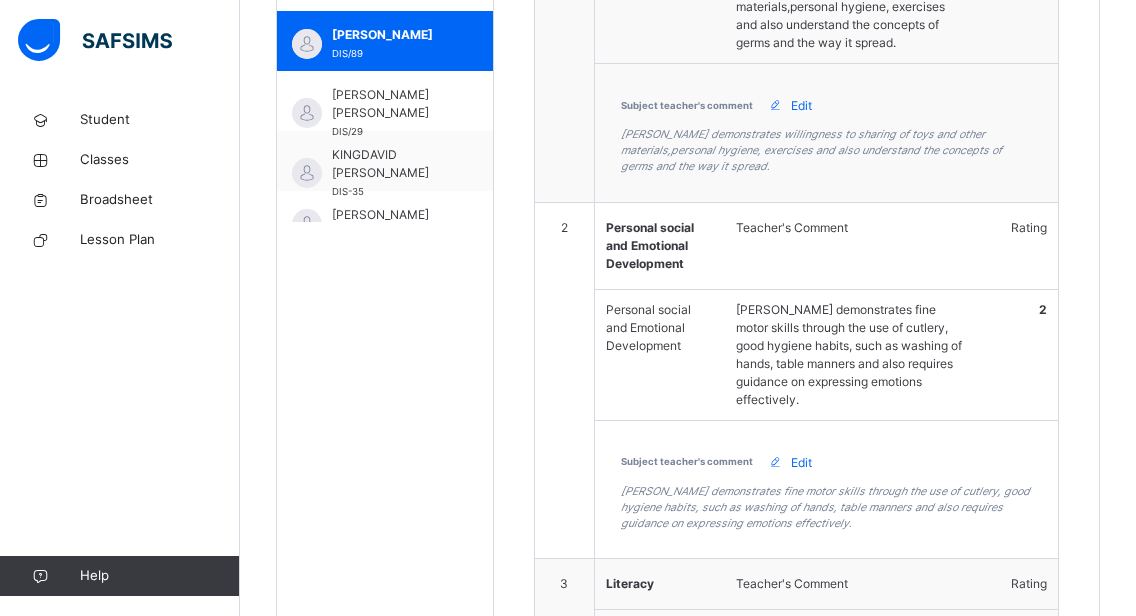 scroll, scrollTop: 756, scrollLeft: 0, axis: vertical 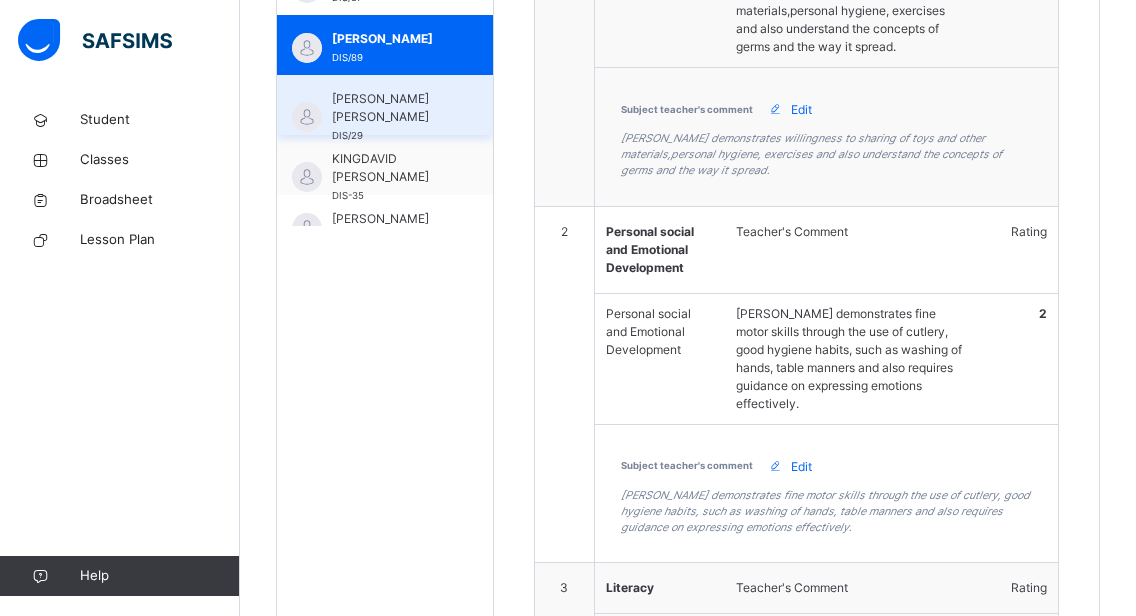 click on "[PERSON_NAME] [PERSON_NAME]" at bounding box center (390, 108) 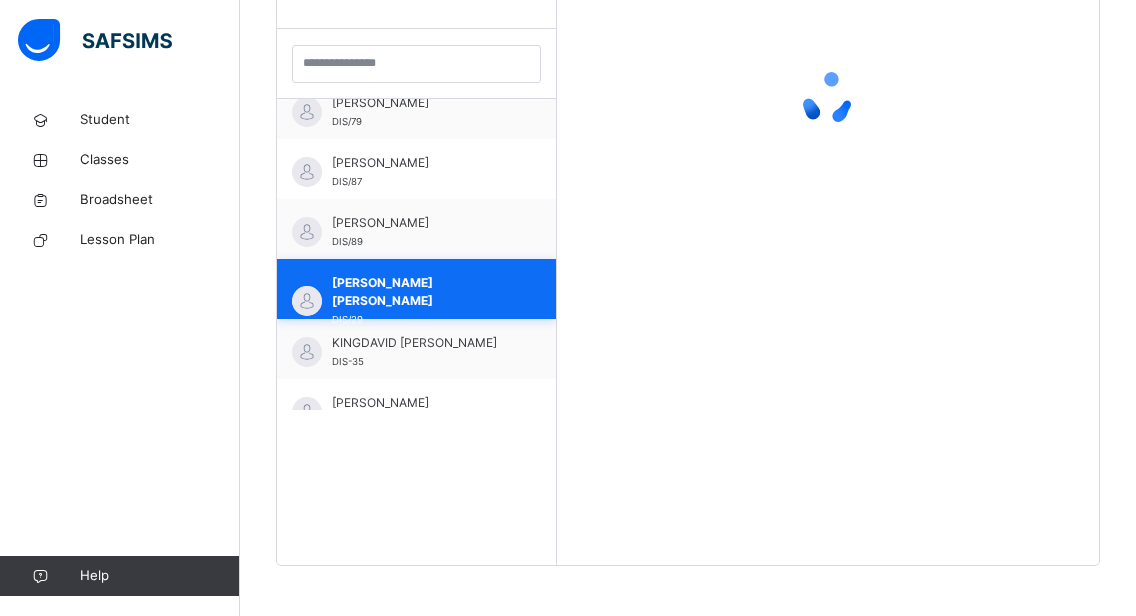 scroll, scrollTop: 572, scrollLeft: 0, axis: vertical 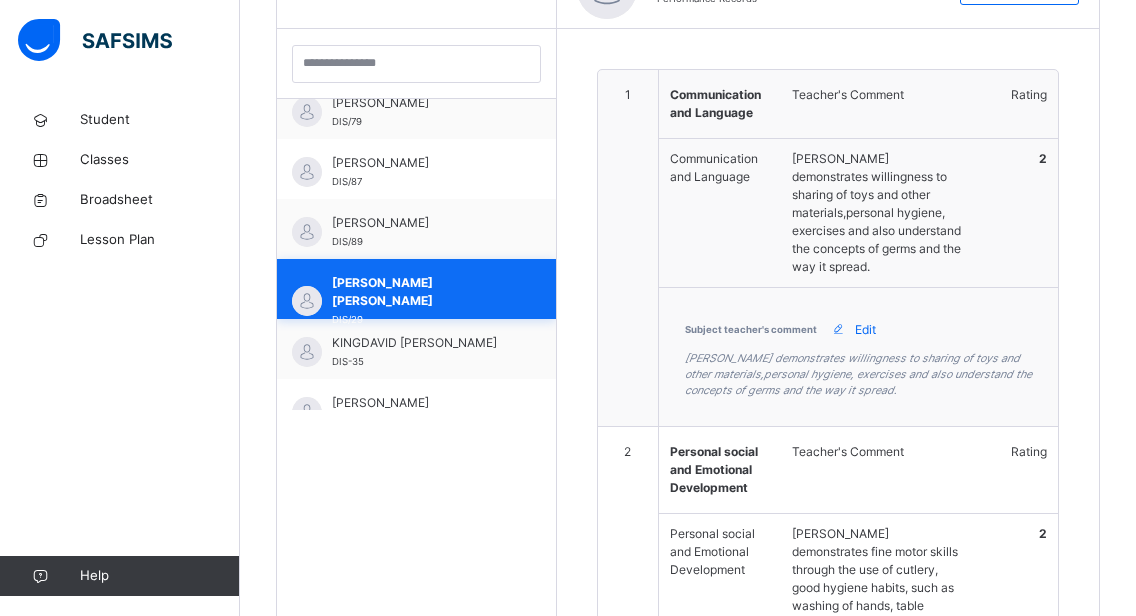 type on "**********" 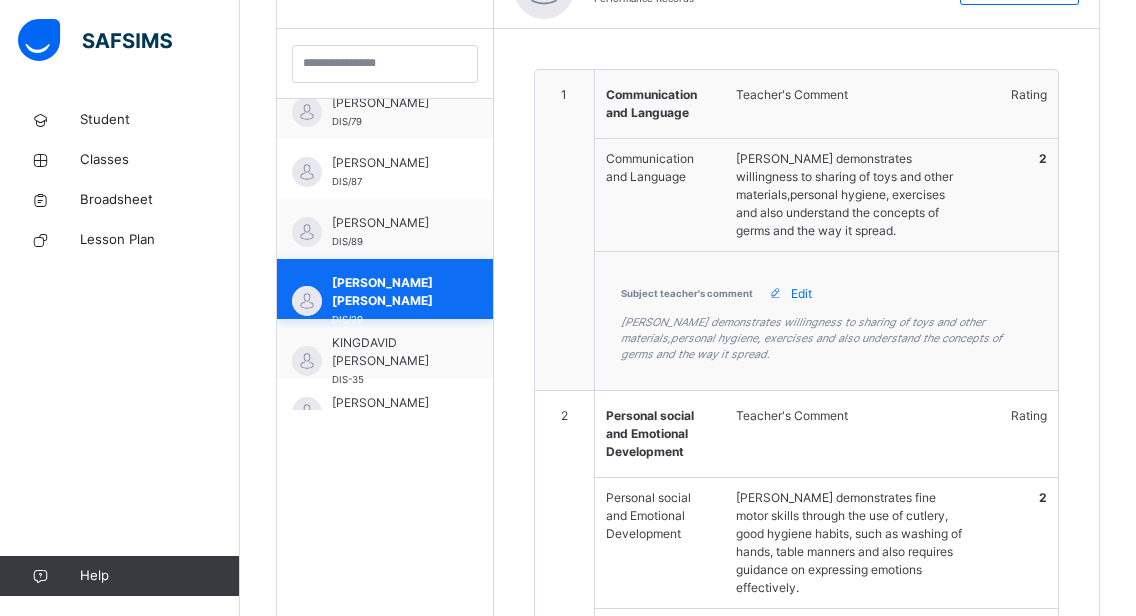 scroll, scrollTop: 756, scrollLeft: 0, axis: vertical 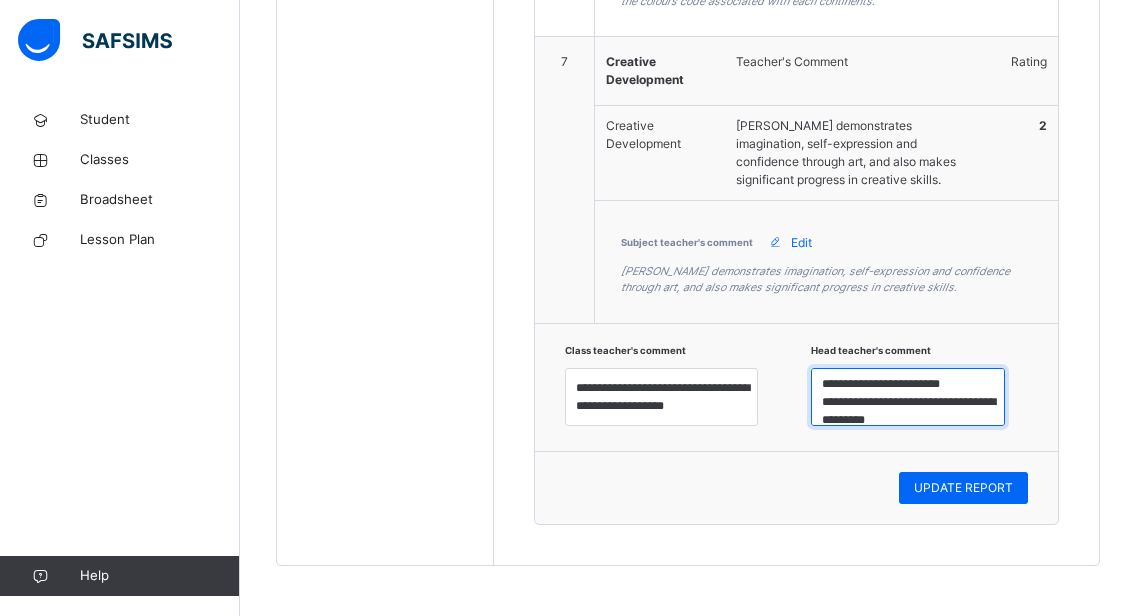 click on "**********" at bounding box center (908, 397) 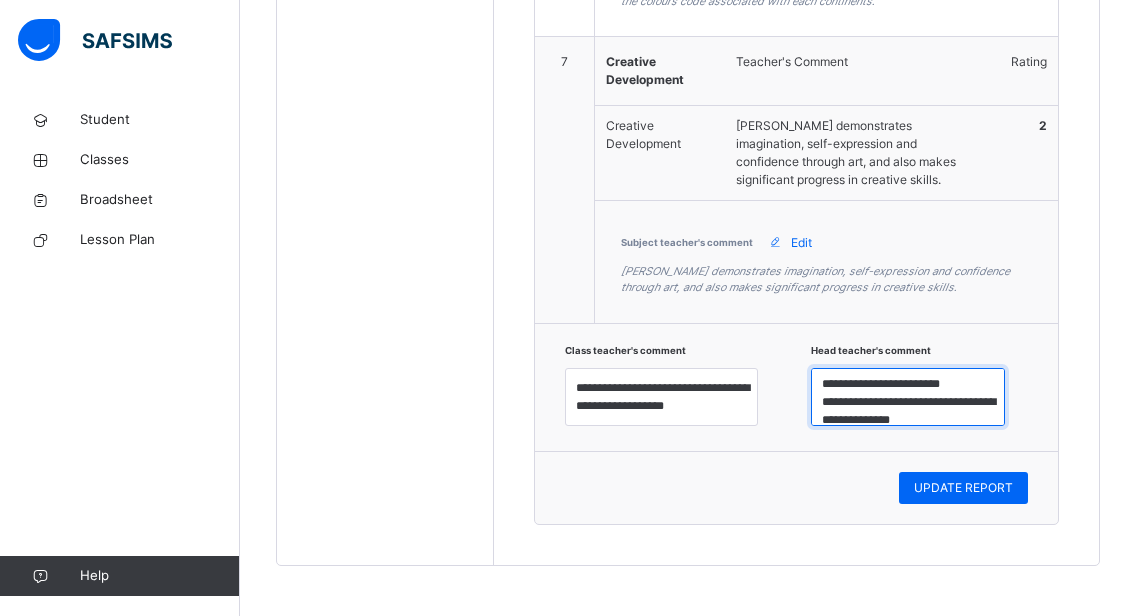 scroll, scrollTop: 43, scrollLeft: 0, axis: vertical 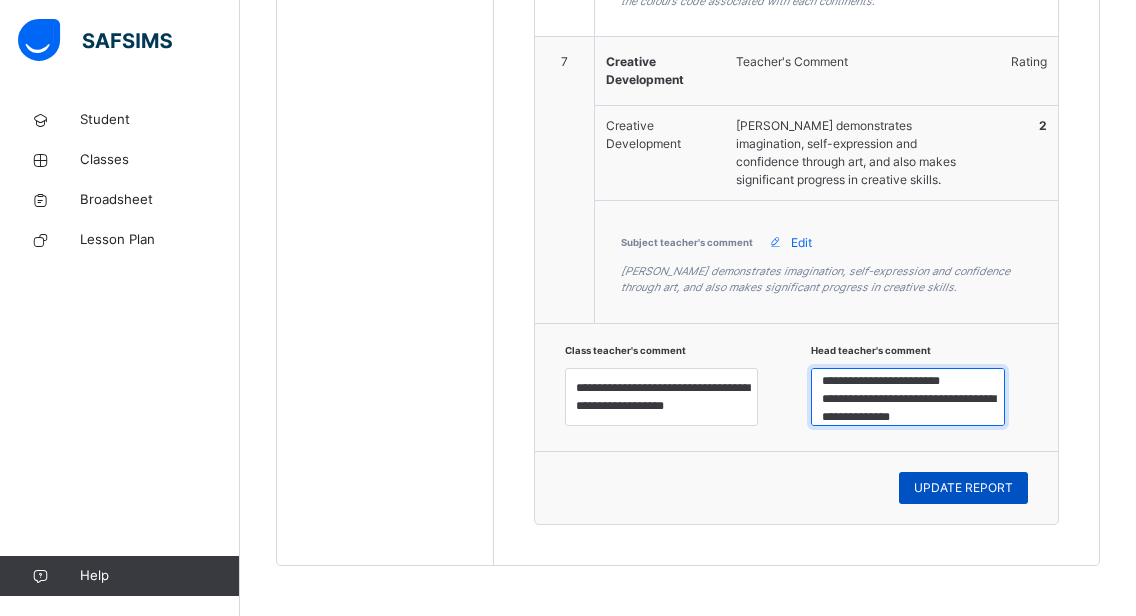 type on "**********" 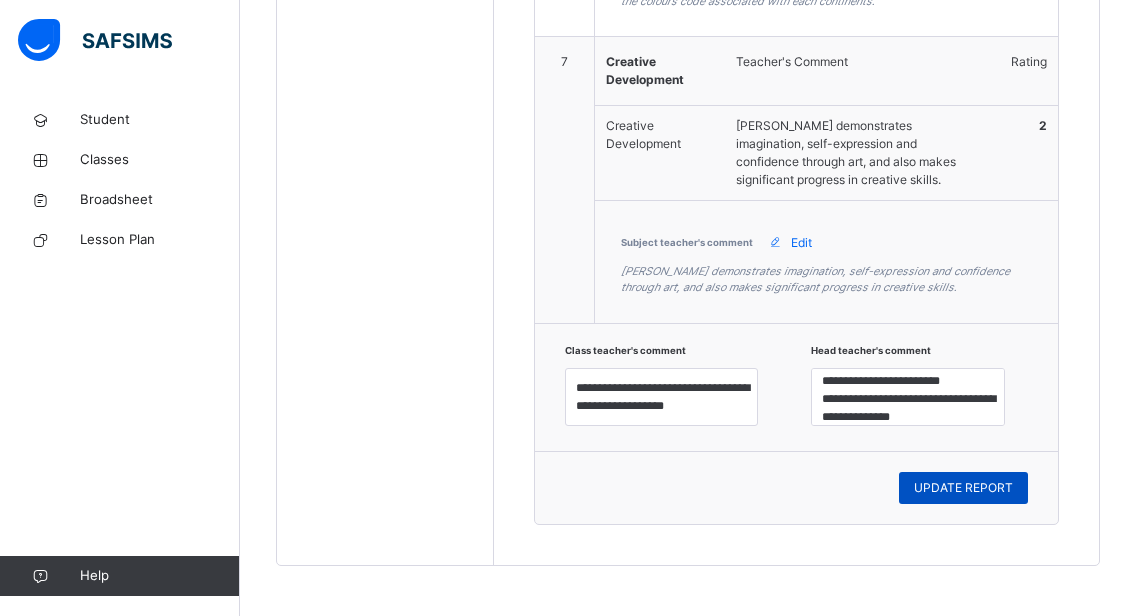 click on "UPDATE REPORT" at bounding box center [963, 488] 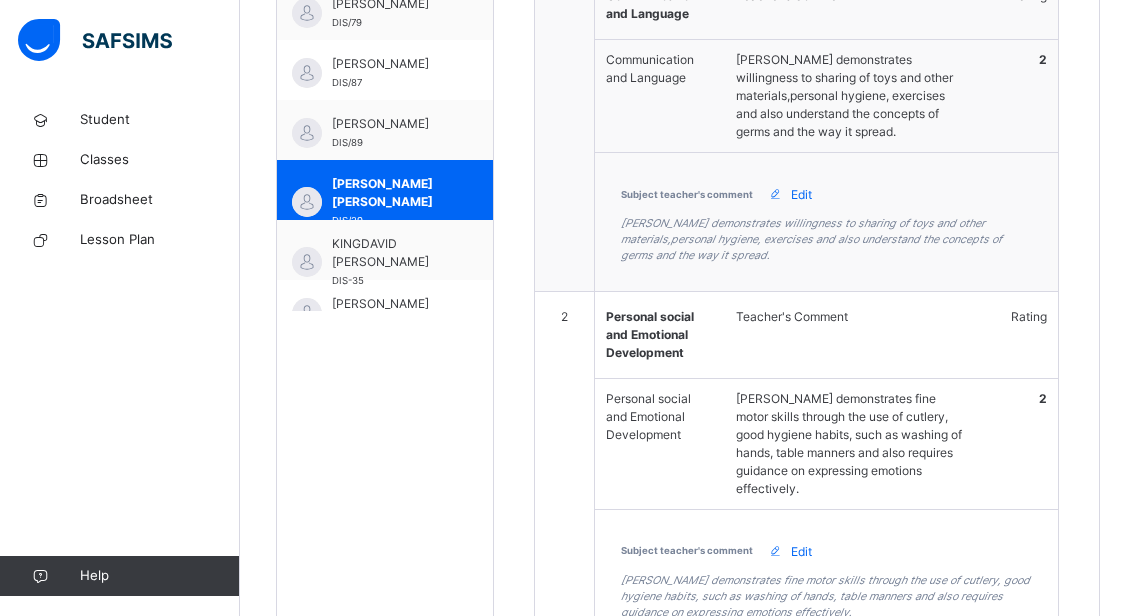 scroll, scrollTop: 534, scrollLeft: 0, axis: vertical 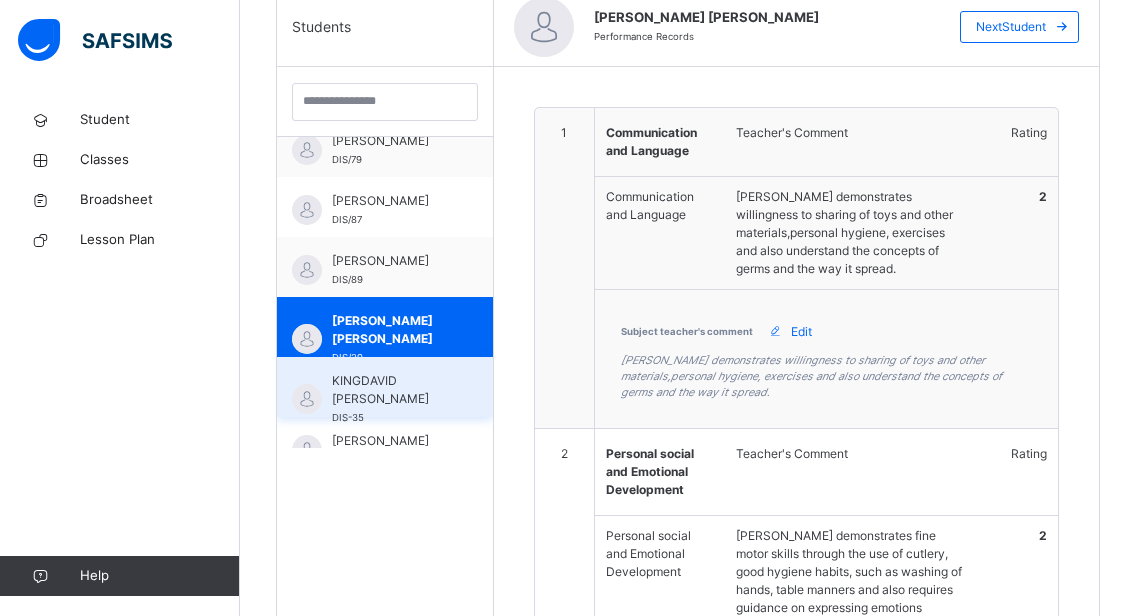click on "KINGDAVID  [PERSON_NAME] DIS-35" at bounding box center (385, 387) 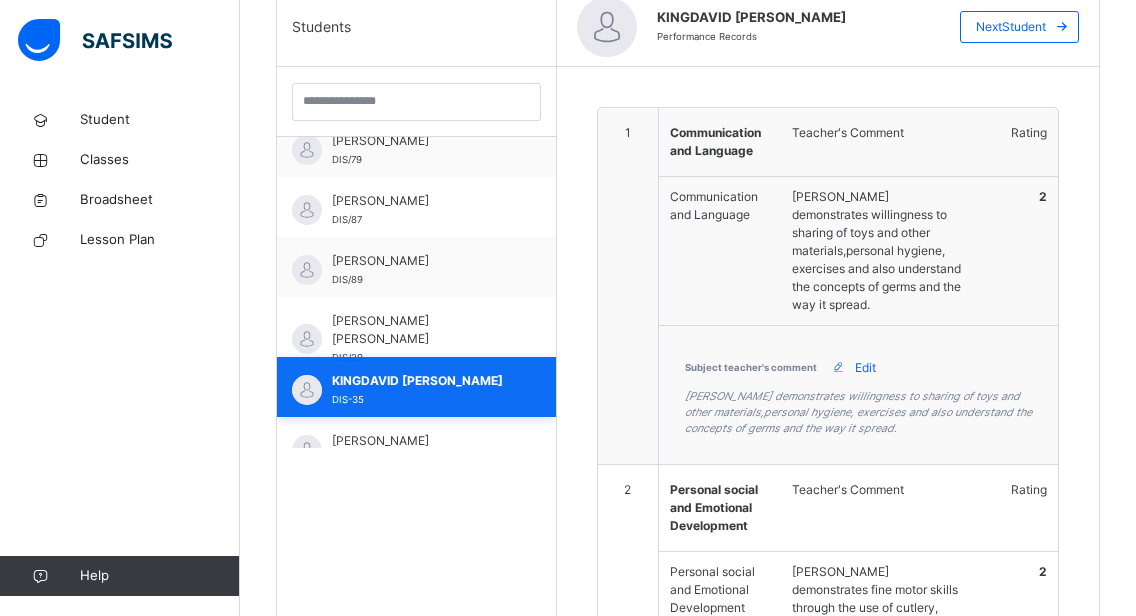 type on "**********" 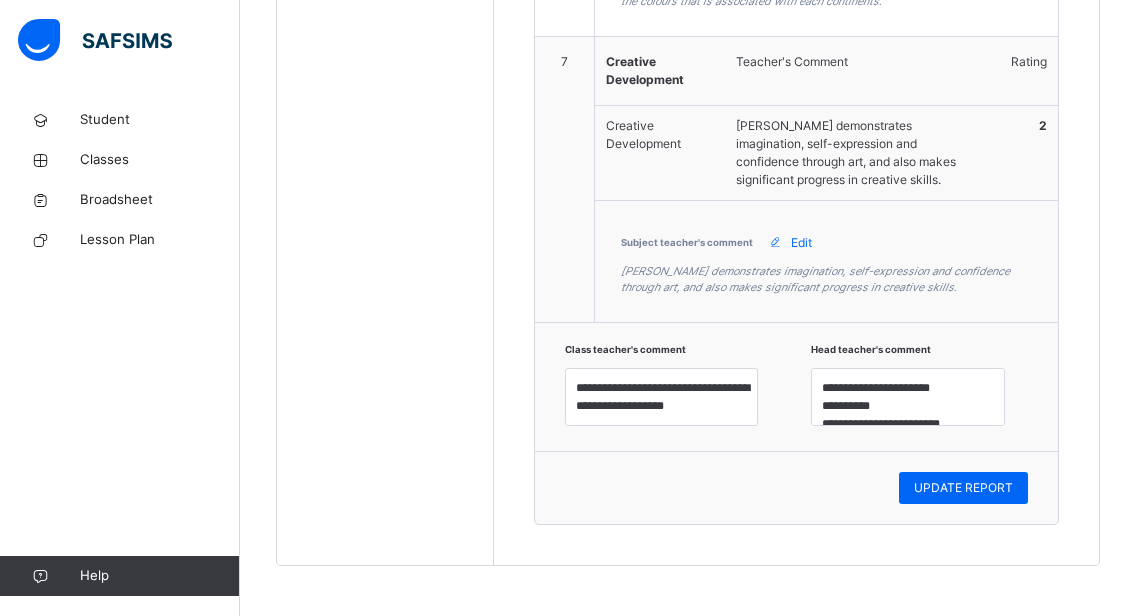 scroll, scrollTop: 2600, scrollLeft: 0, axis: vertical 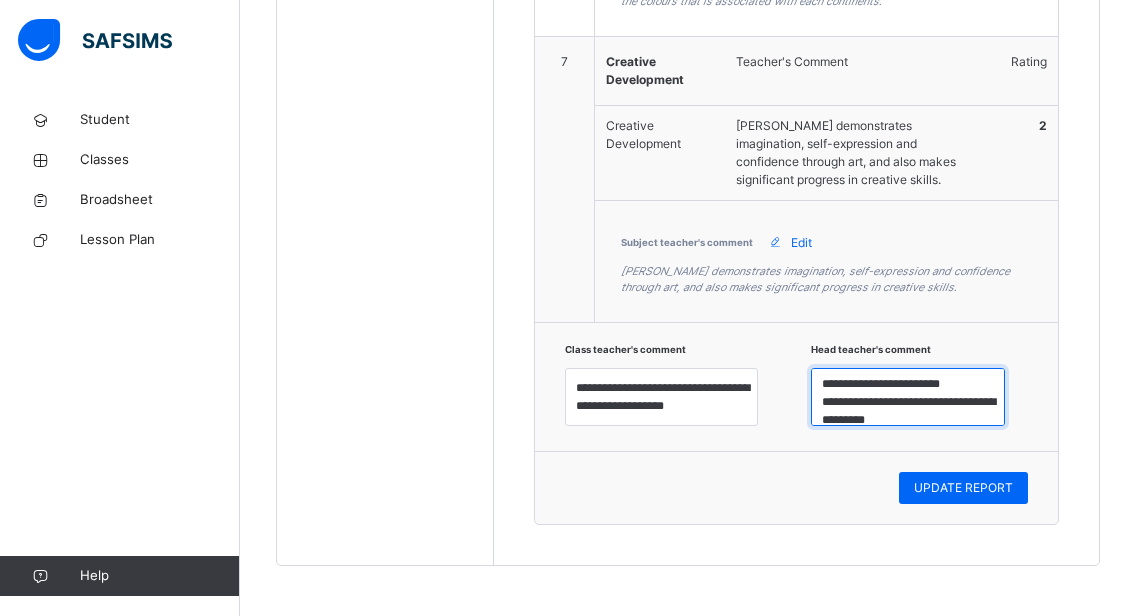 click on "**********" at bounding box center [908, 397] 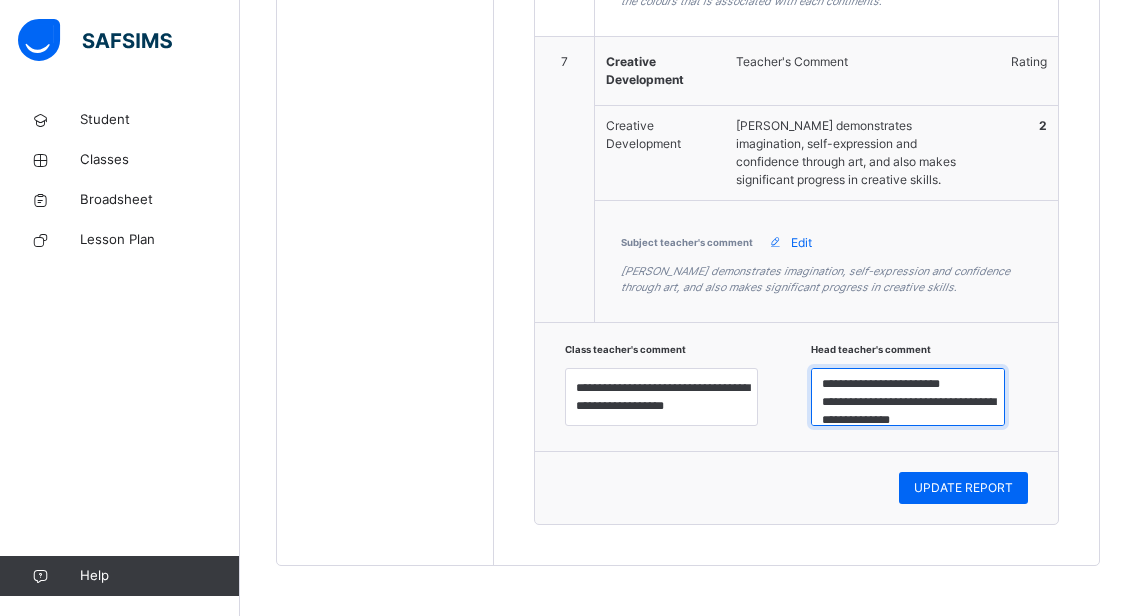 scroll, scrollTop: 43, scrollLeft: 0, axis: vertical 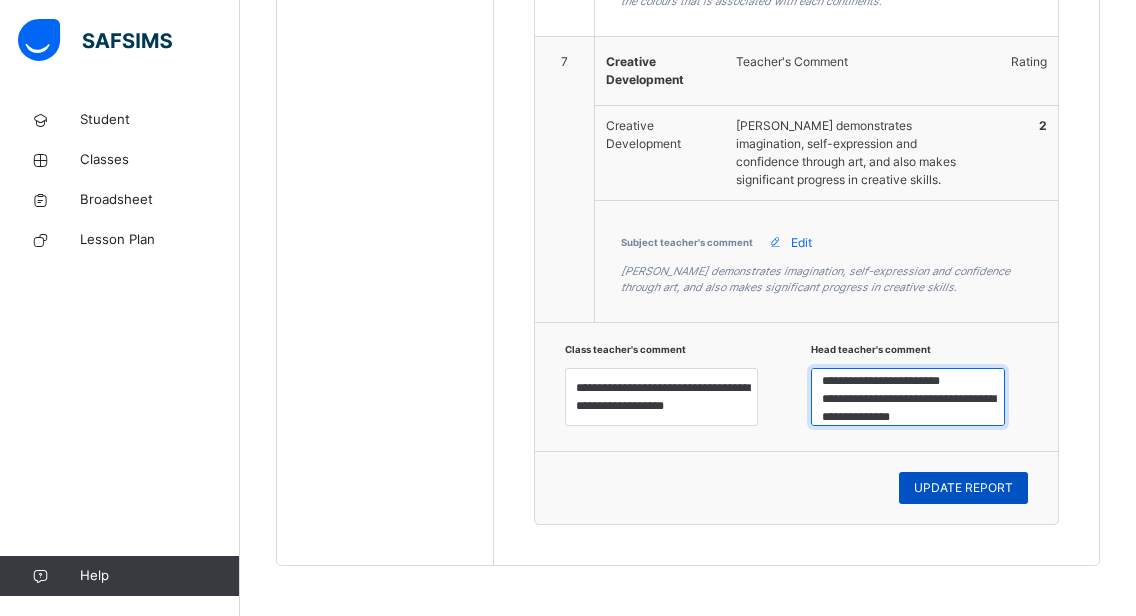 type on "**********" 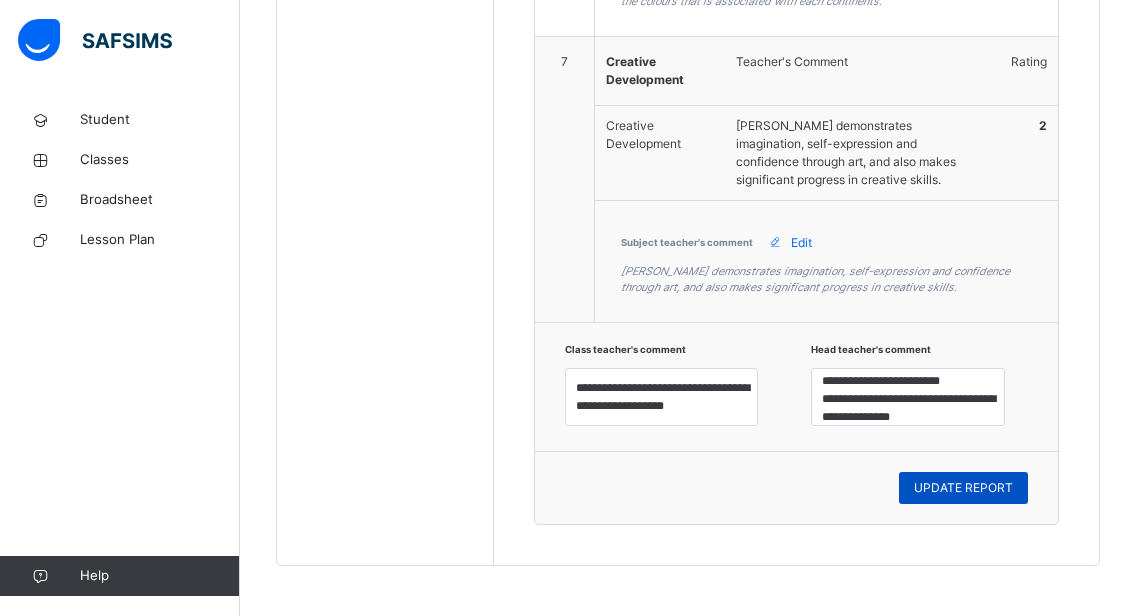 click on "UPDATE REPORT" at bounding box center (963, 488) 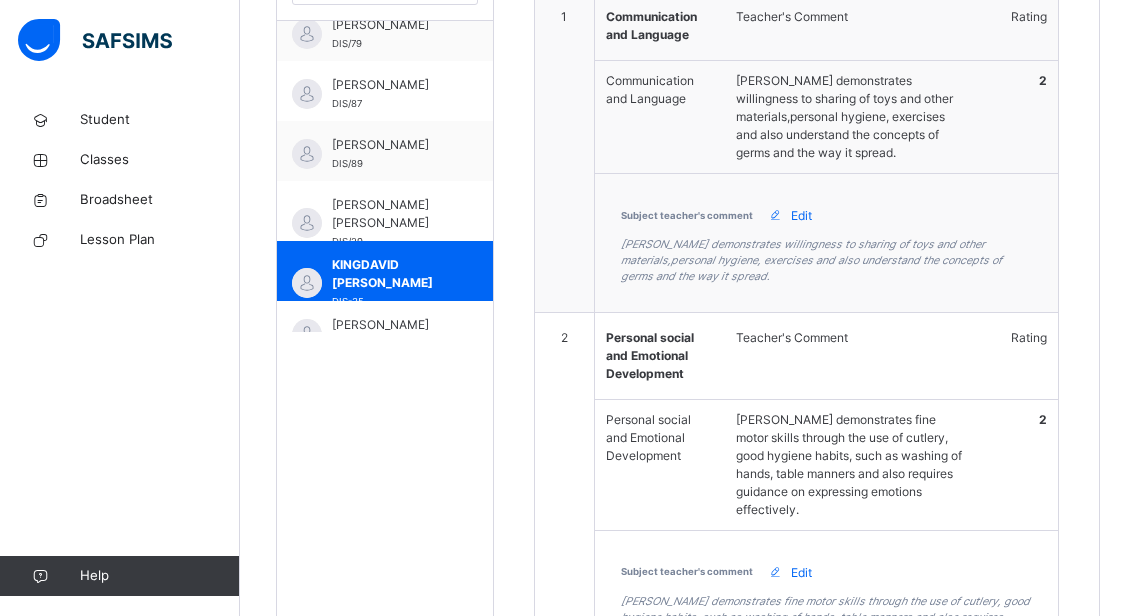 scroll, scrollTop: 640, scrollLeft: 0, axis: vertical 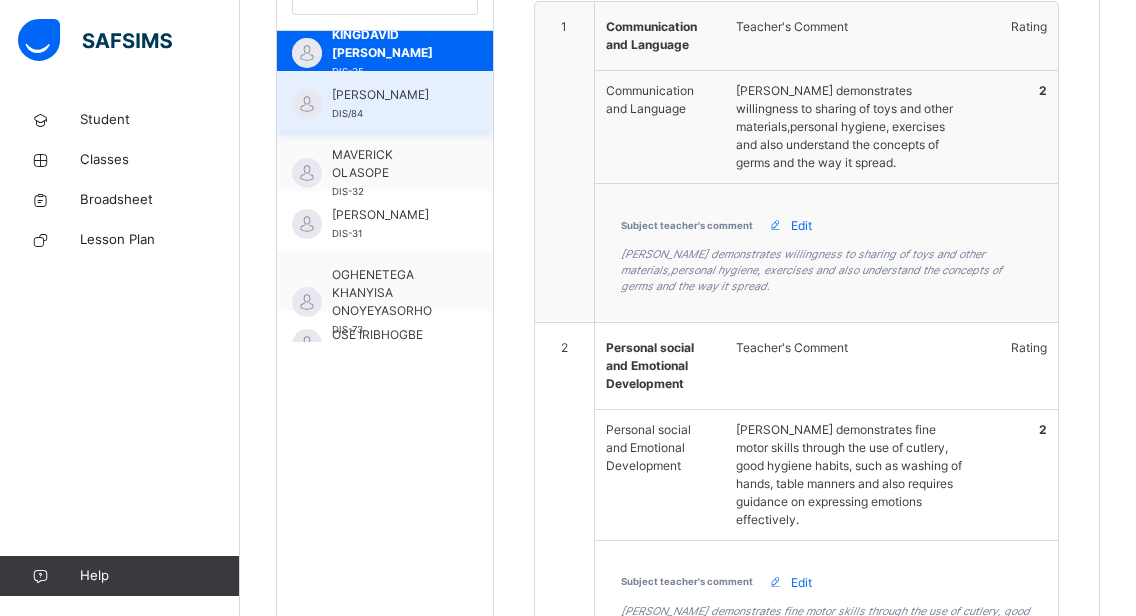 click on "[PERSON_NAME] DIS/84" at bounding box center (390, 104) 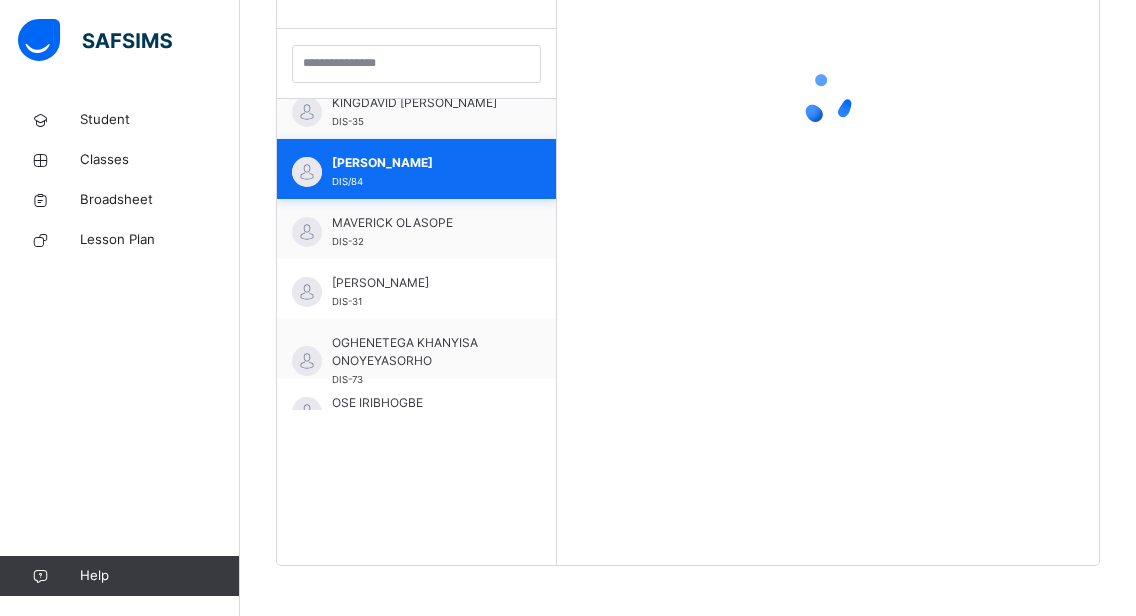 scroll, scrollTop: 572, scrollLeft: 0, axis: vertical 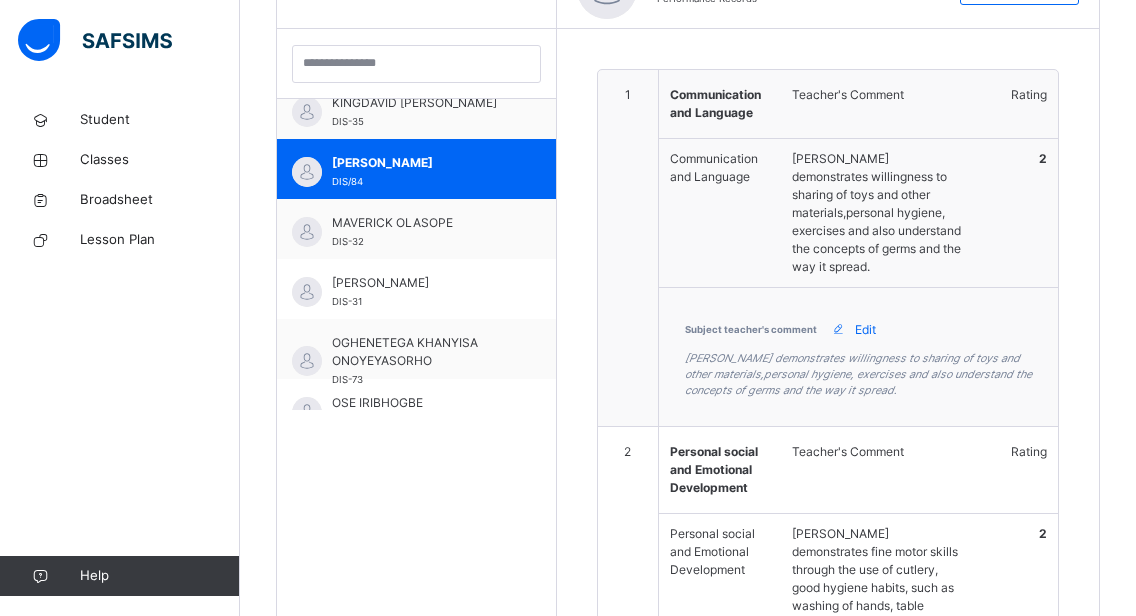 type on "**********" 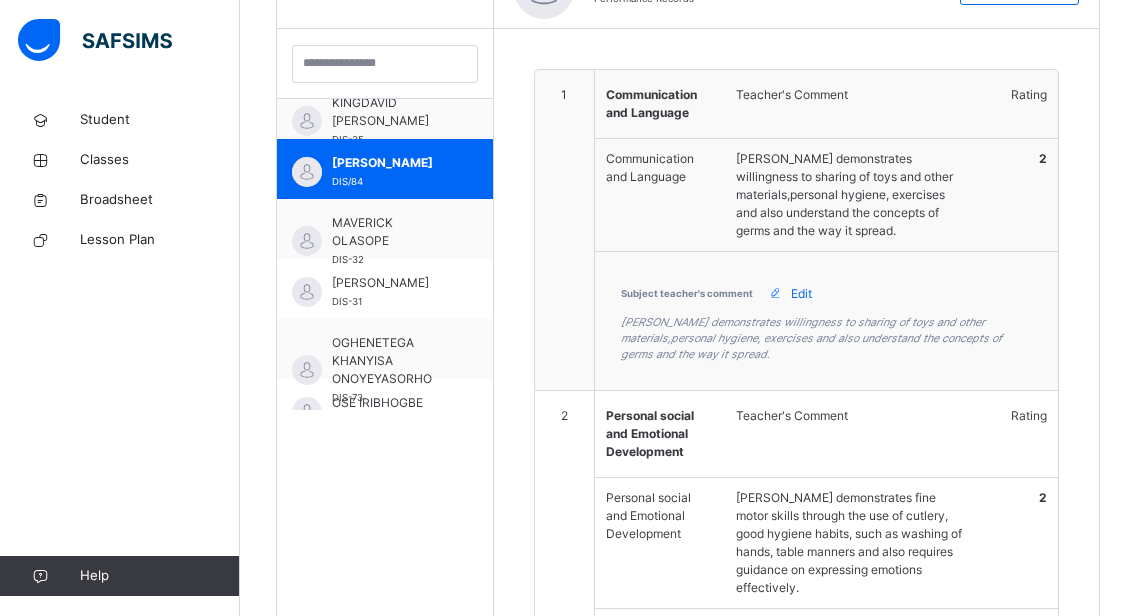 scroll, scrollTop: 640, scrollLeft: 0, axis: vertical 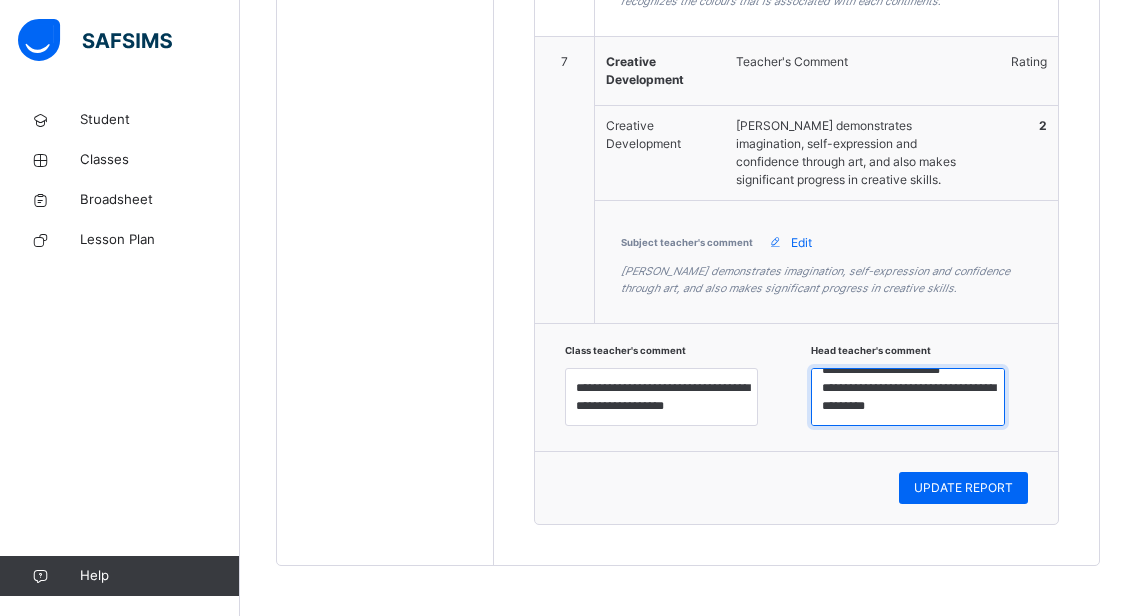 click on "**********" at bounding box center (908, 397) 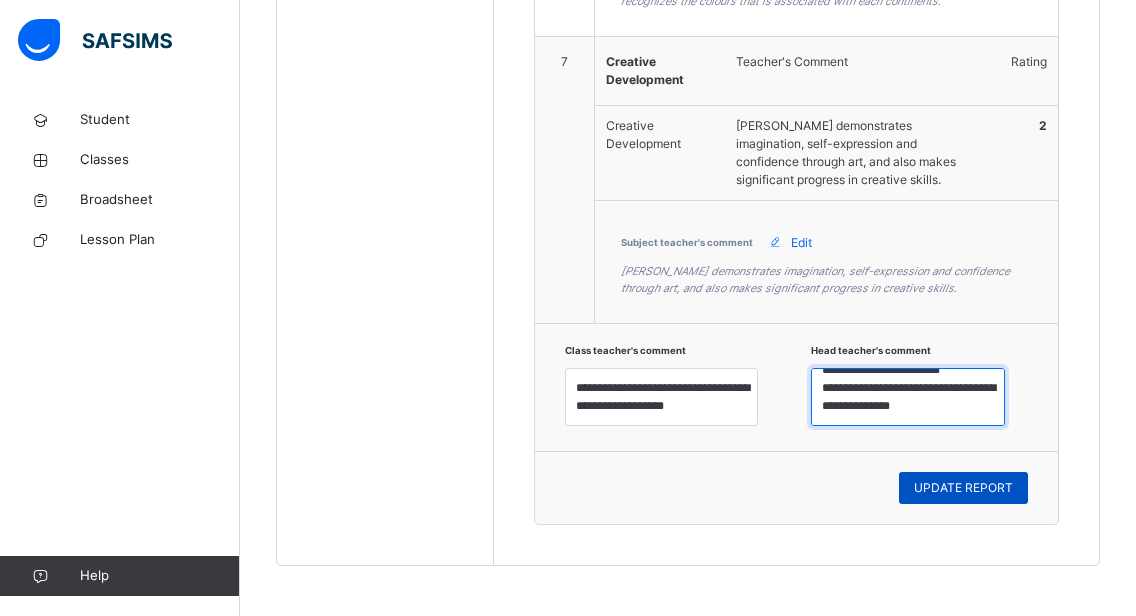 type on "**********" 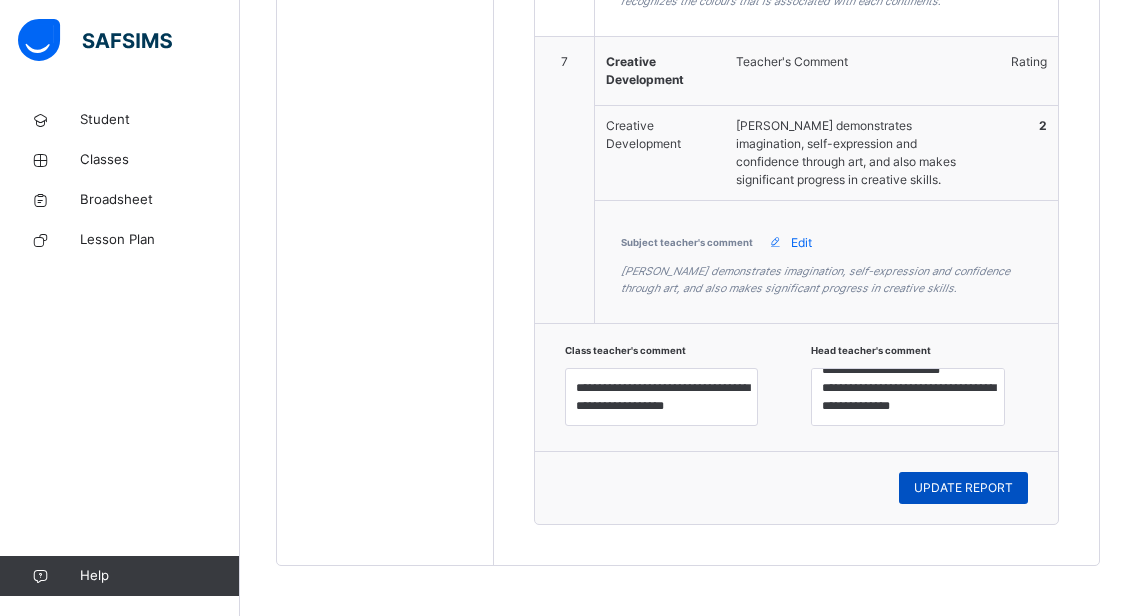 click on "UPDATE REPORT" at bounding box center [963, 488] 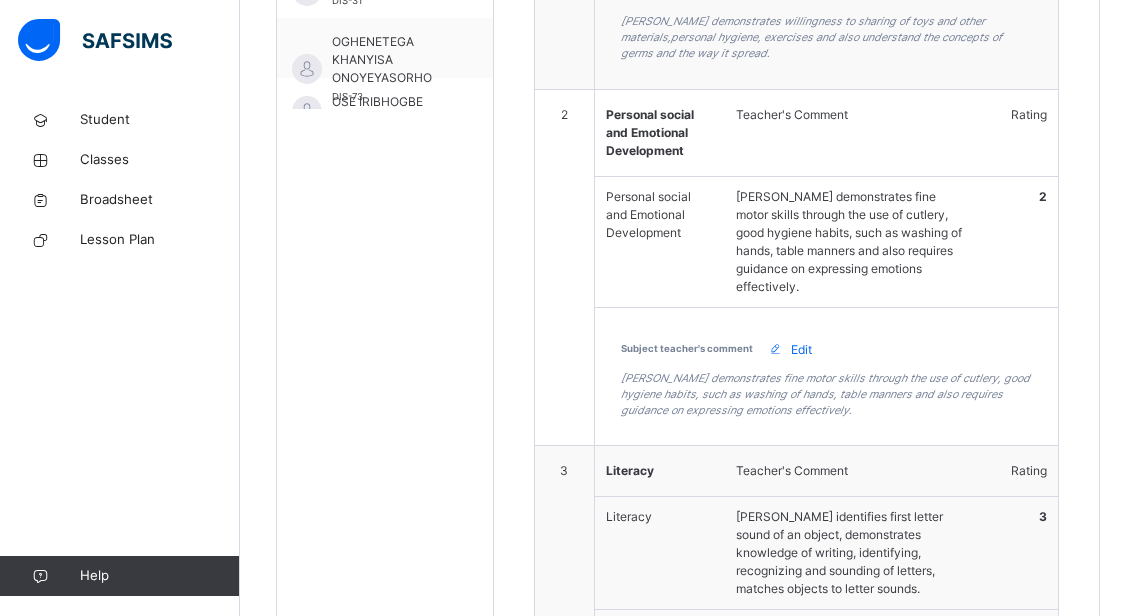 scroll, scrollTop: 556, scrollLeft: 0, axis: vertical 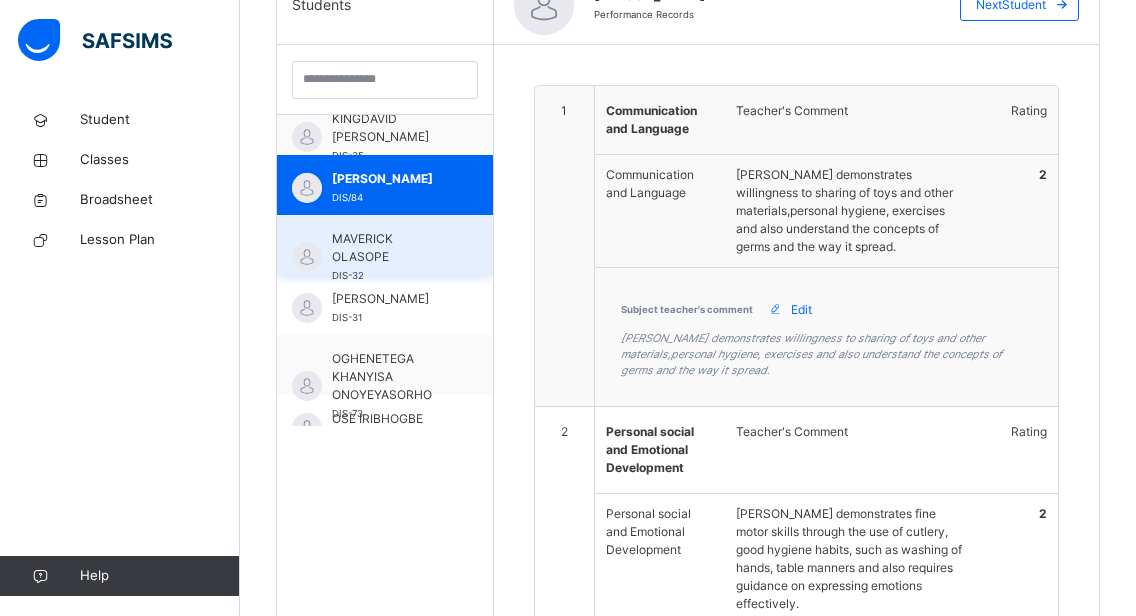 click on "MAVERICK  OLASOPE DIS-32" at bounding box center [390, 257] 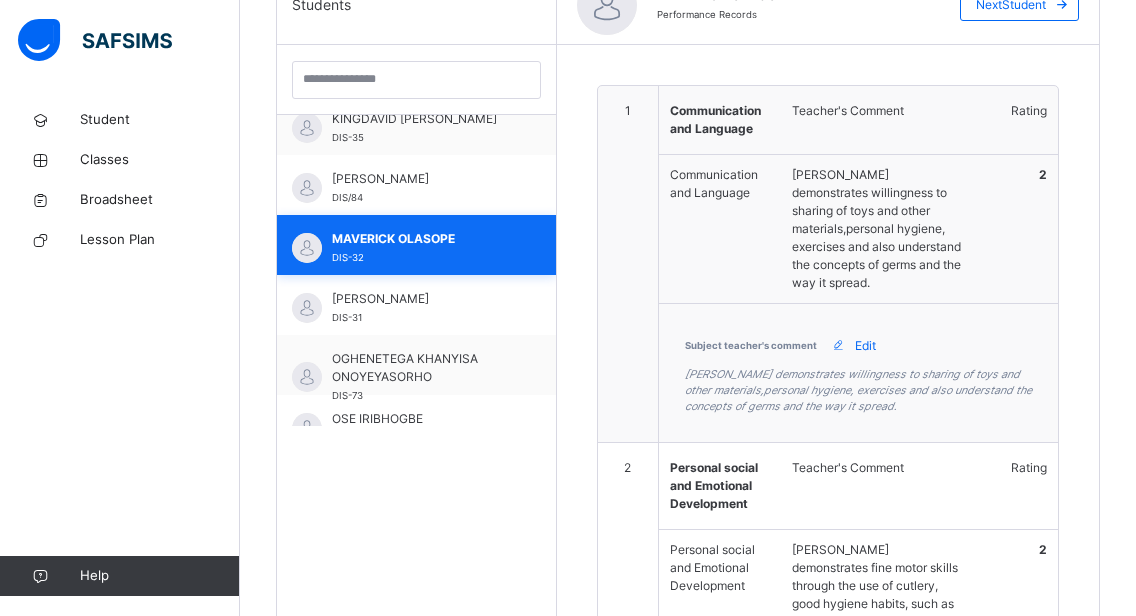 type on "**********" 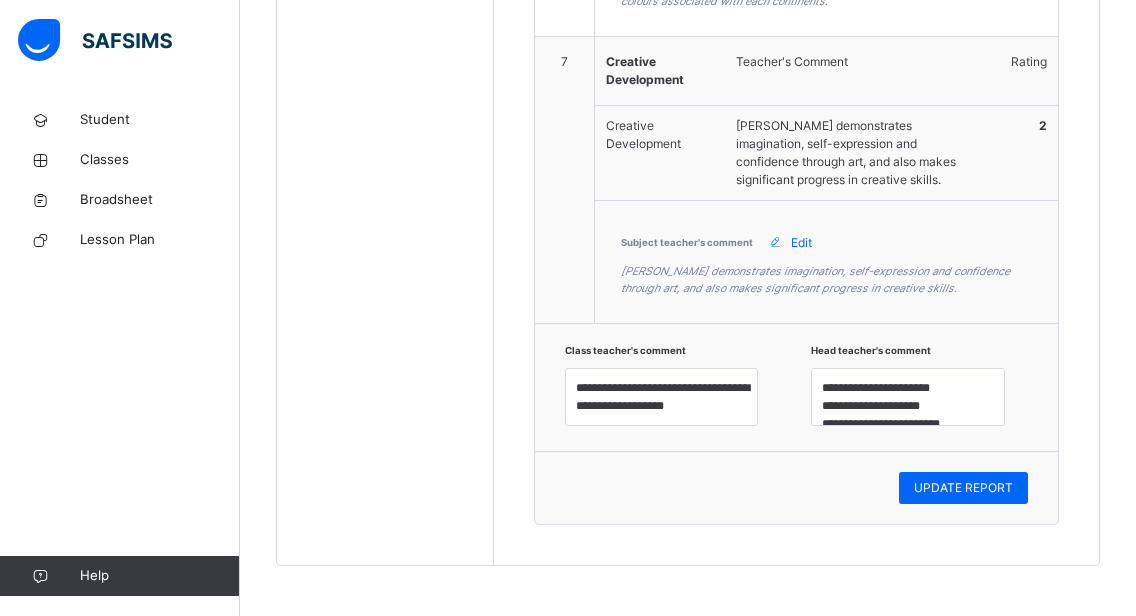 scroll, scrollTop: 2654, scrollLeft: 0, axis: vertical 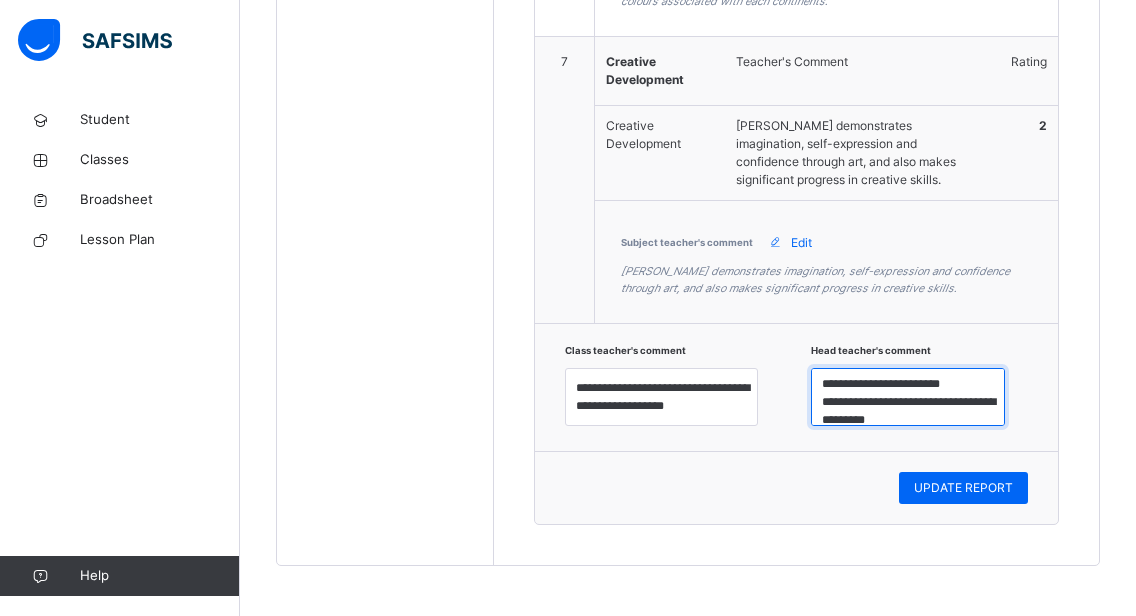 click on "**********" at bounding box center (908, 397) 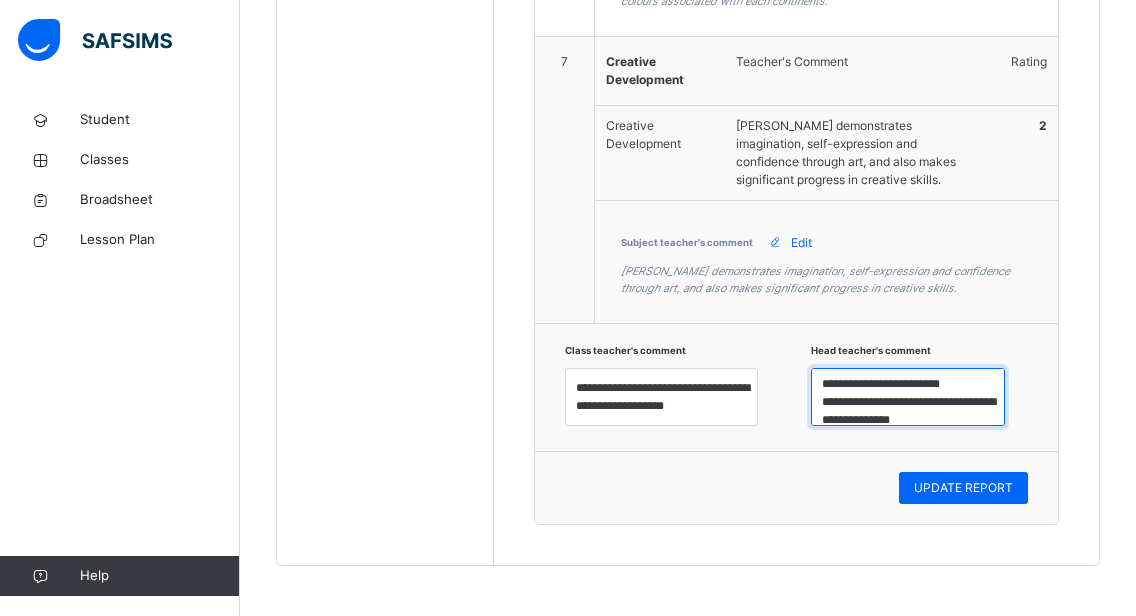 scroll, scrollTop: 43, scrollLeft: 0, axis: vertical 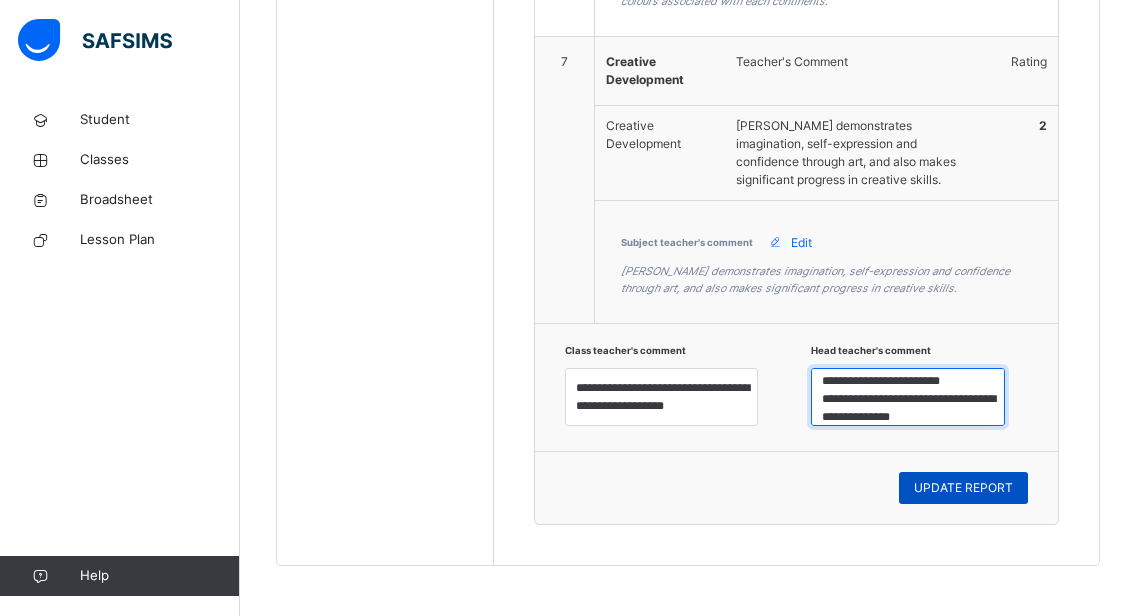 type on "**********" 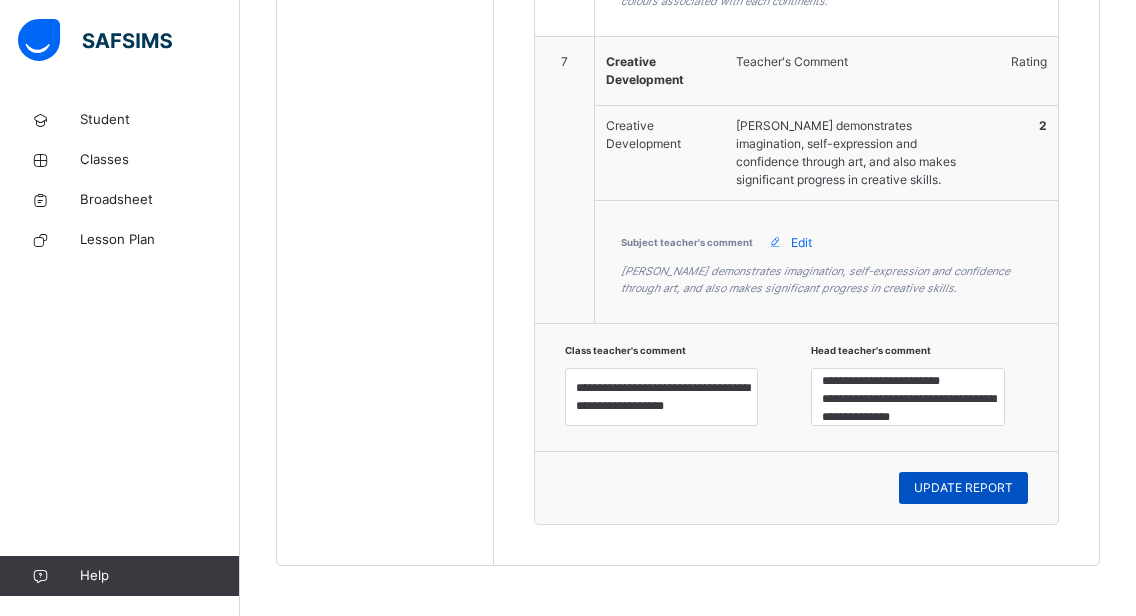 click on "UPDATE REPORT" at bounding box center (963, 488) 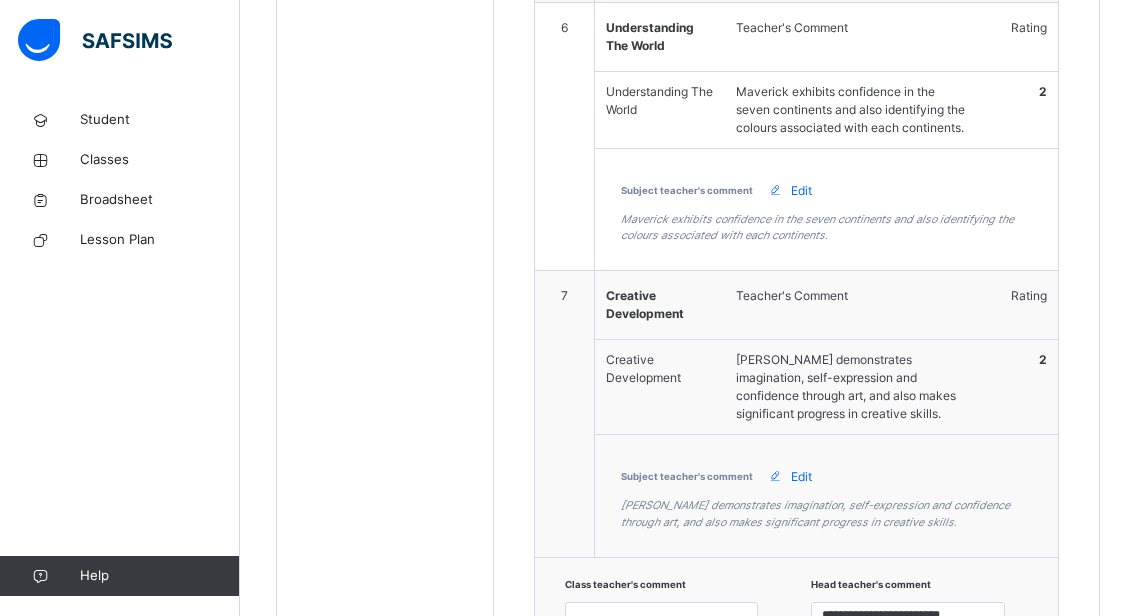 scroll, scrollTop: 2654, scrollLeft: 0, axis: vertical 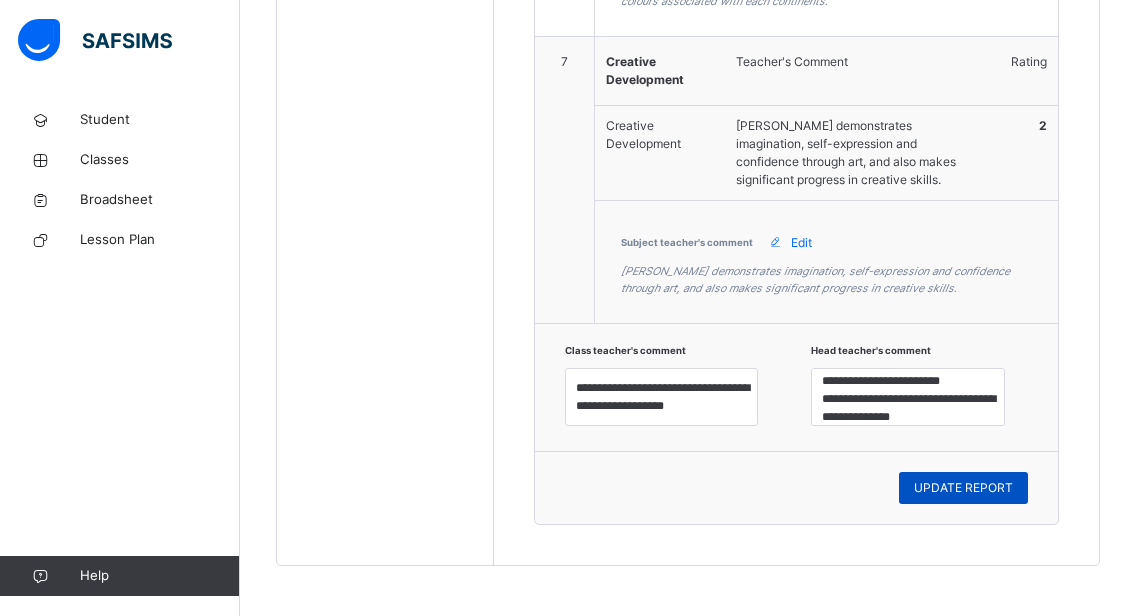 click on "UPDATE REPORT" at bounding box center (963, 488) 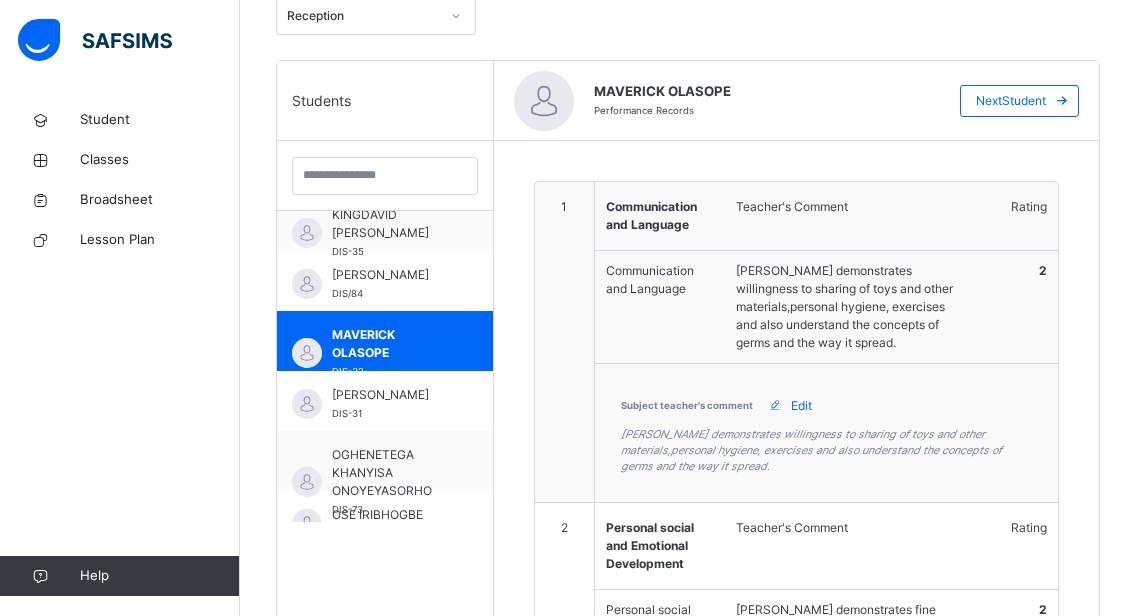 scroll, scrollTop: 414, scrollLeft: 0, axis: vertical 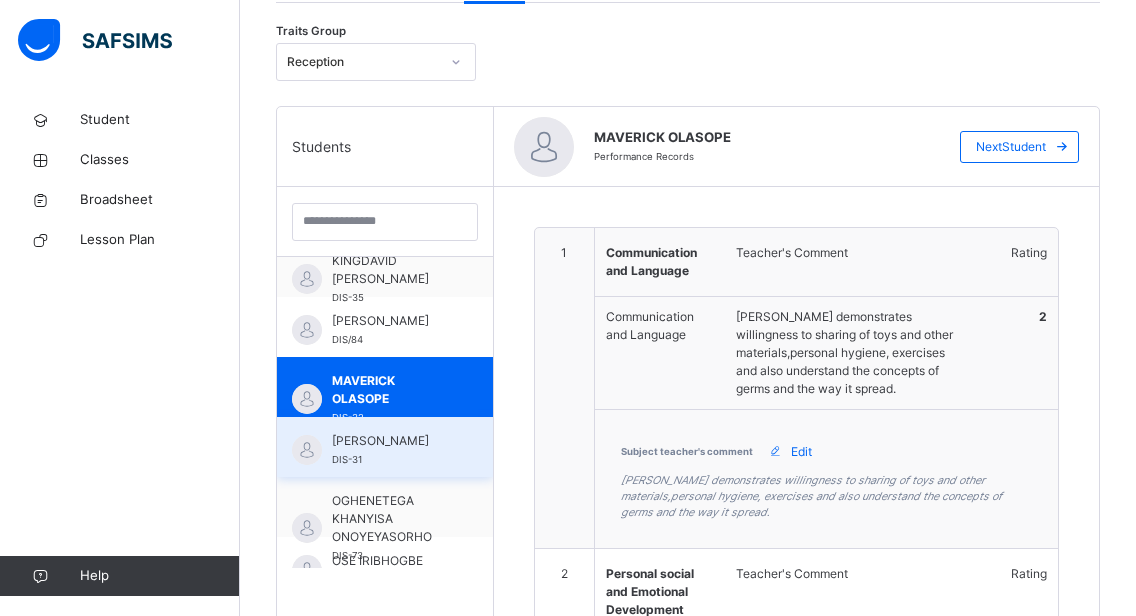 click on "[PERSON_NAME] DIS-31" at bounding box center (385, 447) 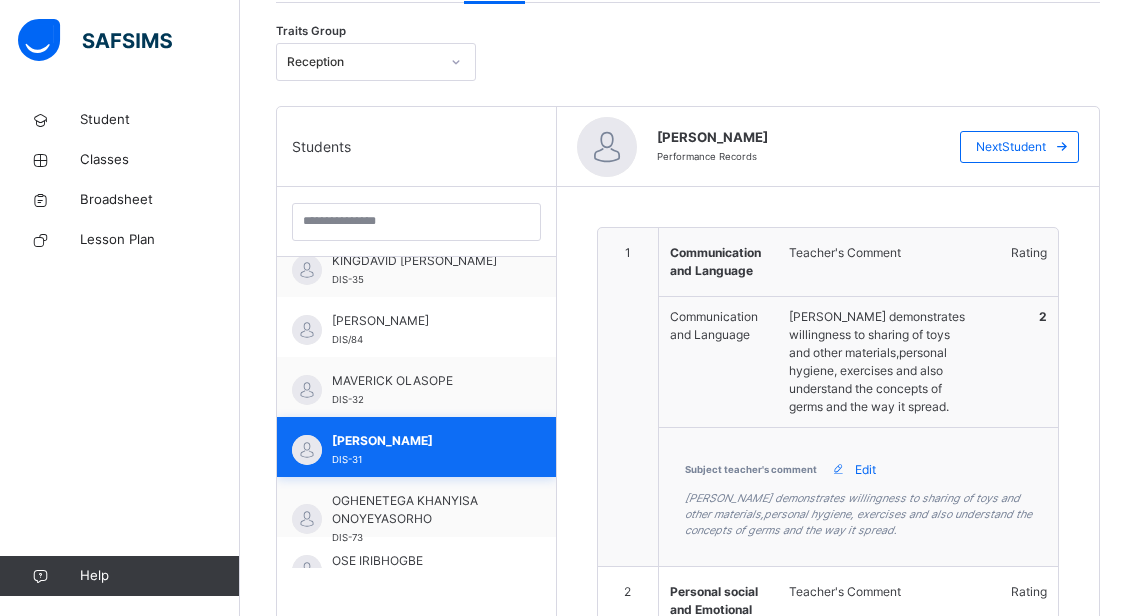 type on "**********" 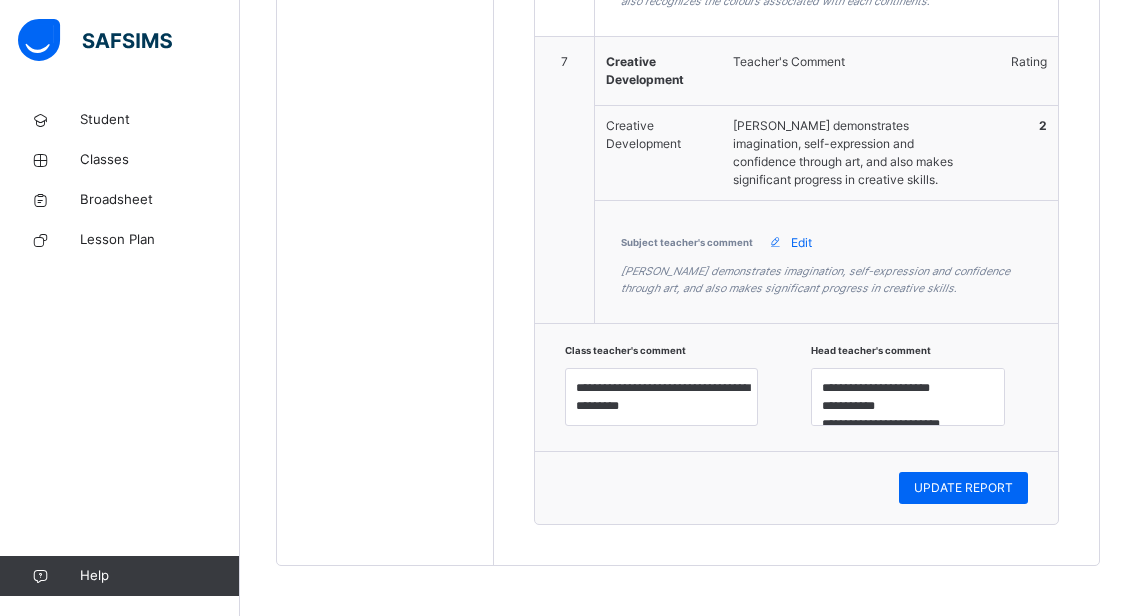 scroll, scrollTop: 2636, scrollLeft: 0, axis: vertical 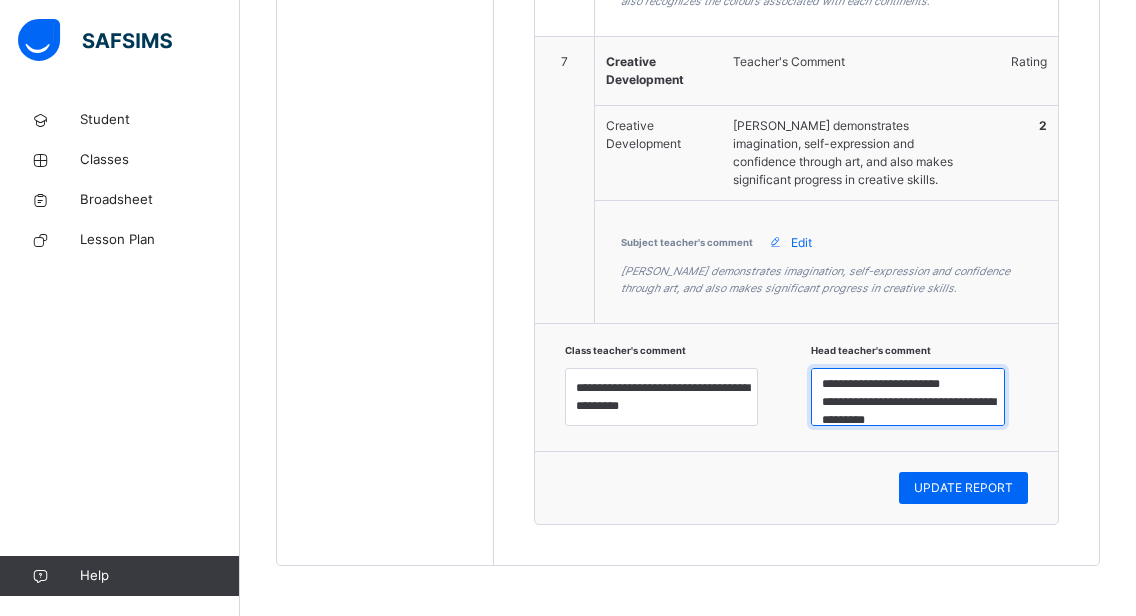 click on "**********" at bounding box center [908, 397] 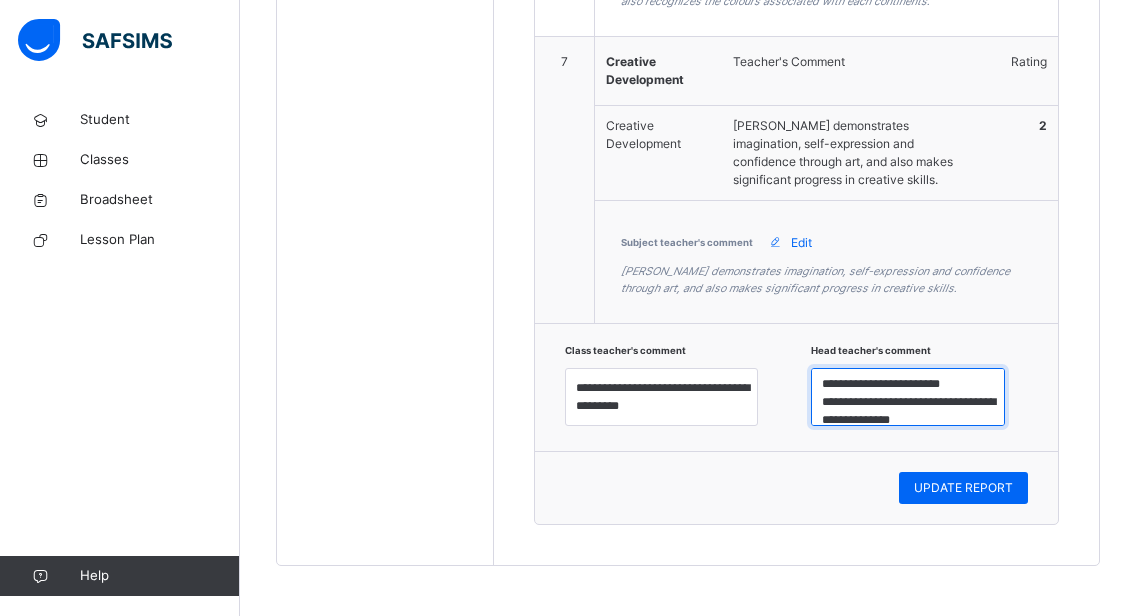 scroll, scrollTop: 43, scrollLeft: 0, axis: vertical 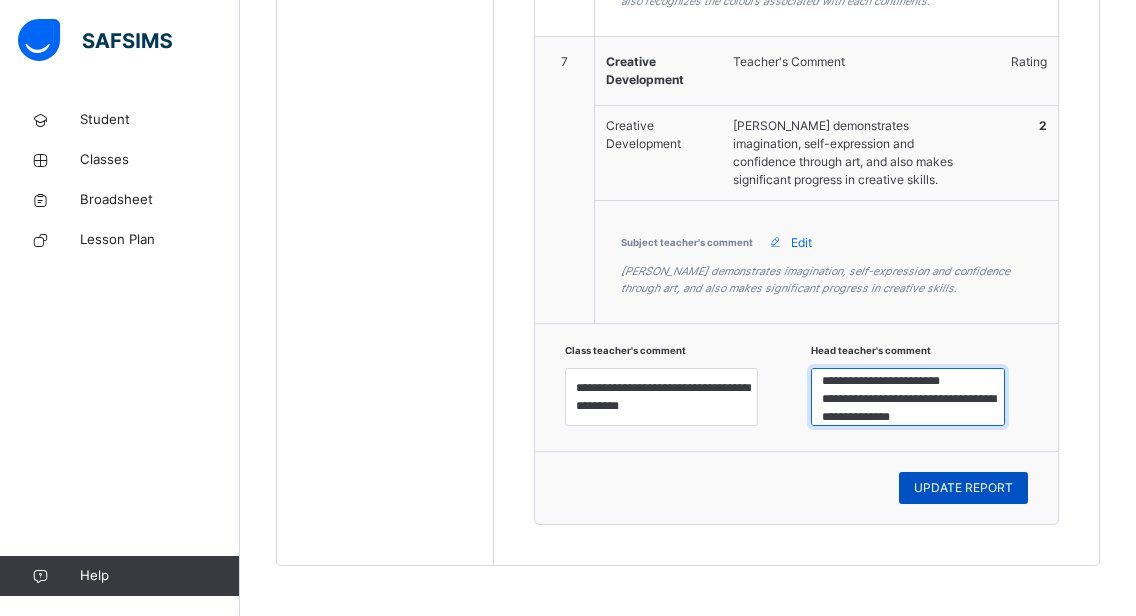 type on "**********" 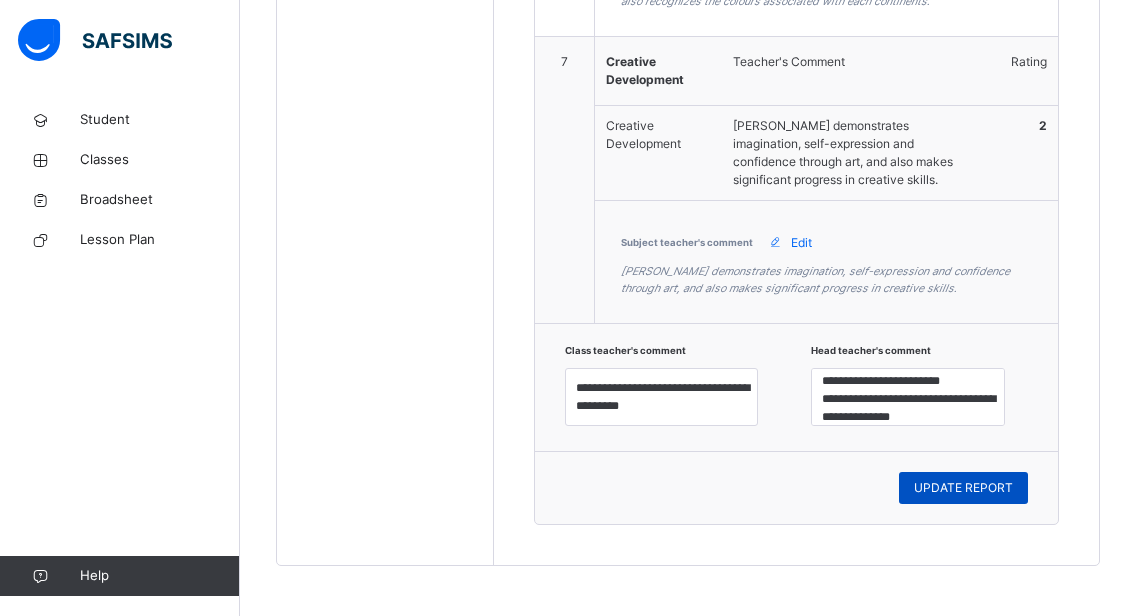click on "UPDATE REPORT" at bounding box center [963, 488] 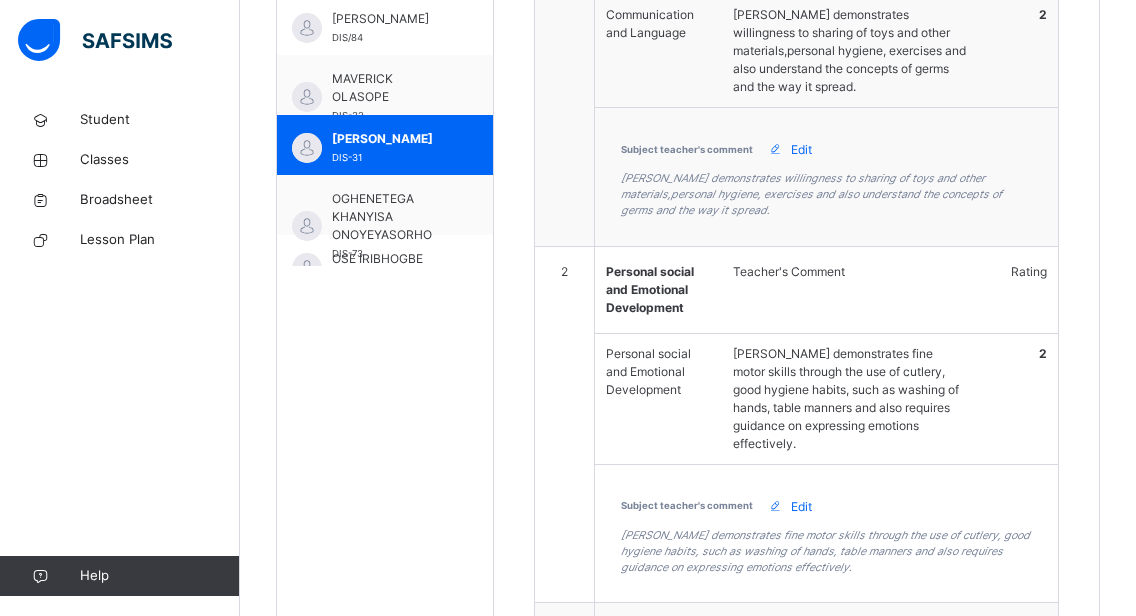 scroll, scrollTop: 689, scrollLeft: 0, axis: vertical 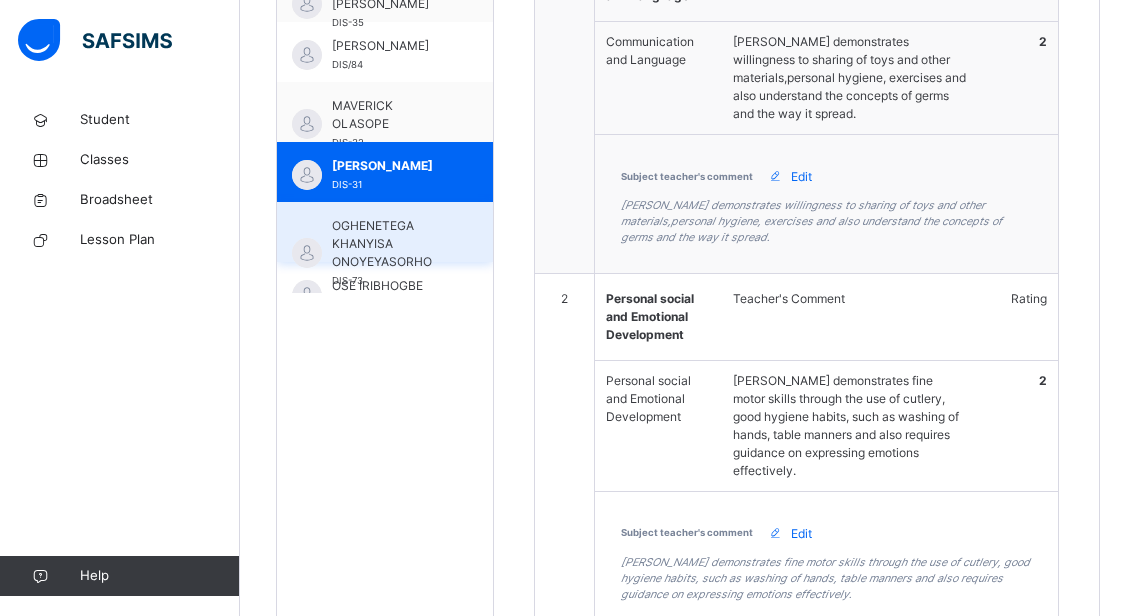 click on "OGHENETEGA  KHANYISA ONOYEYASORHO" at bounding box center (390, 244) 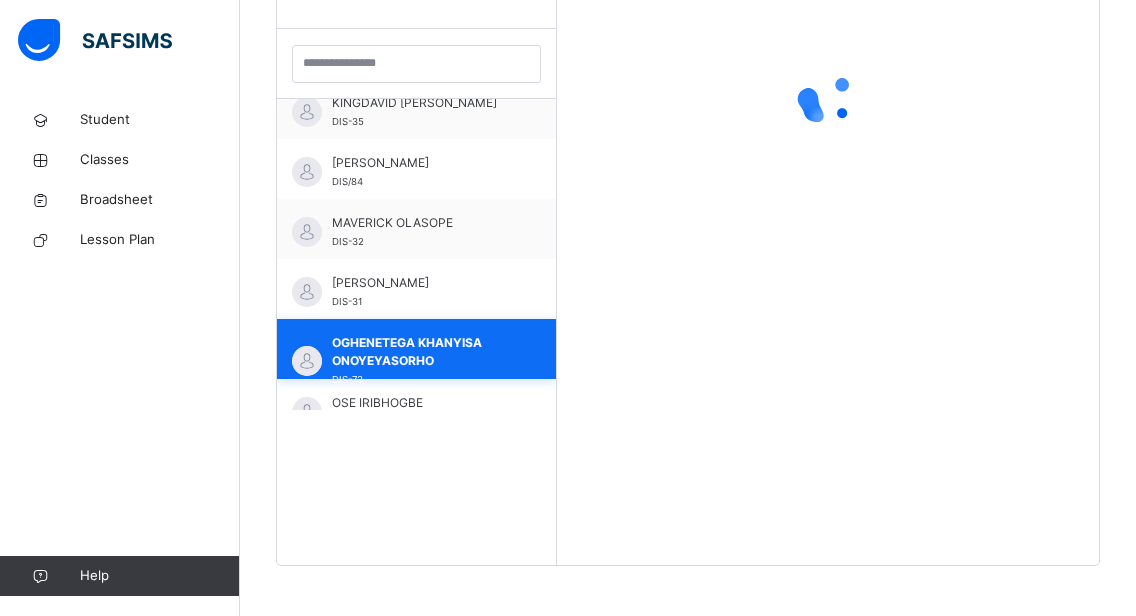 scroll, scrollTop: 572, scrollLeft: 0, axis: vertical 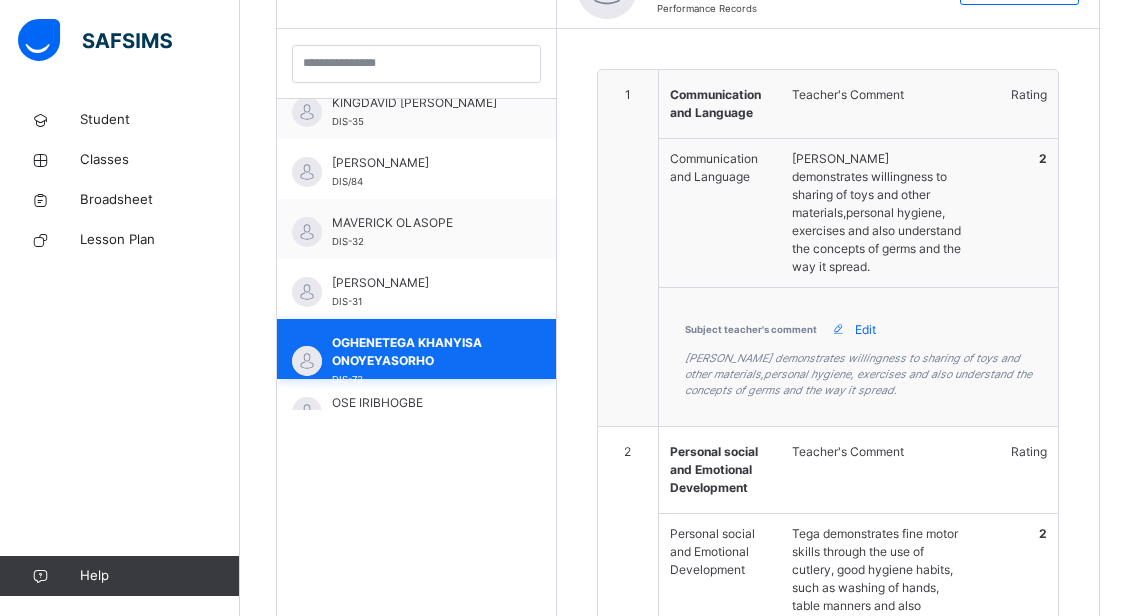 type on "**********" 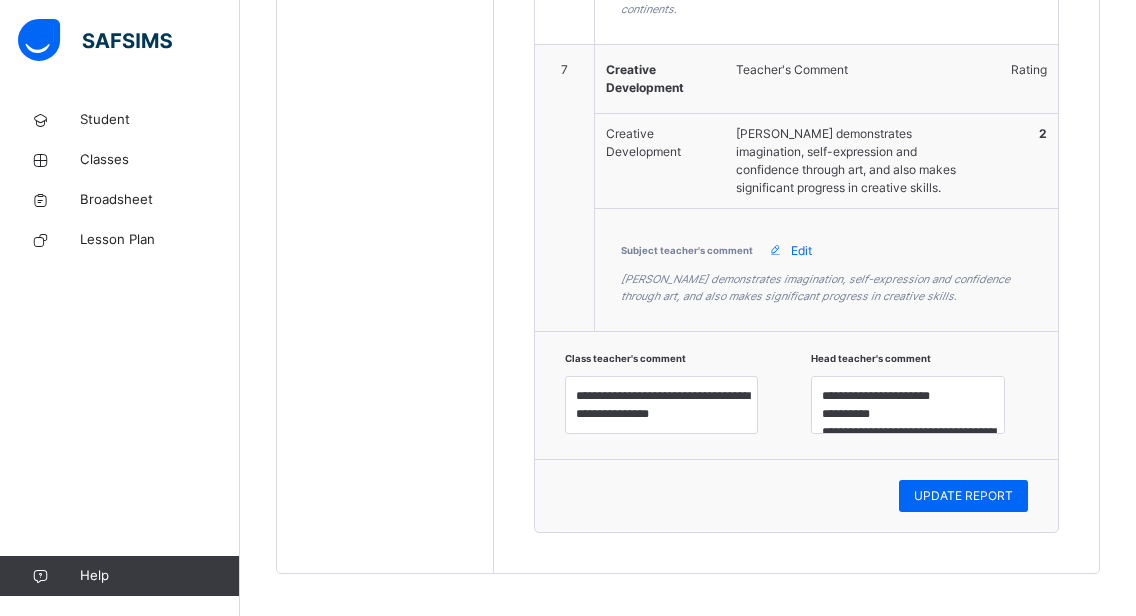 scroll, scrollTop: 2529, scrollLeft: 0, axis: vertical 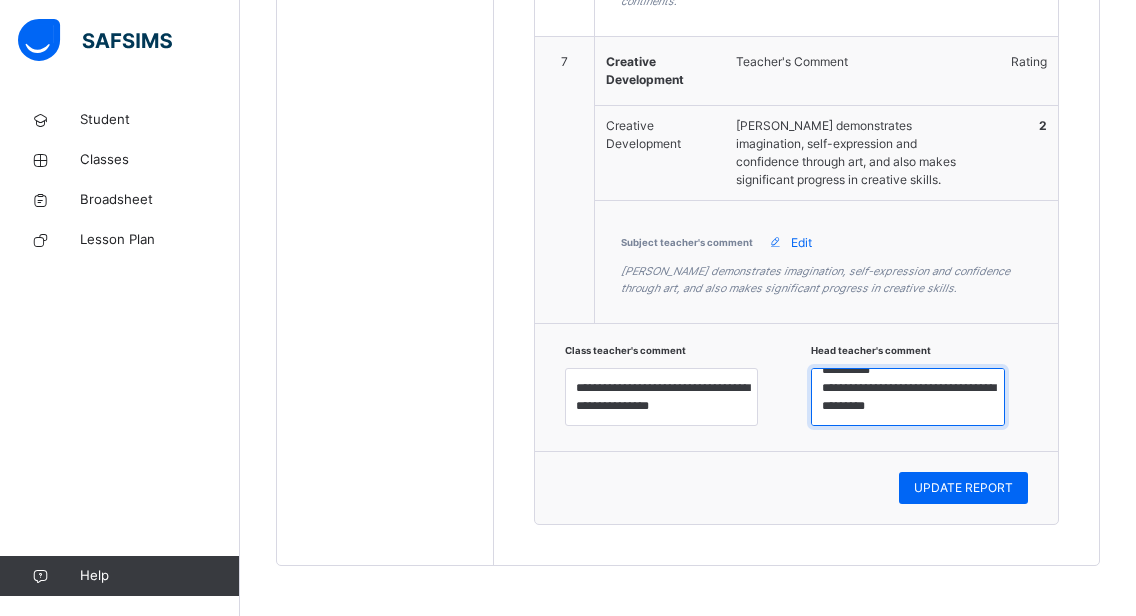 click on "**********" at bounding box center [908, 397] 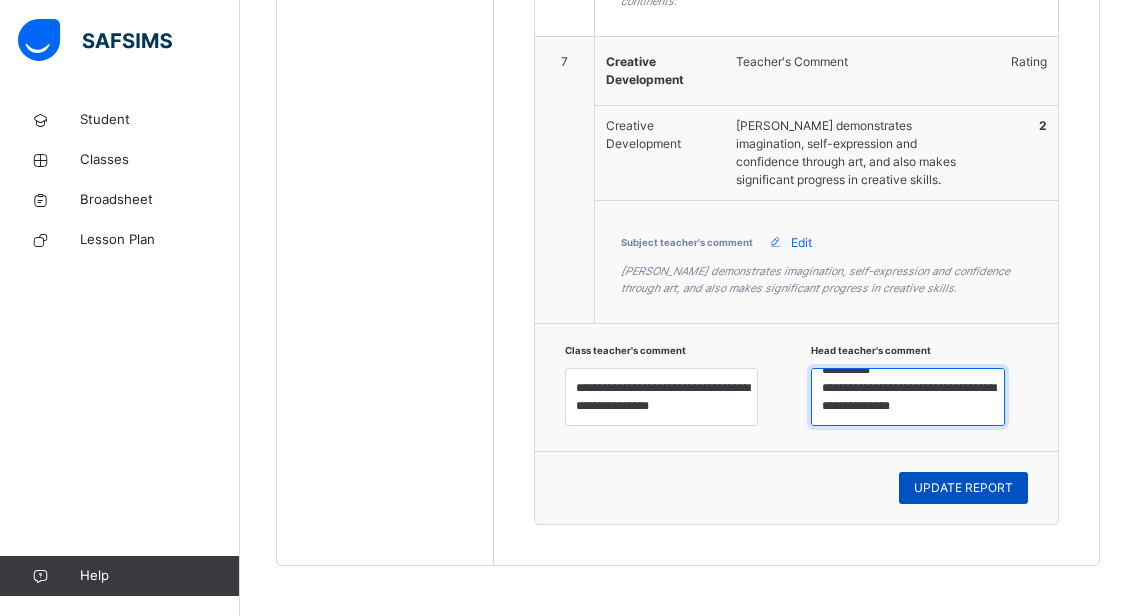 type on "**********" 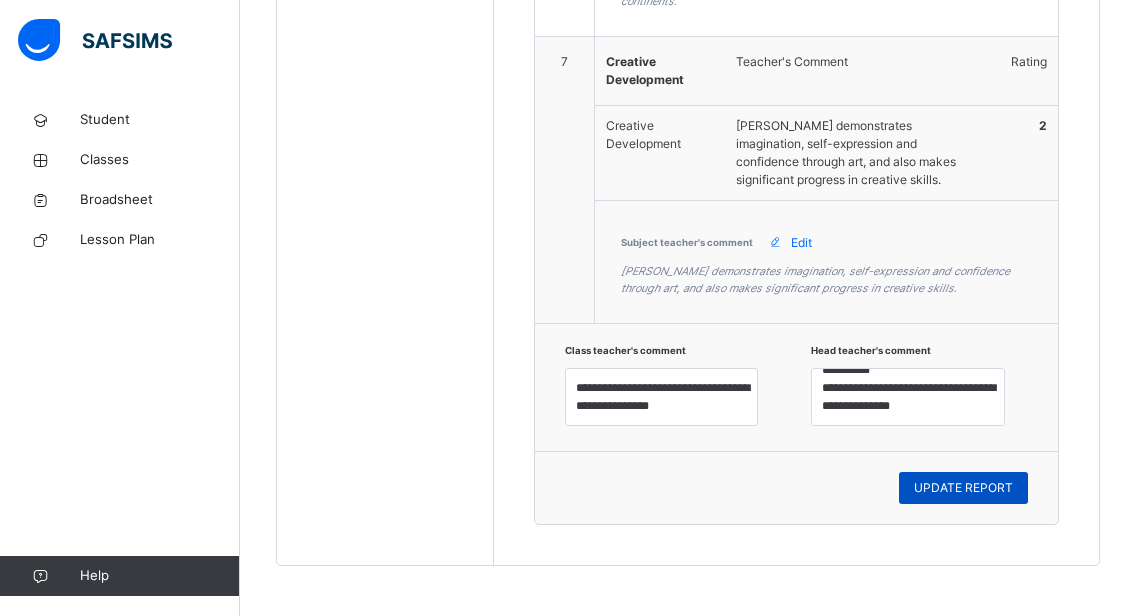 click on "UPDATE REPORT" at bounding box center [963, 488] 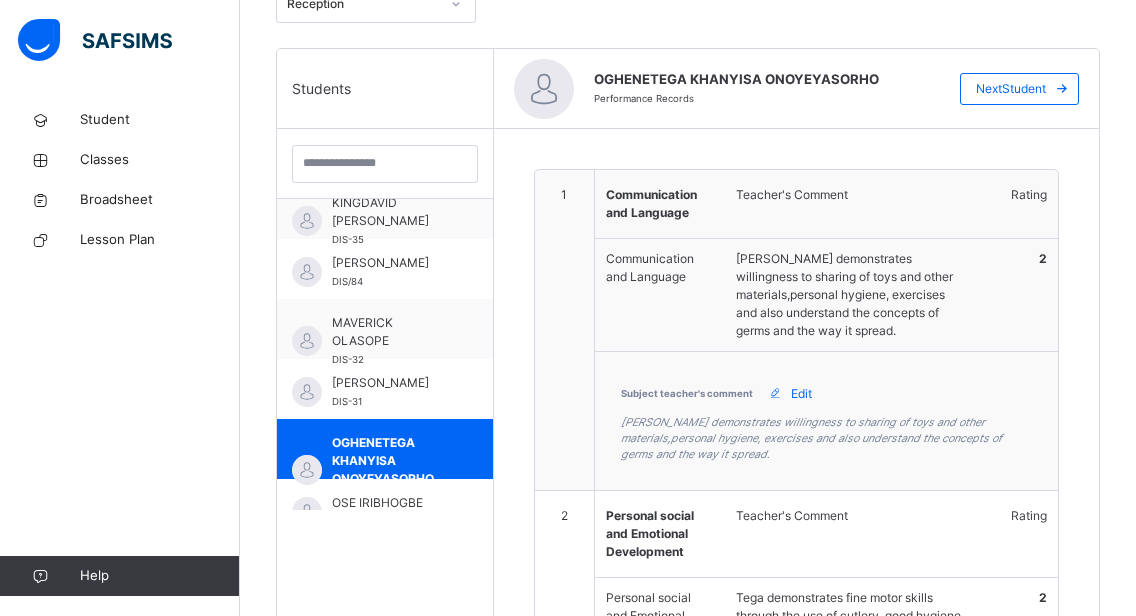 scroll, scrollTop: 449, scrollLeft: 0, axis: vertical 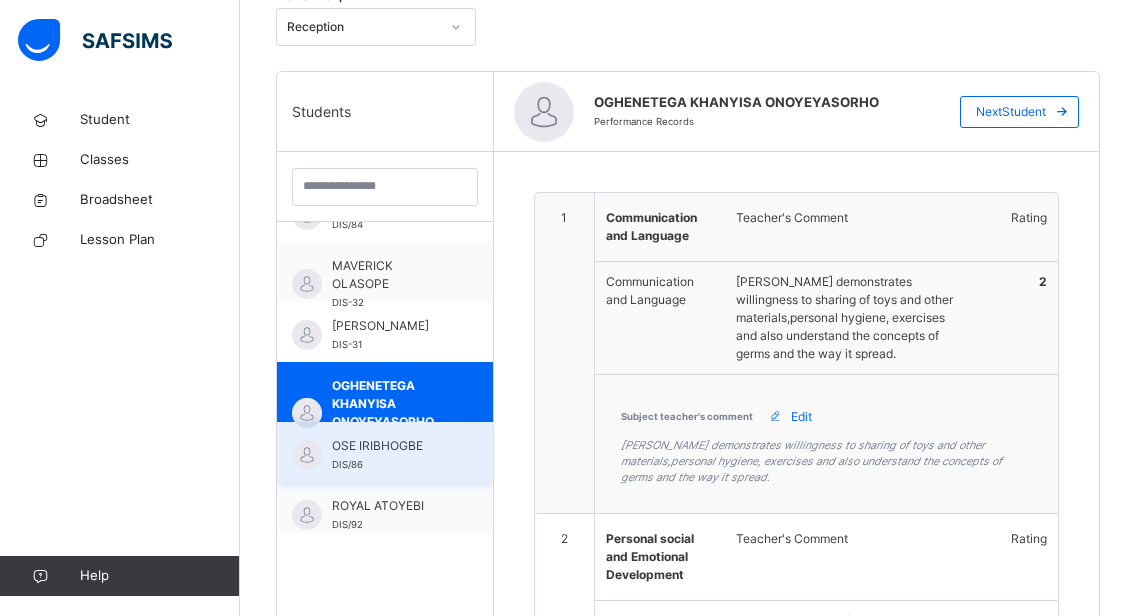click on "OSE  IRIBHOGBE DIS/86" at bounding box center [390, 455] 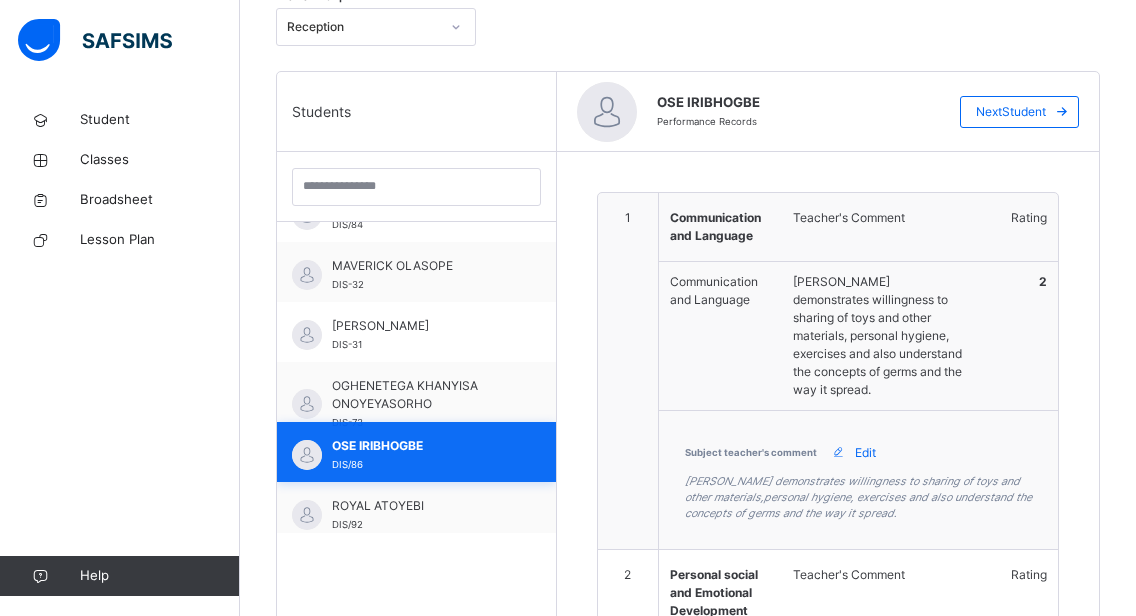 type on "**********" 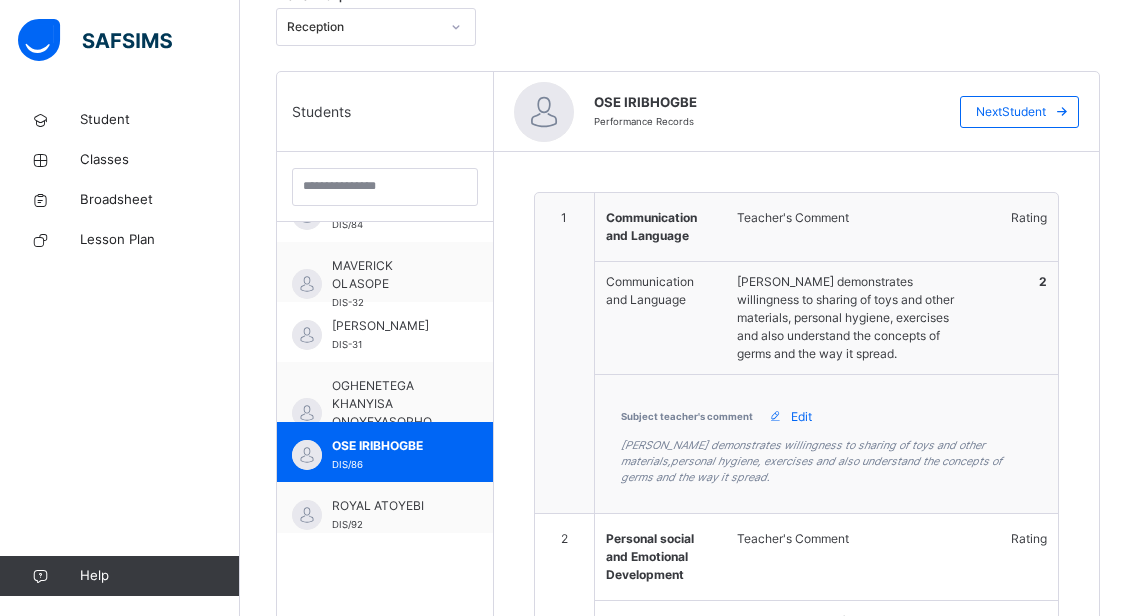 scroll, scrollTop: 489, scrollLeft: 0, axis: vertical 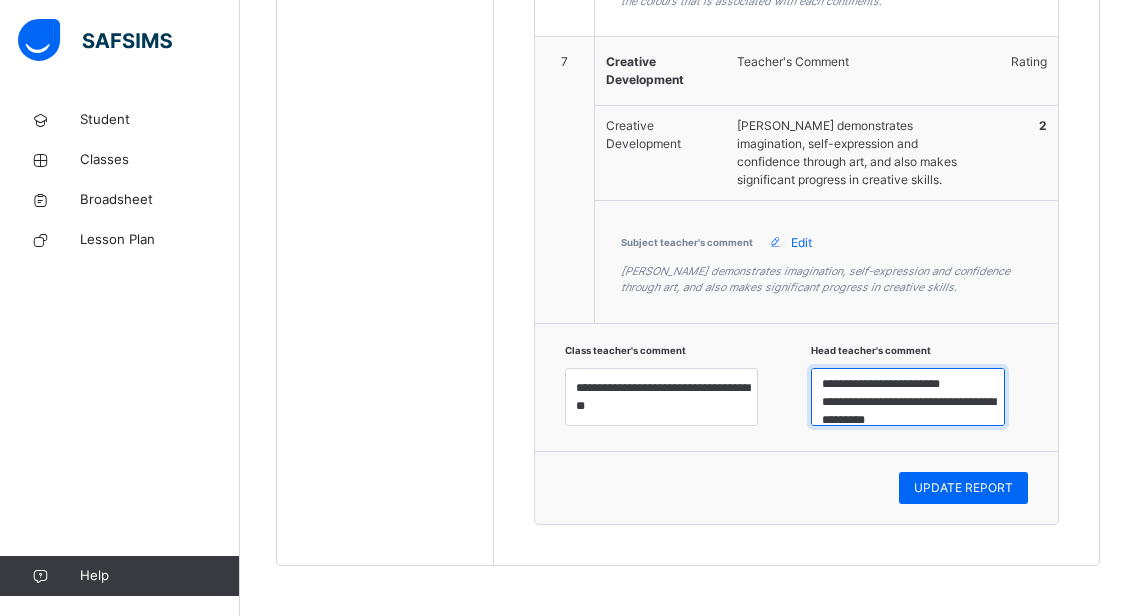 click on "**********" at bounding box center (908, 397) 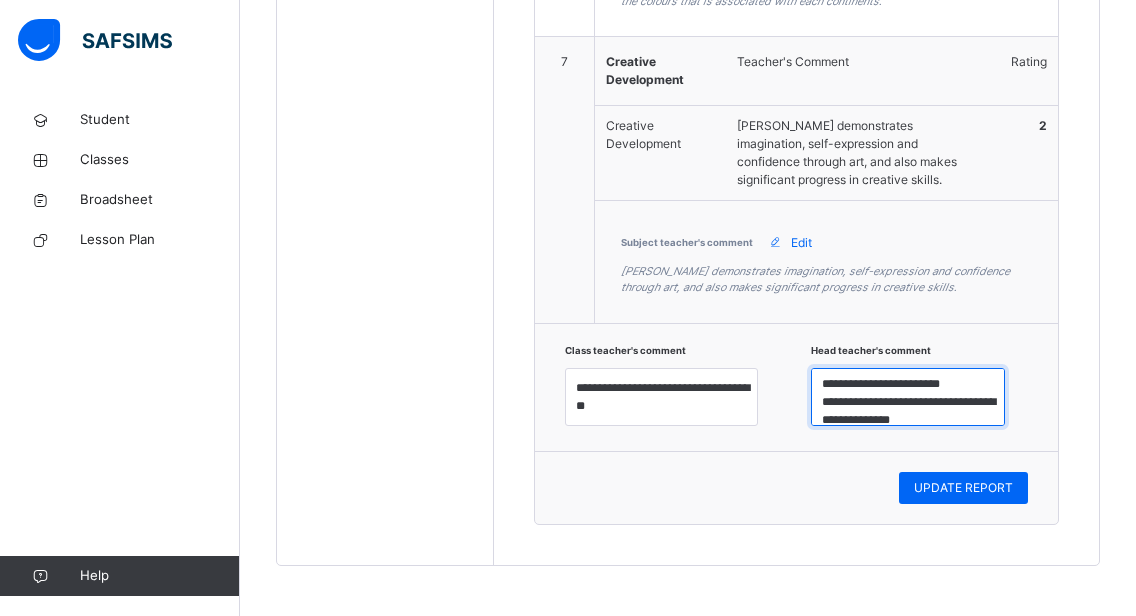 scroll, scrollTop: 42, scrollLeft: 0, axis: vertical 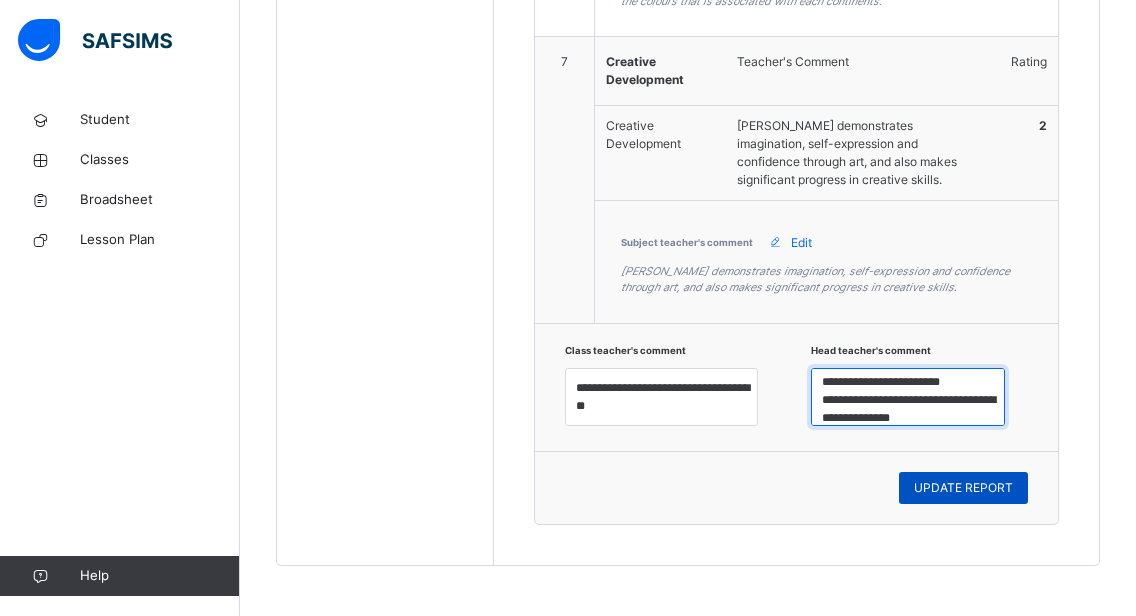 type on "**********" 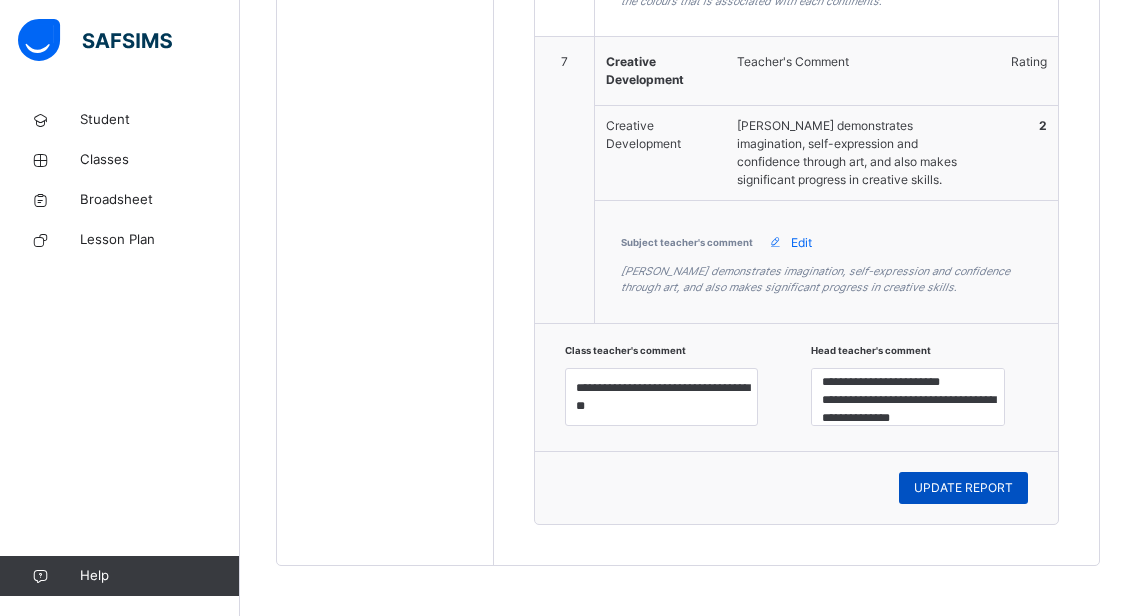 click on "UPDATE REPORT" at bounding box center [963, 488] 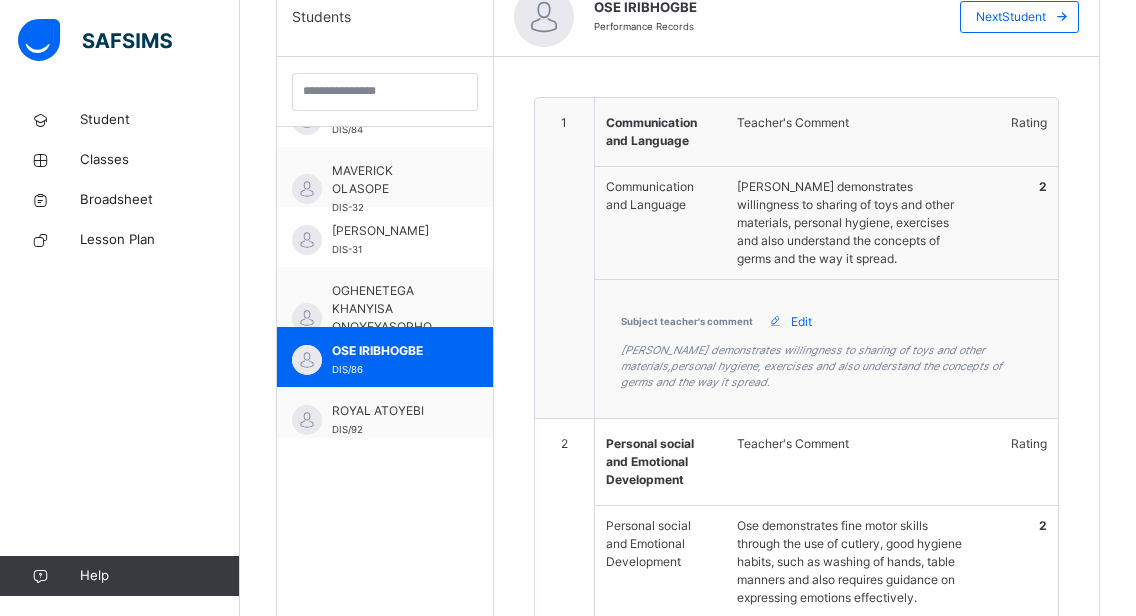 scroll, scrollTop: 540, scrollLeft: 0, axis: vertical 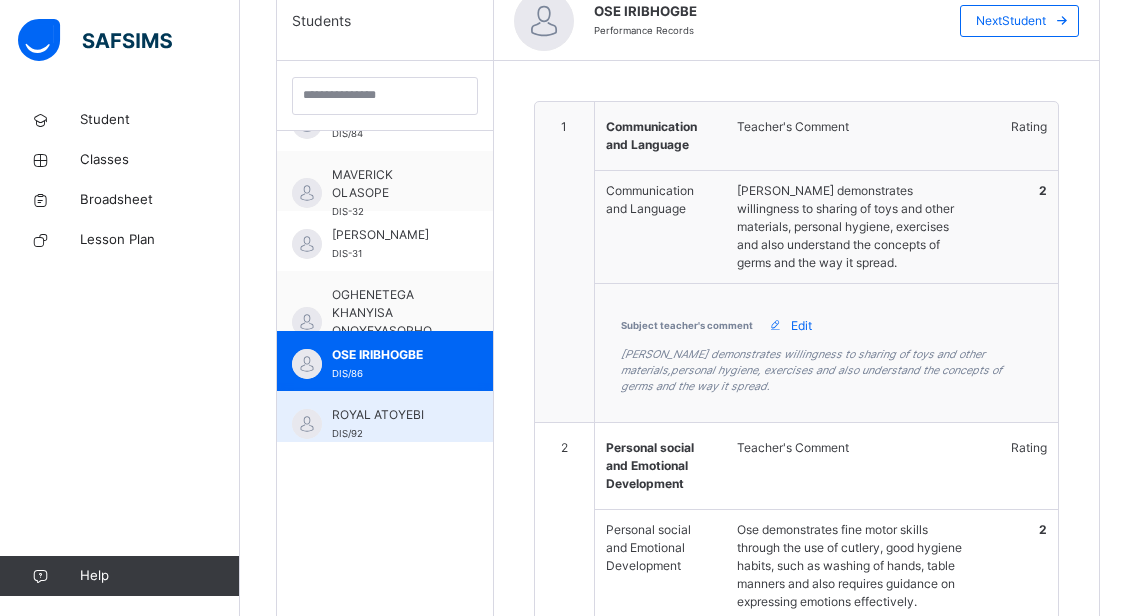 click on "ROYAL  ATOYEBI" at bounding box center [390, 415] 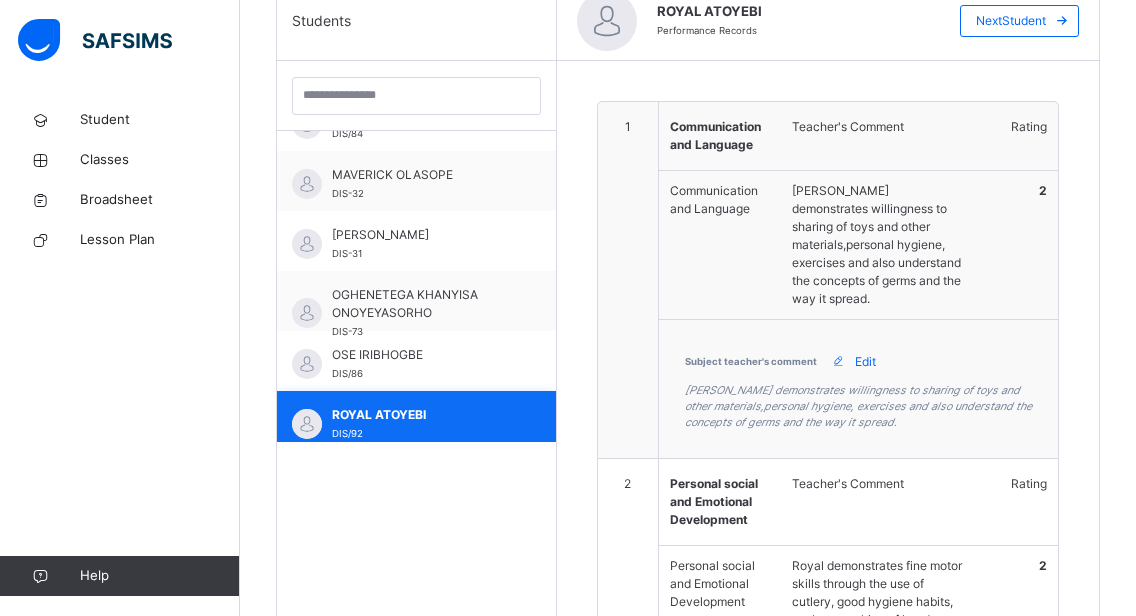 type on "**********" 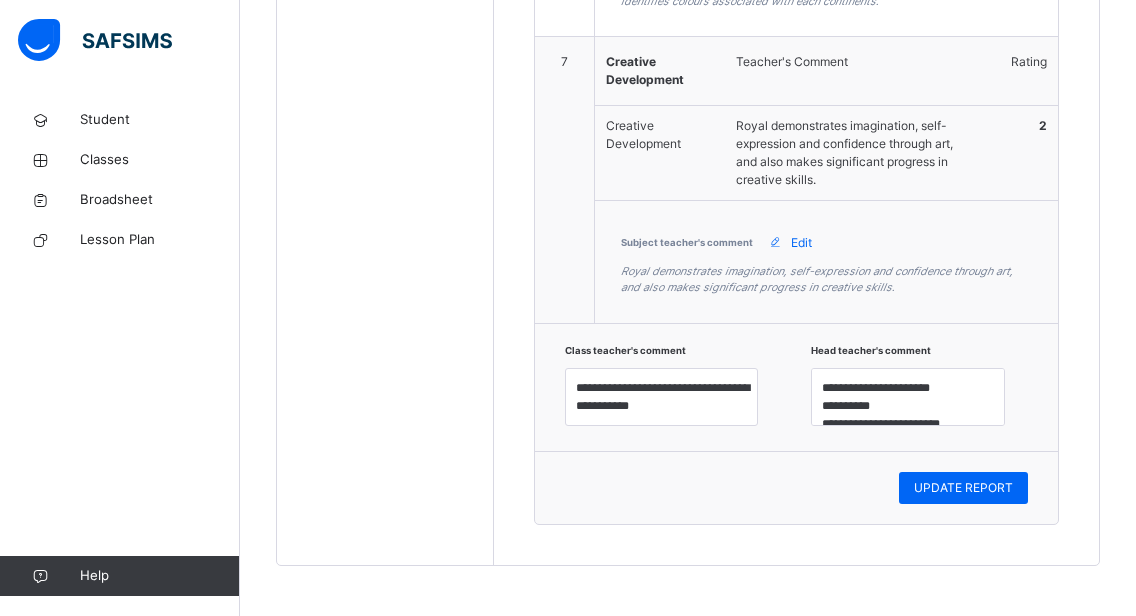 scroll, scrollTop: 2636, scrollLeft: 0, axis: vertical 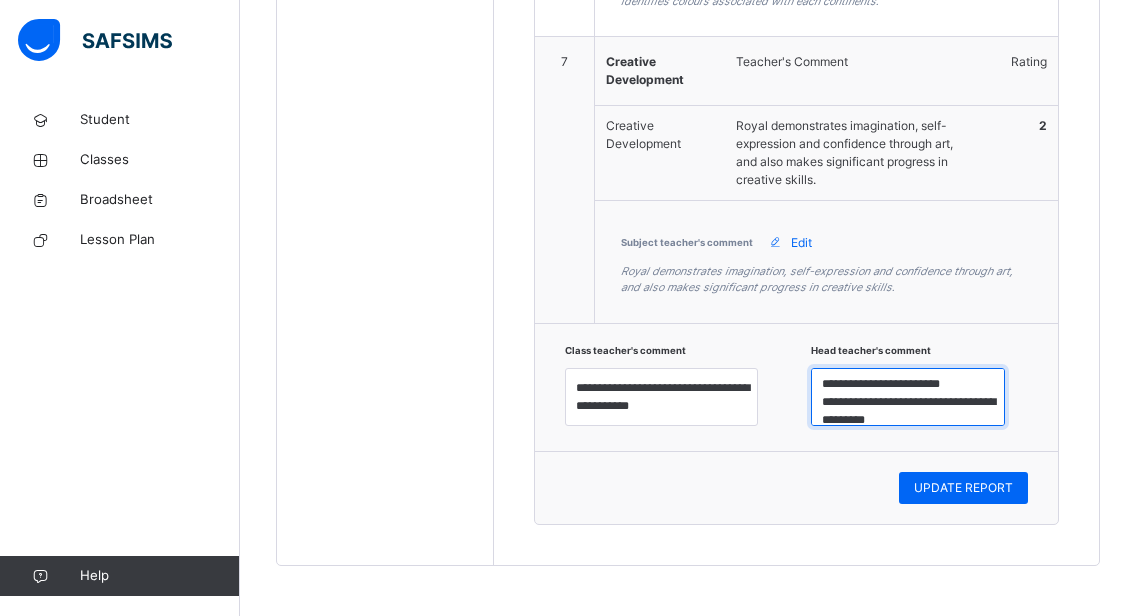 click on "**********" at bounding box center (908, 397) 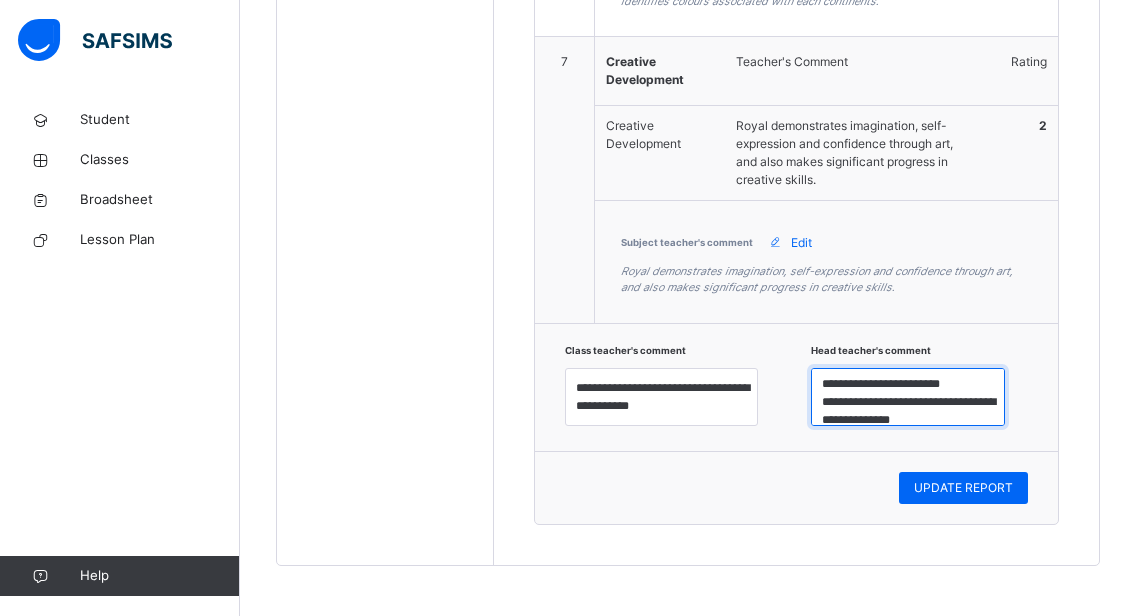 scroll, scrollTop: 43, scrollLeft: 0, axis: vertical 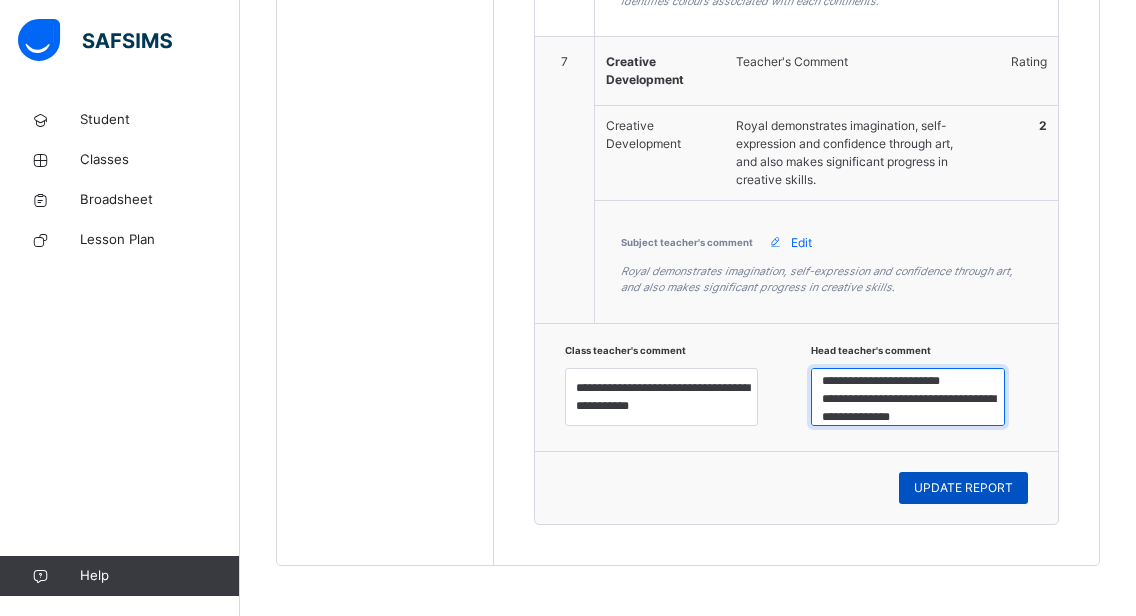 type on "**********" 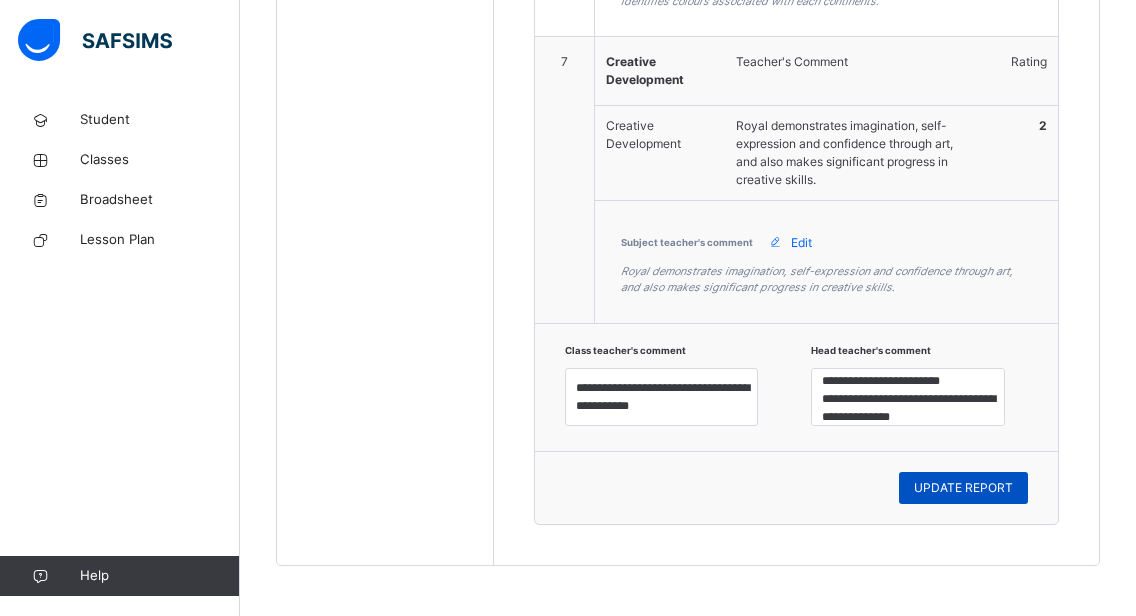 click on "UPDATE REPORT" at bounding box center [963, 488] 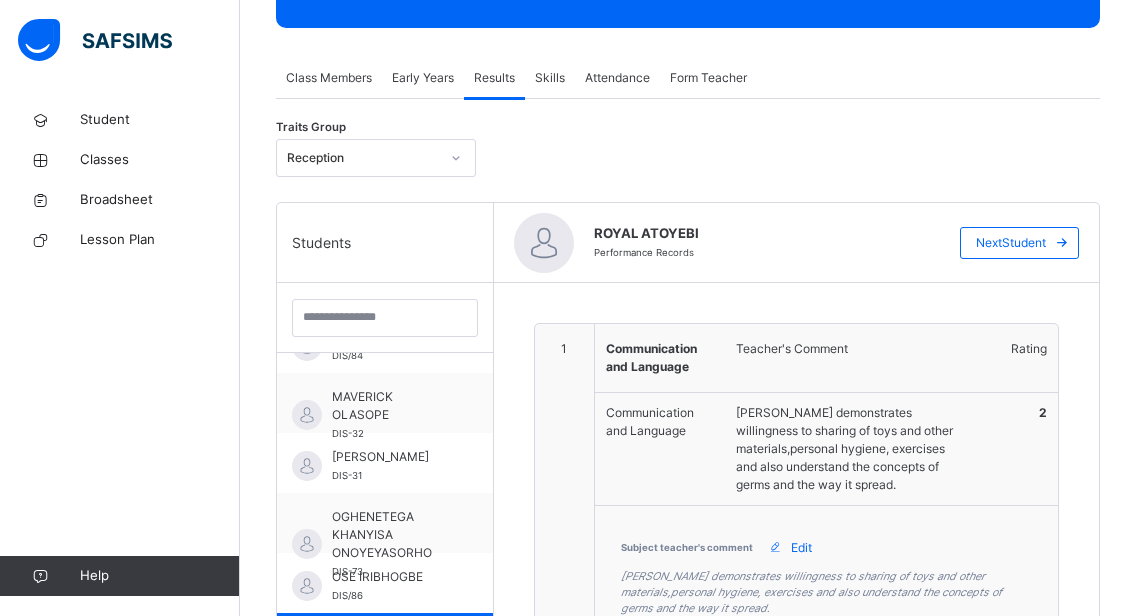 scroll, scrollTop: 276, scrollLeft: 0, axis: vertical 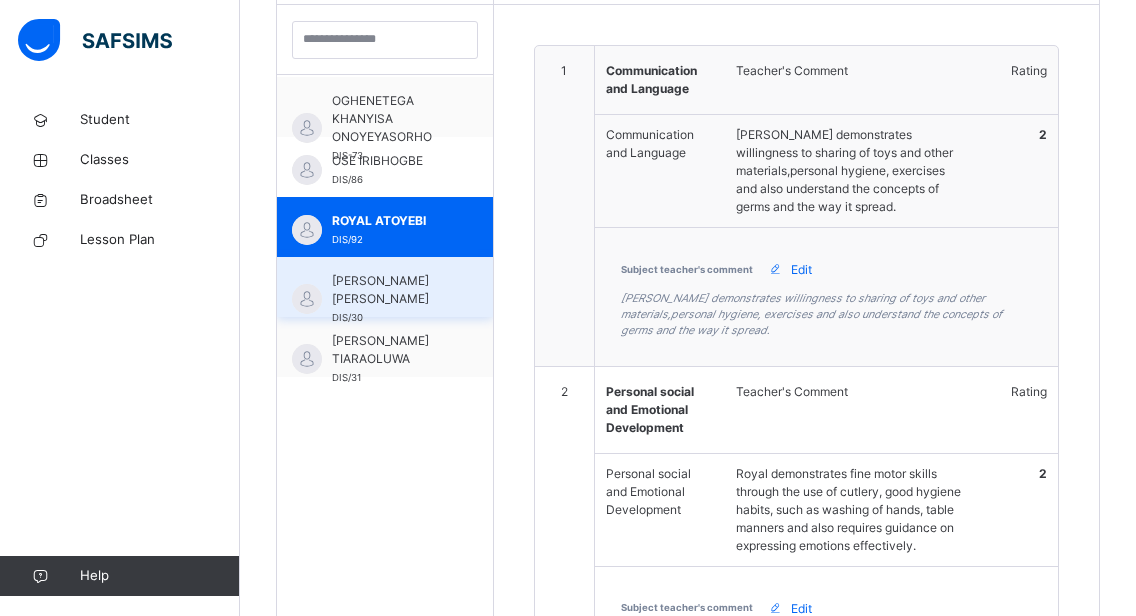 click on "[PERSON_NAME] [PERSON_NAME] DIS/30" at bounding box center (385, 287) 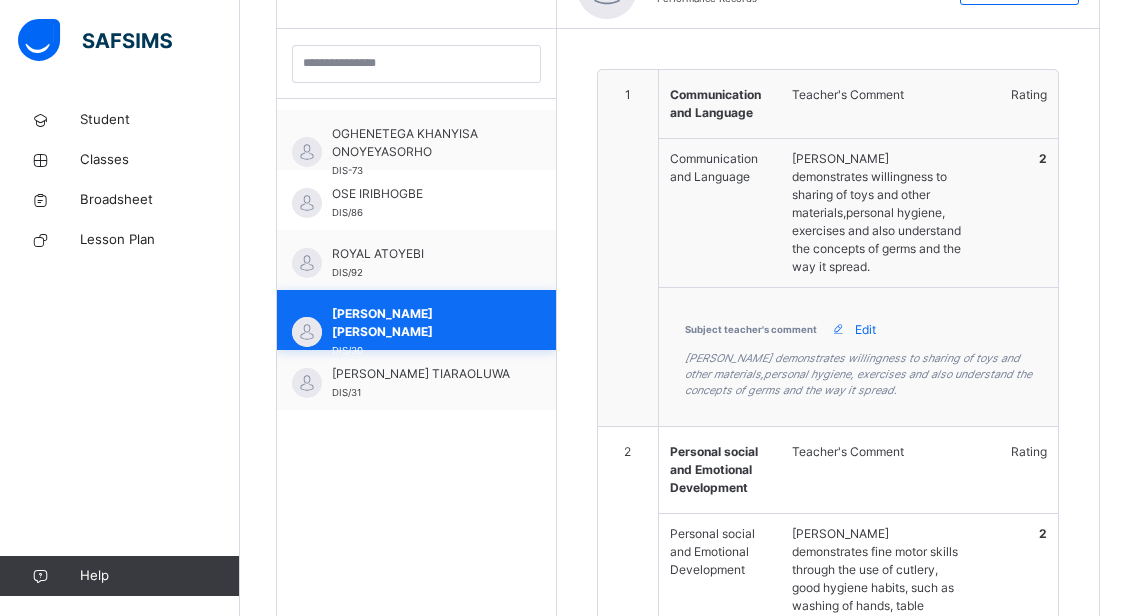 type on "**********" 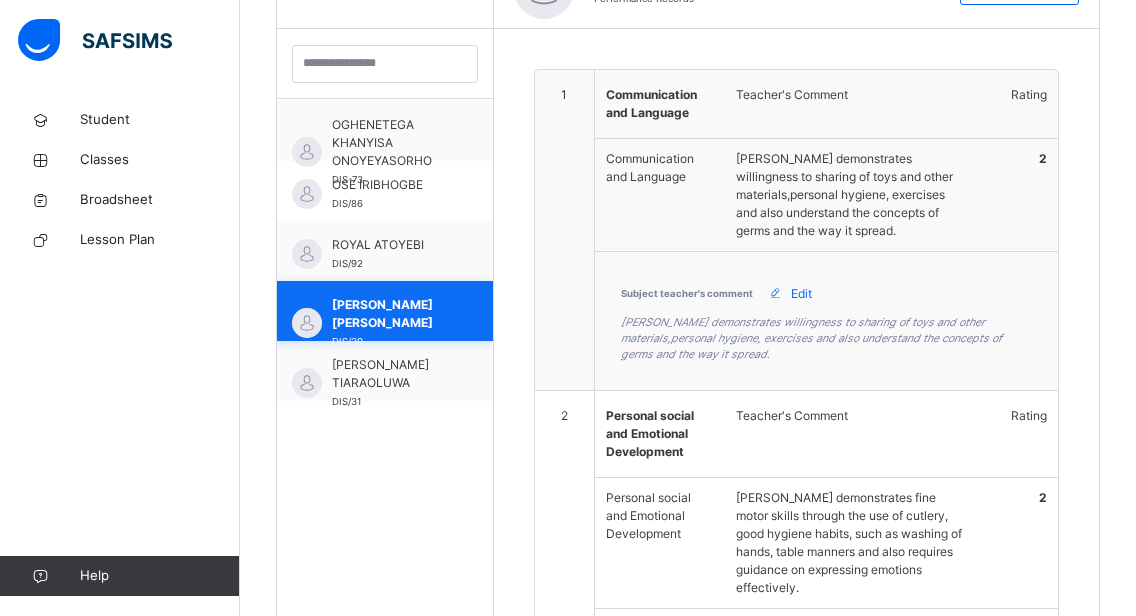 scroll, scrollTop: 596, scrollLeft: 0, axis: vertical 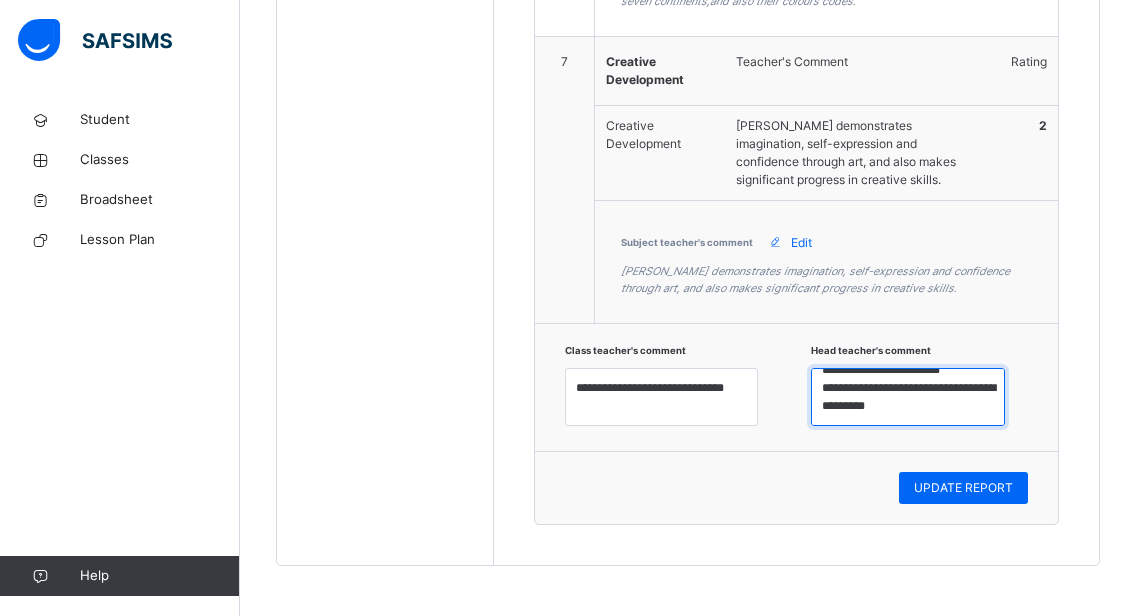 click on "**********" at bounding box center (908, 397) 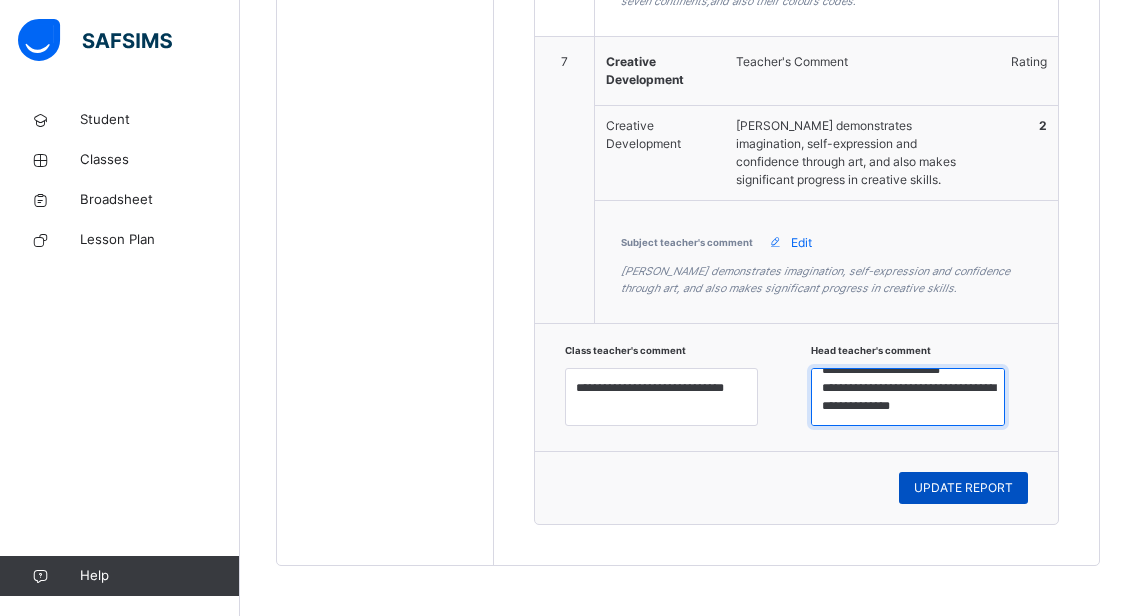type on "**********" 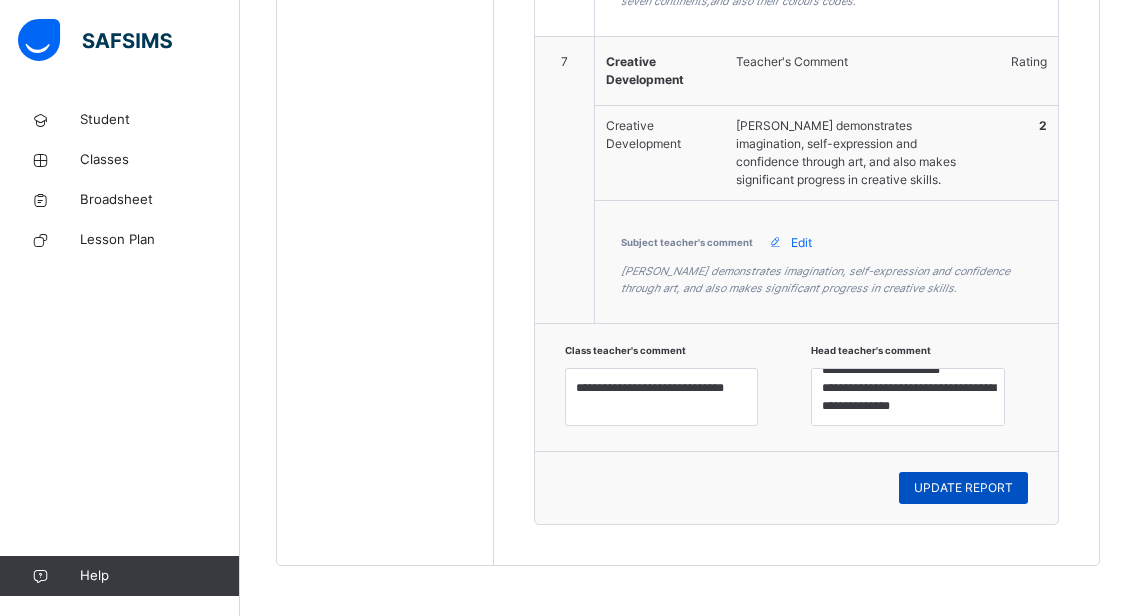 click on "UPDATE REPORT" at bounding box center [963, 488] 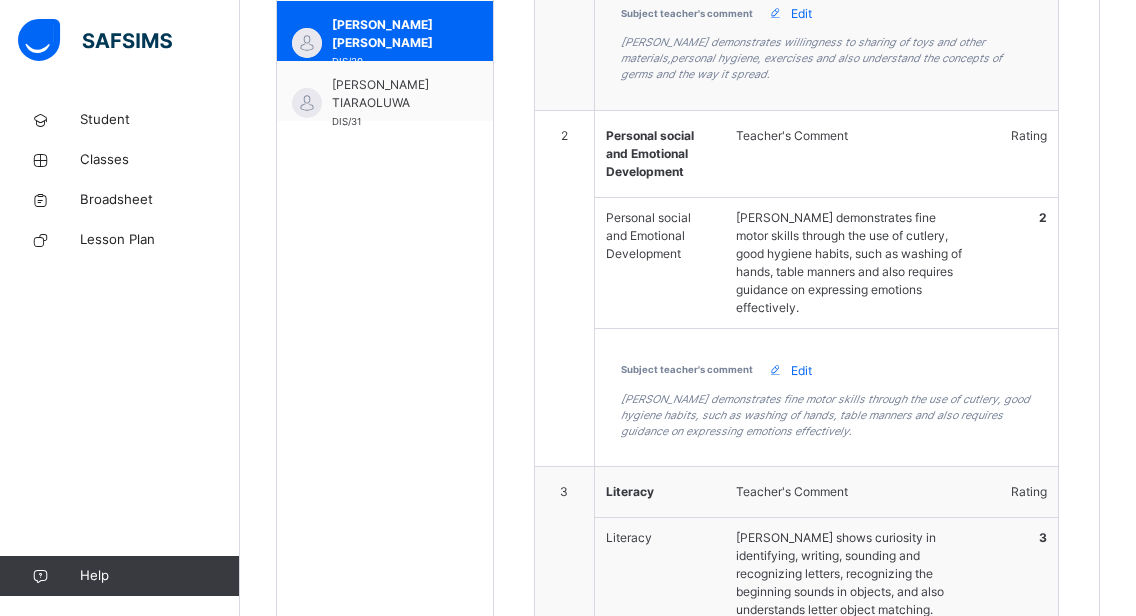 scroll, scrollTop: 818, scrollLeft: 0, axis: vertical 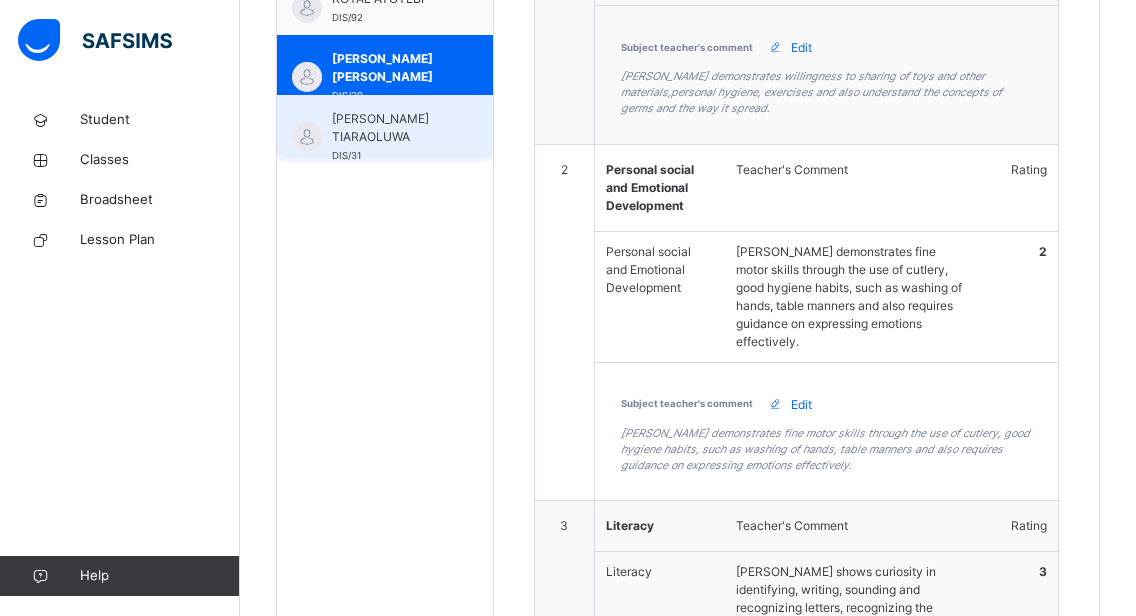 click on "[PERSON_NAME] TIARAOLUWA" at bounding box center (390, 128) 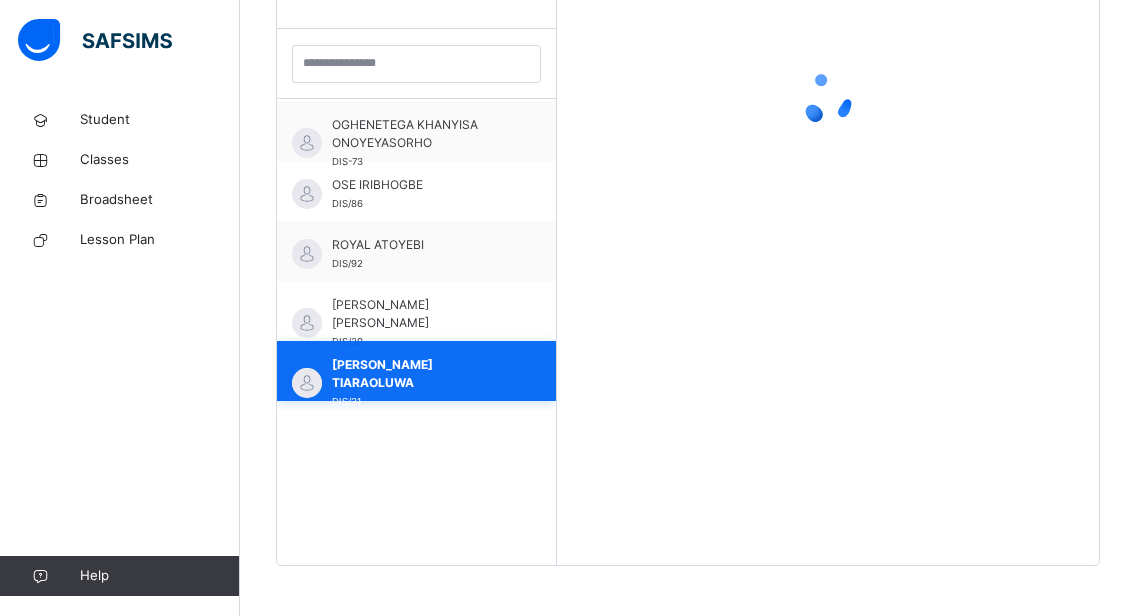 scroll, scrollTop: 572, scrollLeft: 0, axis: vertical 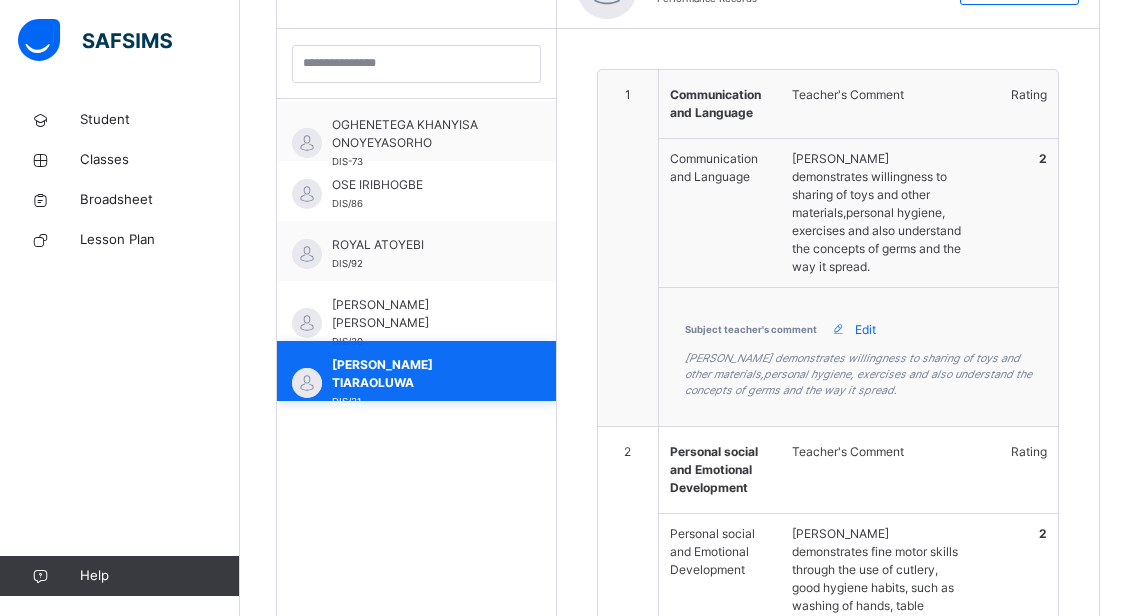 type on "**********" 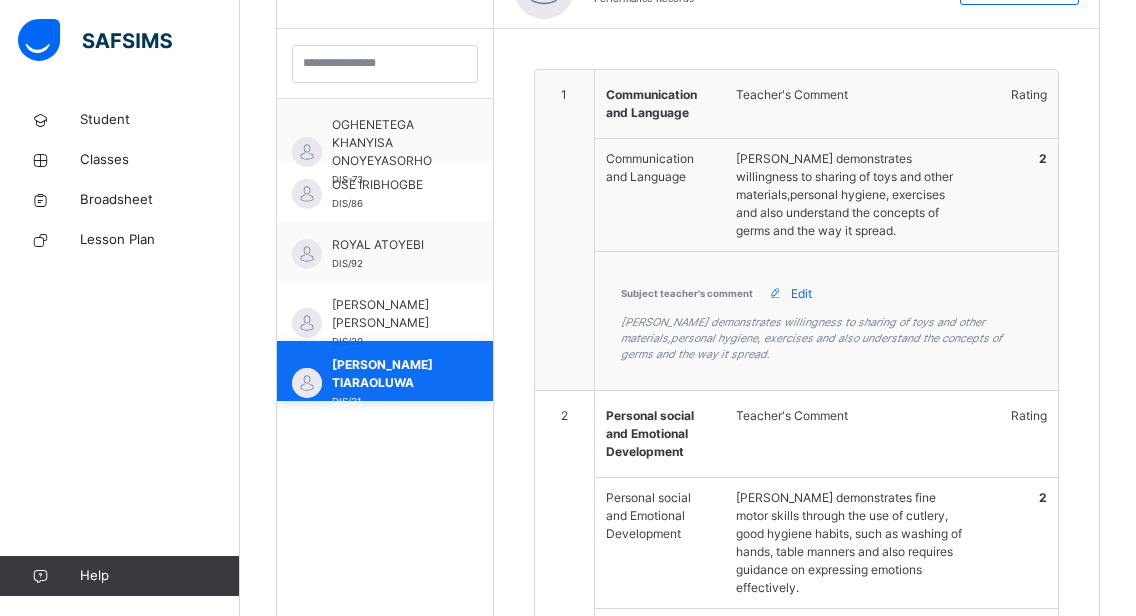 scroll, scrollTop: 818, scrollLeft: 0, axis: vertical 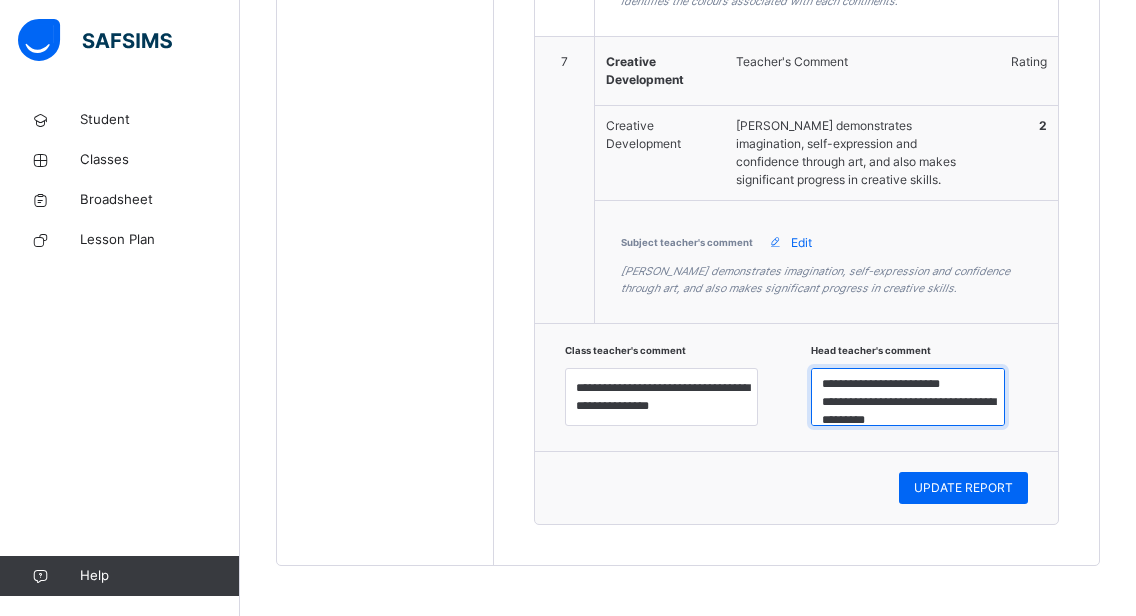 click on "**********" at bounding box center [908, 397] 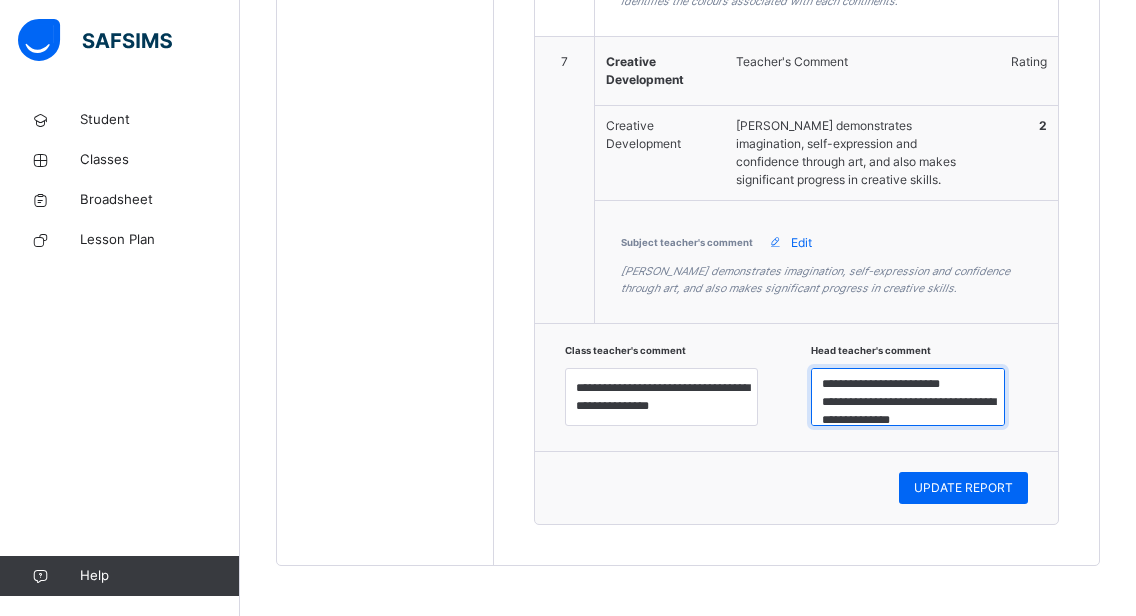 scroll, scrollTop: 43, scrollLeft: 0, axis: vertical 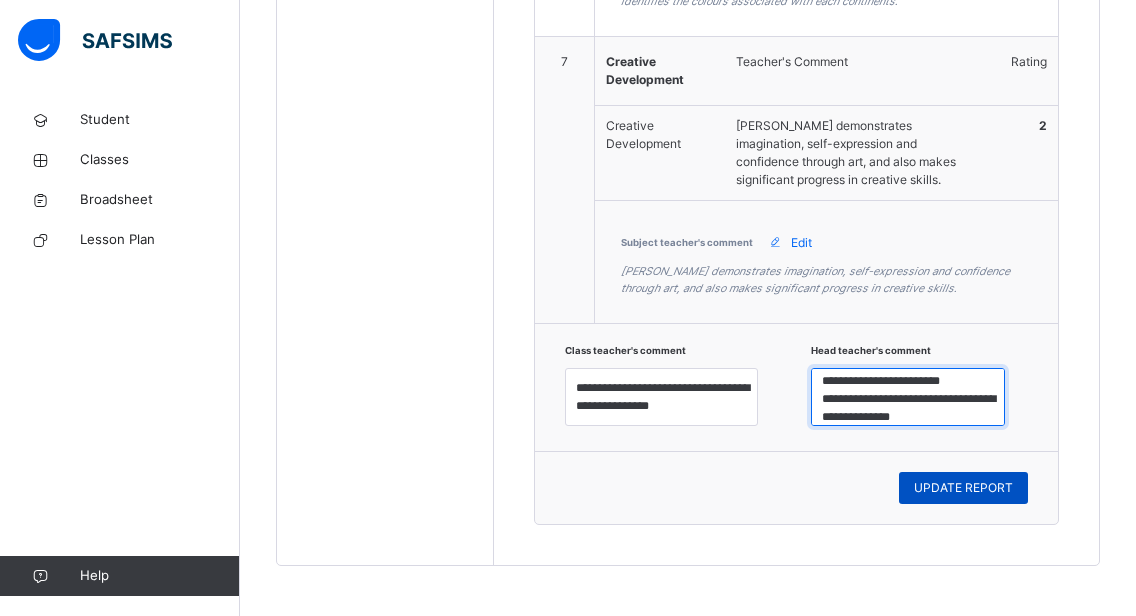 type on "**********" 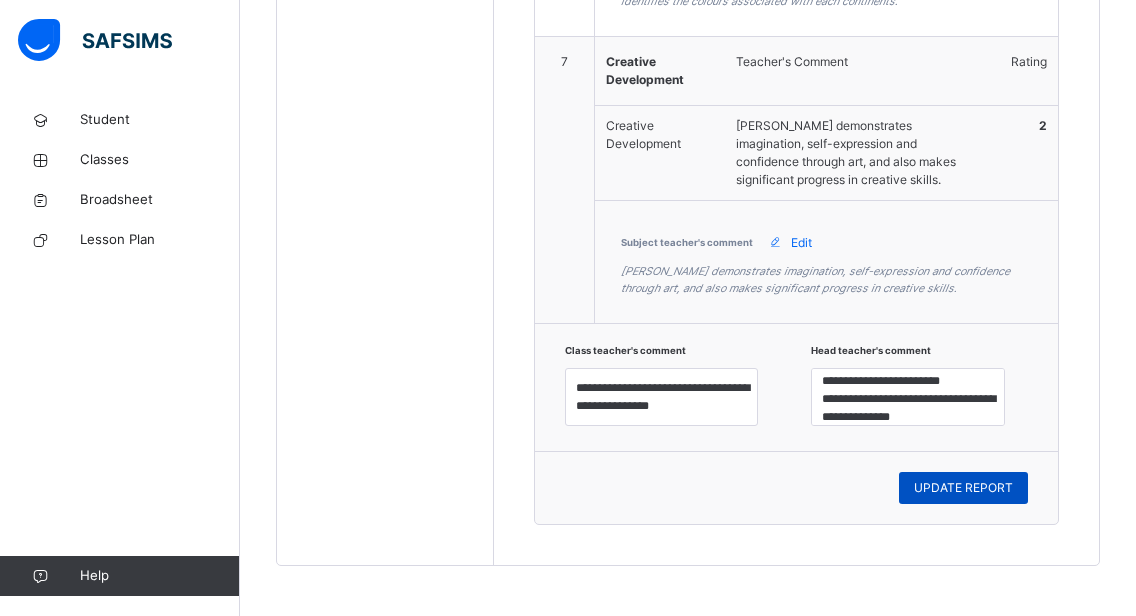 click on "UPDATE REPORT" at bounding box center (963, 488) 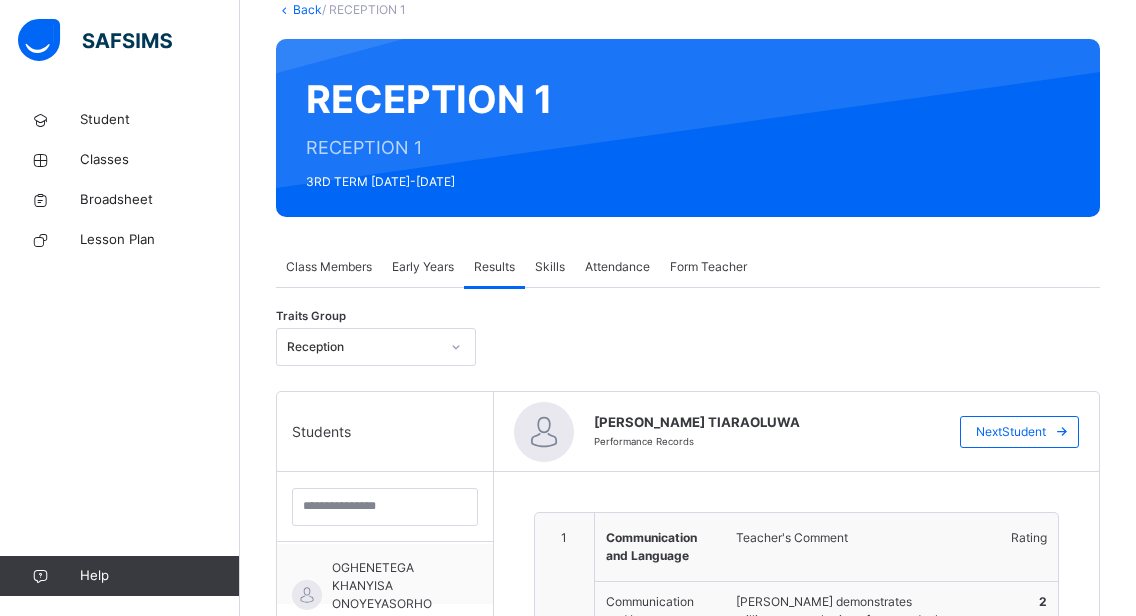 scroll, scrollTop: 14, scrollLeft: 0, axis: vertical 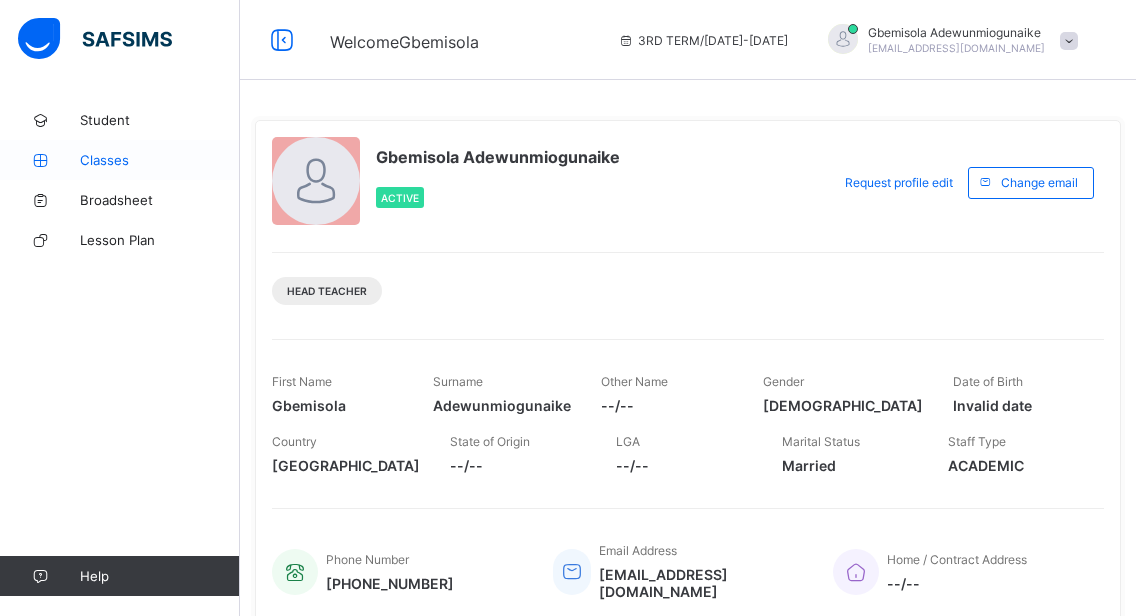 click on "Classes" at bounding box center (160, 160) 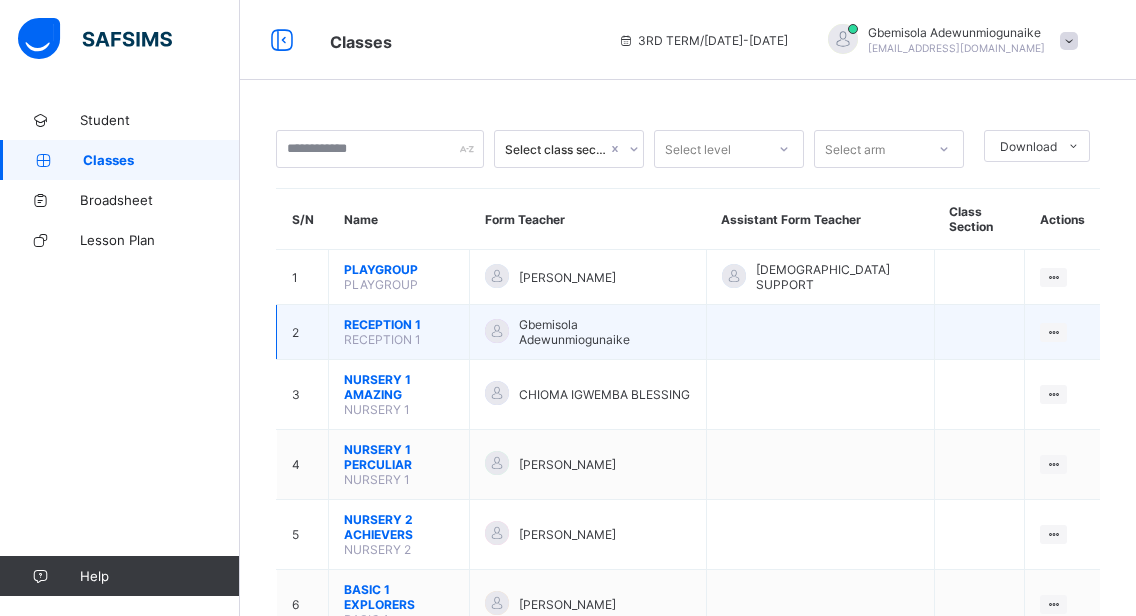 click on "RECEPTION 1     RECEPTION 1" at bounding box center (399, 332) 